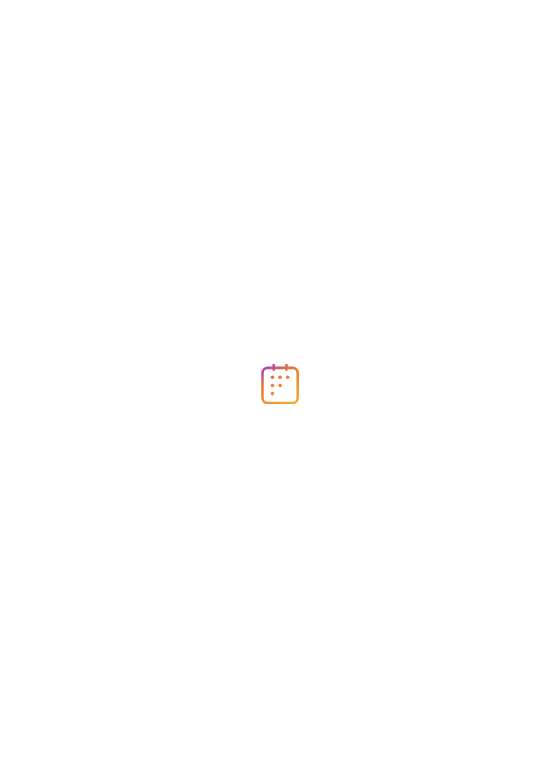 scroll, scrollTop: 0, scrollLeft: 0, axis: both 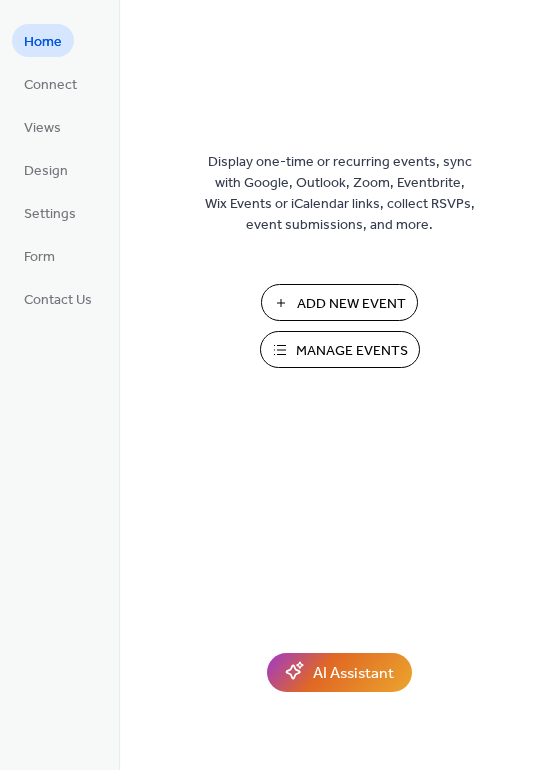 click on "Add New Event" at bounding box center (351, 304) 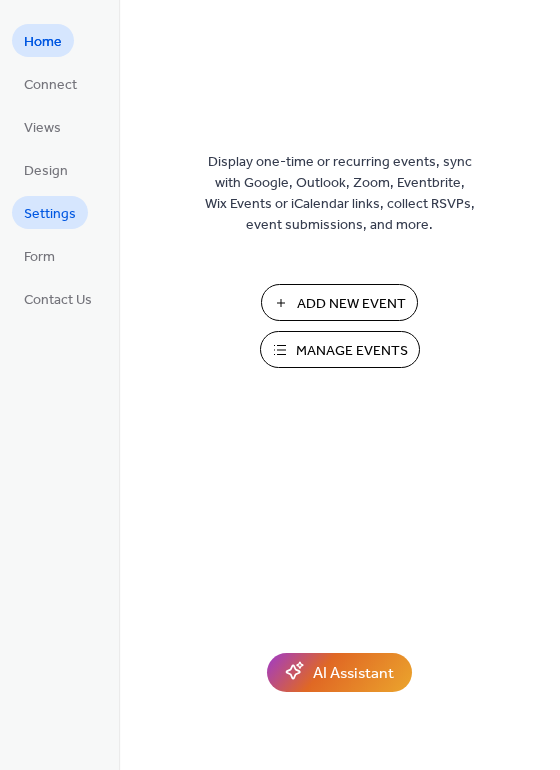 click on "Settings" at bounding box center [50, 214] 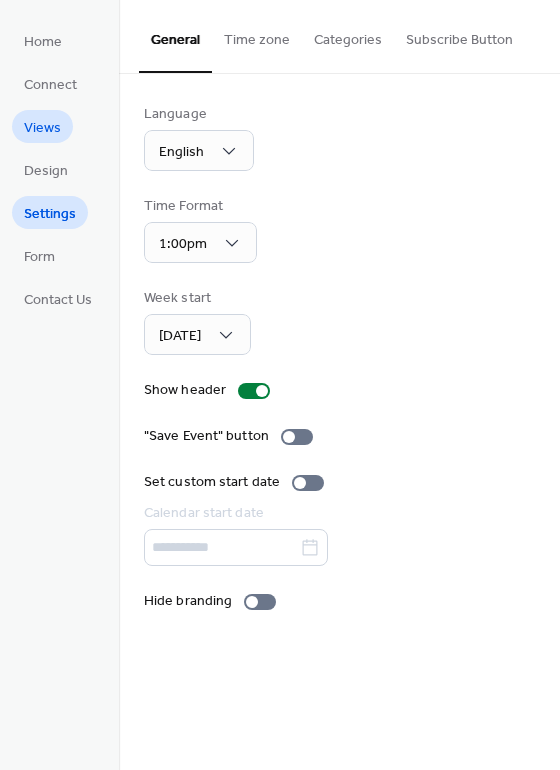 click on "Views" at bounding box center [42, 128] 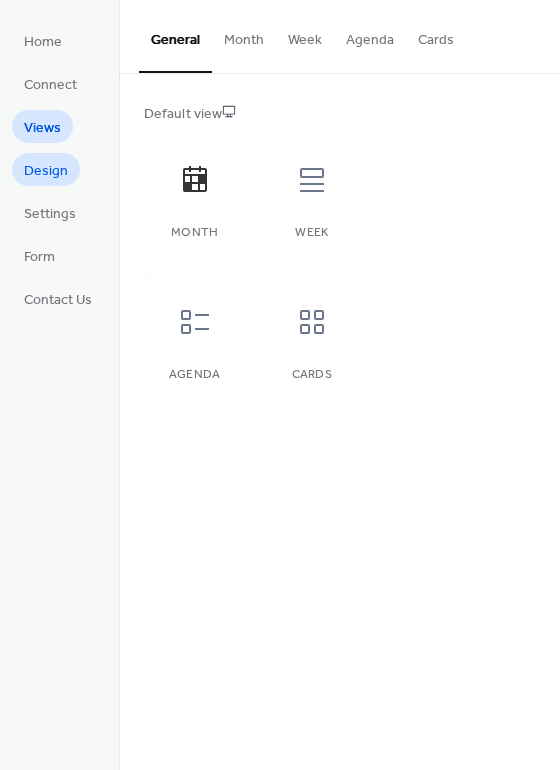 click on "Design" at bounding box center [46, 169] 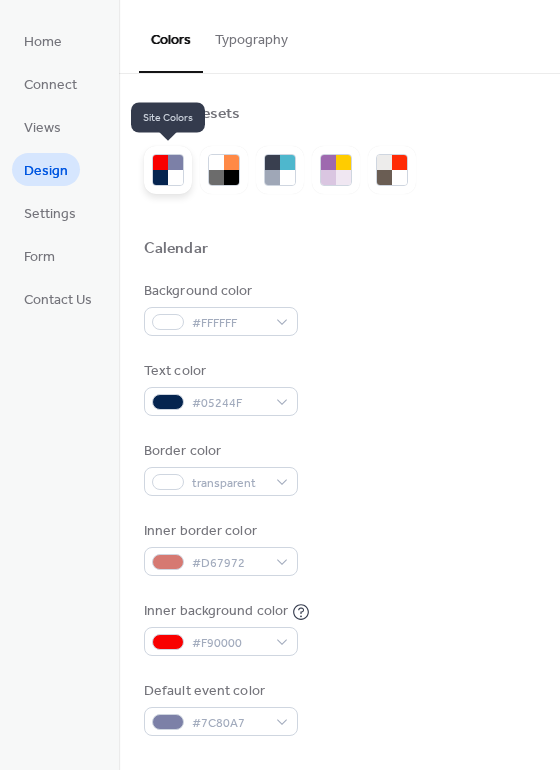 click at bounding box center (175, 177) 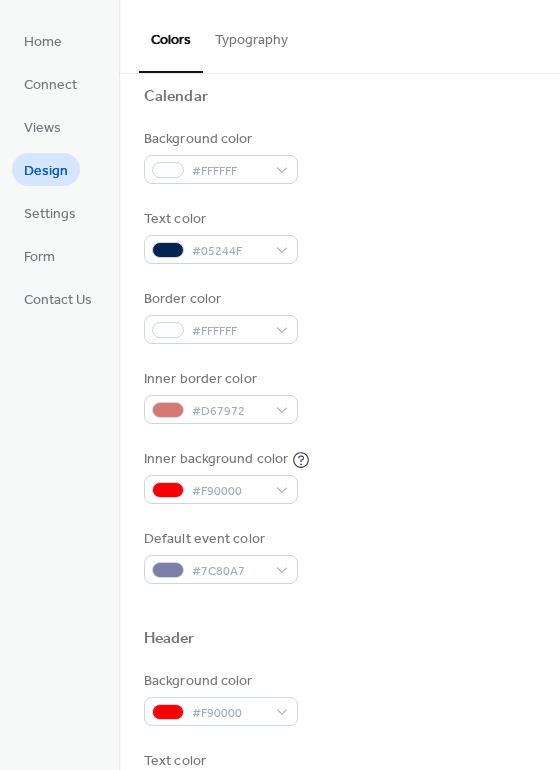 scroll, scrollTop: 171, scrollLeft: 0, axis: vertical 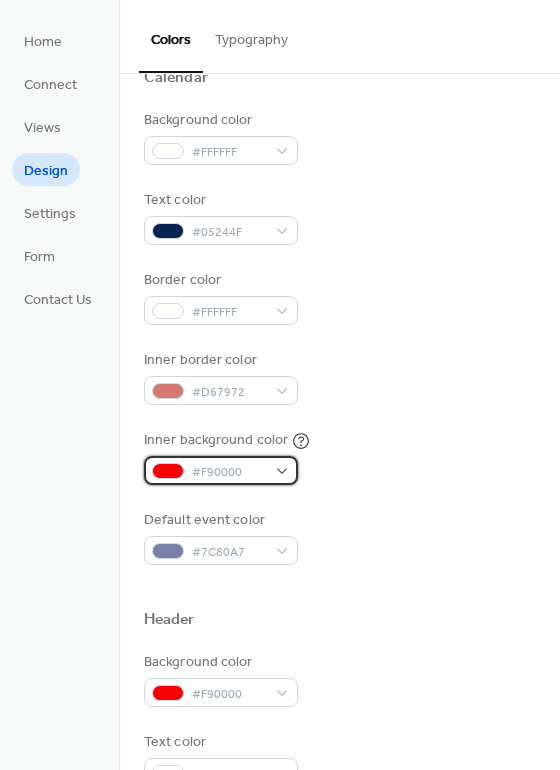 click on "#F90000" at bounding box center [221, 470] 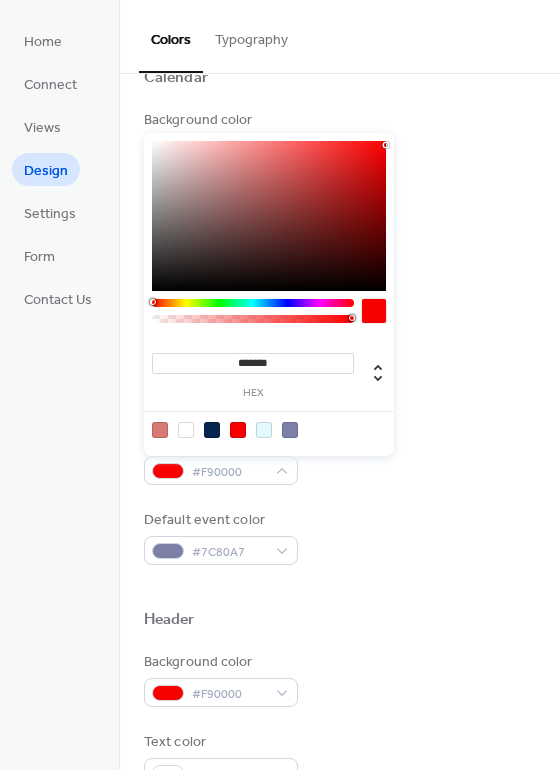 click at bounding box center (186, 430) 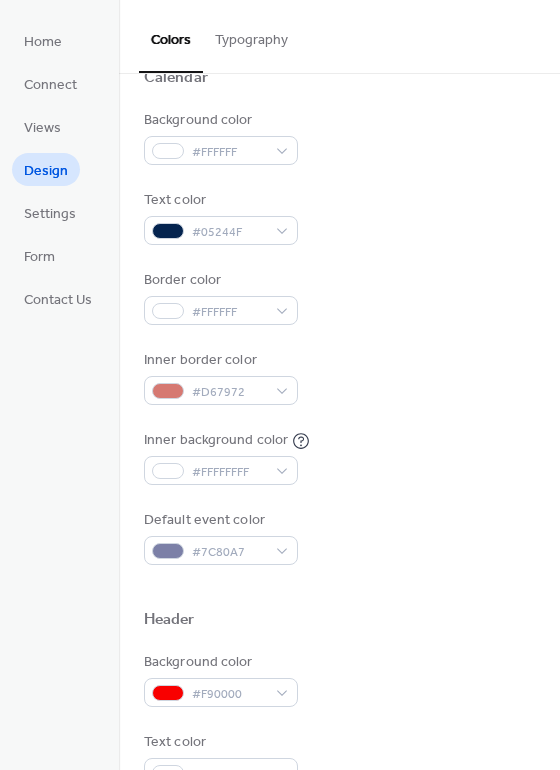 click on "Inner border color #D67972" at bounding box center [339, 377] 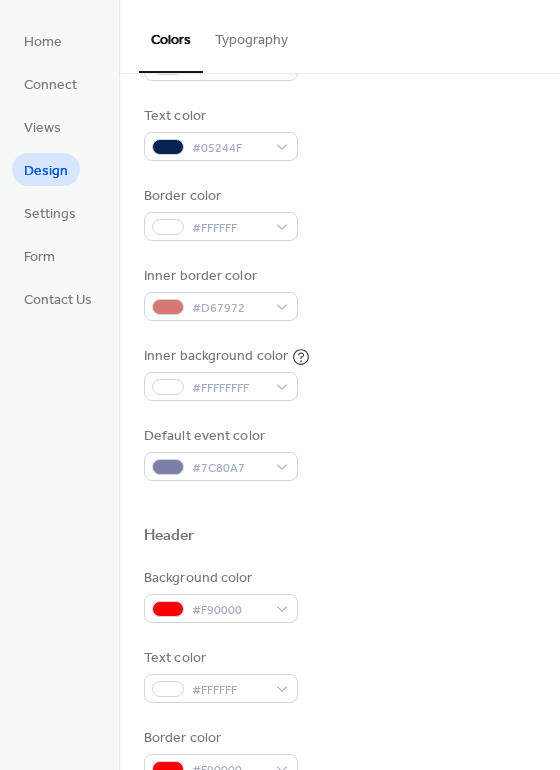 click on "Background color #FFFFFF Text color #05244F Border color #FFFFFF Inner border color #D67972 Inner background color #FFFFFFFF Default event color #7C80A7" at bounding box center (339, 253) 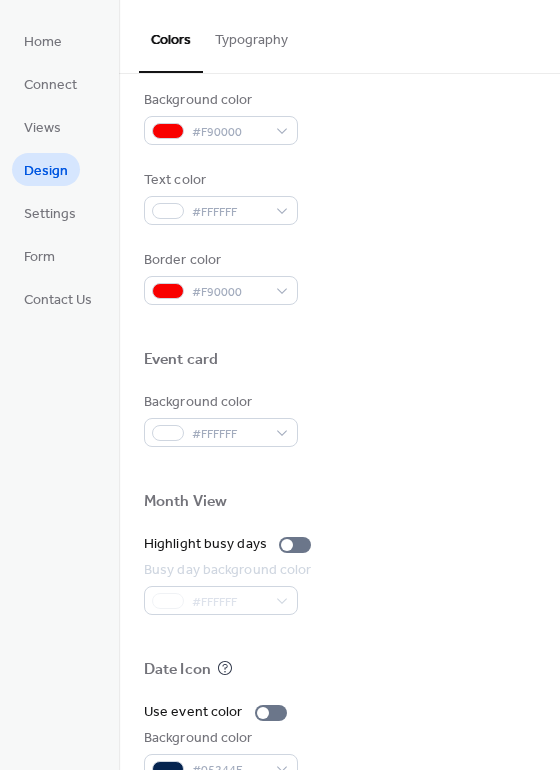 scroll, scrollTop: 855, scrollLeft: 0, axis: vertical 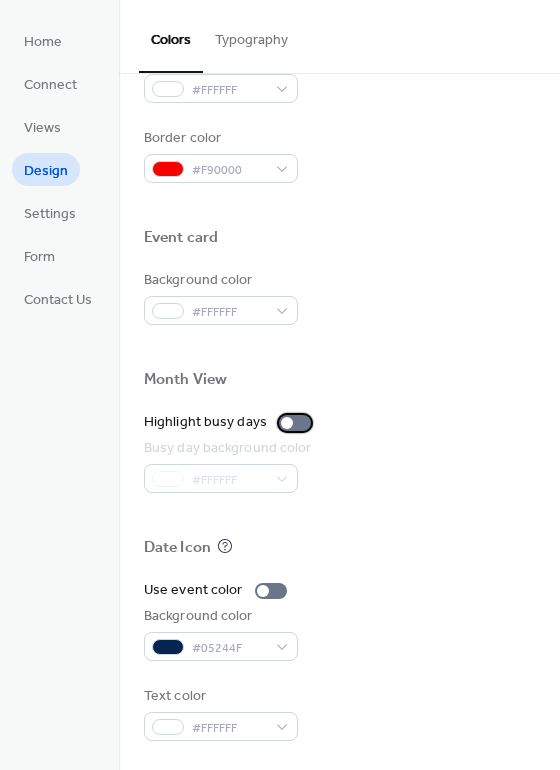 click at bounding box center (295, 423) 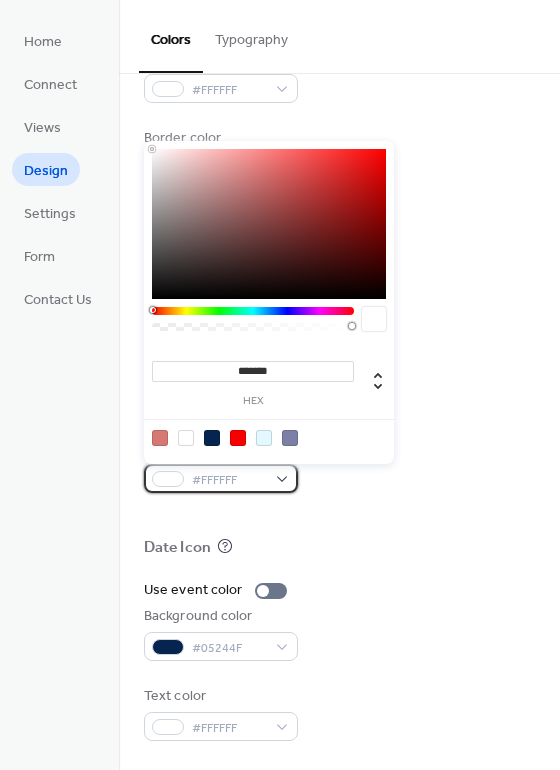 click on "#FFFFFF" at bounding box center (221, 478) 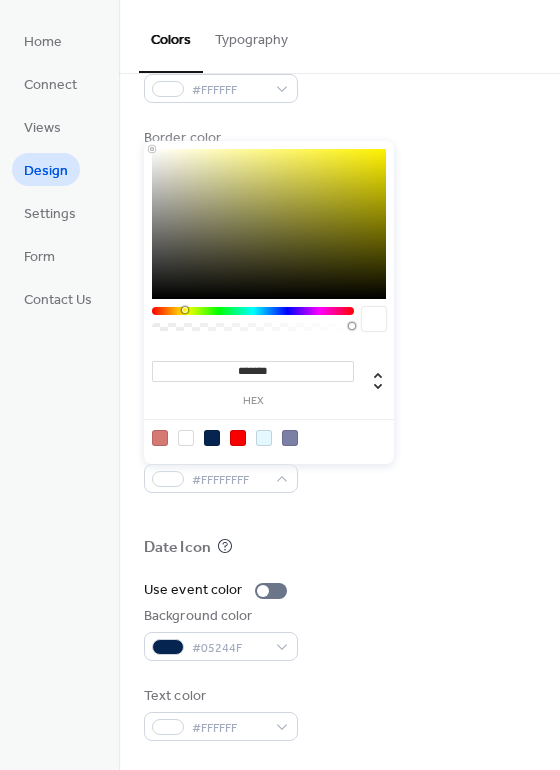 drag, startPoint x: 151, startPoint y: 309, endPoint x: 183, endPoint y: 309, distance: 32 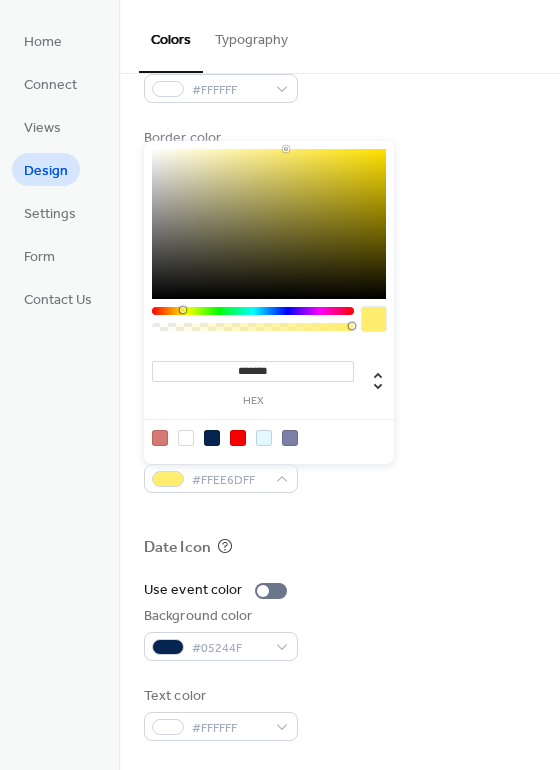 type on "*******" 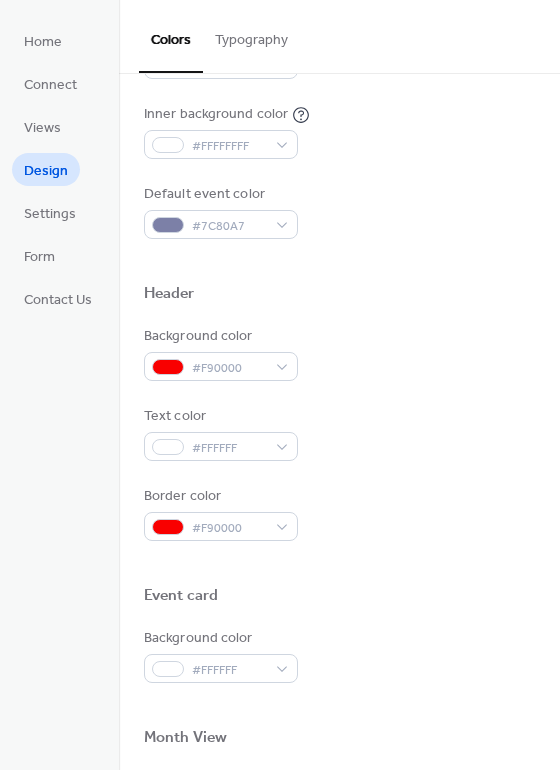 scroll, scrollTop: 0, scrollLeft: 0, axis: both 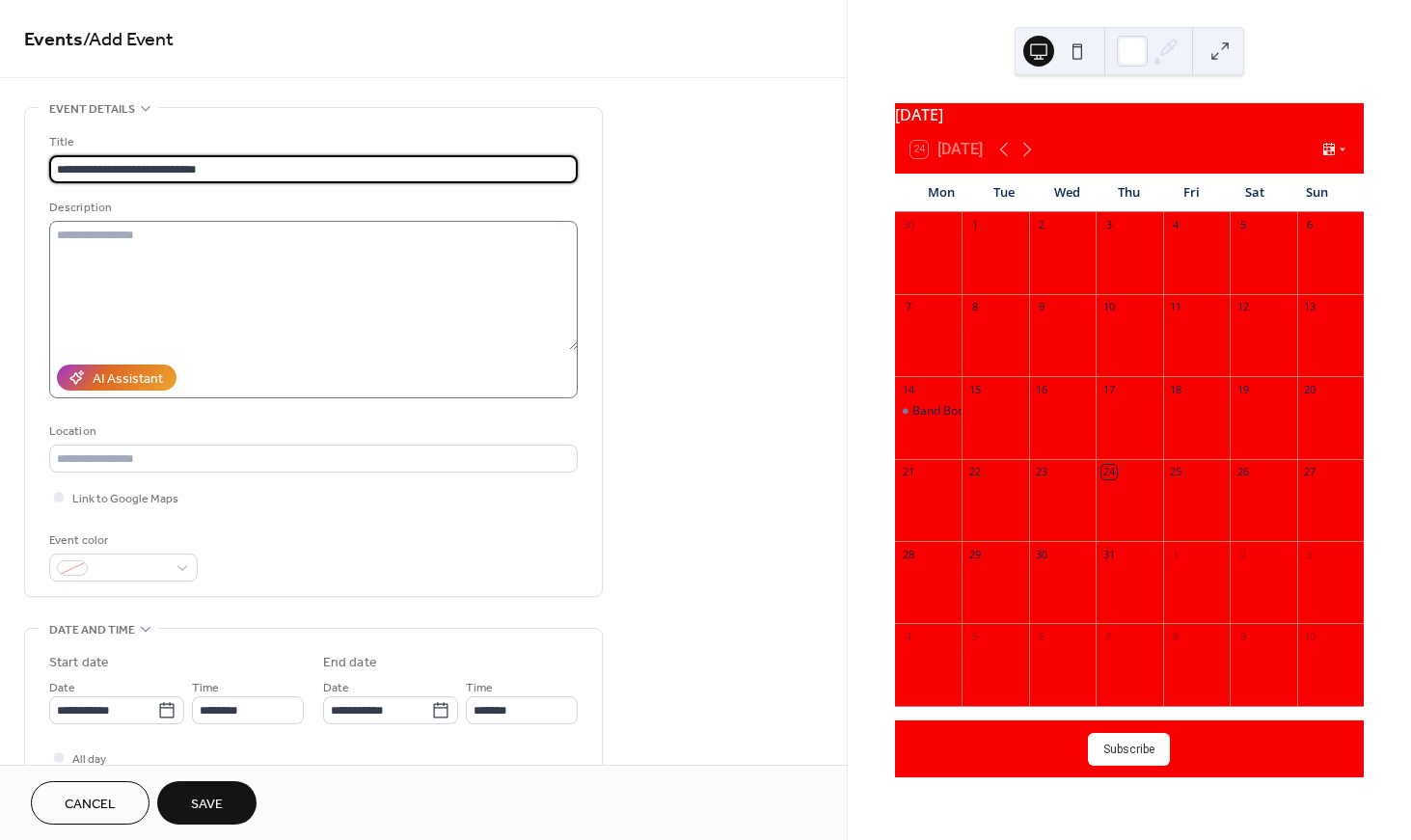 type on "**********" 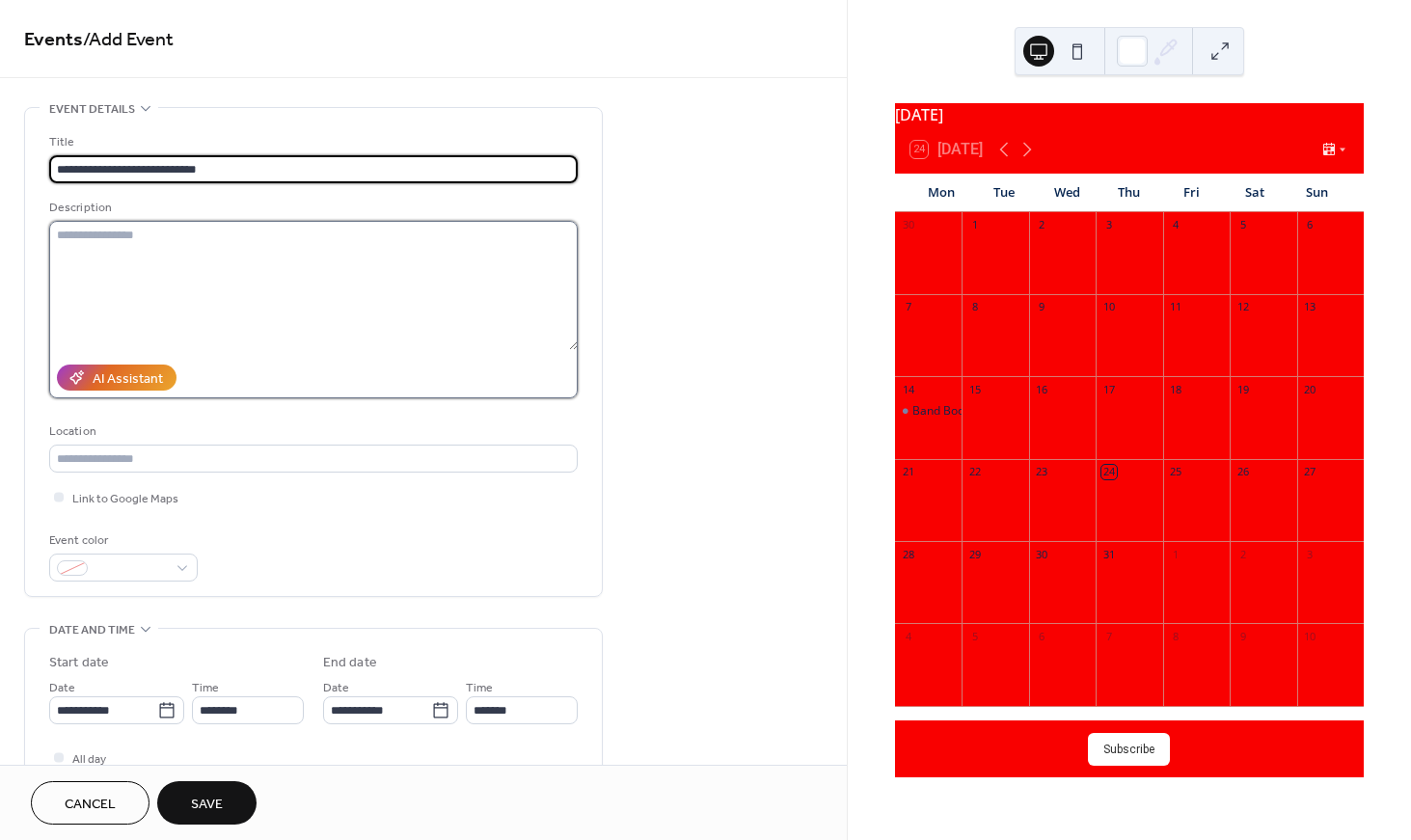 click at bounding box center (313, 285) 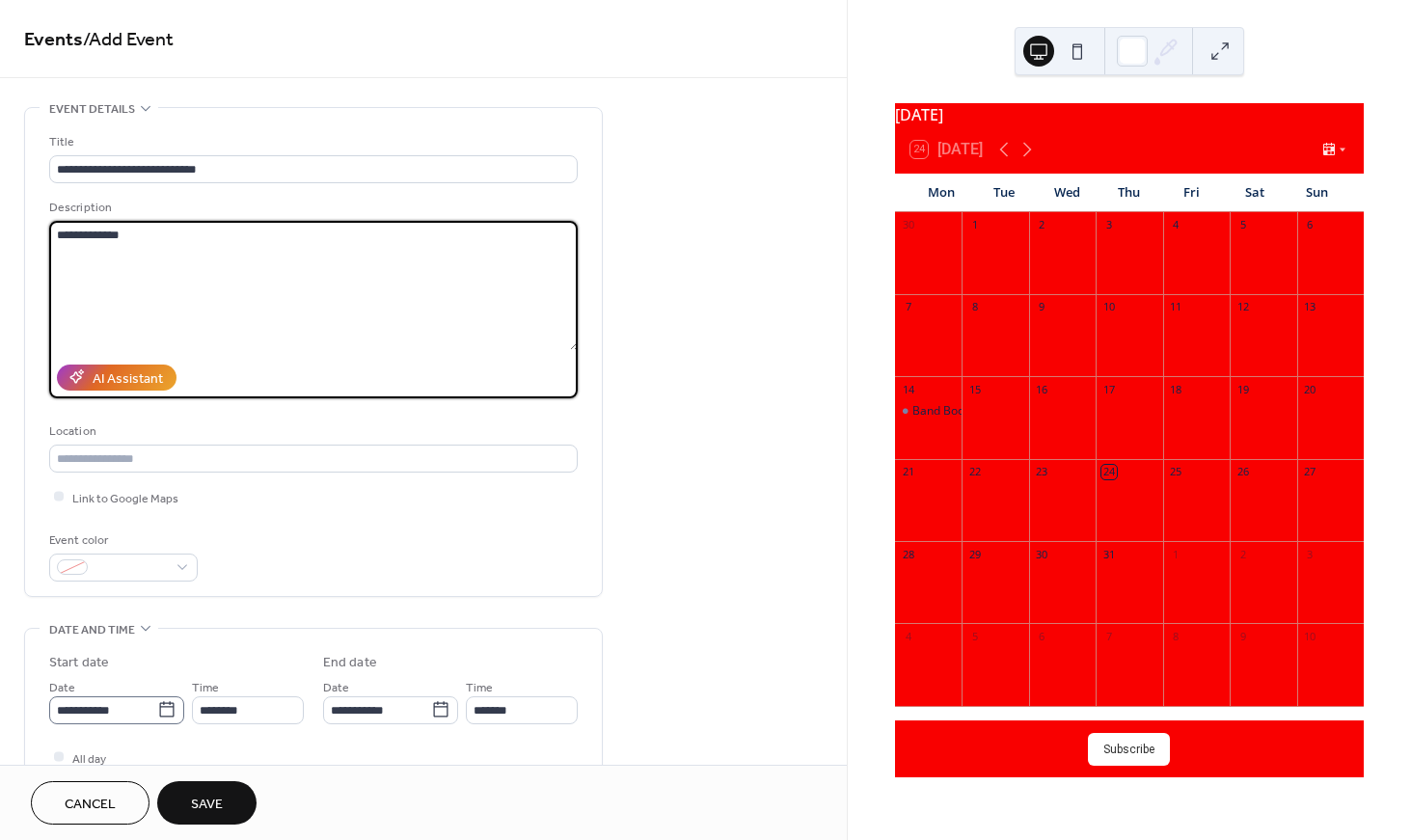 type on "**********" 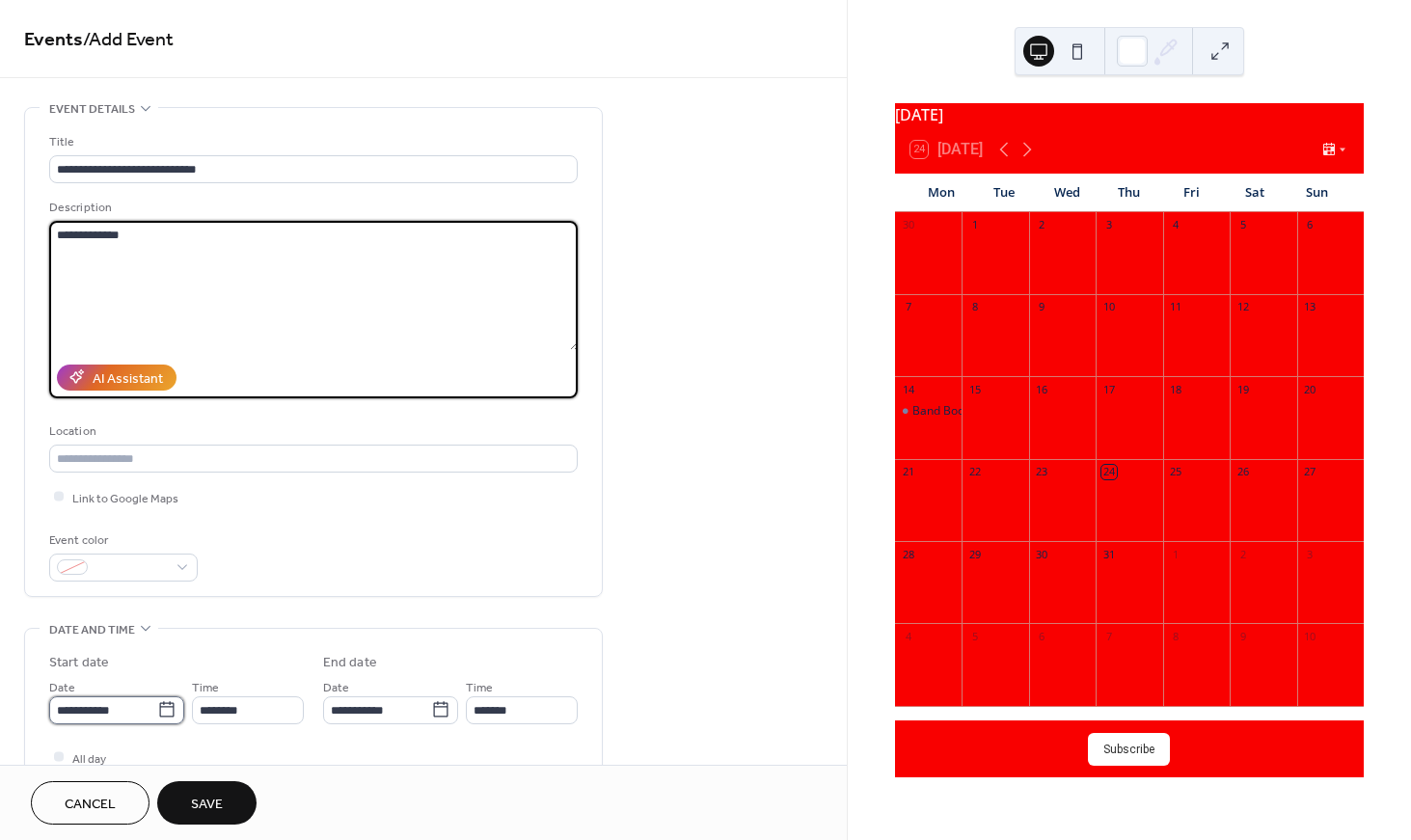 click on "**********" at bounding box center (103, 710) 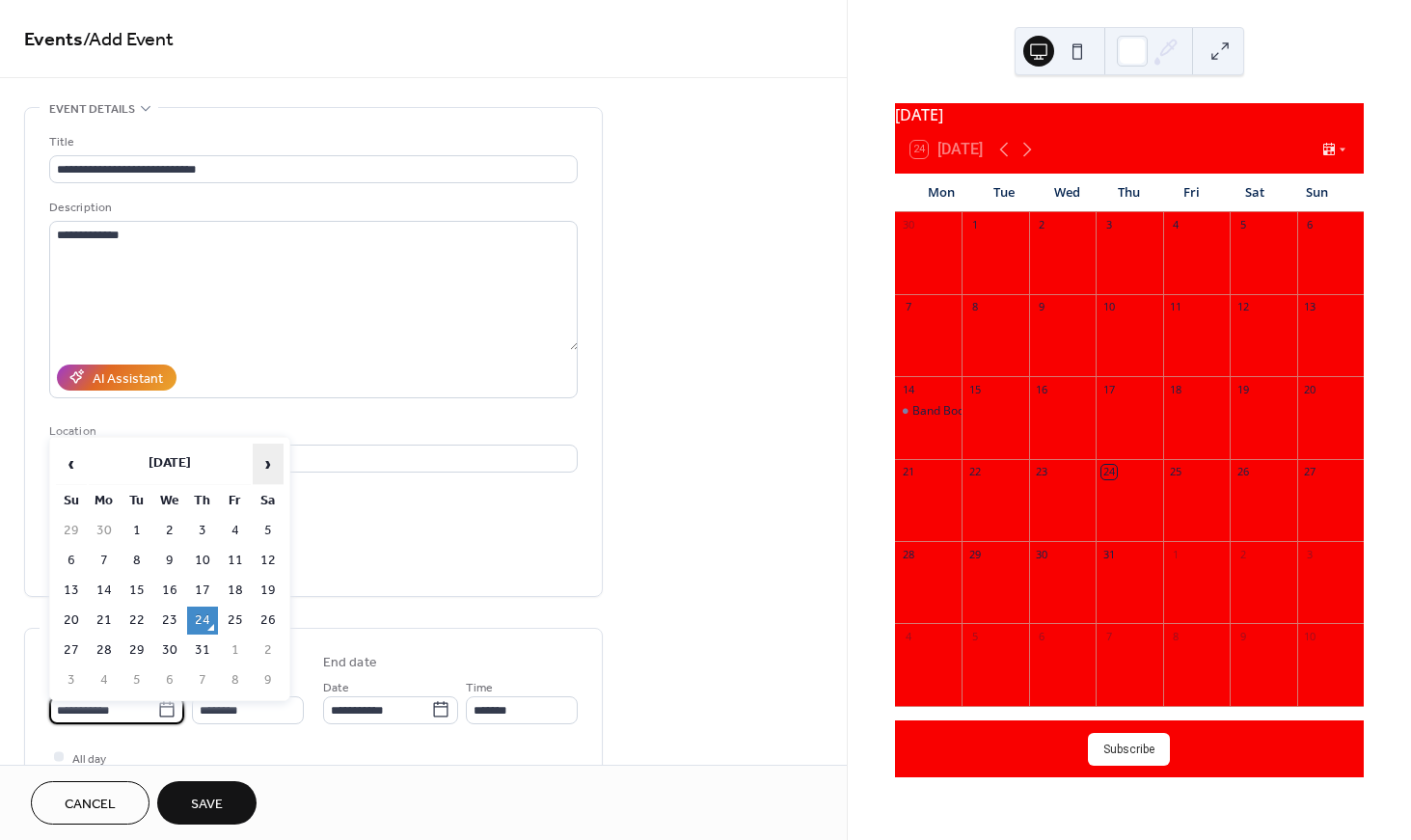 click on "›" at bounding box center [268, 464] 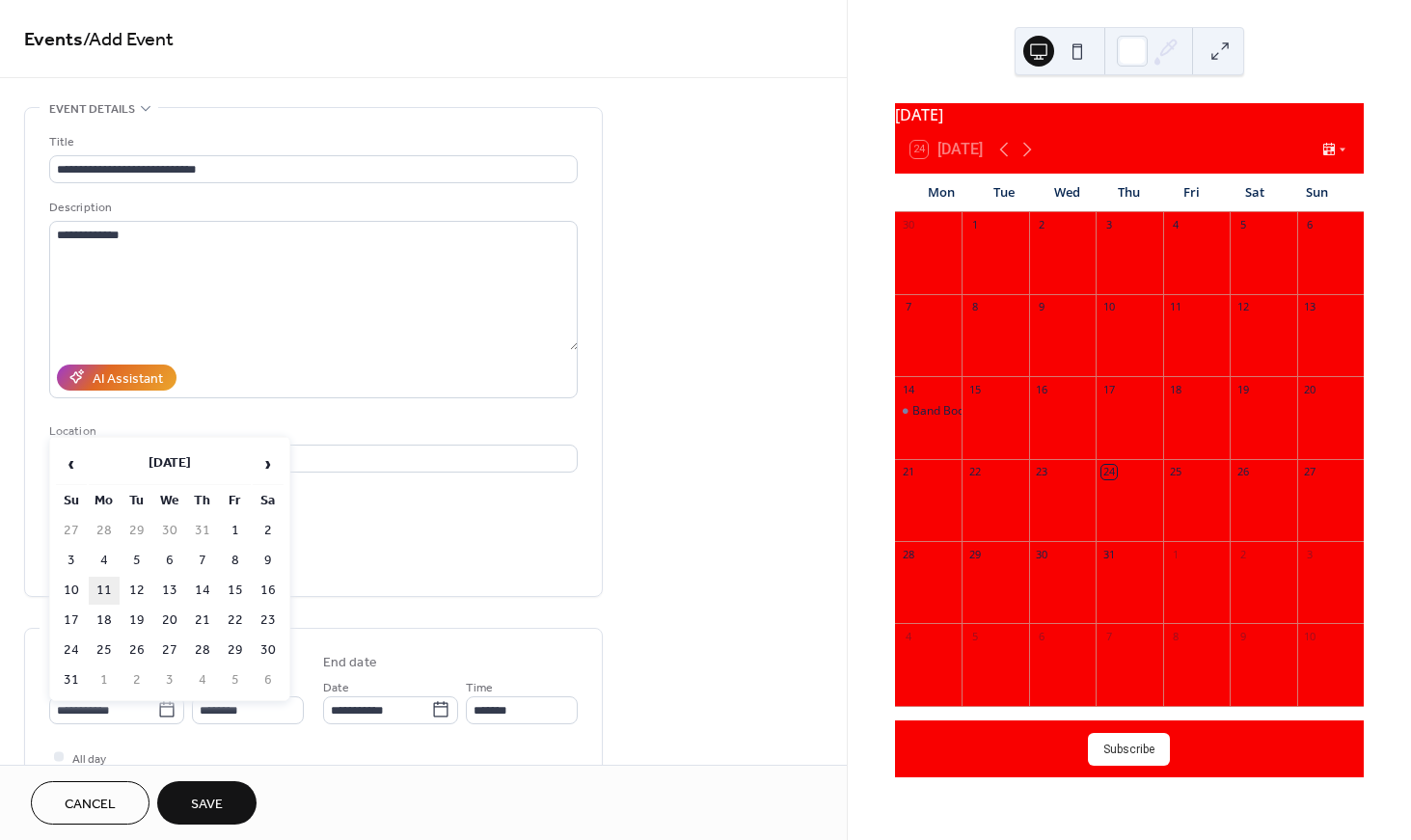 click on "11" at bounding box center (104, 590) 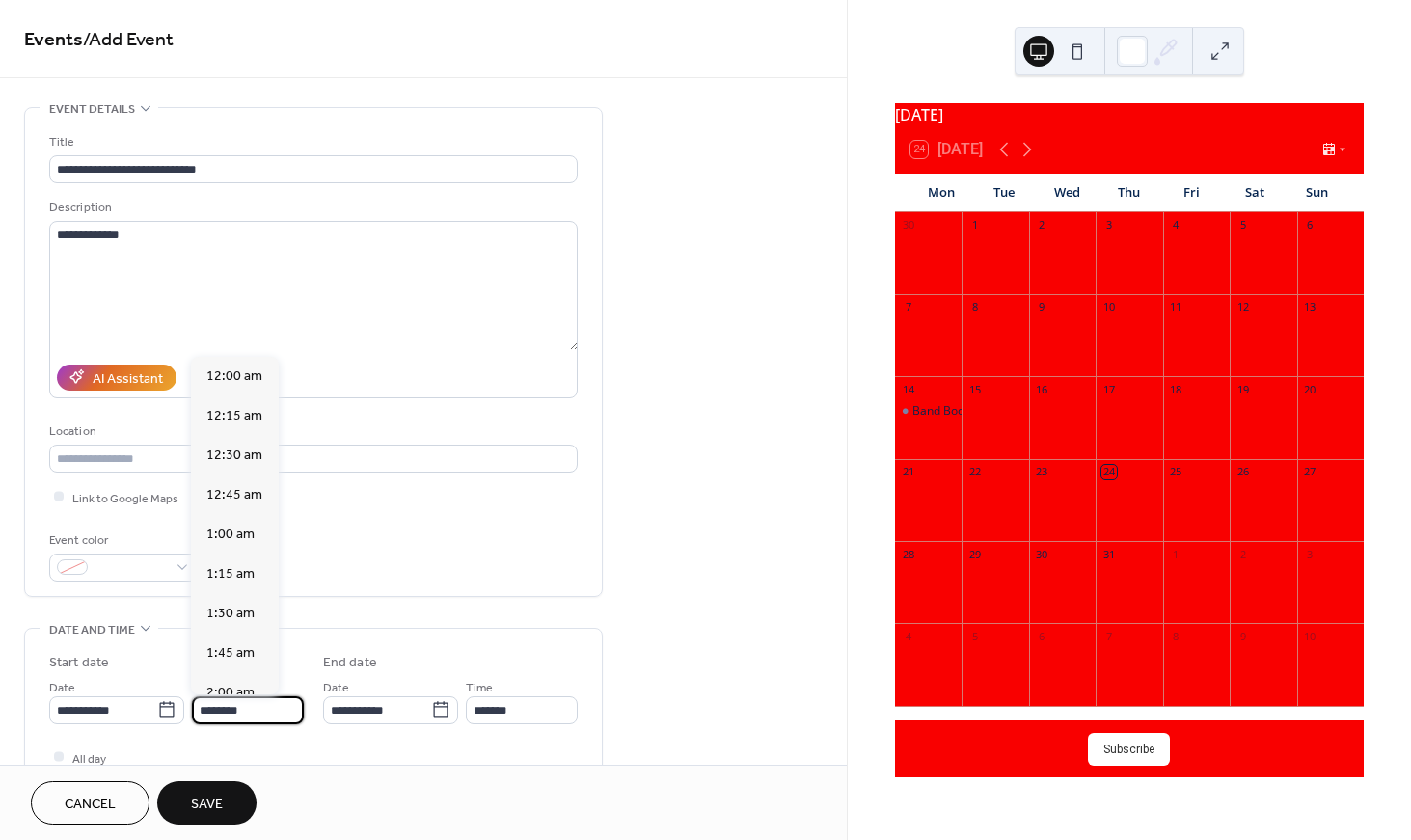 scroll, scrollTop: 1866, scrollLeft: 0, axis: vertical 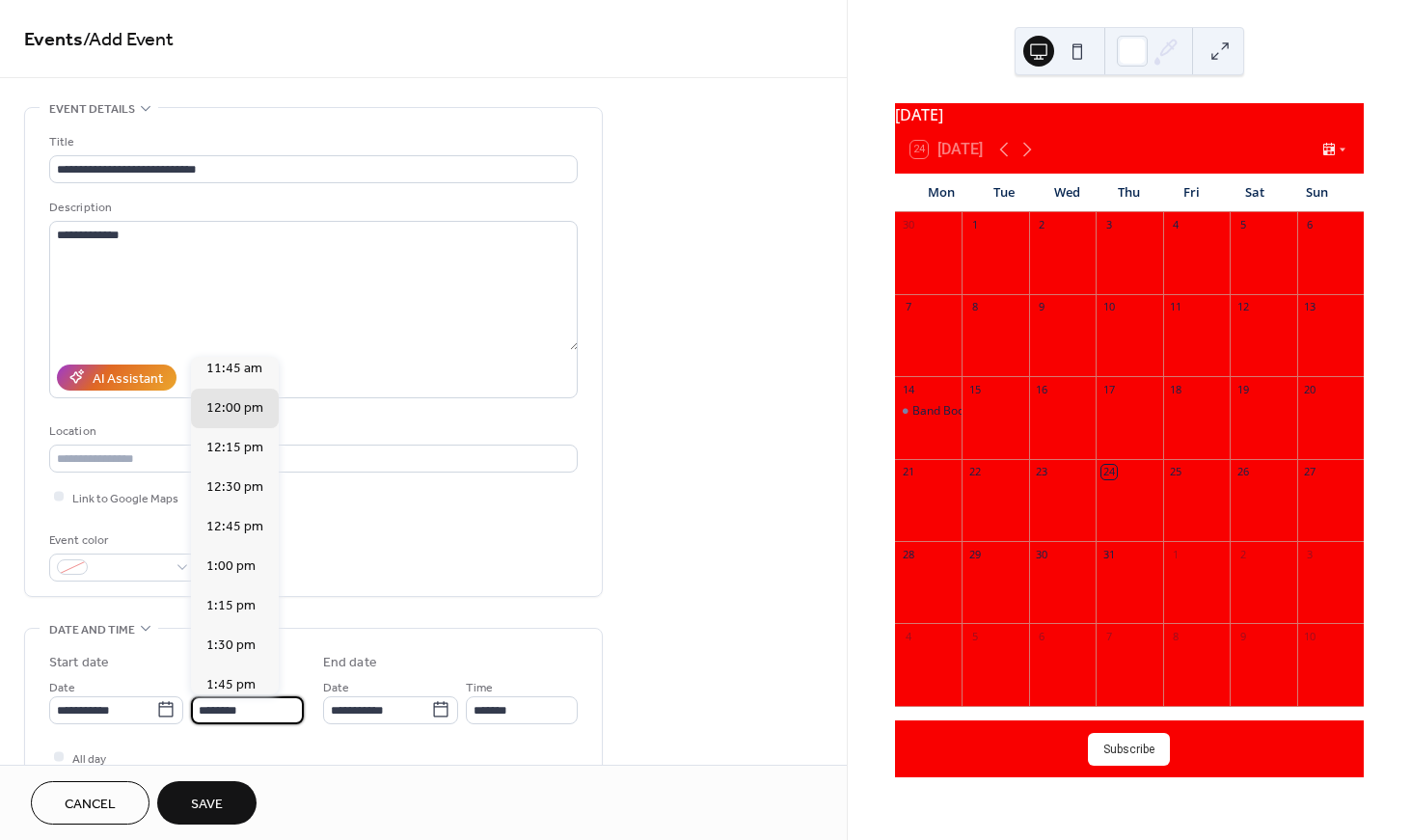 drag, startPoint x: 271, startPoint y: 716, endPoint x: 196, endPoint y: 717, distance: 75.00667 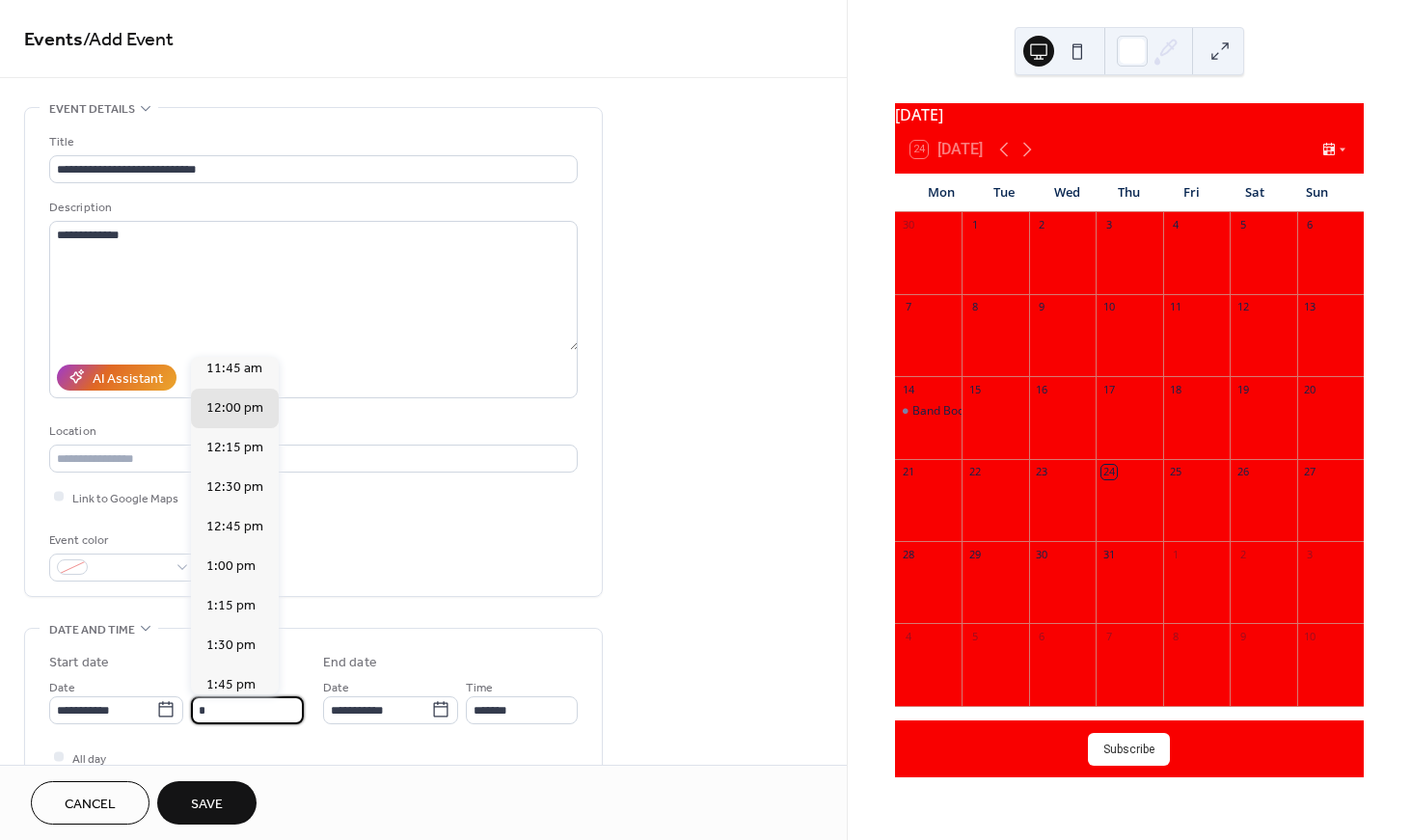 scroll, scrollTop: 777, scrollLeft: 0, axis: vertical 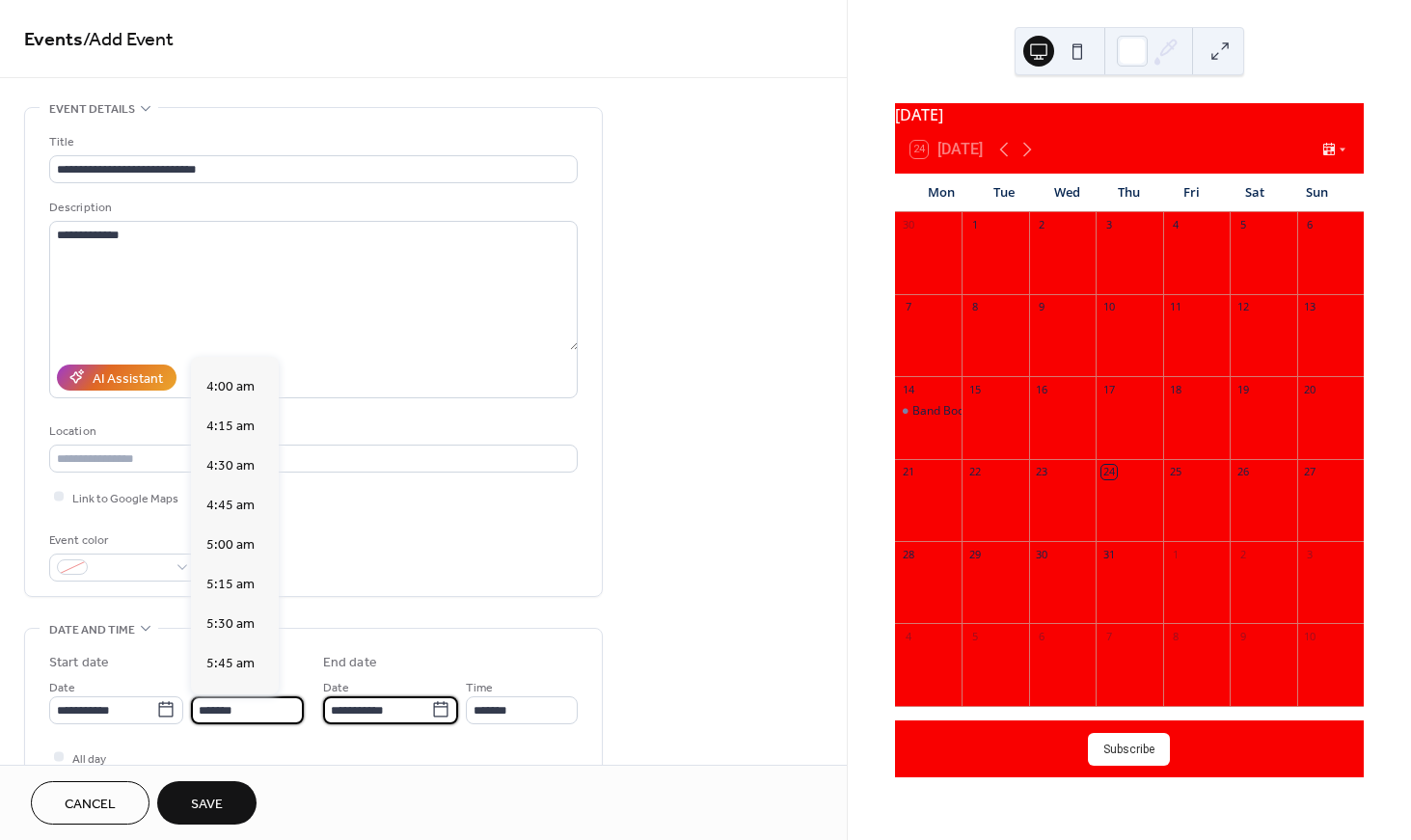 type on "*******" 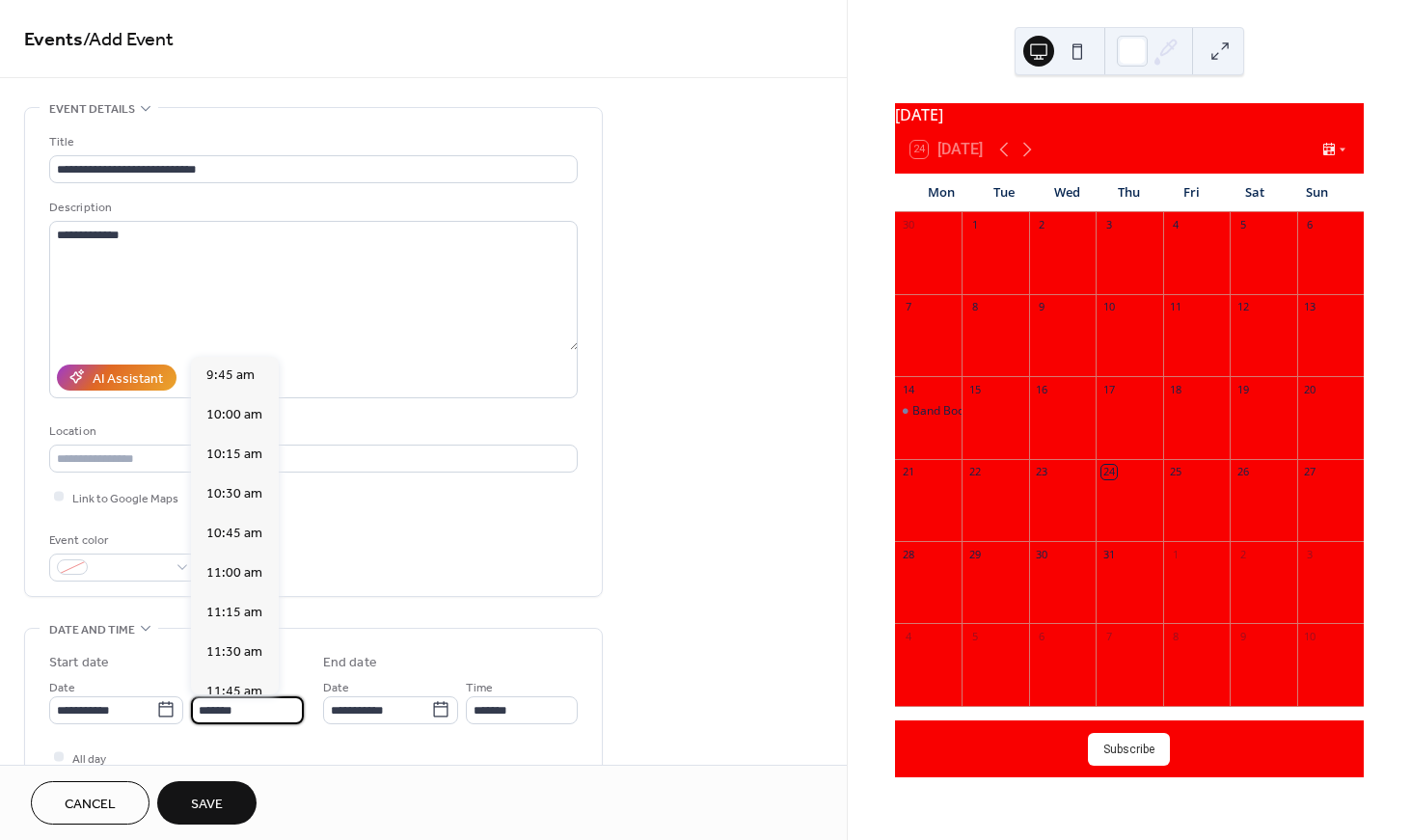 scroll, scrollTop: 1544, scrollLeft: 0, axis: vertical 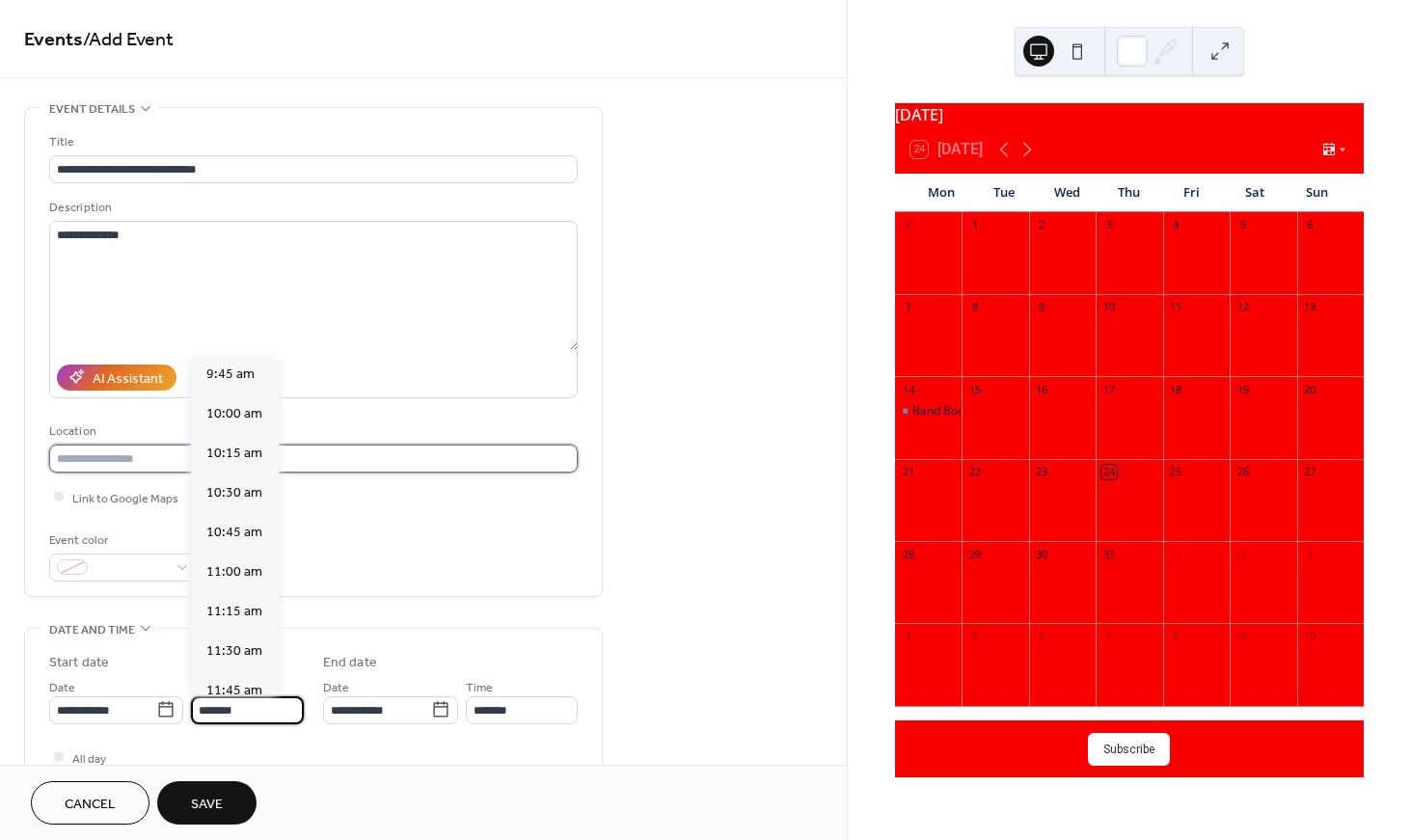 click at bounding box center [313, 458] 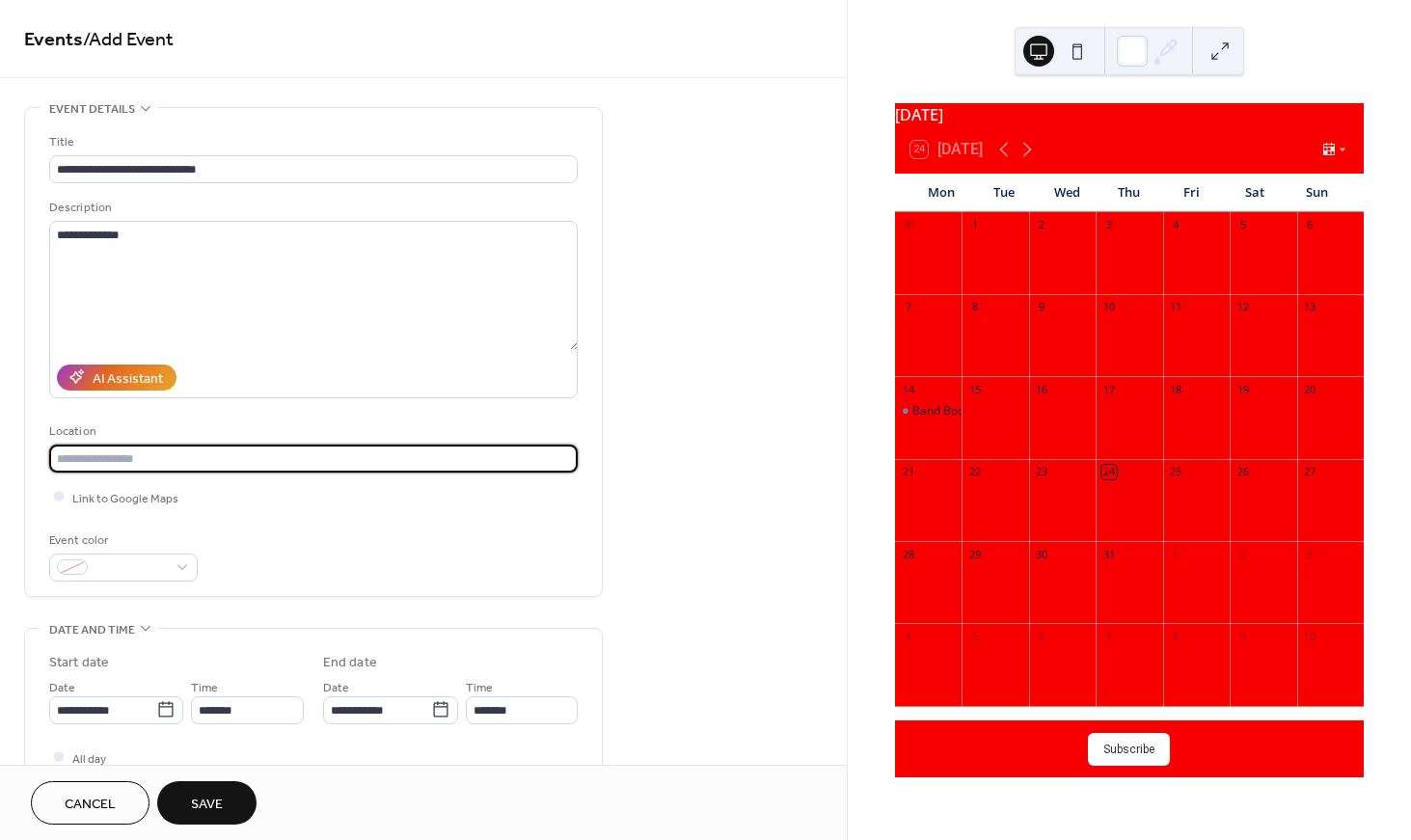 scroll, scrollTop: 96, scrollLeft: 0, axis: vertical 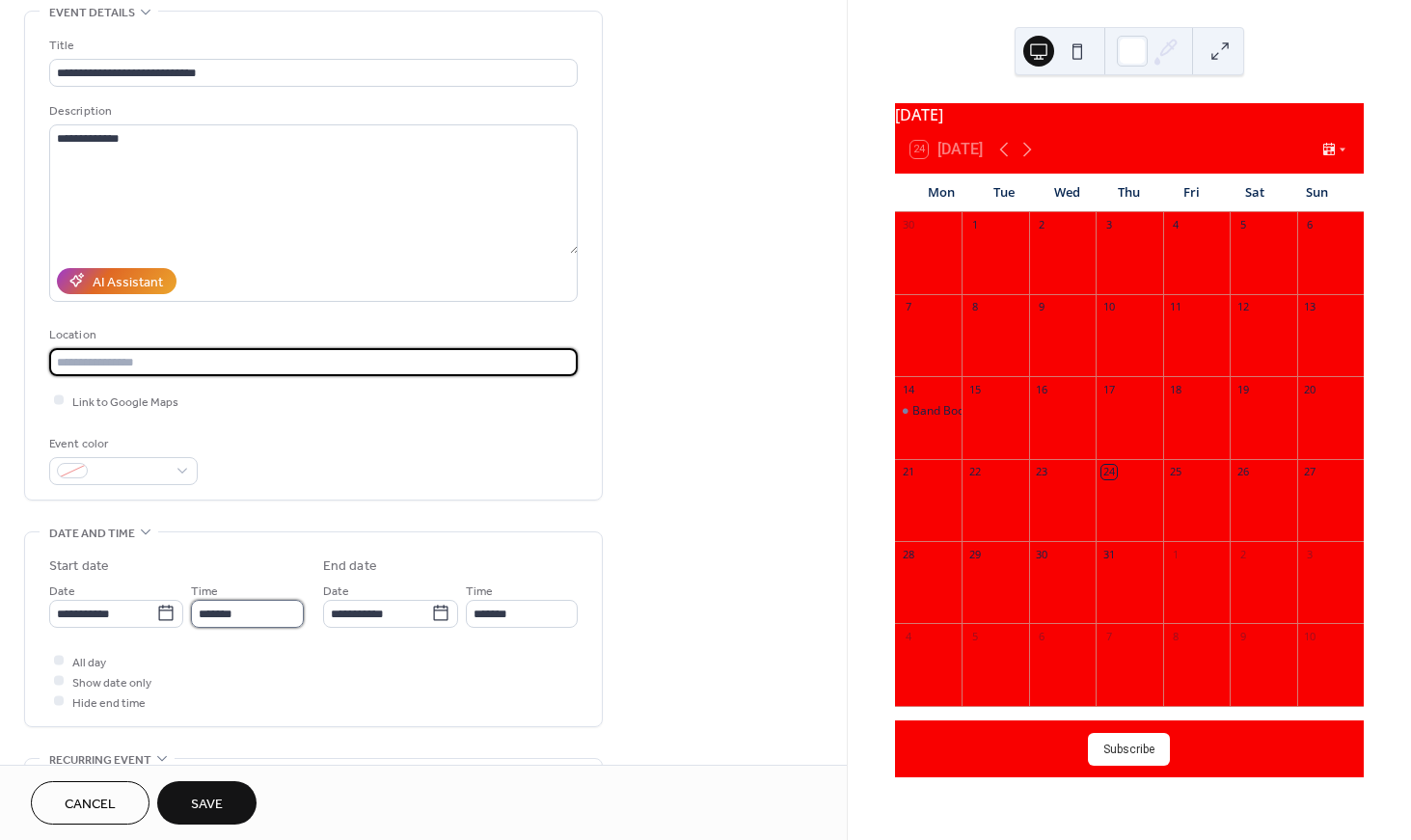 click on "*******" at bounding box center [247, 613] 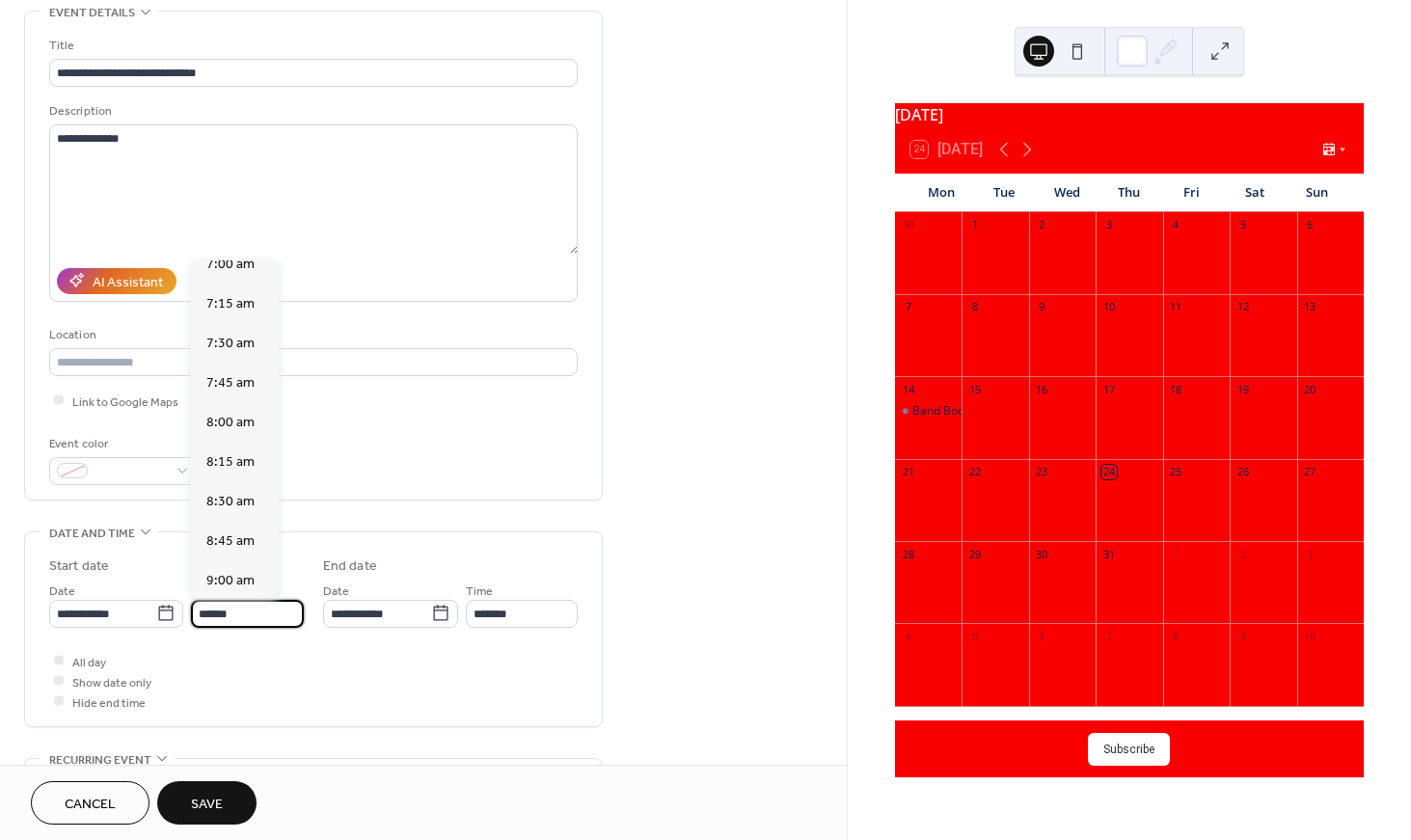 scroll, scrollTop: 2566, scrollLeft: 0, axis: vertical 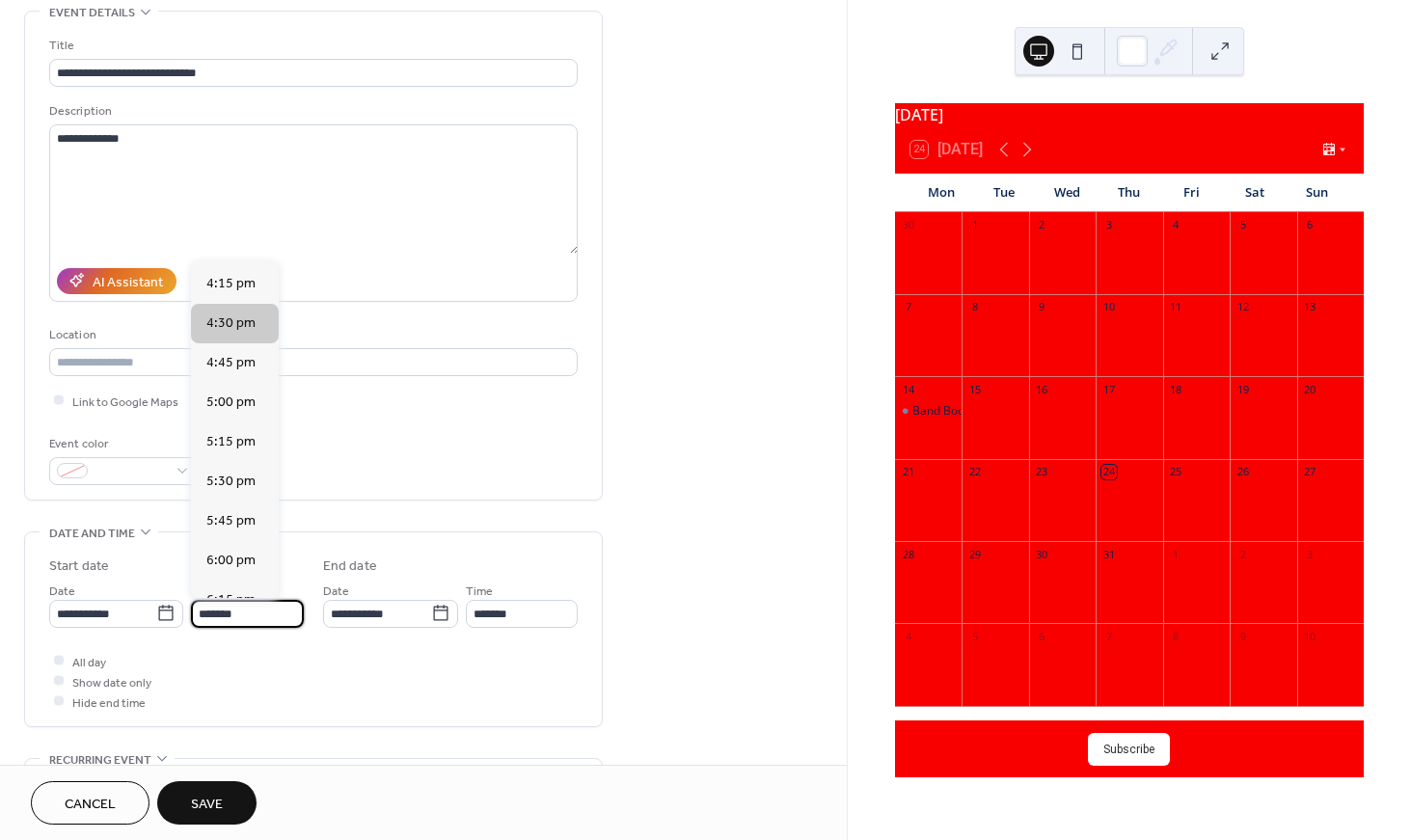 type on "*******" 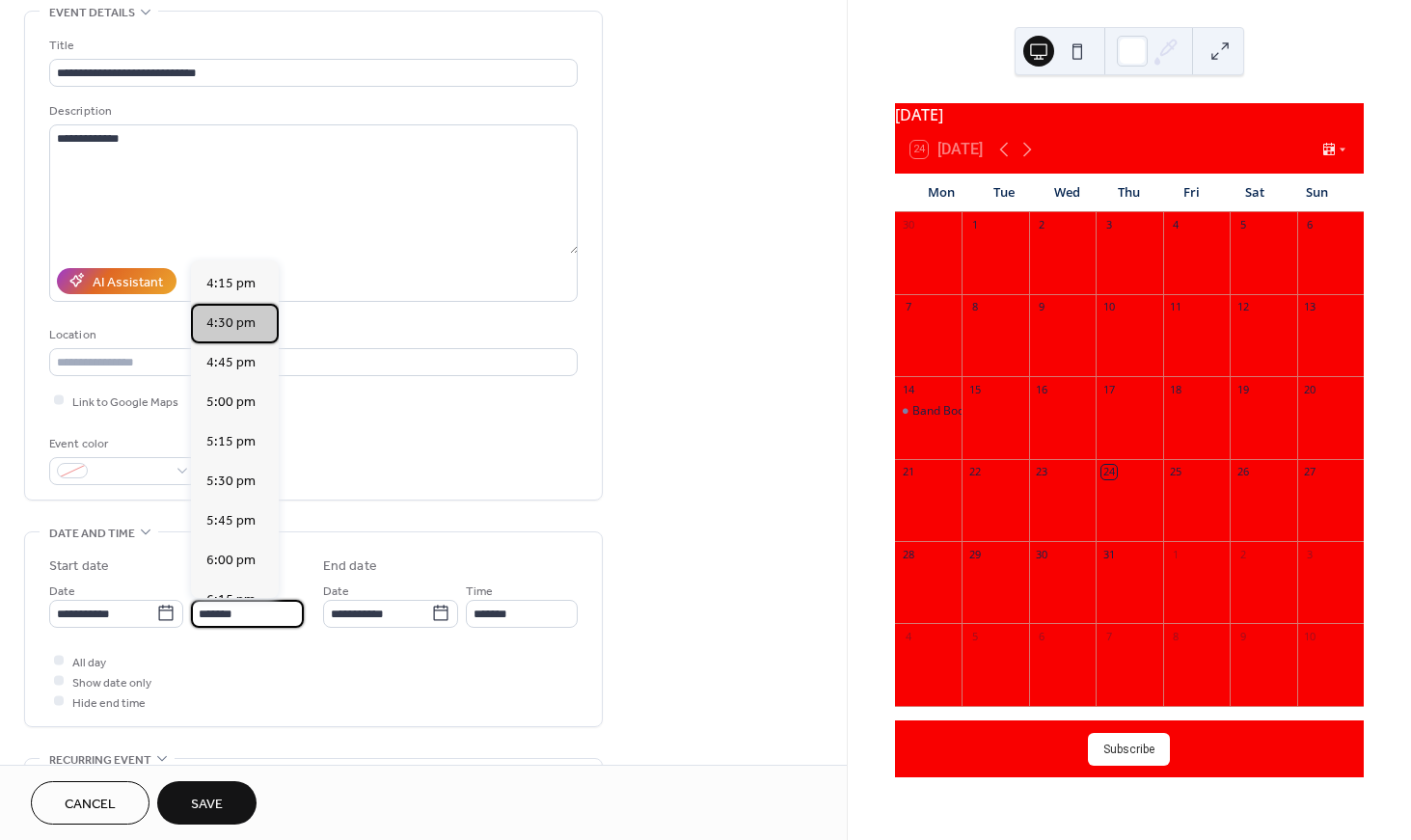 click on "4:30 pm" at bounding box center (234, 323) 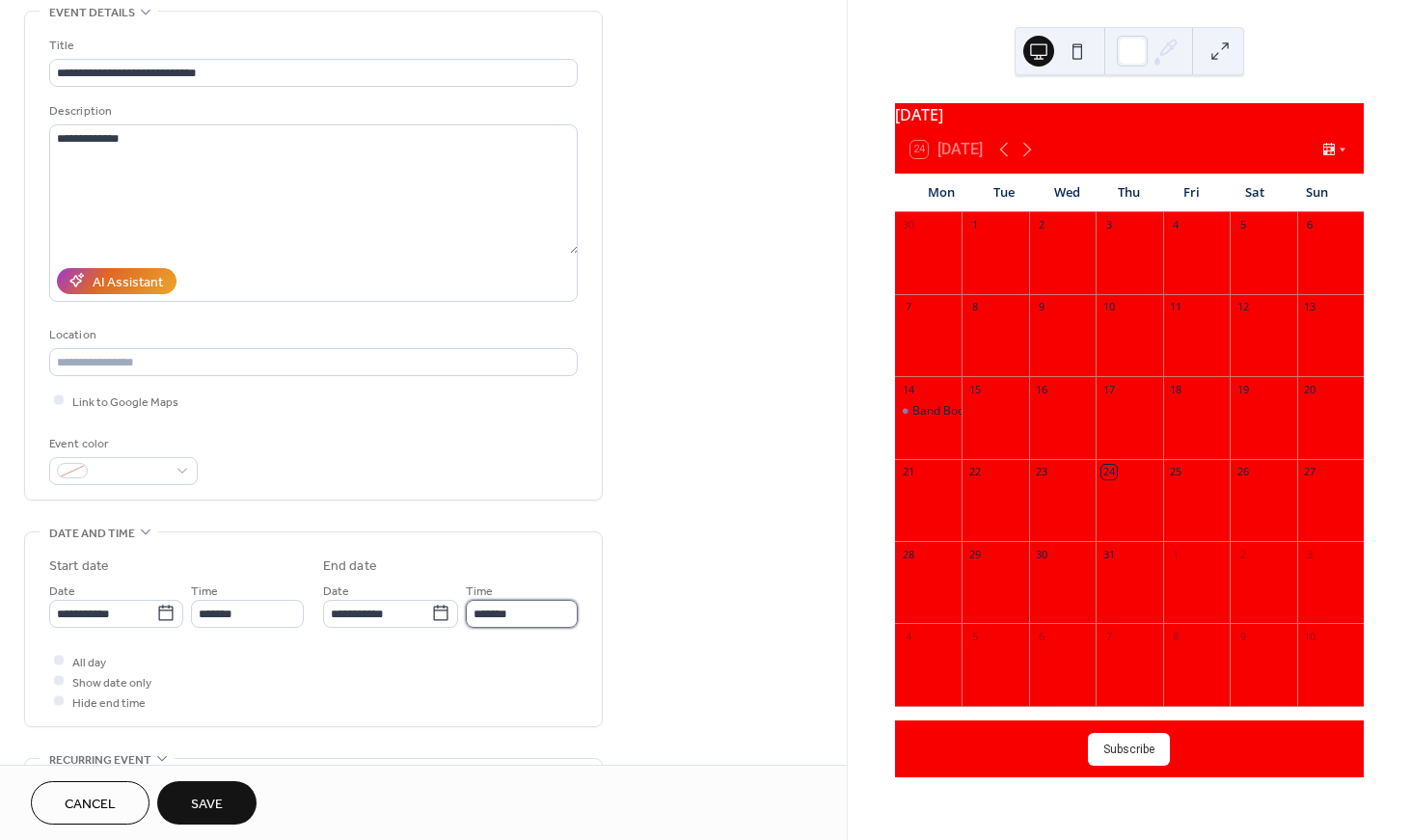 click on "*******" at bounding box center (522, 613) 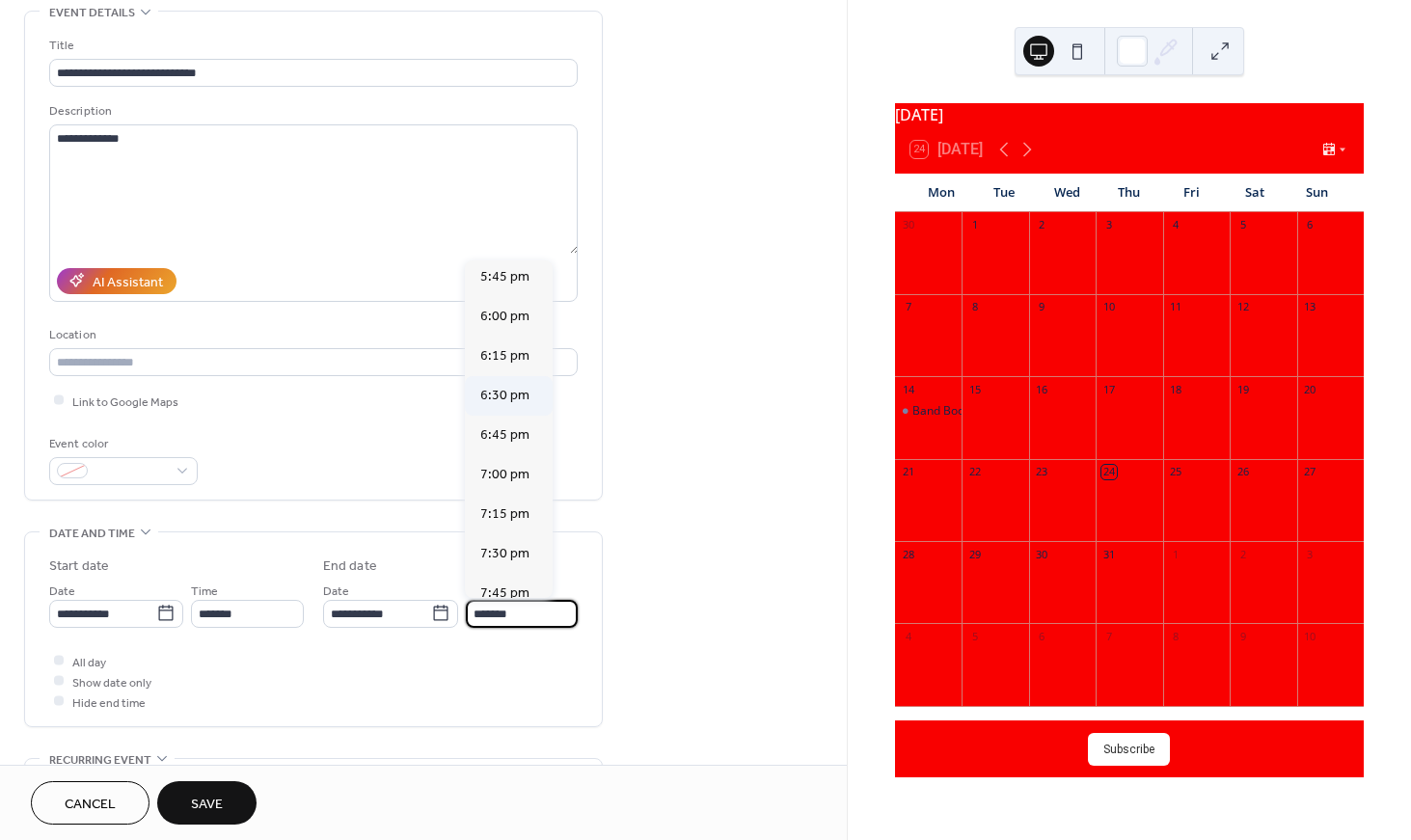 scroll, scrollTop: 169, scrollLeft: 0, axis: vertical 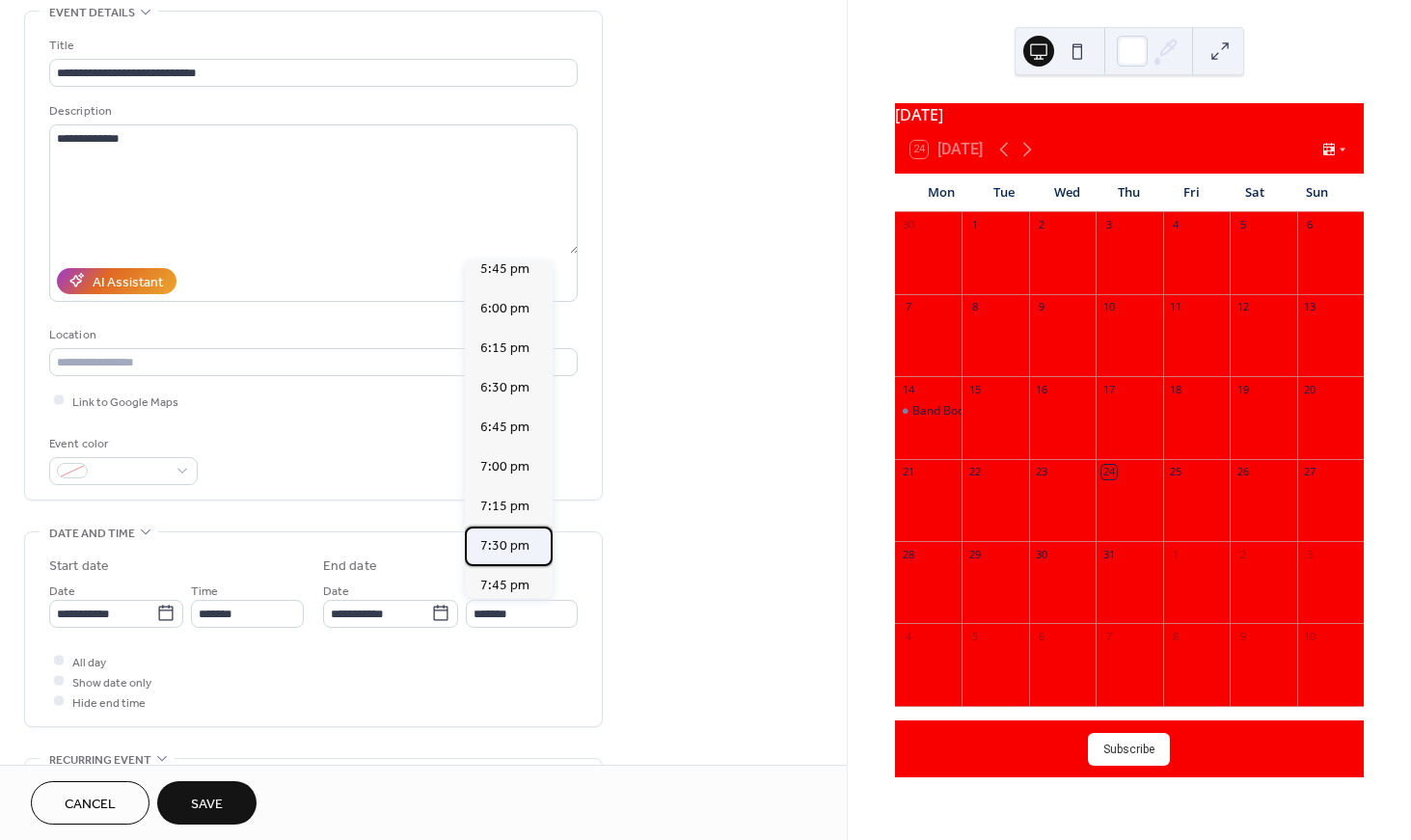 click on "7:30 pm" at bounding box center [504, 546] 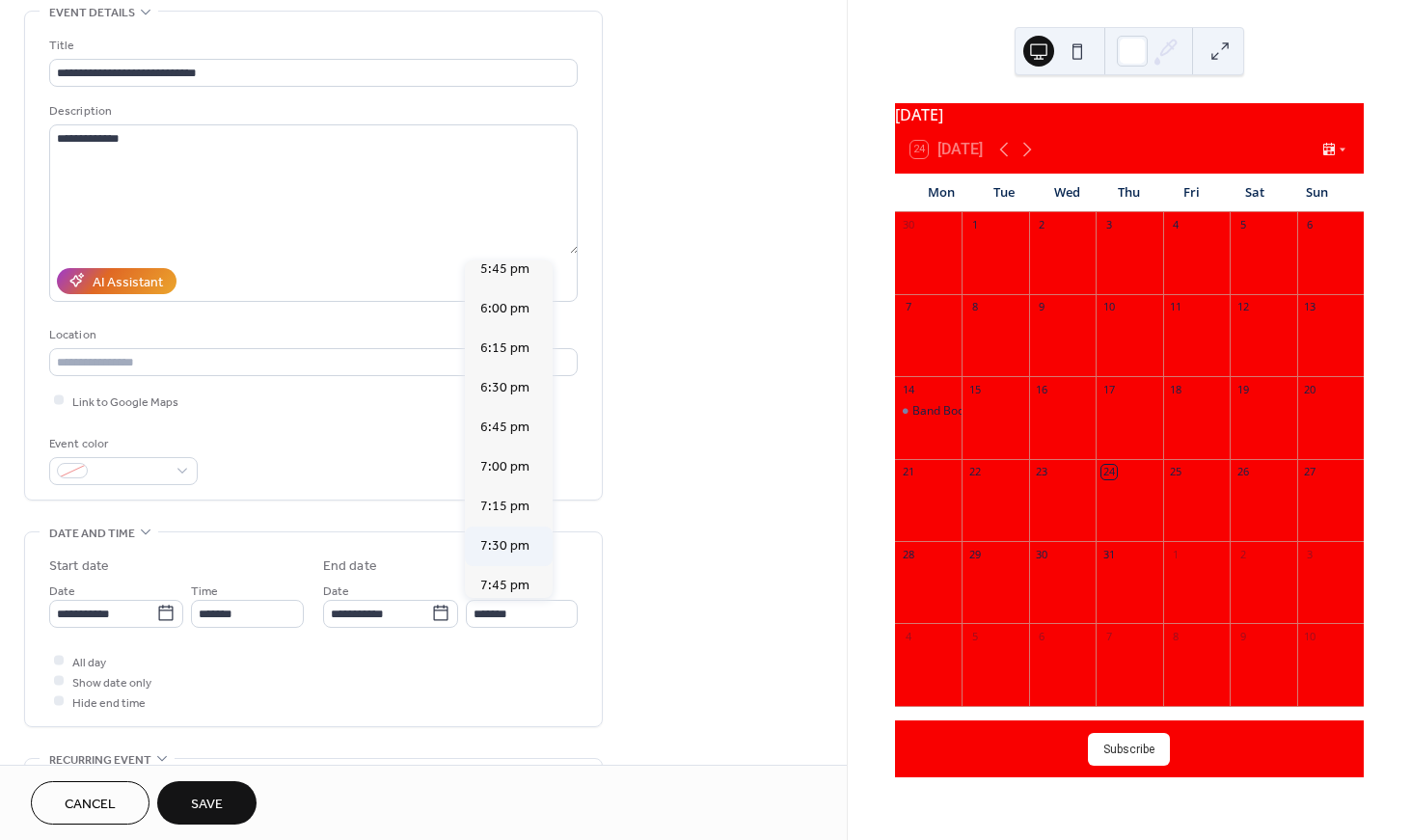 type on "*******" 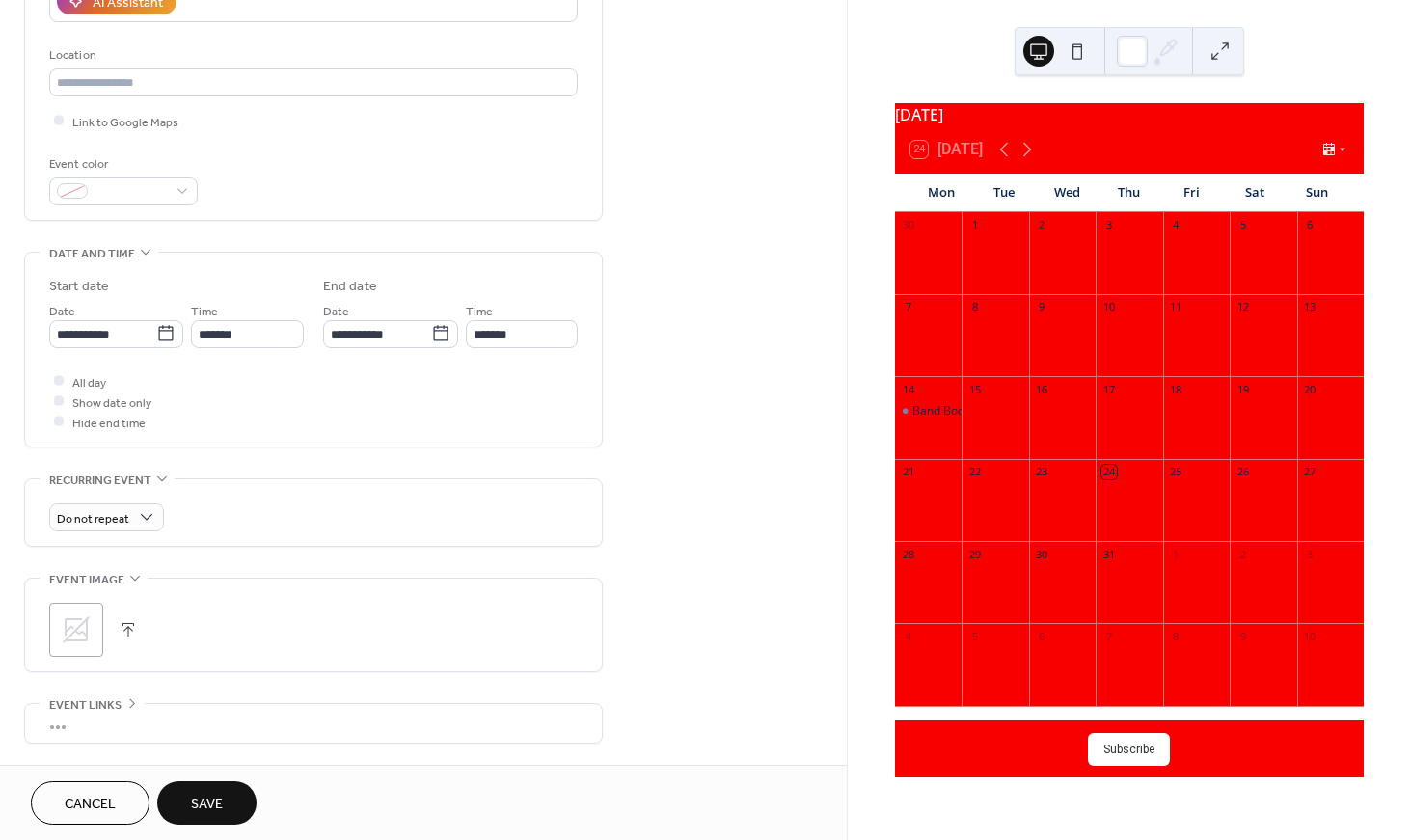 scroll, scrollTop: 401, scrollLeft: 0, axis: vertical 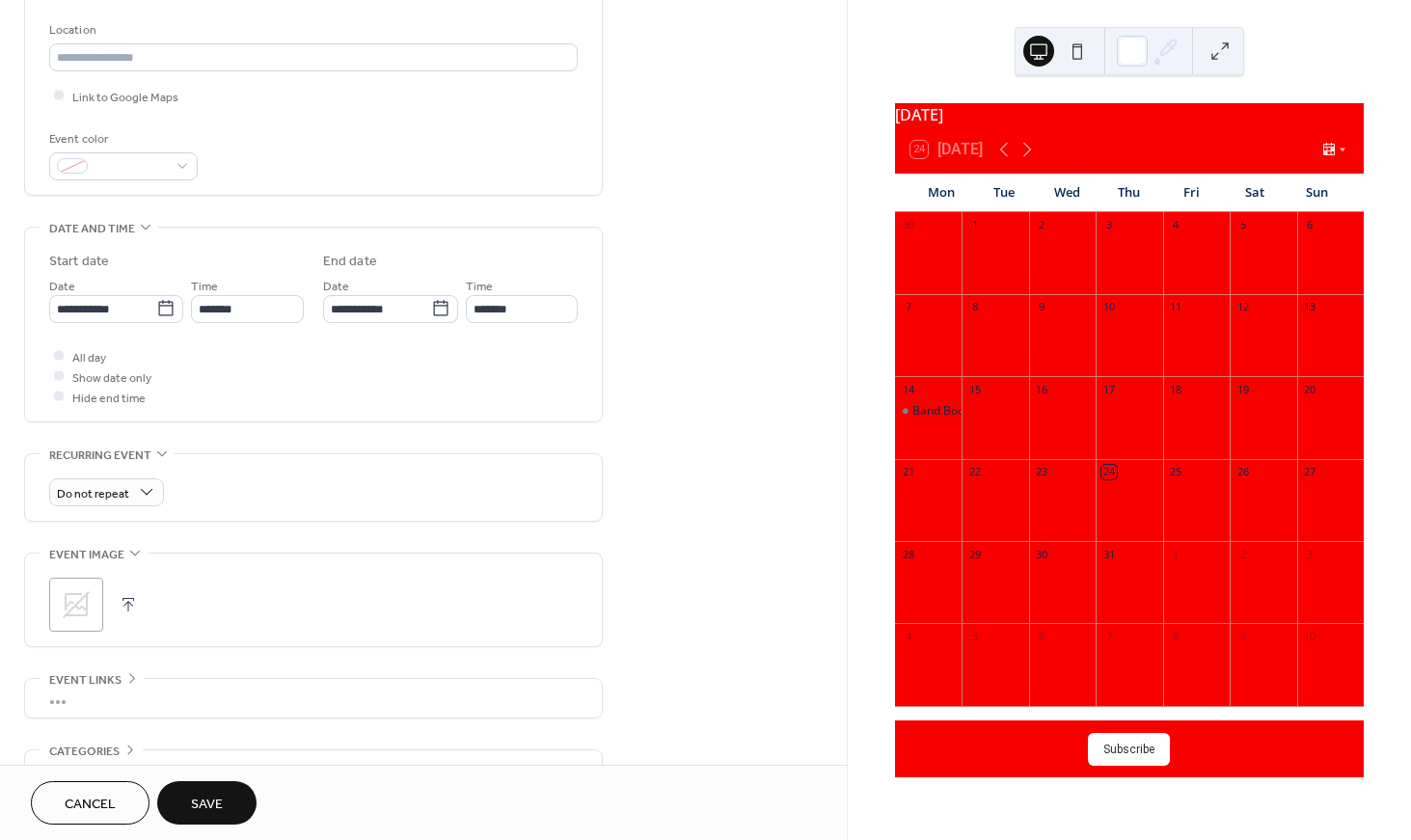 click on "Save" at bounding box center (206, 804) 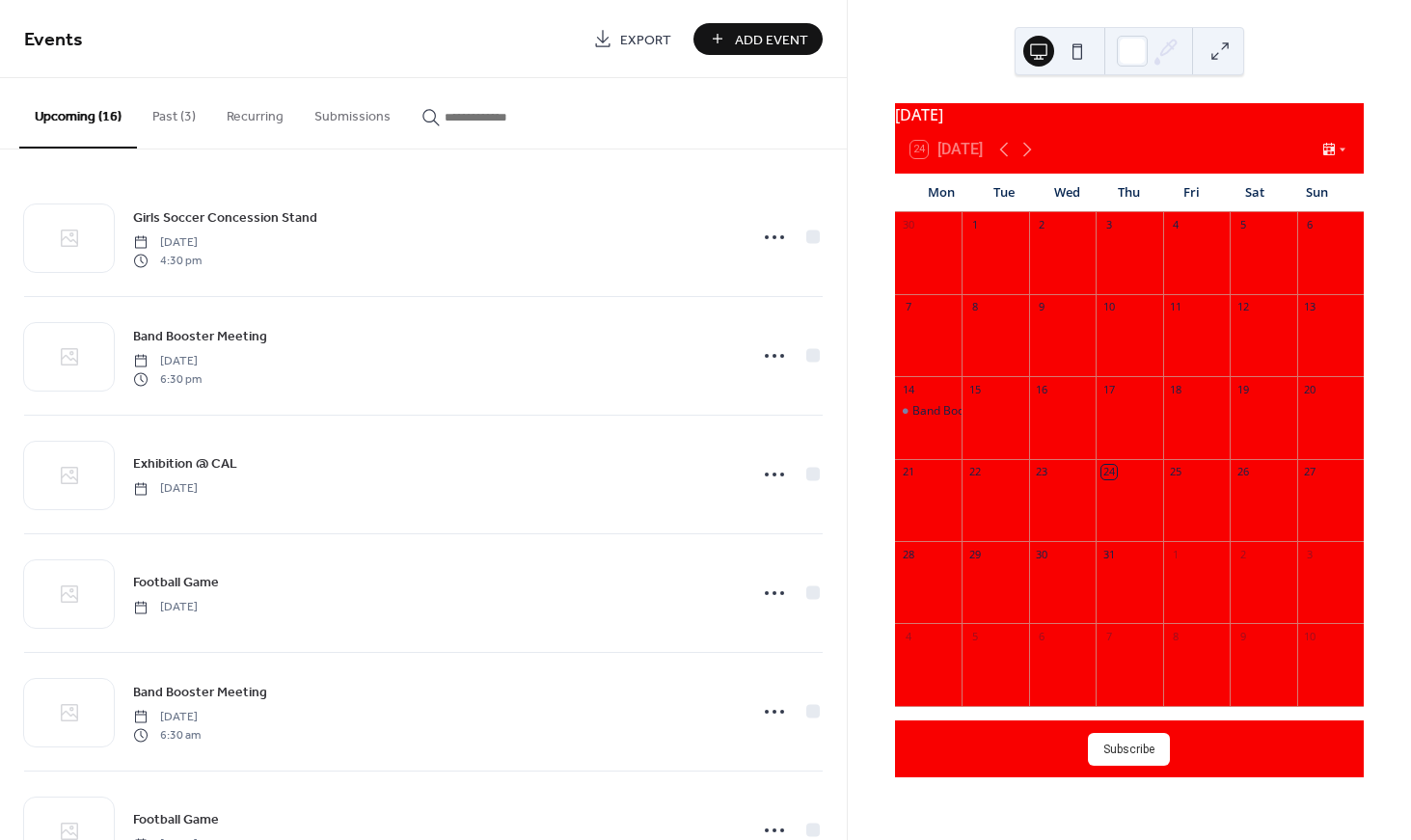 click on "Add Event" at bounding box center (772, 40) 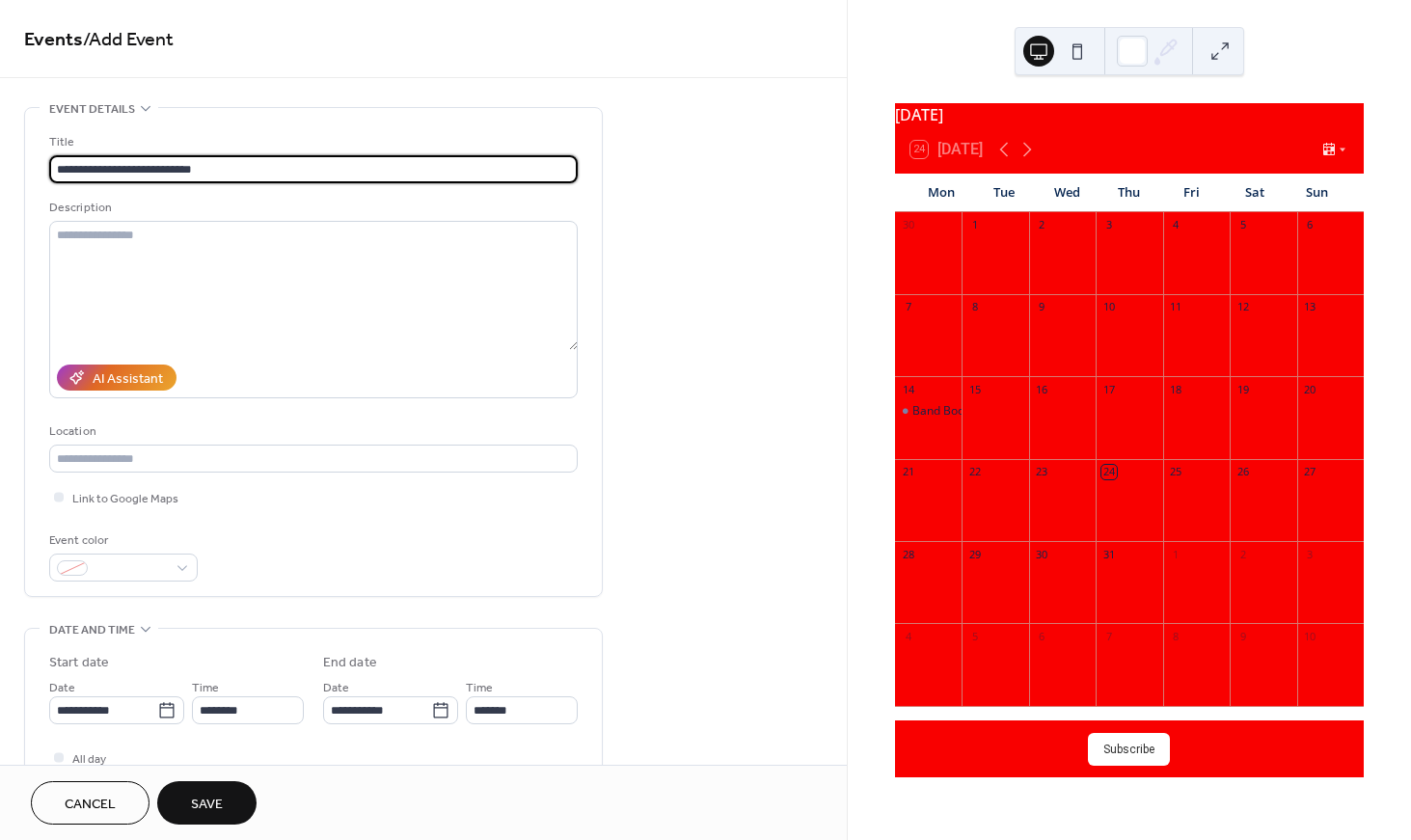 type on "**********" 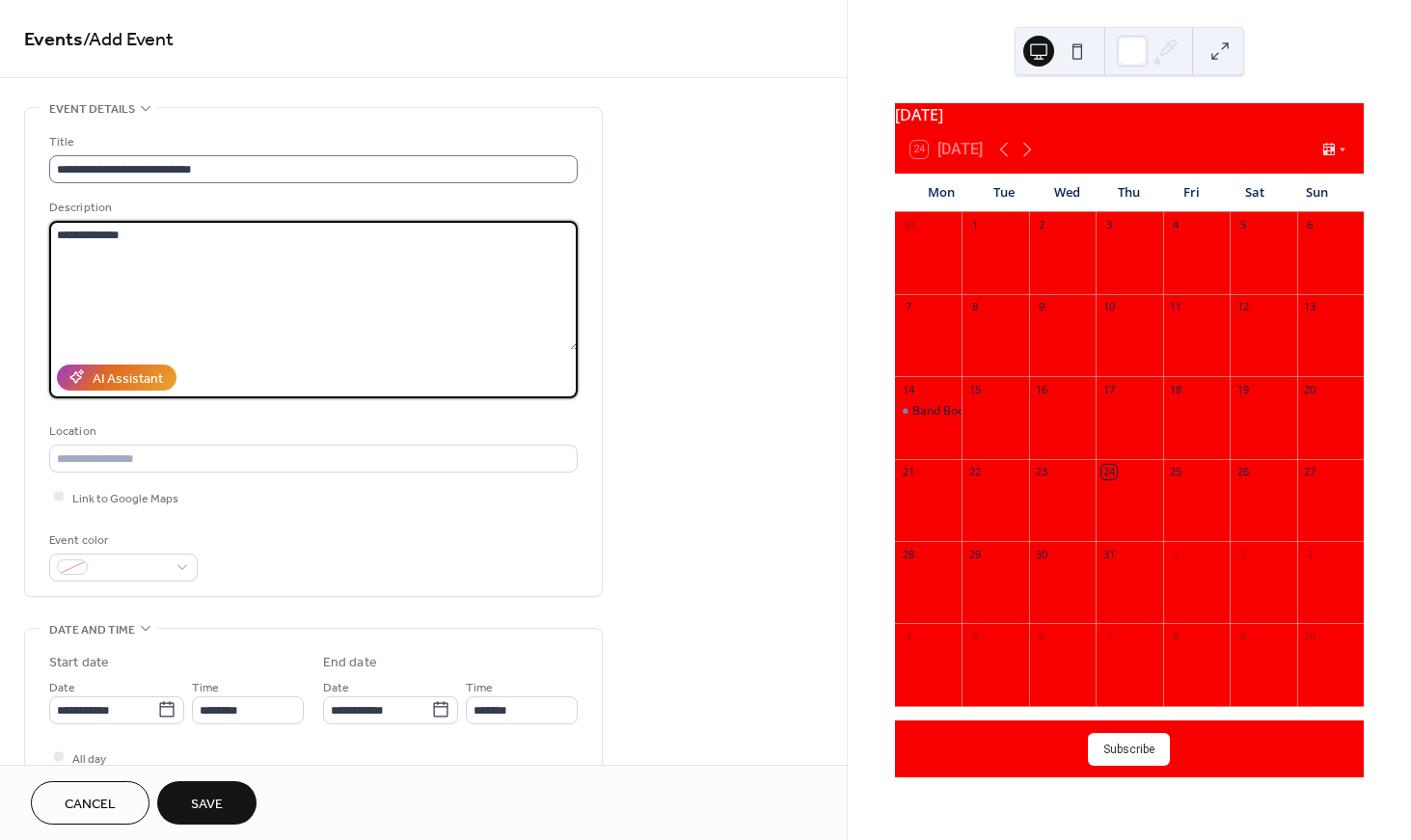 type on "**********" 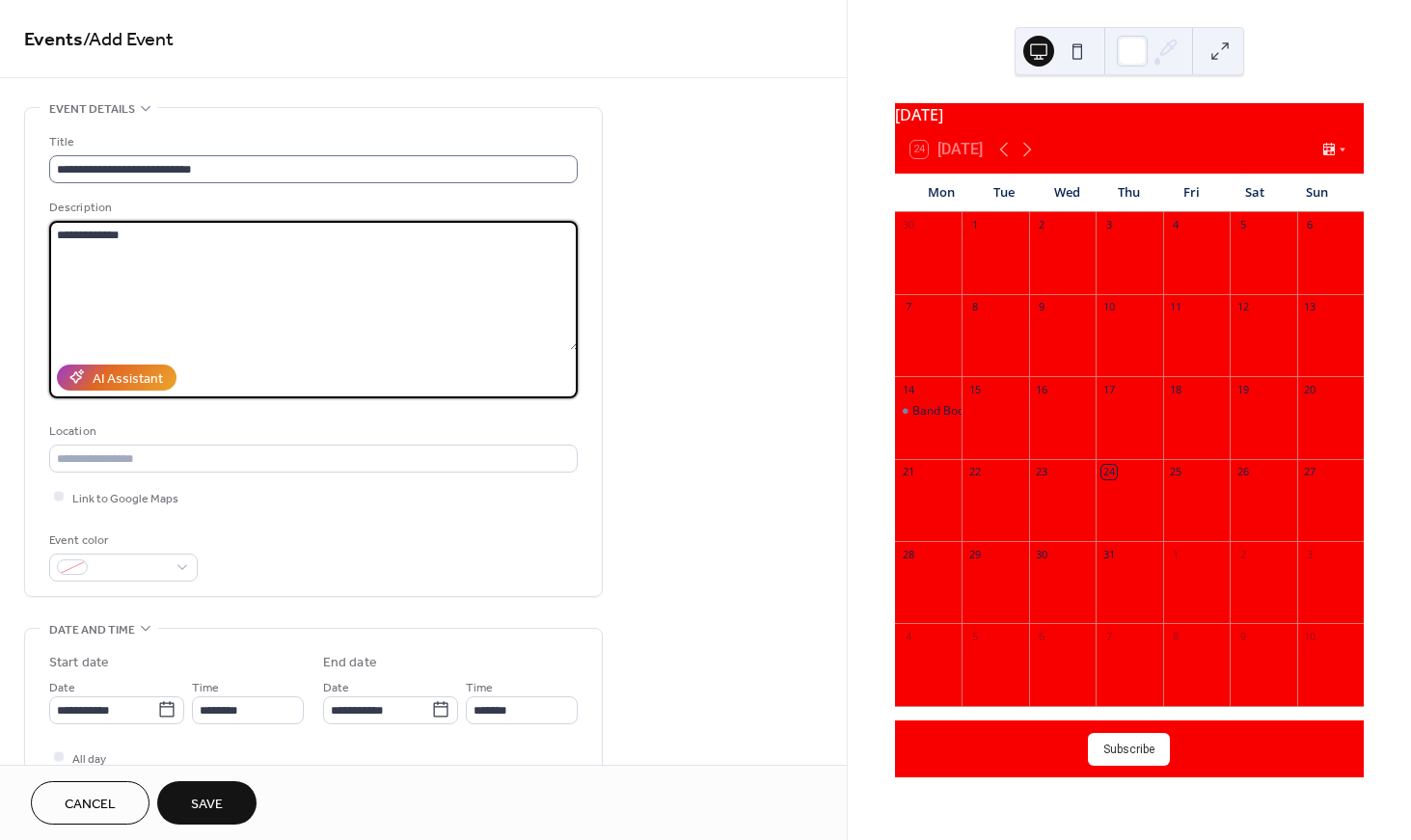 type 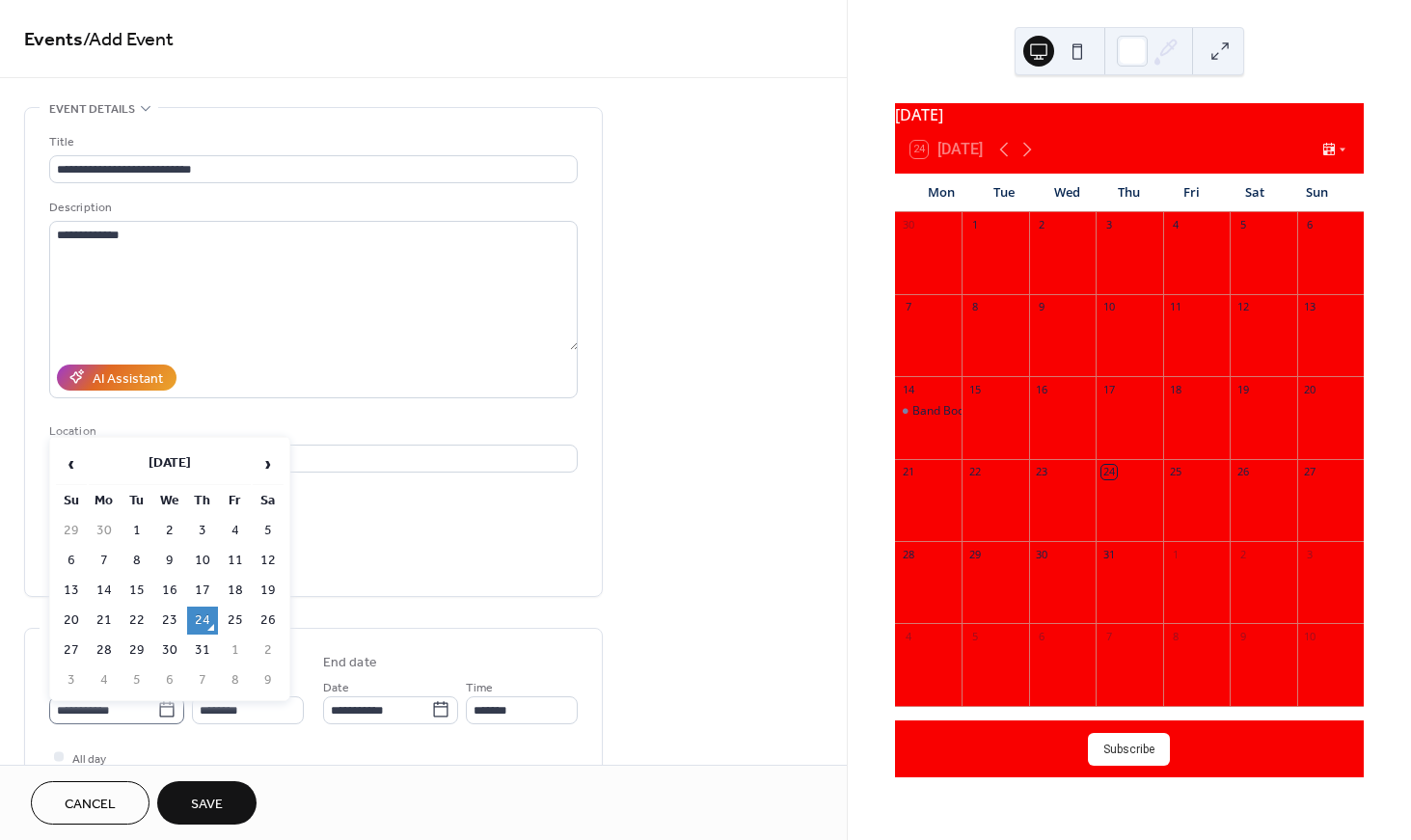 click 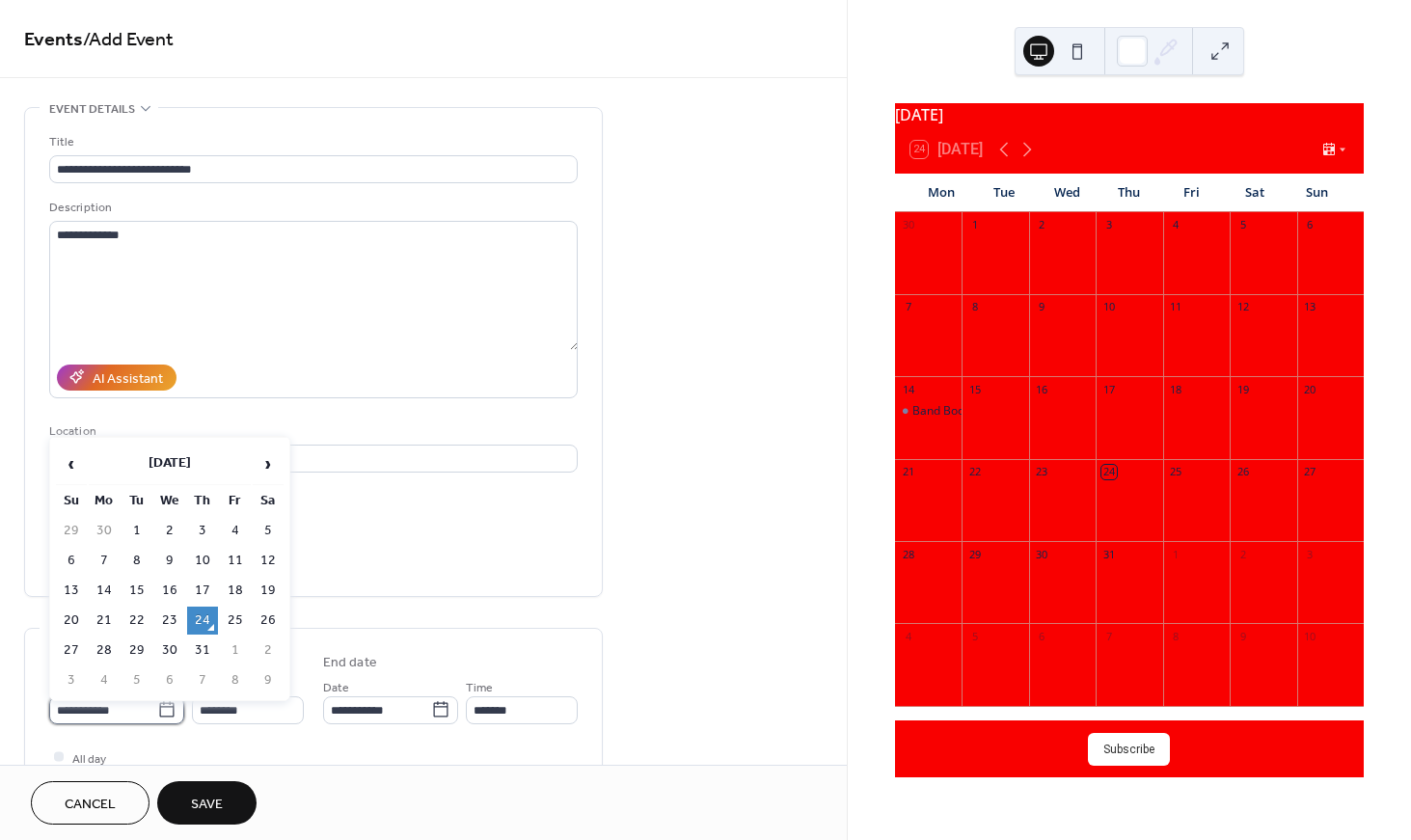 click on "**********" at bounding box center [103, 710] 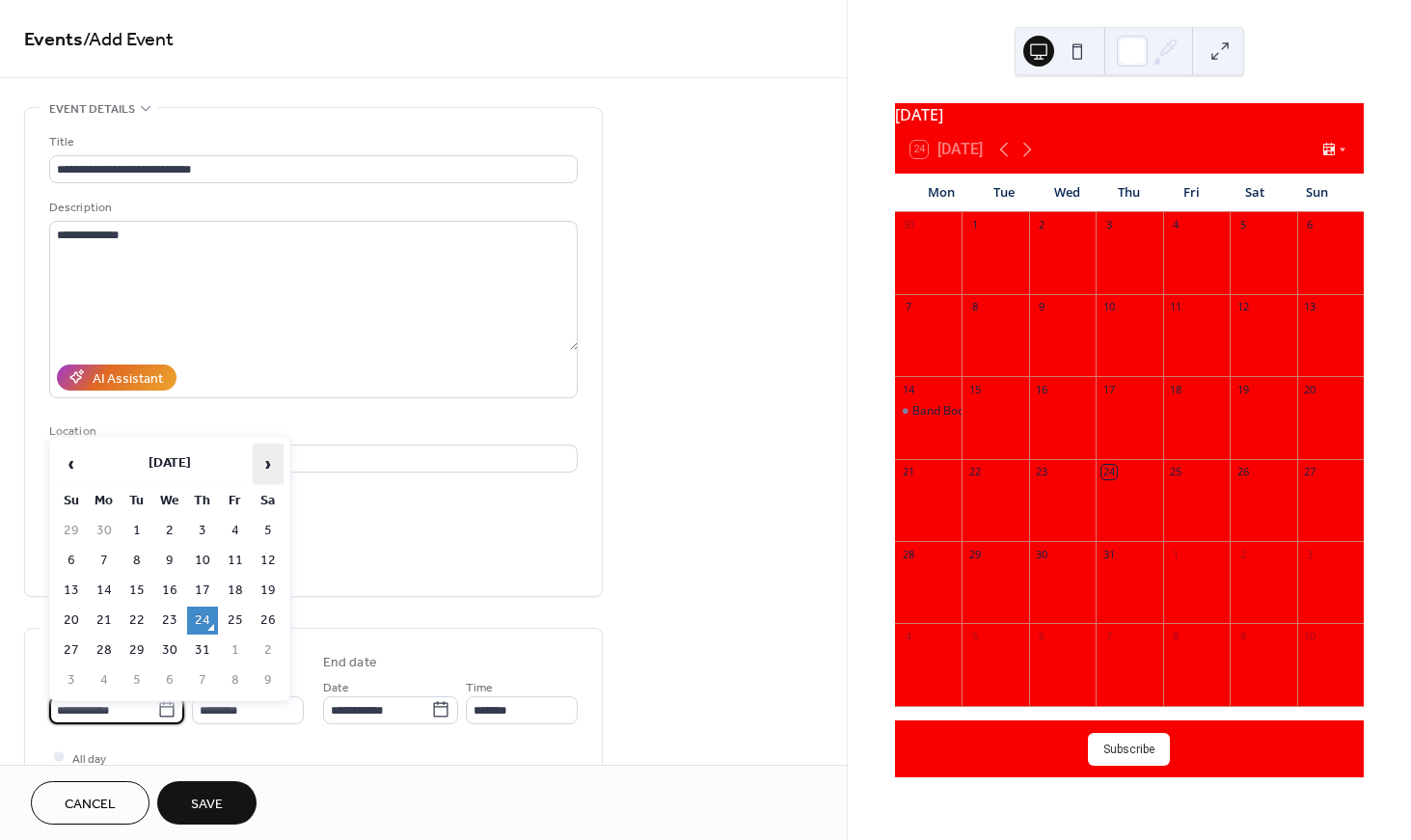 click on "›" at bounding box center [268, 464] 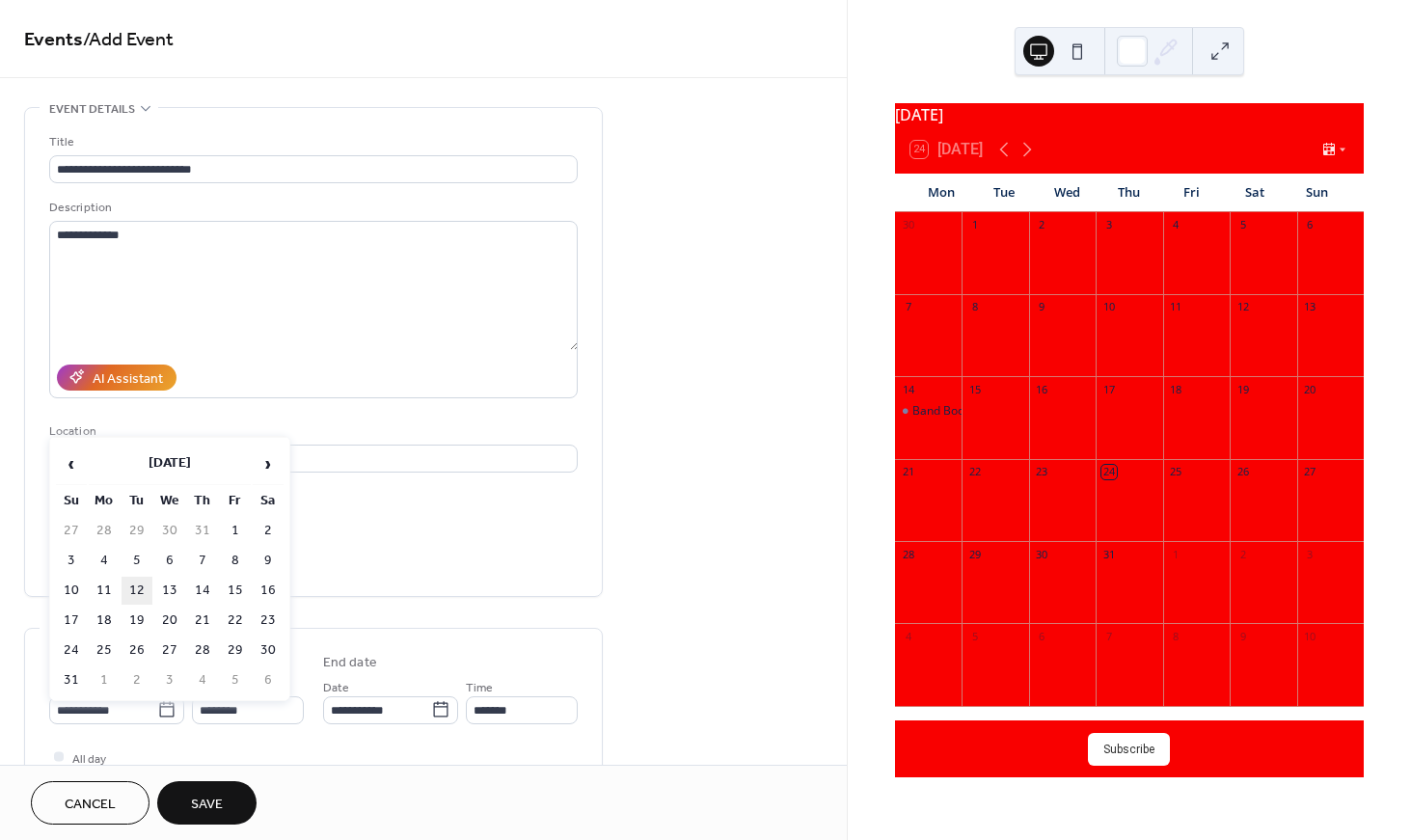 click on "12" at bounding box center [137, 590] 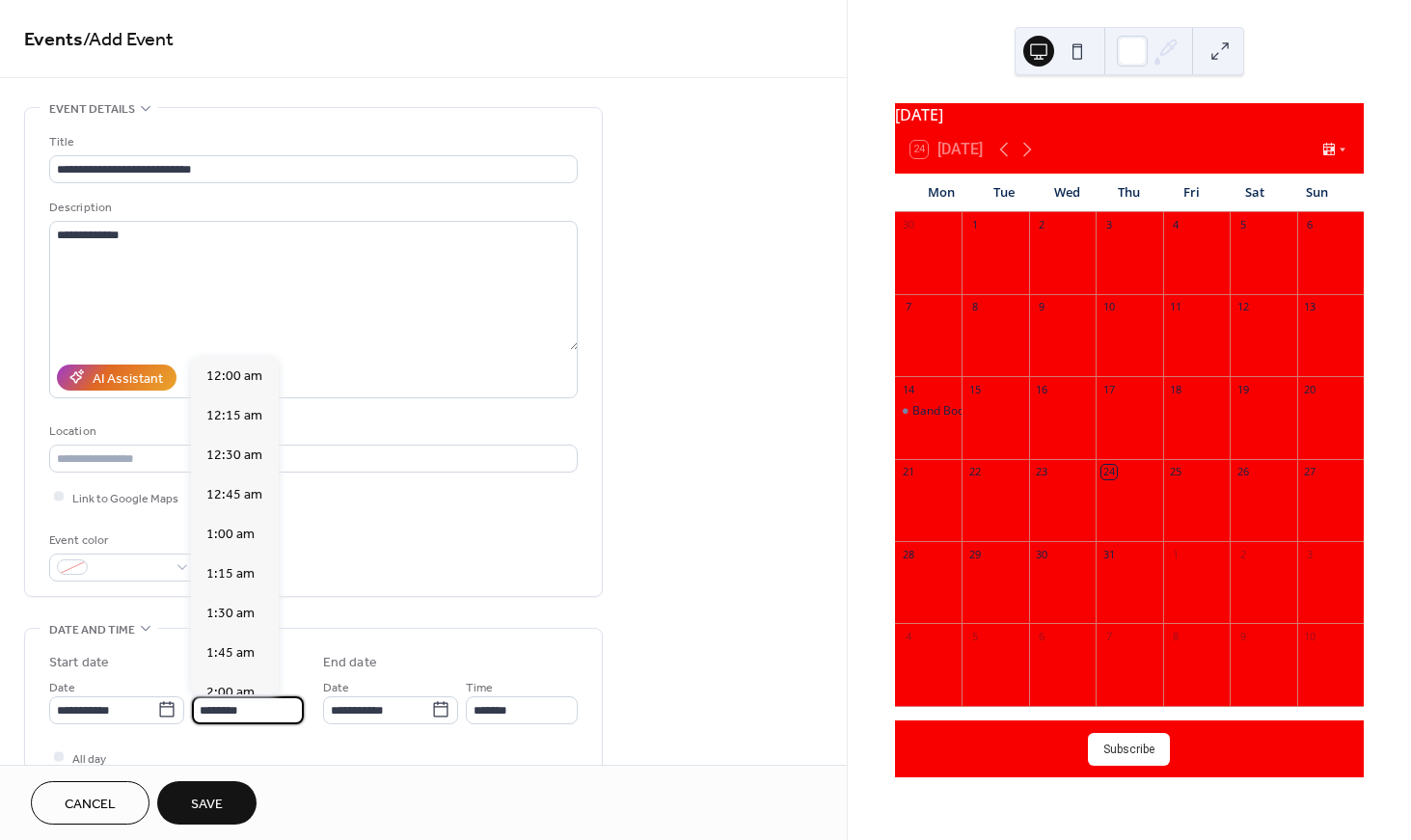 scroll, scrollTop: 1866, scrollLeft: 0, axis: vertical 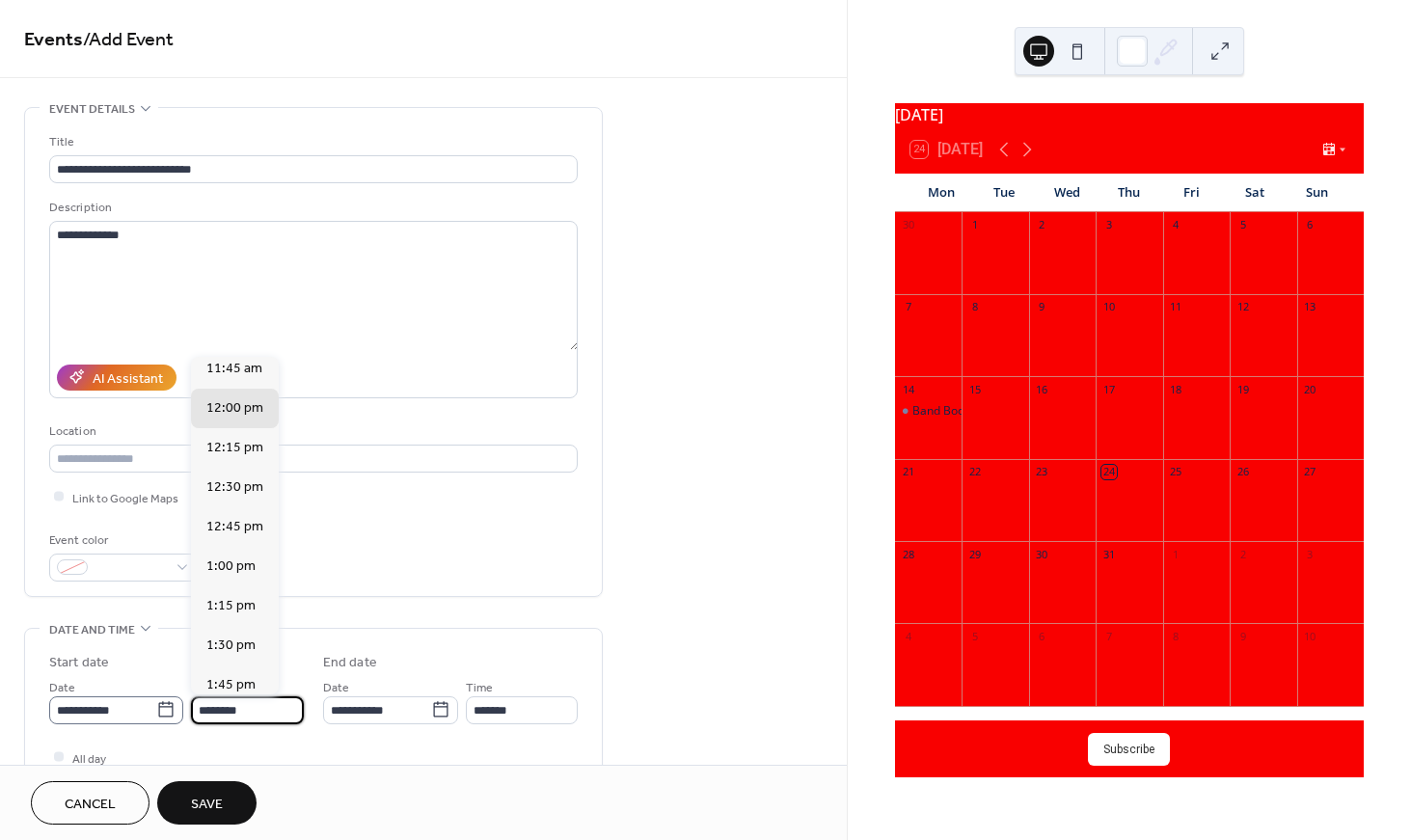 drag, startPoint x: 272, startPoint y: 712, endPoint x: 171, endPoint y: 698, distance: 101.96568 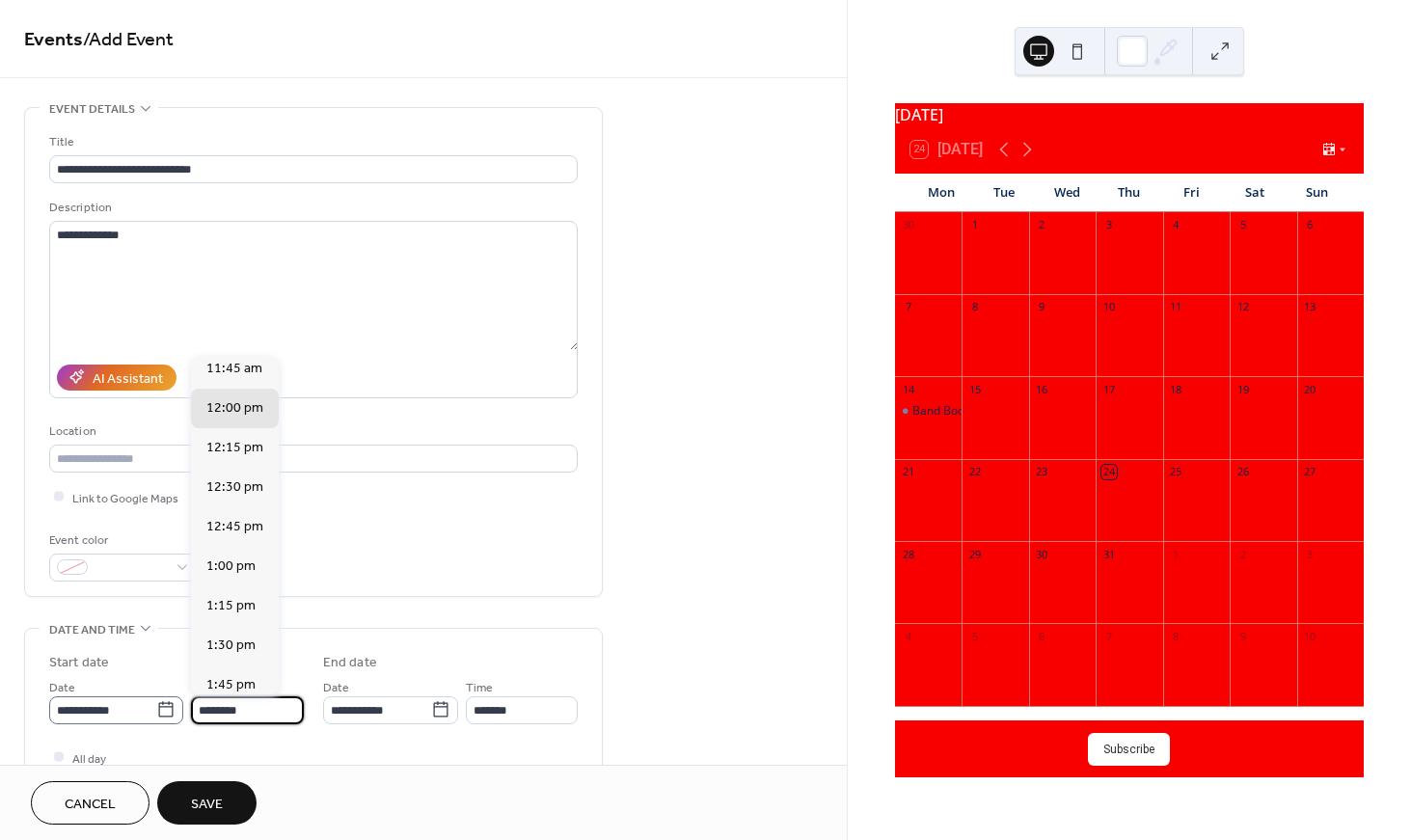 click on "**********" at bounding box center (176, 700) 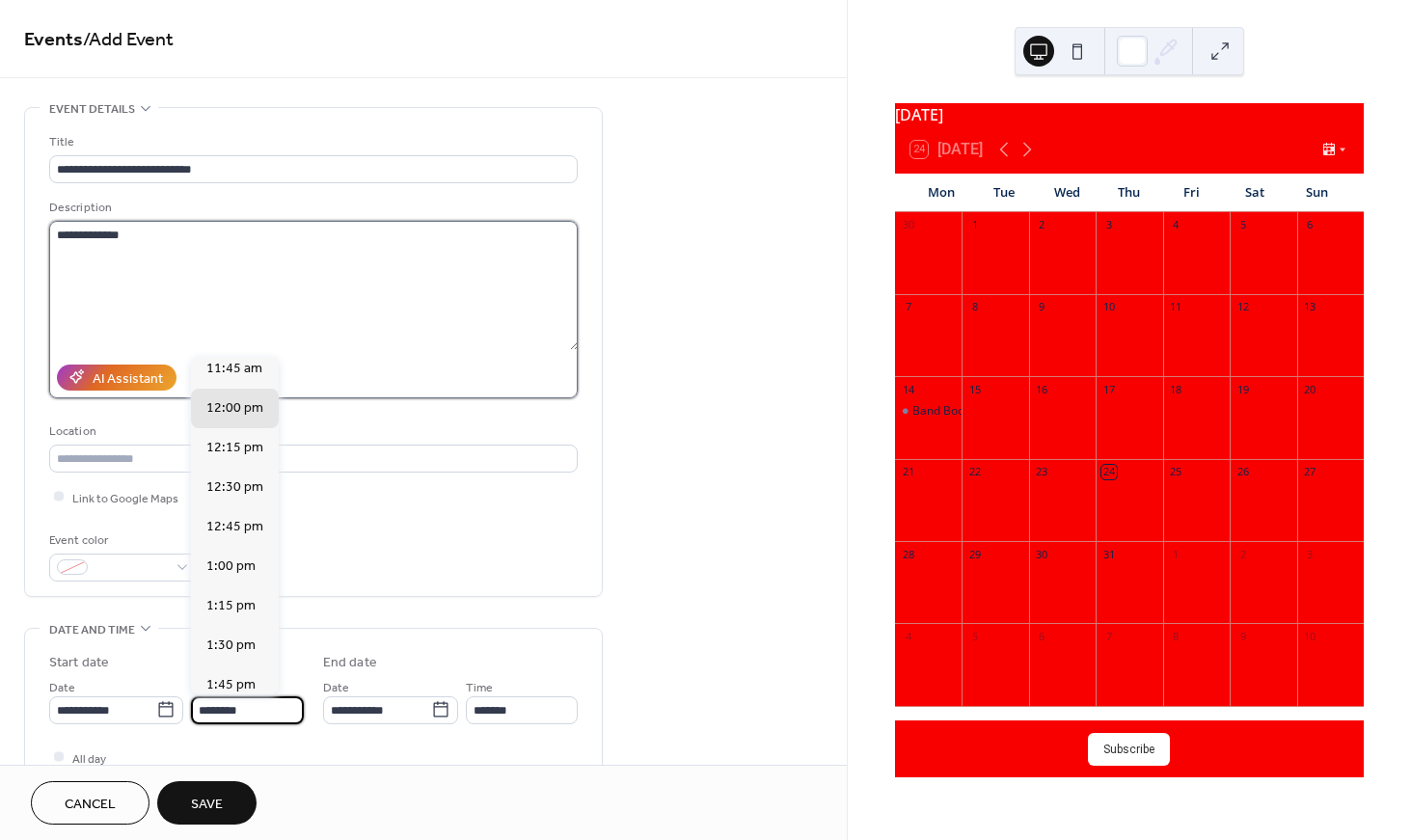 click on "**********" at bounding box center [313, 285] 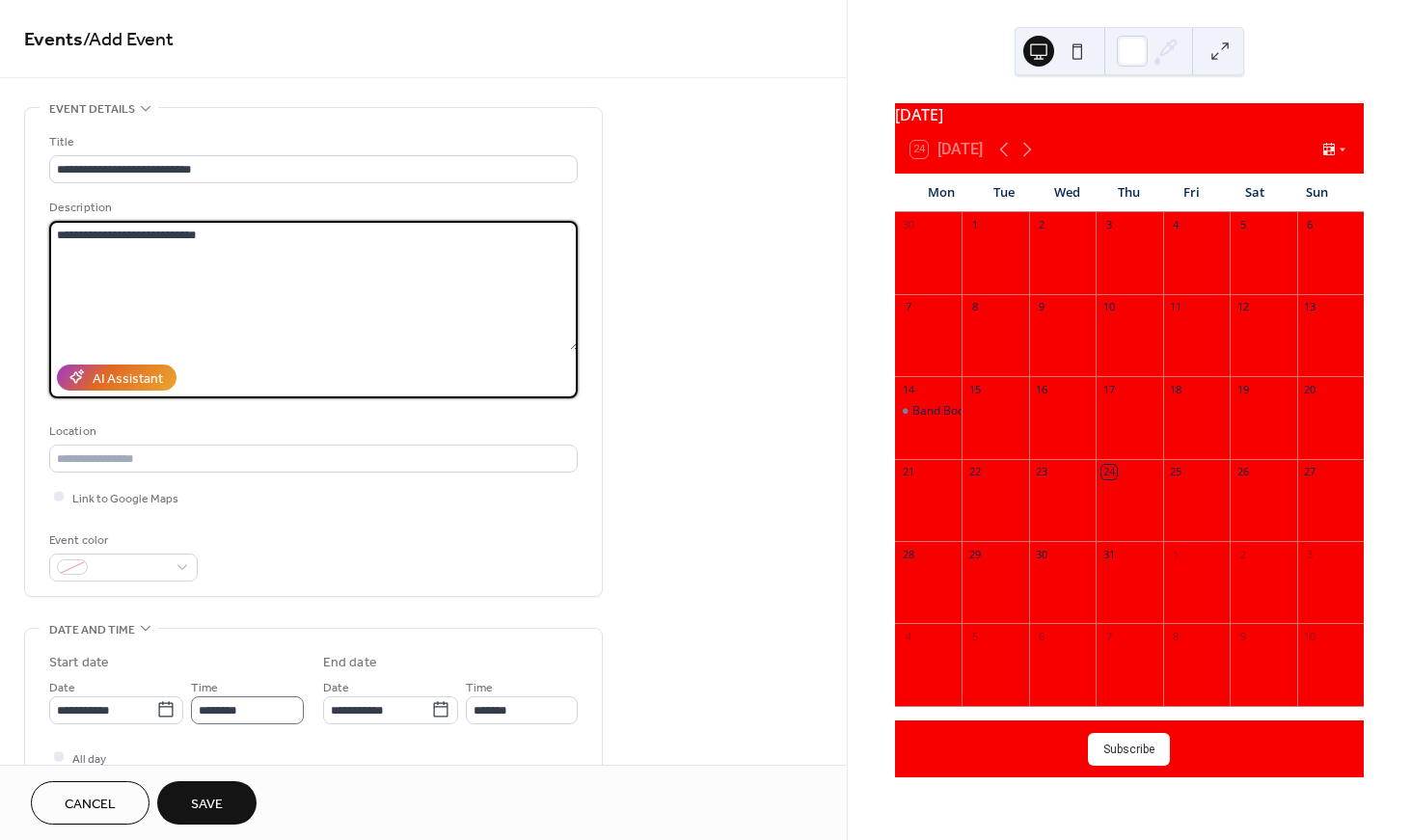 type on "**********" 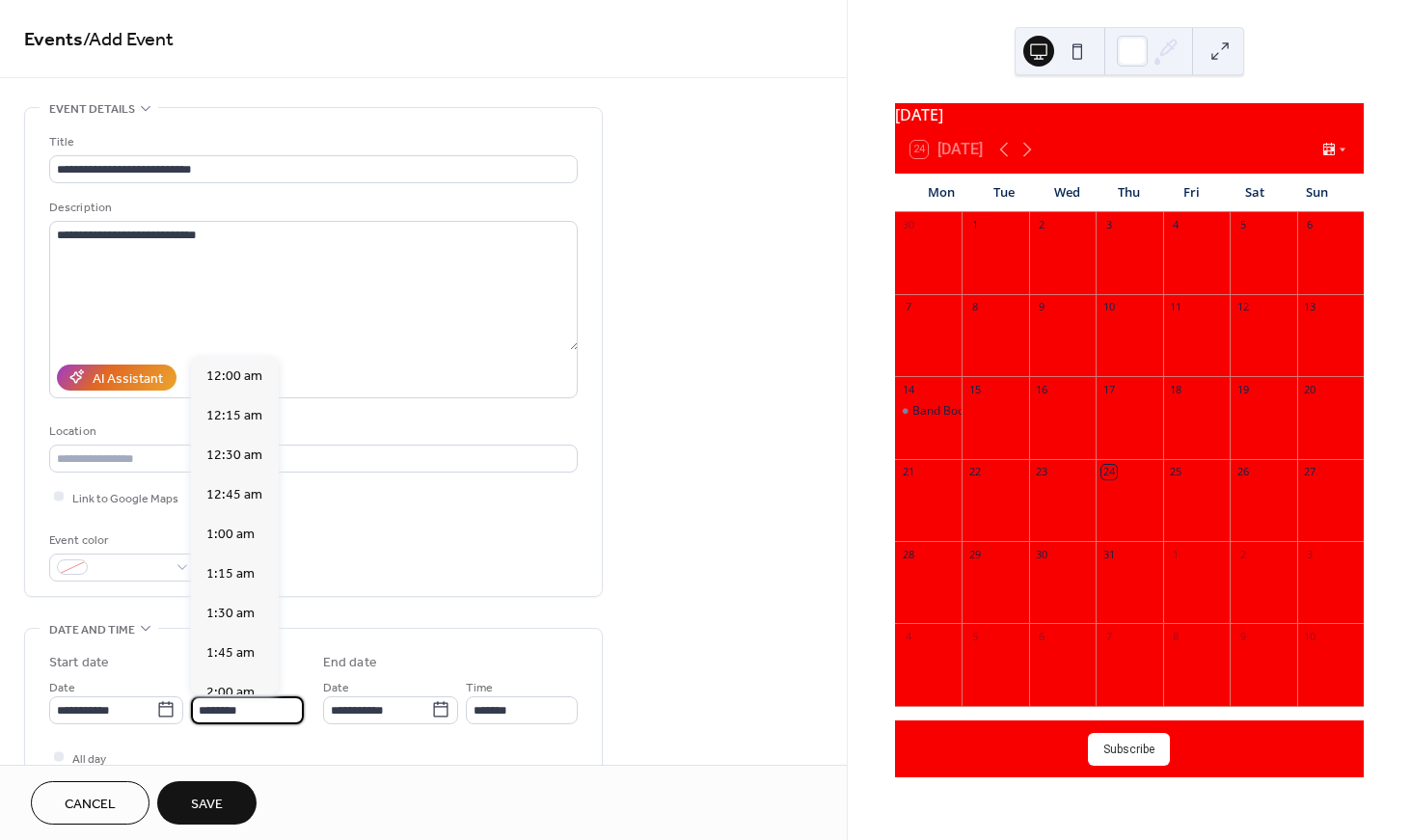 scroll, scrollTop: 1866, scrollLeft: 0, axis: vertical 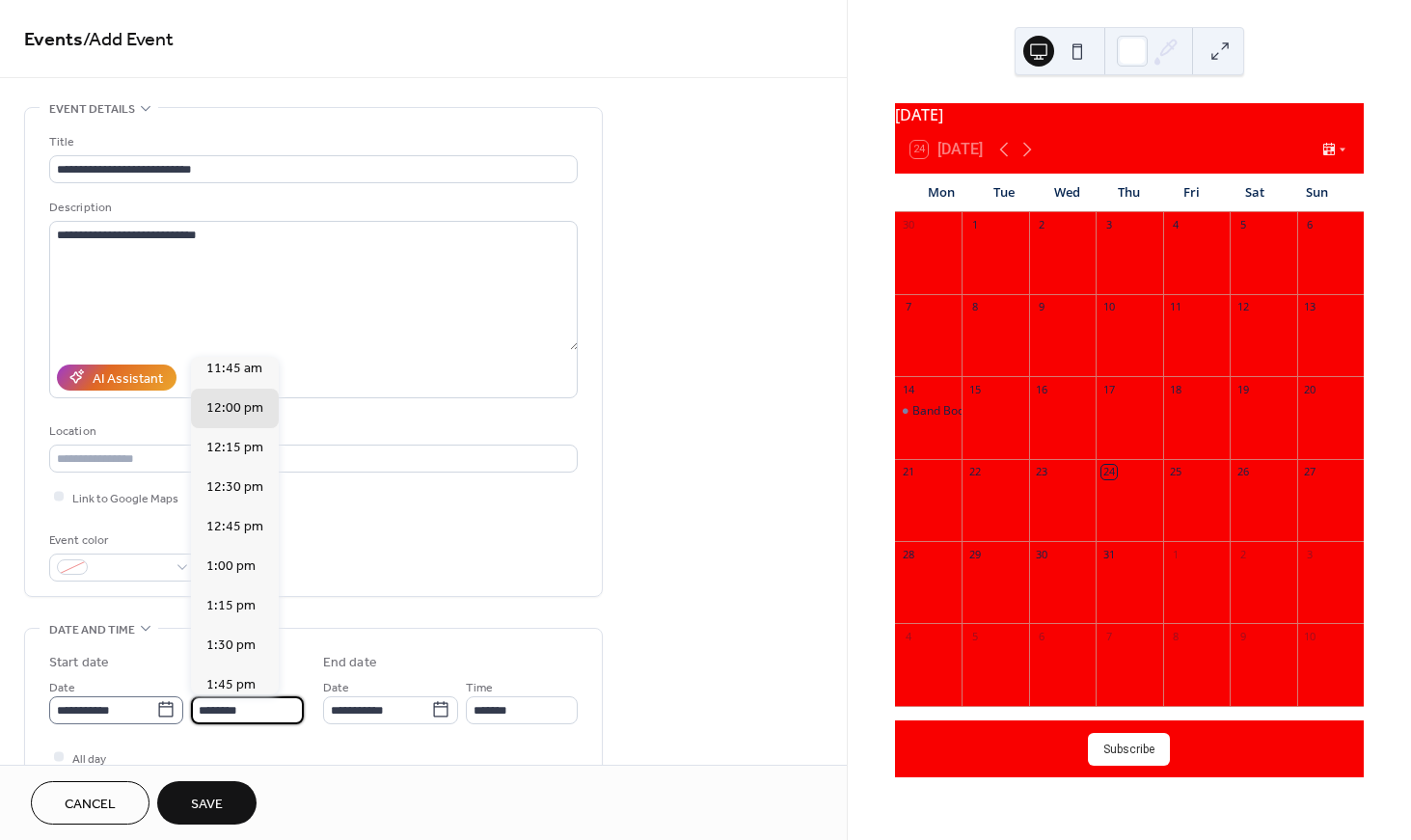 drag, startPoint x: 263, startPoint y: 712, endPoint x: 166, endPoint y: 700, distance: 97.73945 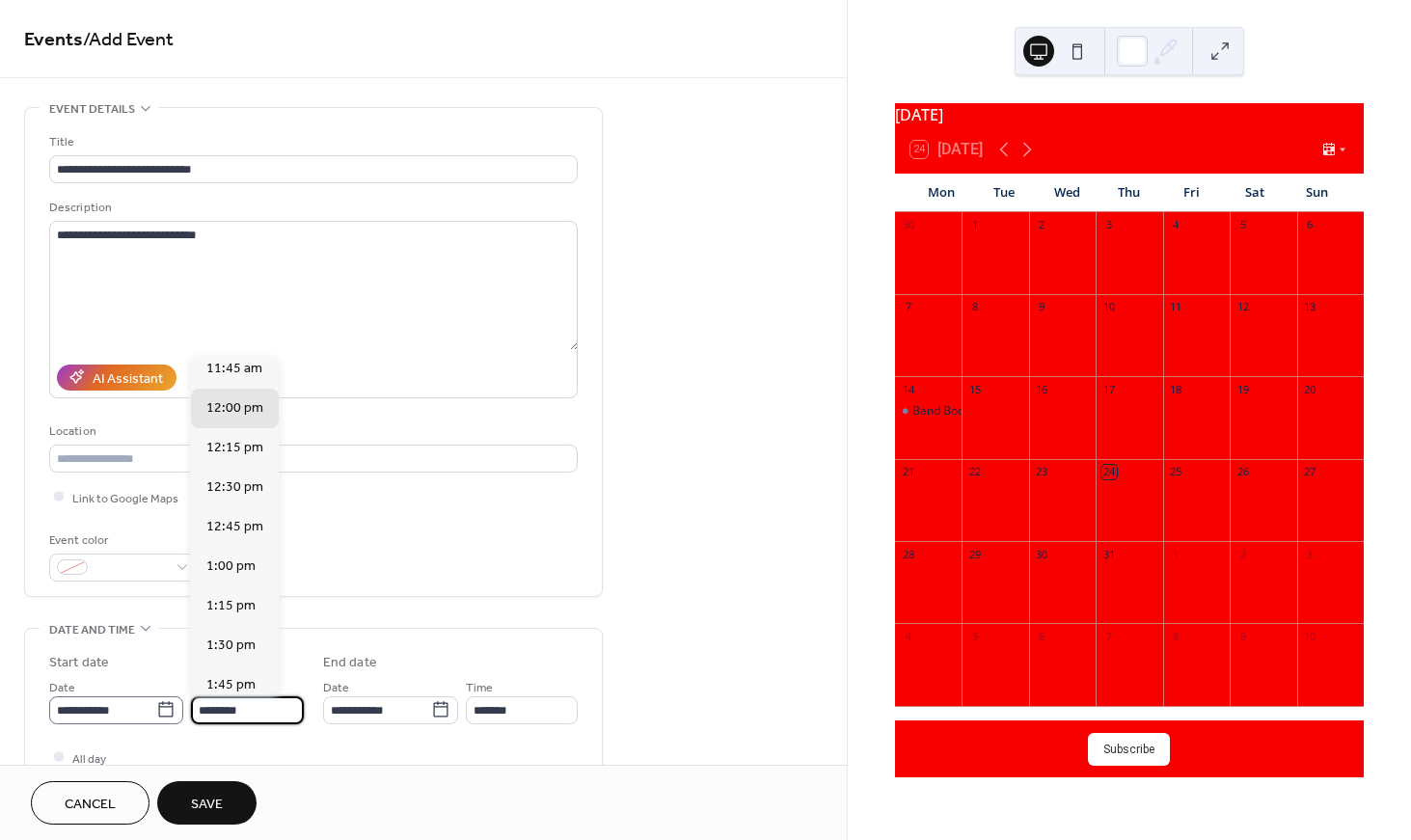 click on "**********" at bounding box center (176, 700) 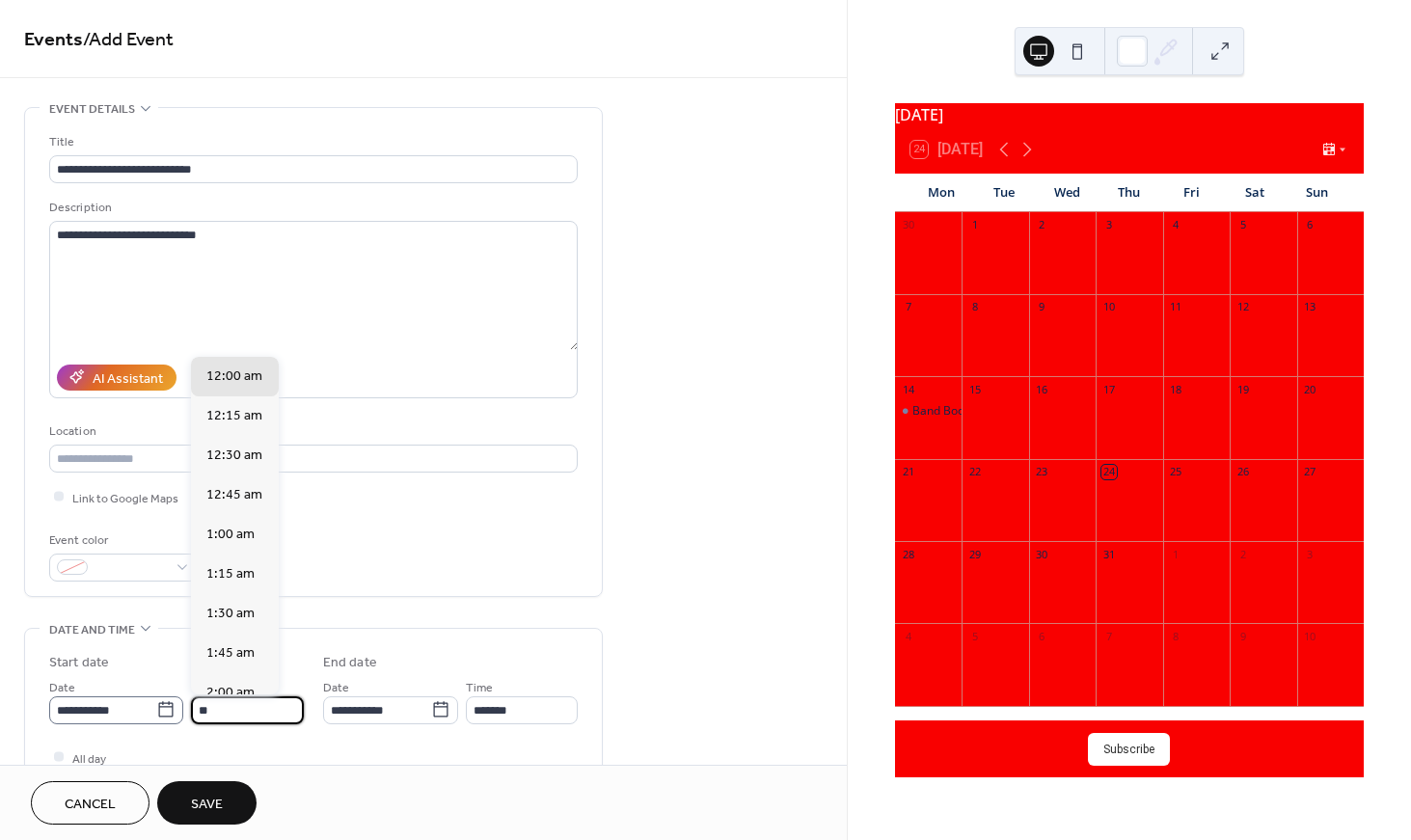 scroll, scrollTop: 622, scrollLeft: 0, axis: vertical 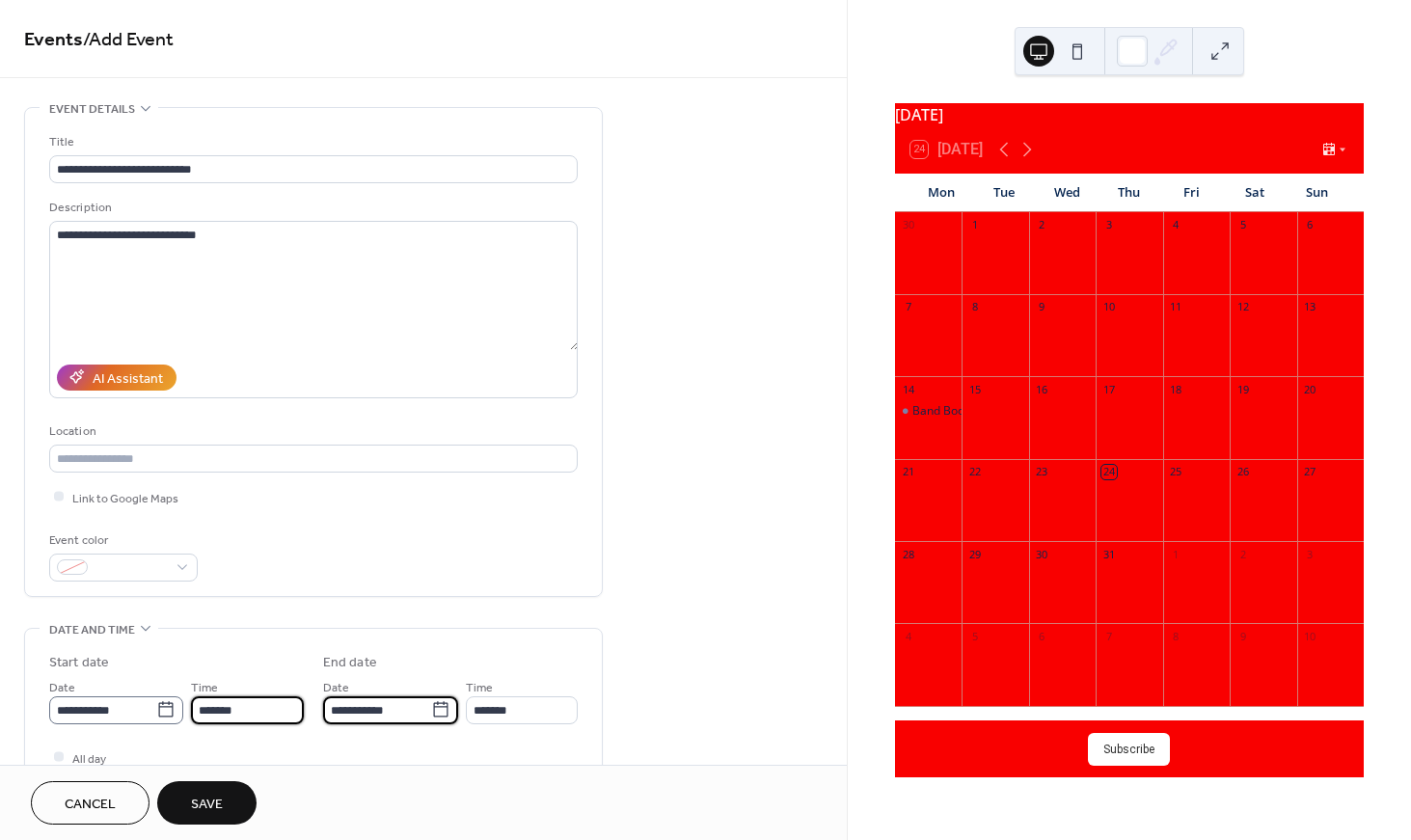 type on "*******" 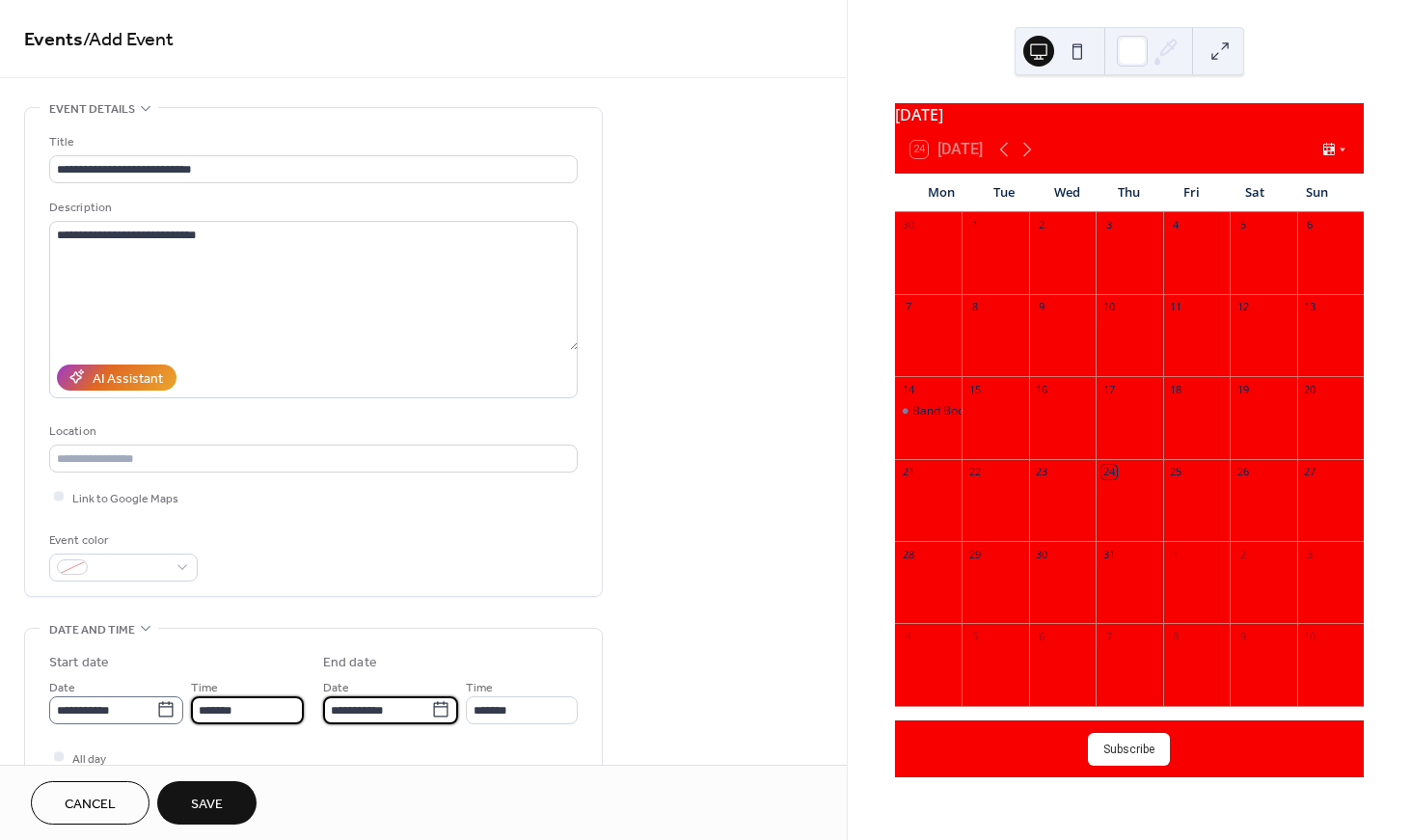 type on "*******" 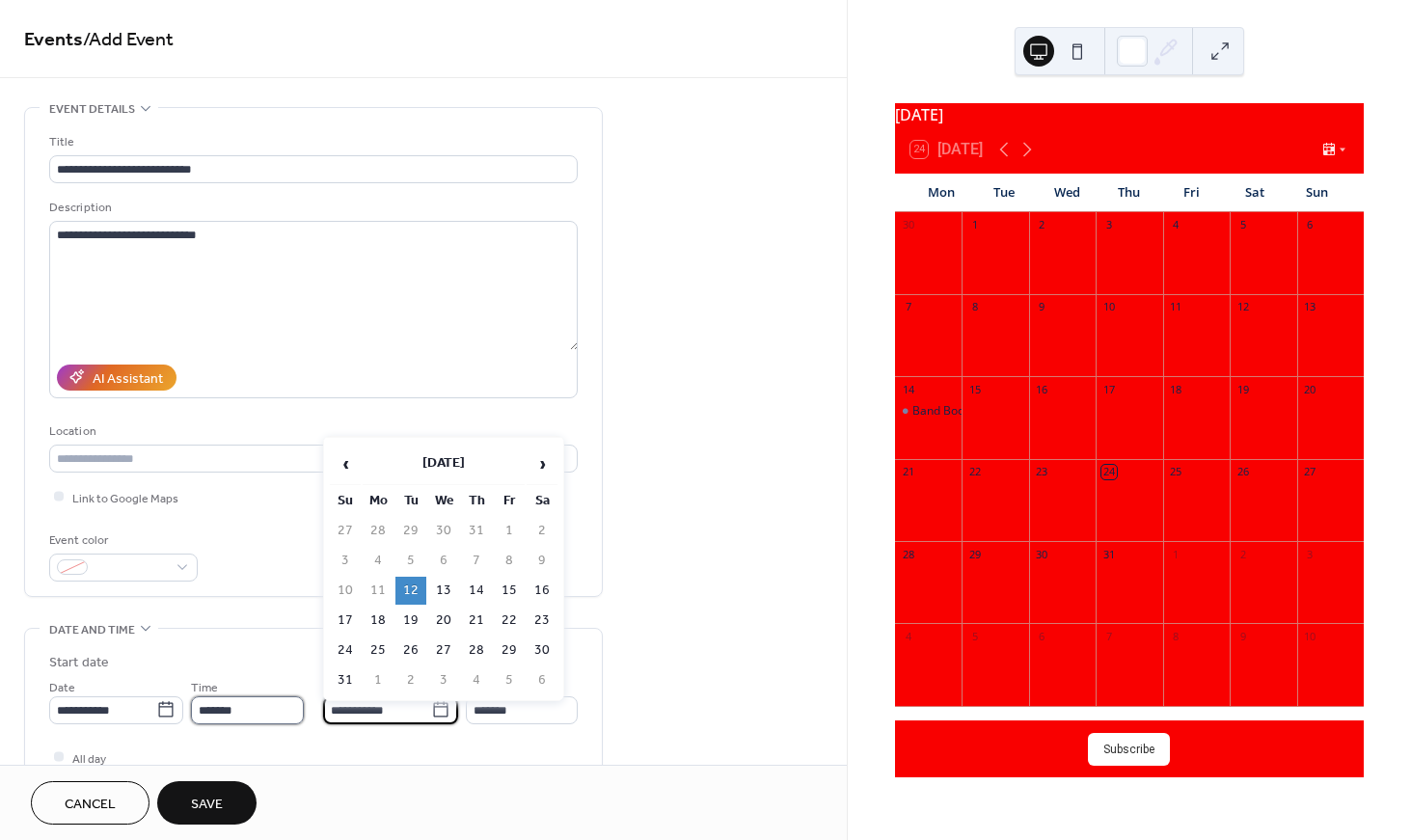 click on "*******" at bounding box center (247, 710) 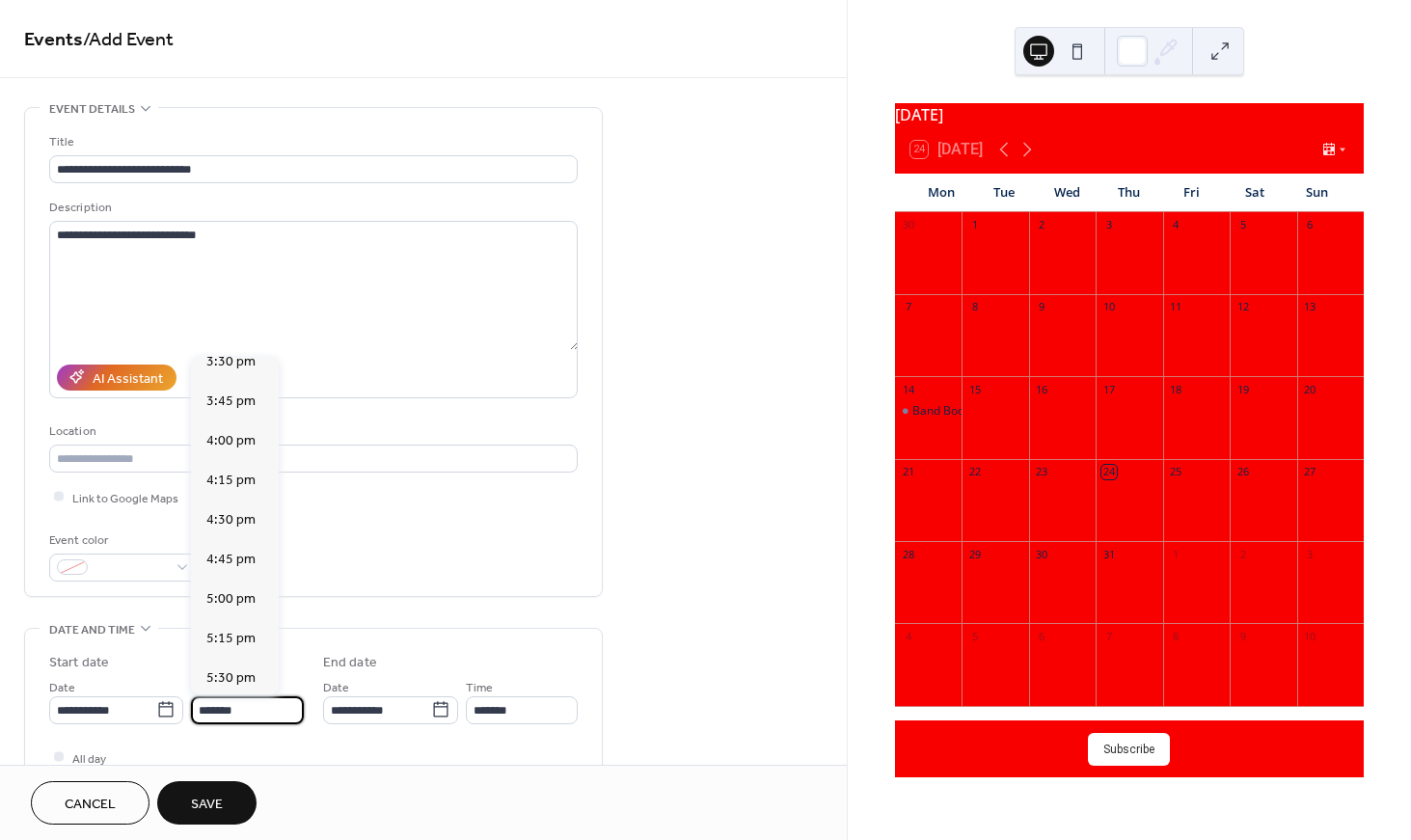 scroll, scrollTop: 2456, scrollLeft: 0, axis: vertical 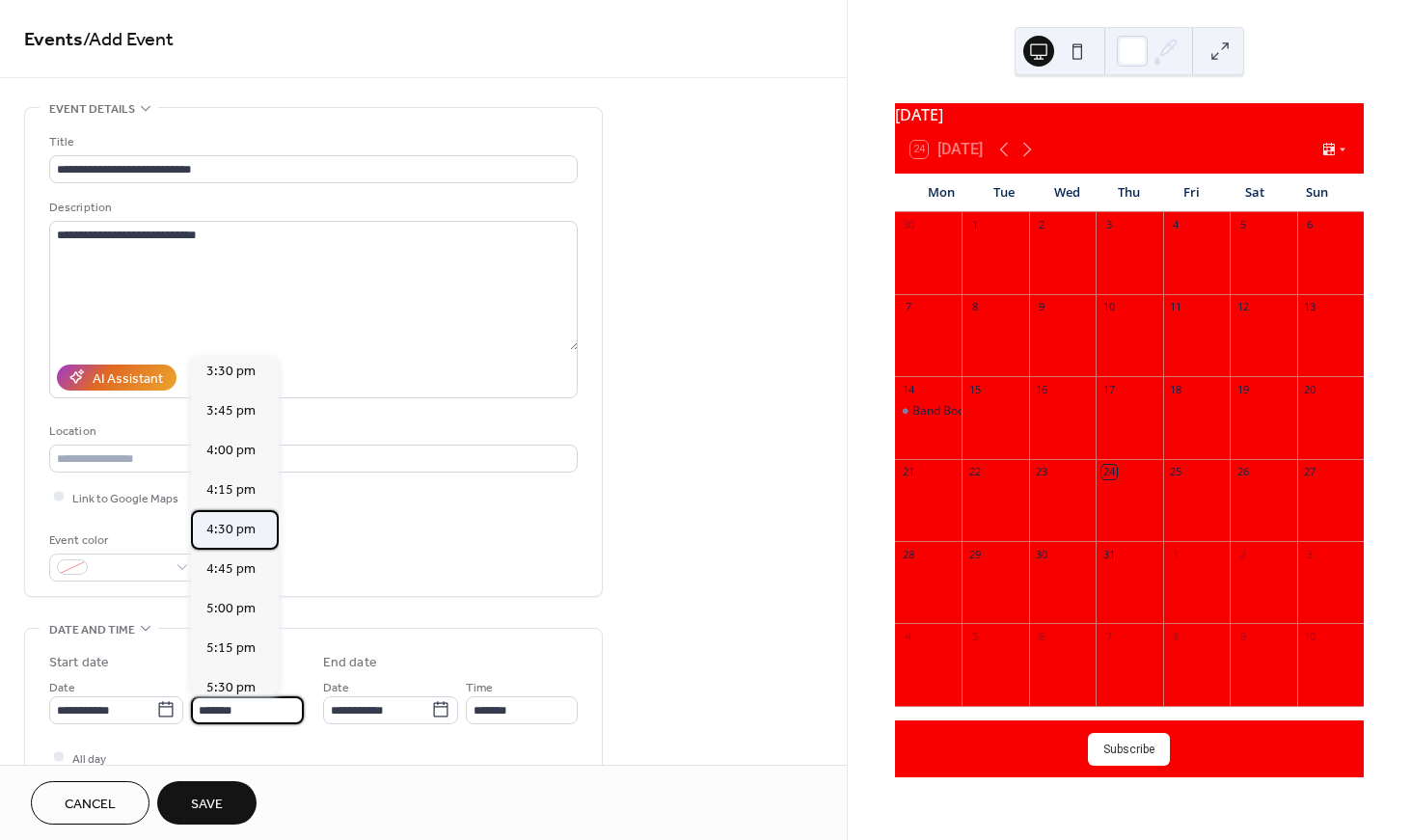 click on "4:30 pm" at bounding box center [231, 529] 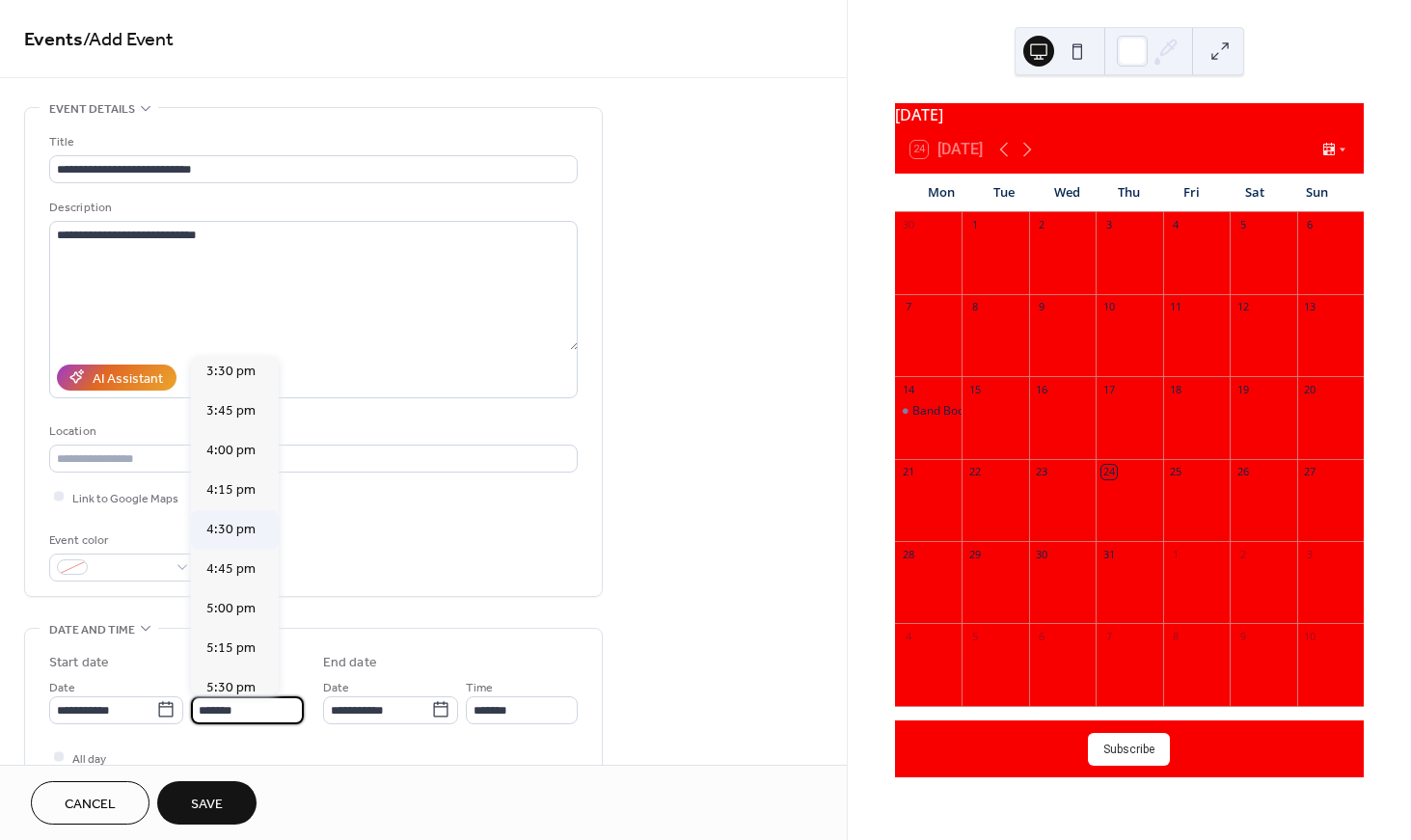 type on "*******" 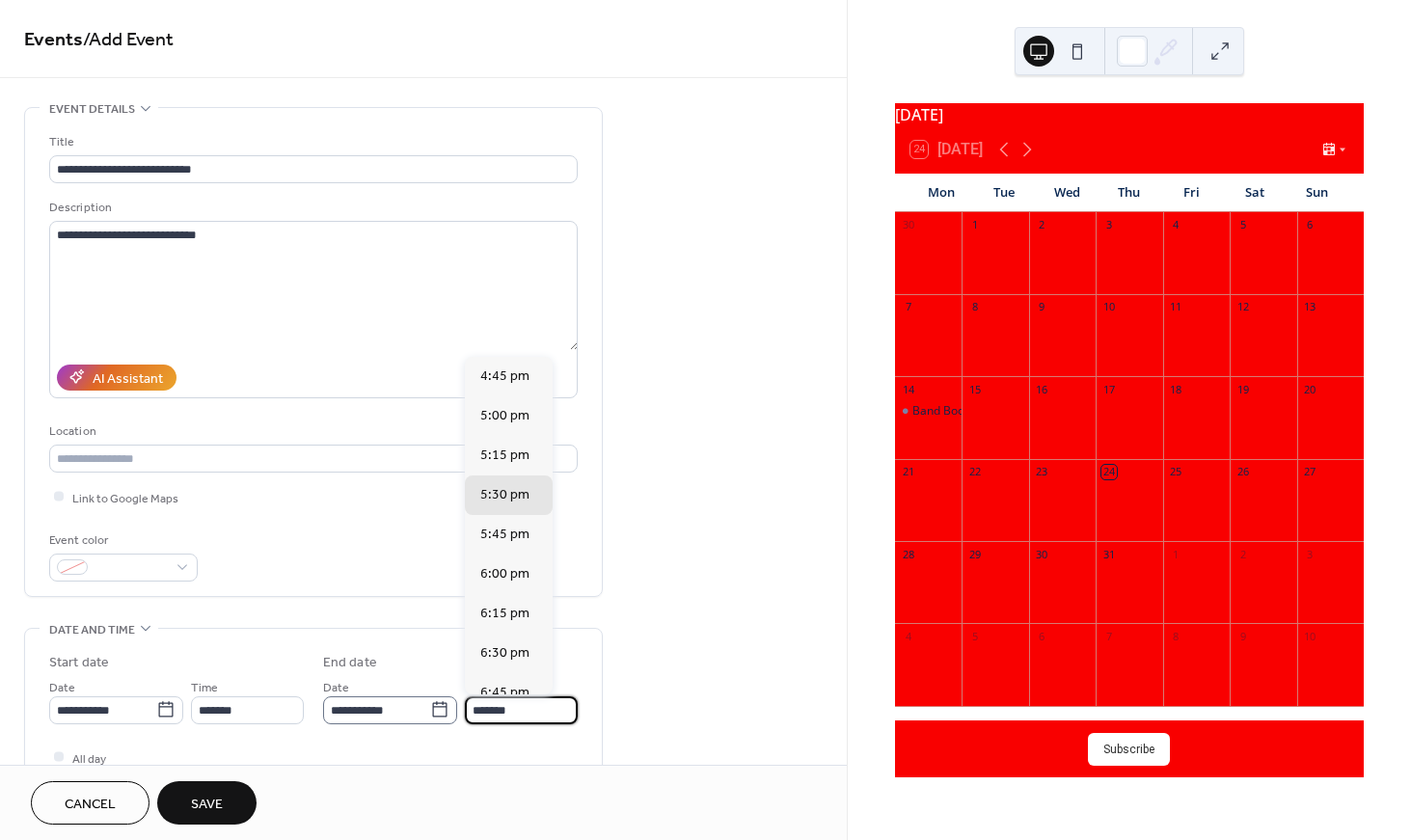 scroll, scrollTop: 0, scrollLeft: 0, axis: both 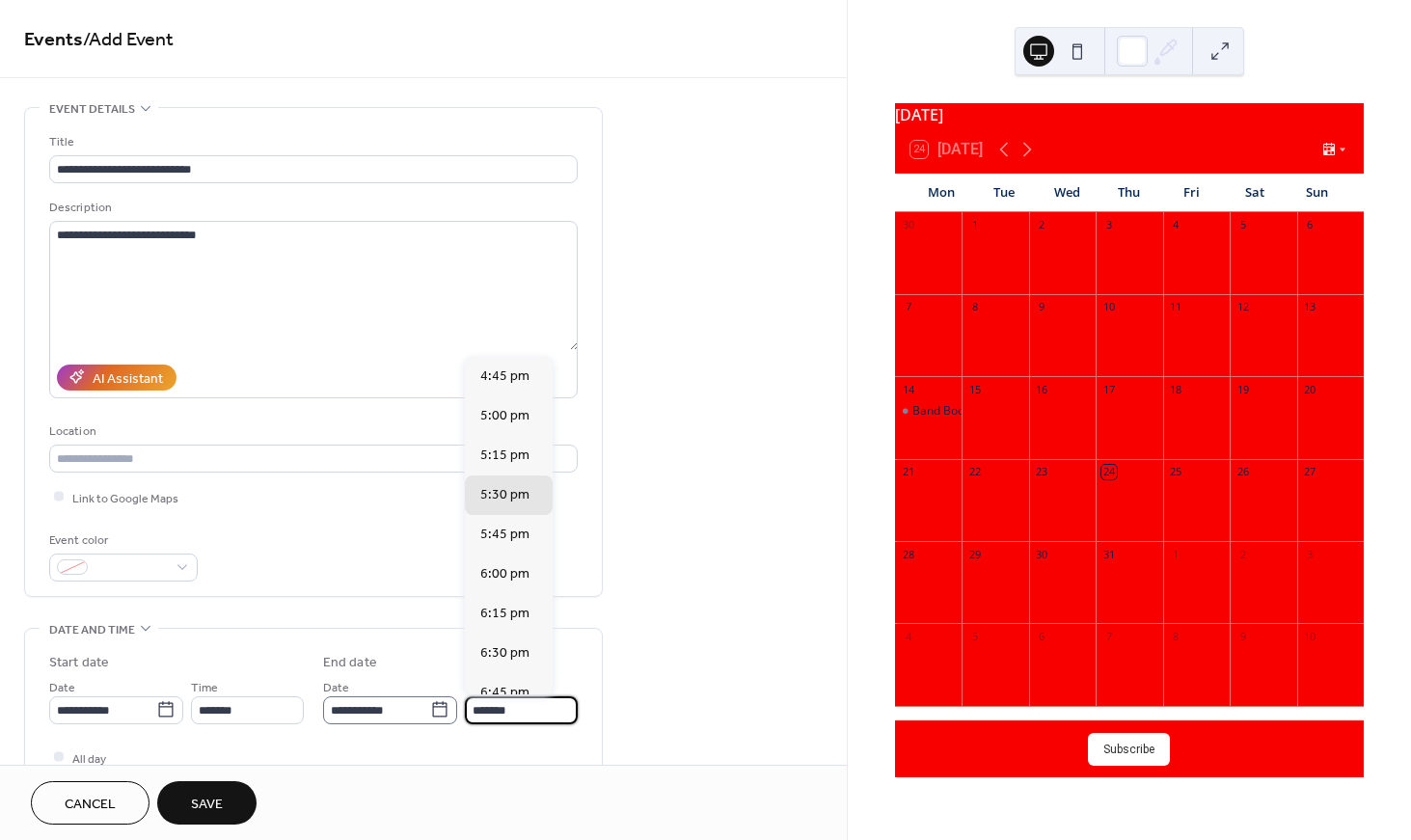 drag, startPoint x: 524, startPoint y: 710, endPoint x: 424, endPoint y: 705, distance: 100.124922 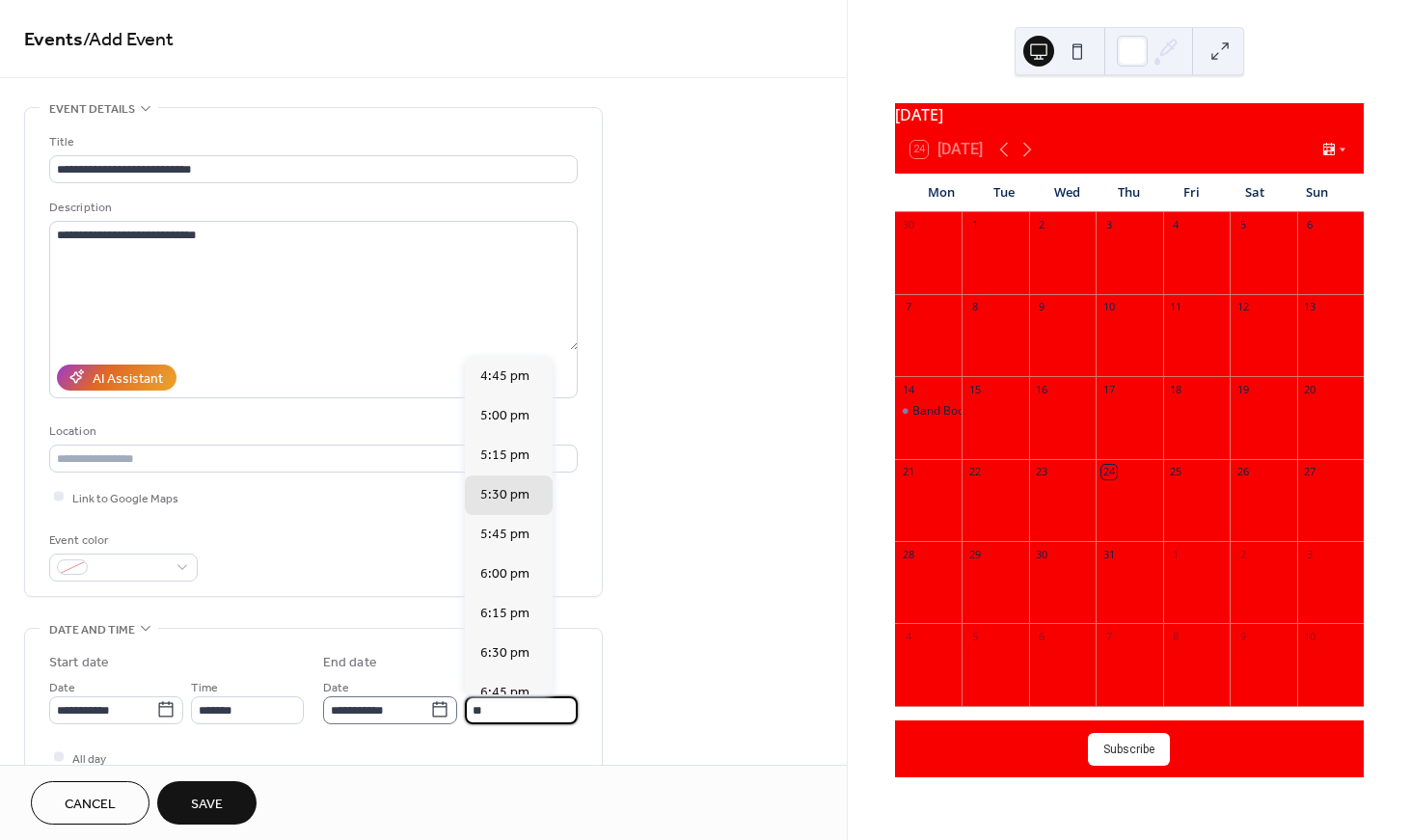 scroll, scrollTop: 661, scrollLeft: 0, axis: vertical 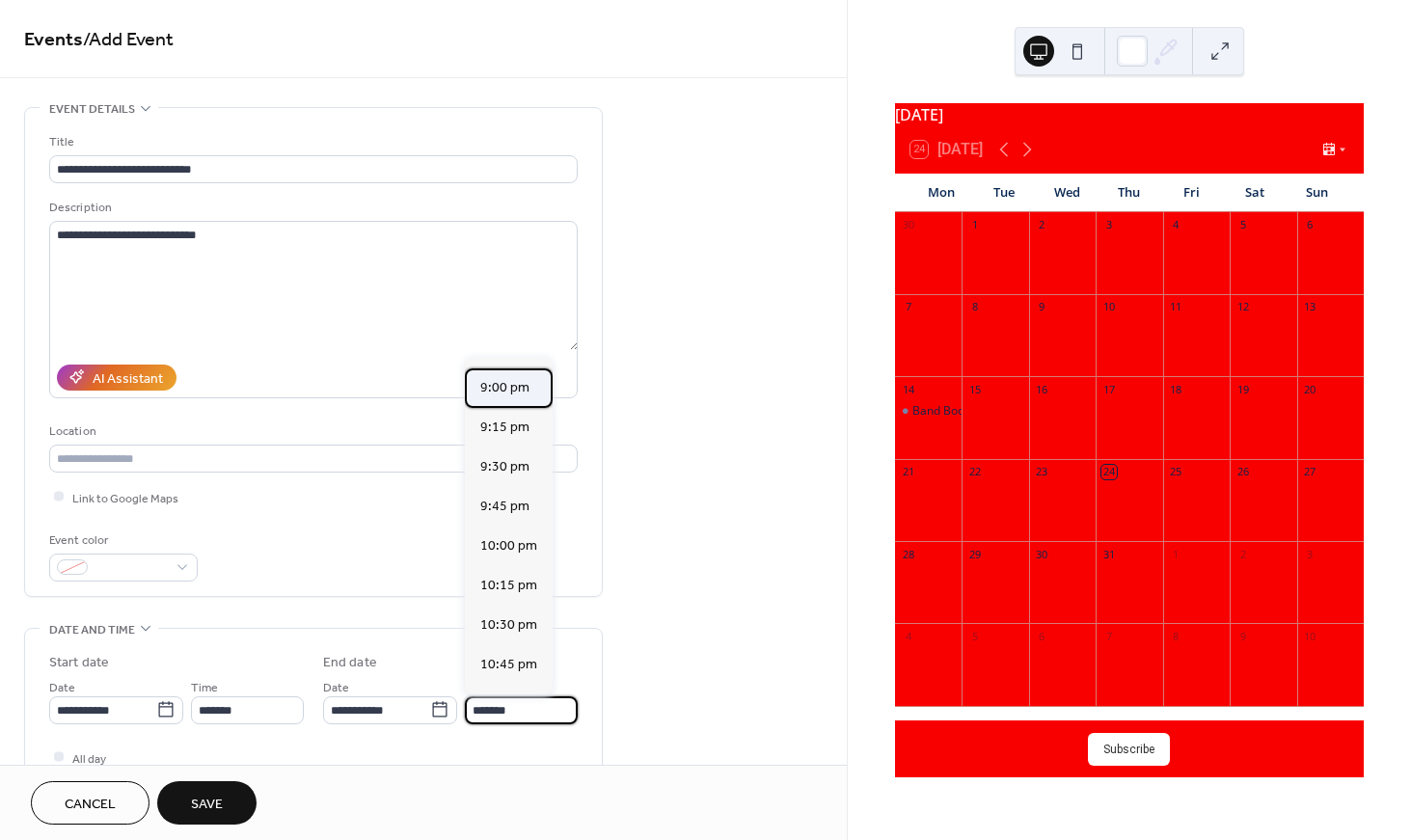 click on "9:00 pm" at bounding box center [504, 388] 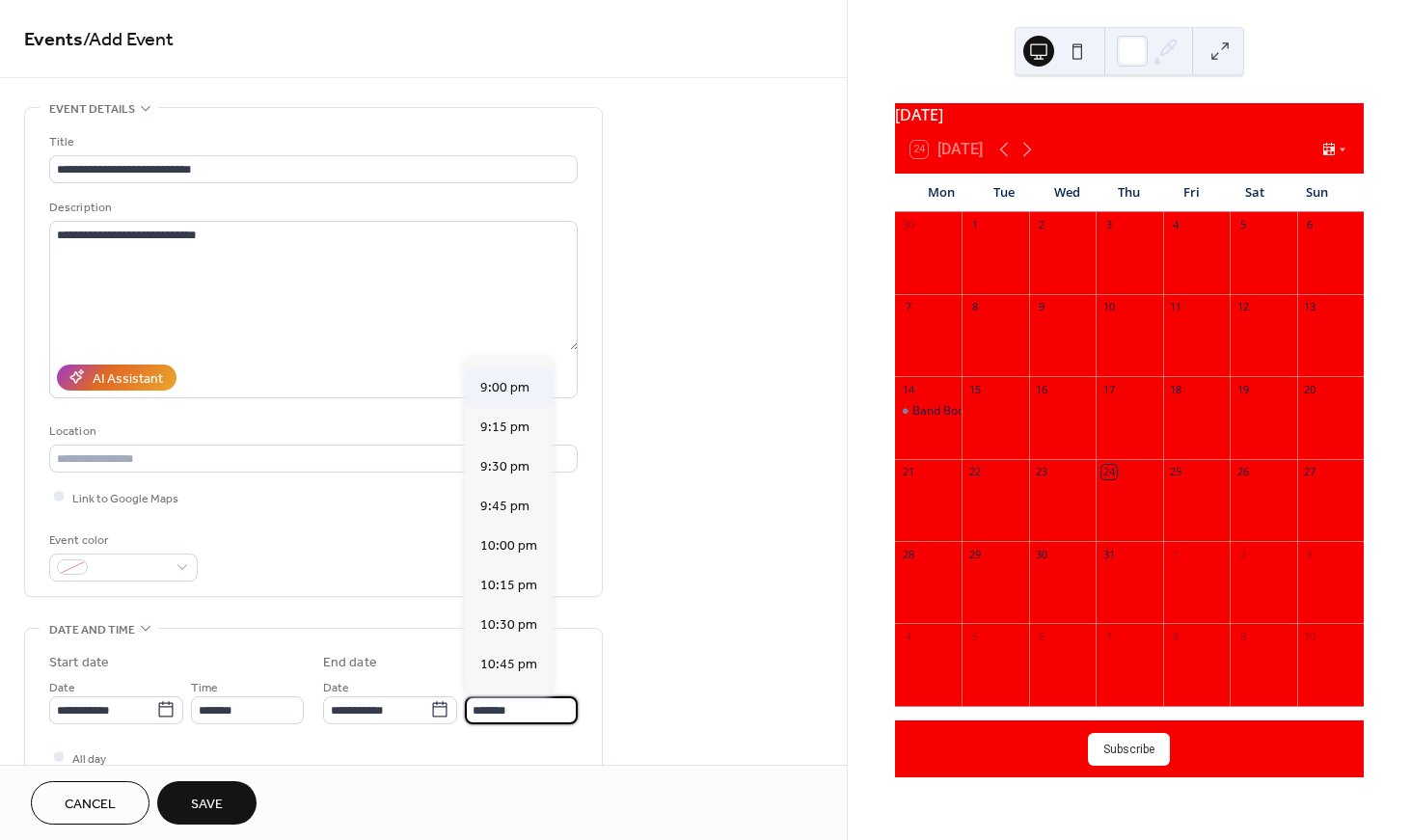 type on "*******" 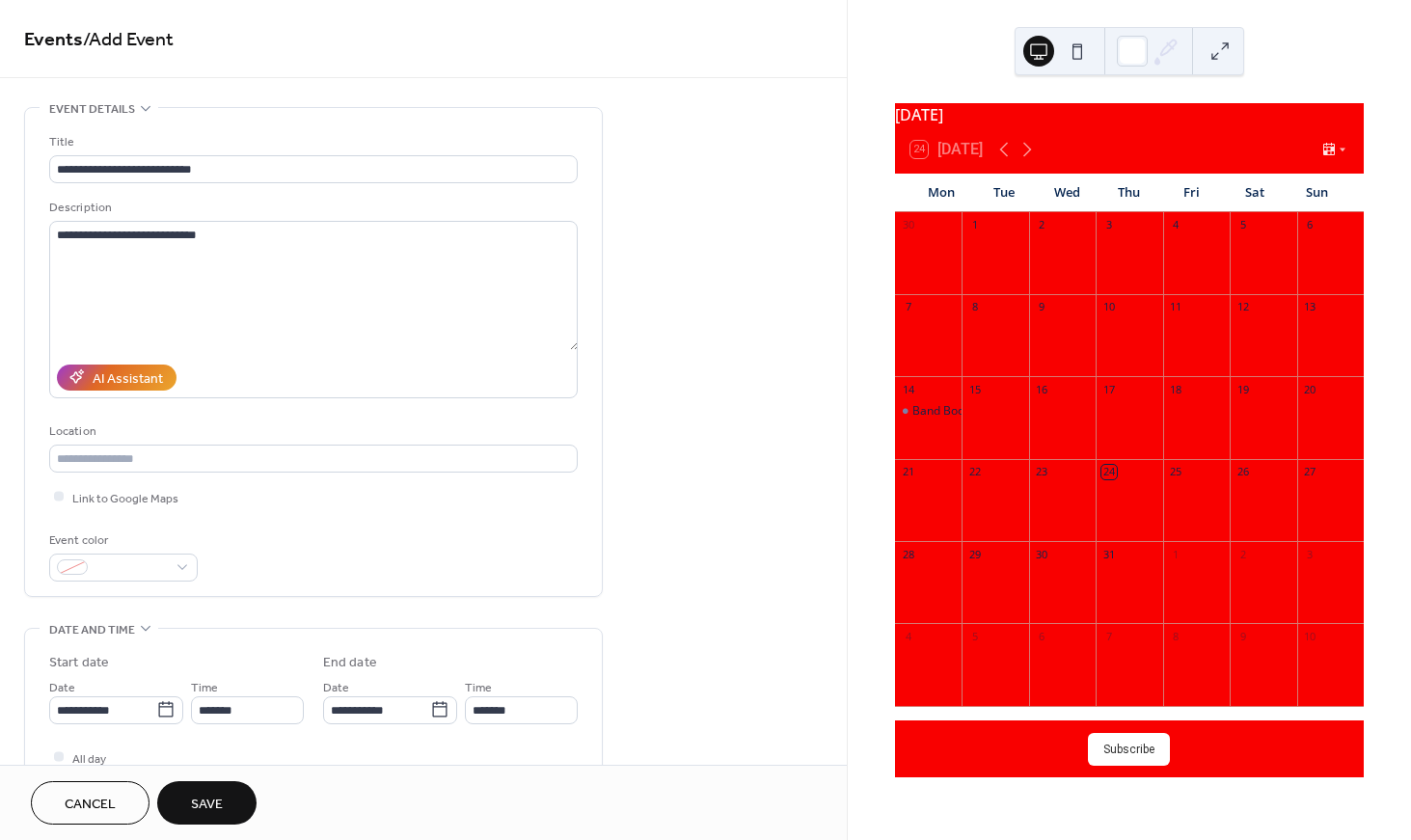 click on "Save" at bounding box center (206, 804) 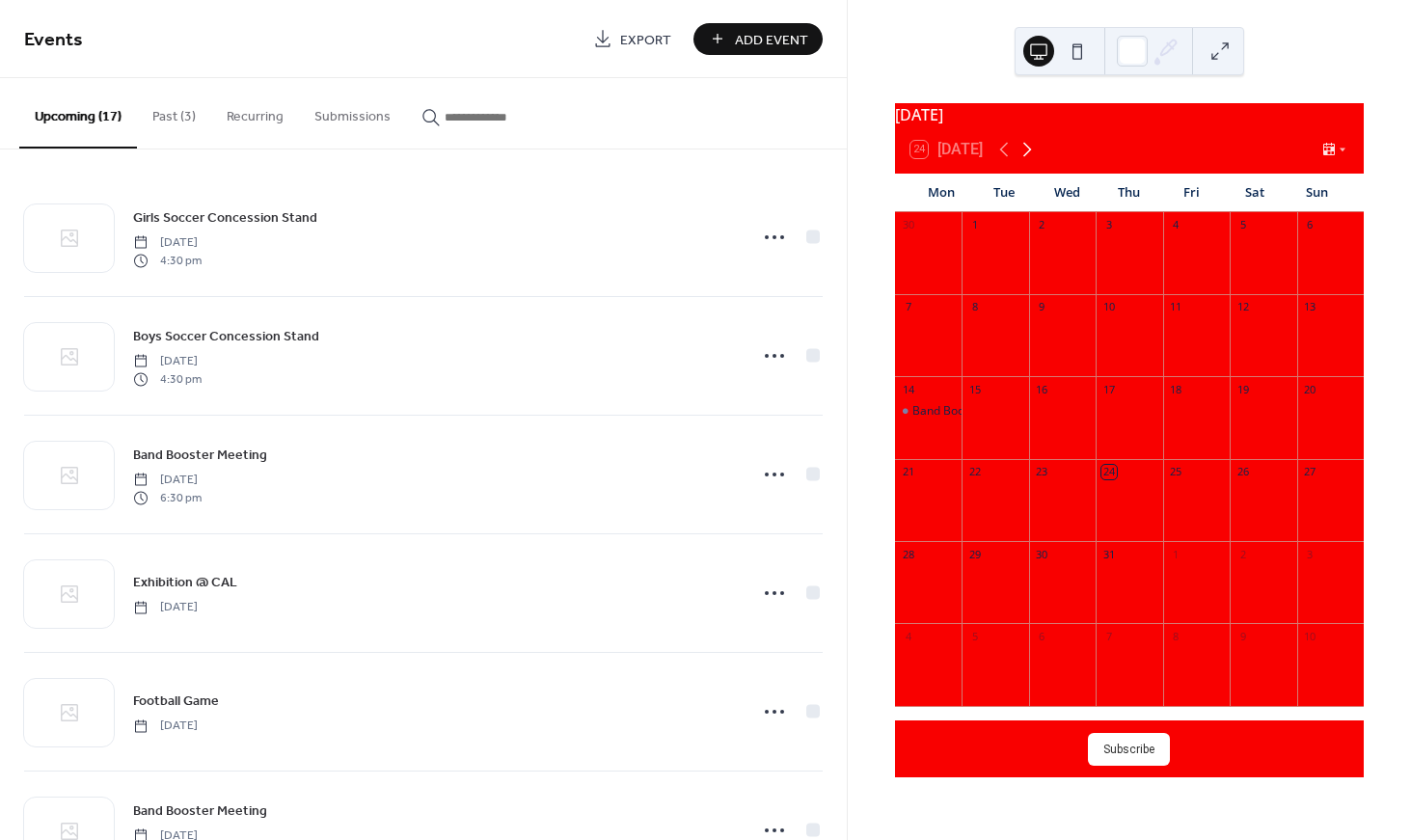 click 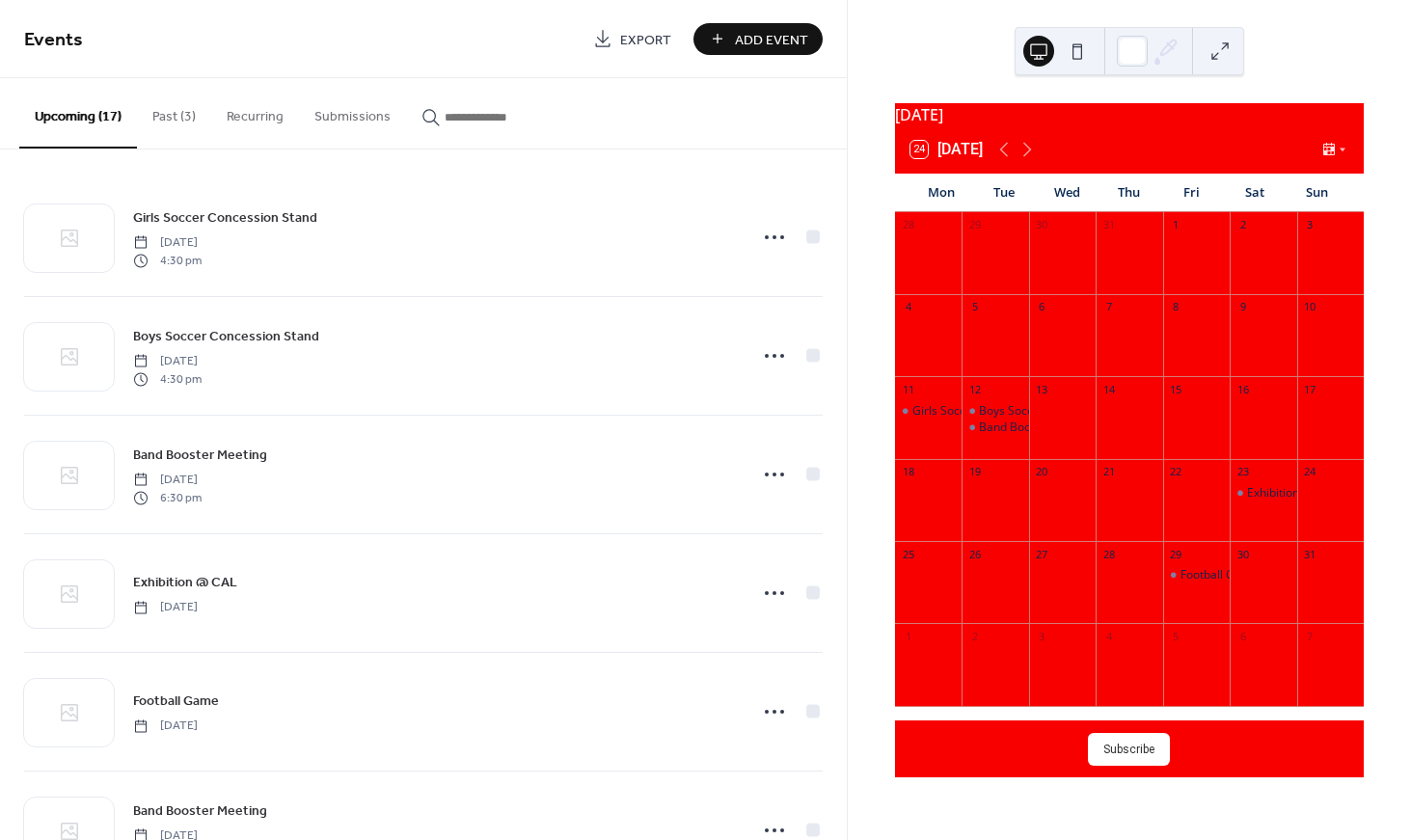 click on "Add Event" at bounding box center [772, 40] 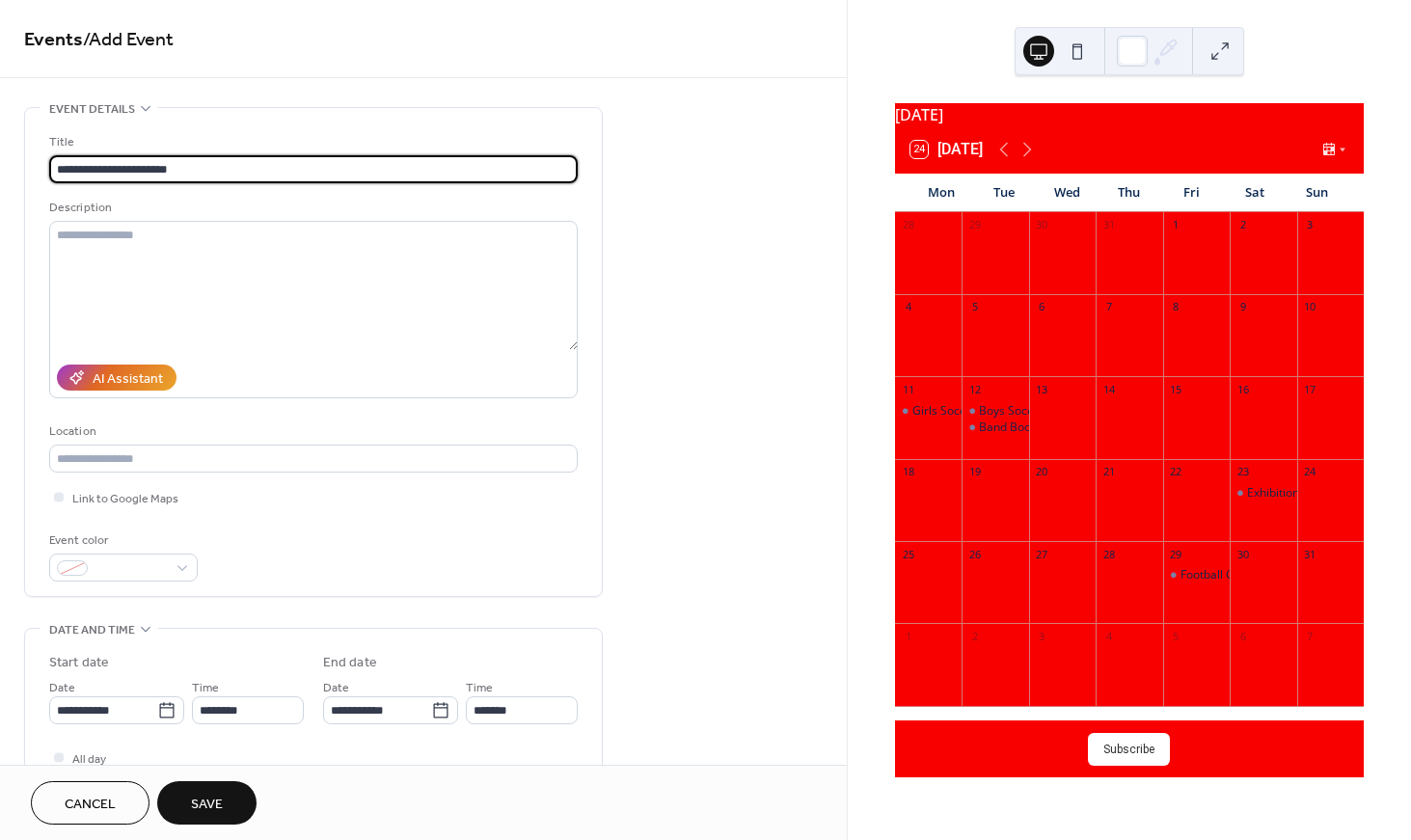 type on "**********" 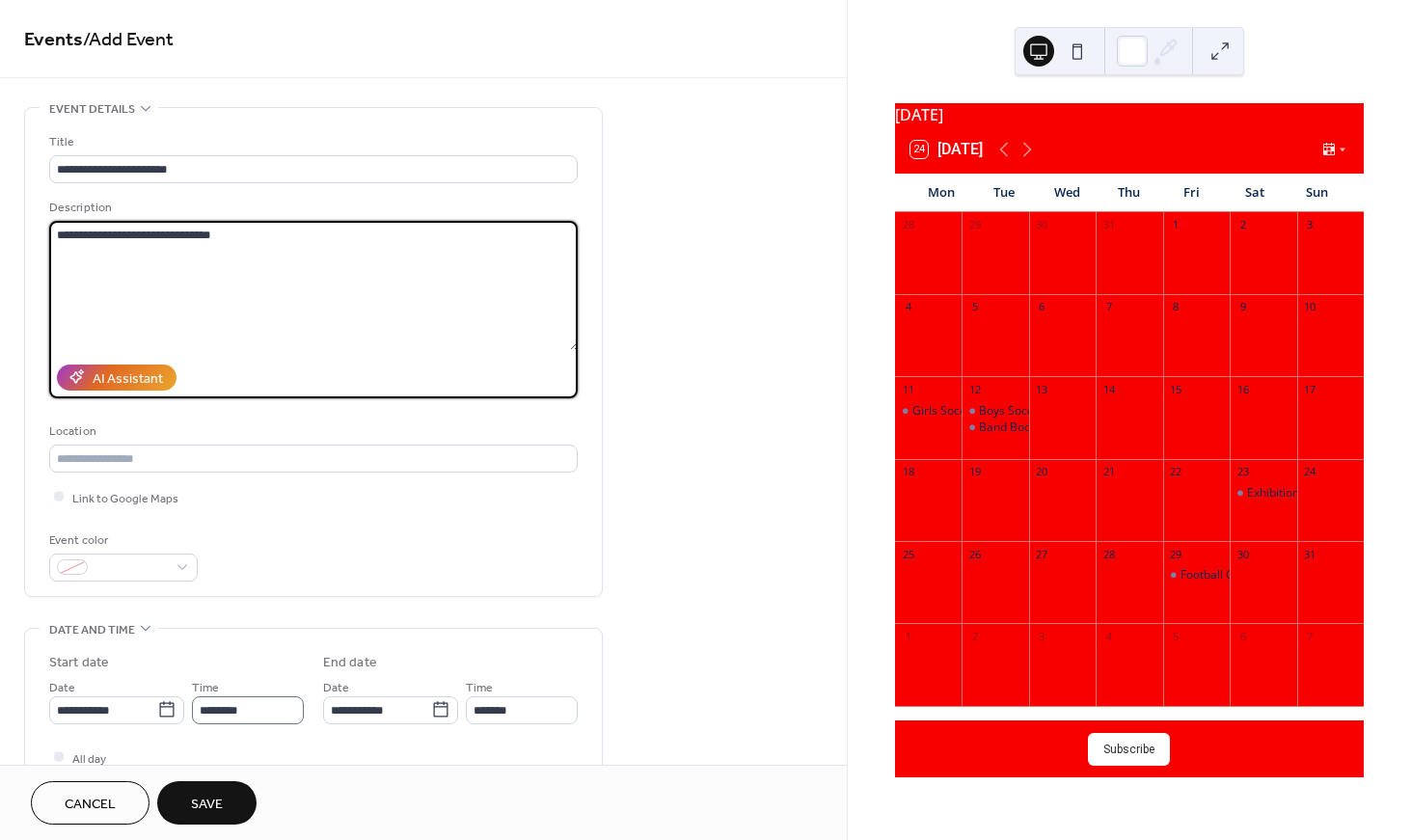 type on "**********" 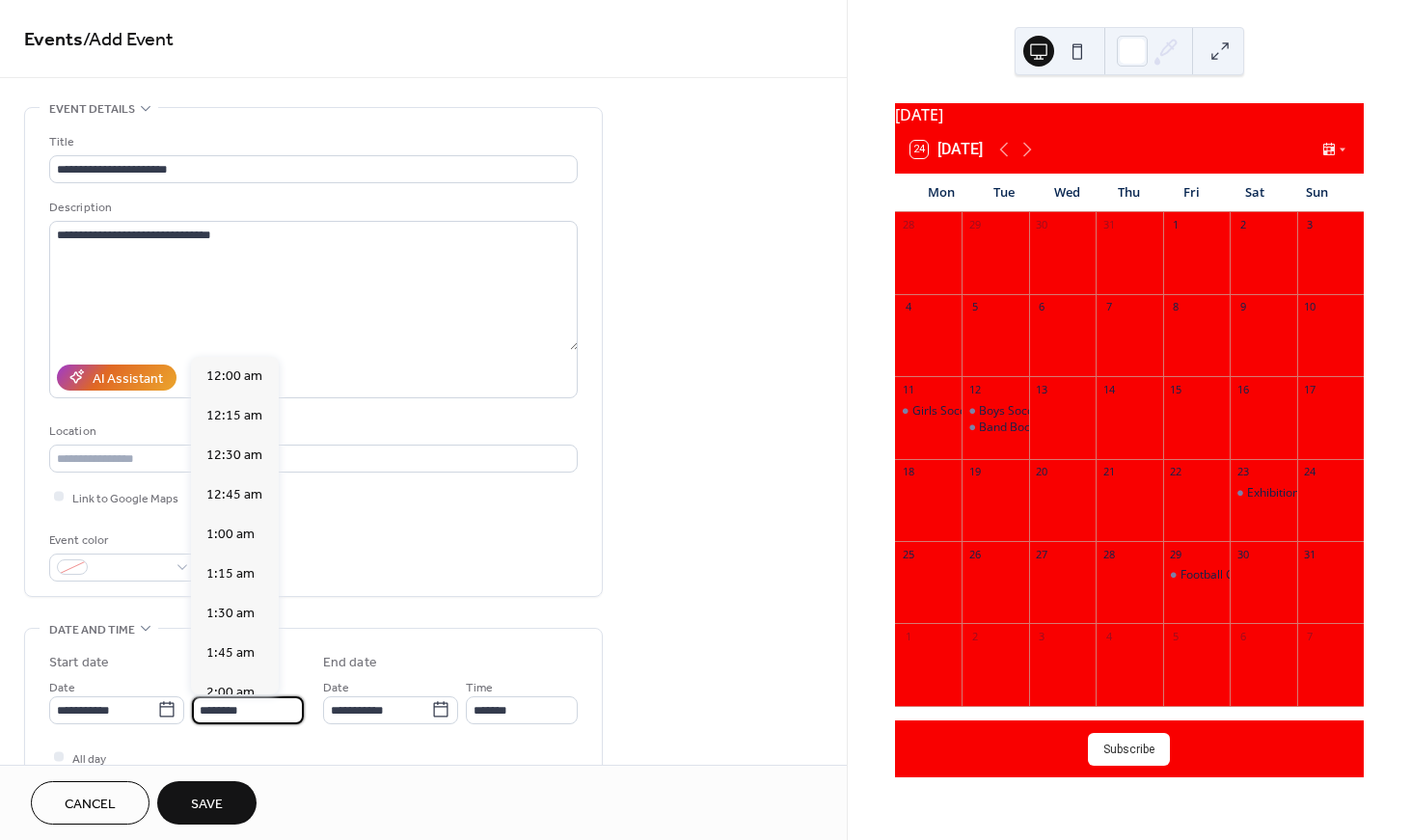 scroll, scrollTop: 1866, scrollLeft: 0, axis: vertical 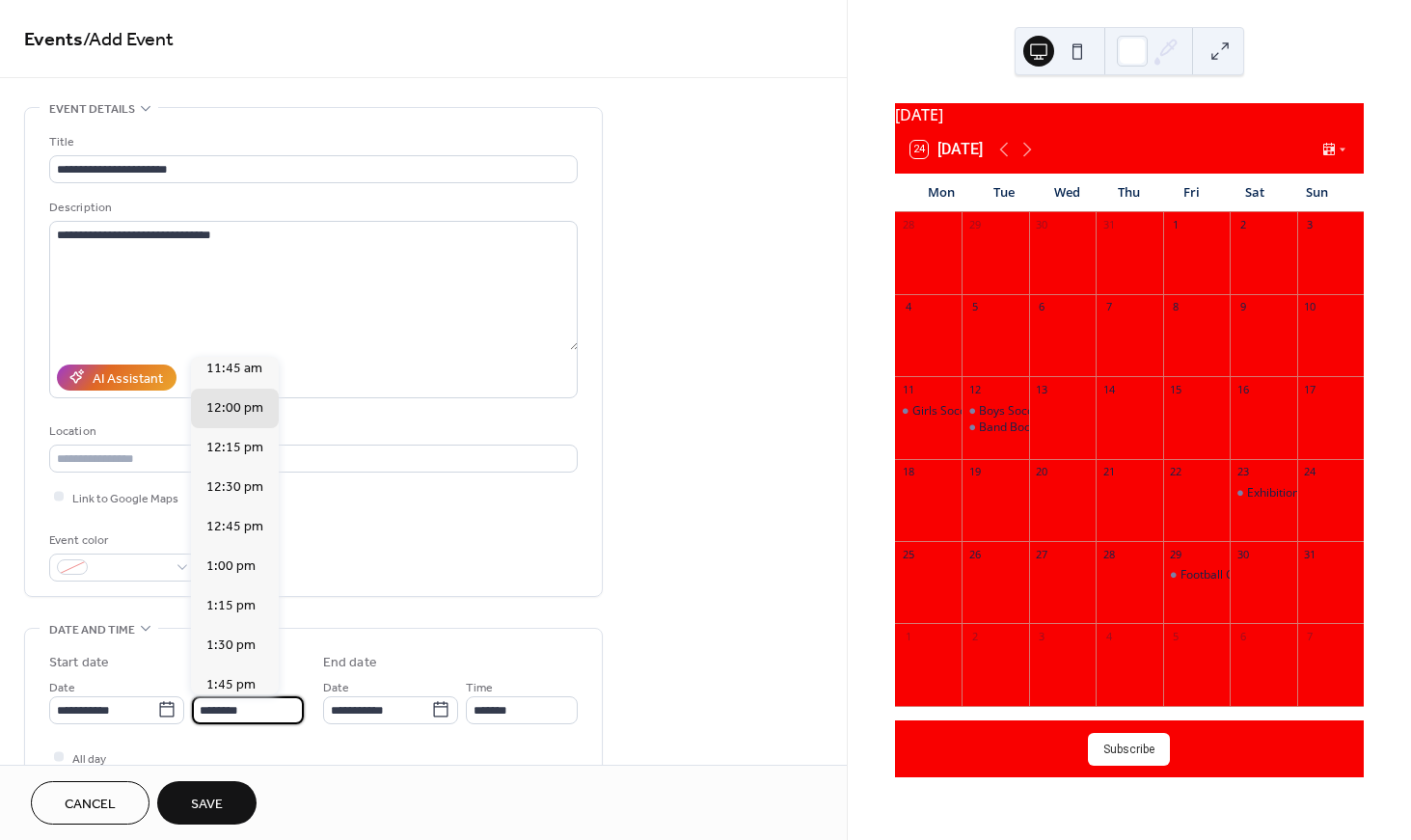 drag, startPoint x: 265, startPoint y: 710, endPoint x: 197, endPoint y: 703, distance: 68.35934 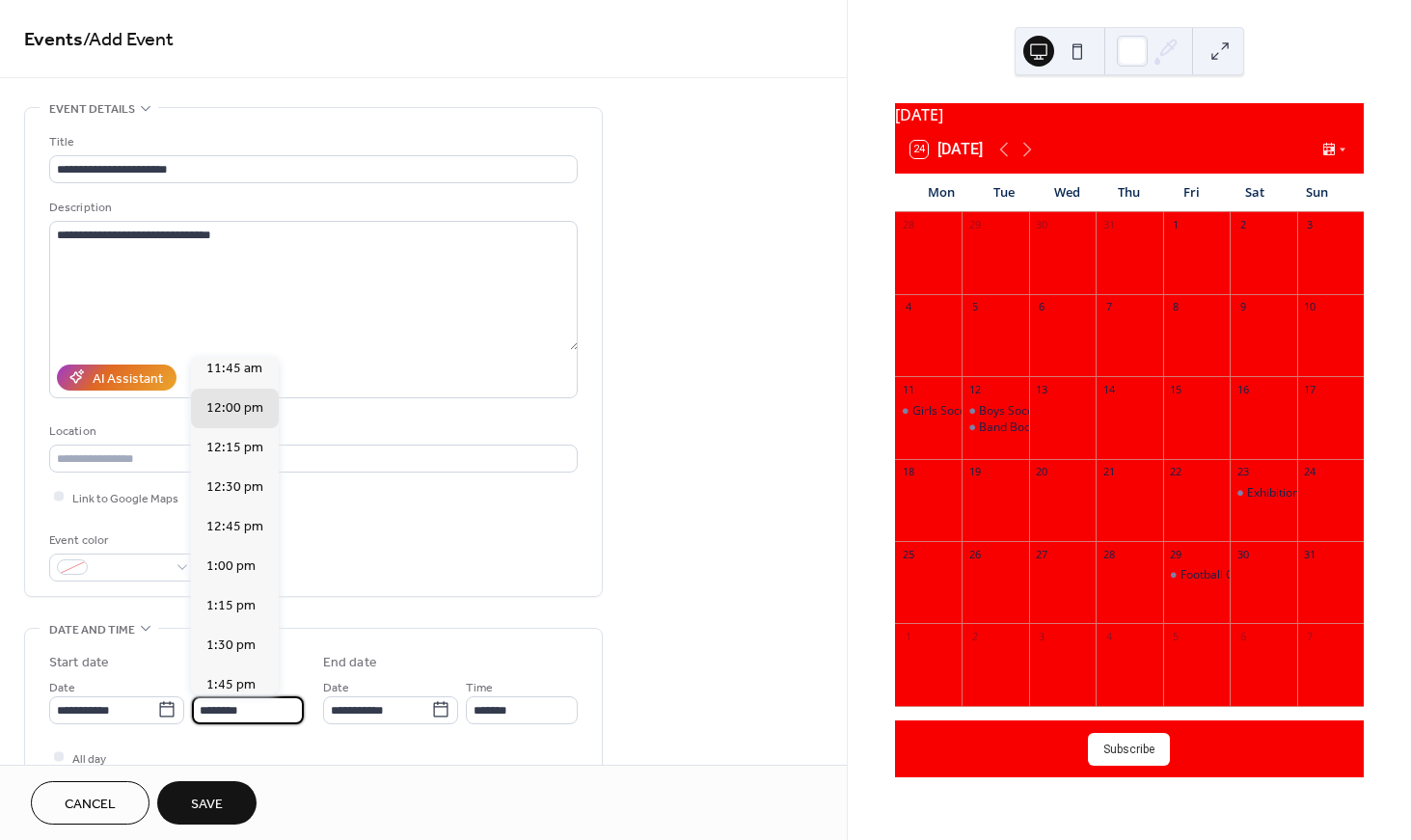 click on "********" at bounding box center [248, 710] 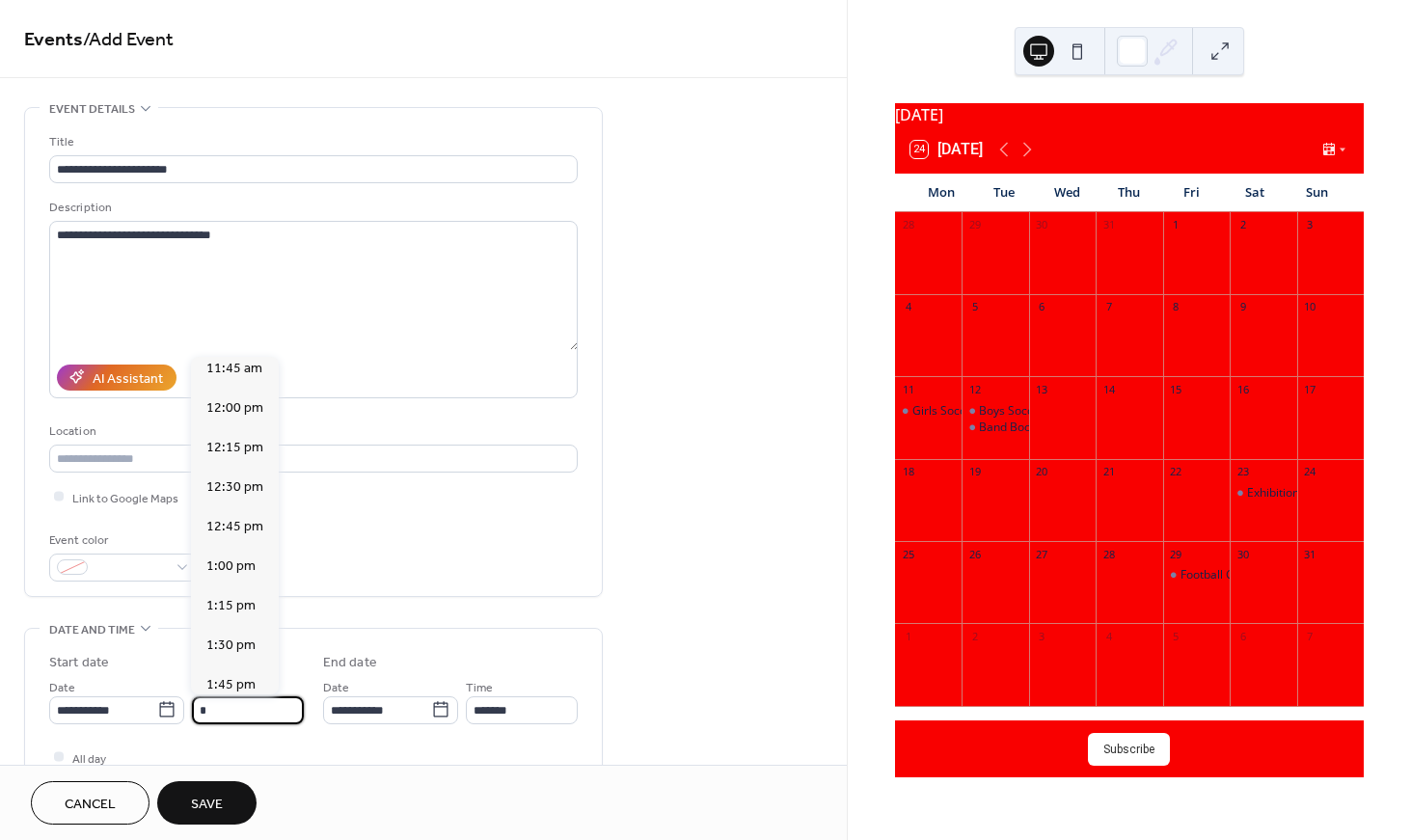 scroll, scrollTop: 777, scrollLeft: 0, axis: vertical 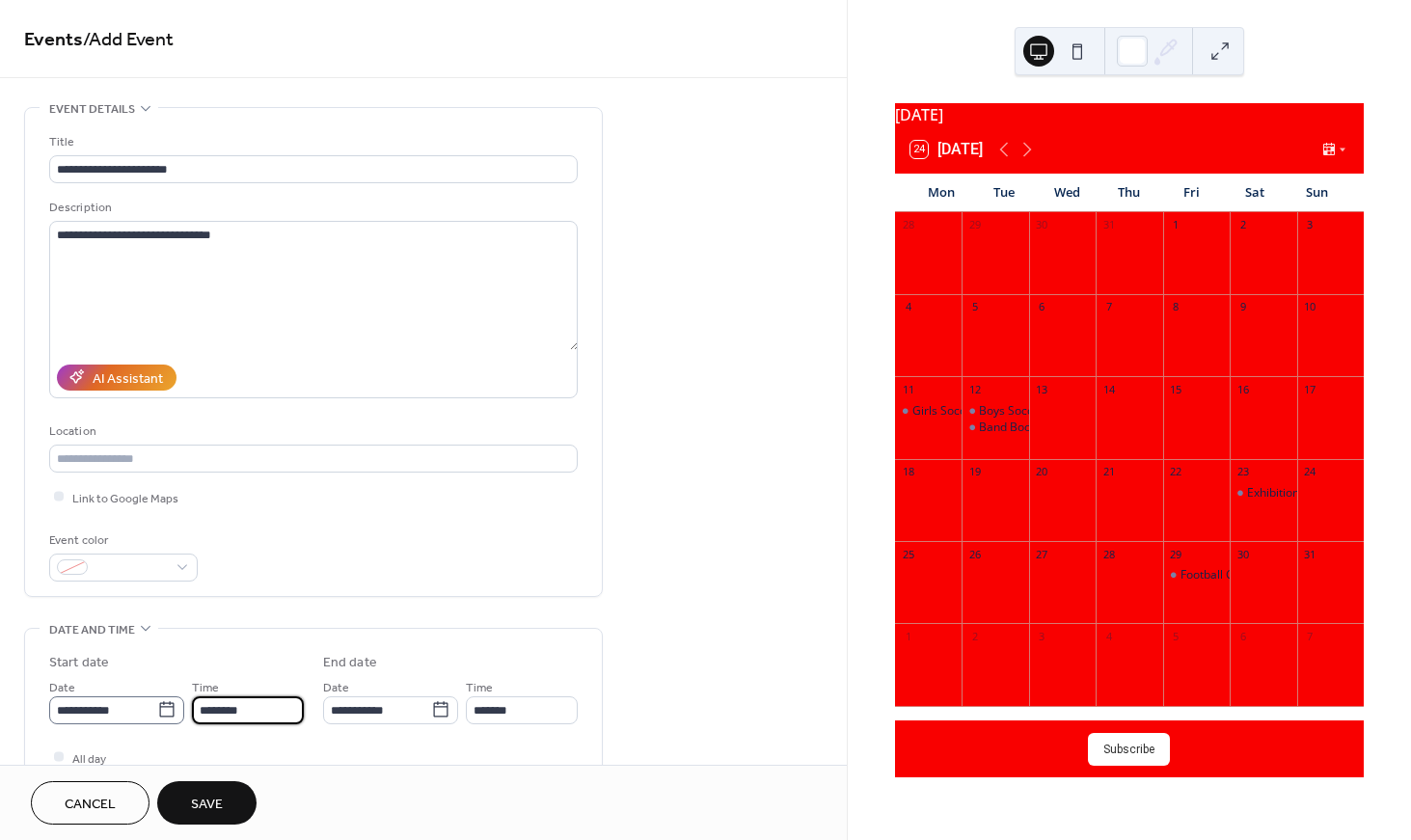 type on "*******" 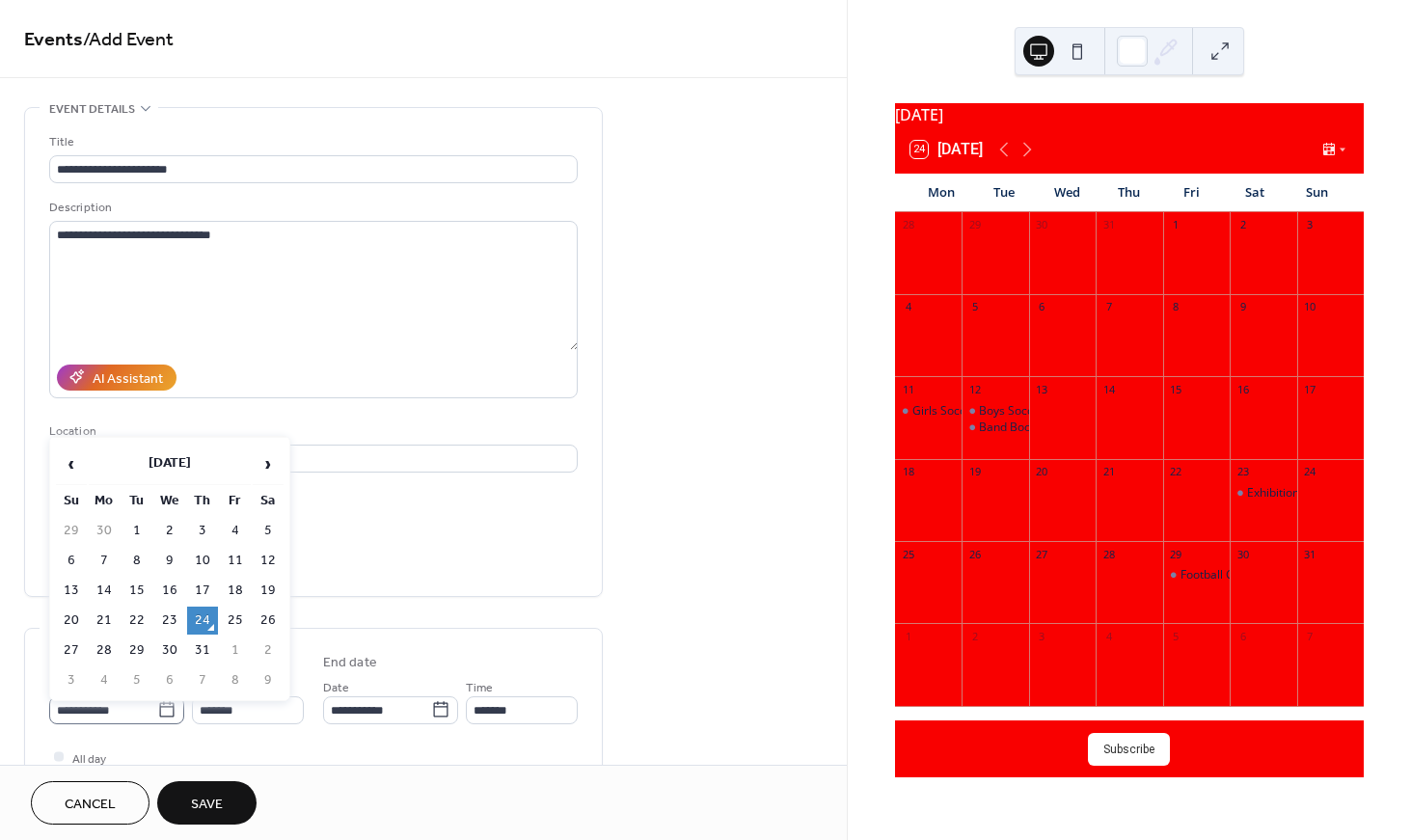 click 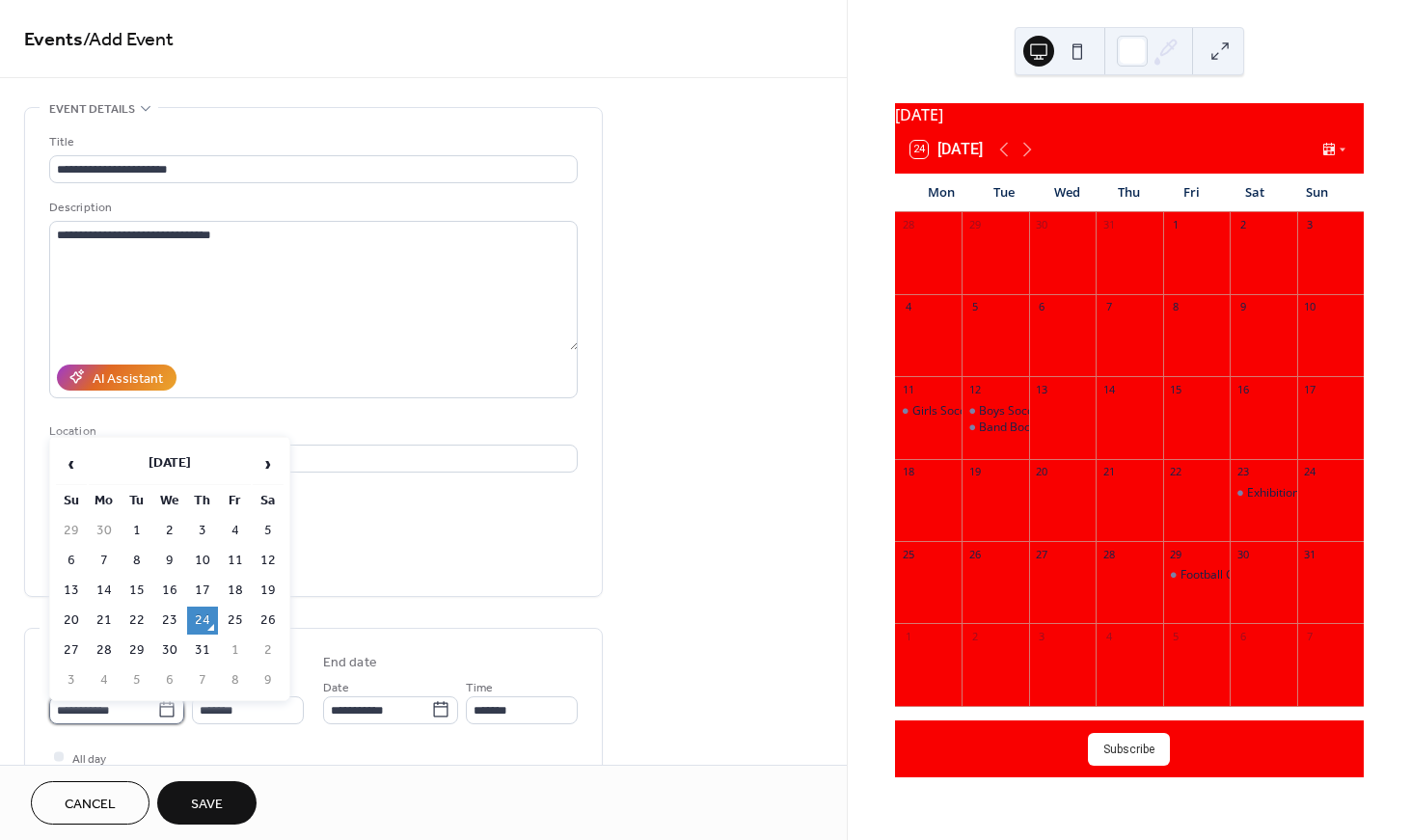 click on "**********" at bounding box center (103, 710) 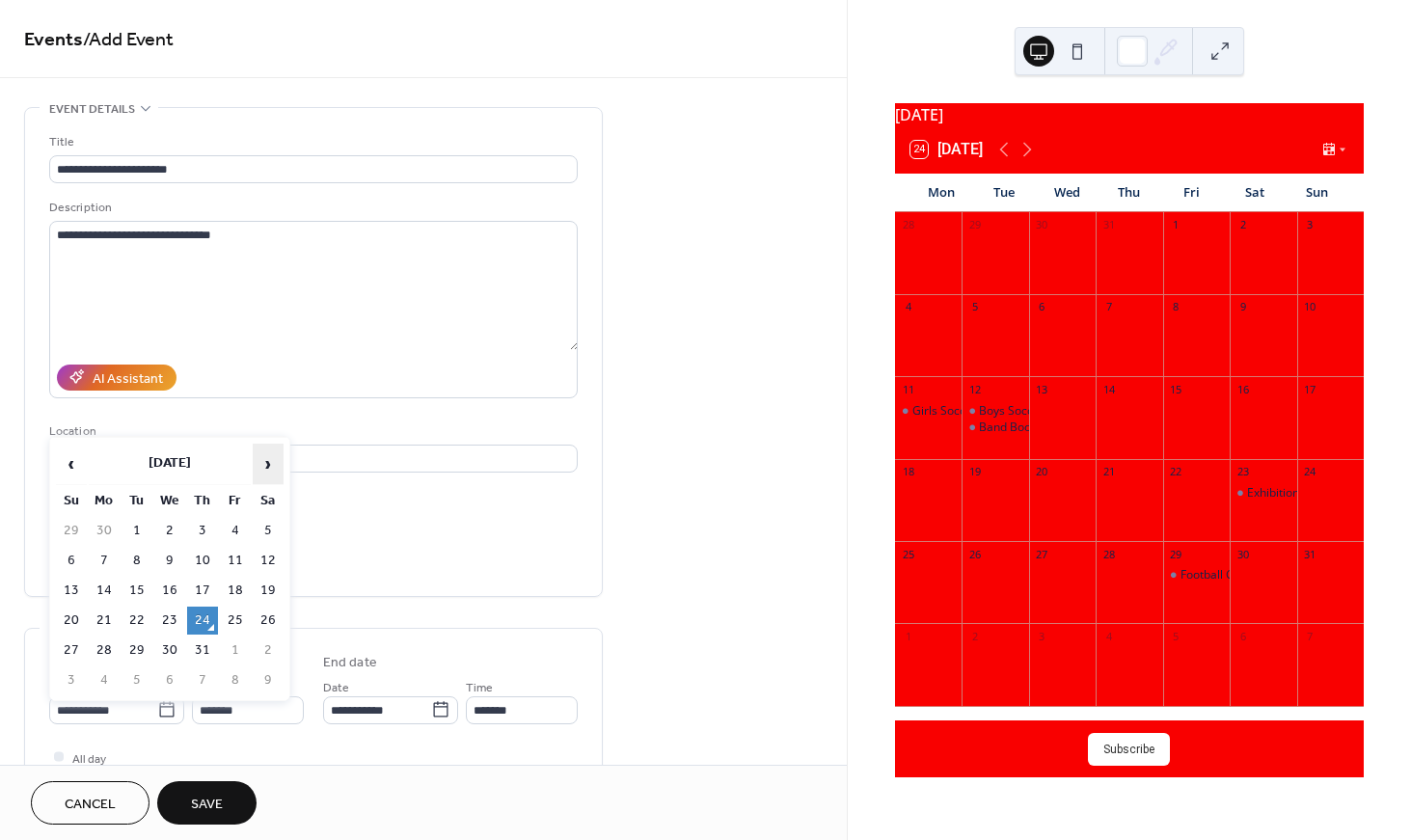 click on "›" at bounding box center (268, 464) 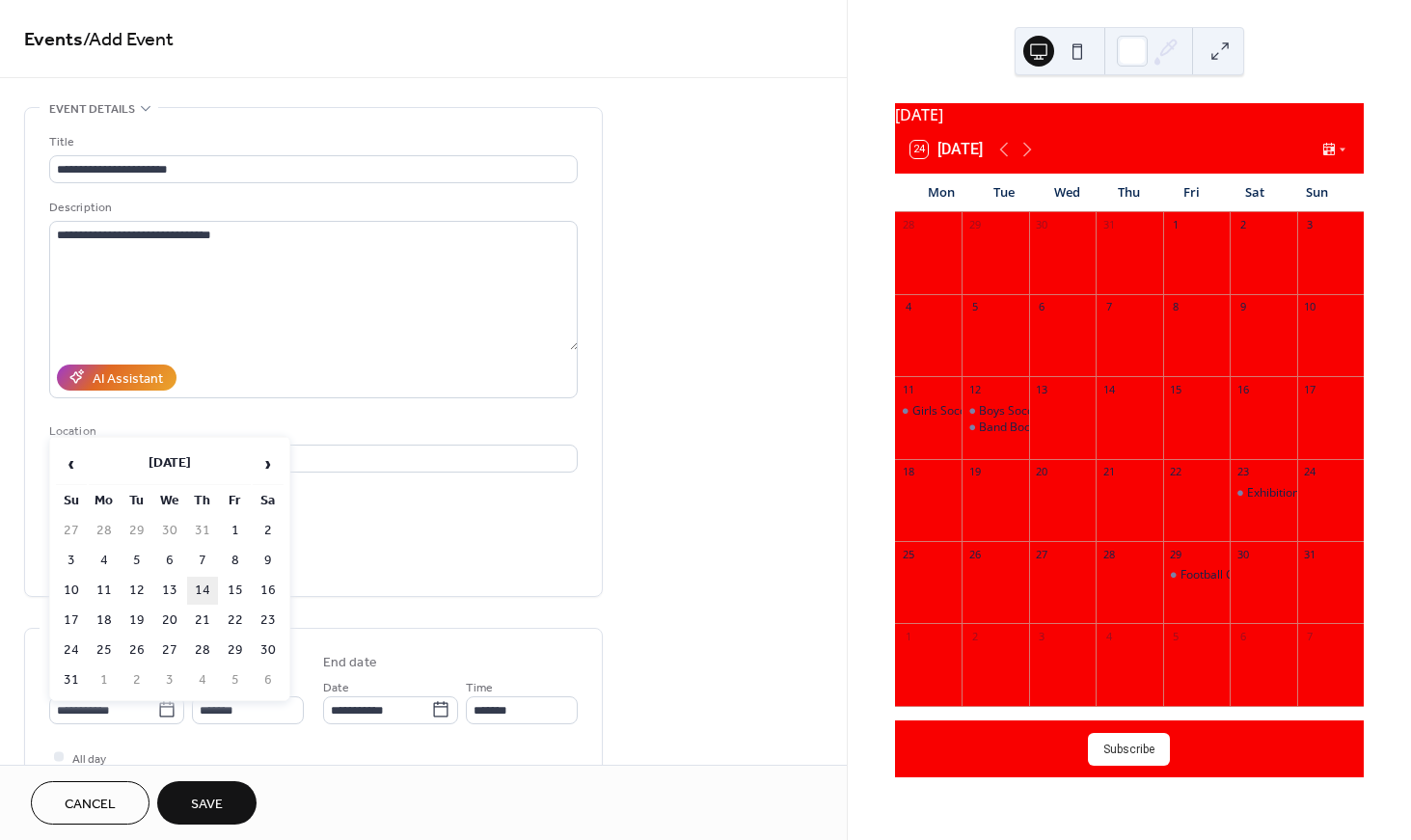 click on "14" at bounding box center (203, 590) 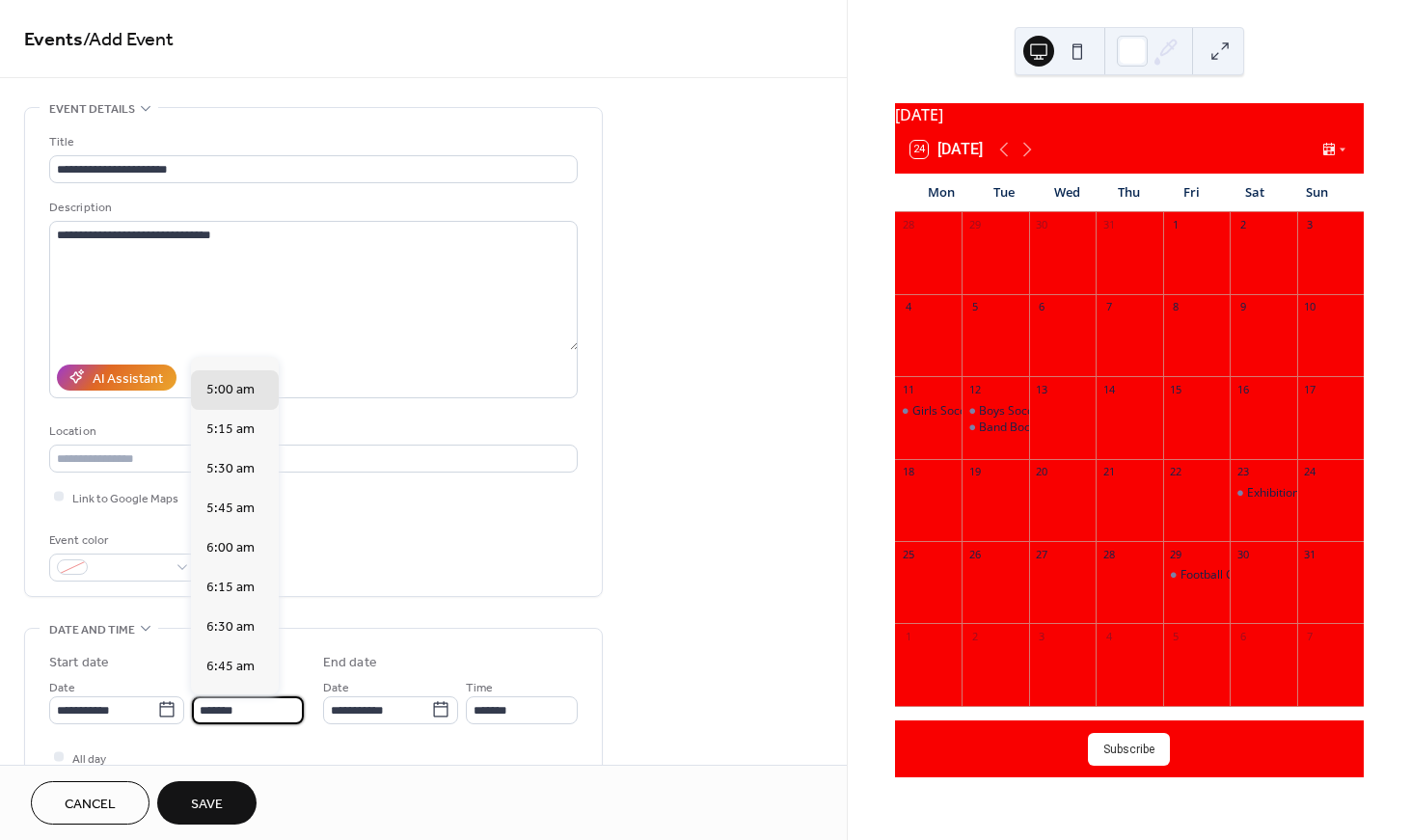 click on "*******" at bounding box center (248, 710) 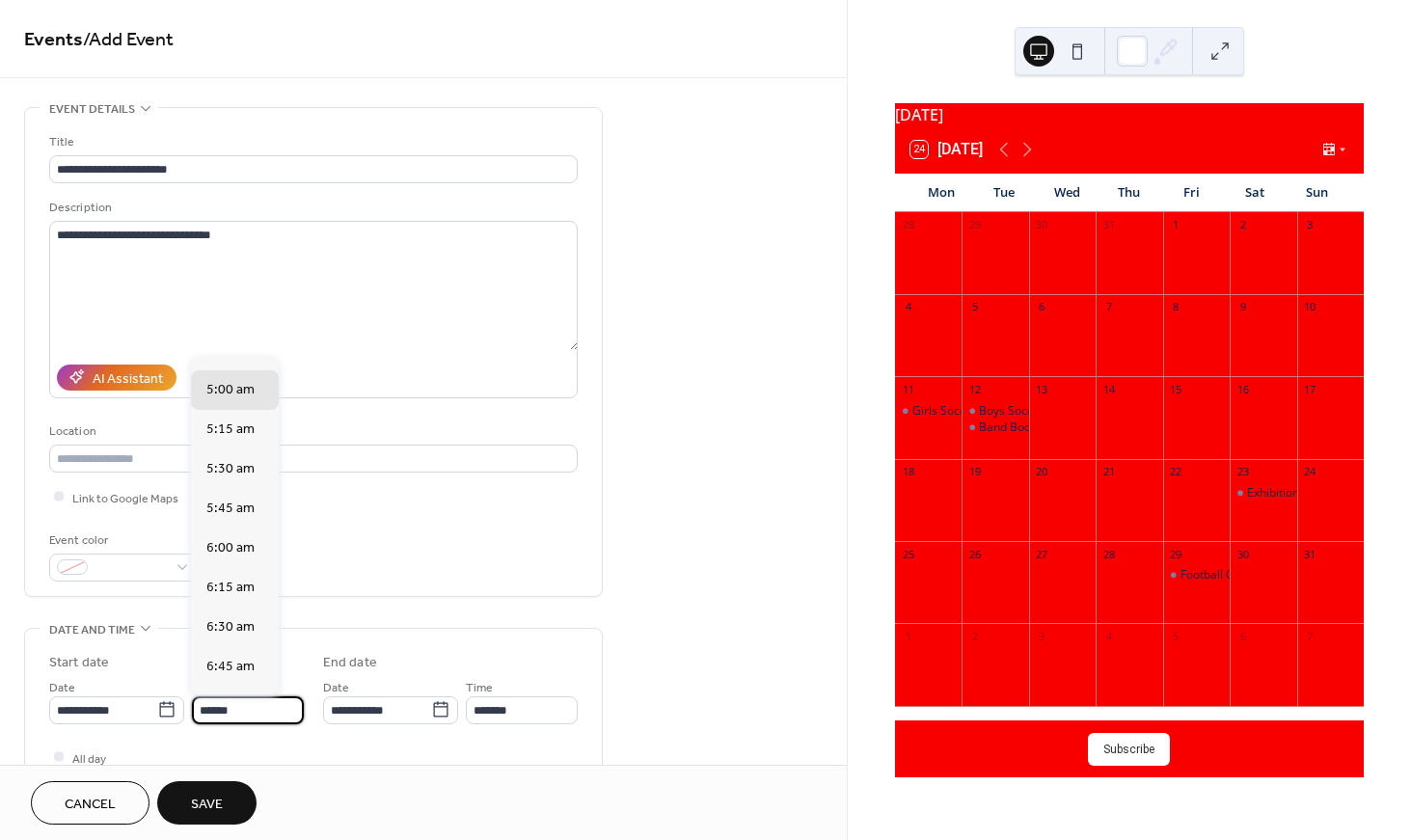 scroll, scrollTop: 2643, scrollLeft: 0, axis: vertical 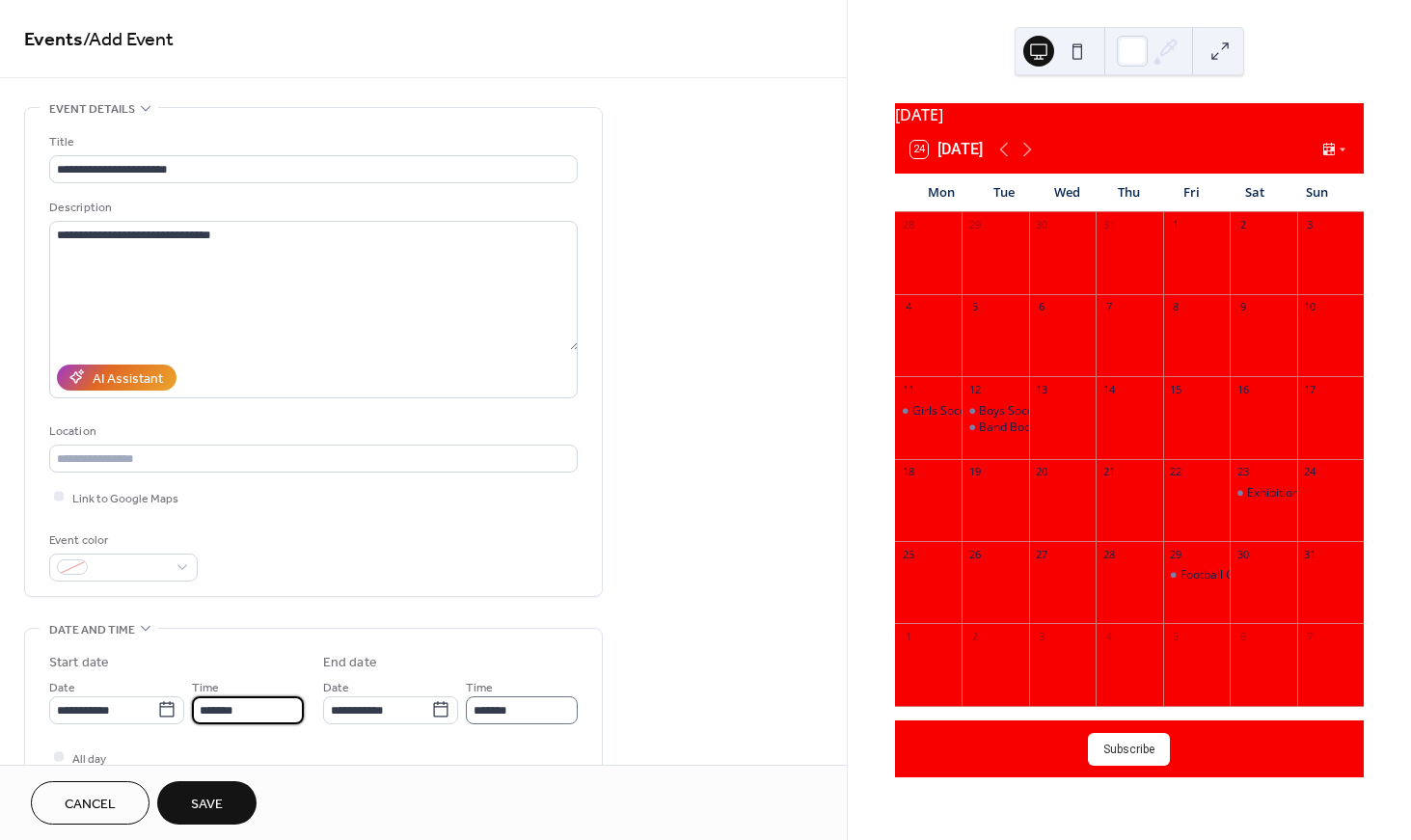 type on "*******" 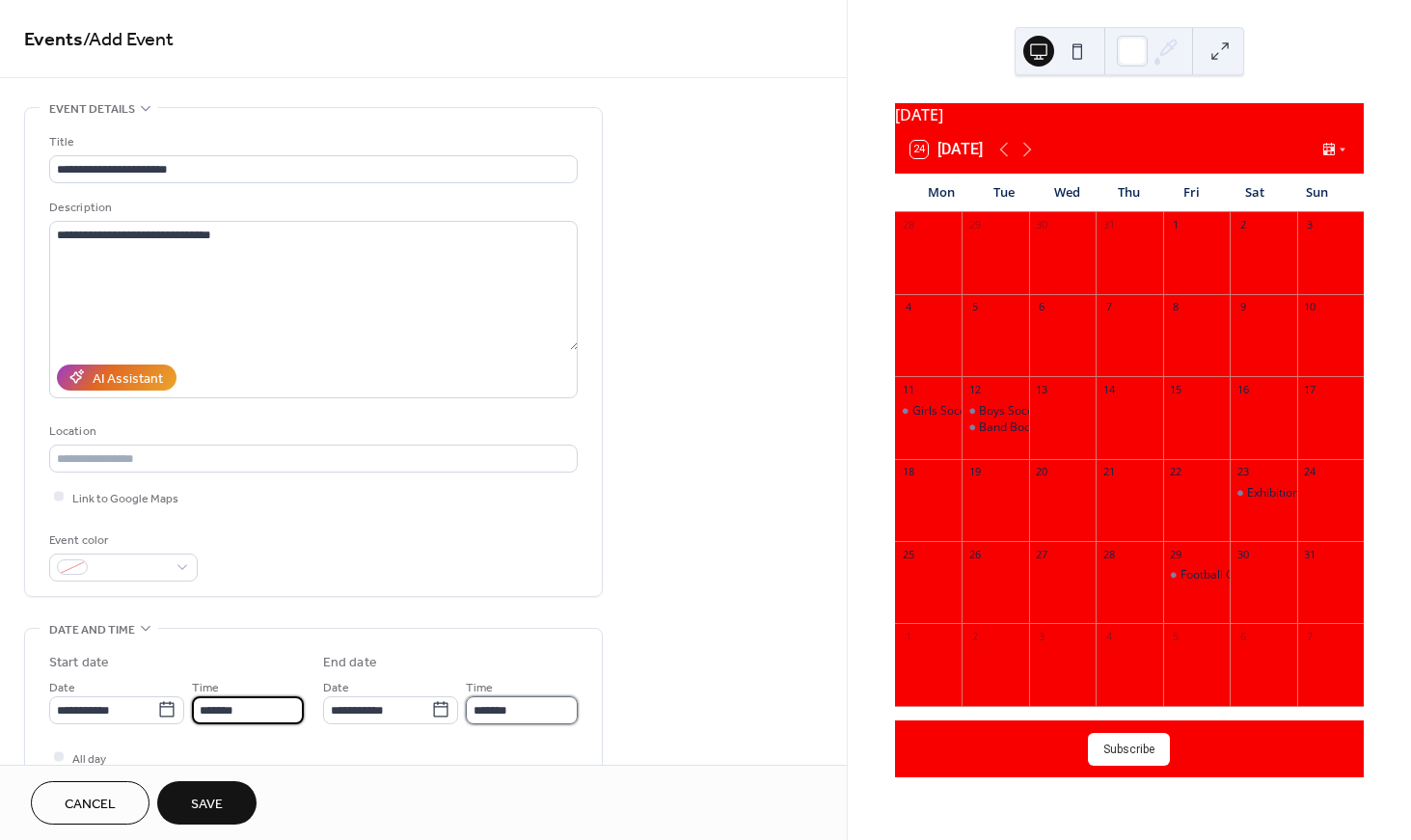 click on "*******" at bounding box center [522, 710] 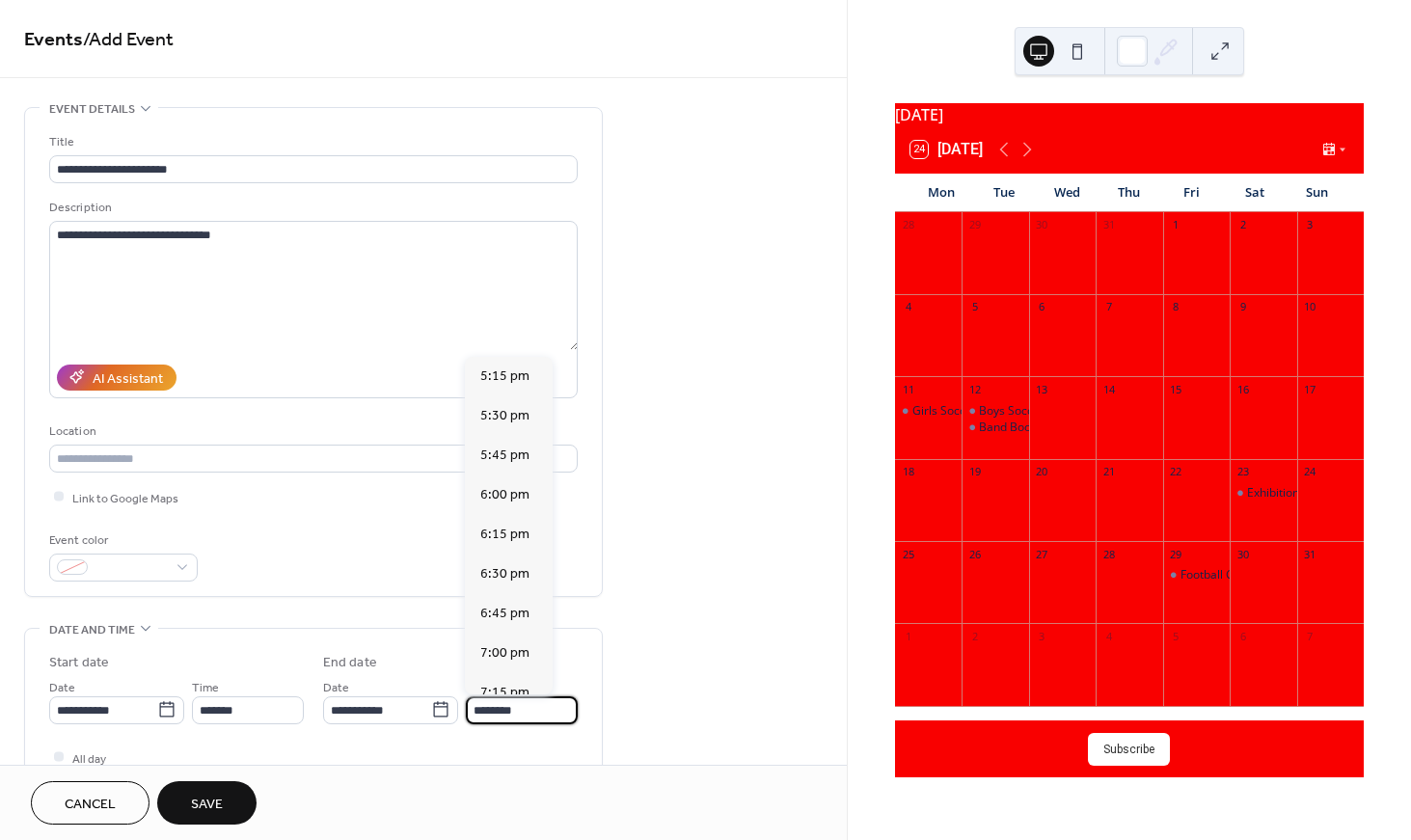 scroll, scrollTop: 661, scrollLeft: 0, axis: vertical 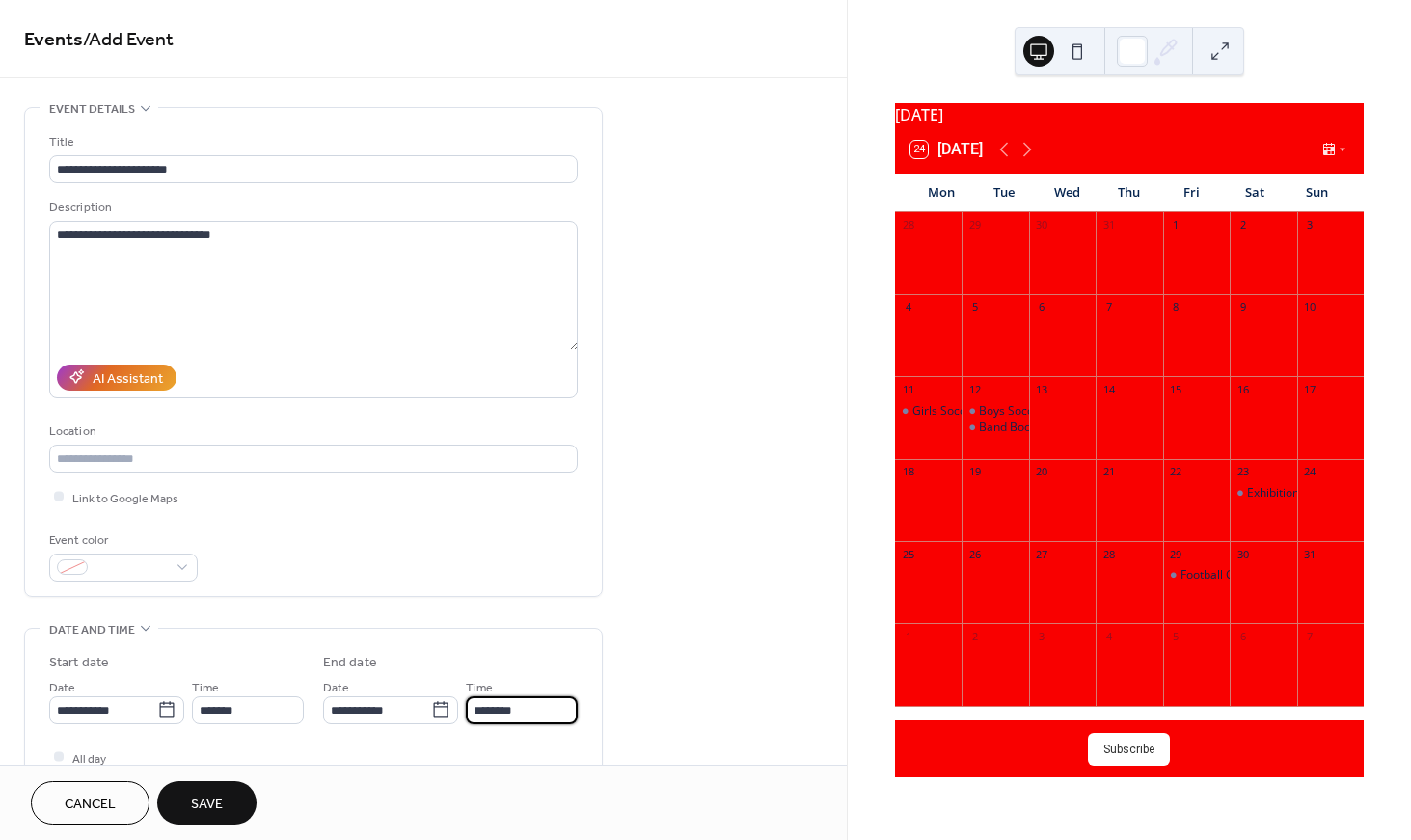 type on "*******" 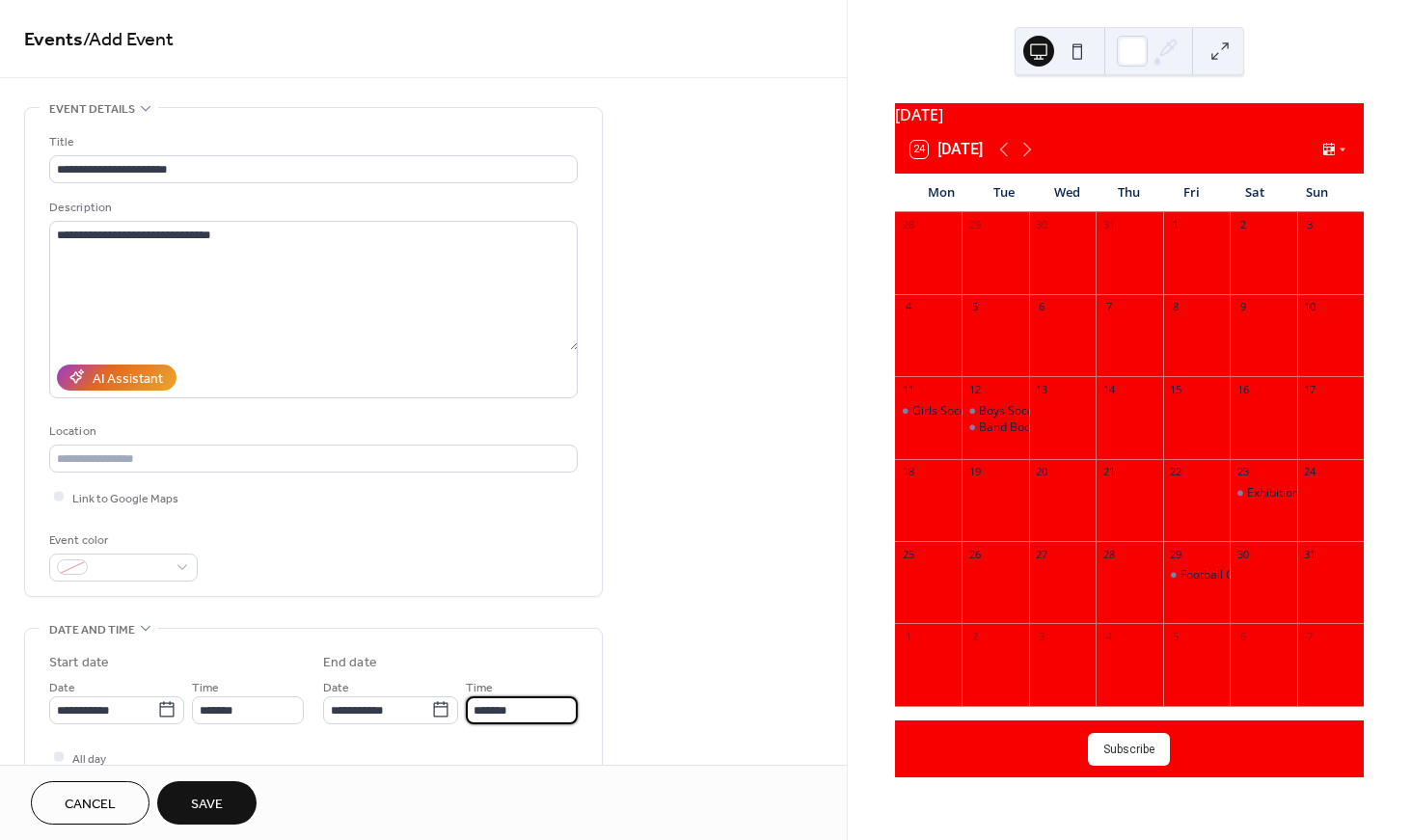 click on "Save" at bounding box center [206, 804] 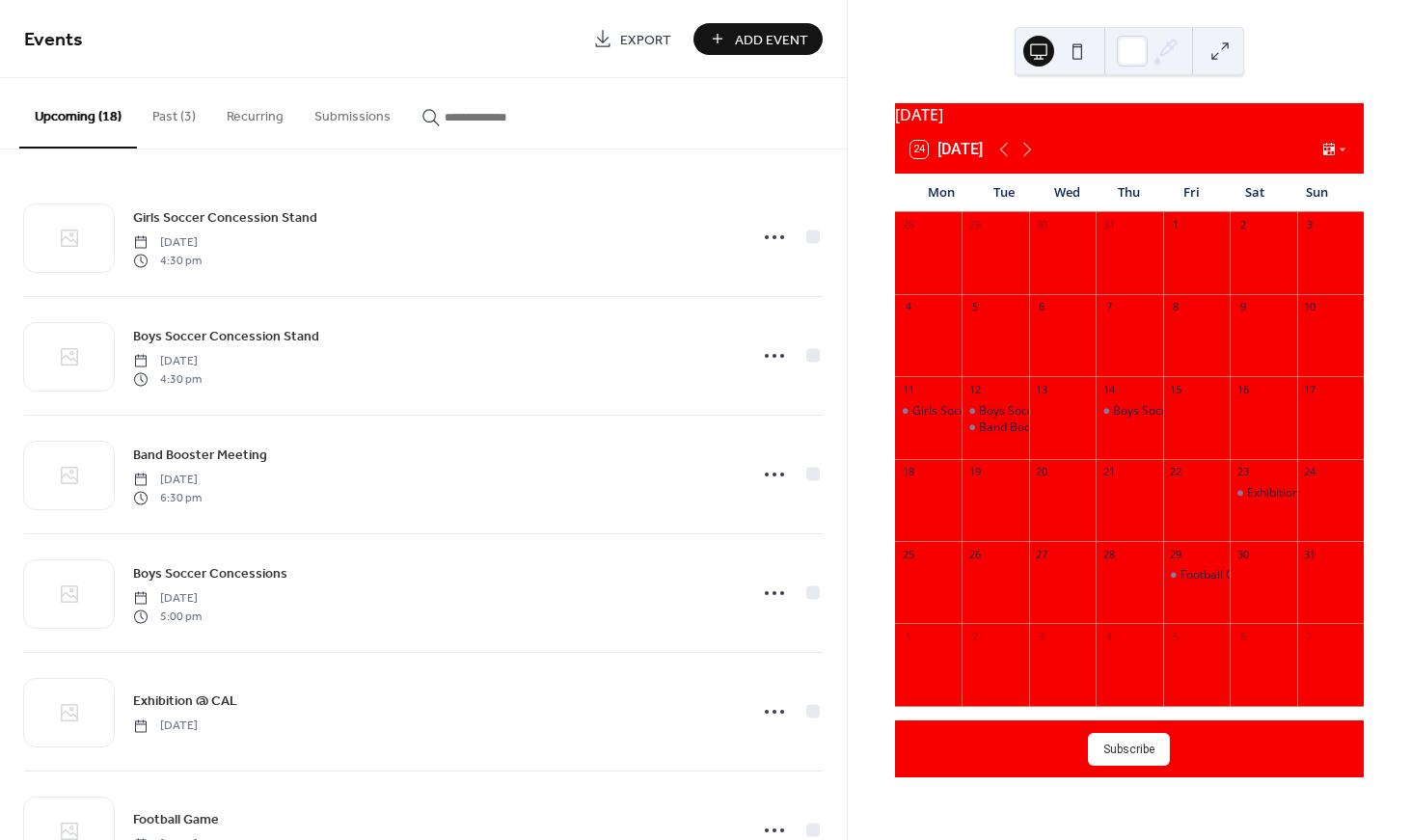 click on "Add Event" at bounding box center (772, 40) 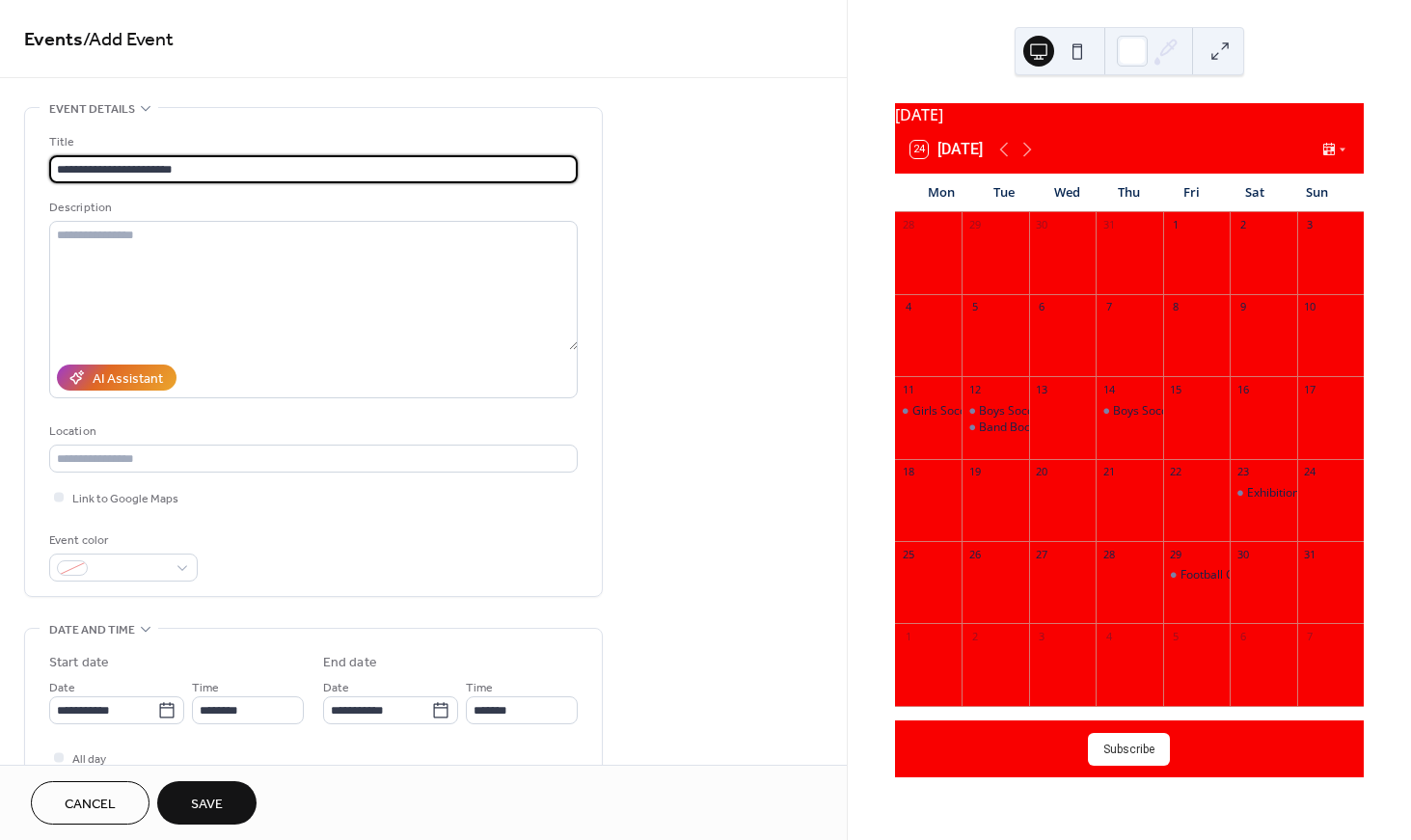 type on "**********" 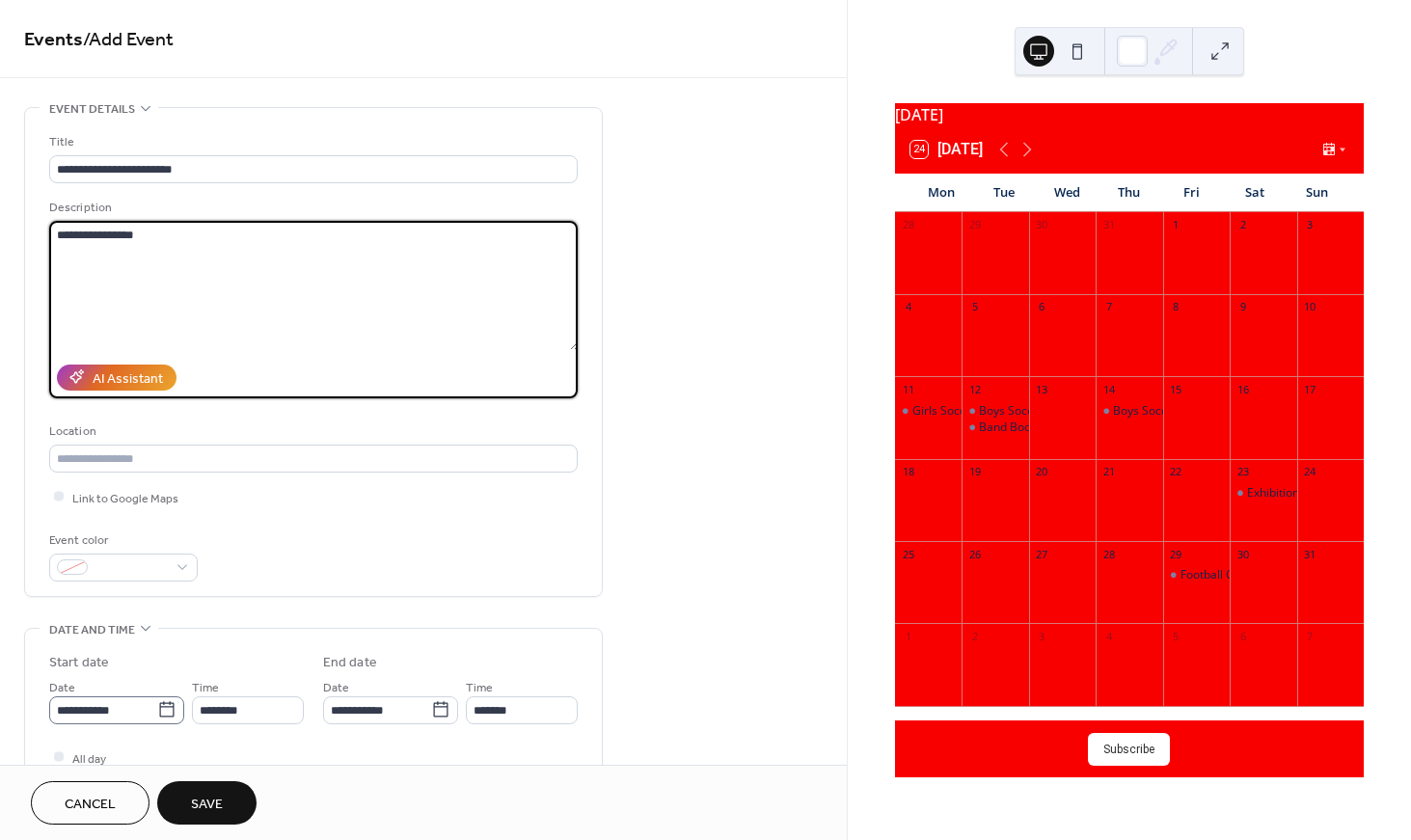 type on "**********" 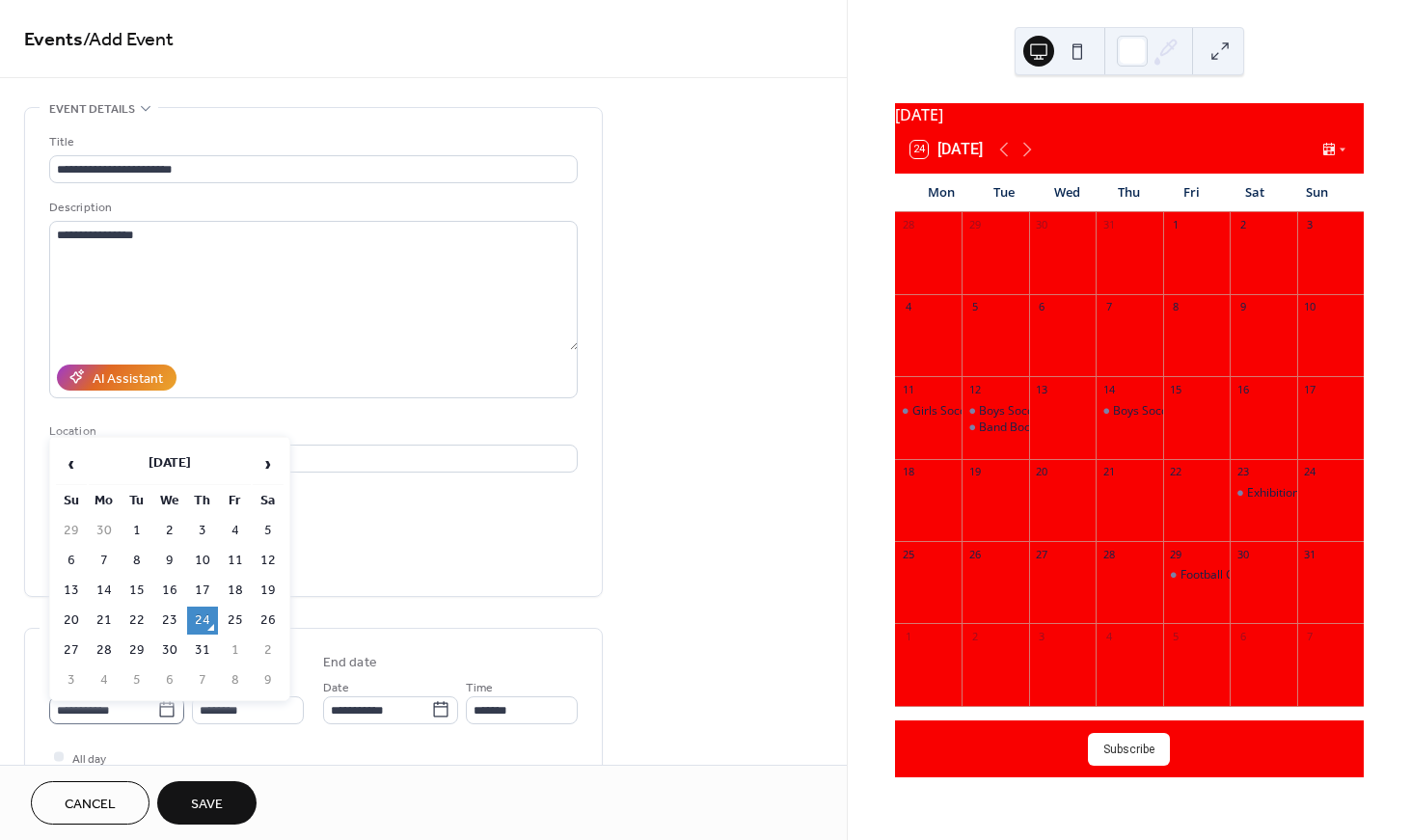 click 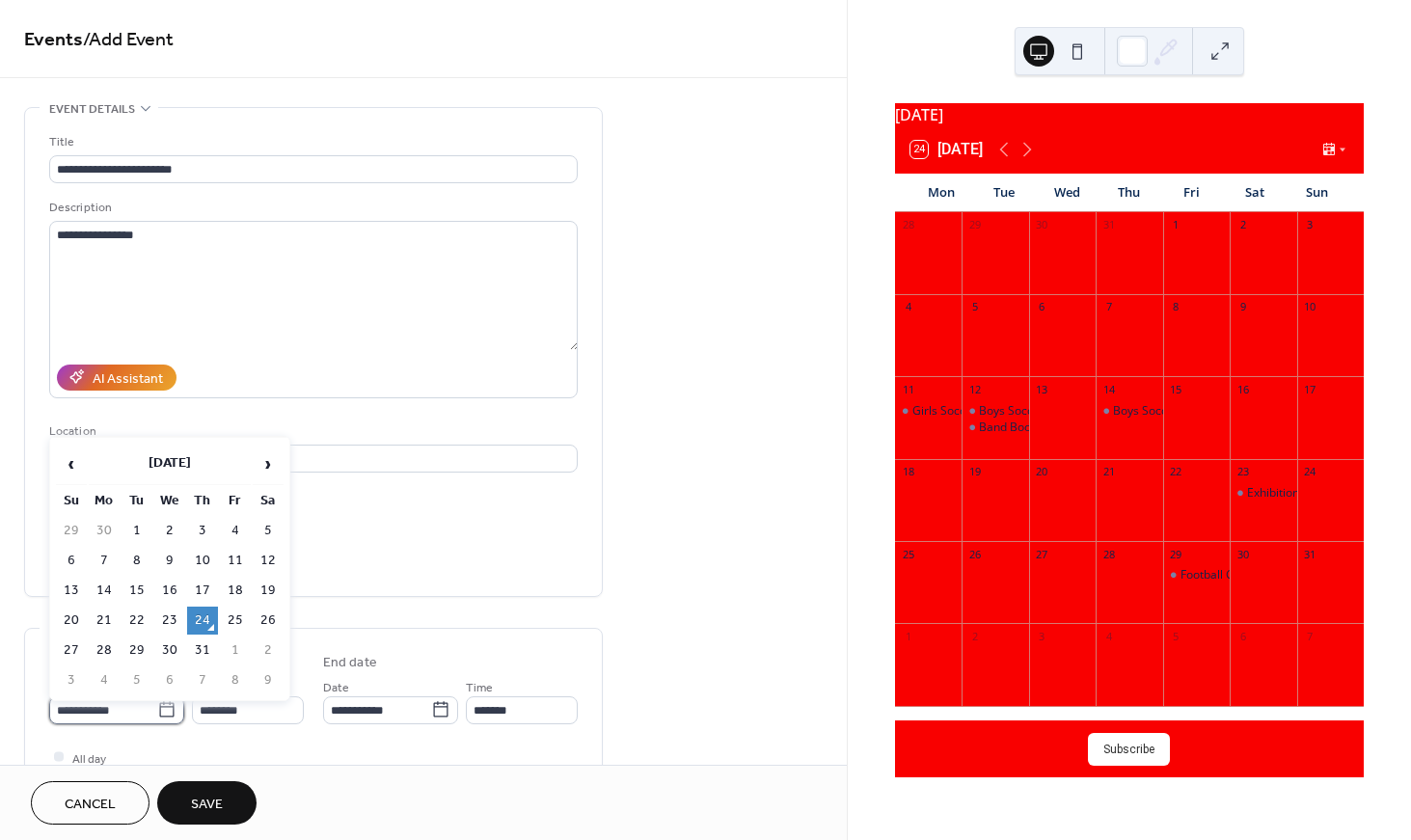 click on "**********" at bounding box center [103, 710] 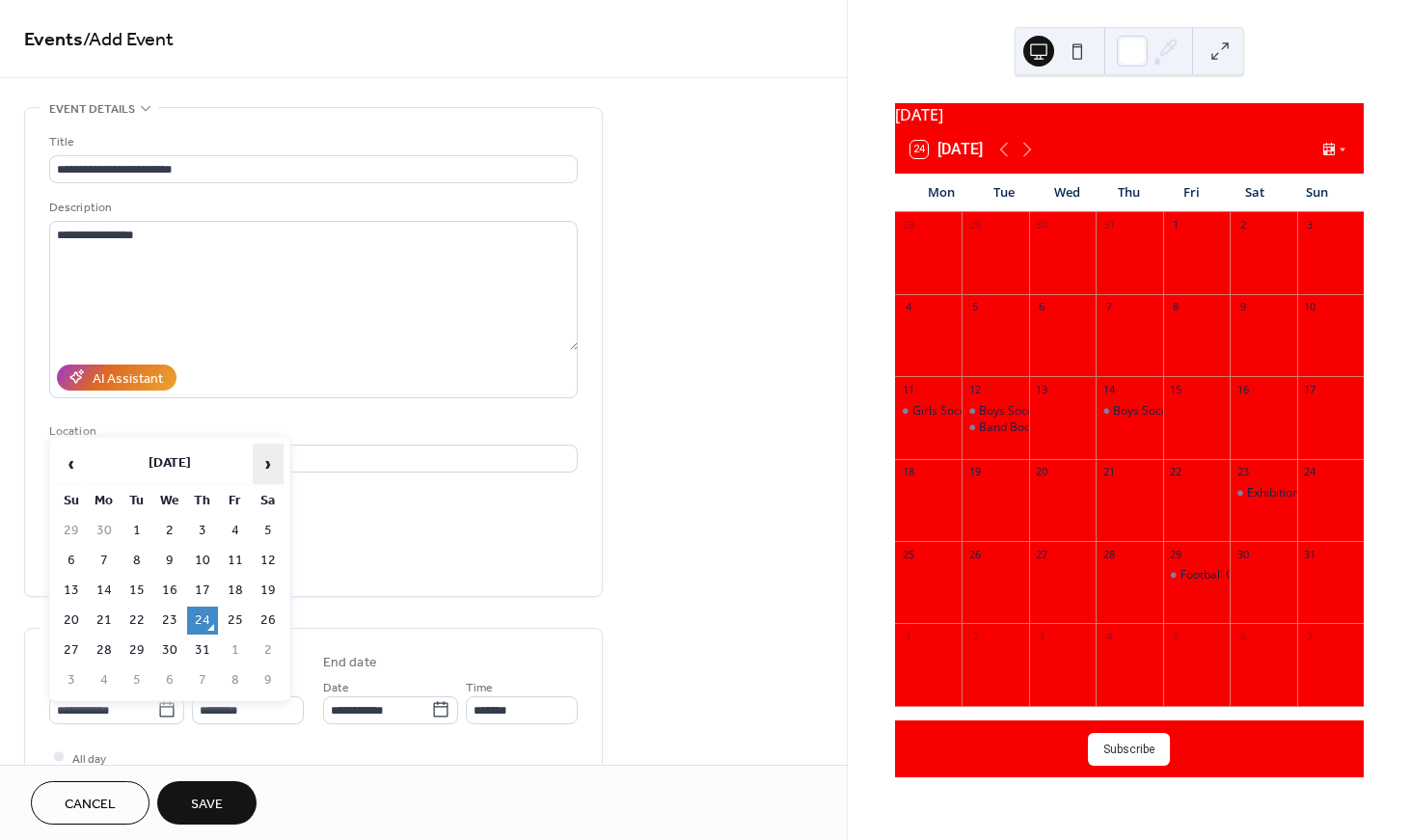 click on "›" at bounding box center (268, 464) 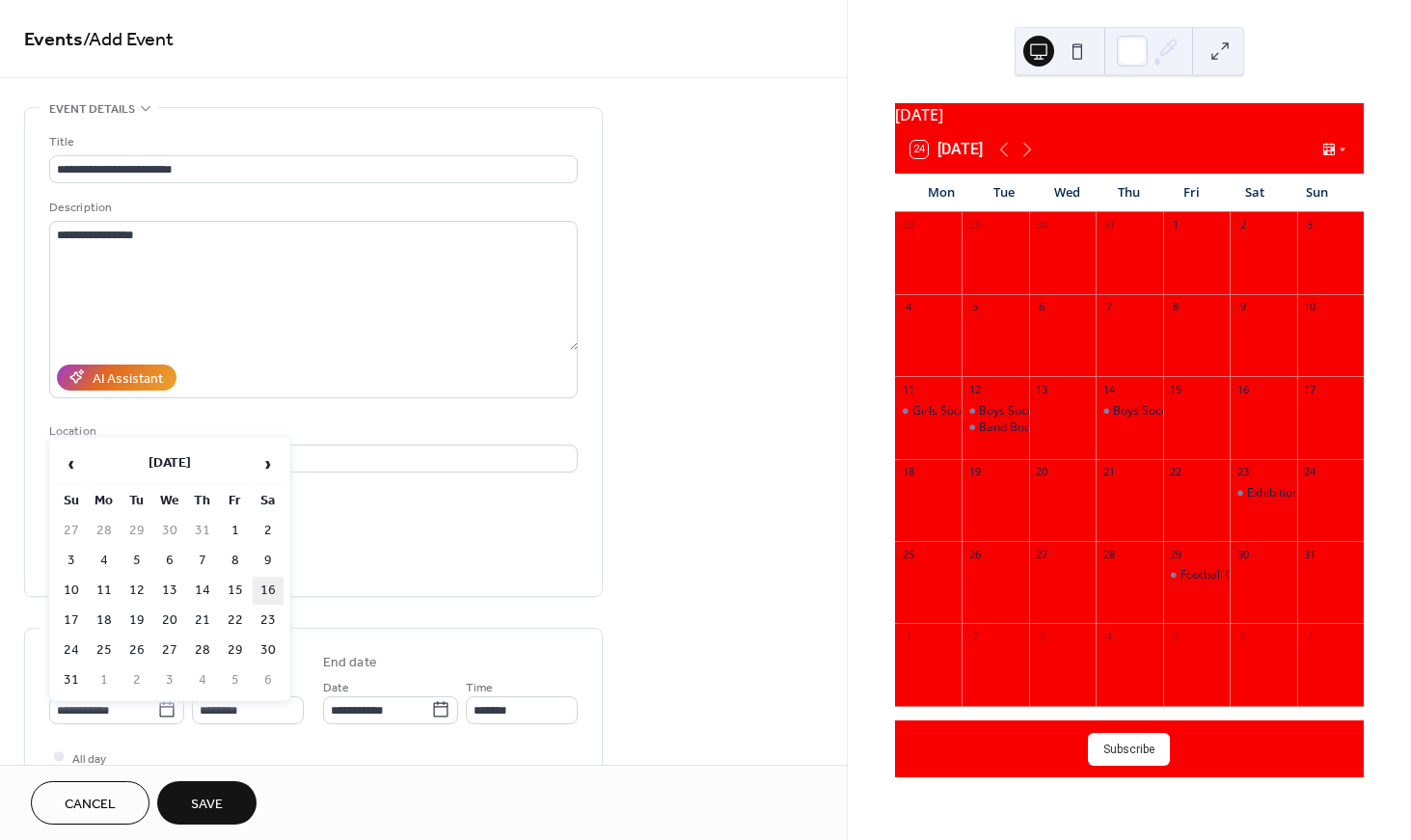 click on "16" at bounding box center (268, 590) 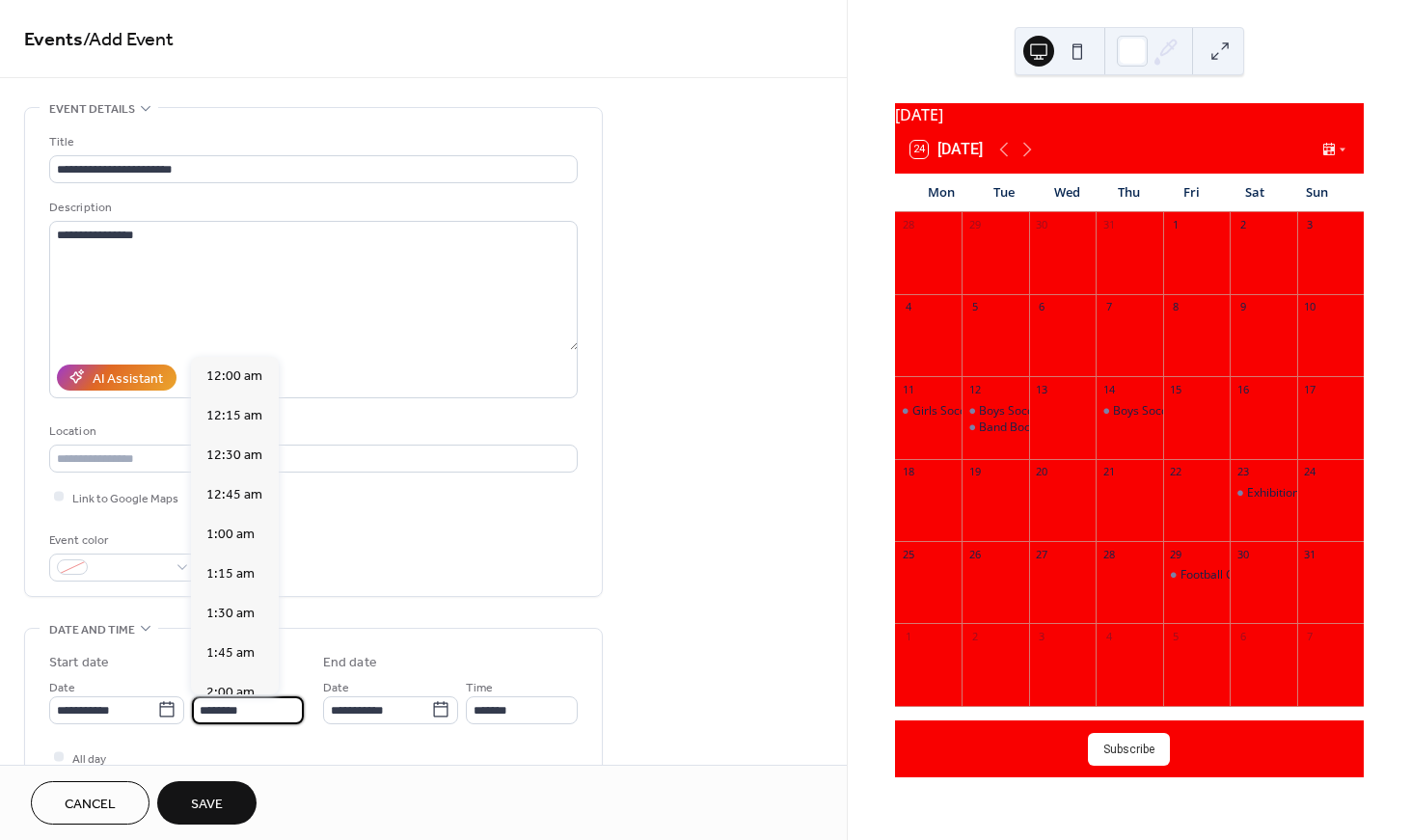 scroll, scrollTop: 1866, scrollLeft: 0, axis: vertical 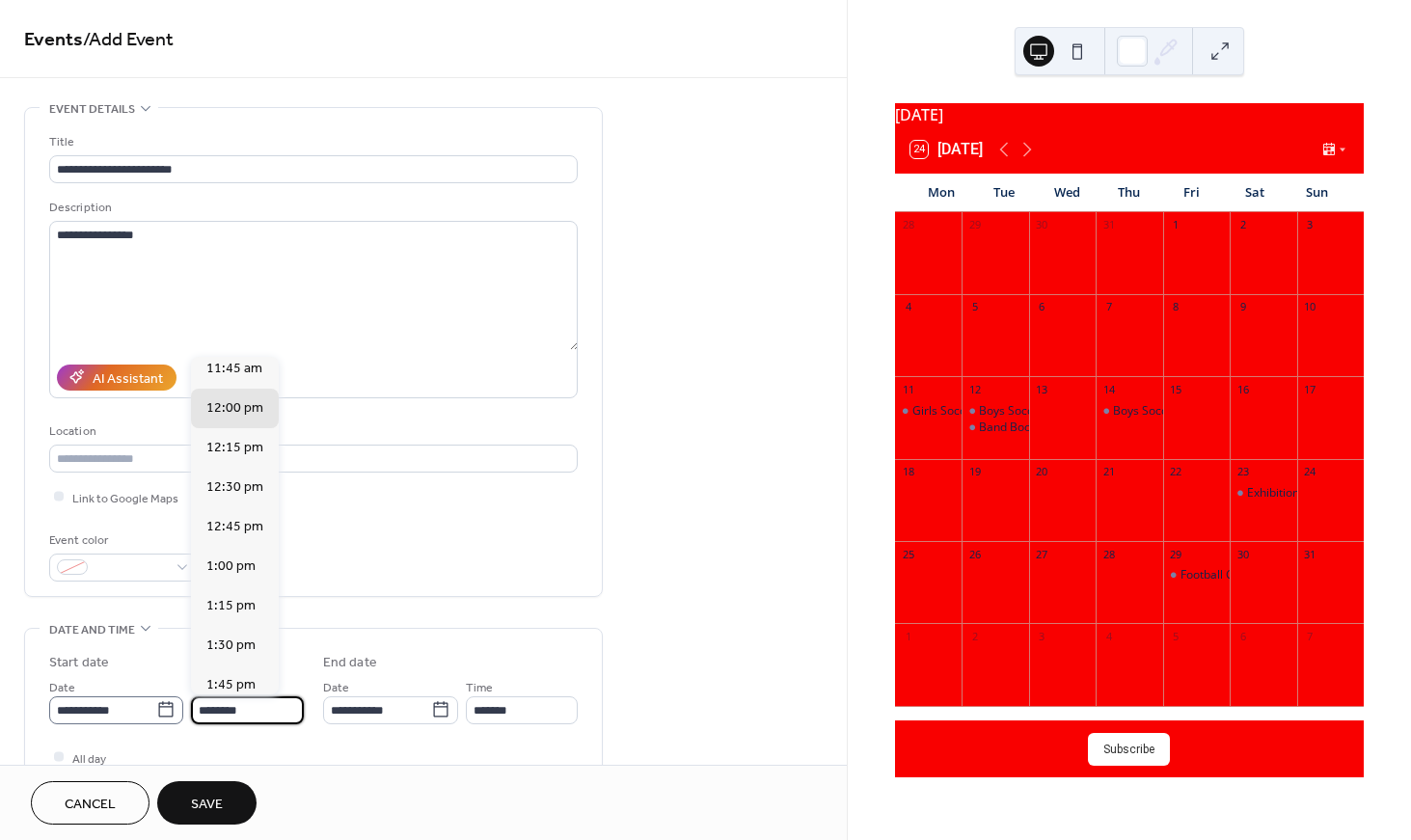 drag, startPoint x: 271, startPoint y: 718, endPoint x: 180, endPoint y: 711, distance: 91.26883 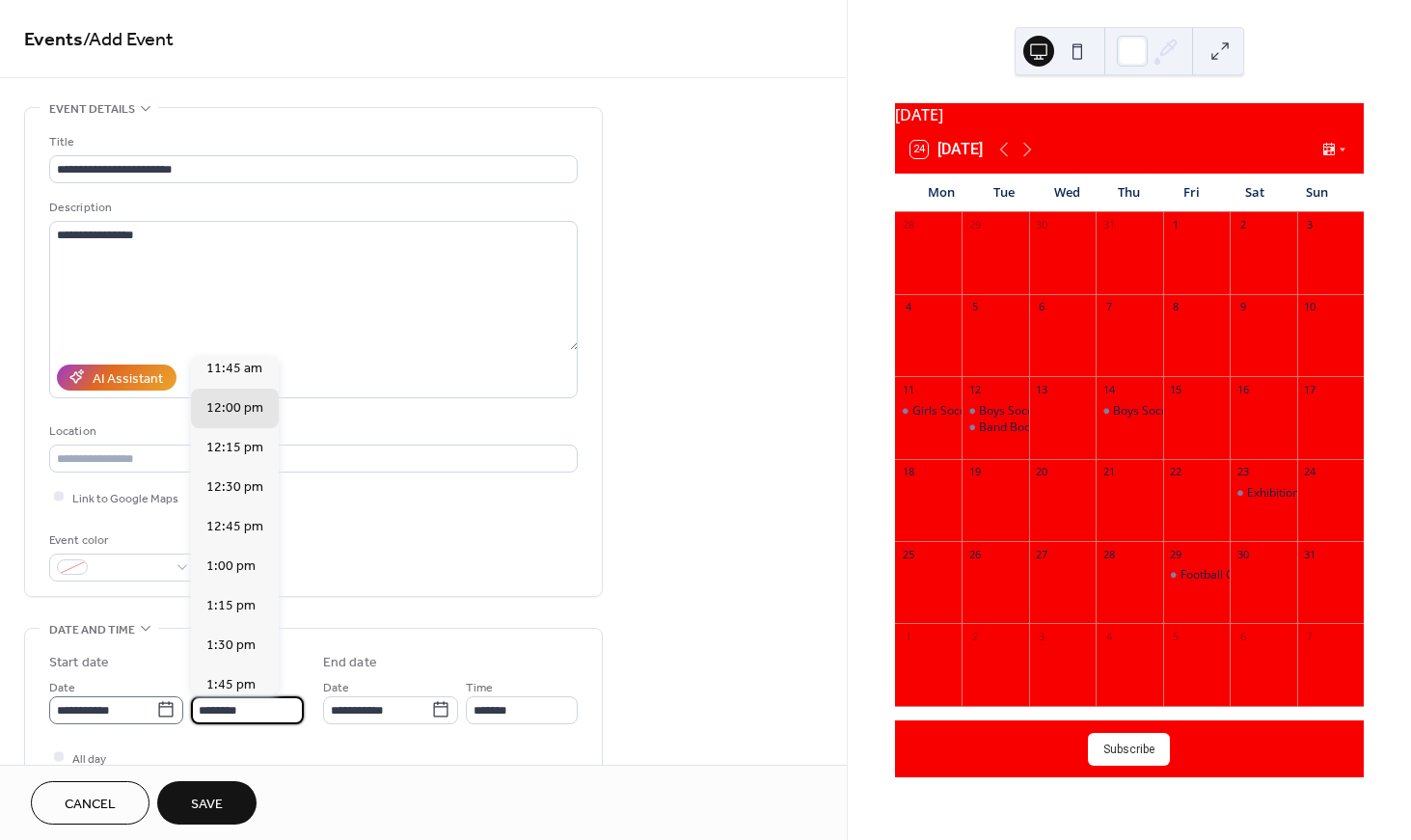 click on "**********" at bounding box center (176, 700) 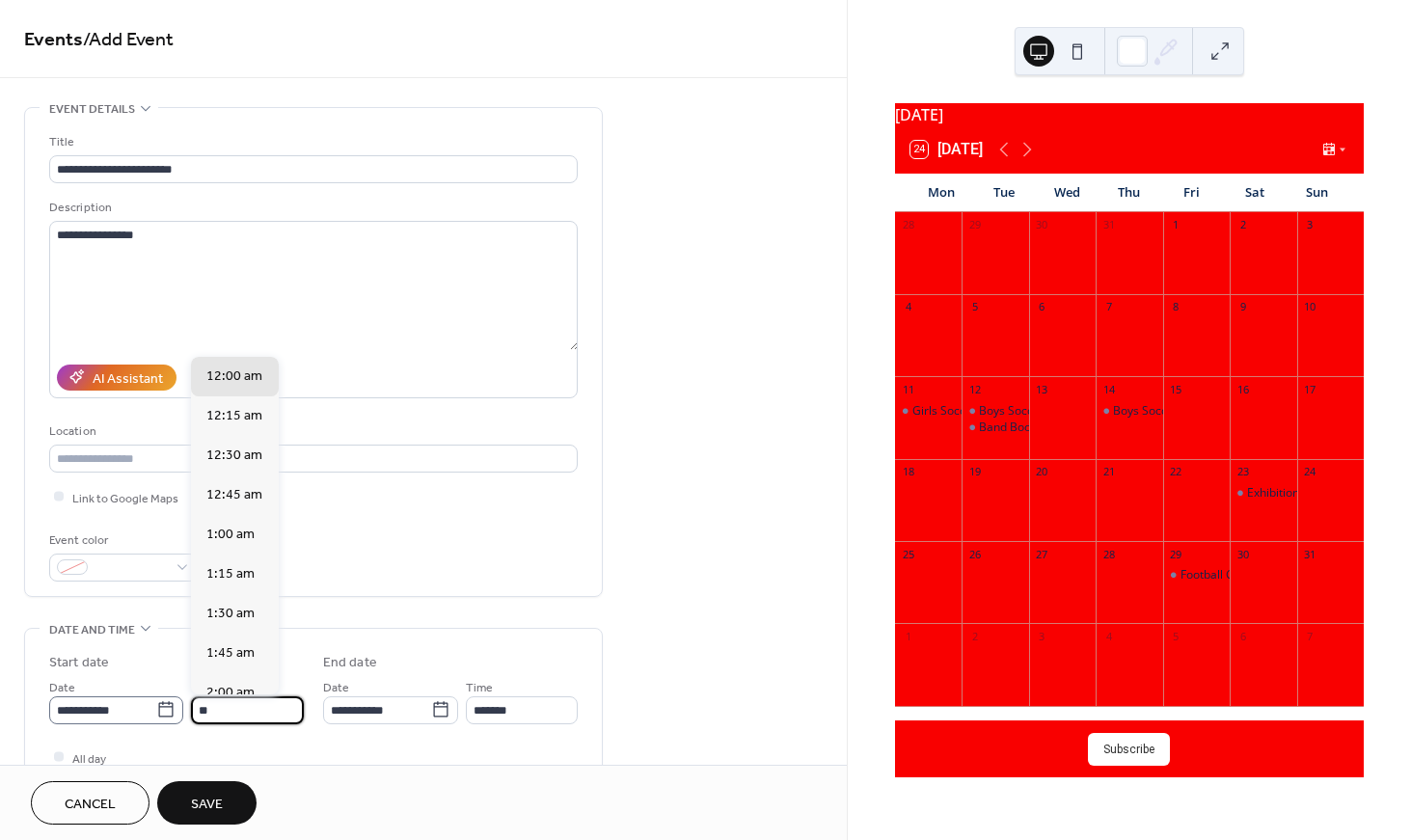 scroll, scrollTop: 1555, scrollLeft: 0, axis: vertical 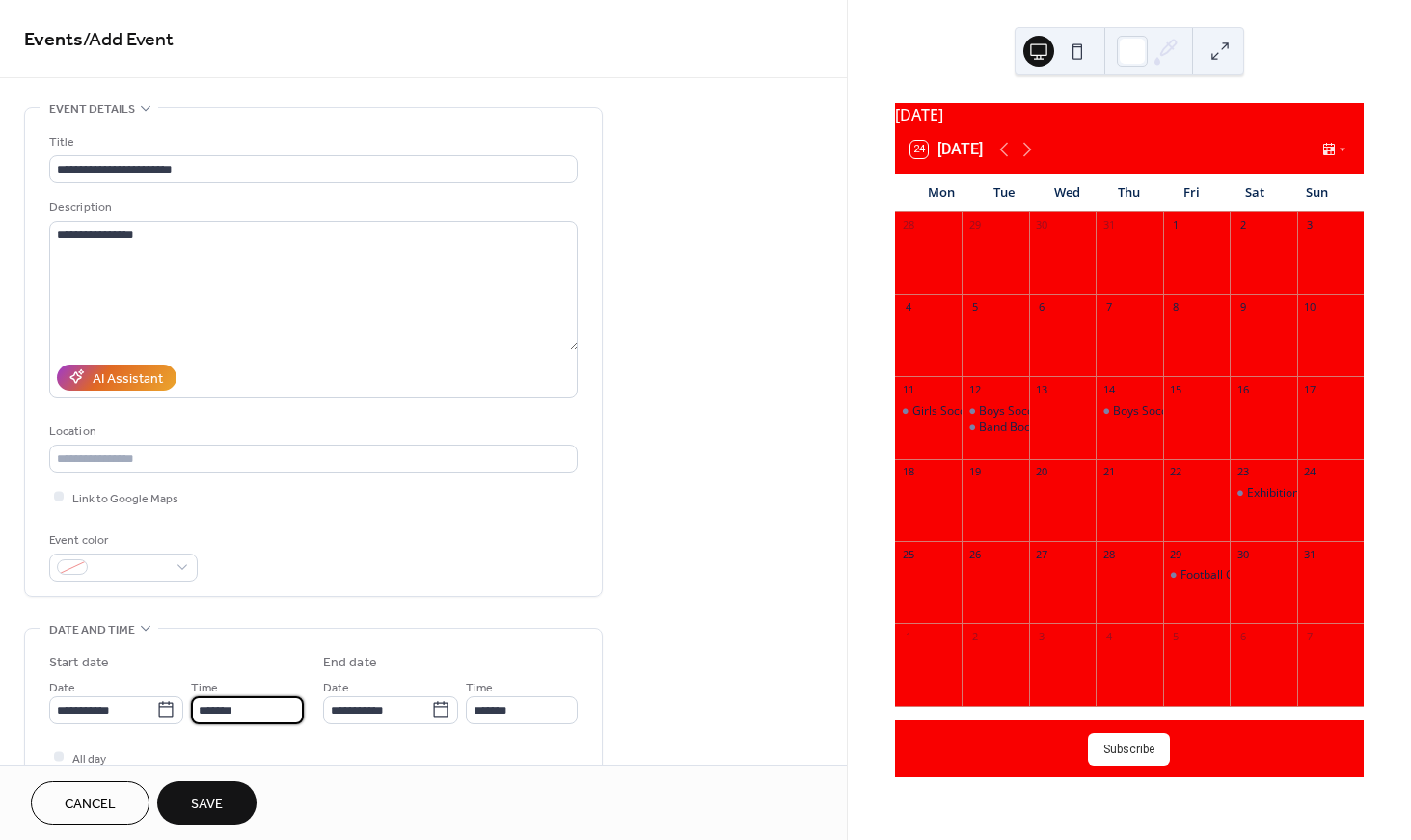 click on "*******" at bounding box center [247, 710] 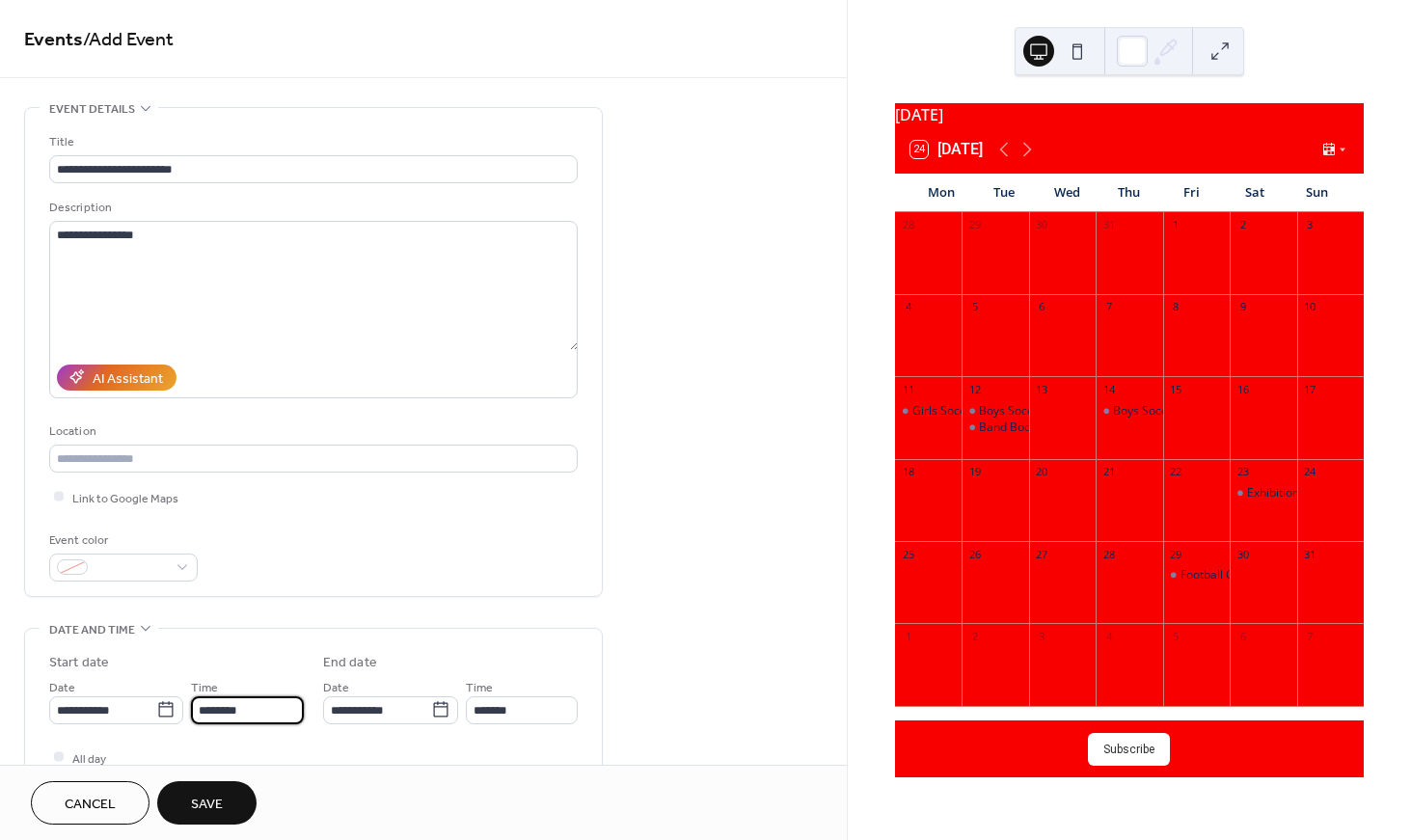 type on "********" 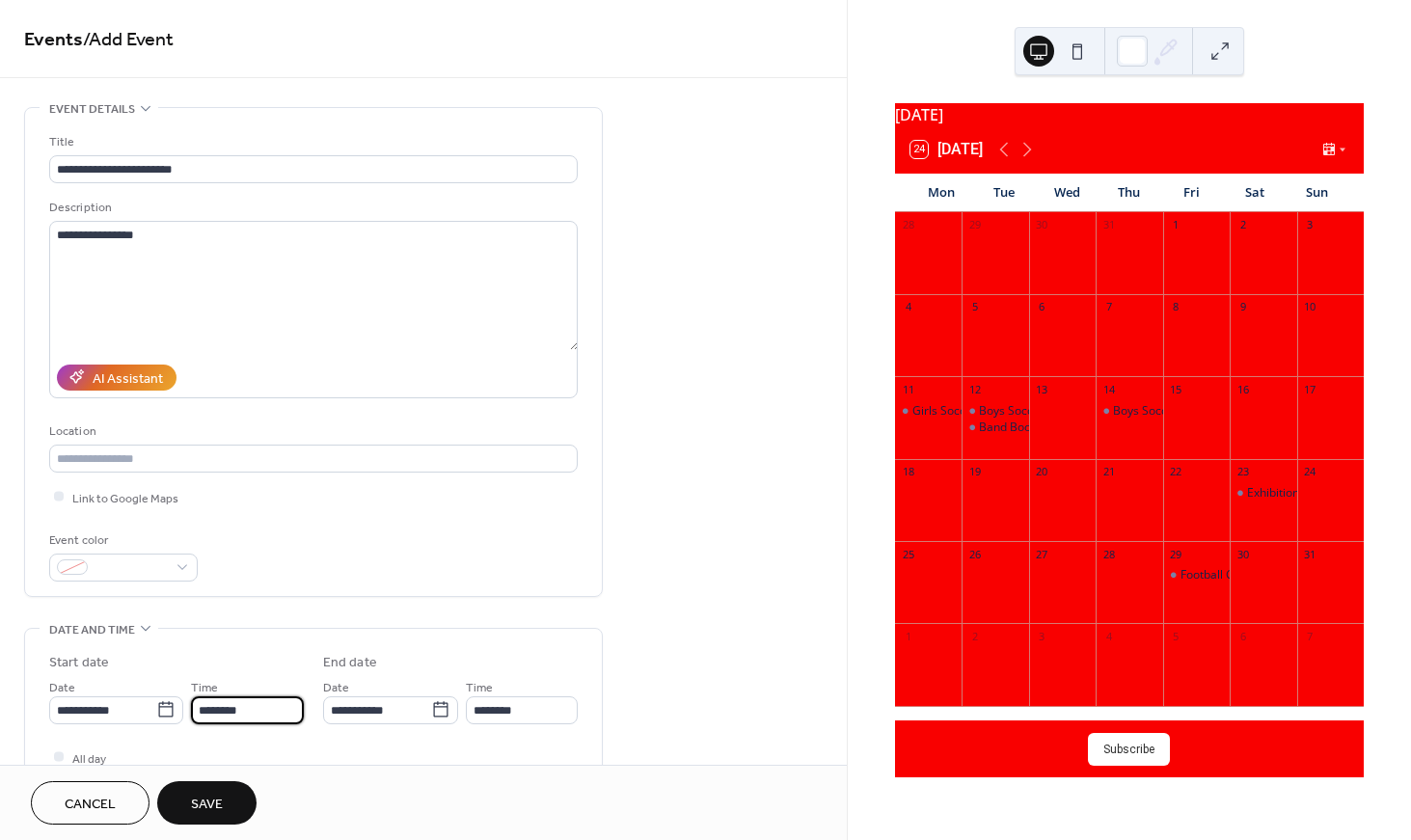 click on "Cancel Save" at bounding box center [423, 802] 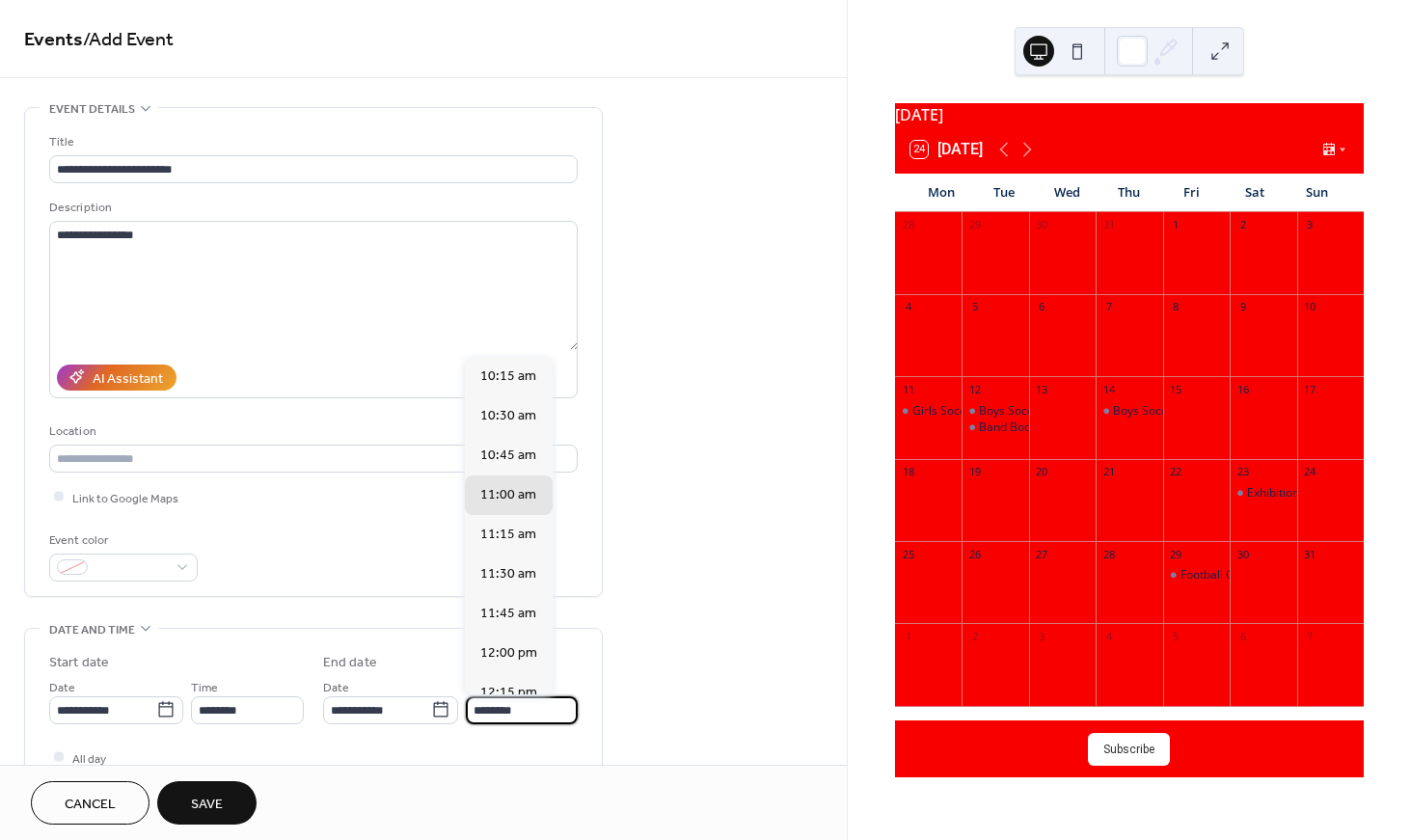 scroll, scrollTop: 0, scrollLeft: 0, axis: both 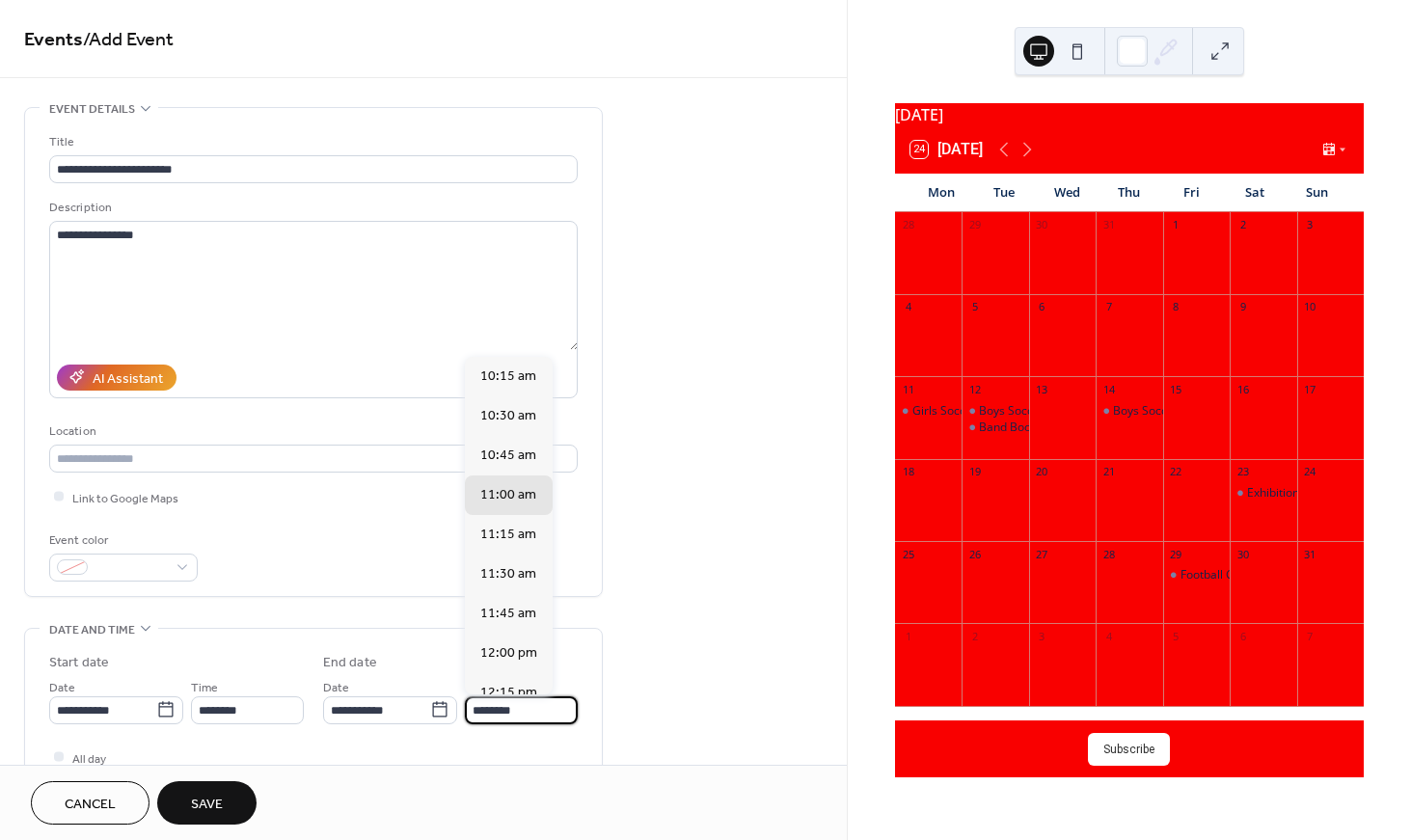 drag, startPoint x: 530, startPoint y: 710, endPoint x: 467, endPoint y: 709, distance: 63.007936 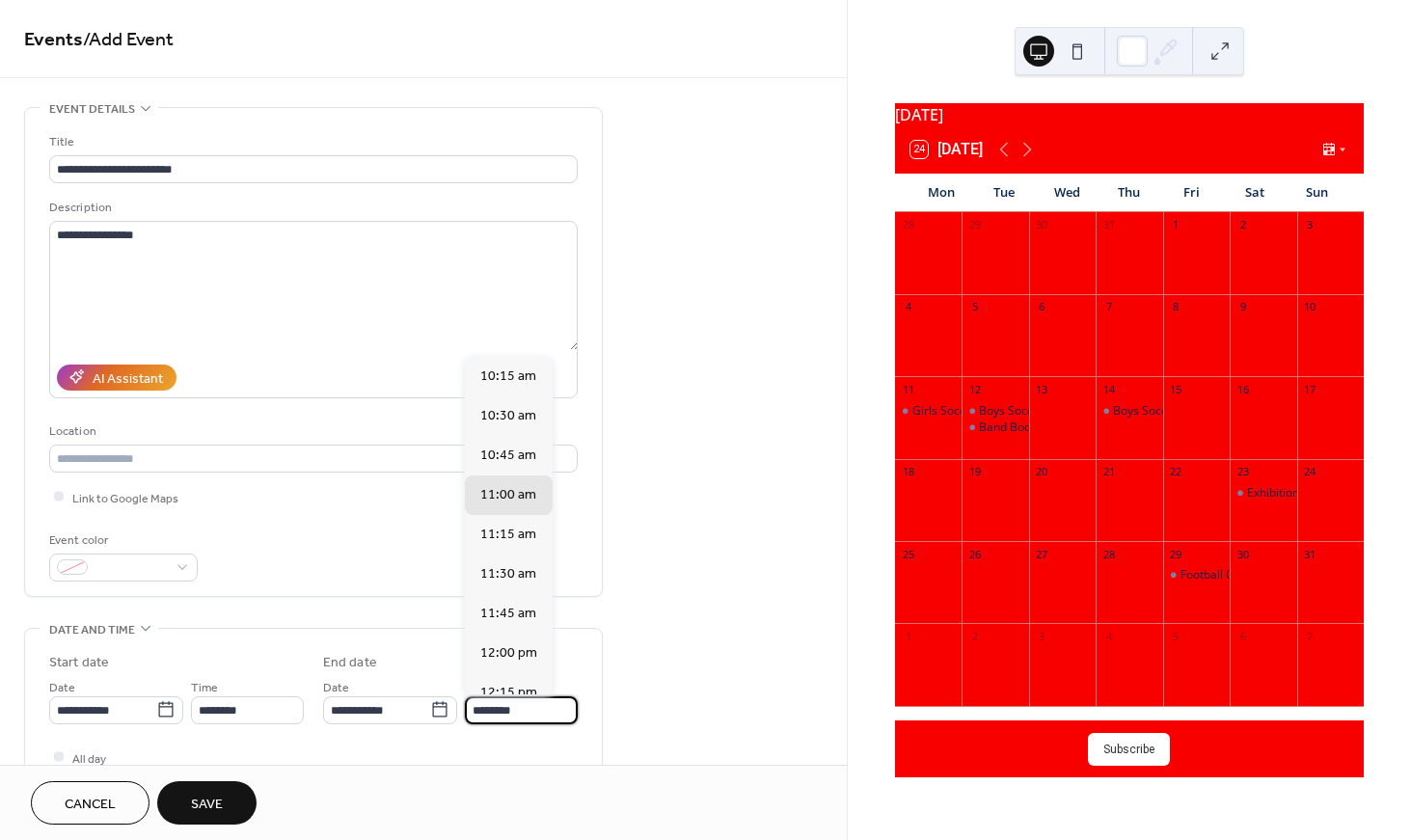 click on "********" at bounding box center [521, 710] 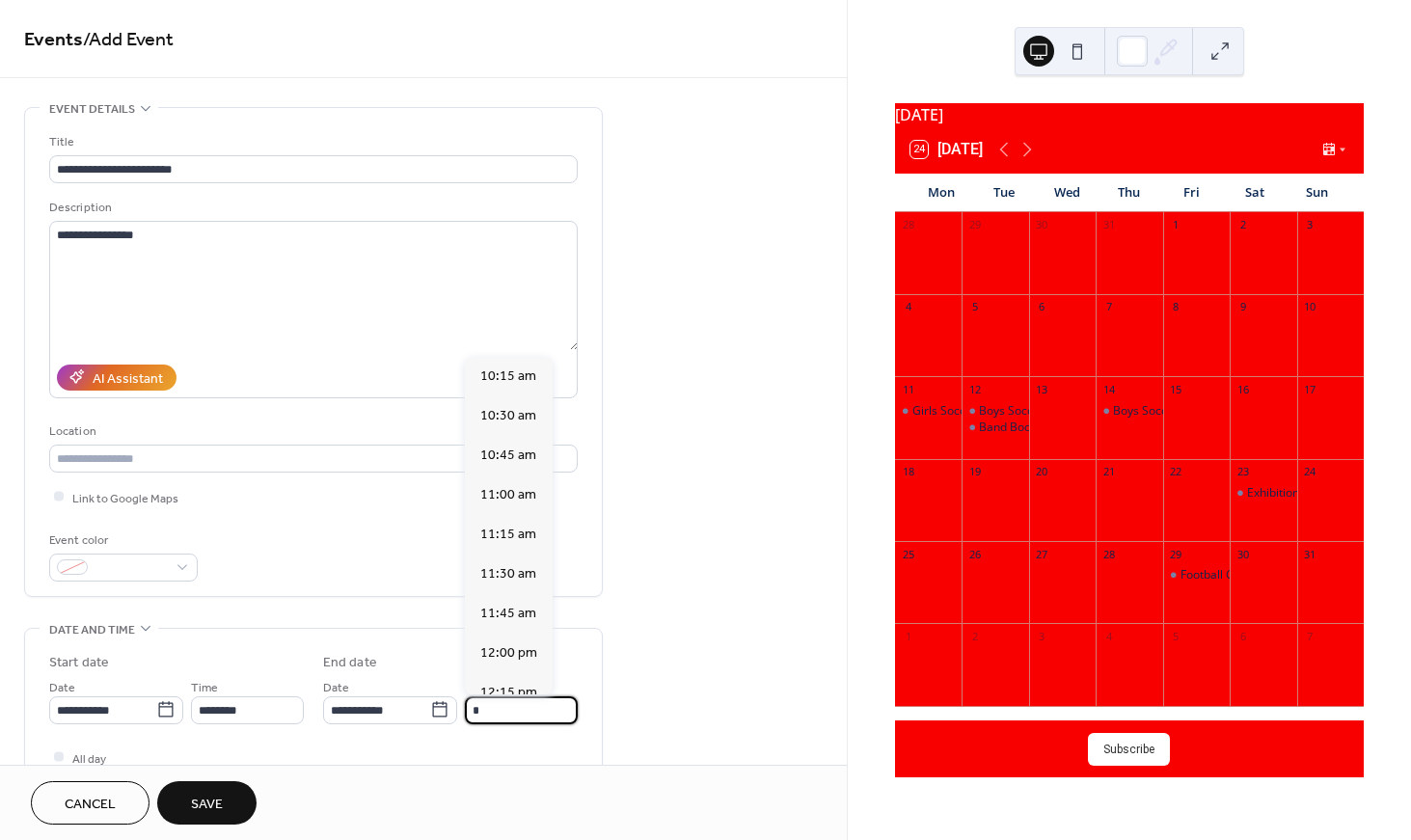 scroll, scrollTop: 583, scrollLeft: 0, axis: vertical 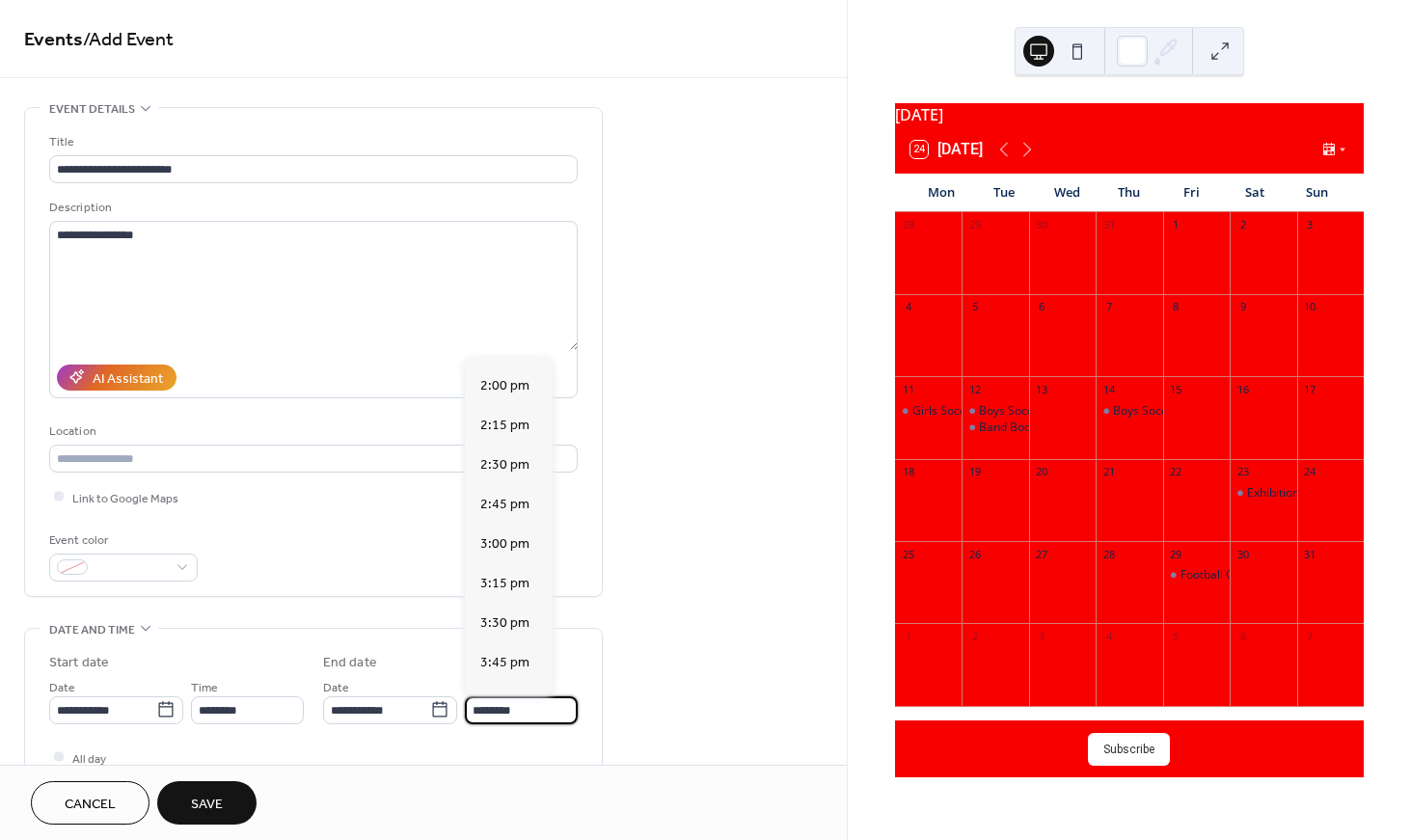 click on "Cancel Save" at bounding box center [423, 802] 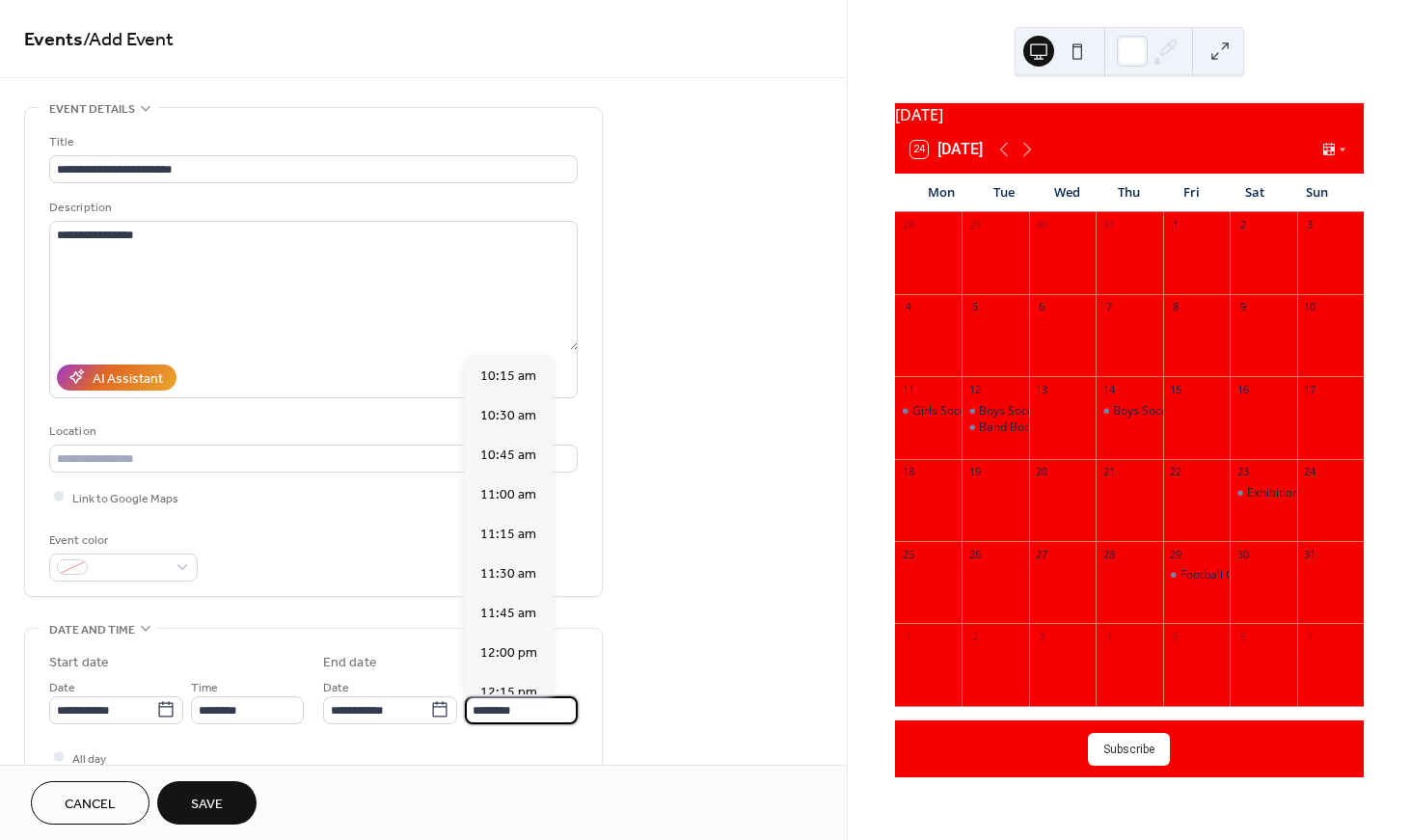 scroll, scrollTop: 0, scrollLeft: 0, axis: both 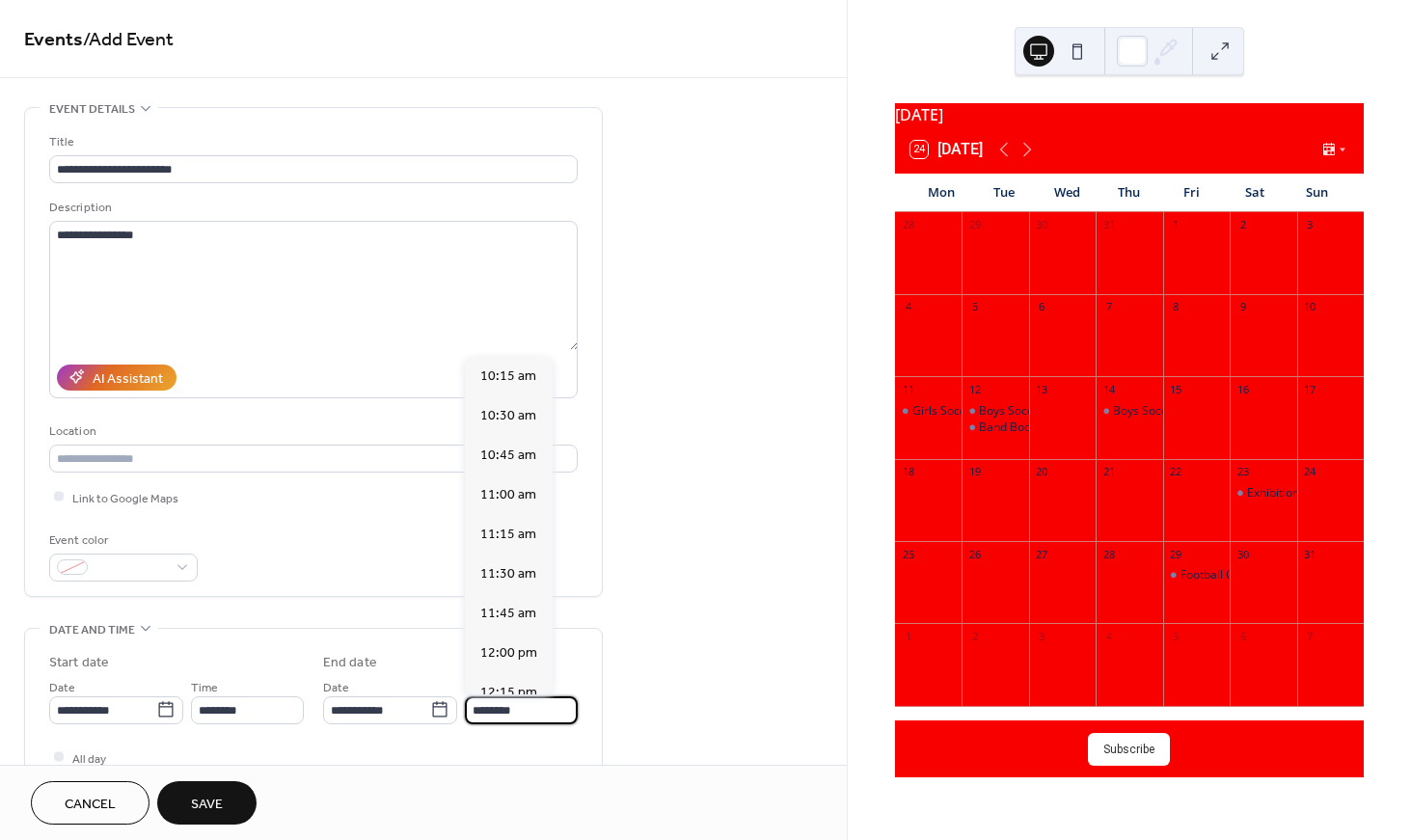 drag, startPoint x: 556, startPoint y: 711, endPoint x: 486, endPoint y: 708, distance: 70.064256 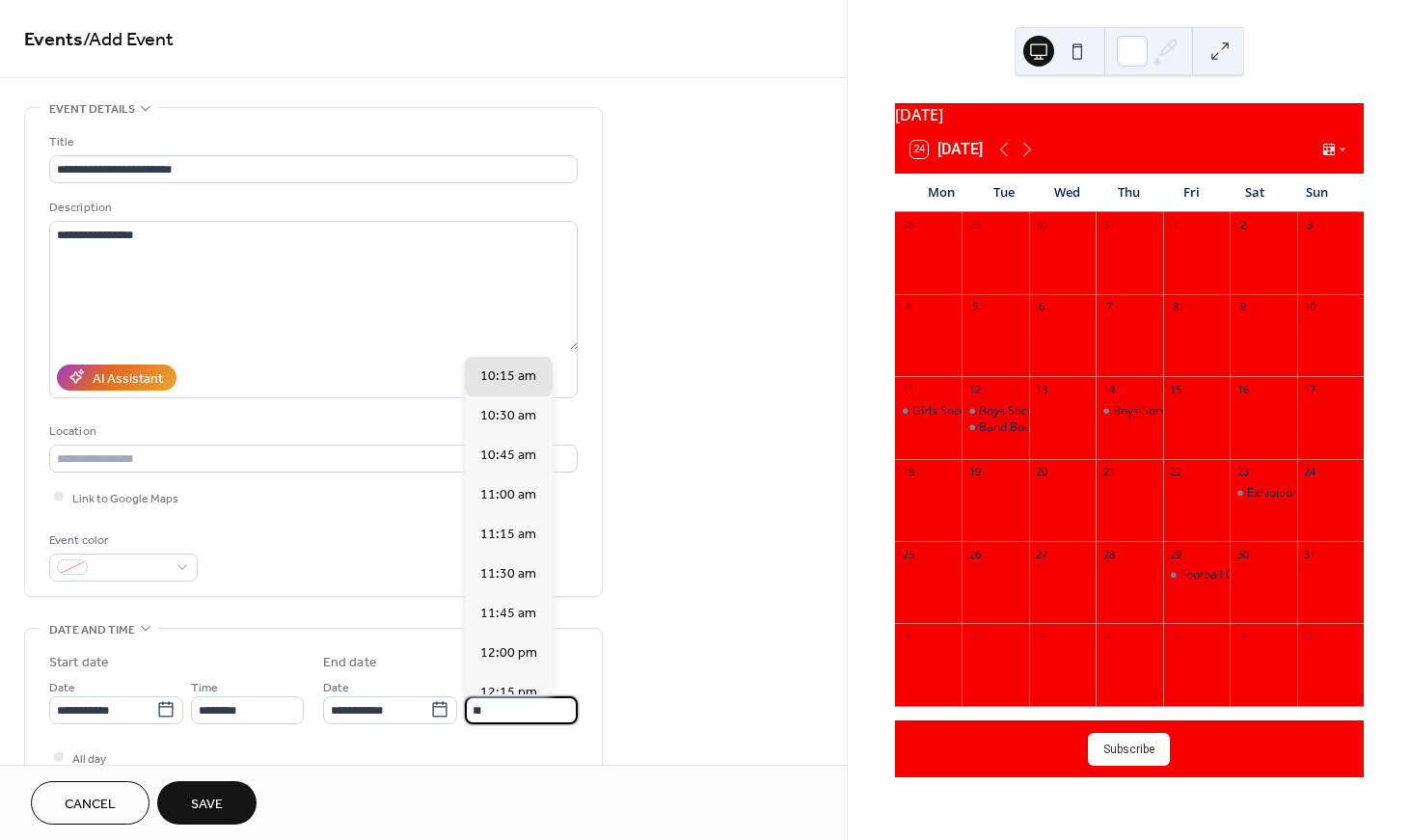type on "*" 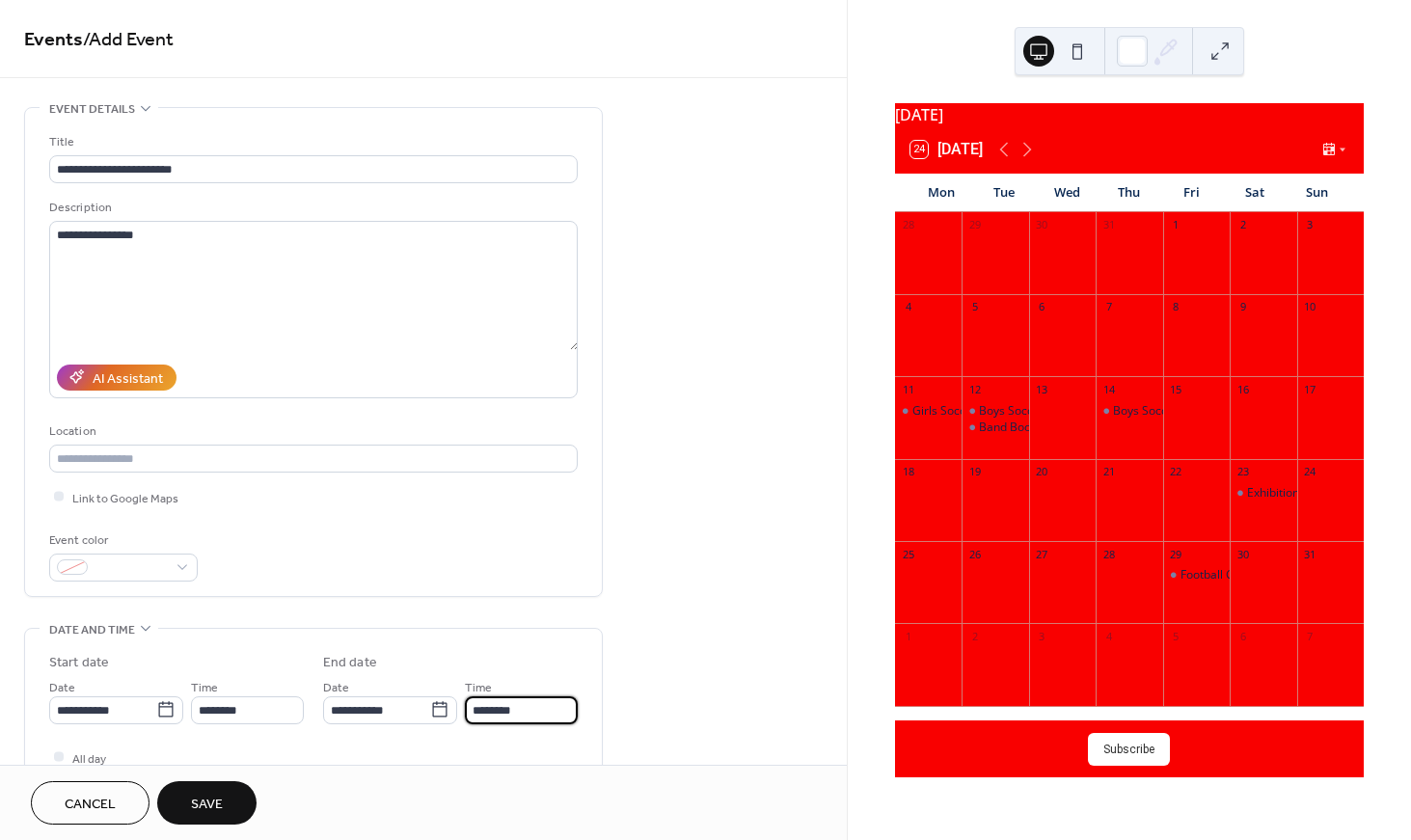 type on "*******" 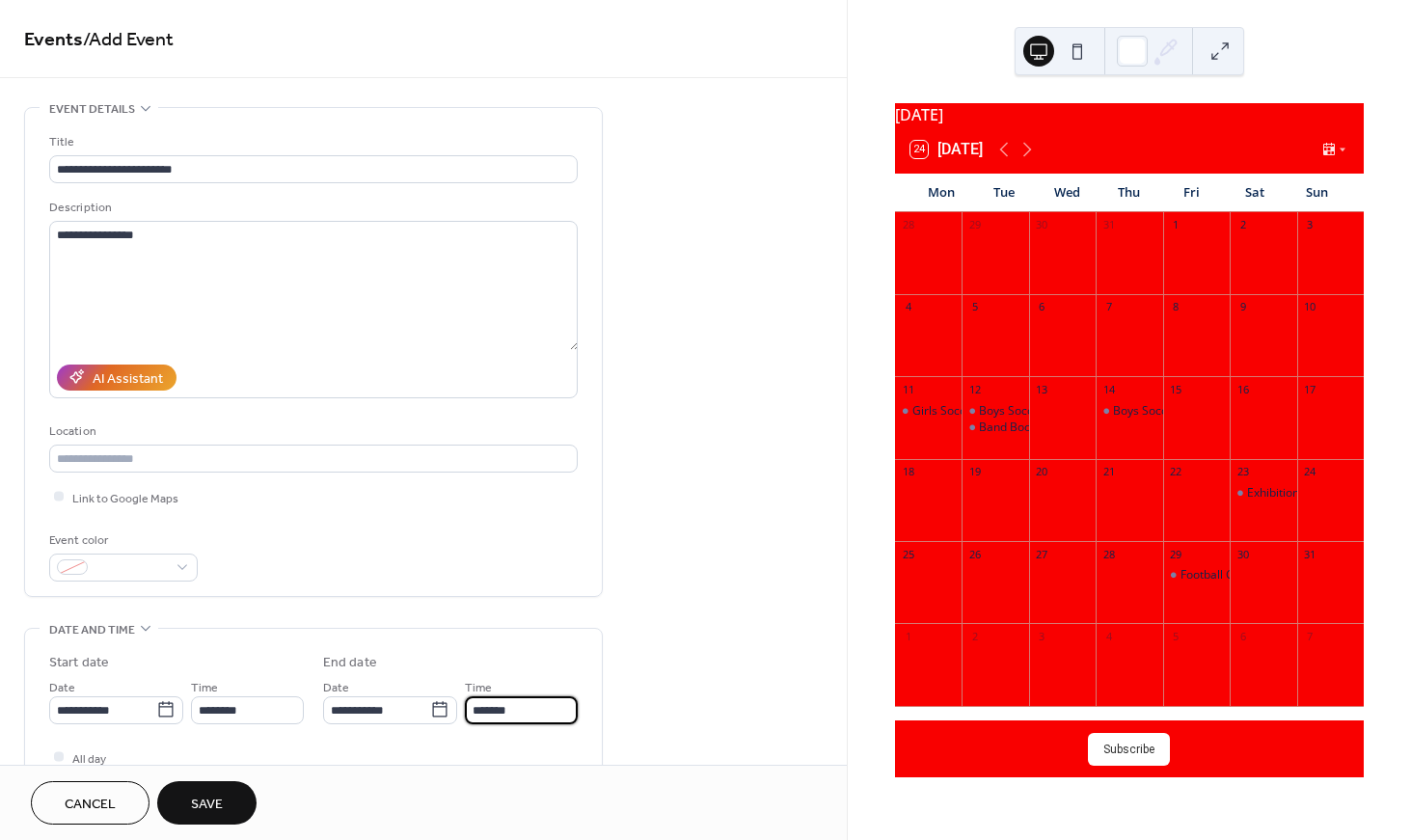 click on "Save" at bounding box center [206, 802] 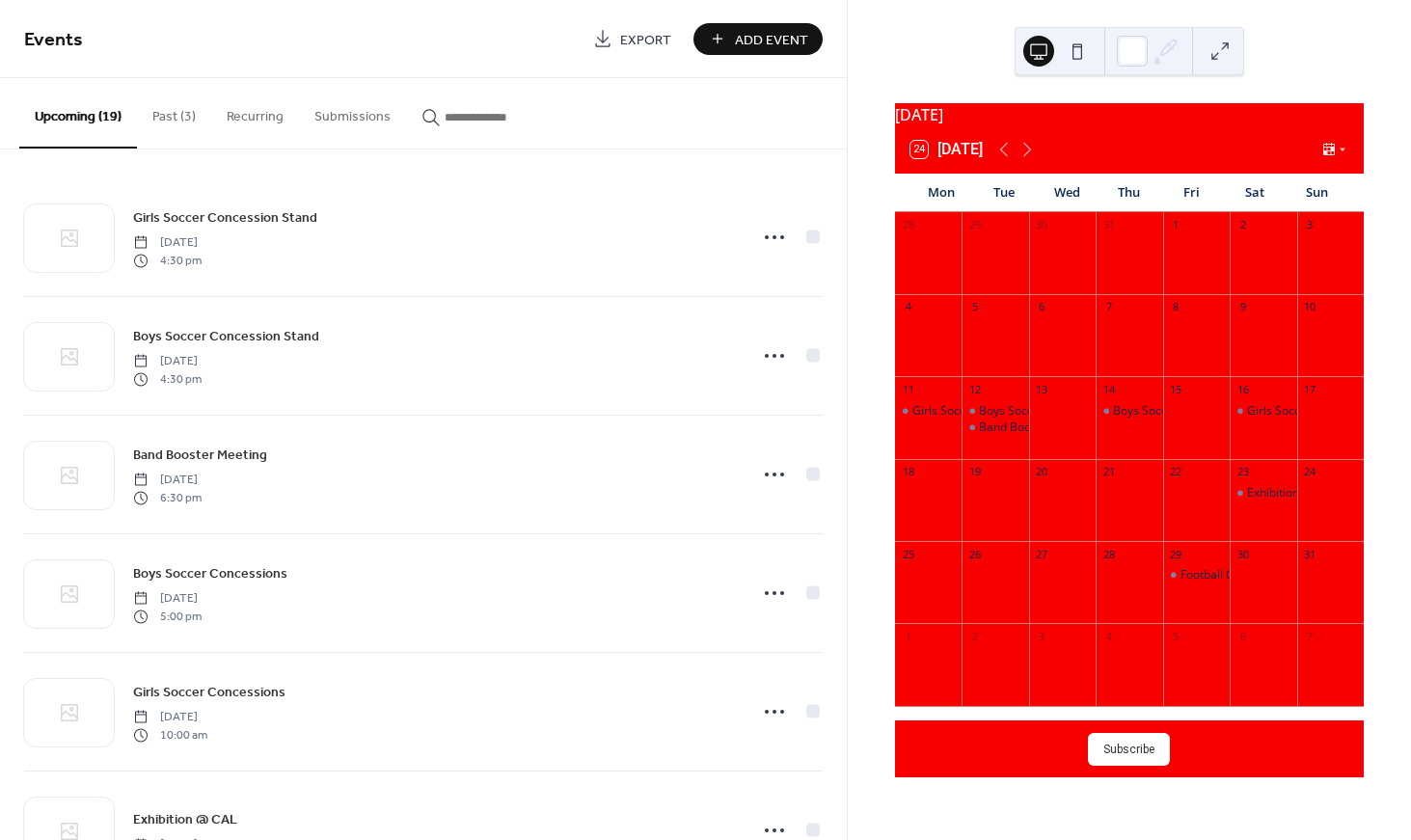 click on "Add Event" at bounding box center (772, 40) 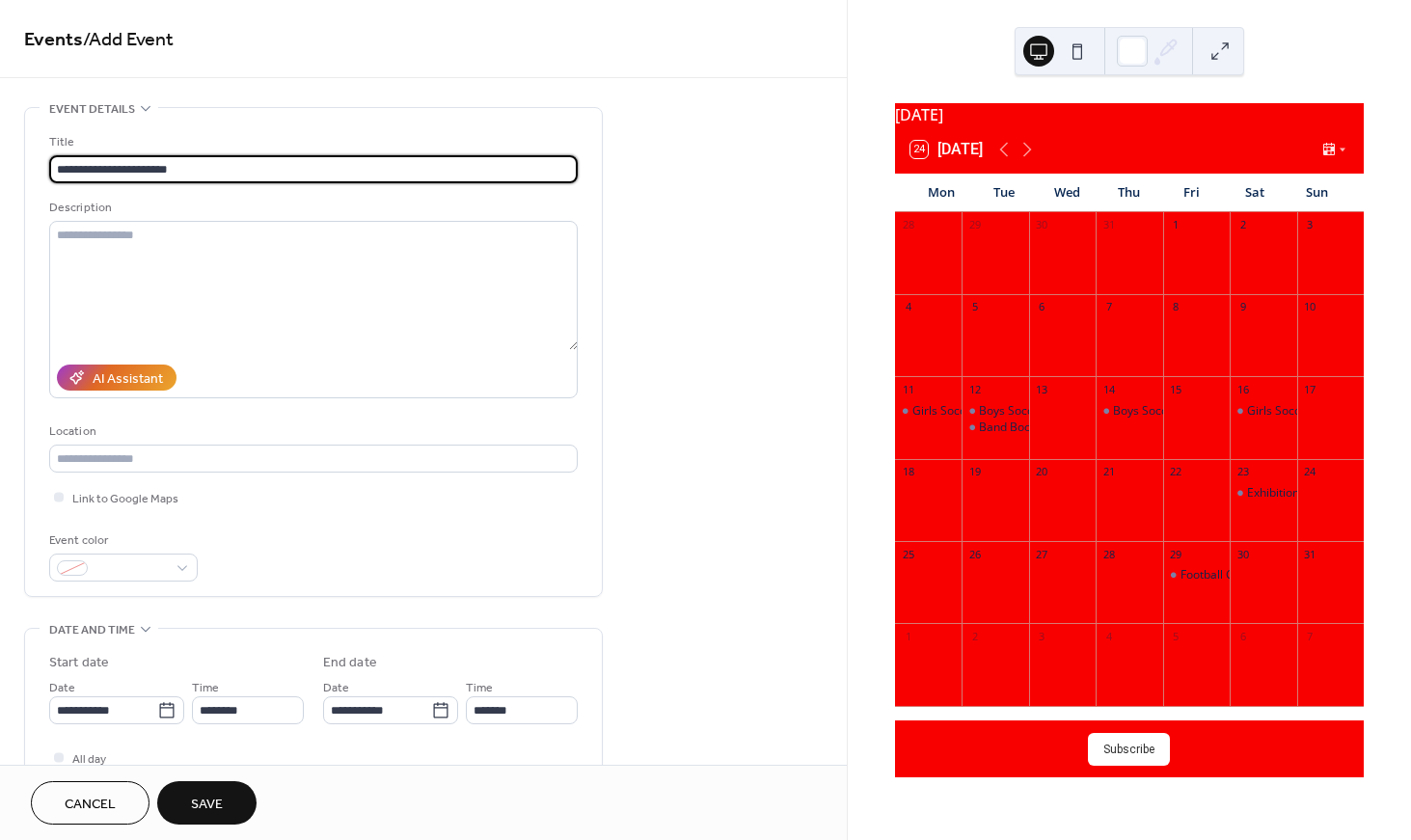type on "**********" 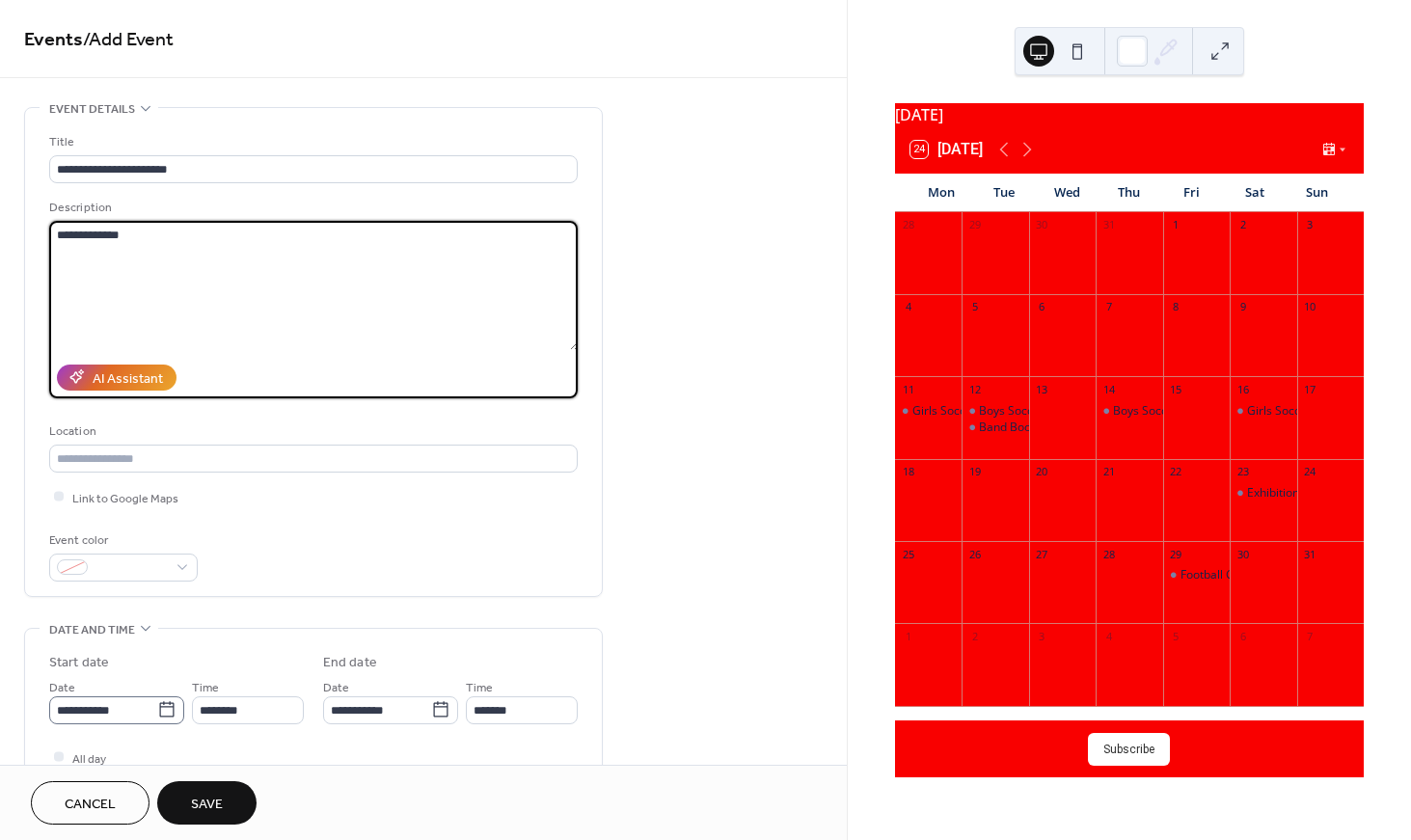 type on "**********" 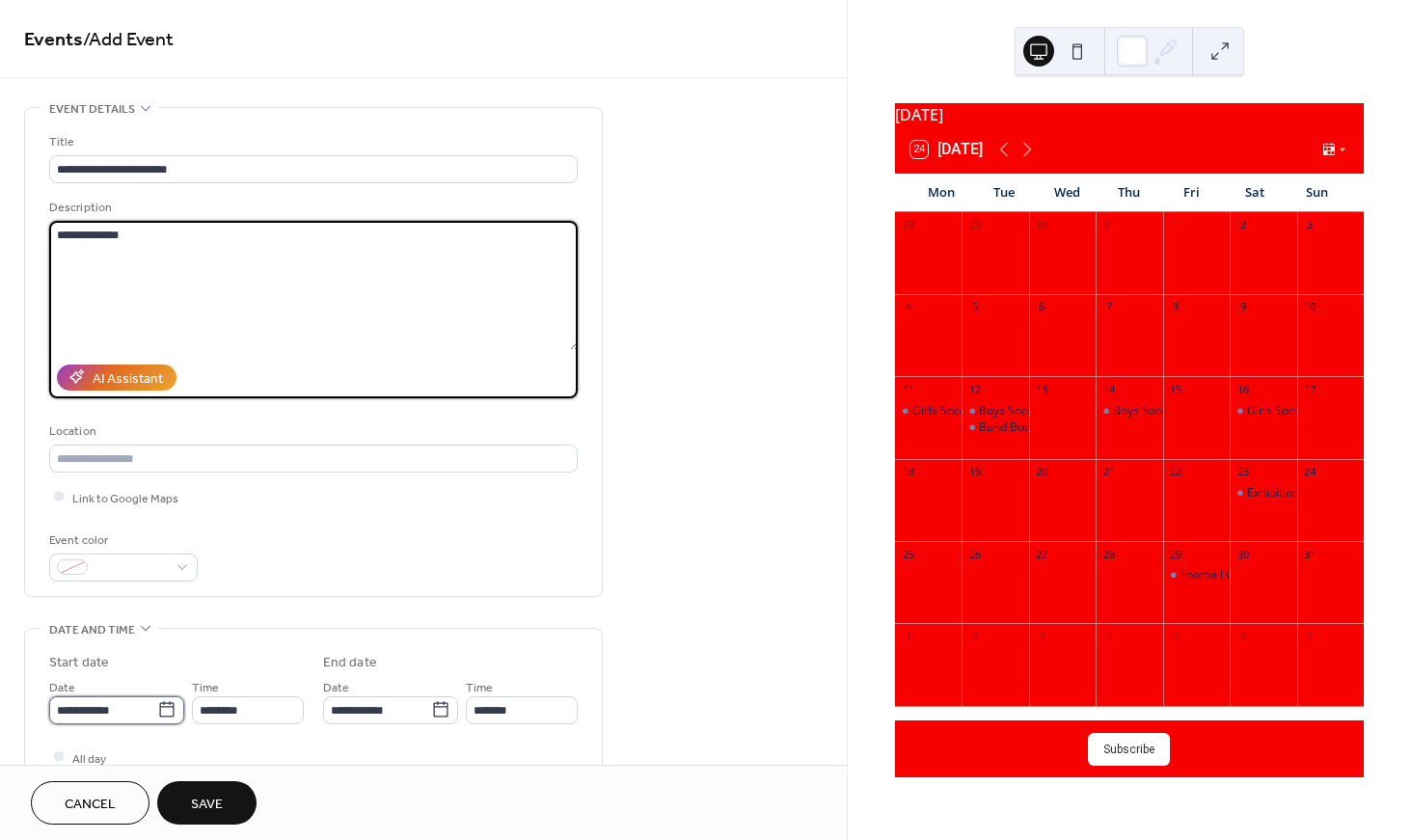 click on "**********" at bounding box center [103, 710] 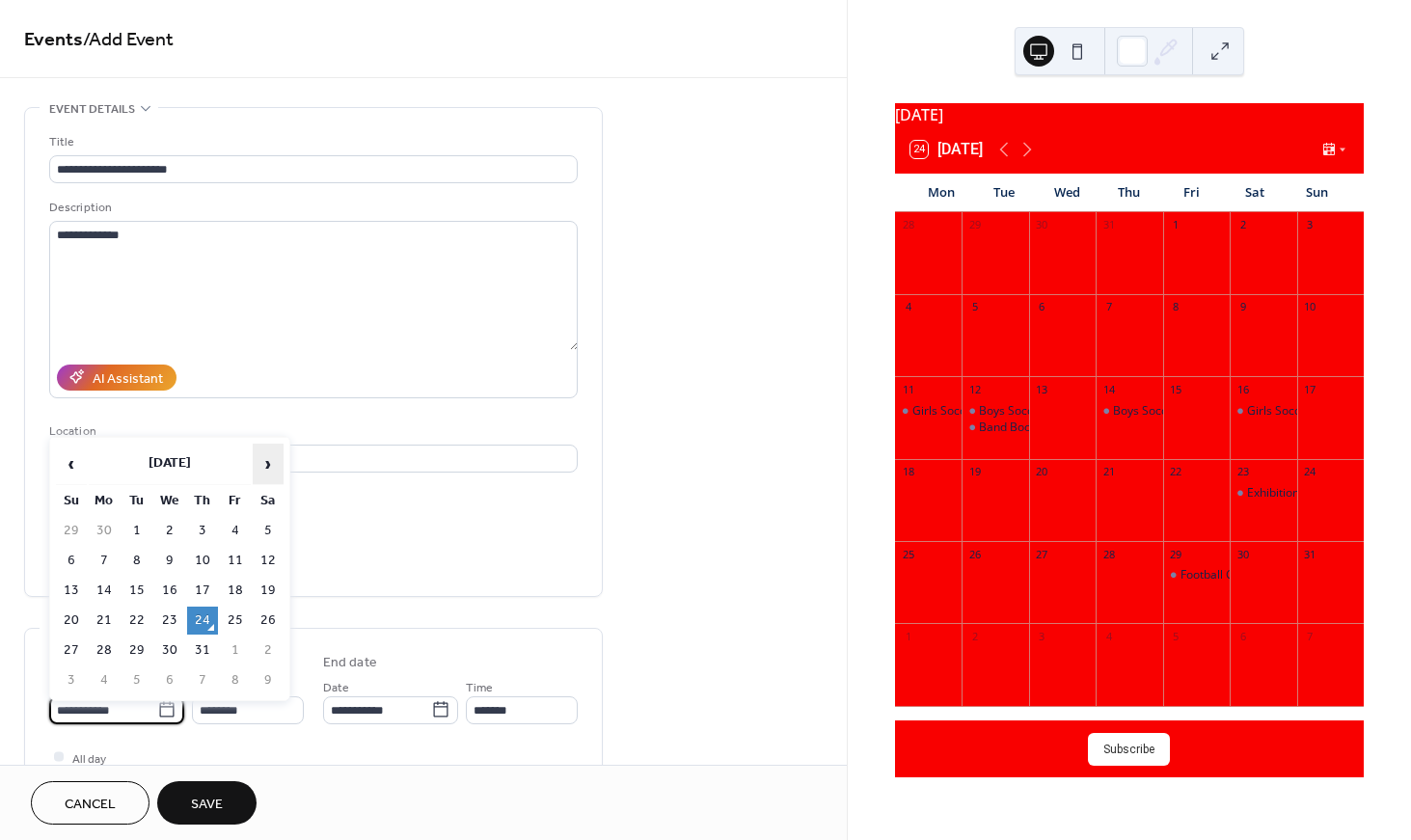click on "›" at bounding box center [268, 464] 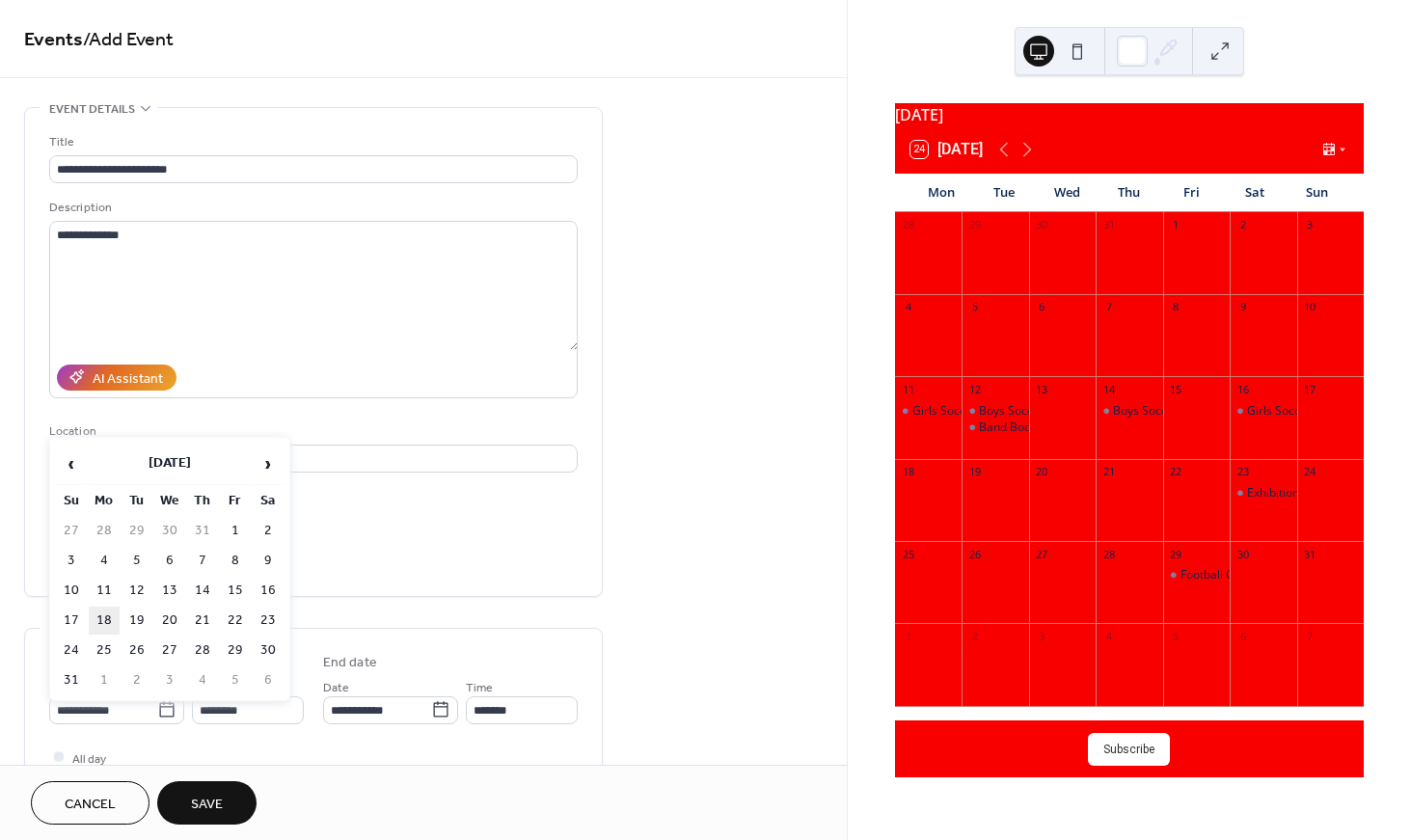 click on "18" at bounding box center [104, 620] 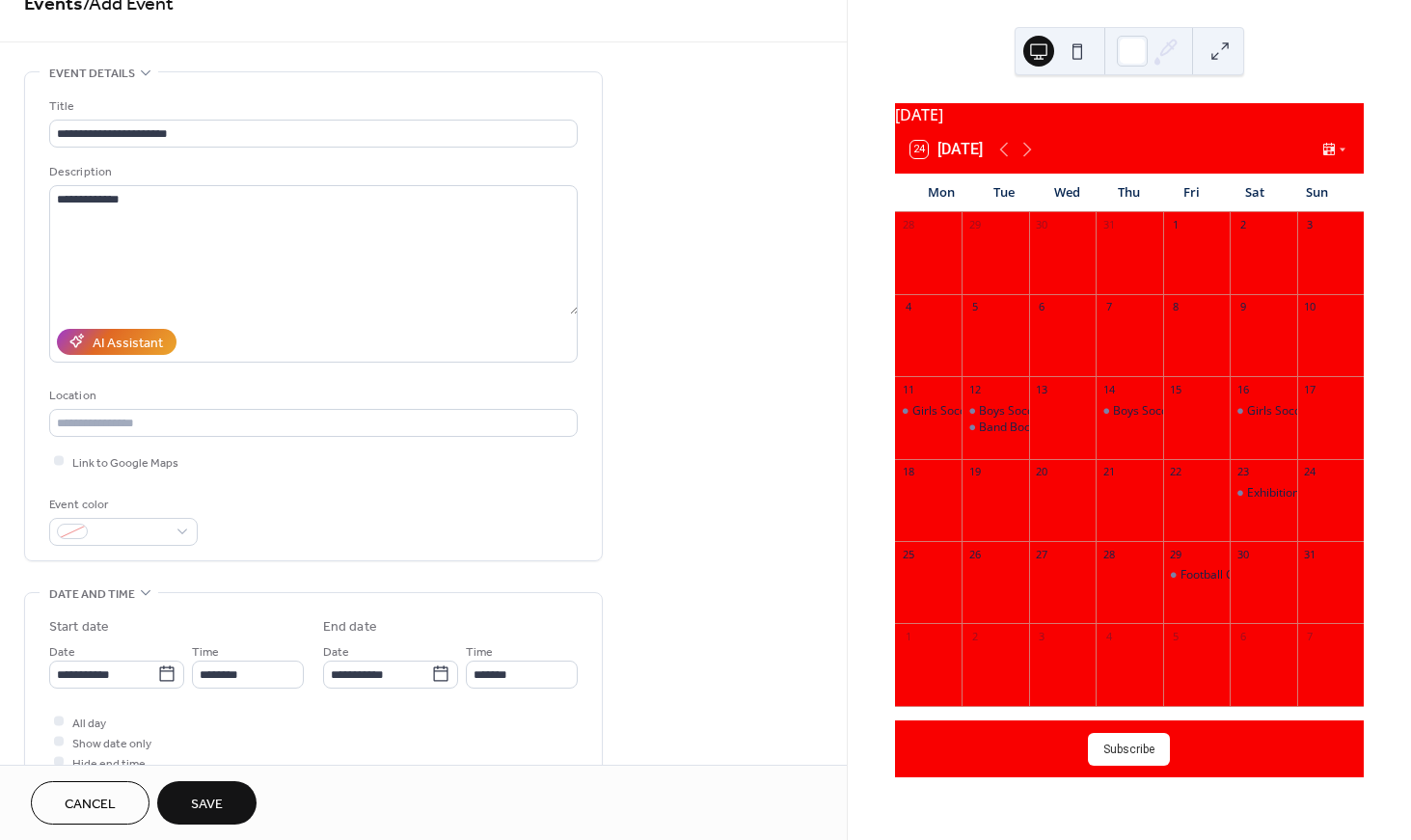 scroll, scrollTop: 42, scrollLeft: 0, axis: vertical 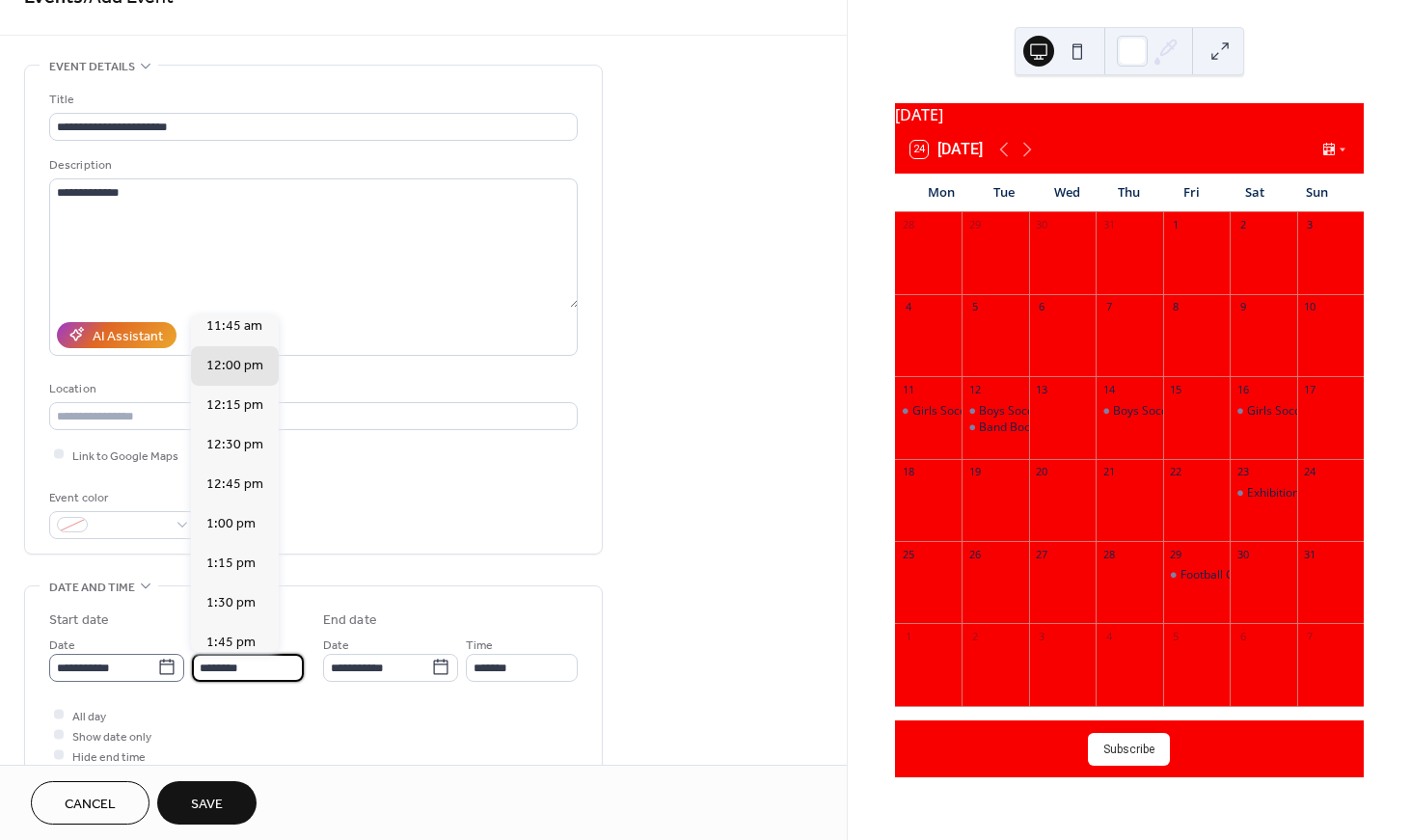 drag, startPoint x: 268, startPoint y: 664, endPoint x: 176, endPoint y: 657, distance: 92.26592 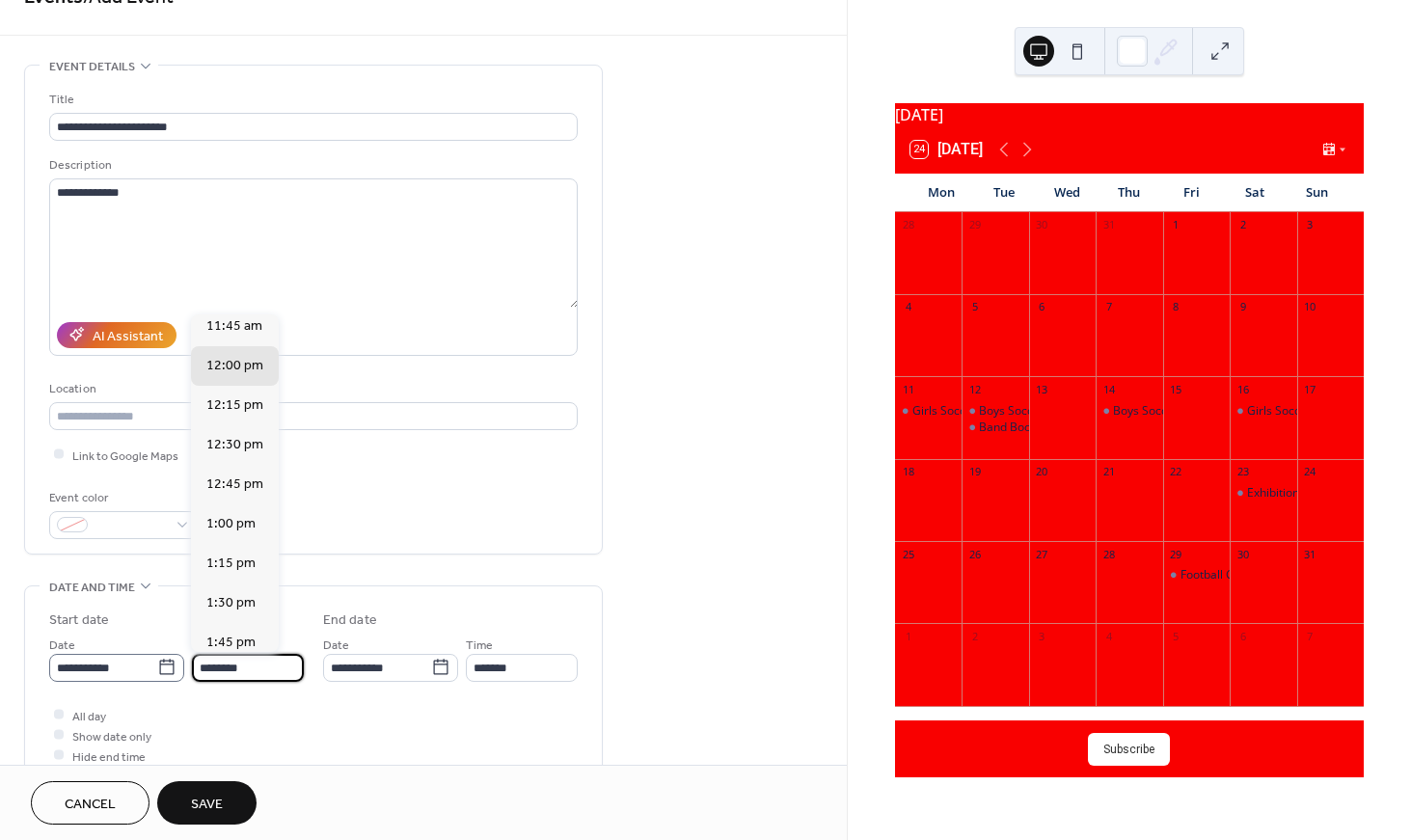 click on "**********" at bounding box center [176, 658] 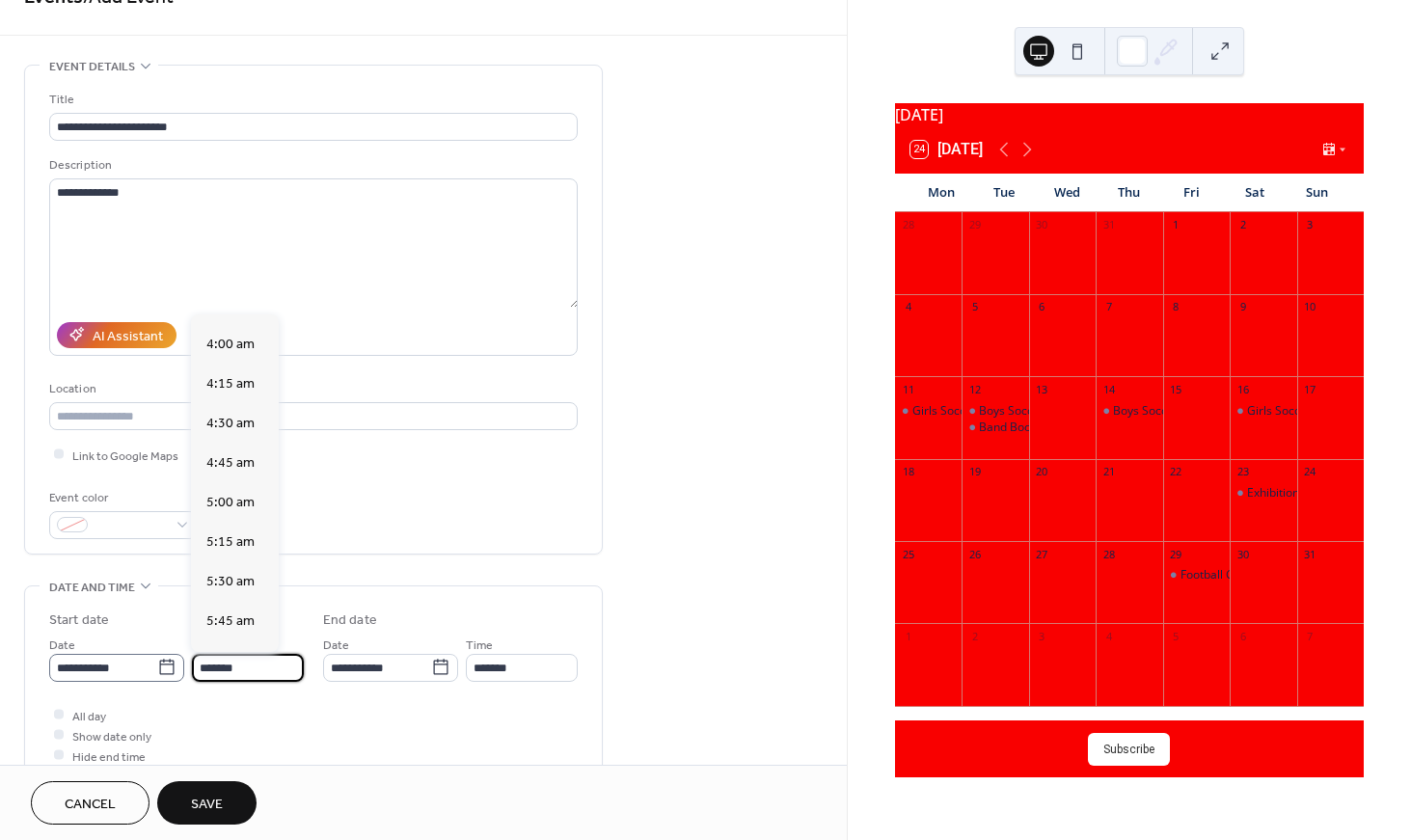scroll, scrollTop: 2566, scrollLeft: 0, axis: vertical 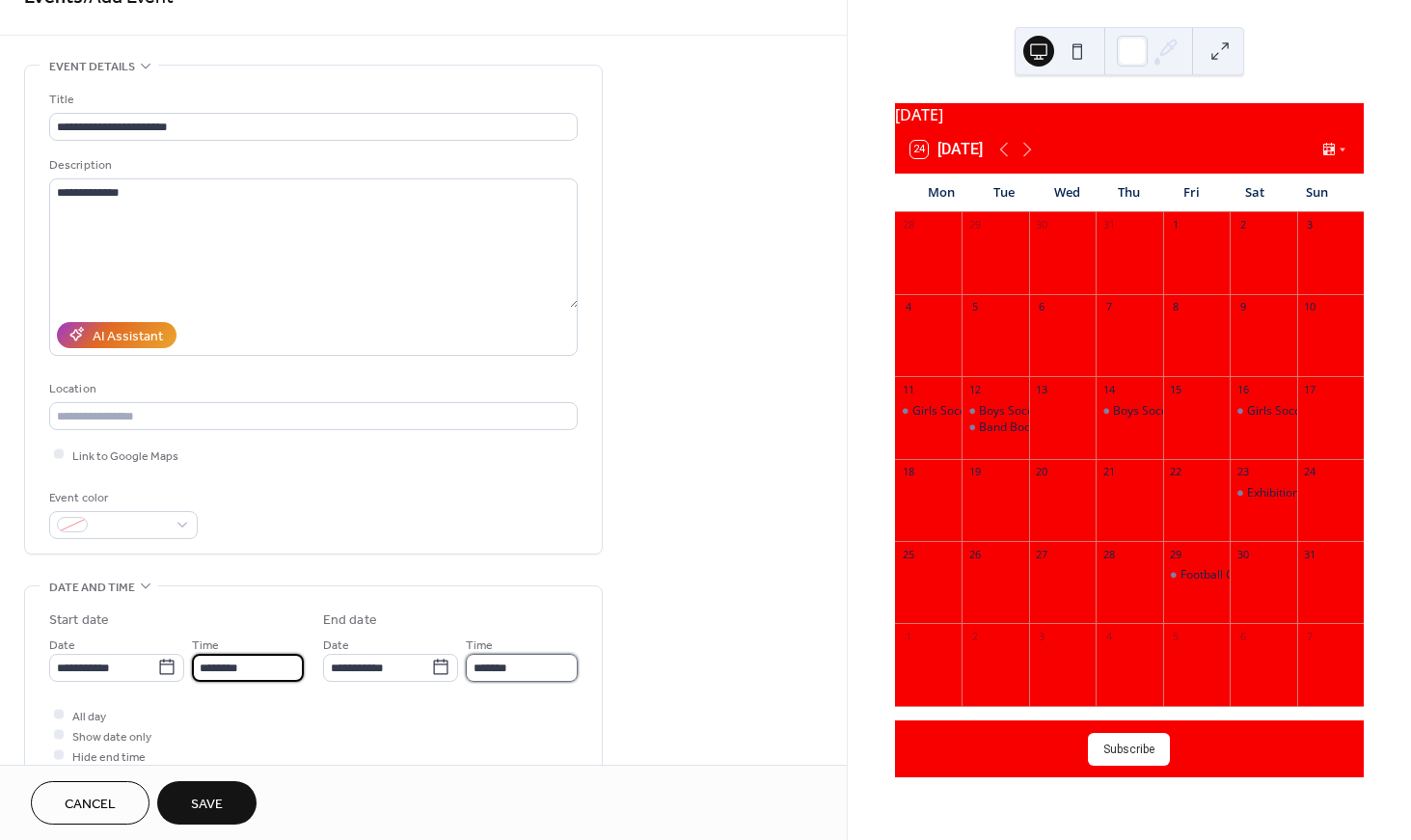 type on "*******" 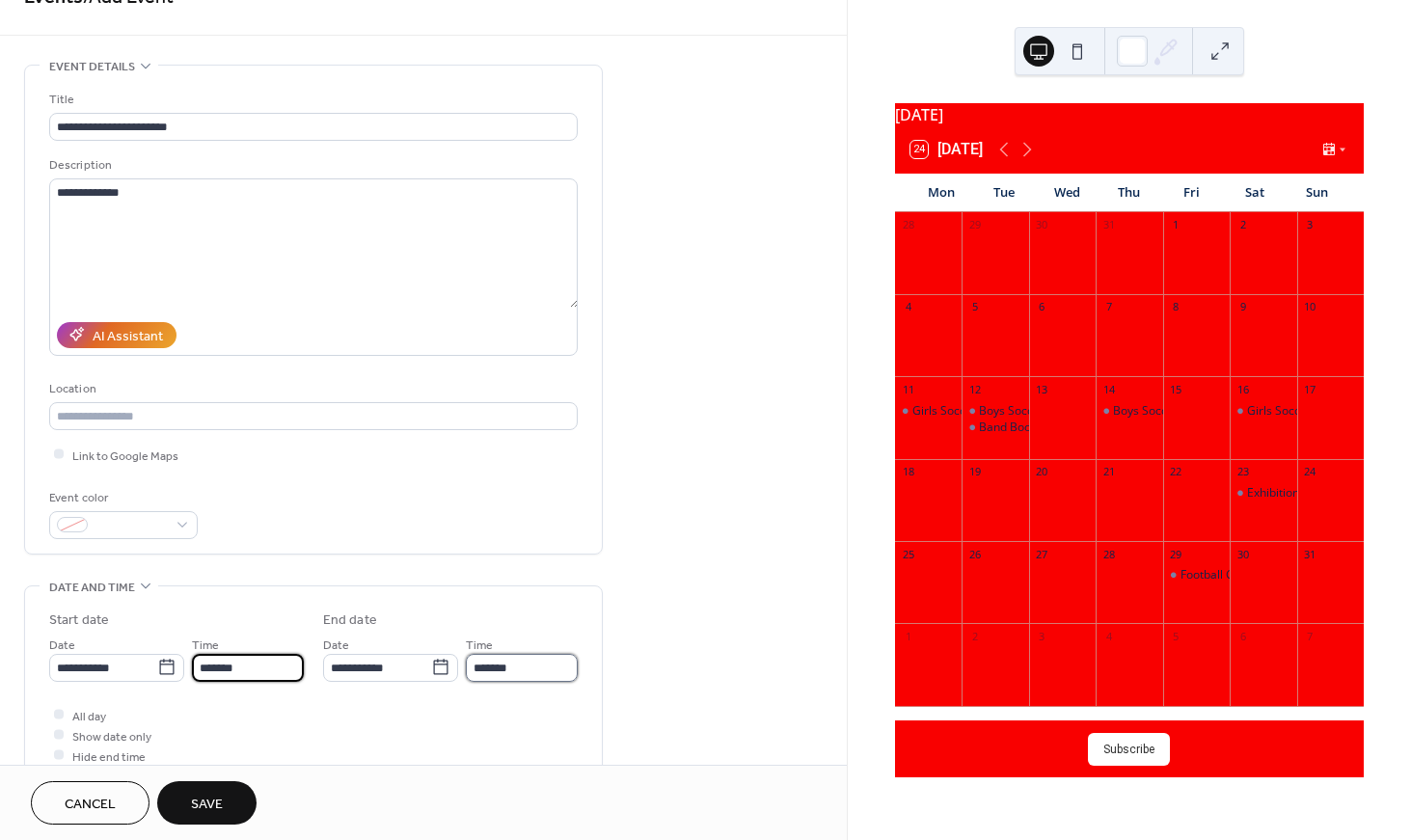 click on "*******" at bounding box center [522, 667] 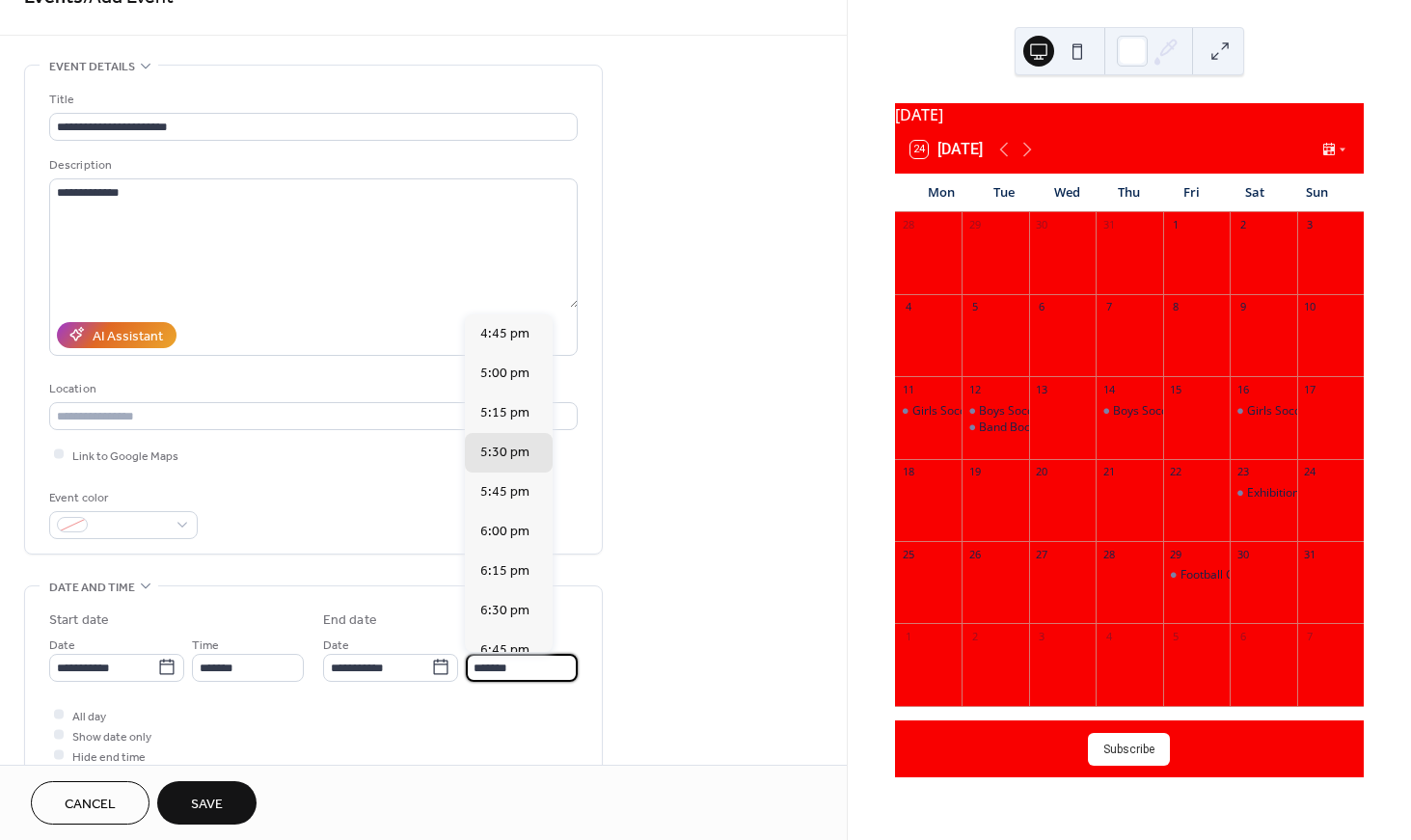 scroll, scrollTop: 0, scrollLeft: 0, axis: both 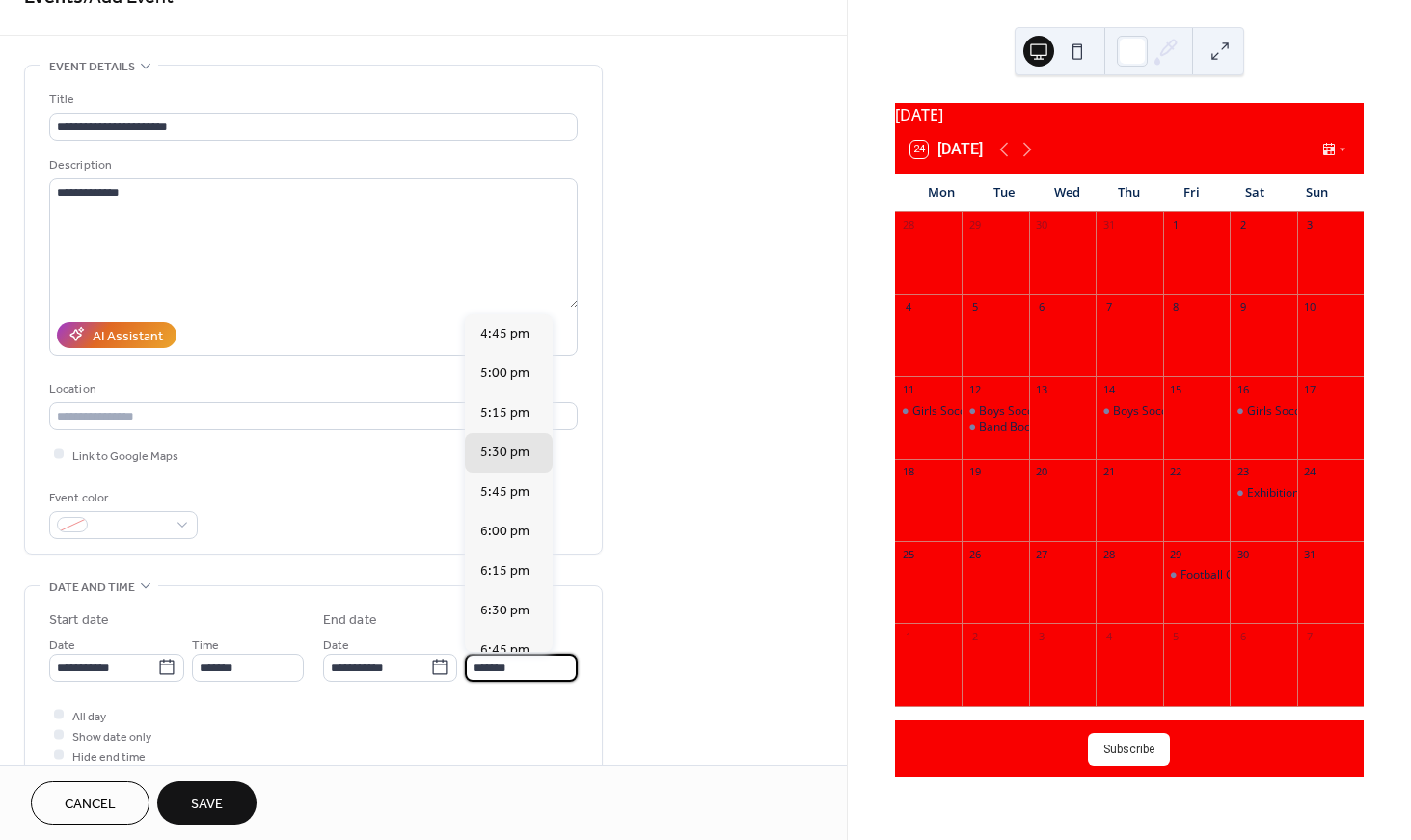 drag, startPoint x: 527, startPoint y: 669, endPoint x: 460, endPoint y: 672, distance: 67.067131 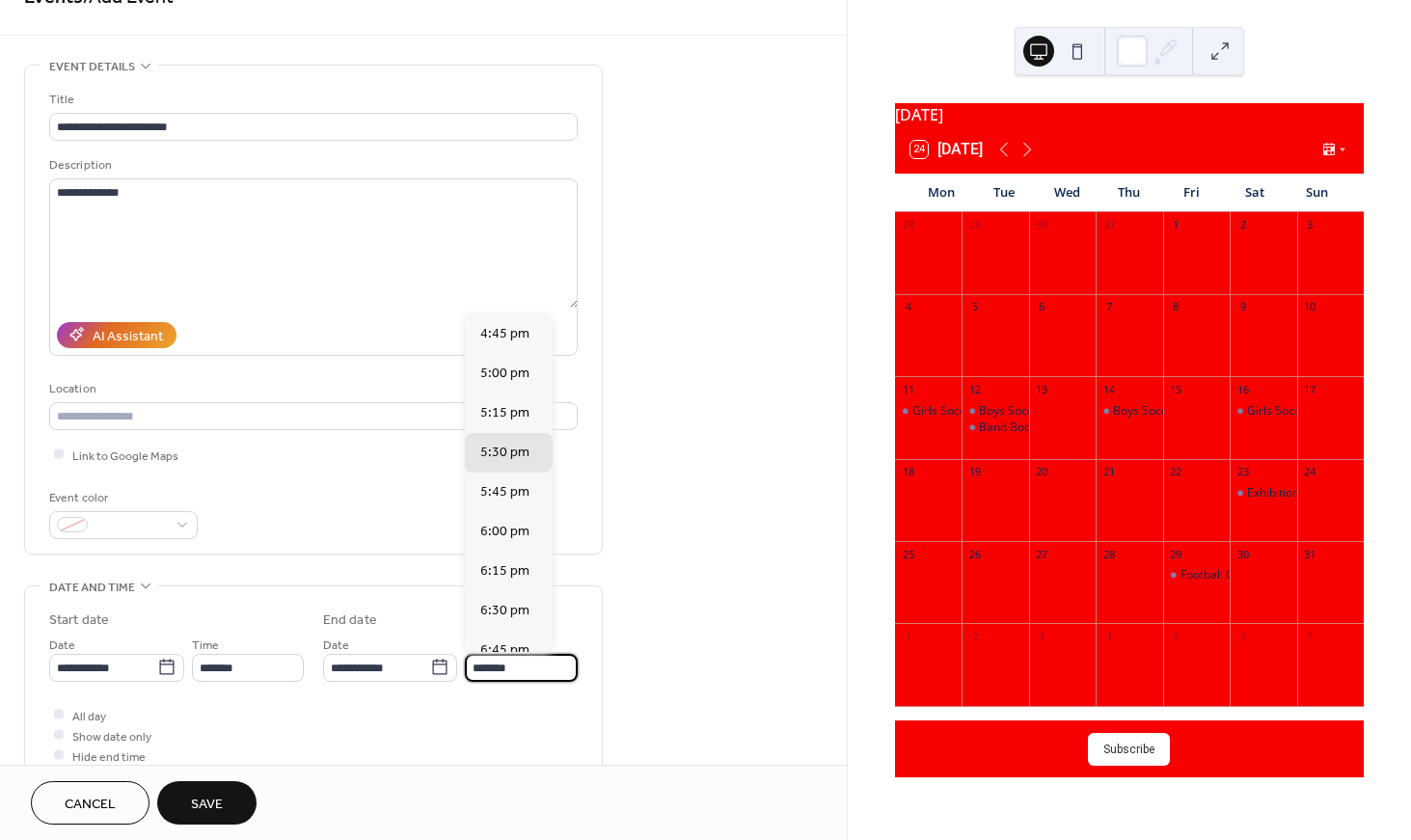 click on "**********" at bounding box center [450, 658] 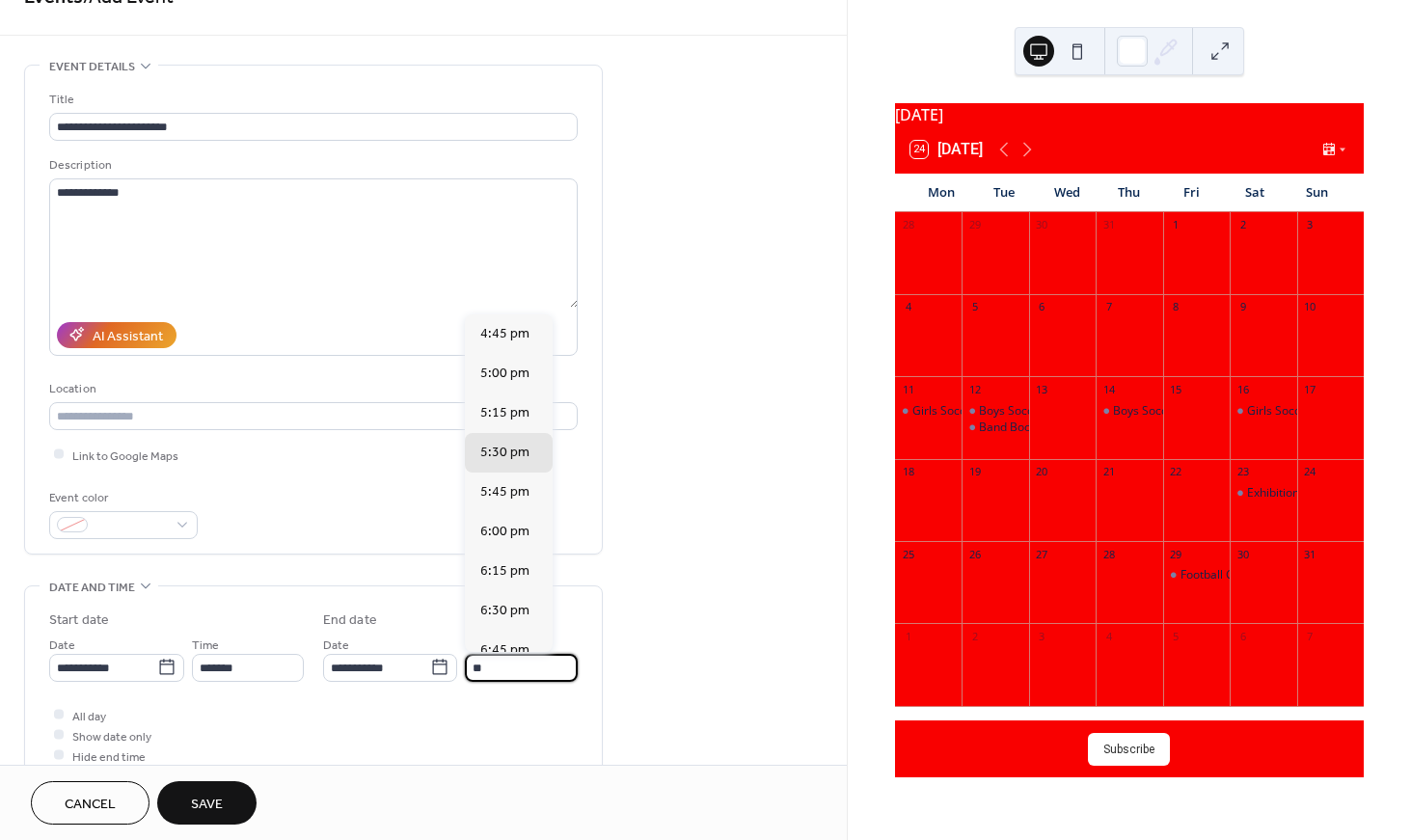 scroll, scrollTop: 349, scrollLeft: 0, axis: vertical 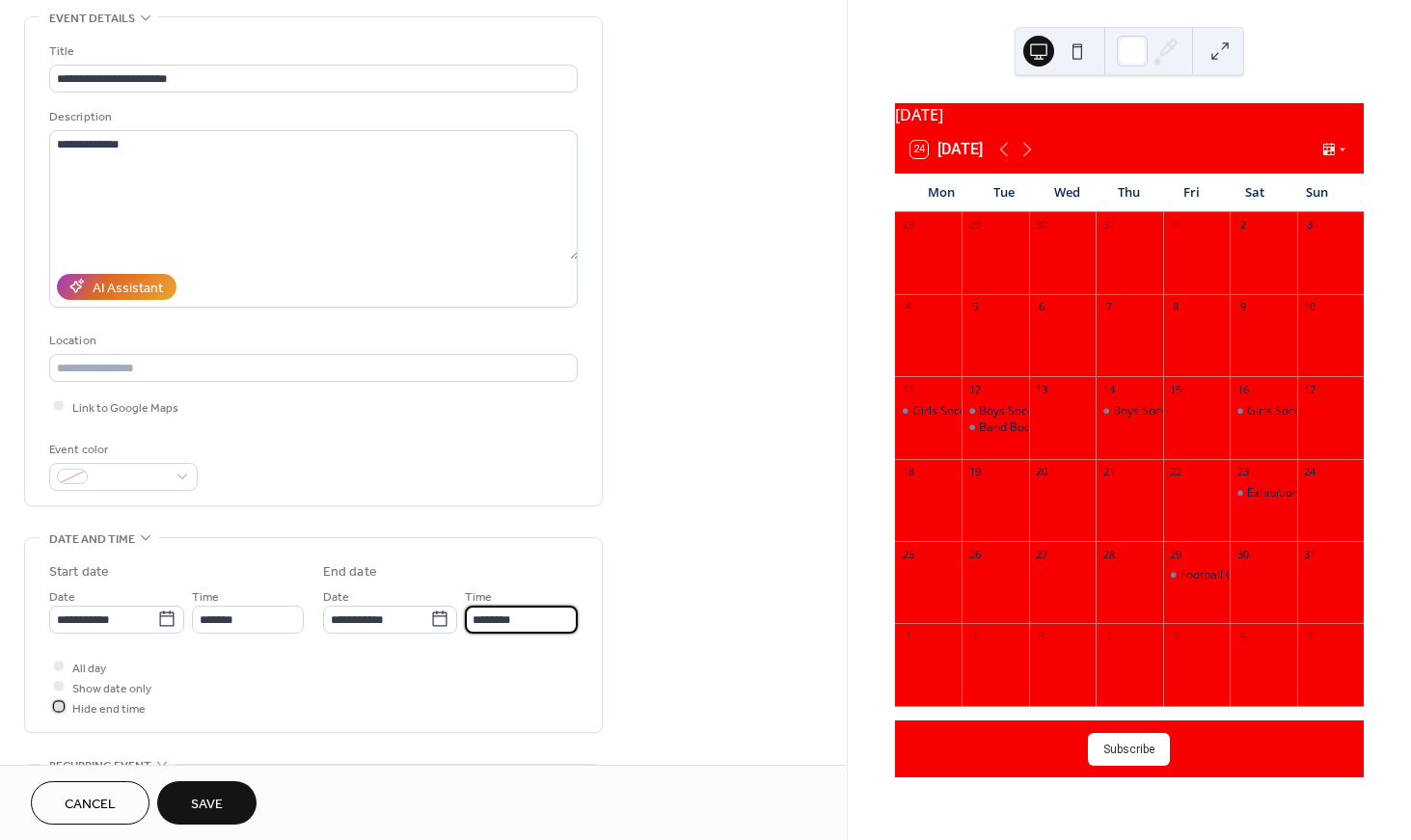 type on "*******" 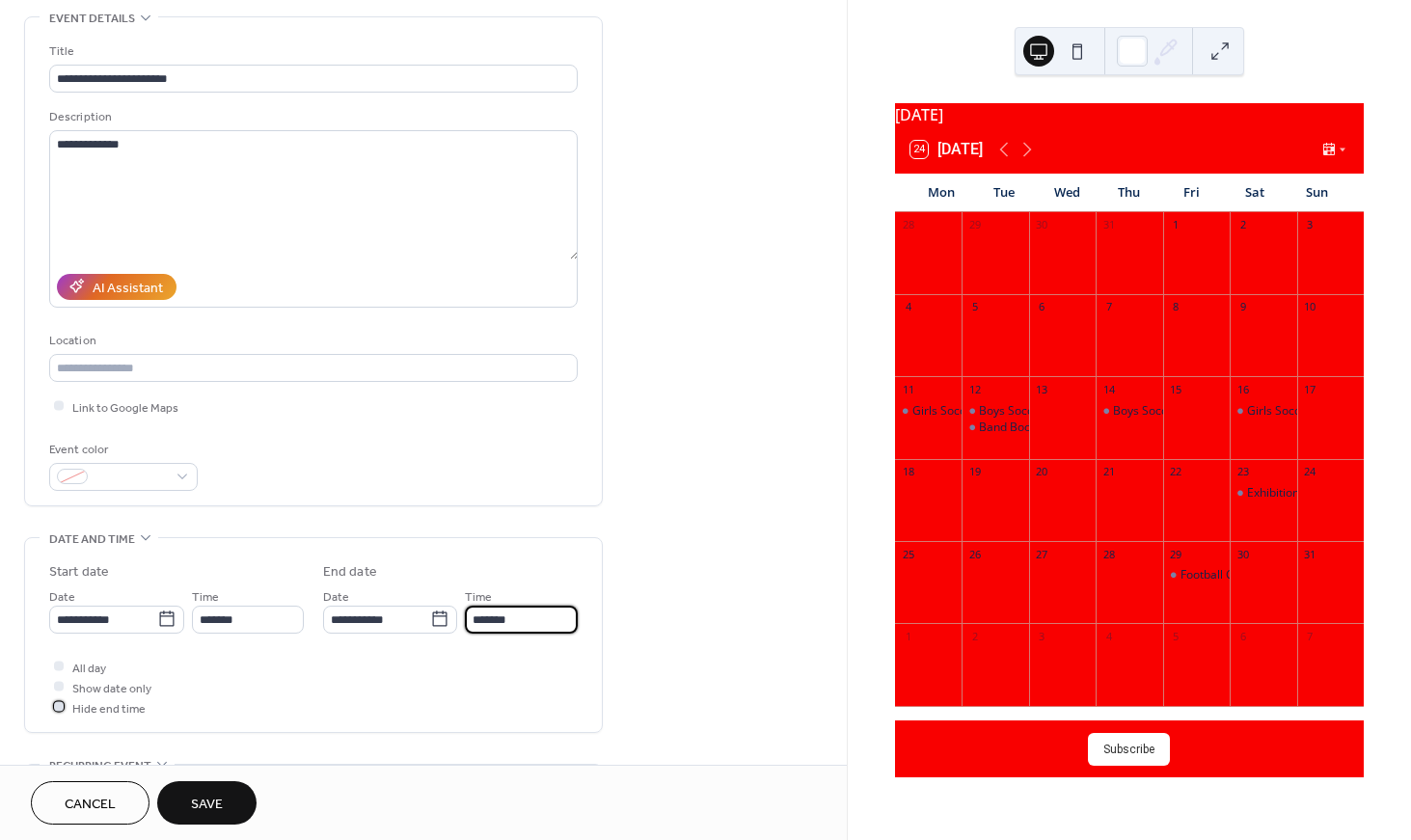 click on "Hide end time" at bounding box center [109, 708] 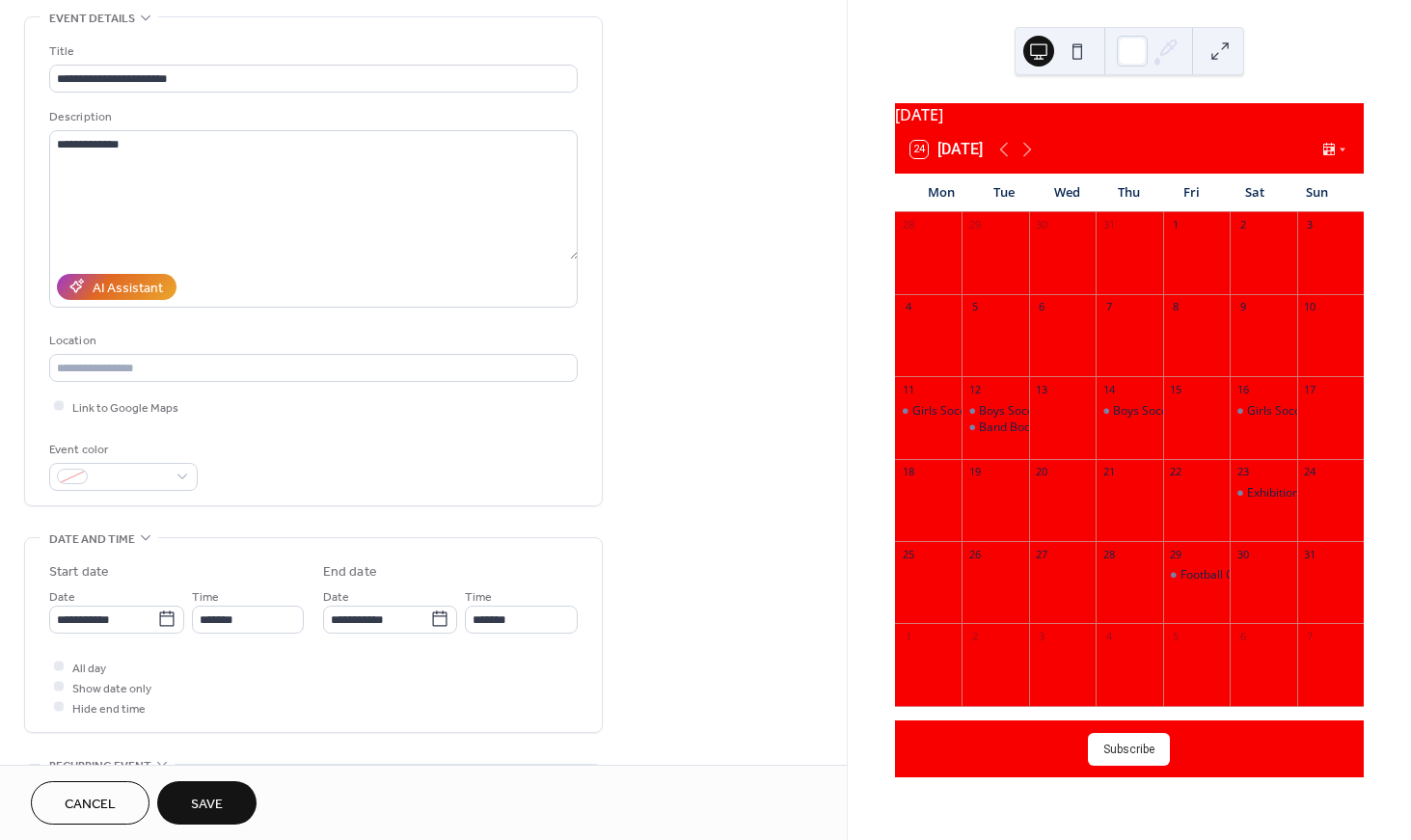 click on "Save" at bounding box center [206, 804] 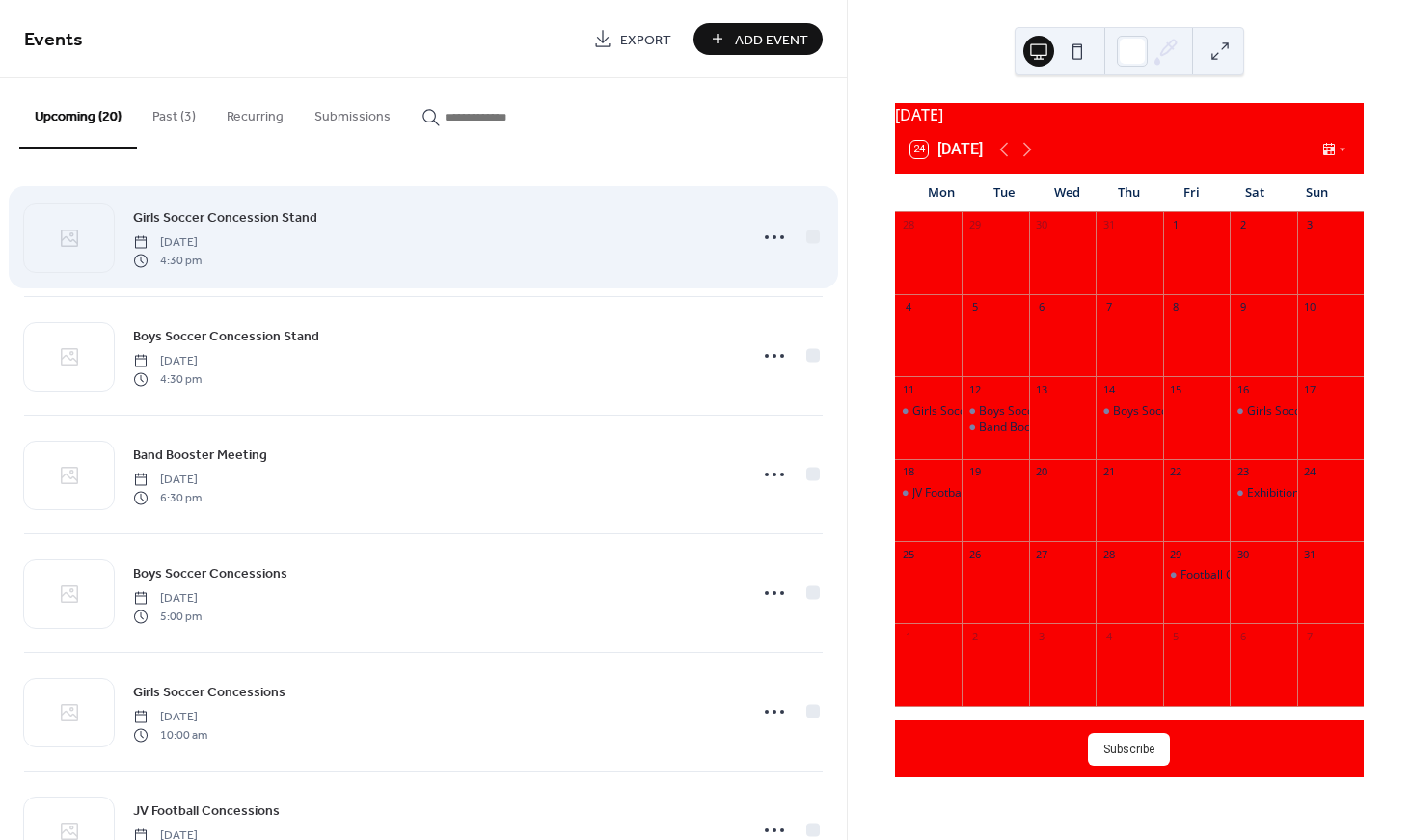 click on "Girls Soccer Concession Stand [DATE] 4:30 pm" at bounding box center [434, 237] 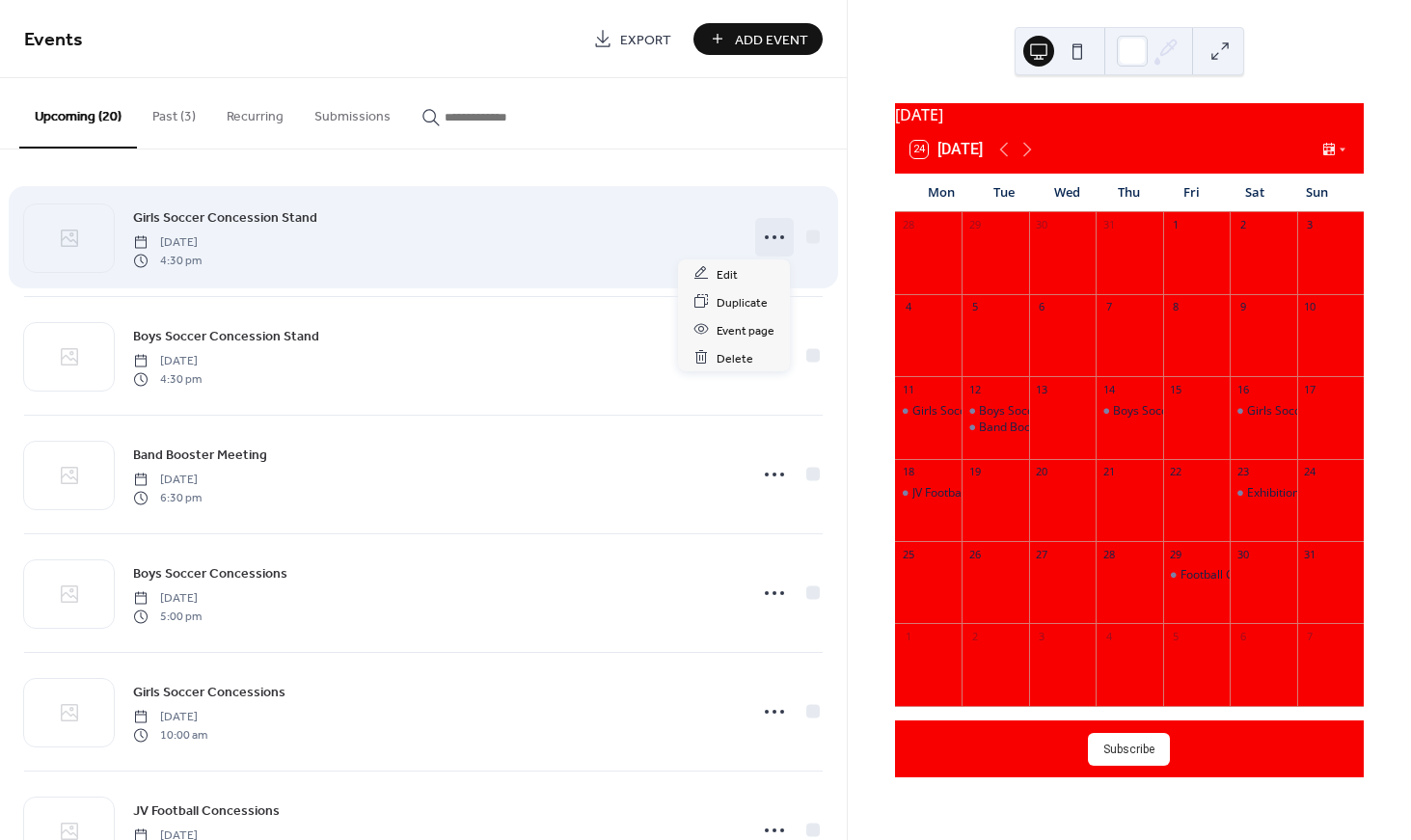click 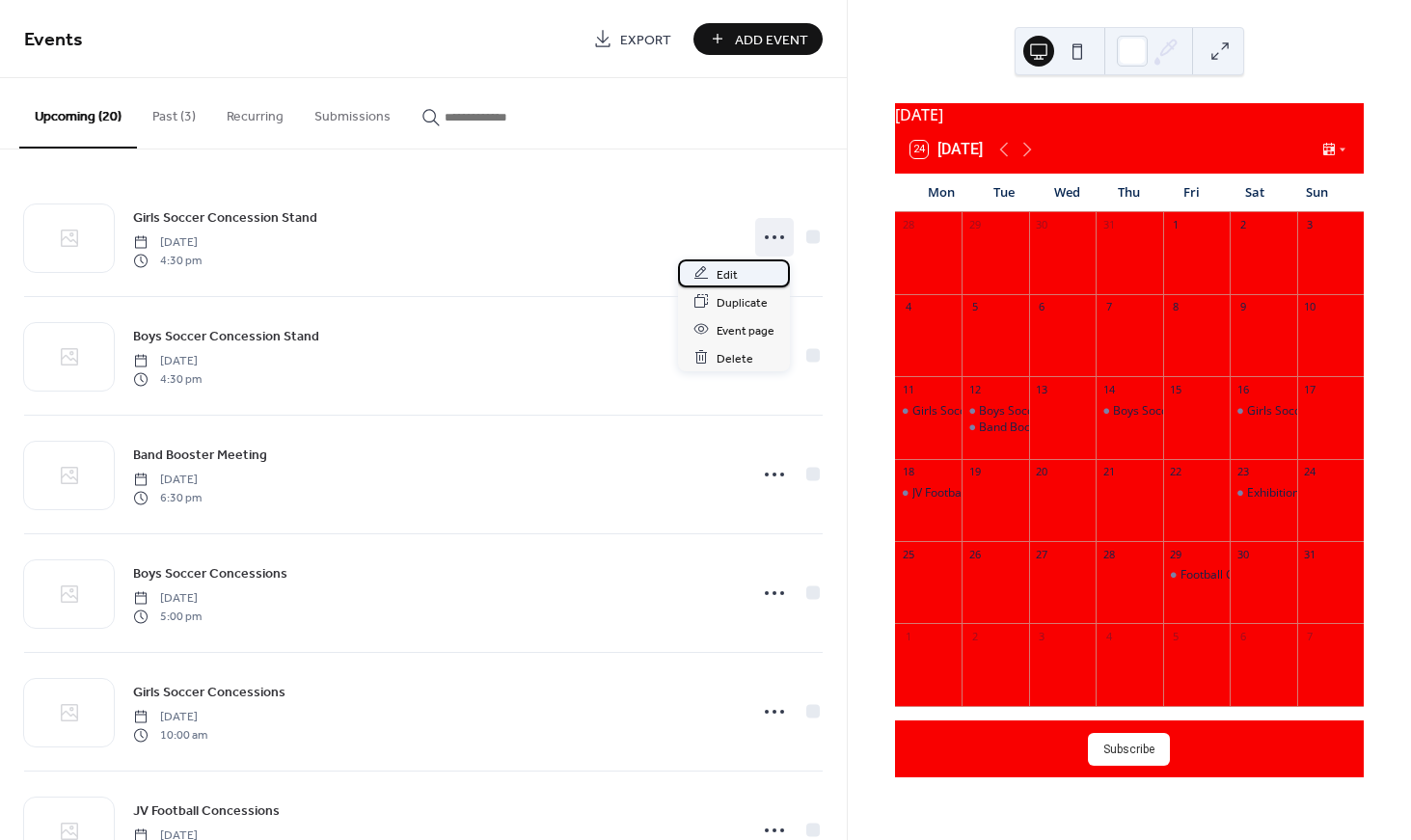 click on "Edit" at bounding box center [727, 274] 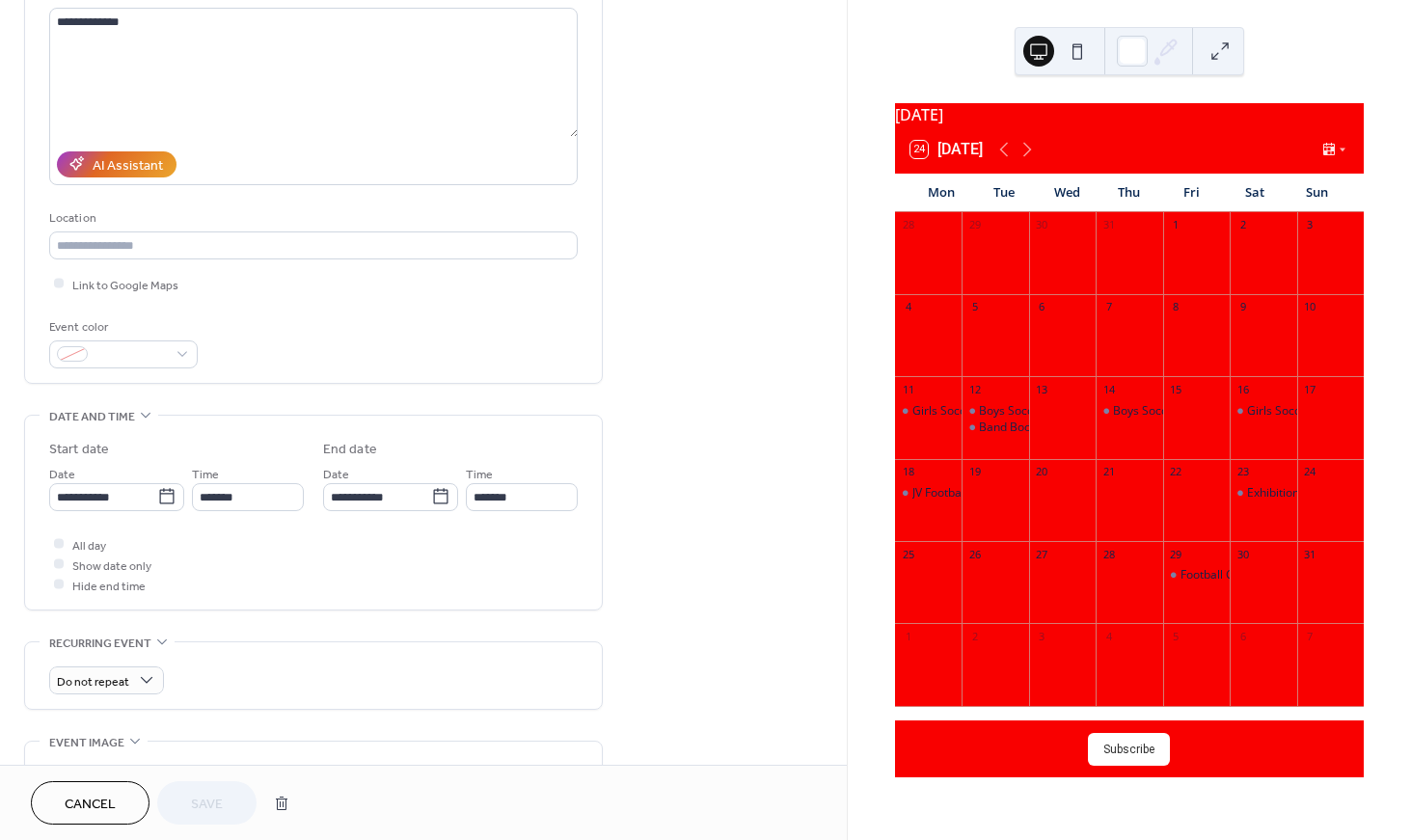 scroll, scrollTop: 225, scrollLeft: 0, axis: vertical 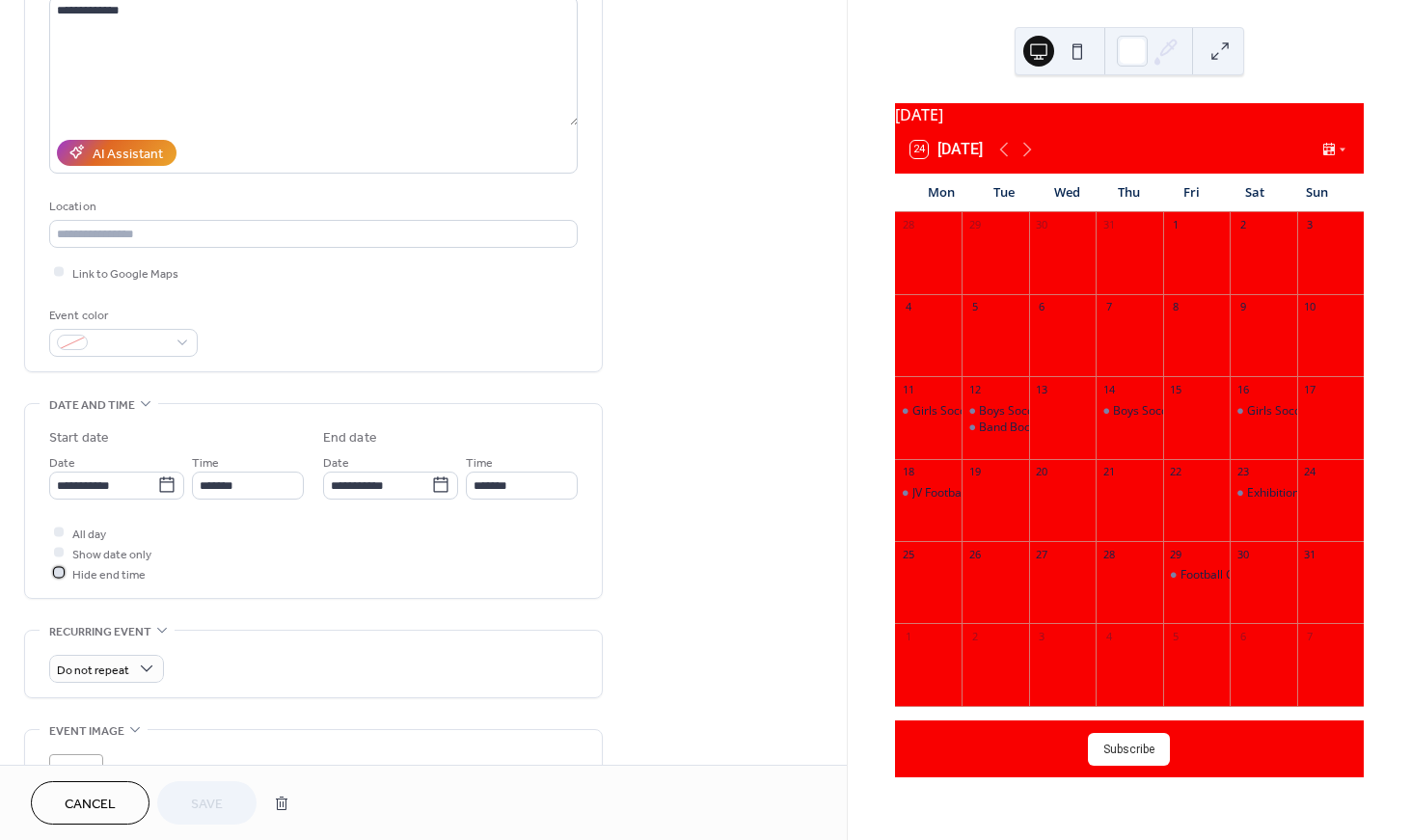 click on "Hide end time" at bounding box center [109, 574] 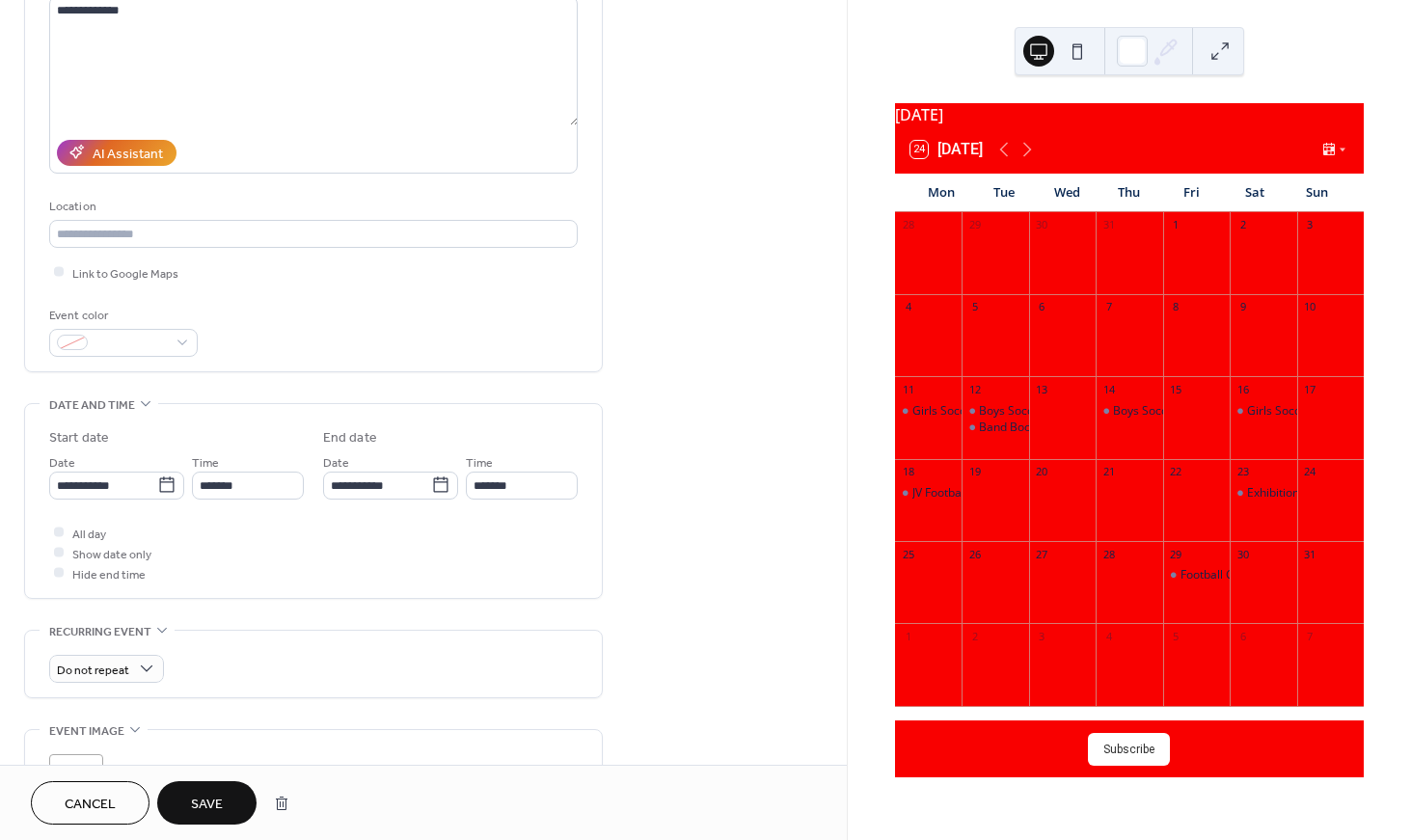 click on "Save" at bounding box center [206, 804] 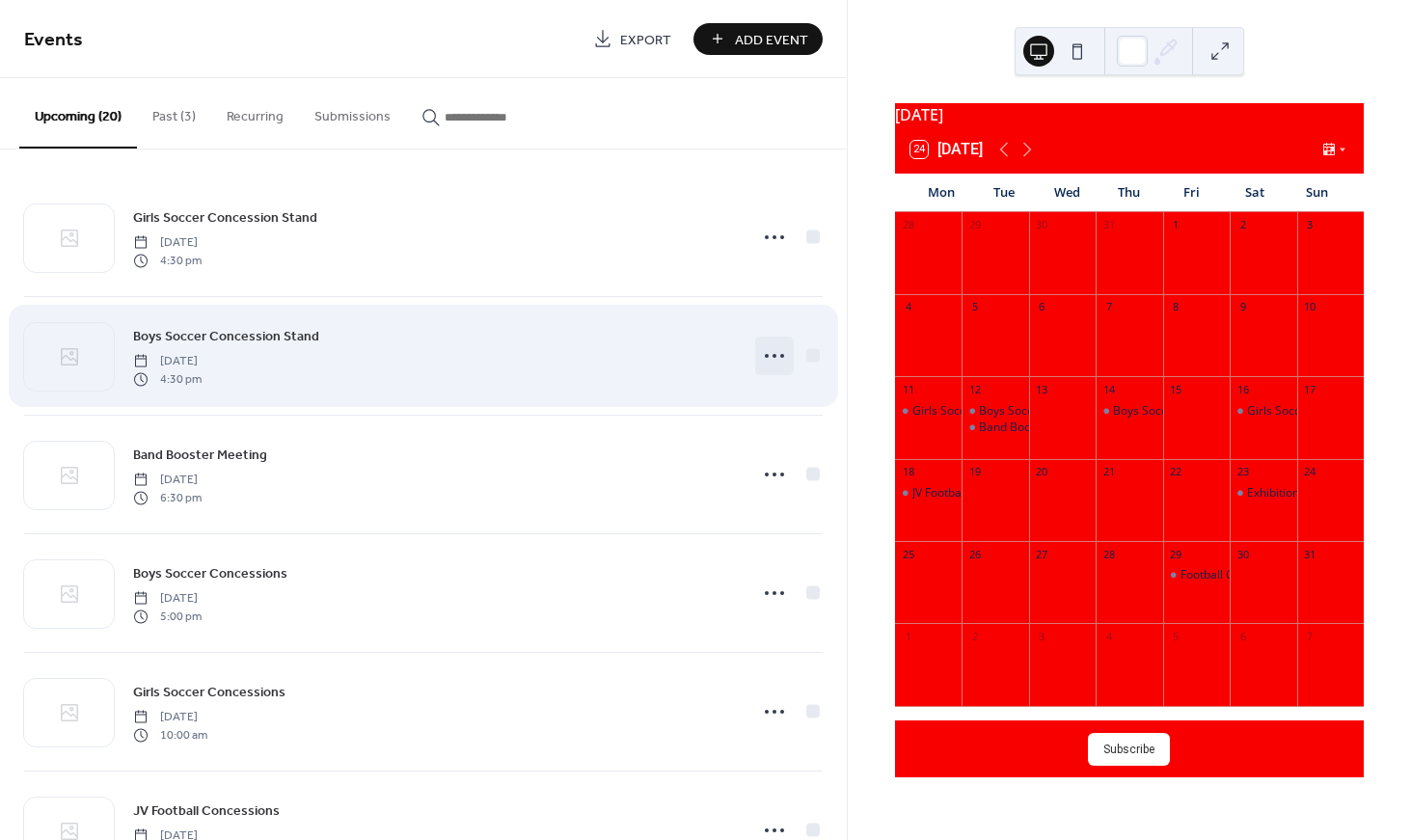 click 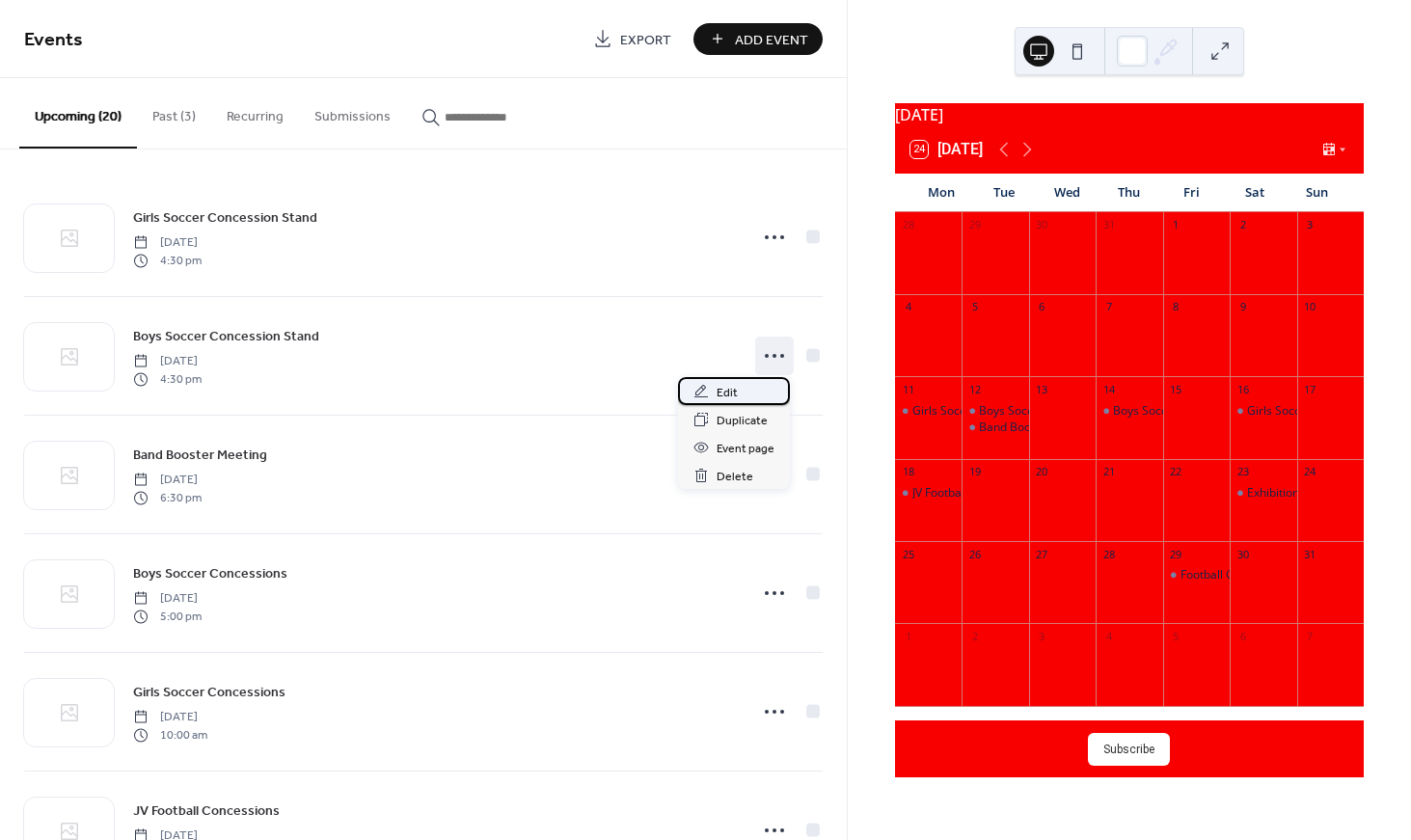 click on "Edit" at bounding box center (734, 391) 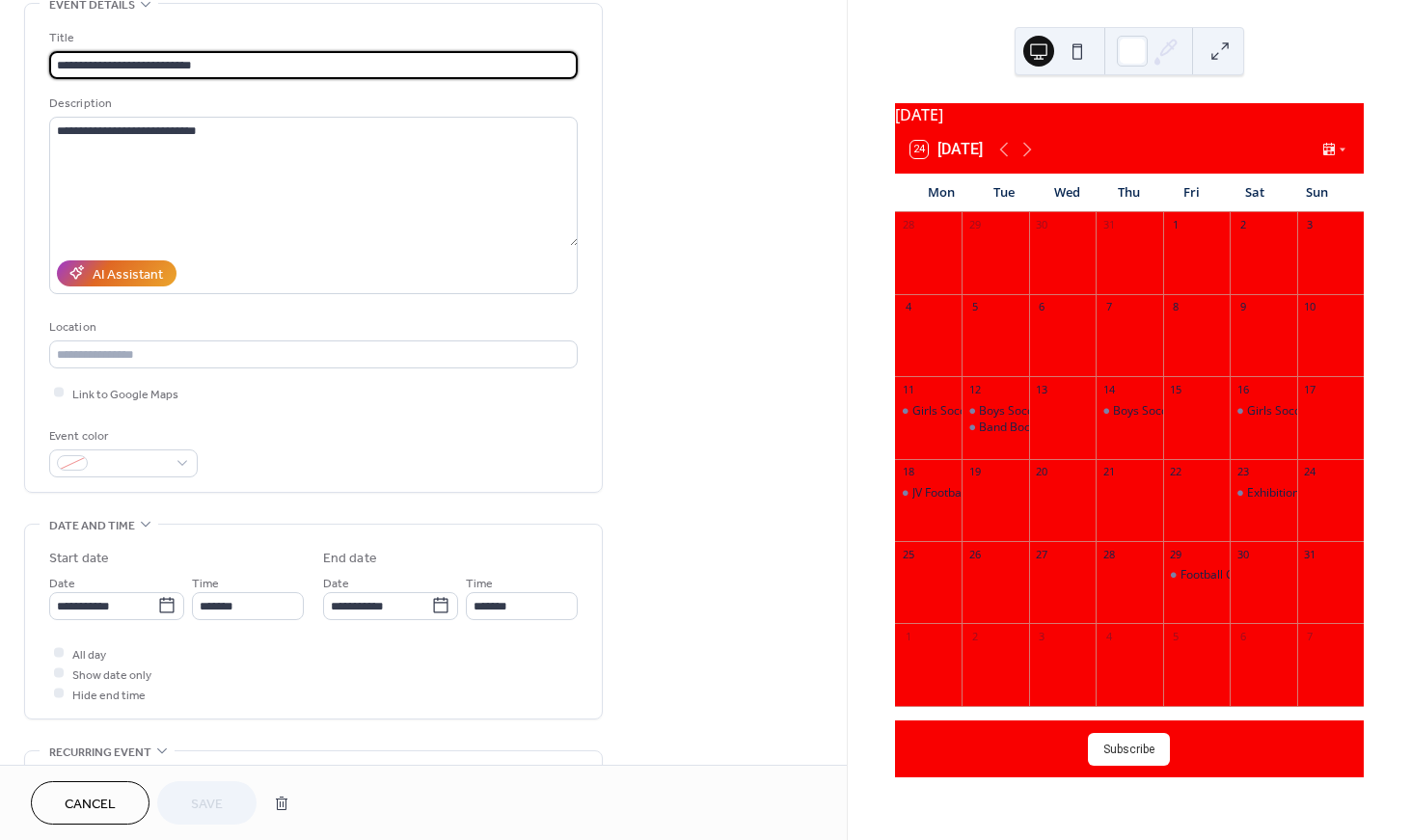scroll, scrollTop: 121, scrollLeft: 0, axis: vertical 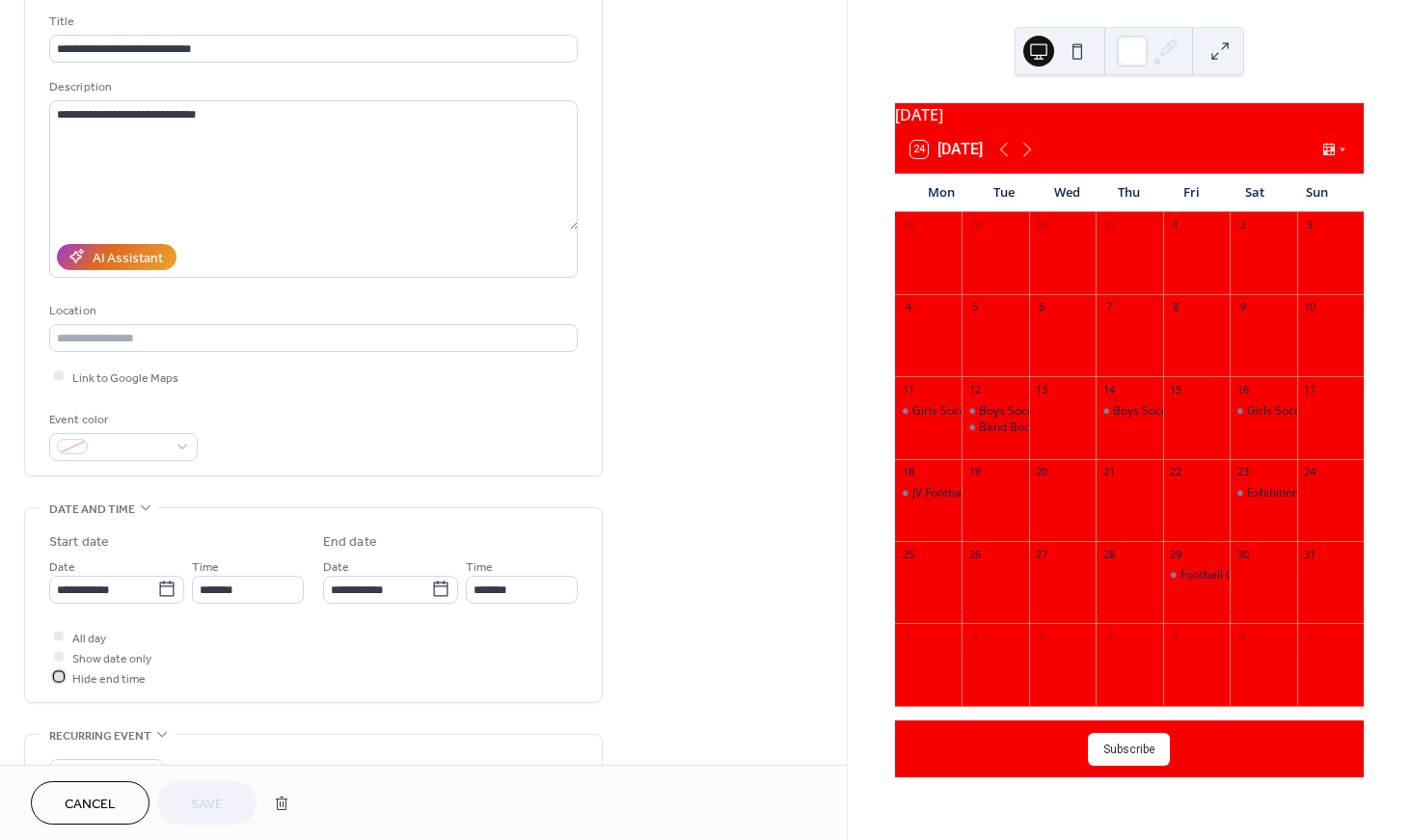 click on "Hide end time" at bounding box center [109, 678] 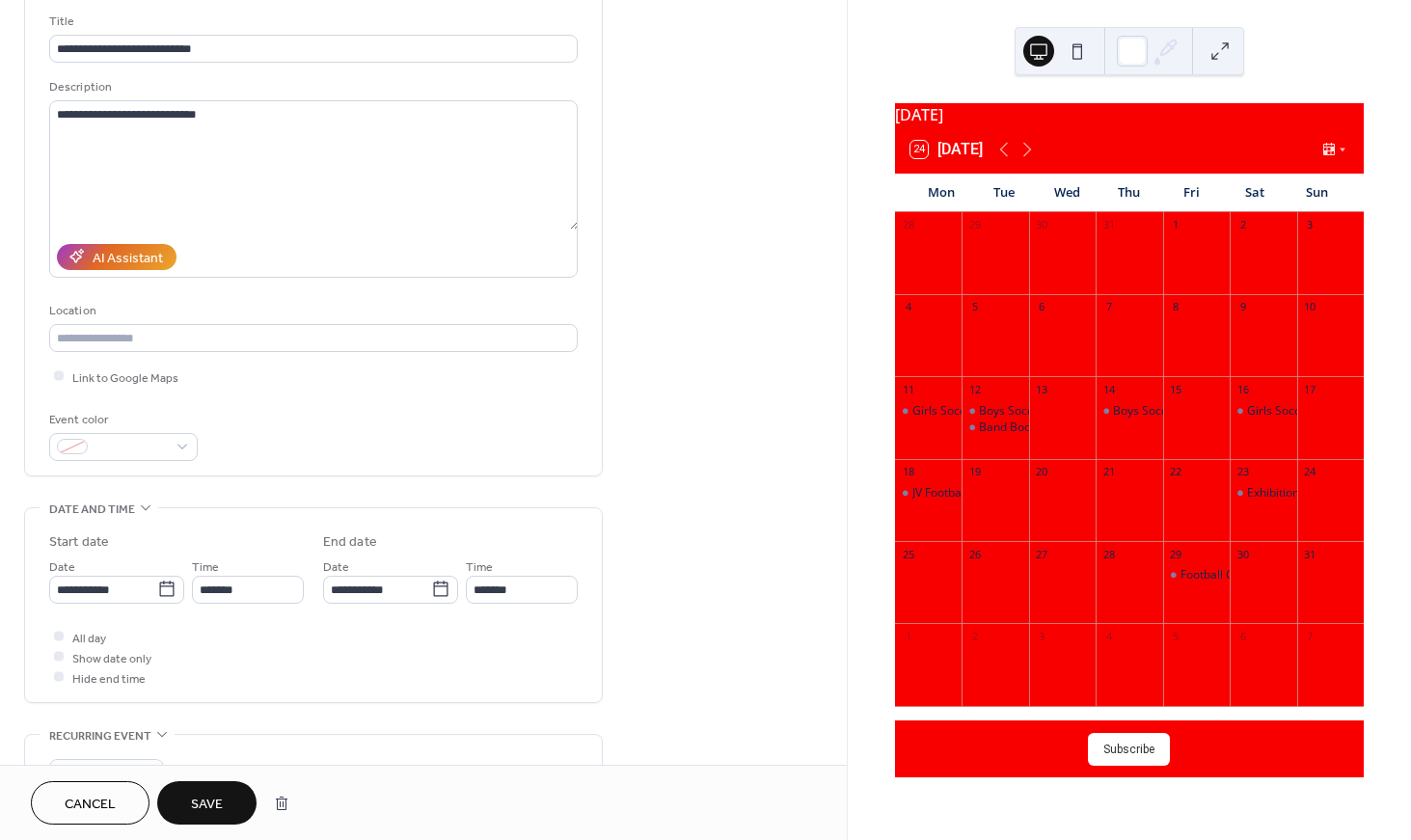 click on "Save" at bounding box center [206, 804] 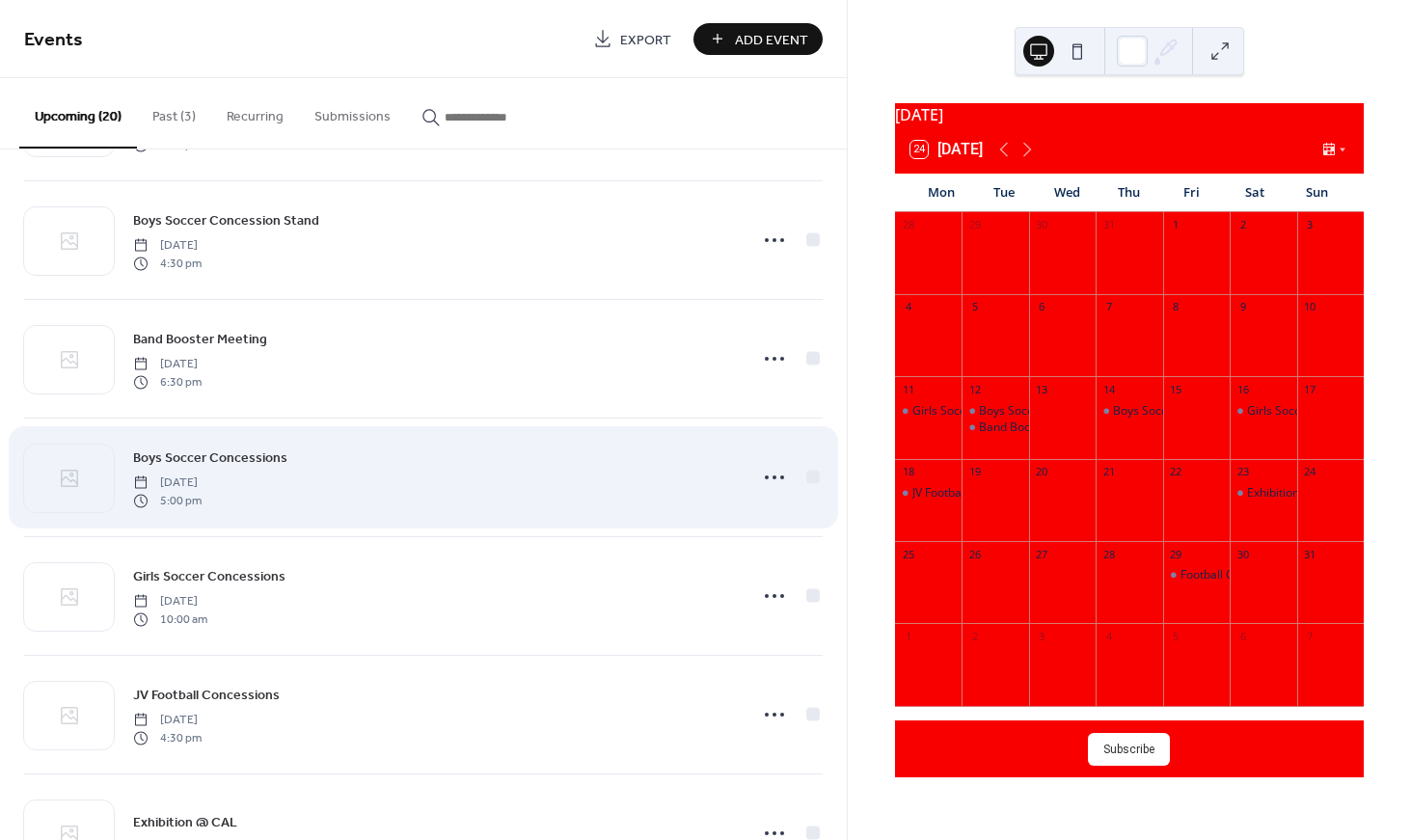 scroll, scrollTop: 121, scrollLeft: 0, axis: vertical 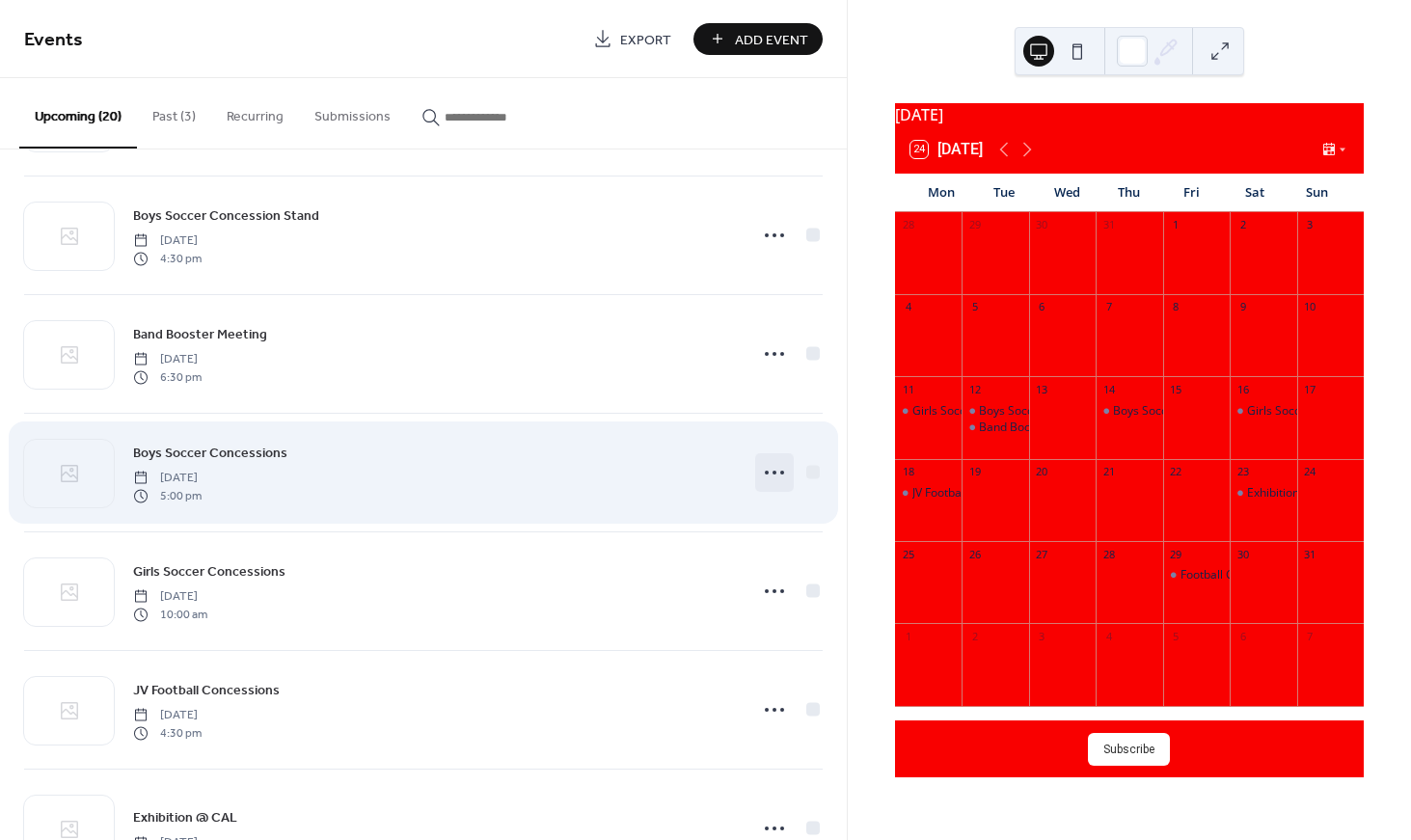 click 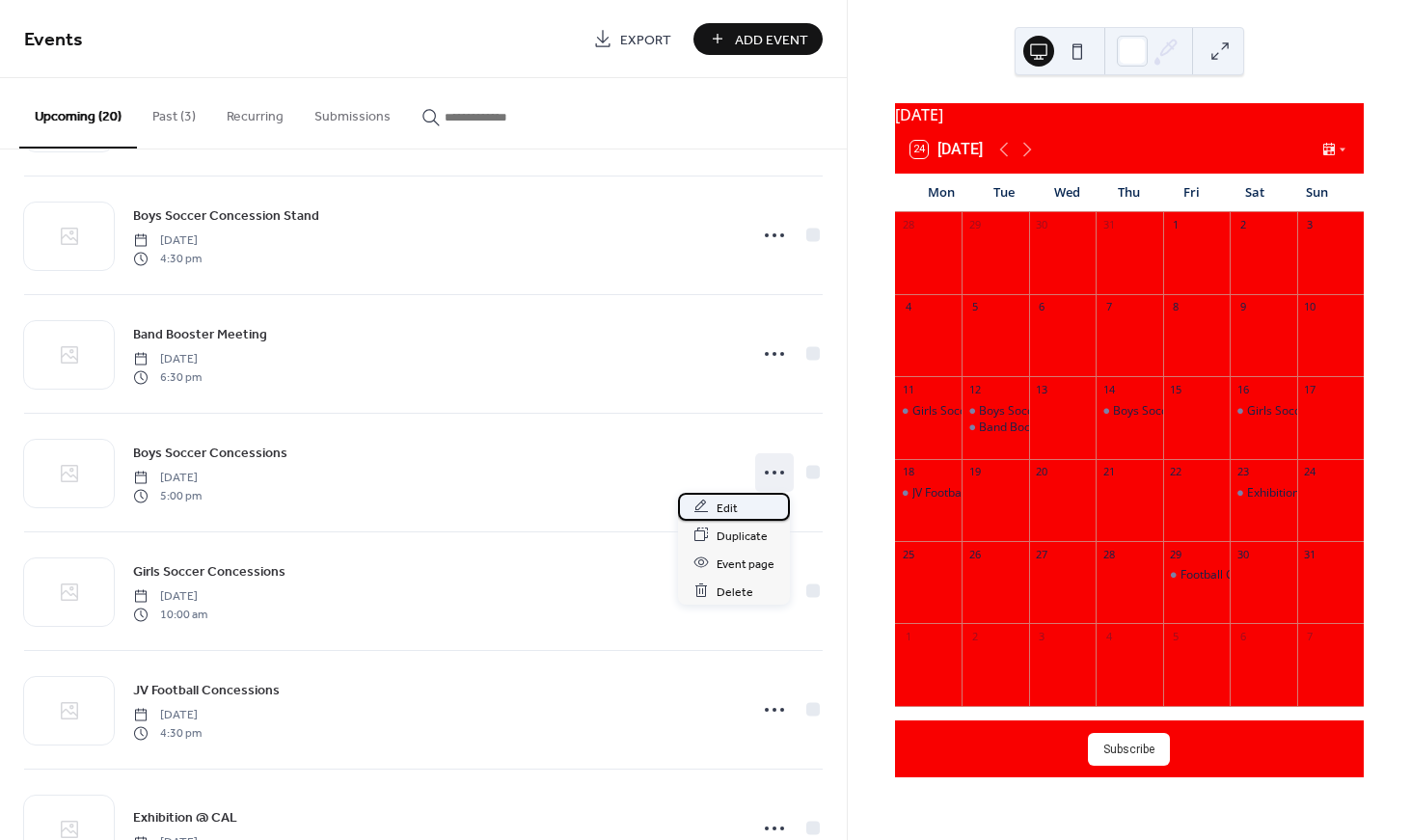 click on "Edit" at bounding box center [734, 506] 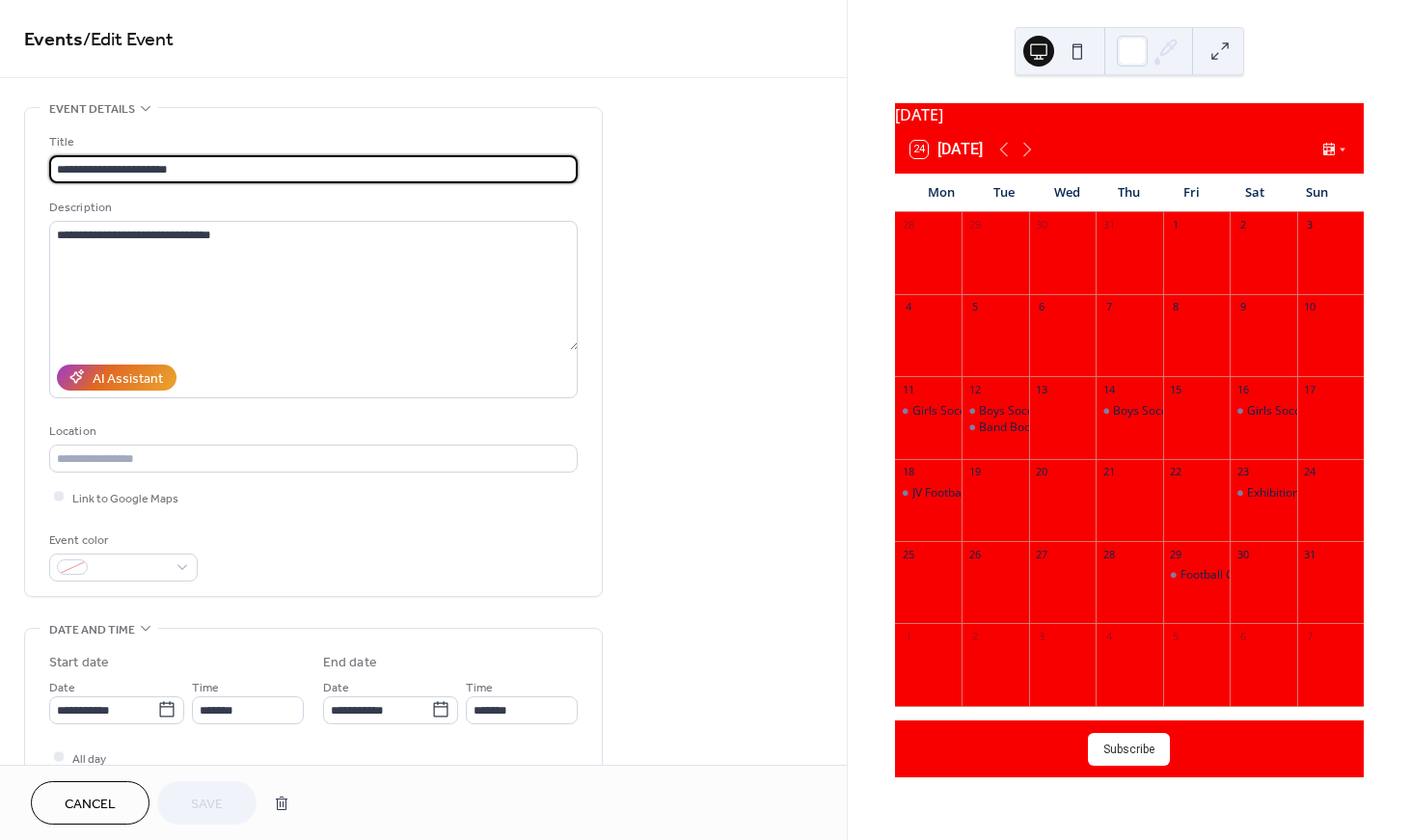 scroll, scrollTop: 154, scrollLeft: 0, axis: vertical 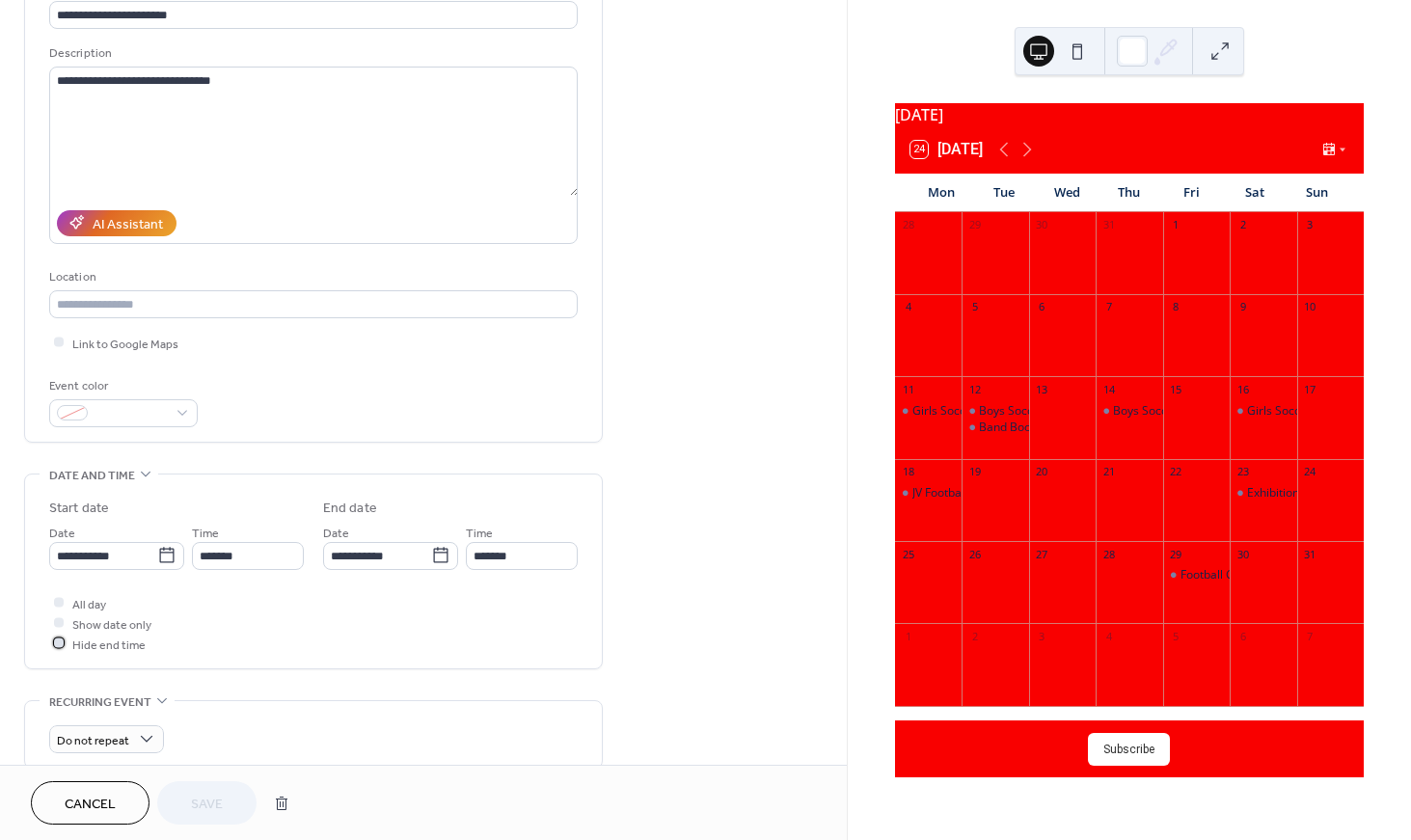 click on "Hide end time" at bounding box center [109, 644] 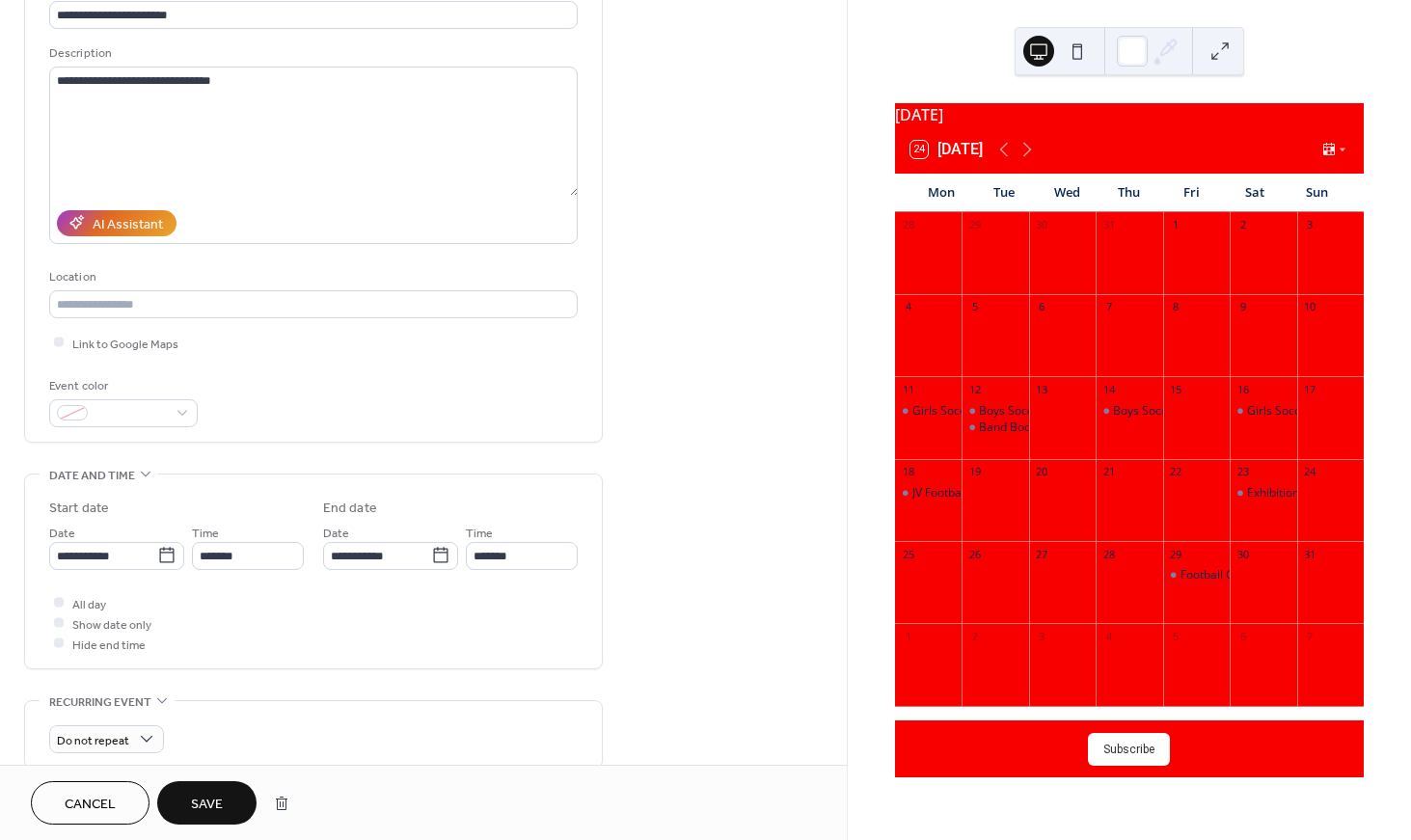 click on "Save" at bounding box center (206, 804) 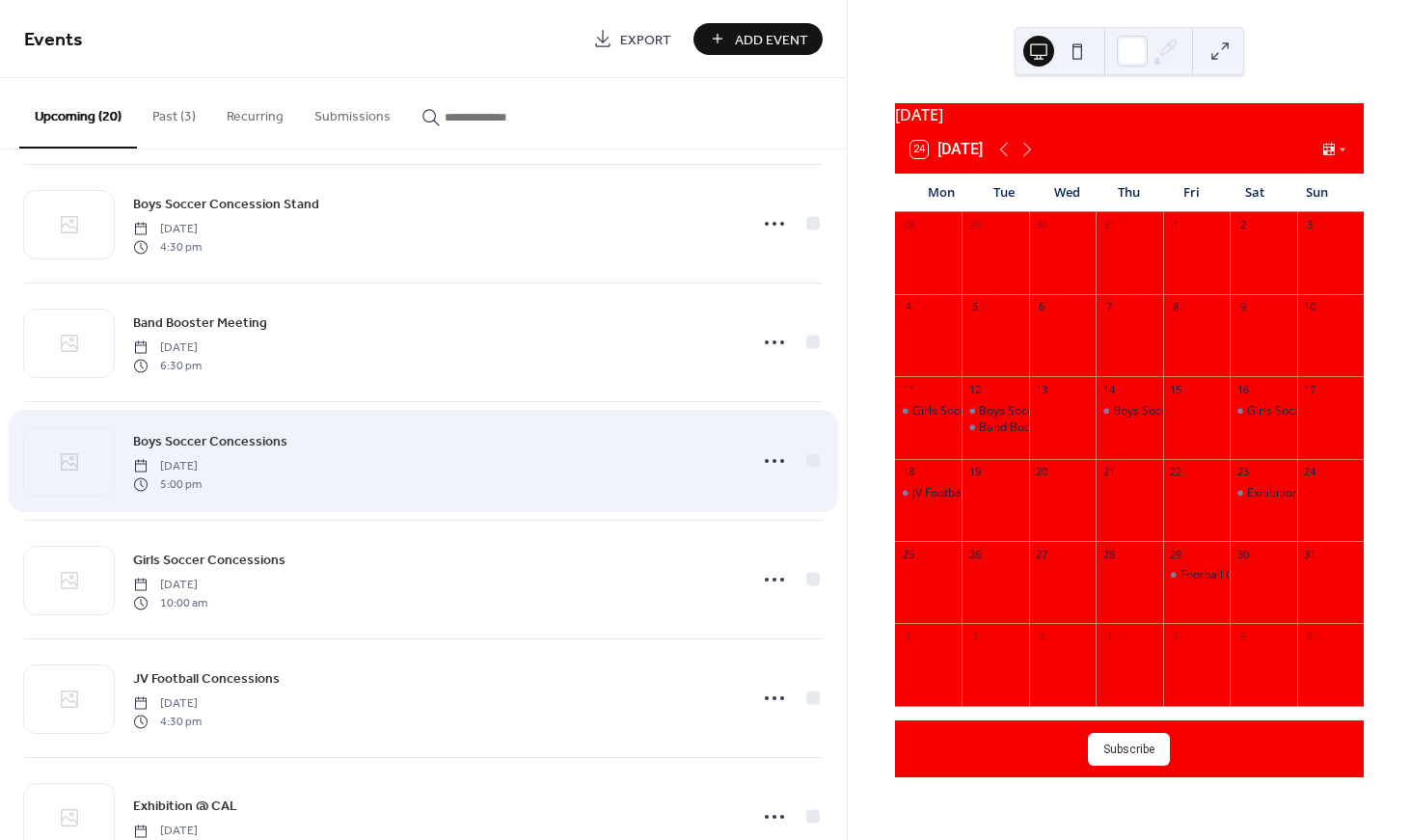 scroll, scrollTop: 159, scrollLeft: 0, axis: vertical 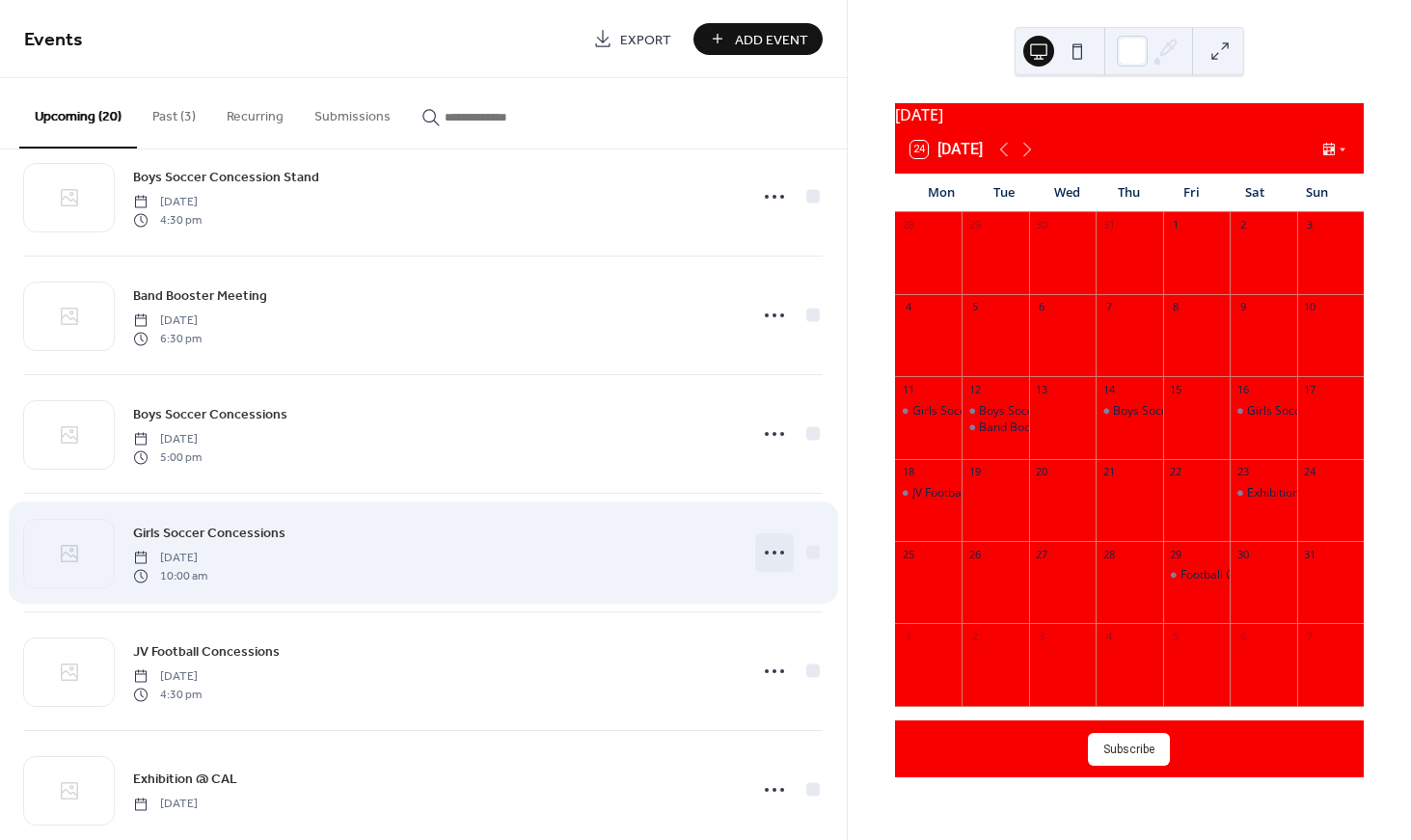 click 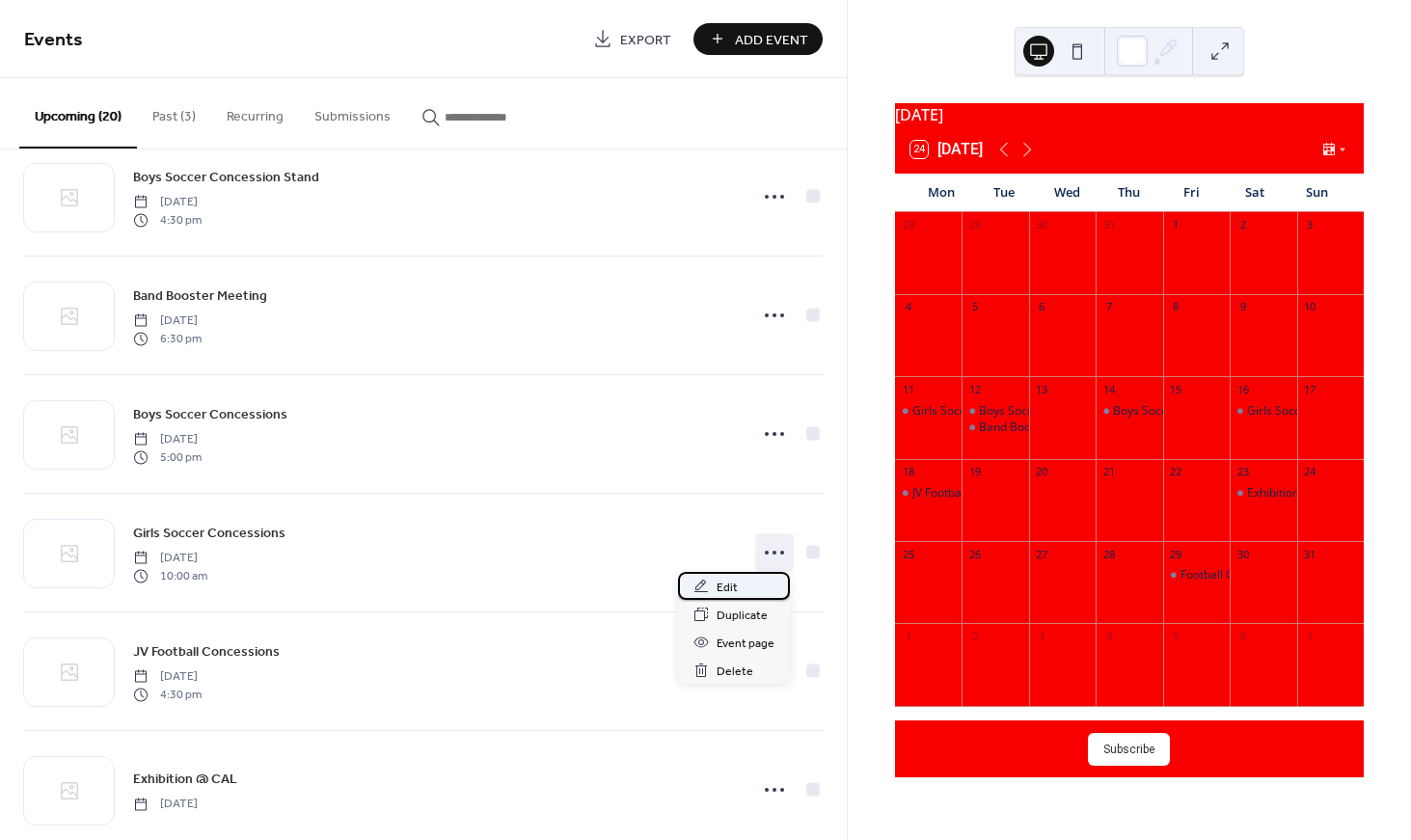 click on "Edit" at bounding box center (734, 585) 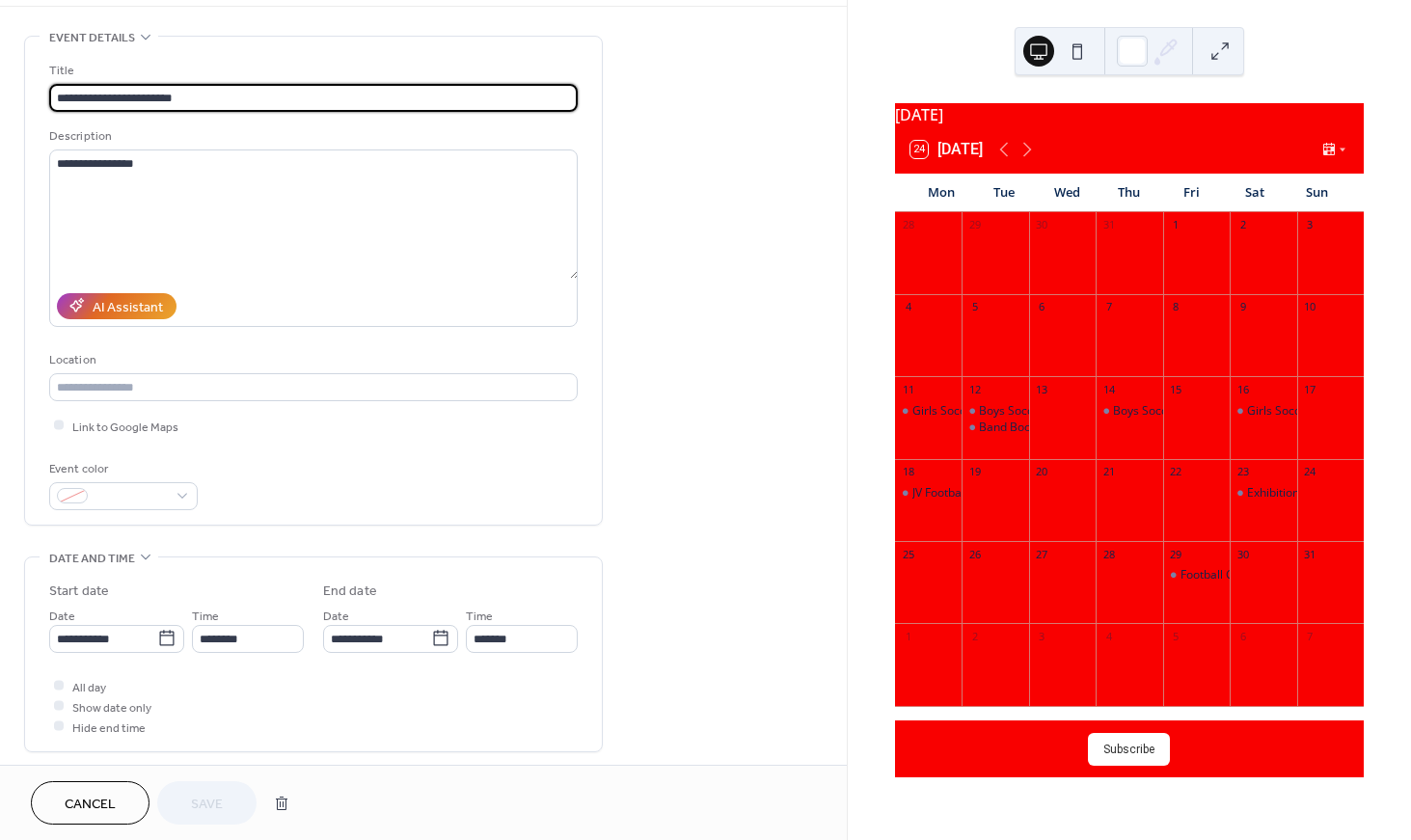 scroll, scrollTop: 118, scrollLeft: 0, axis: vertical 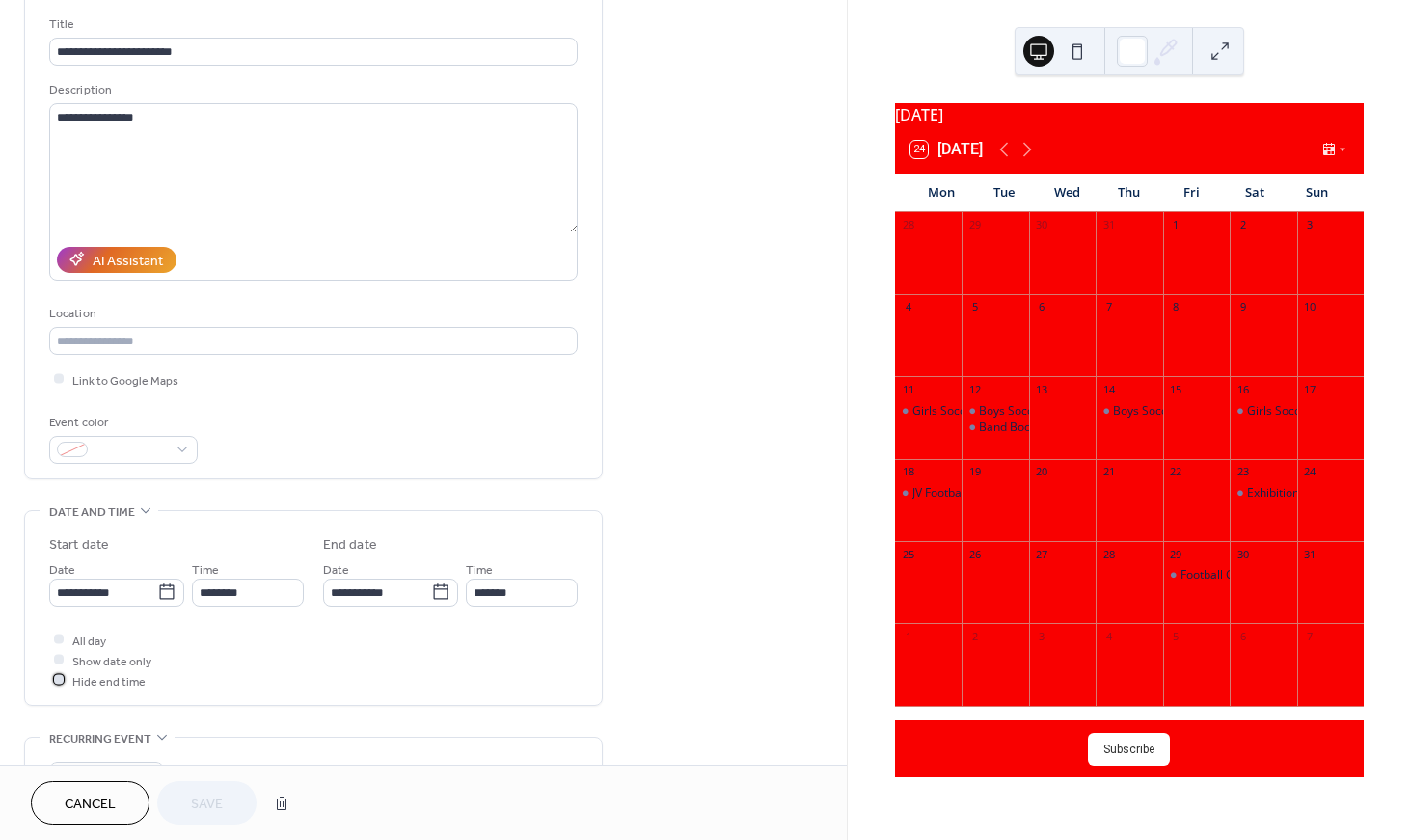 click on "Hide end time" at bounding box center (109, 681) 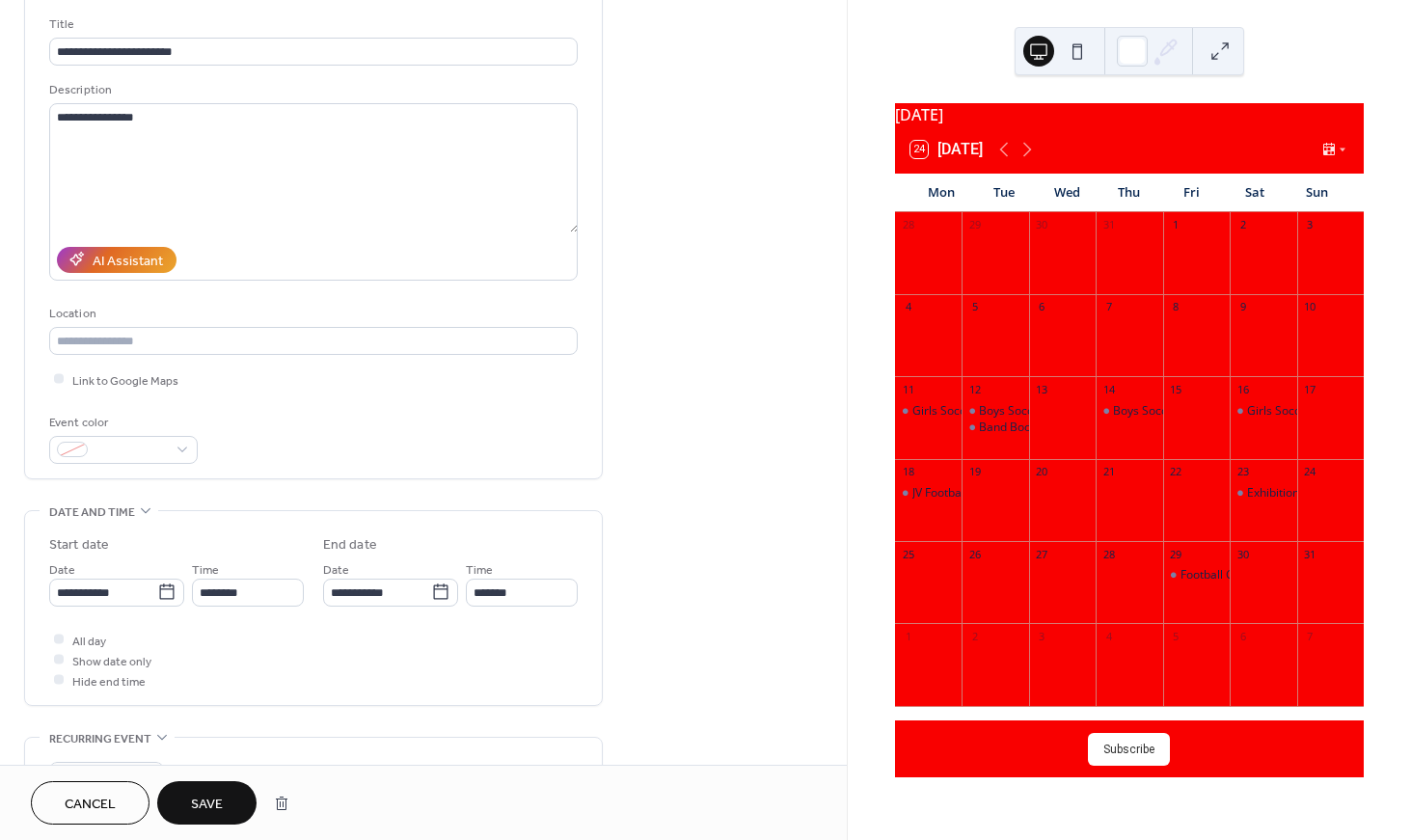 click on "Save" at bounding box center (206, 804) 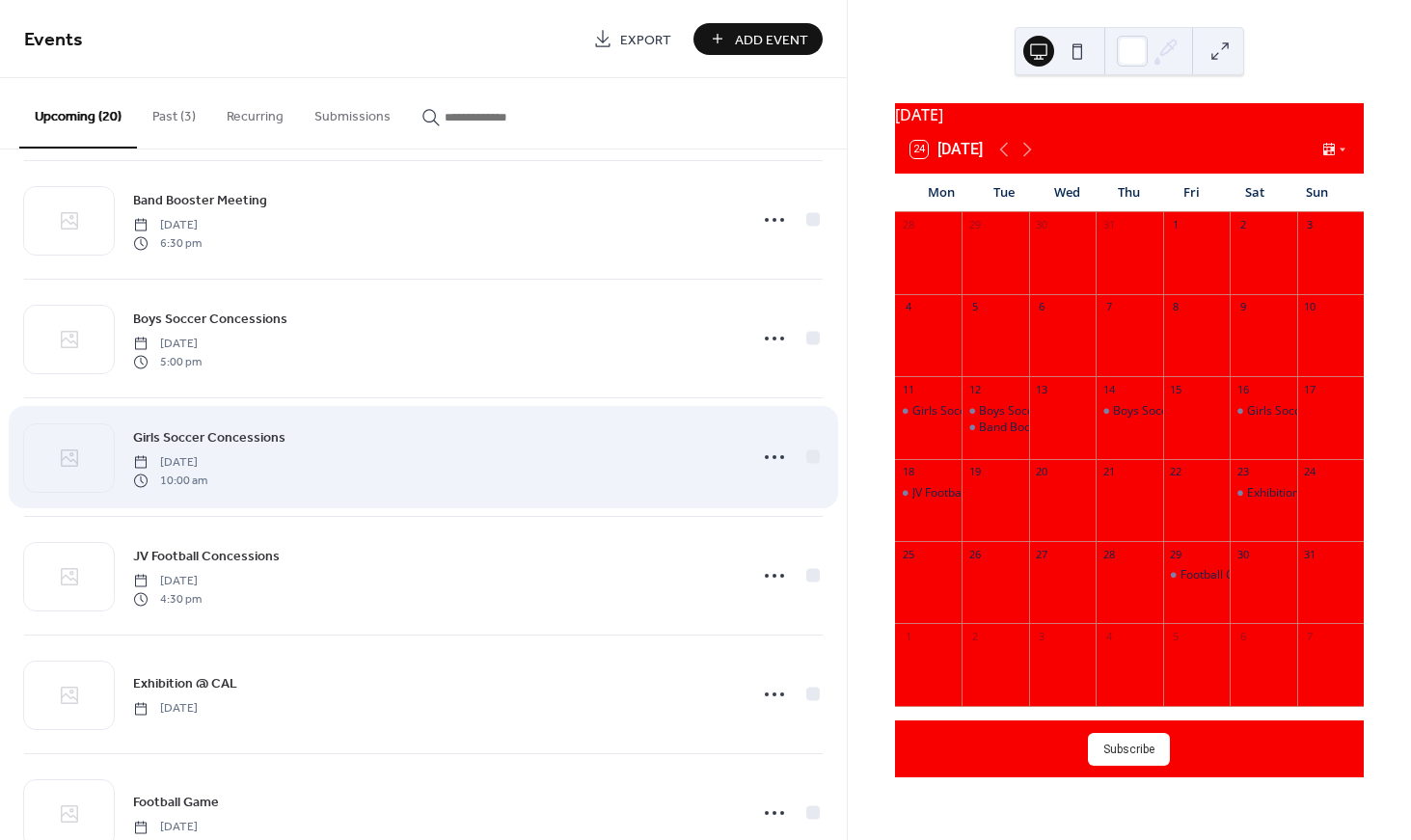 scroll, scrollTop: 344, scrollLeft: 0, axis: vertical 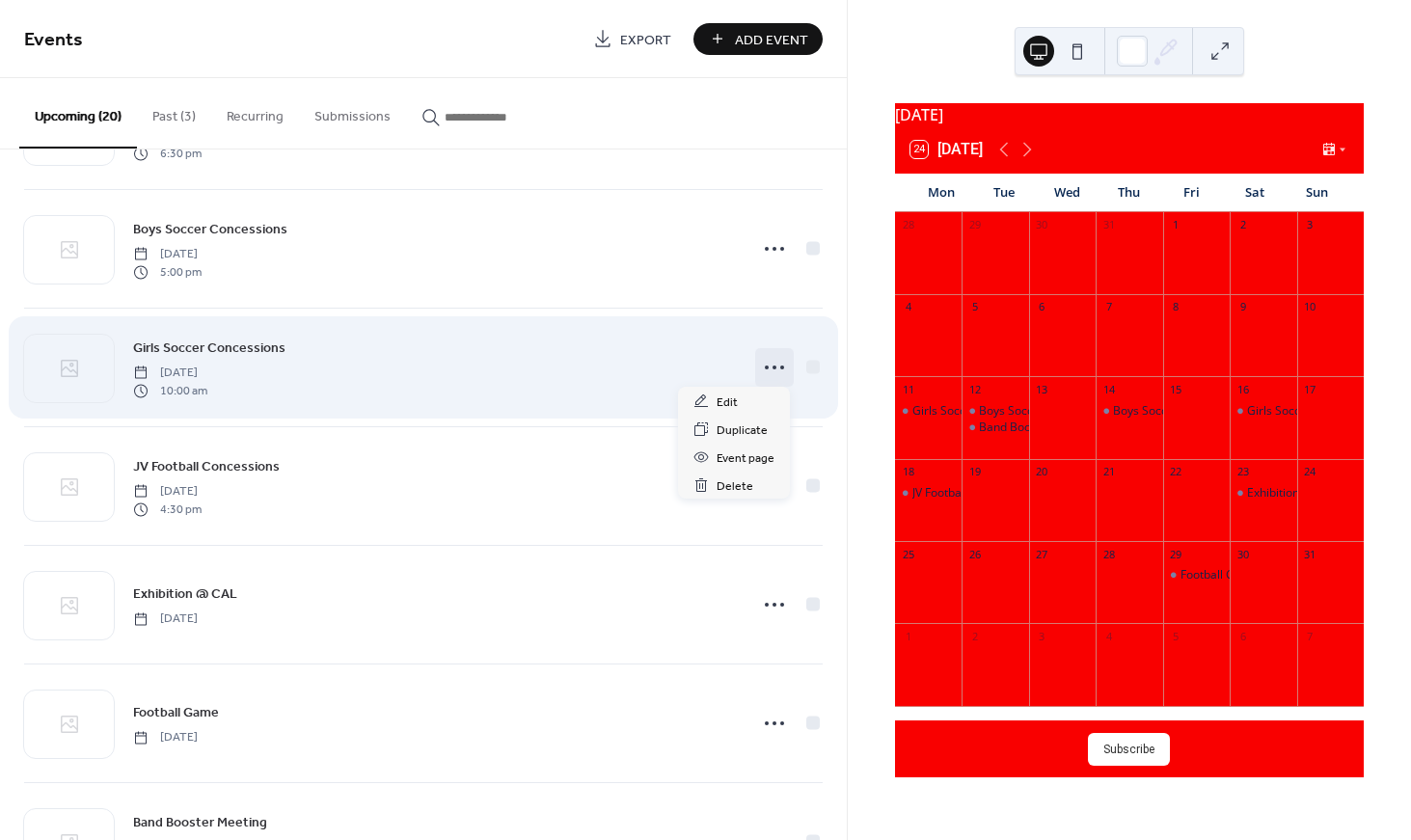 click 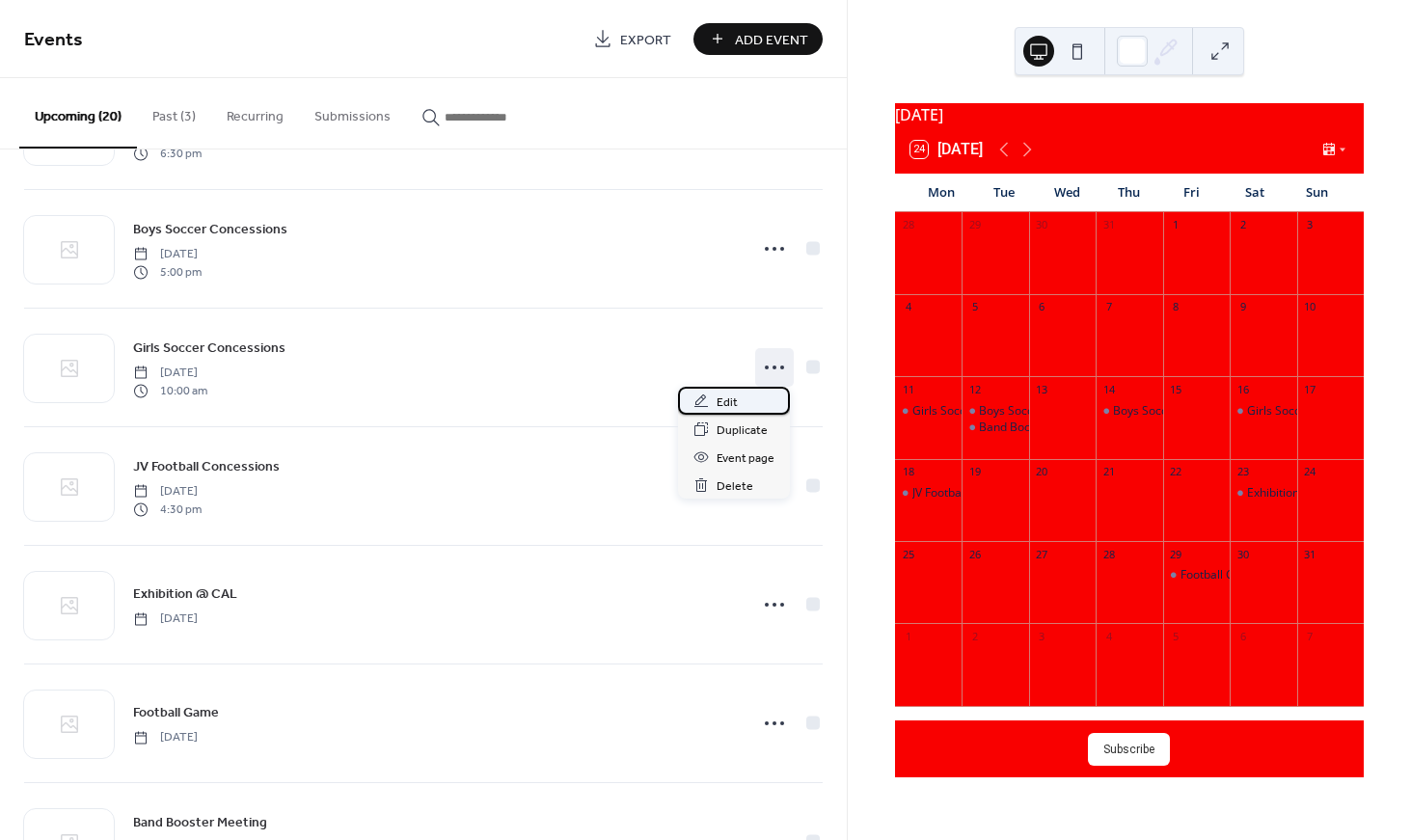 click on "Edit" at bounding box center (734, 400) 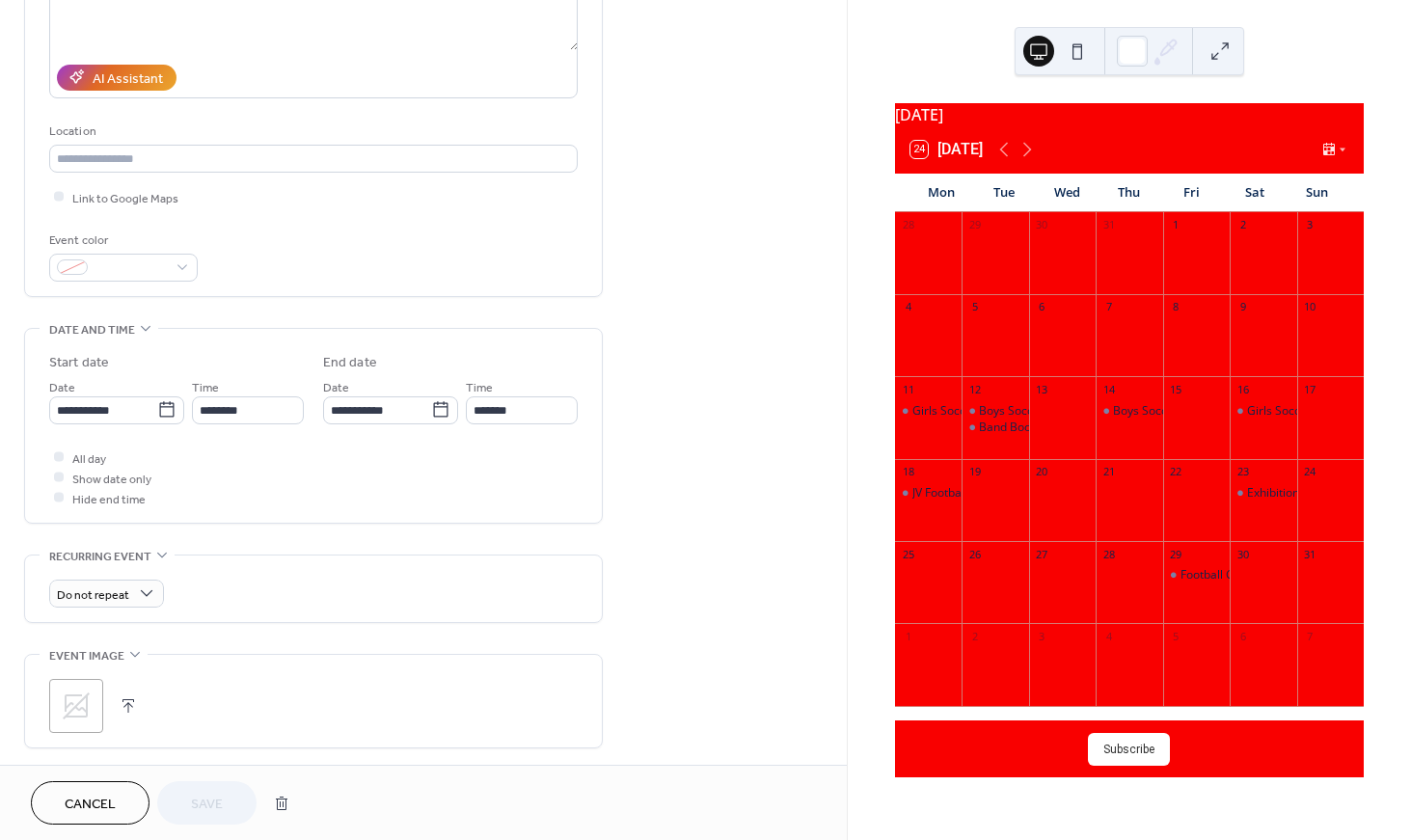 scroll, scrollTop: 301, scrollLeft: 0, axis: vertical 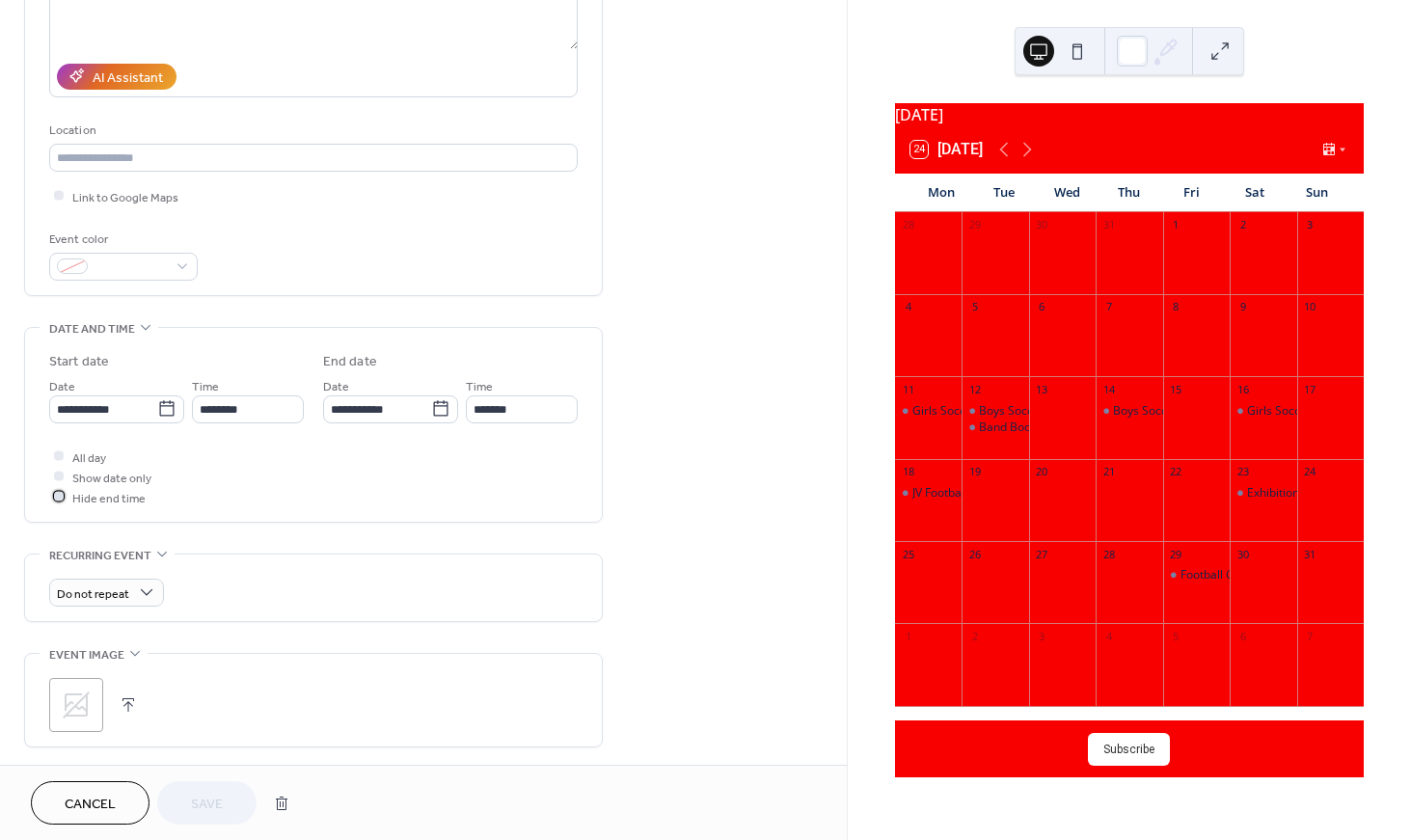 click on "Hide end time" at bounding box center (109, 498) 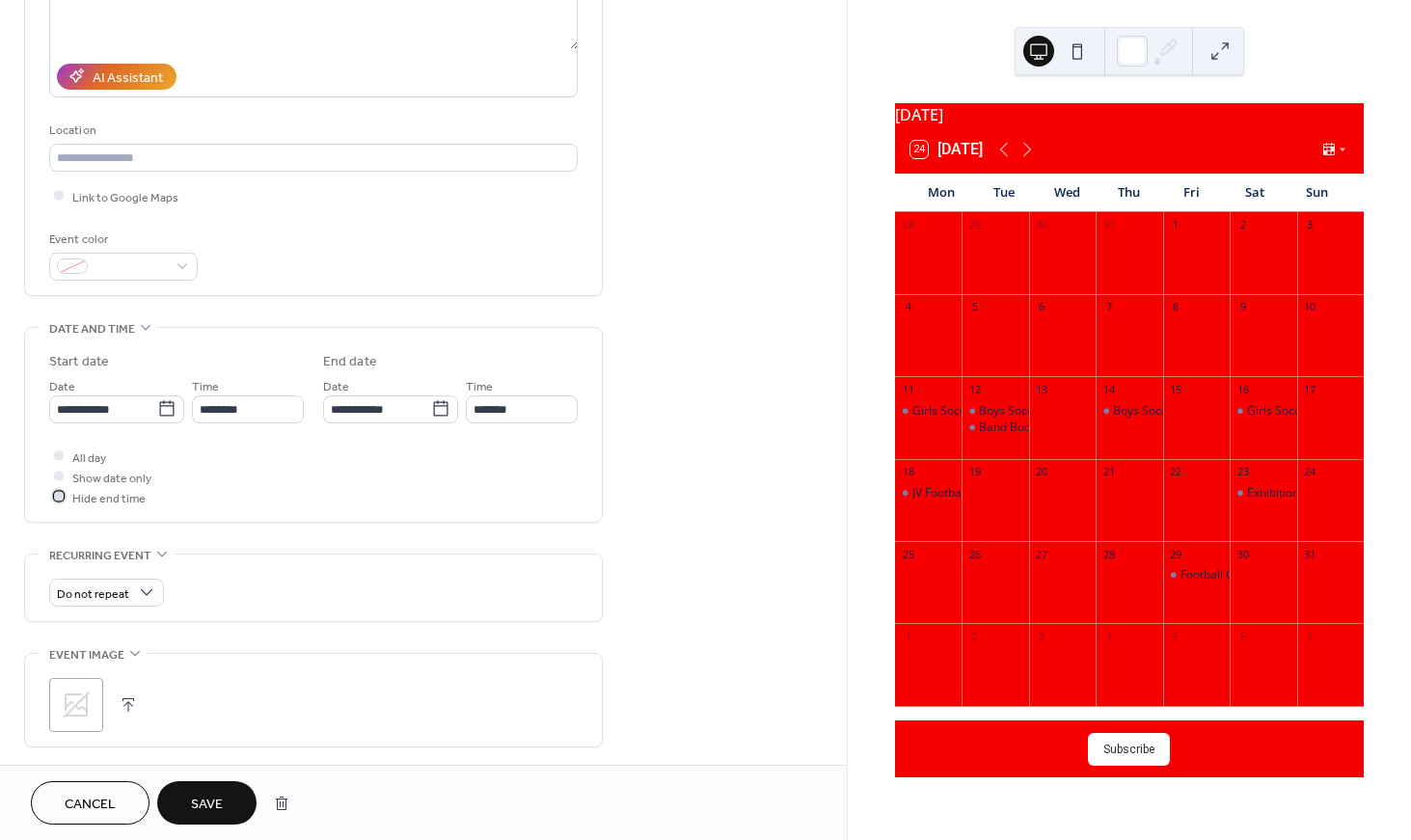 click on "Hide end time" at bounding box center [109, 498] 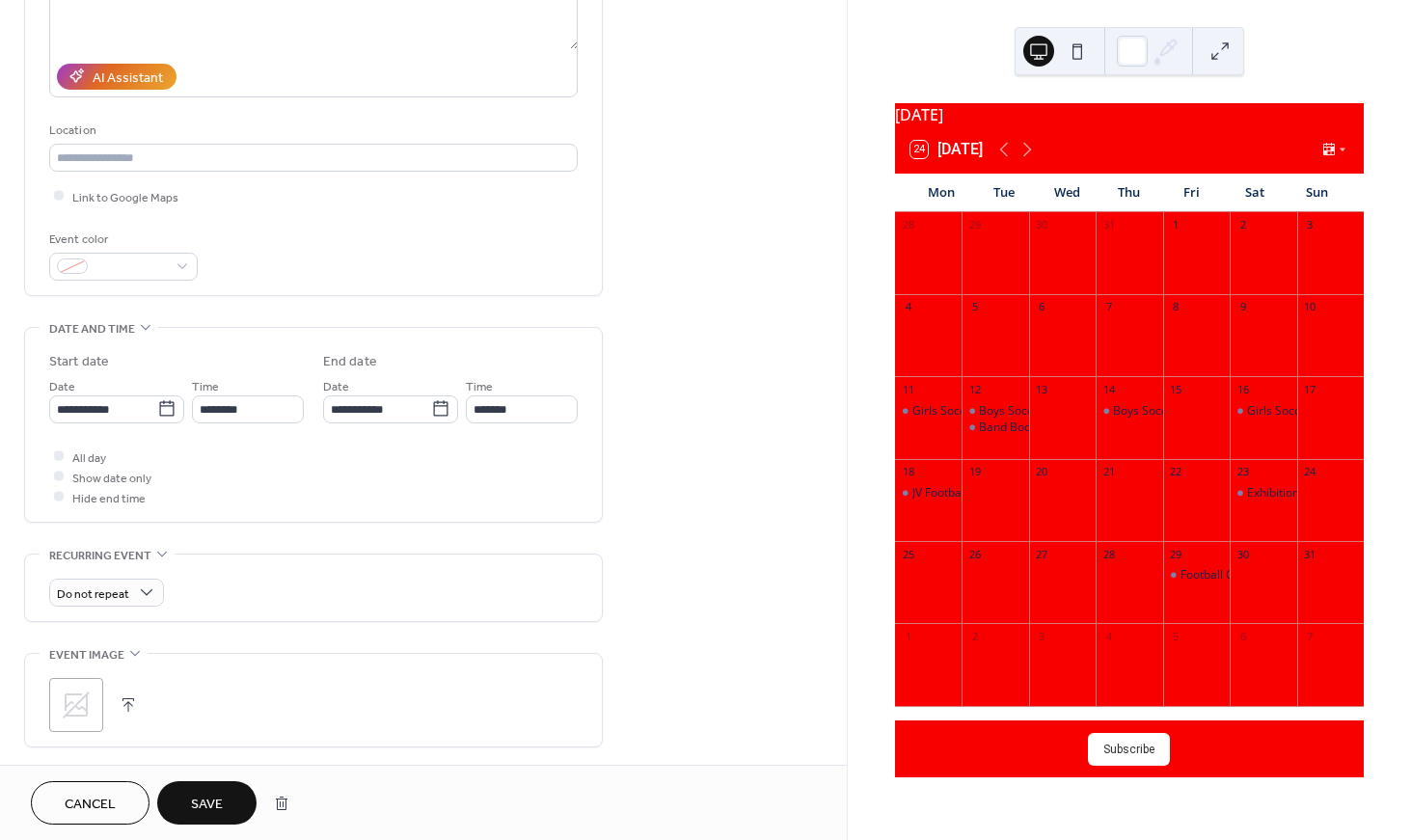 click on "Save" at bounding box center (206, 802) 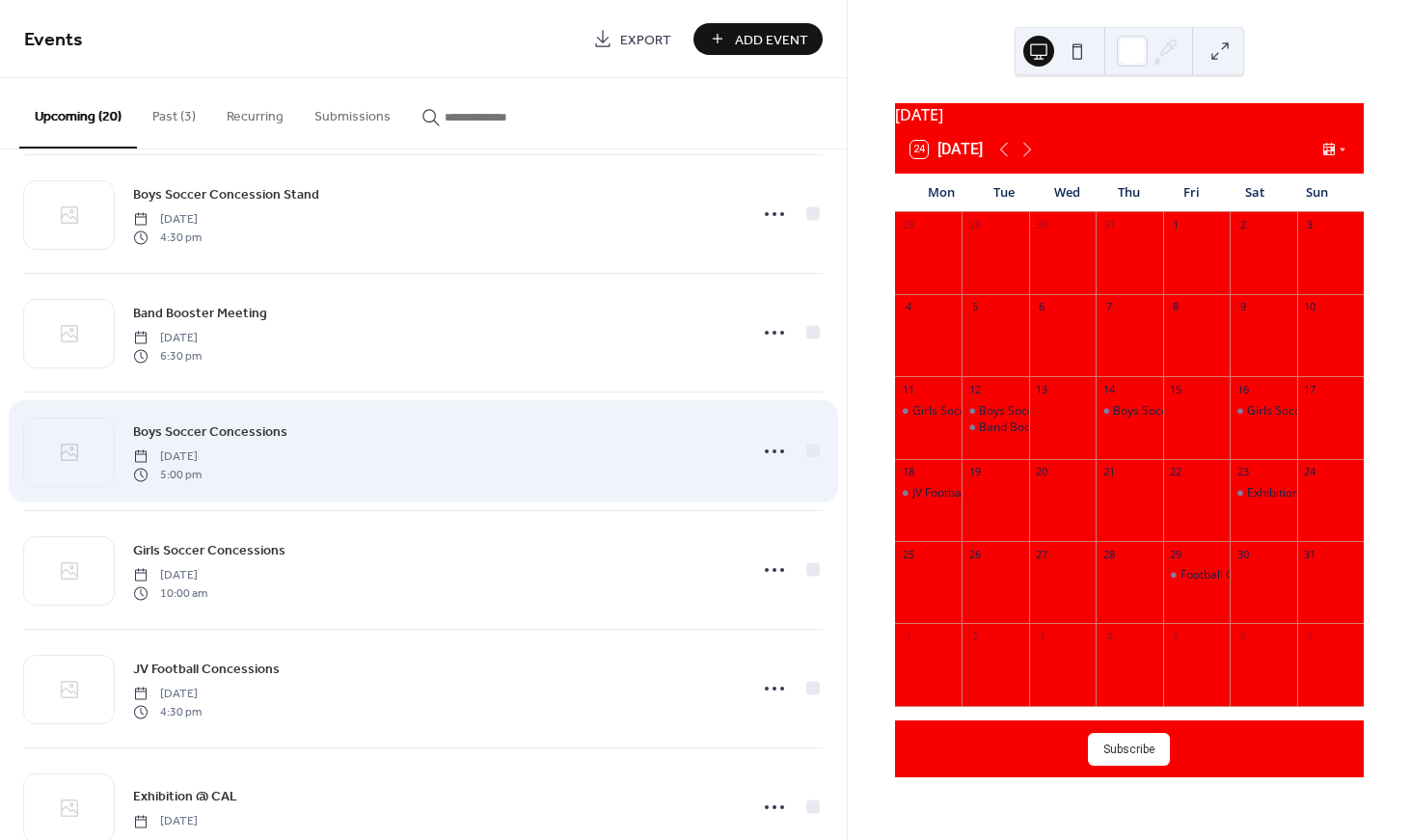 scroll, scrollTop: 141, scrollLeft: 0, axis: vertical 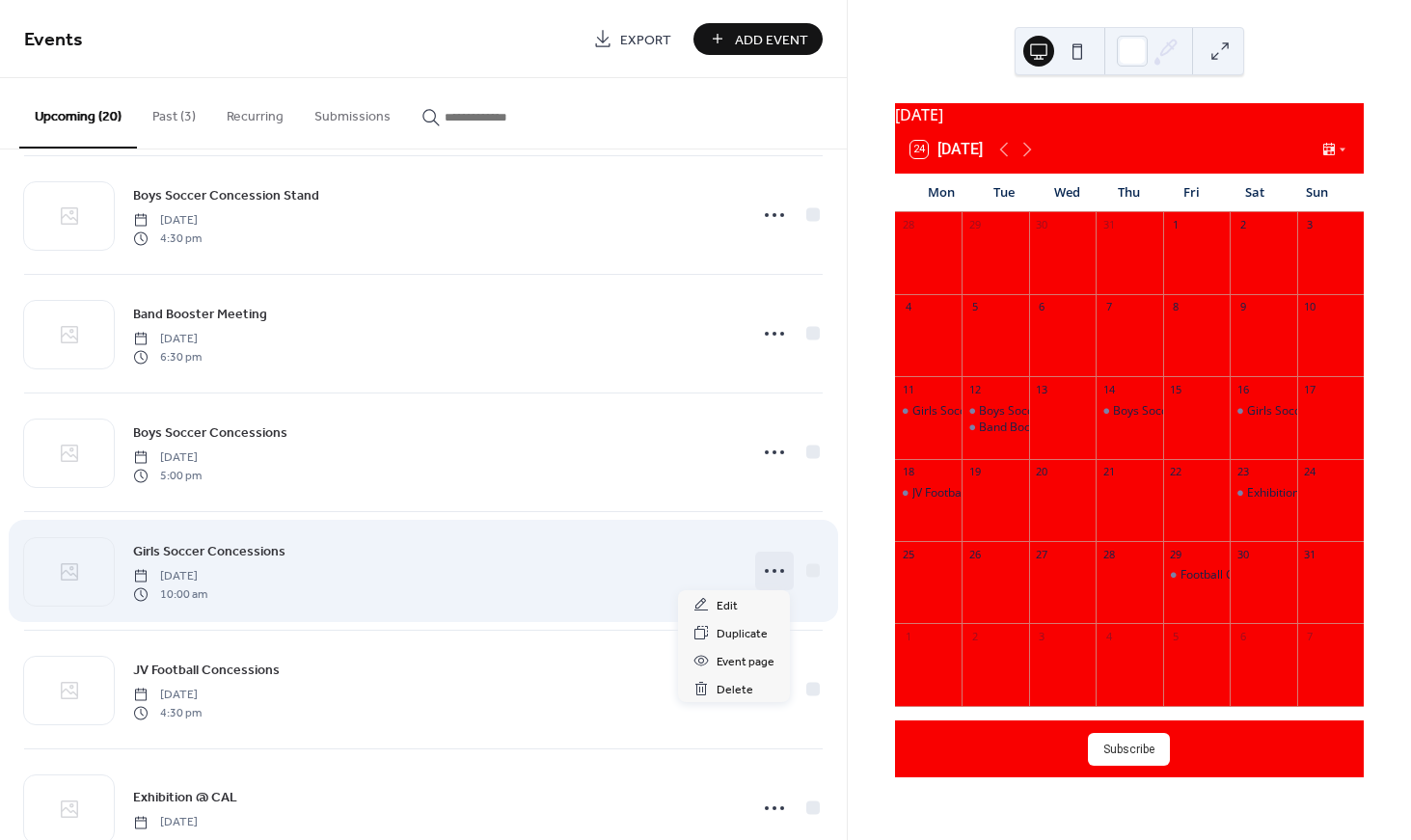 click 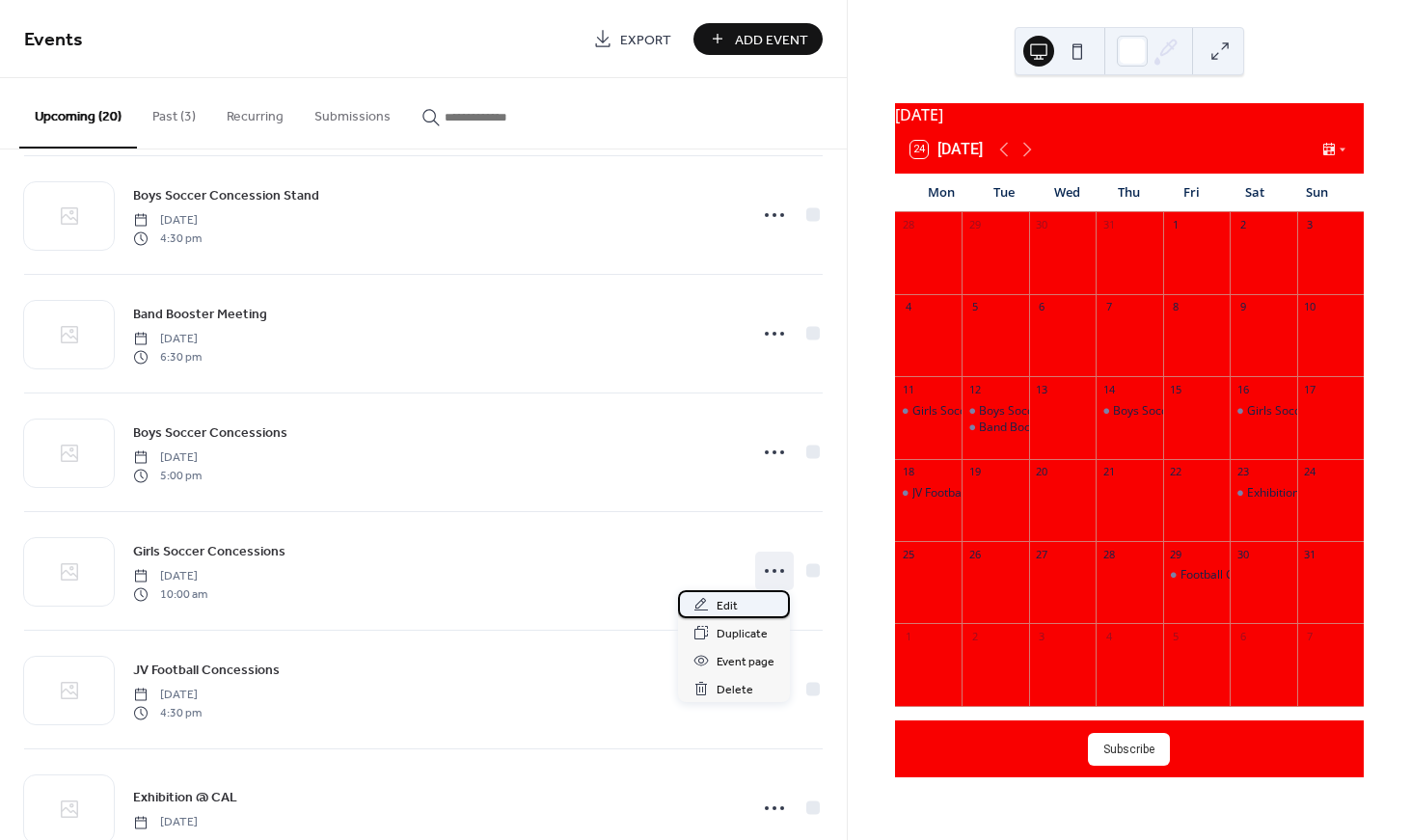 click on "Edit" at bounding box center (734, 604) 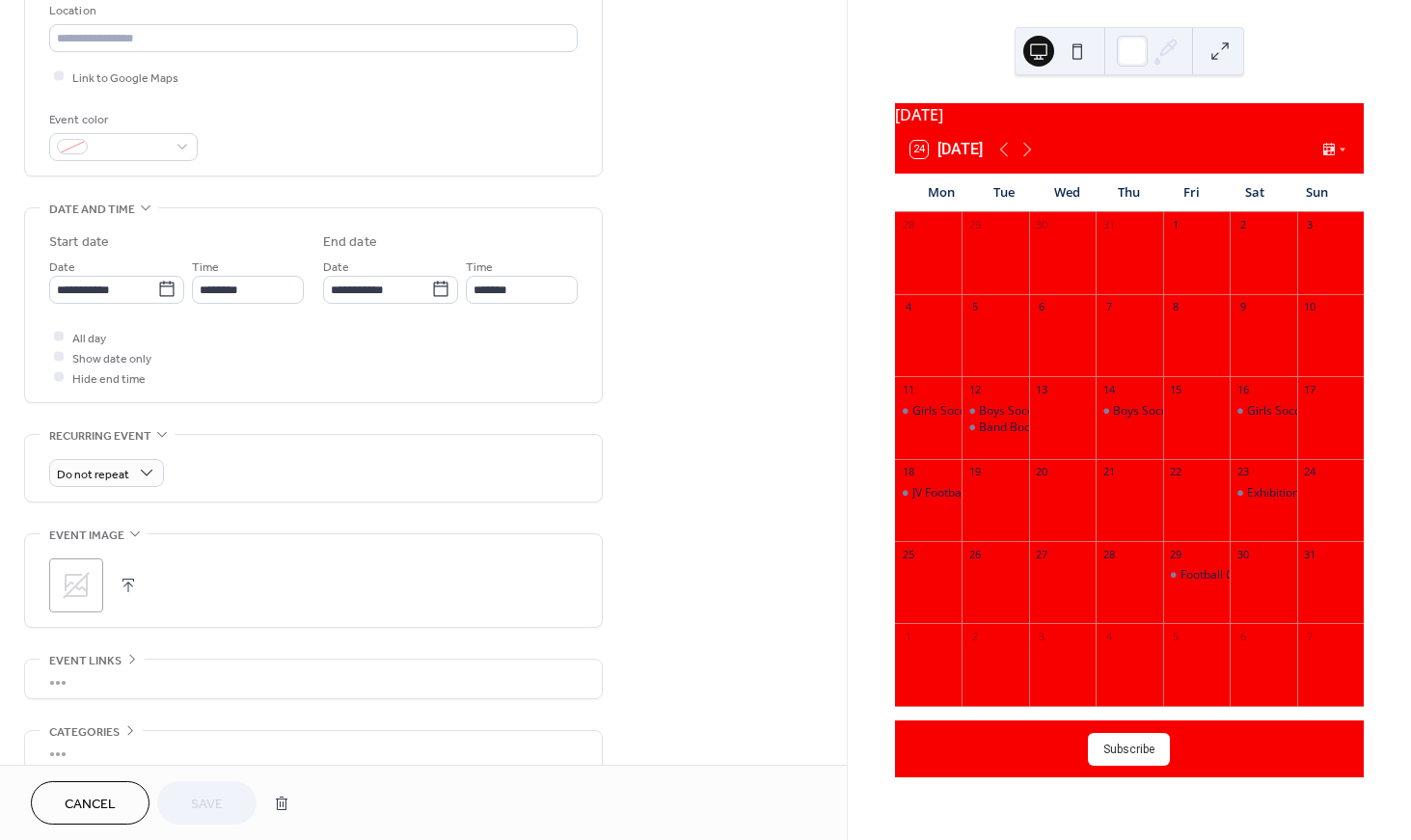 scroll, scrollTop: 511, scrollLeft: 0, axis: vertical 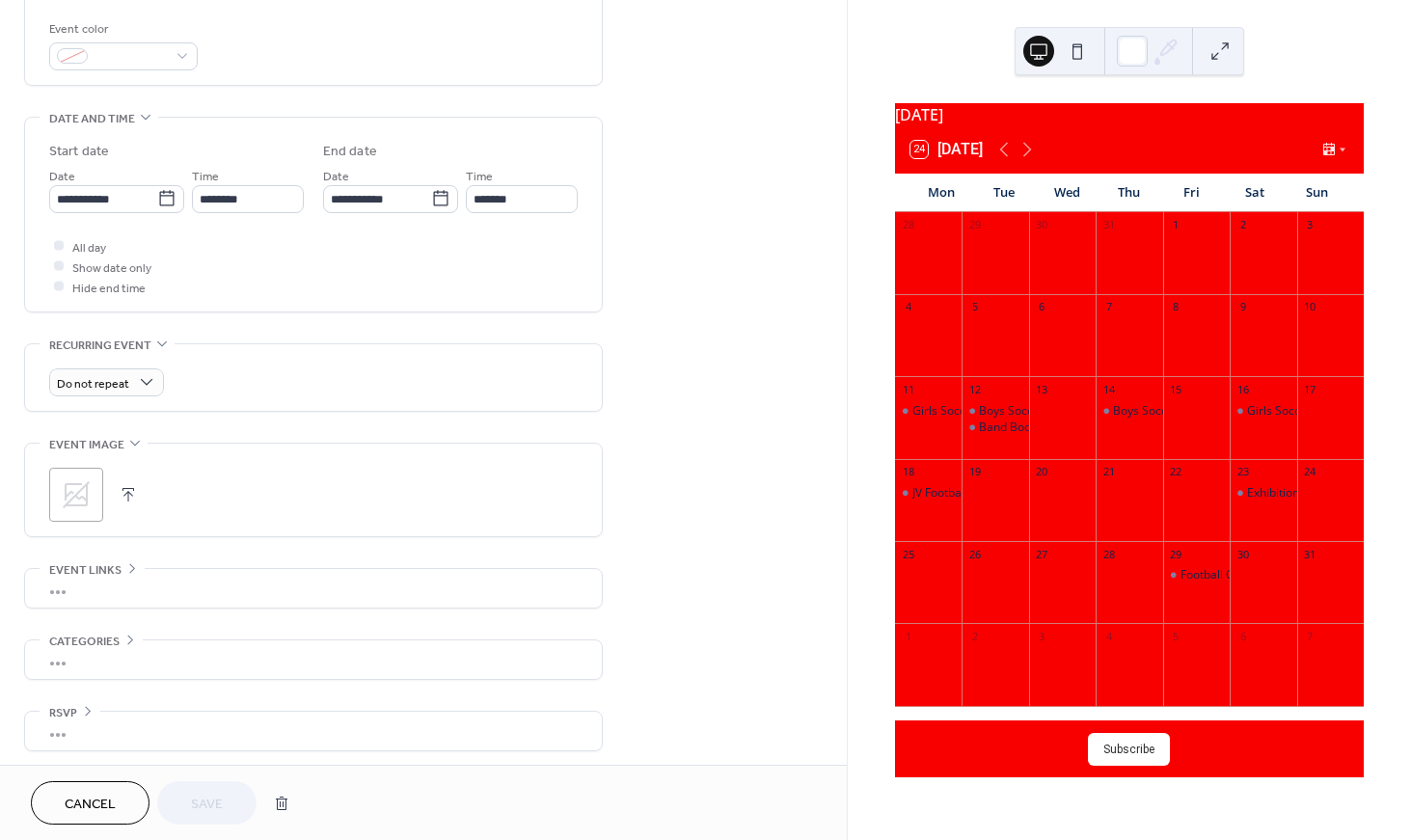 click on "Cancel Save" at bounding box center (423, 802) 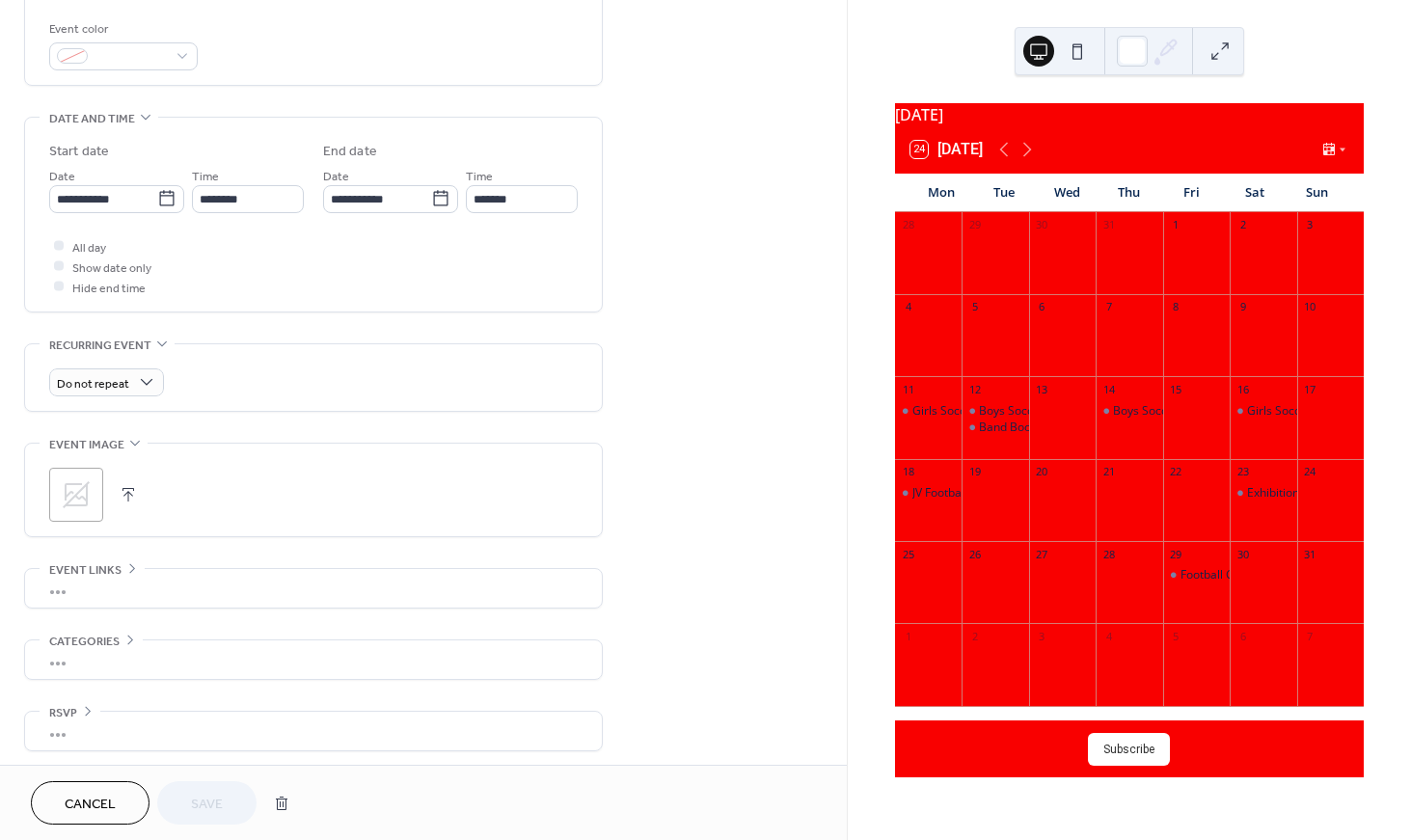 click on "Cancel" at bounding box center (90, 804) 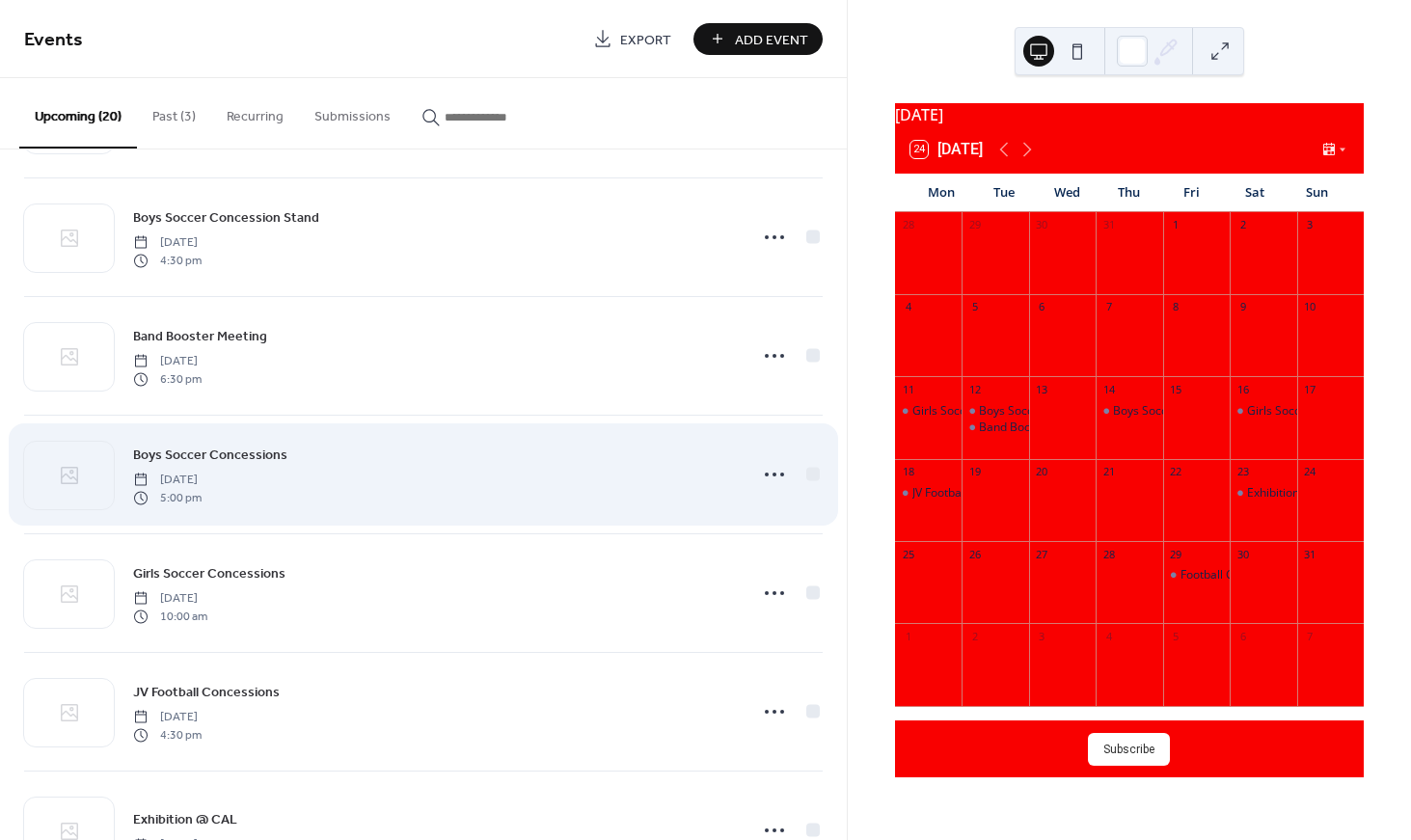 scroll, scrollTop: 120, scrollLeft: 0, axis: vertical 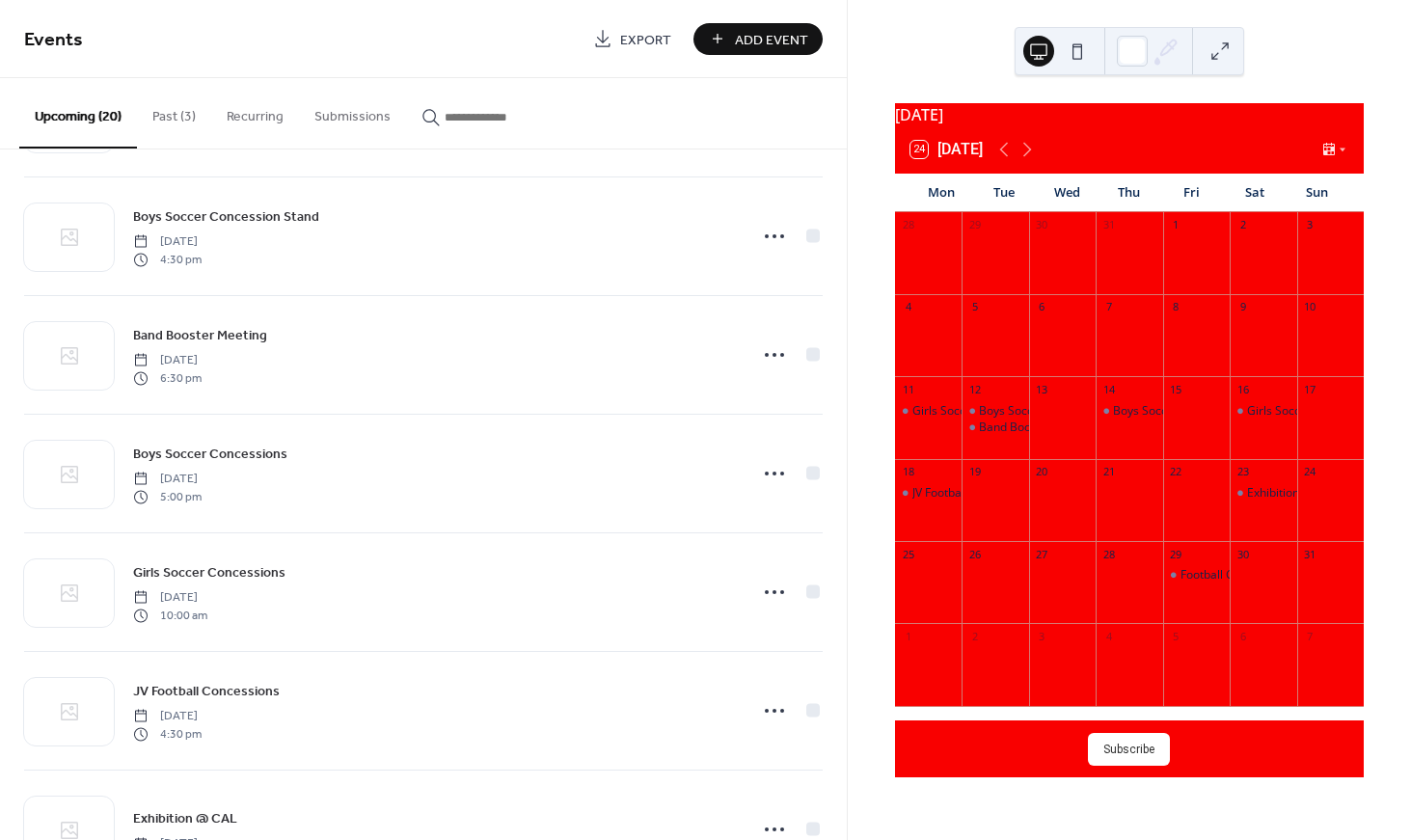 click on "Add Event" at bounding box center [772, 40] 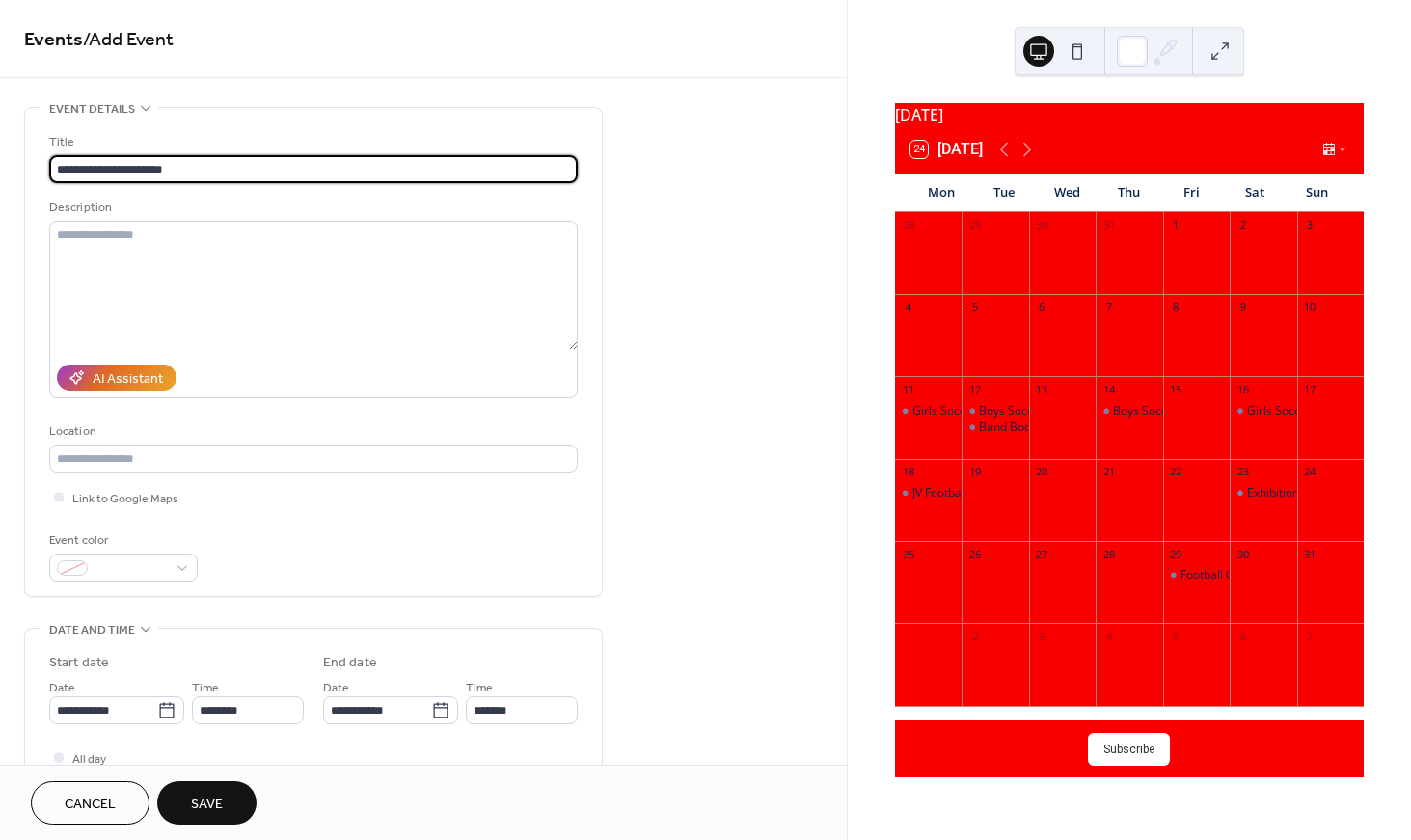 type on "**********" 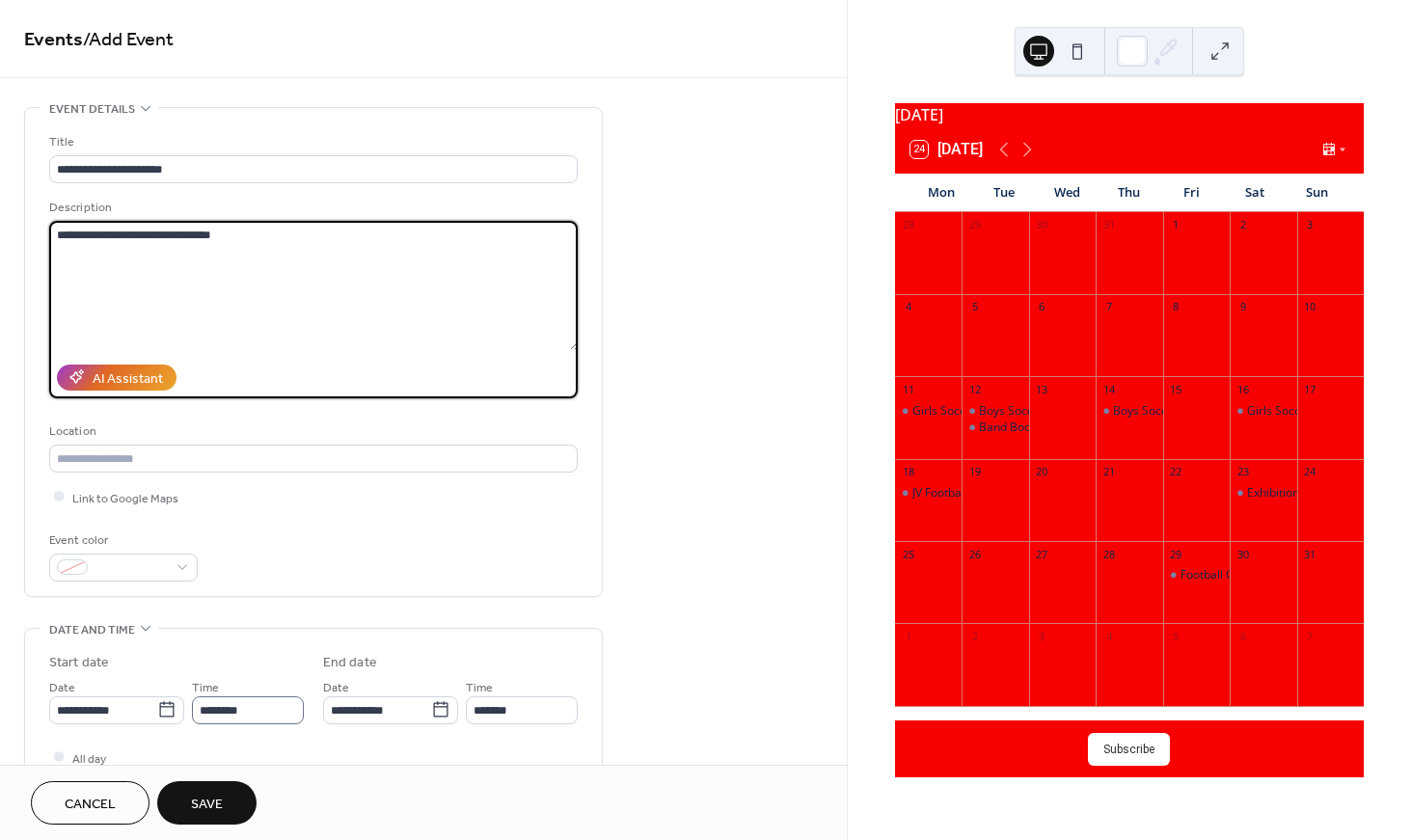 type on "**********" 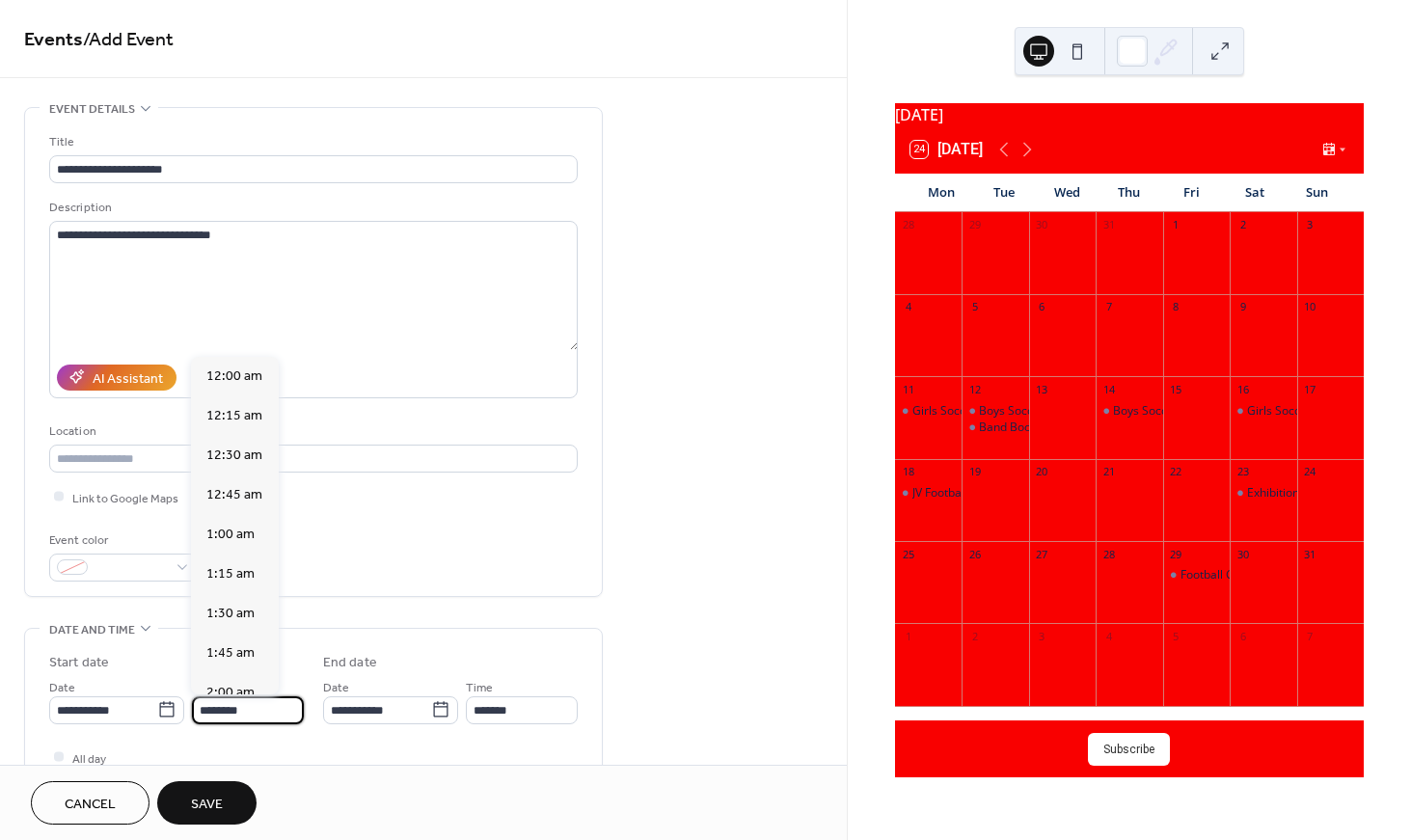 scroll, scrollTop: 1866, scrollLeft: 0, axis: vertical 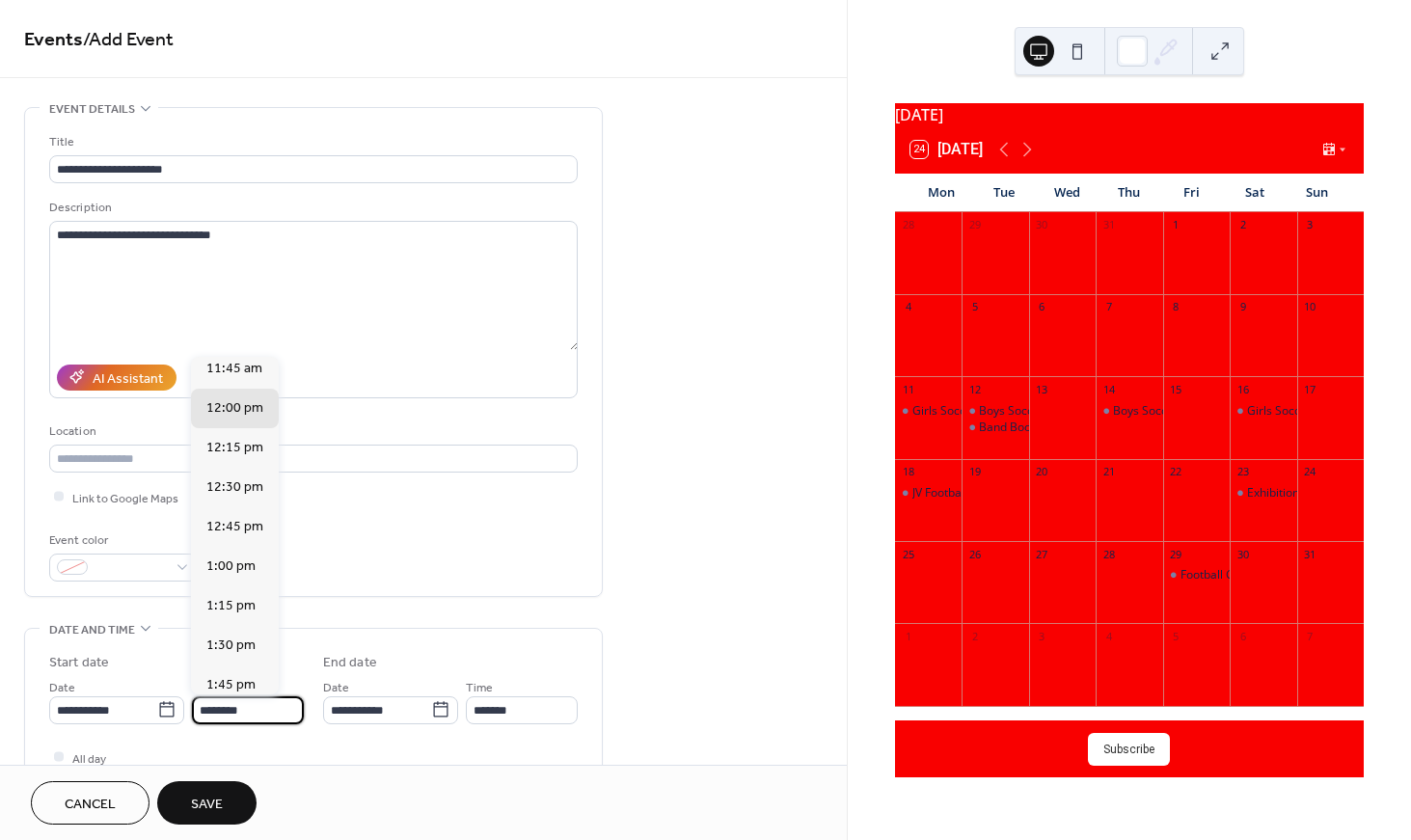click on "********" at bounding box center (248, 710) 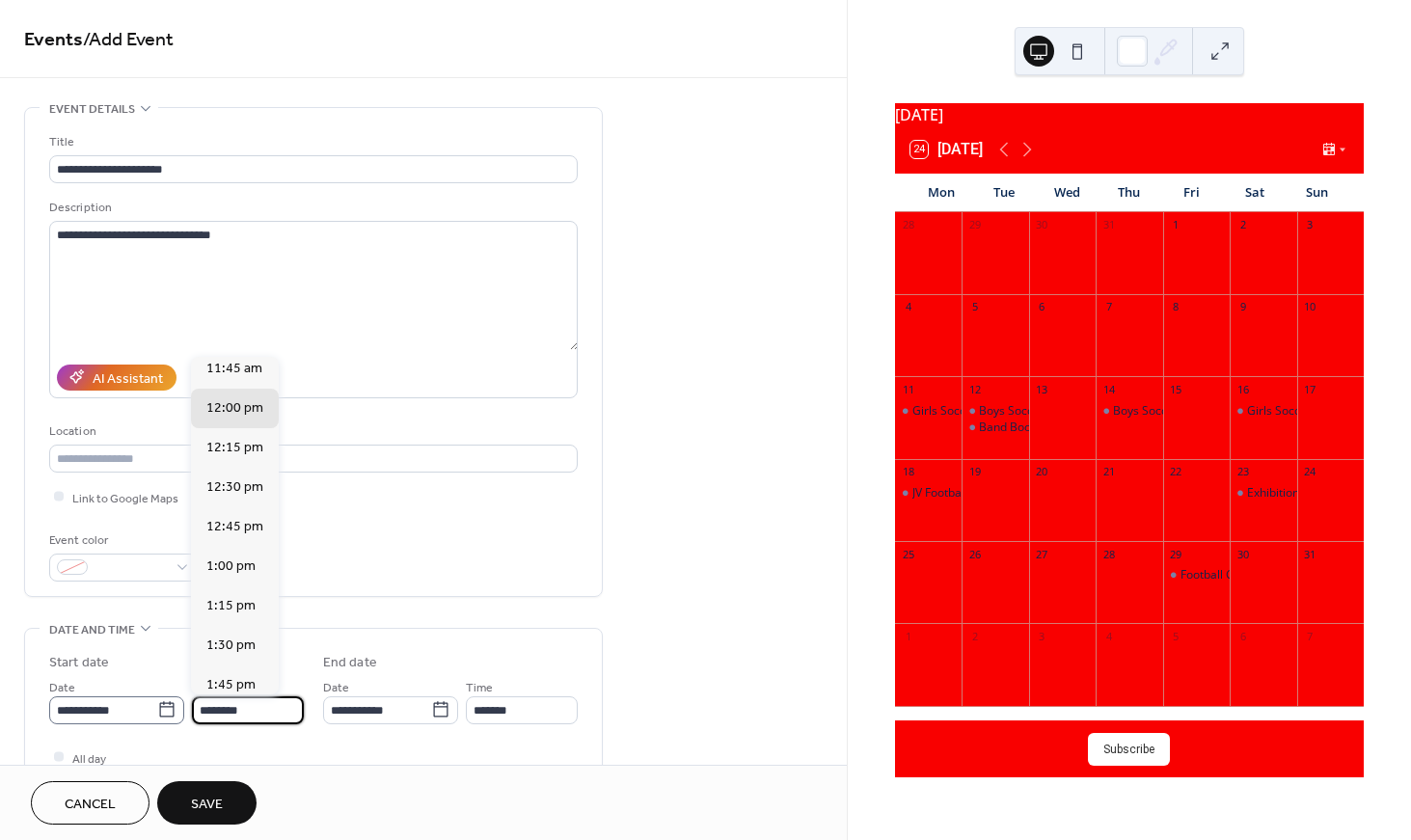 click 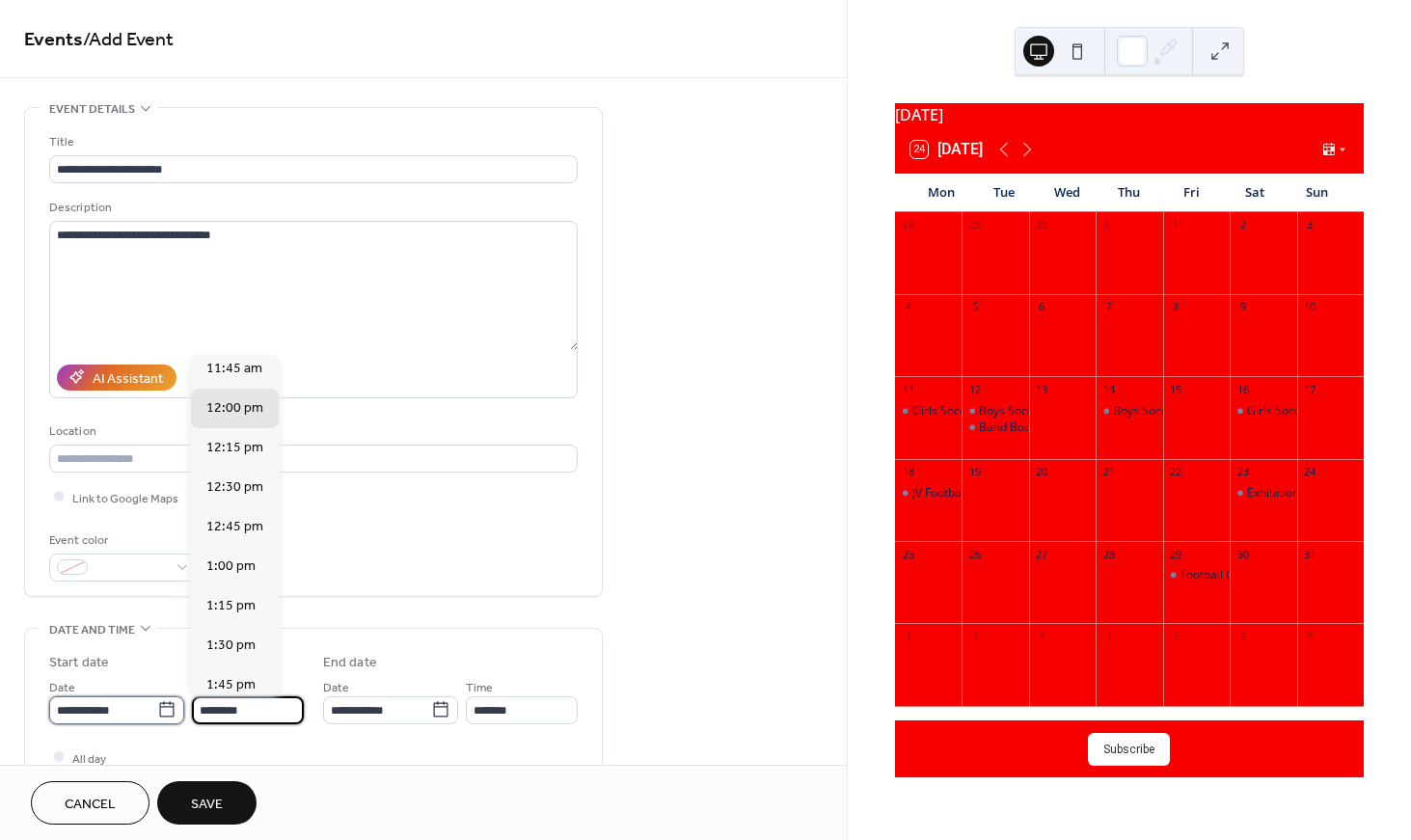 click on "**********" at bounding box center [103, 710] 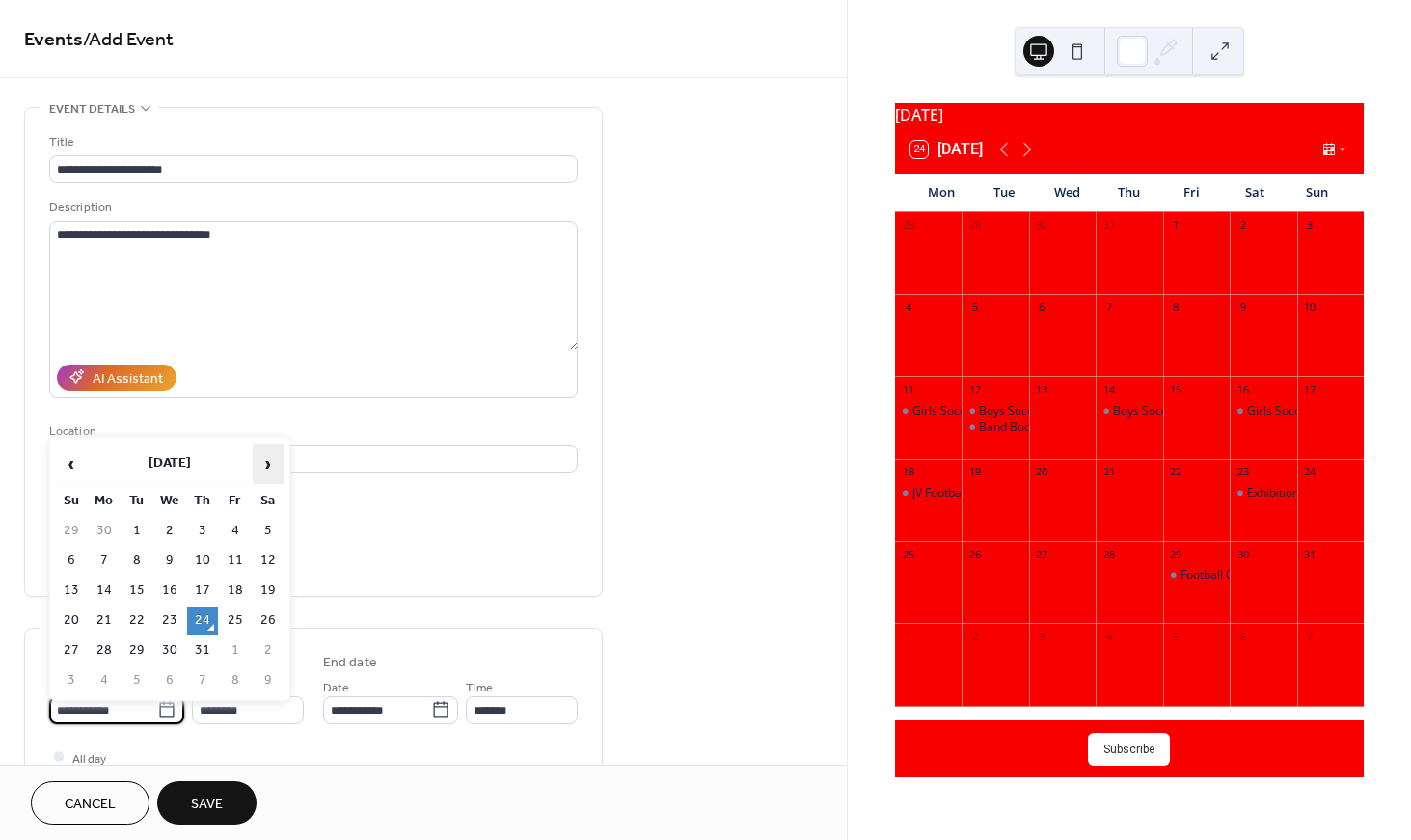click on "›" at bounding box center (268, 464) 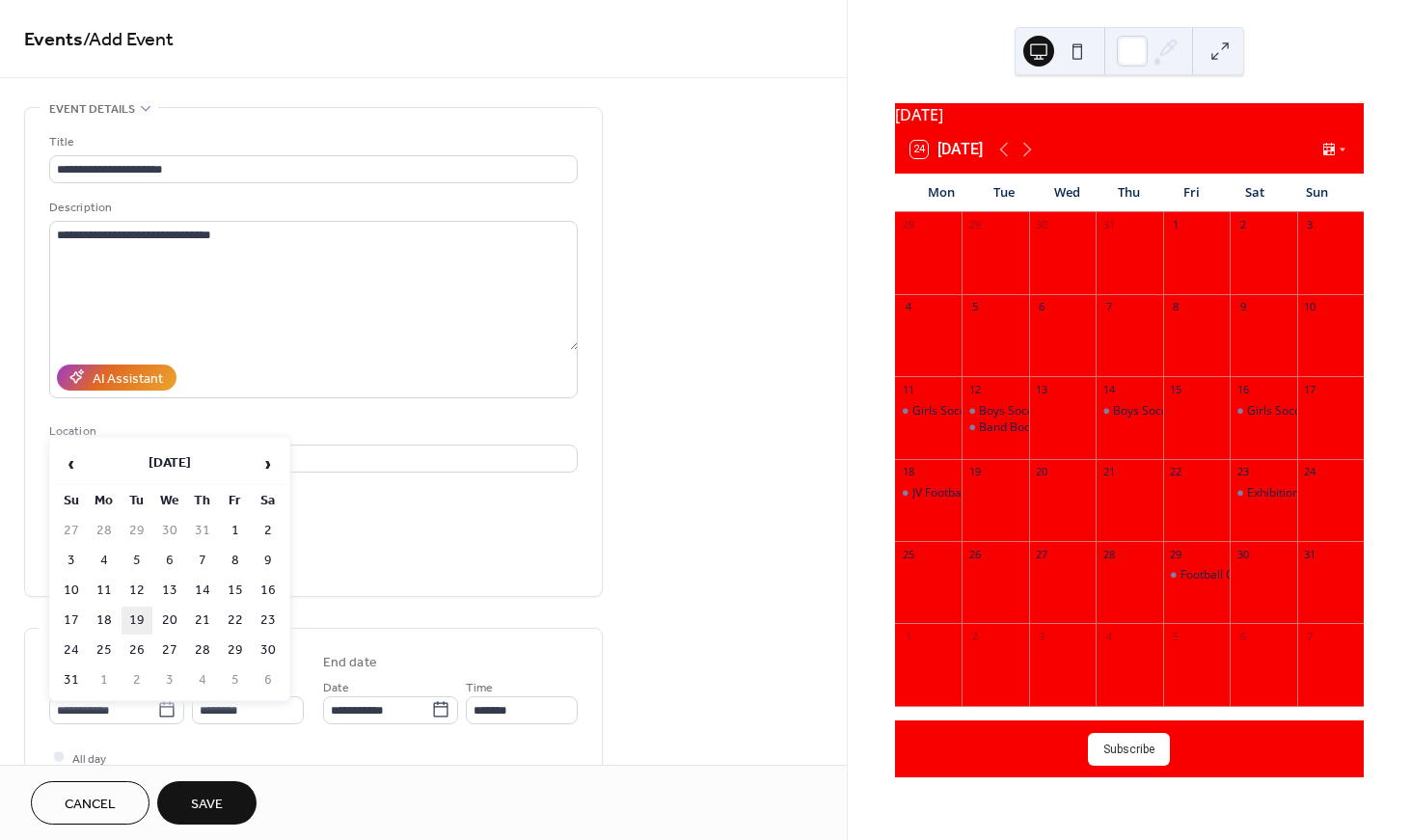 click on "19" at bounding box center [137, 620] 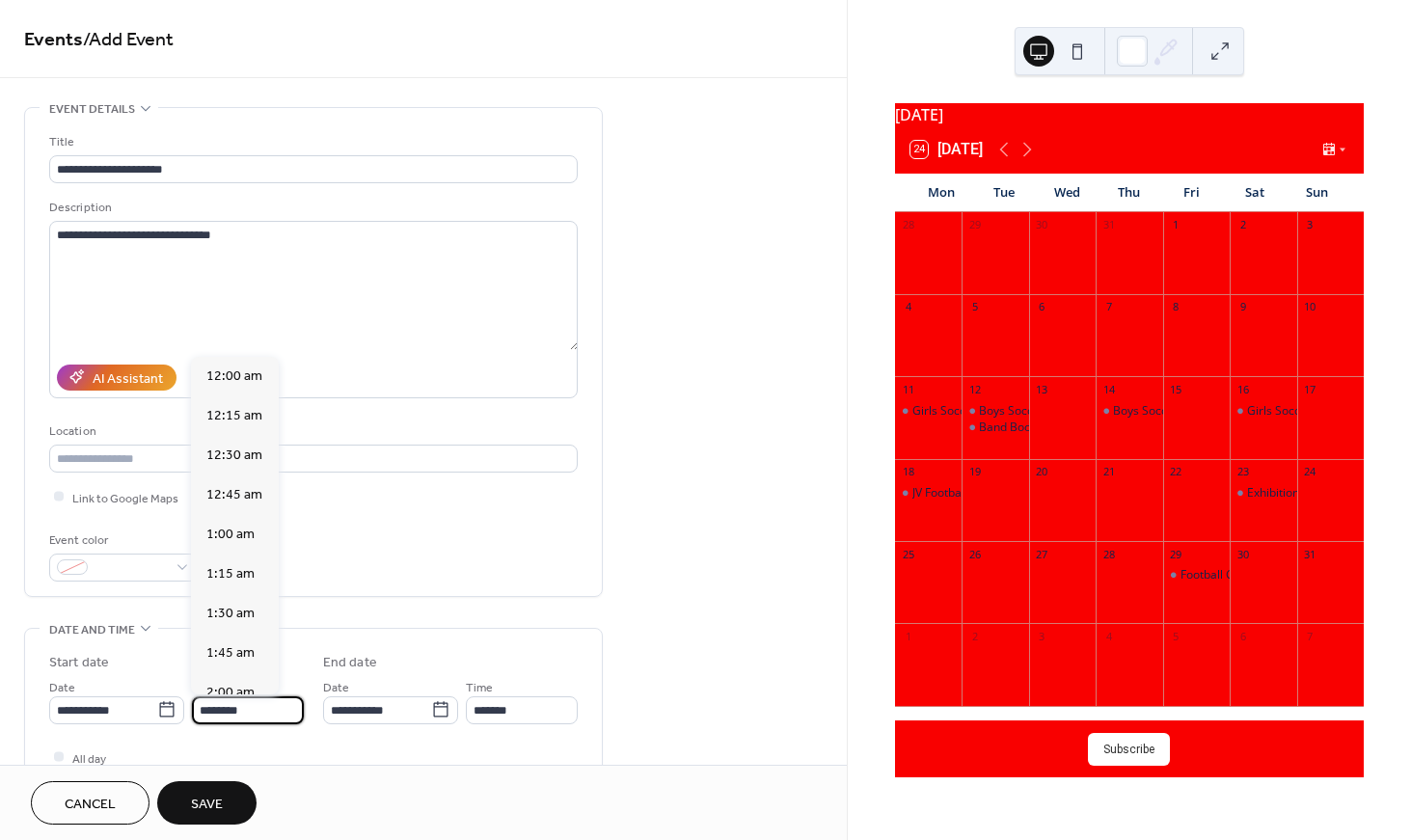 scroll, scrollTop: 1866, scrollLeft: 0, axis: vertical 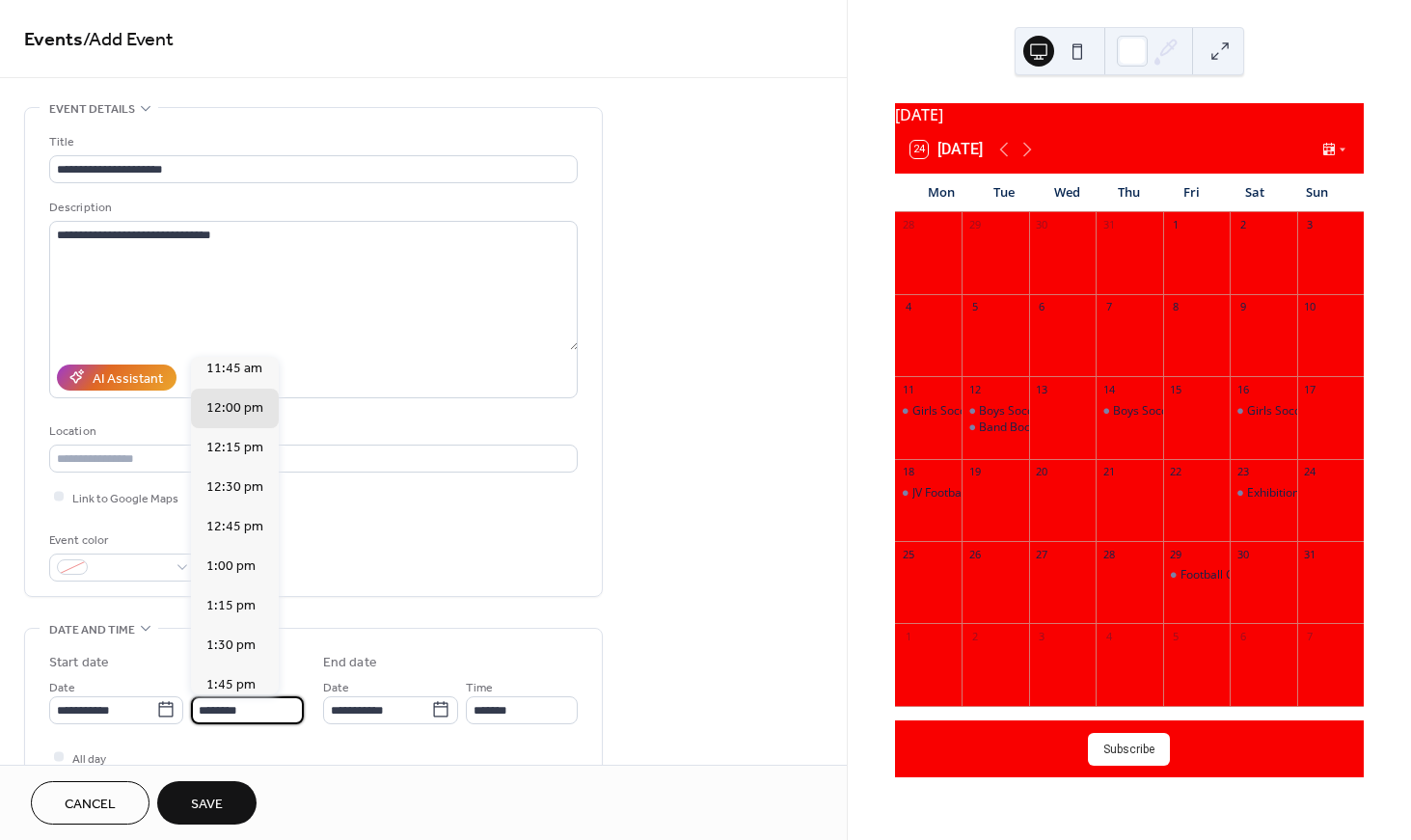 drag, startPoint x: 262, startPoint y: 712, endPoint x: 188, endPoint y: 711, distance: 74.00676 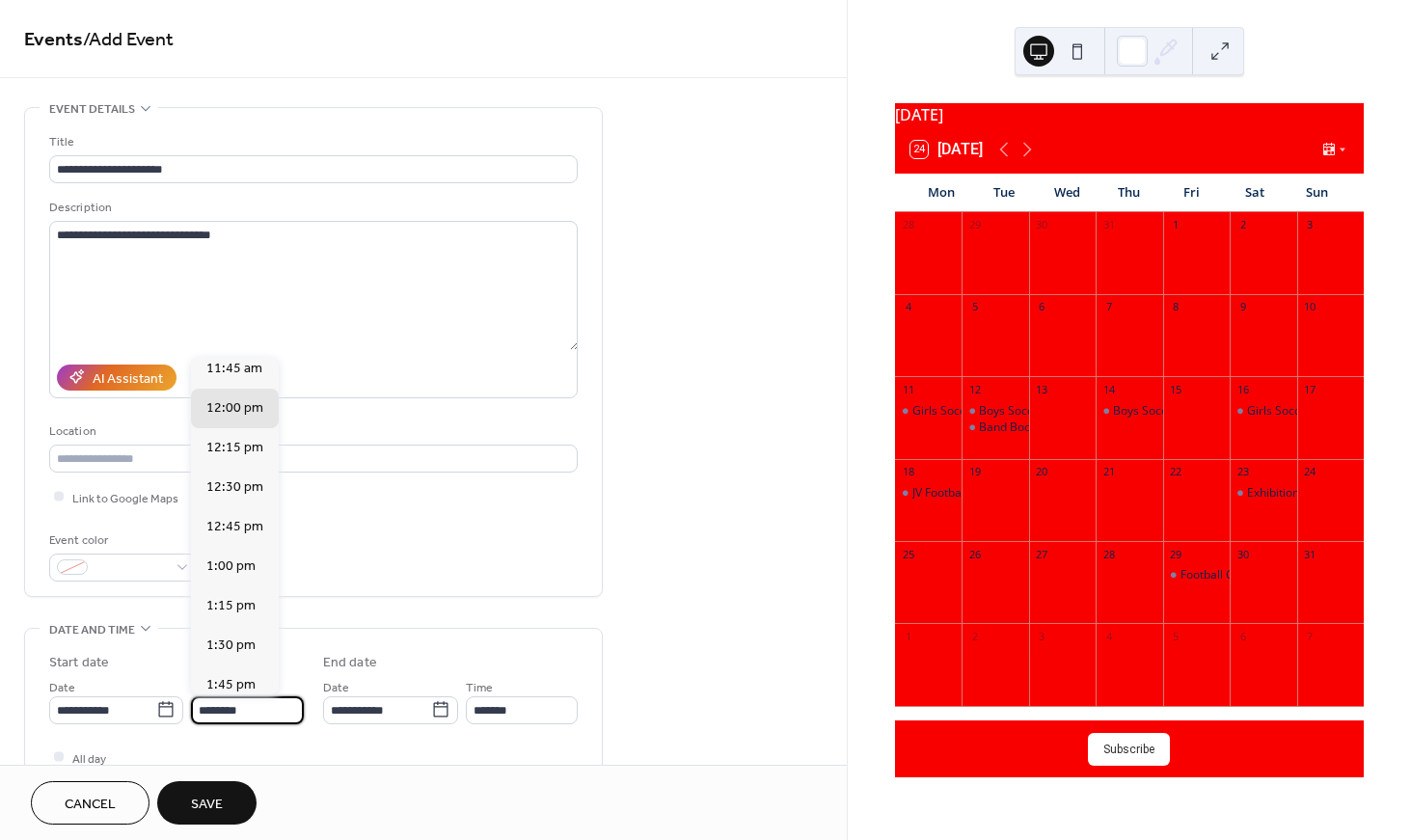 click on "**********" at bounding box center [176, 700] 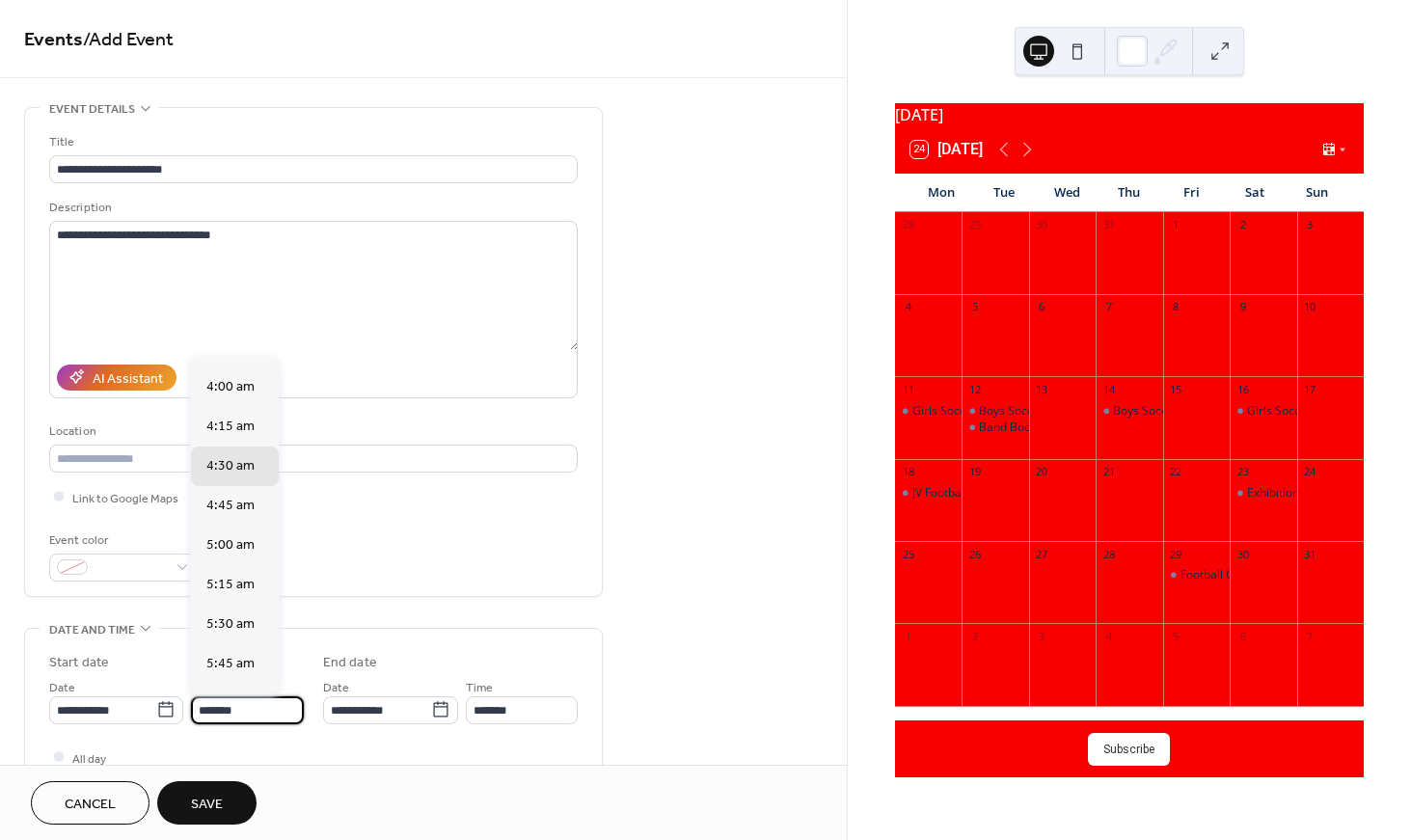 scroll, scrollTop: 2566, scrollLeft: 0, axis: vertical 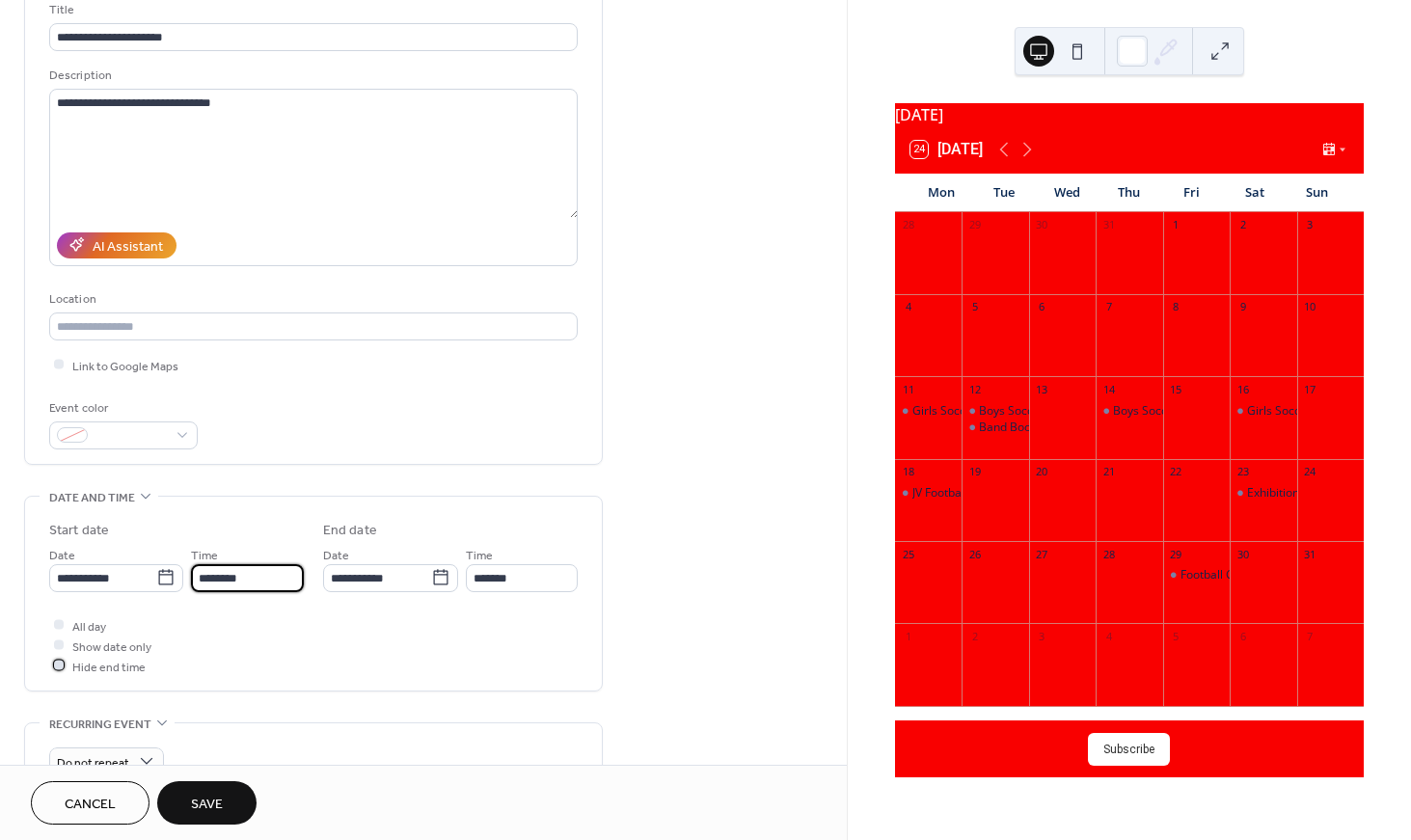 type on "*******" 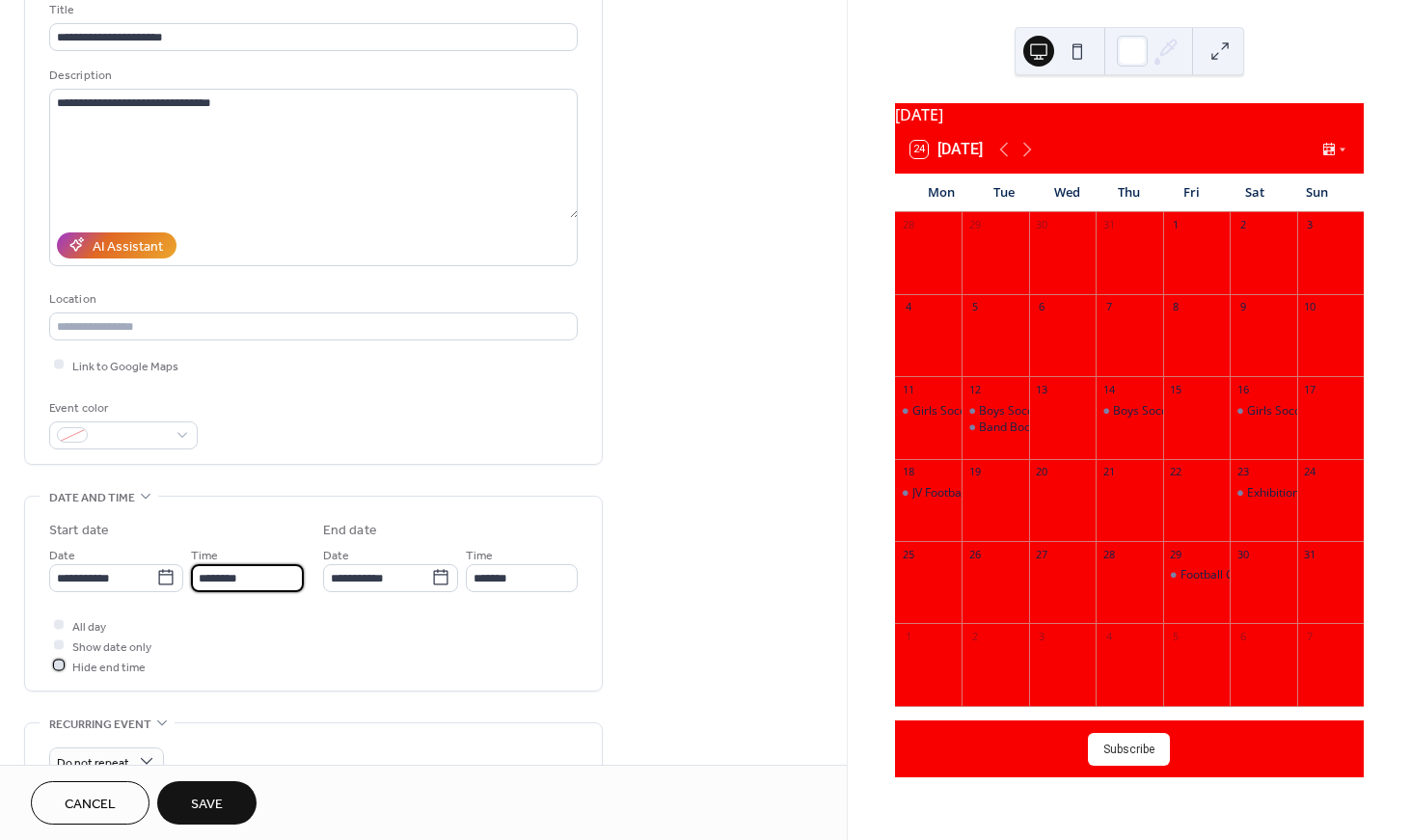 type on "*******" 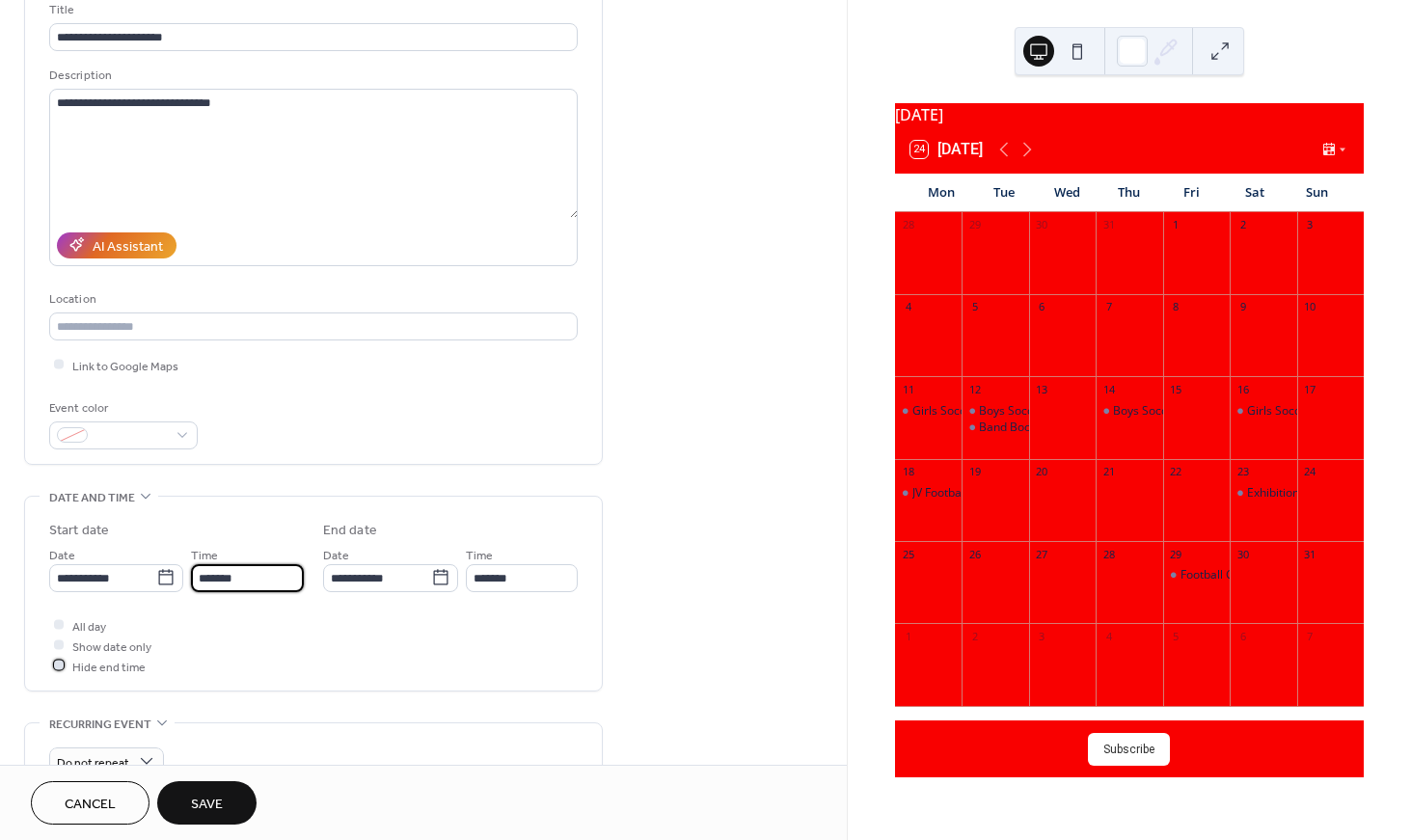 click on "Hide end time" at bounding box center [109, 666] 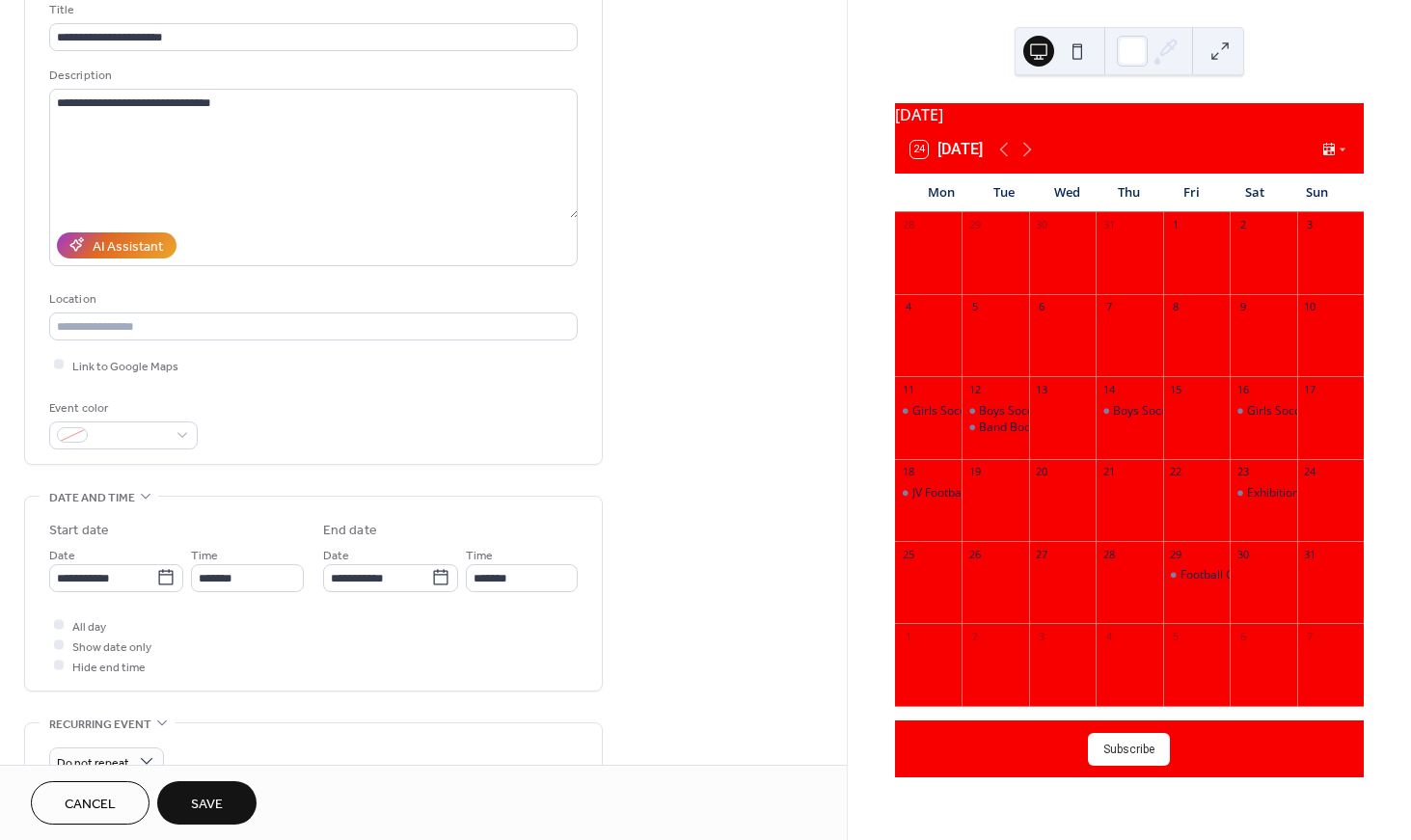 click on "Save" at bounding box center [206, 802] 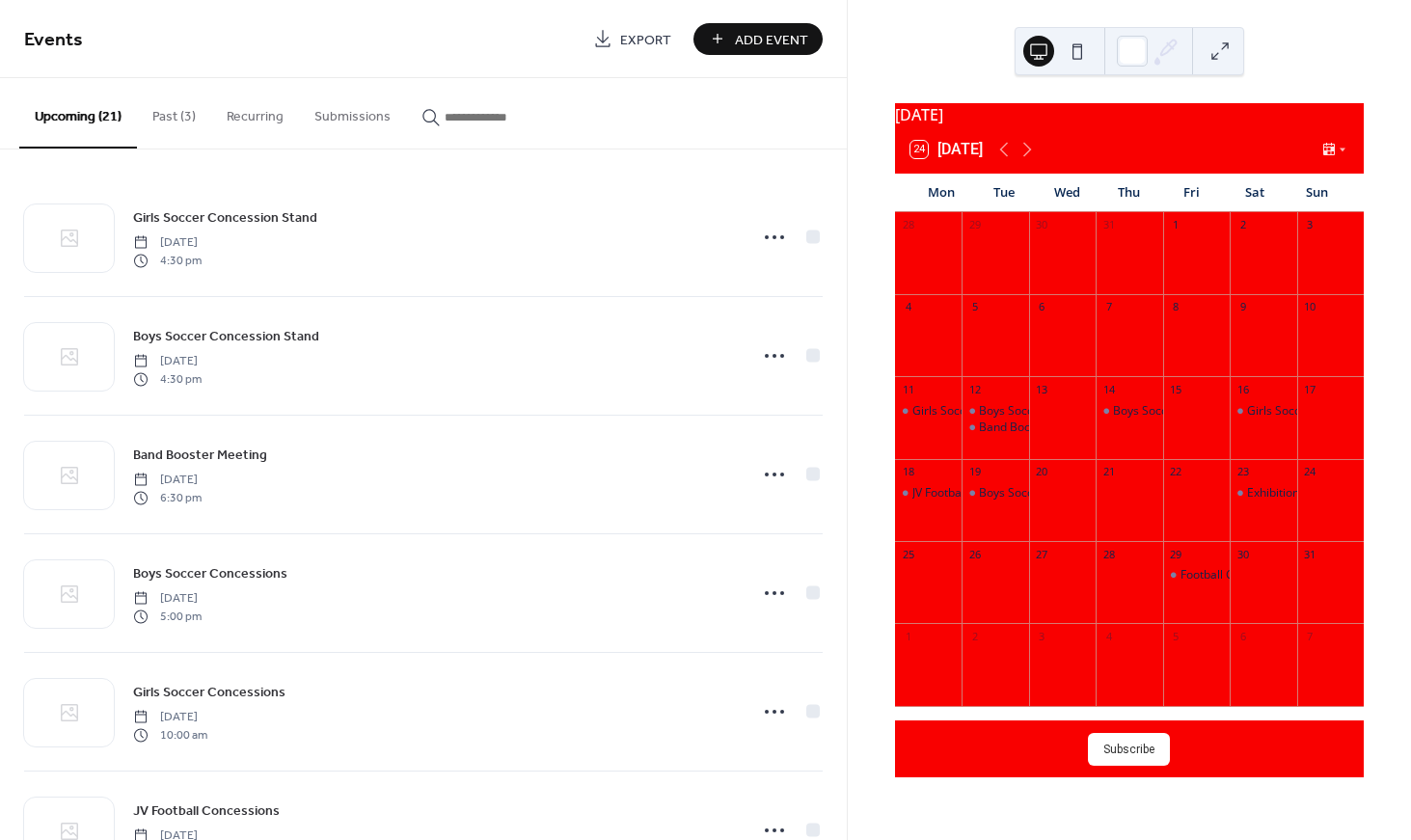 click on "Add Event" at bounding box center (758, 39) 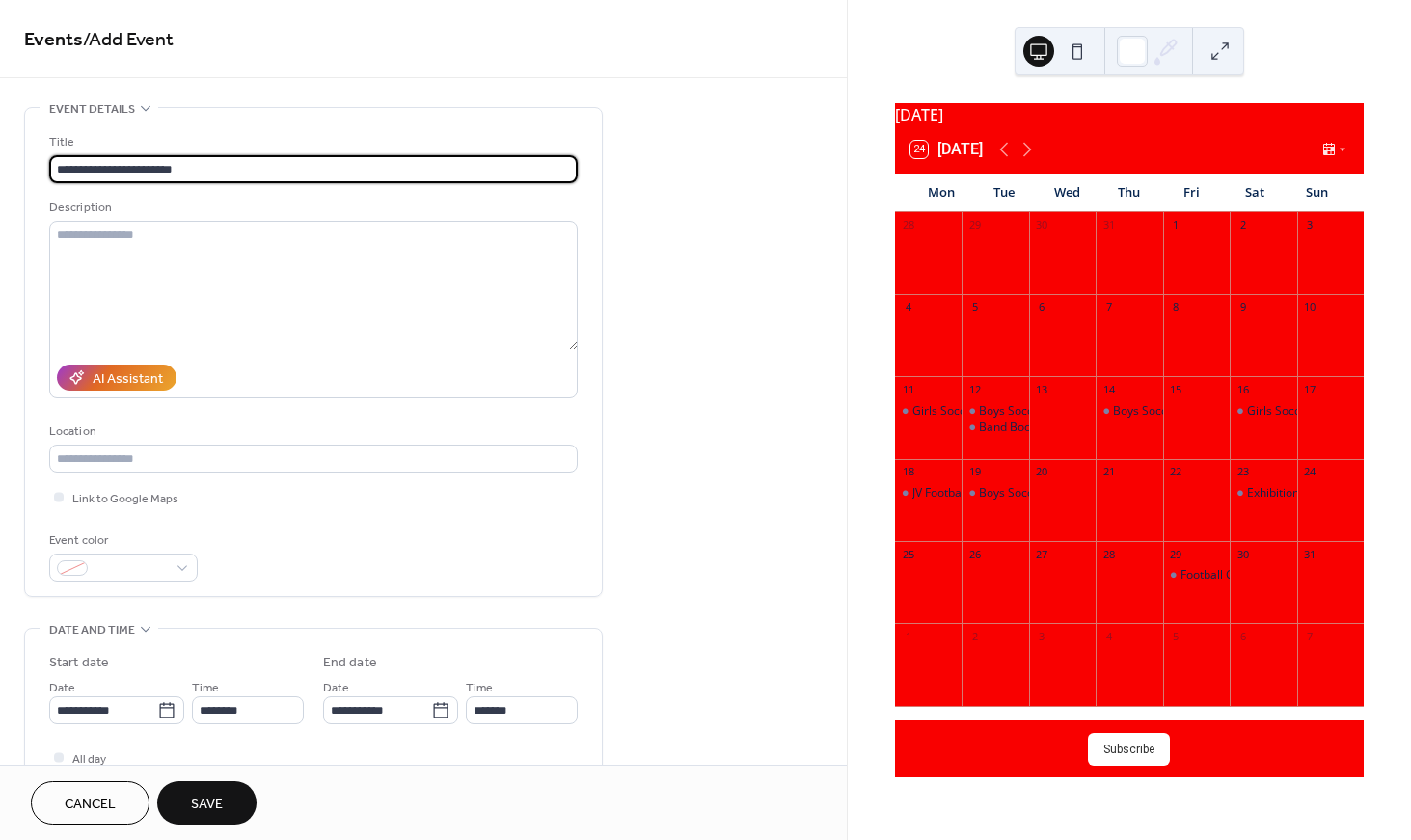 type on "**********" 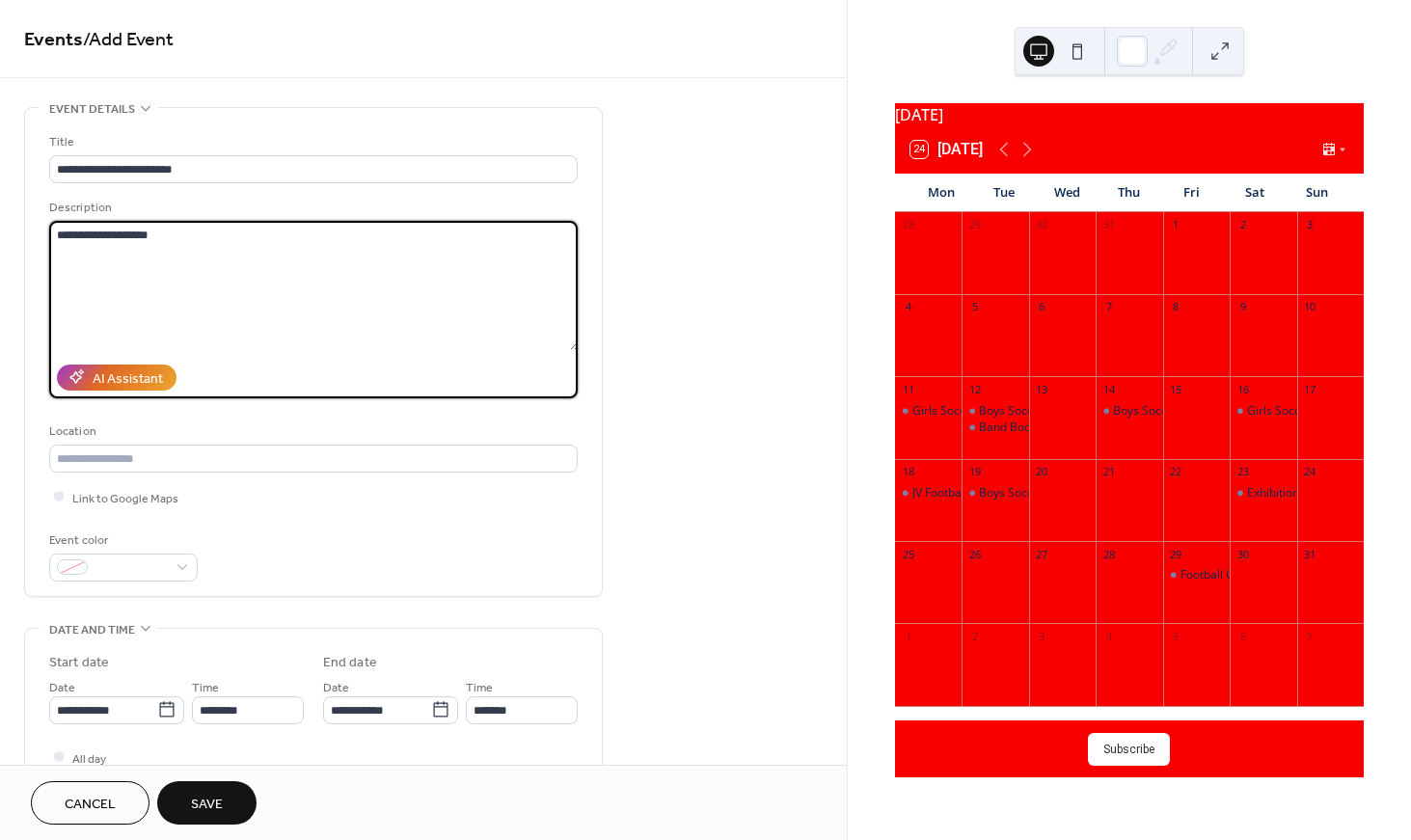 type on "**********" 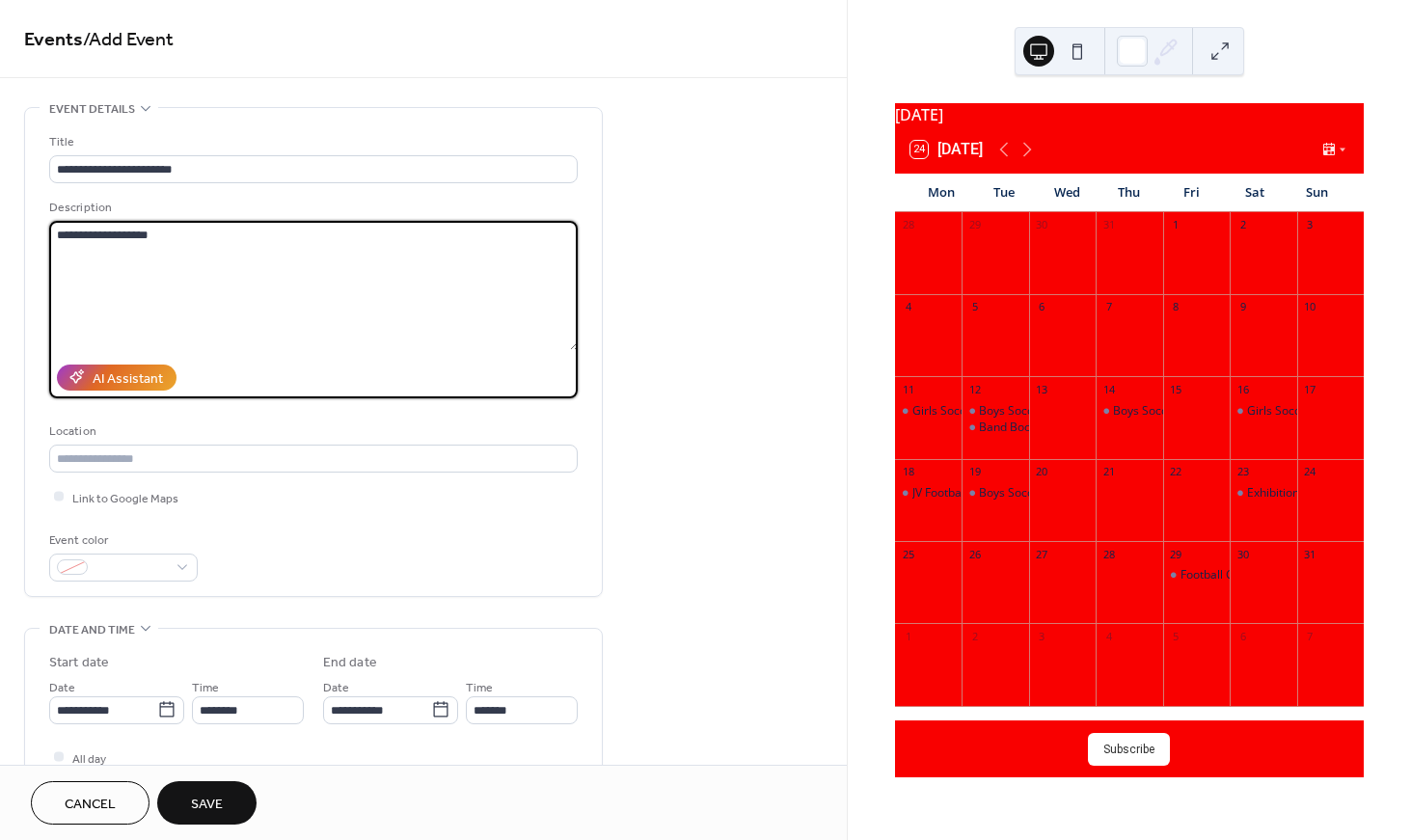type 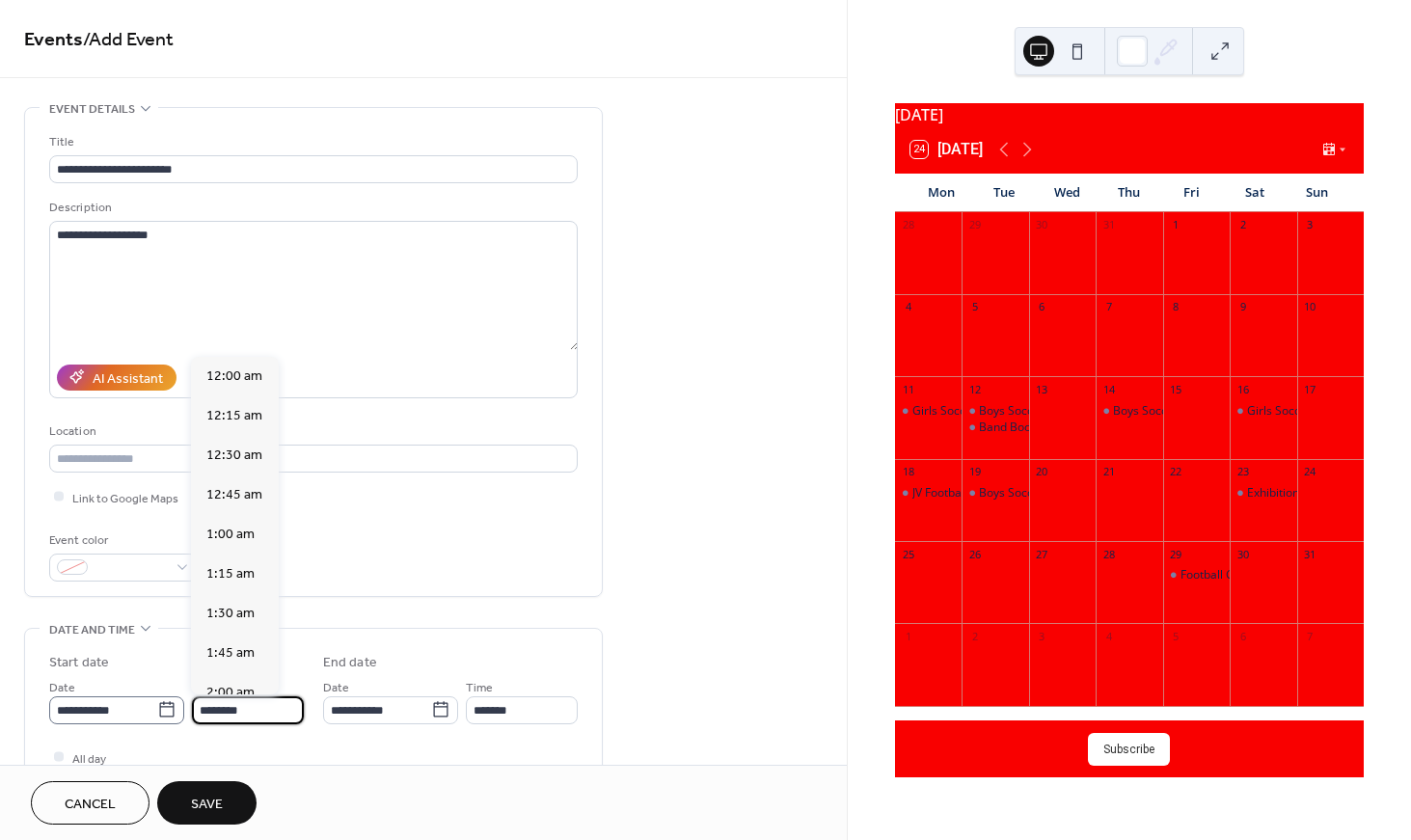 scroll, scrollTop: 0, scrollLeft: 0, axis: both 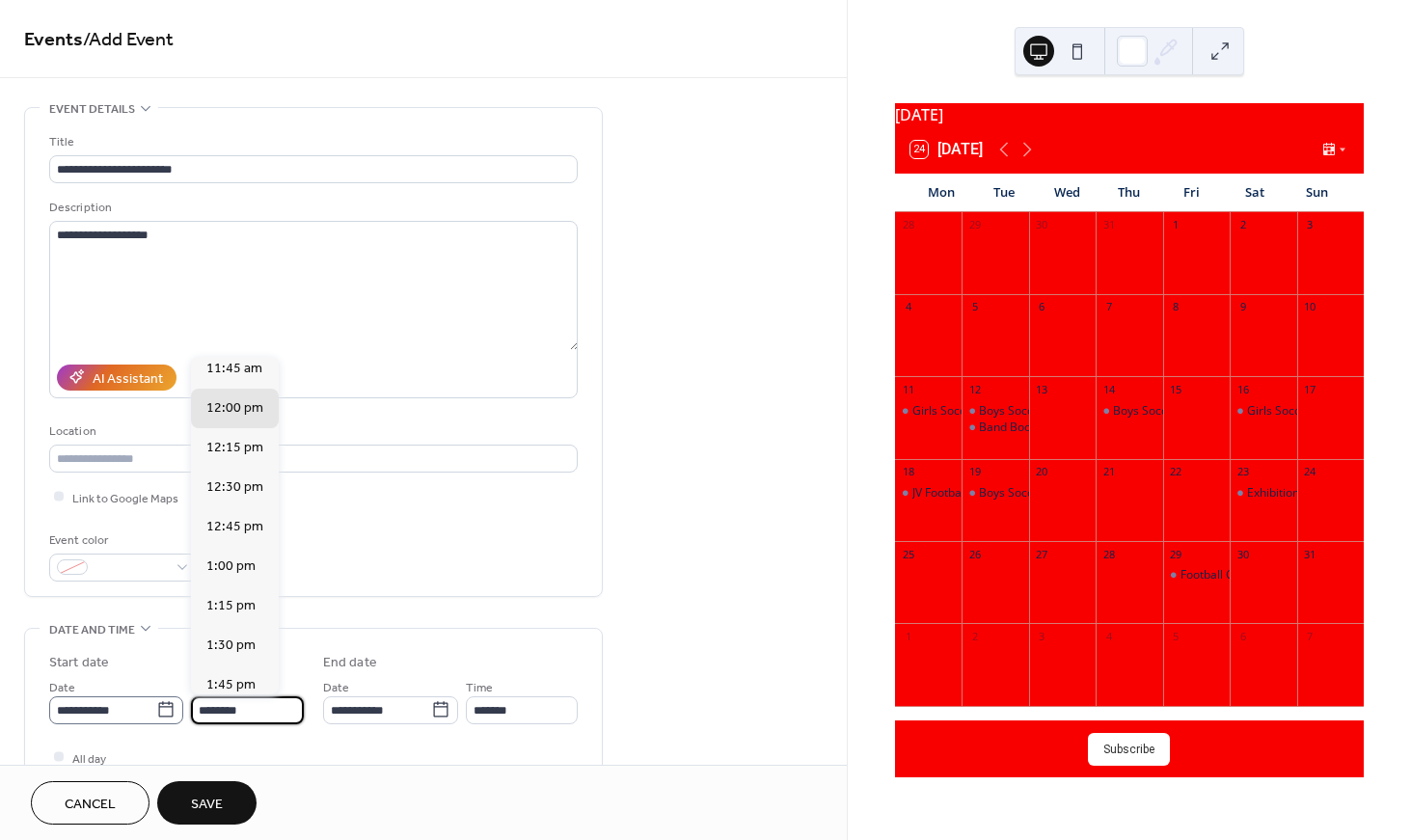 drag, startPoint x: 257, startPoint y: 710, endPoint x: 148, endPoint y: 704, distance: 109.16501 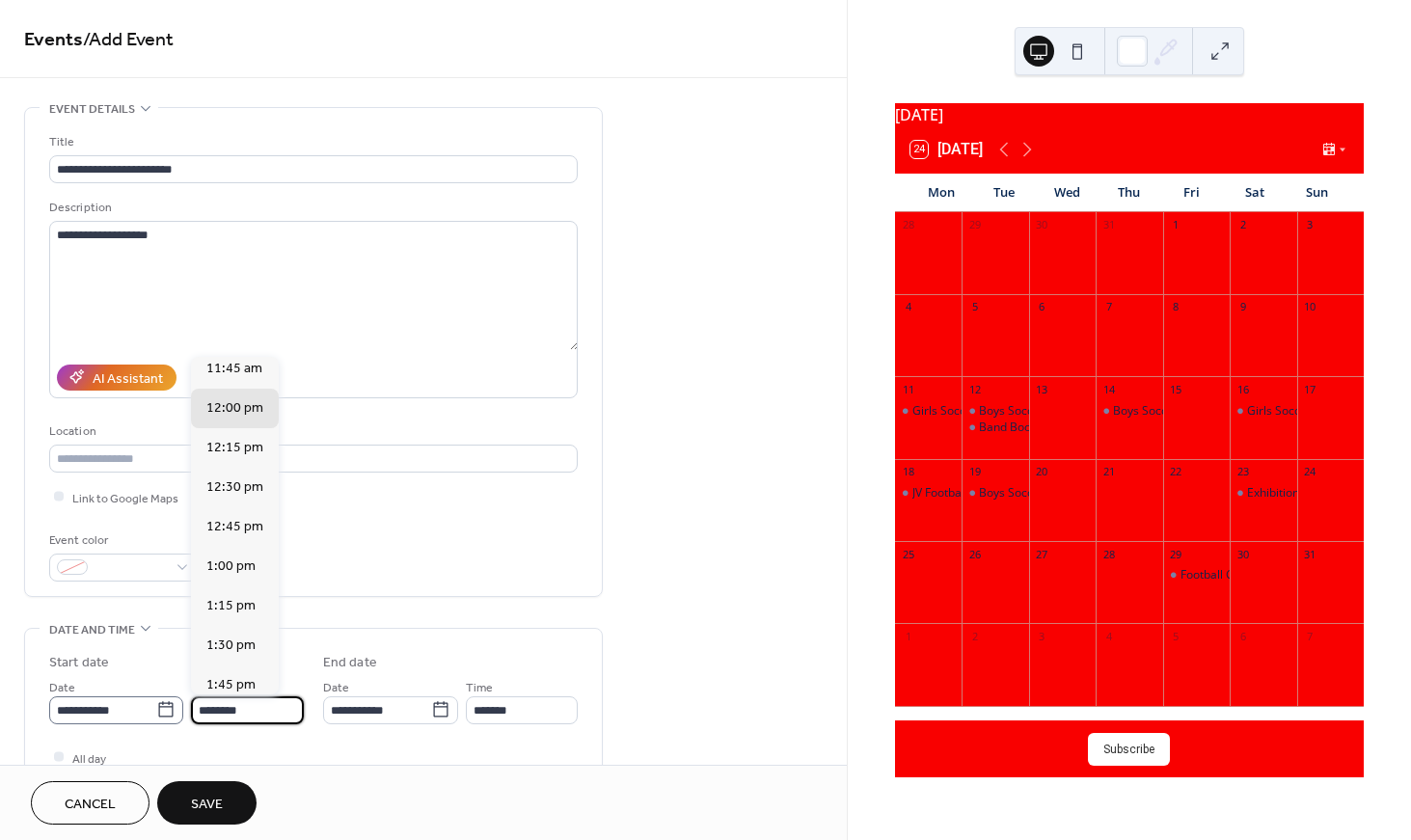 click on "**********" at bounding box center (176, 700) 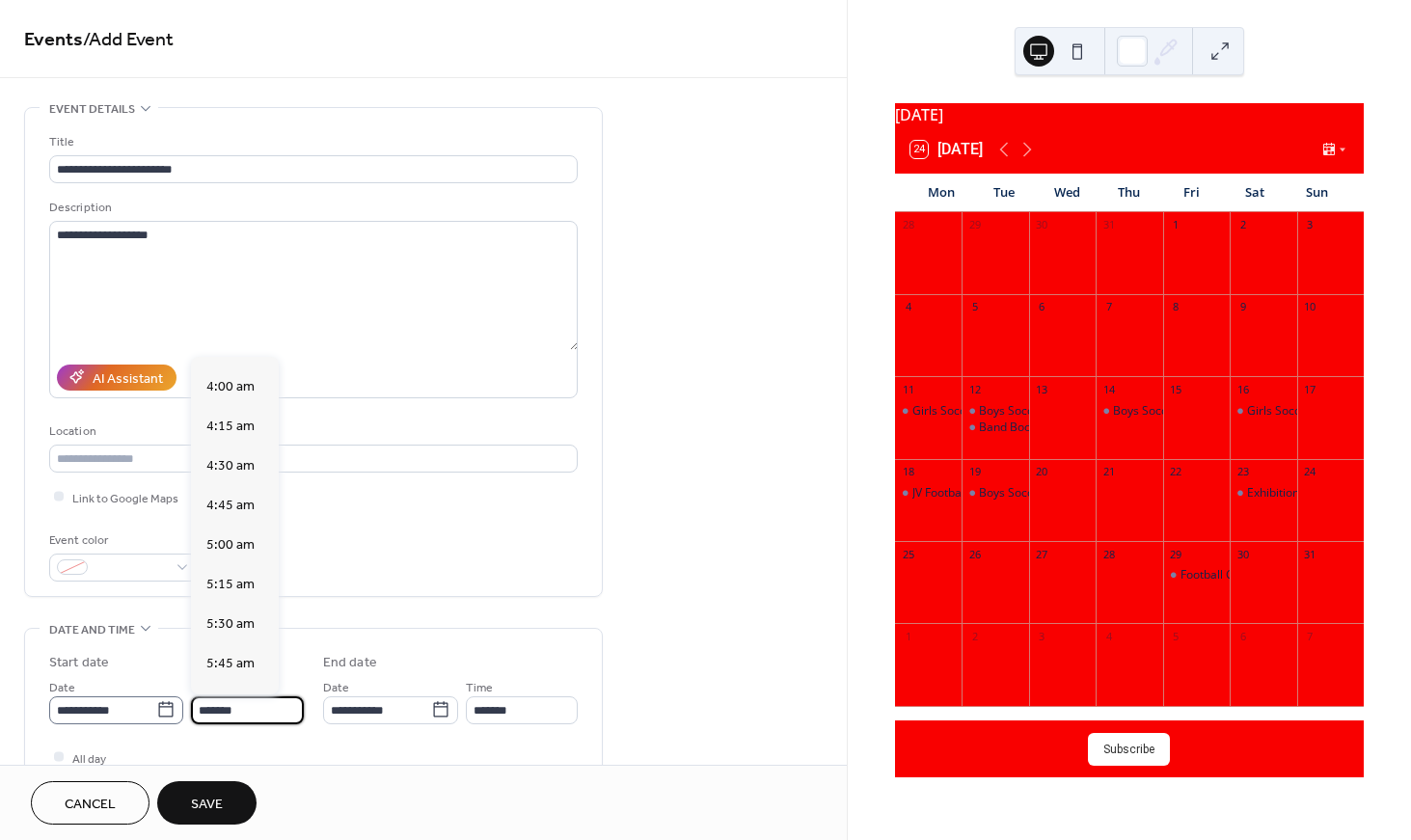 scroll, scrollTop: 2566, scrollLeft: 0, axis: vertical 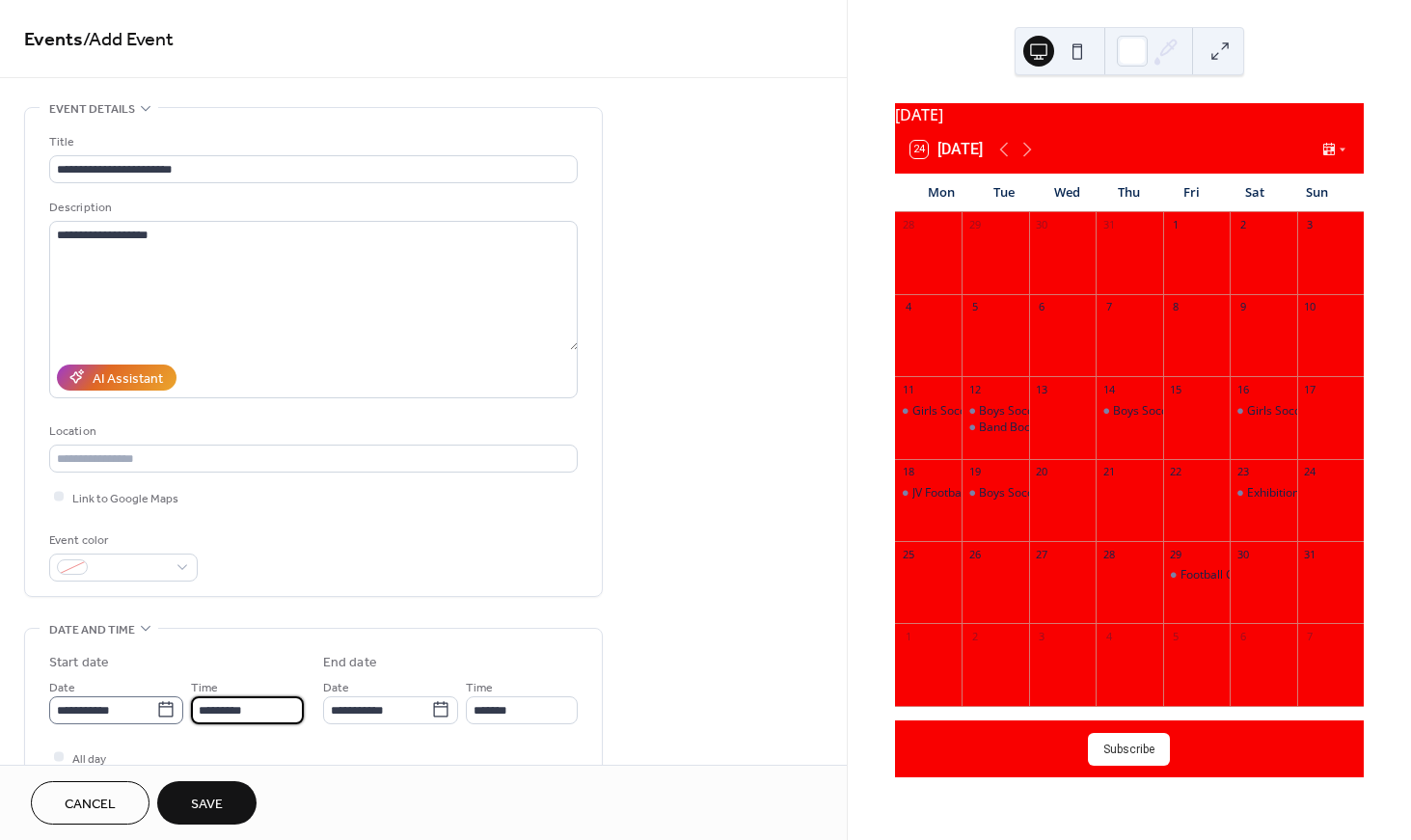 type on "*******" 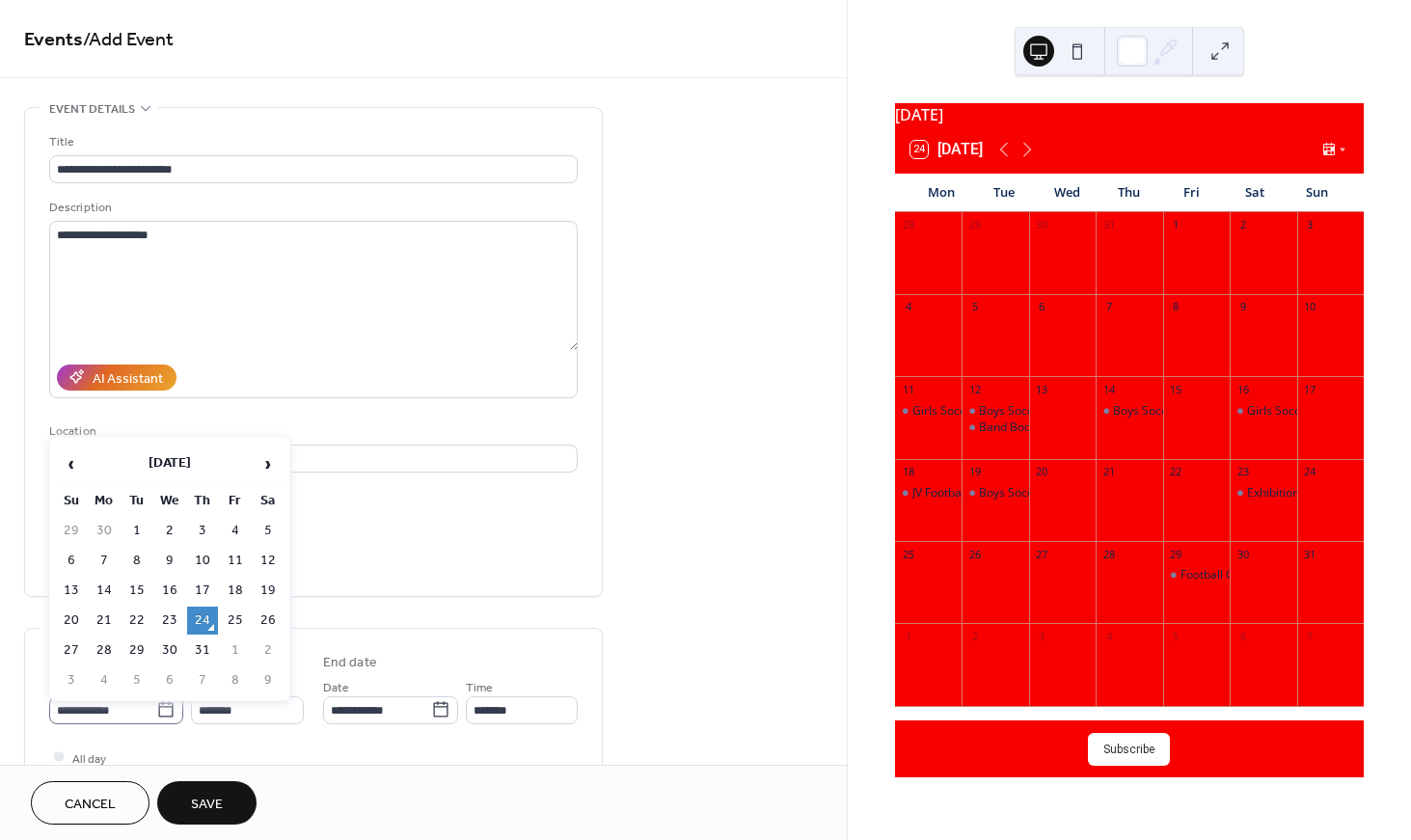 click 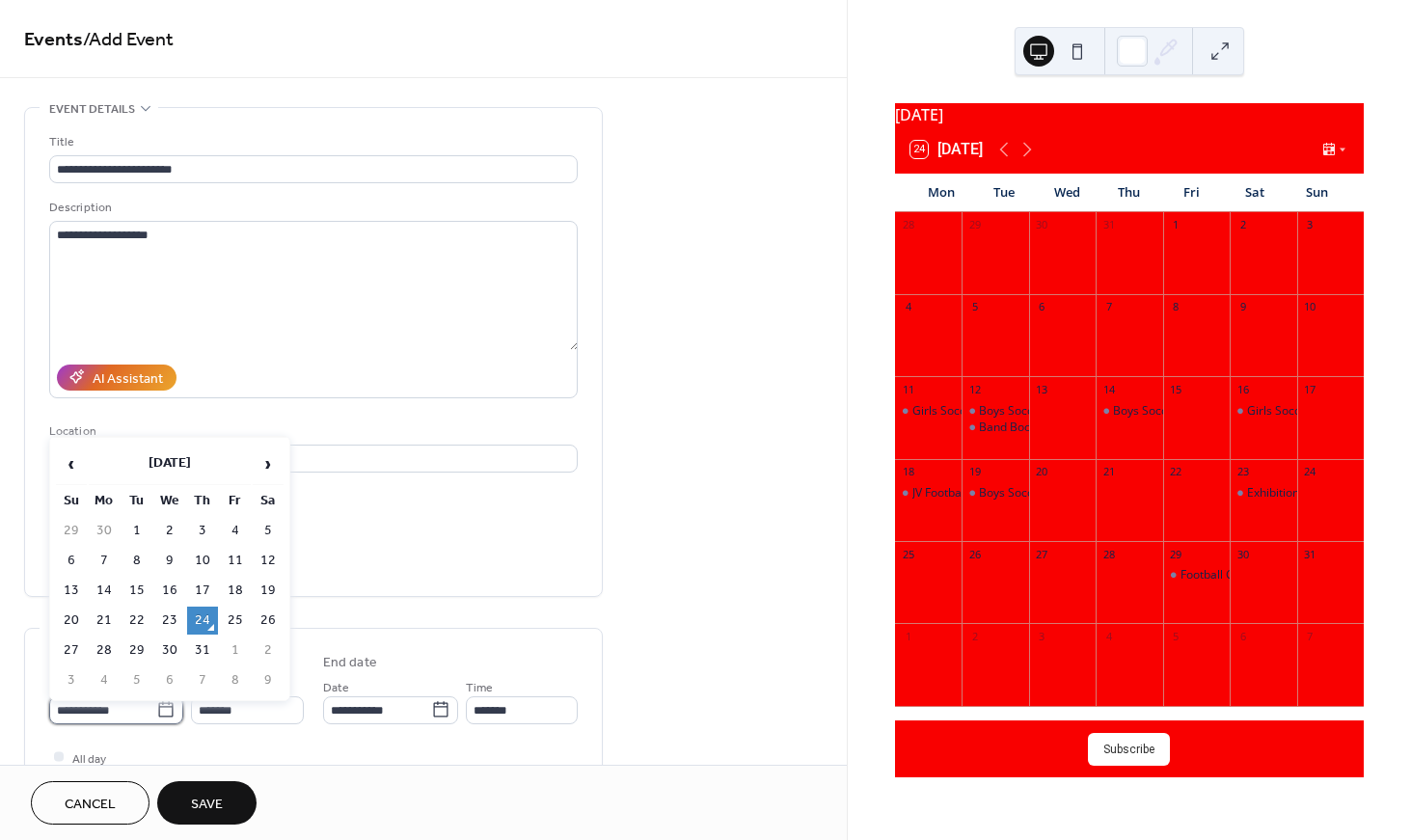 click on "**********" at bounding box center [102, 710] 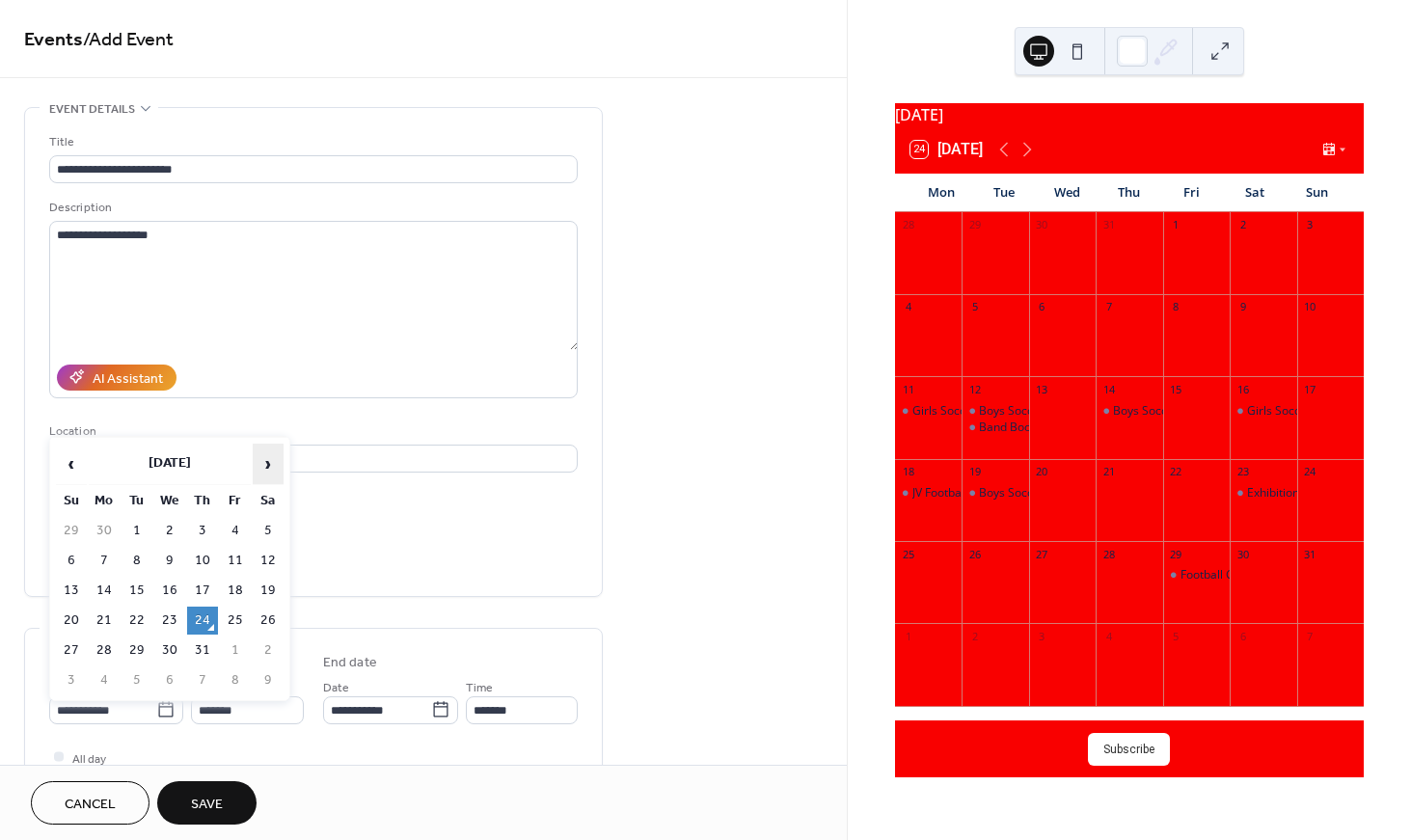 click on "›" at bounding box center [268, 464] 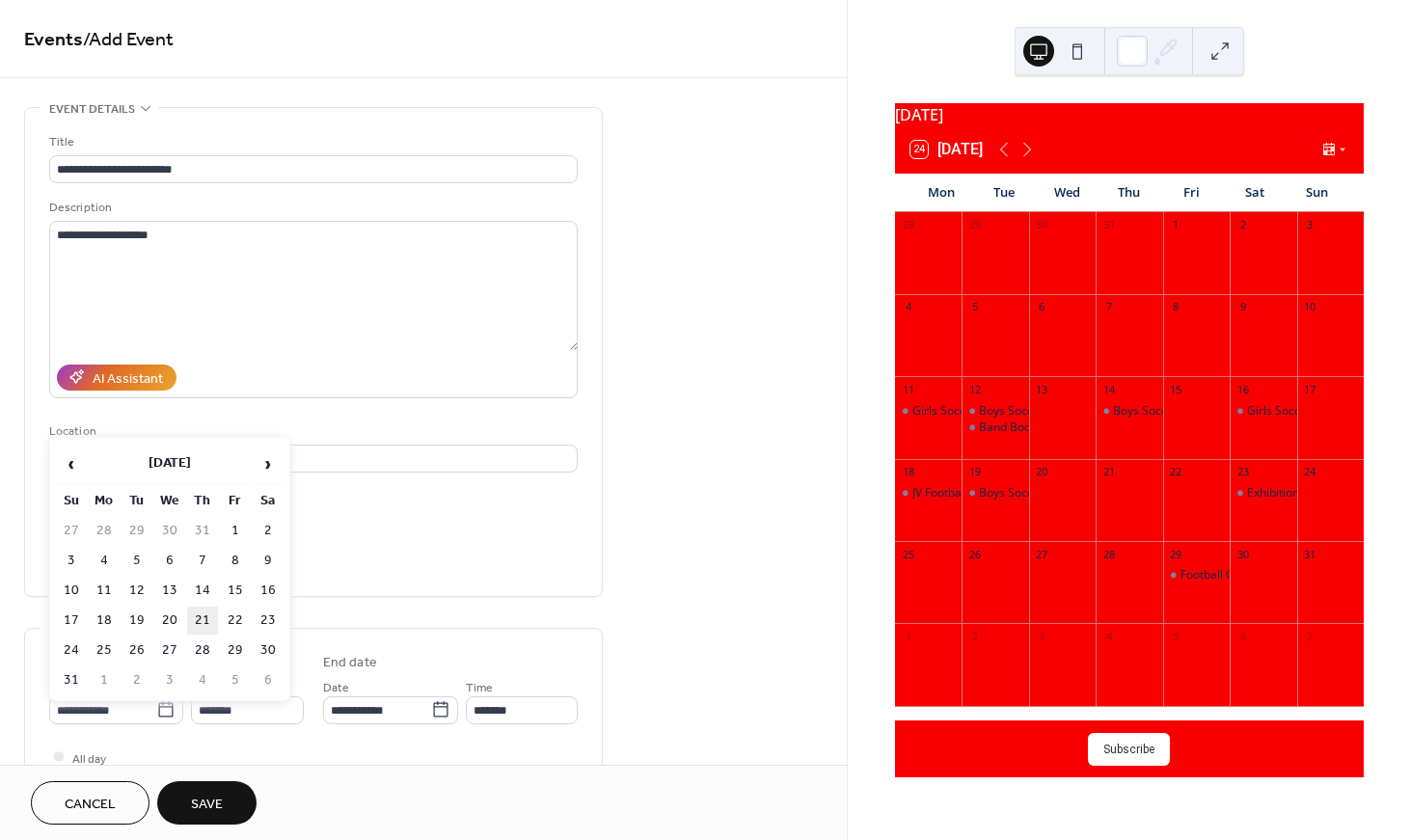 click on "21" at bounding box center [203, 620] 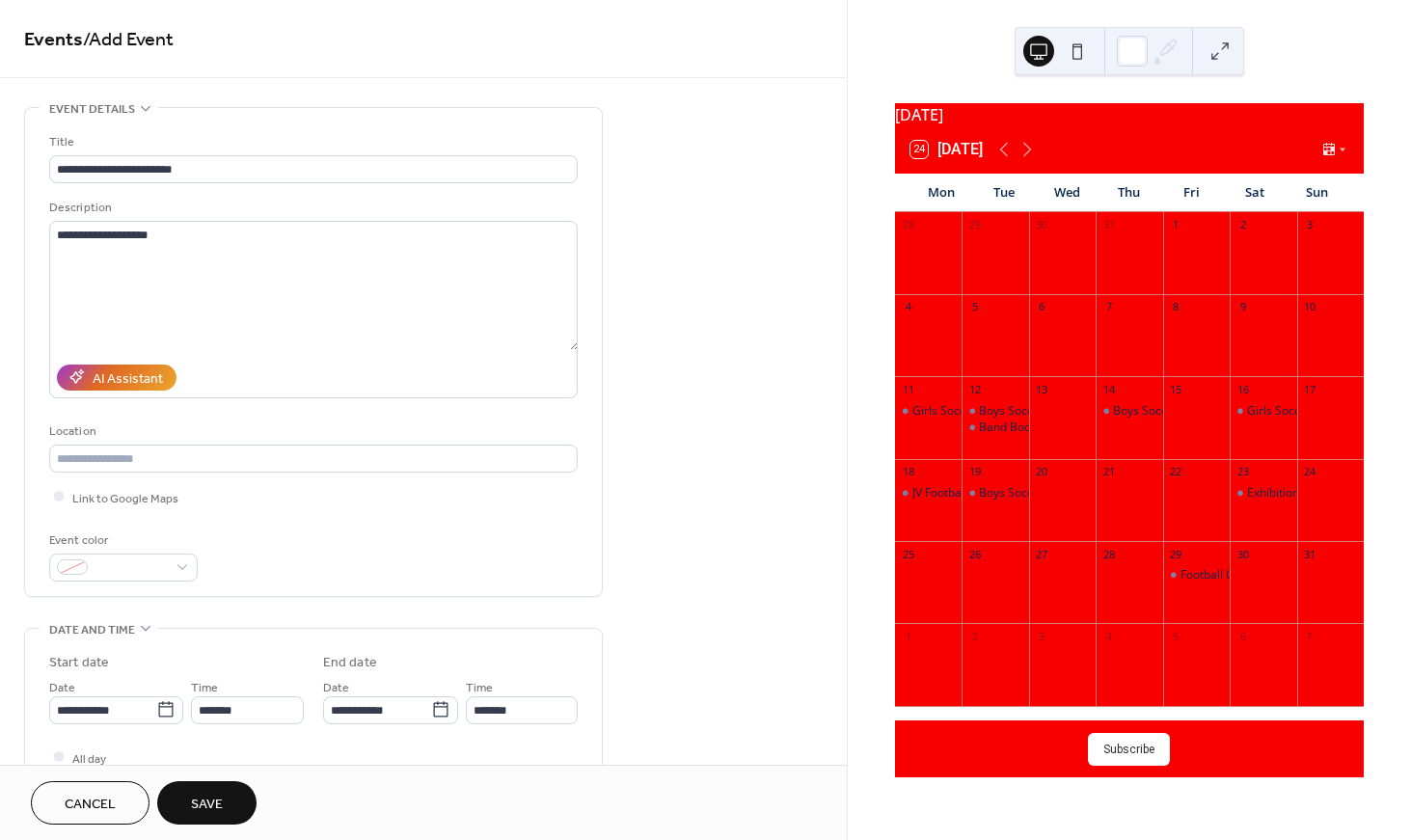 click on "Save" at bounding box center (206, 802) 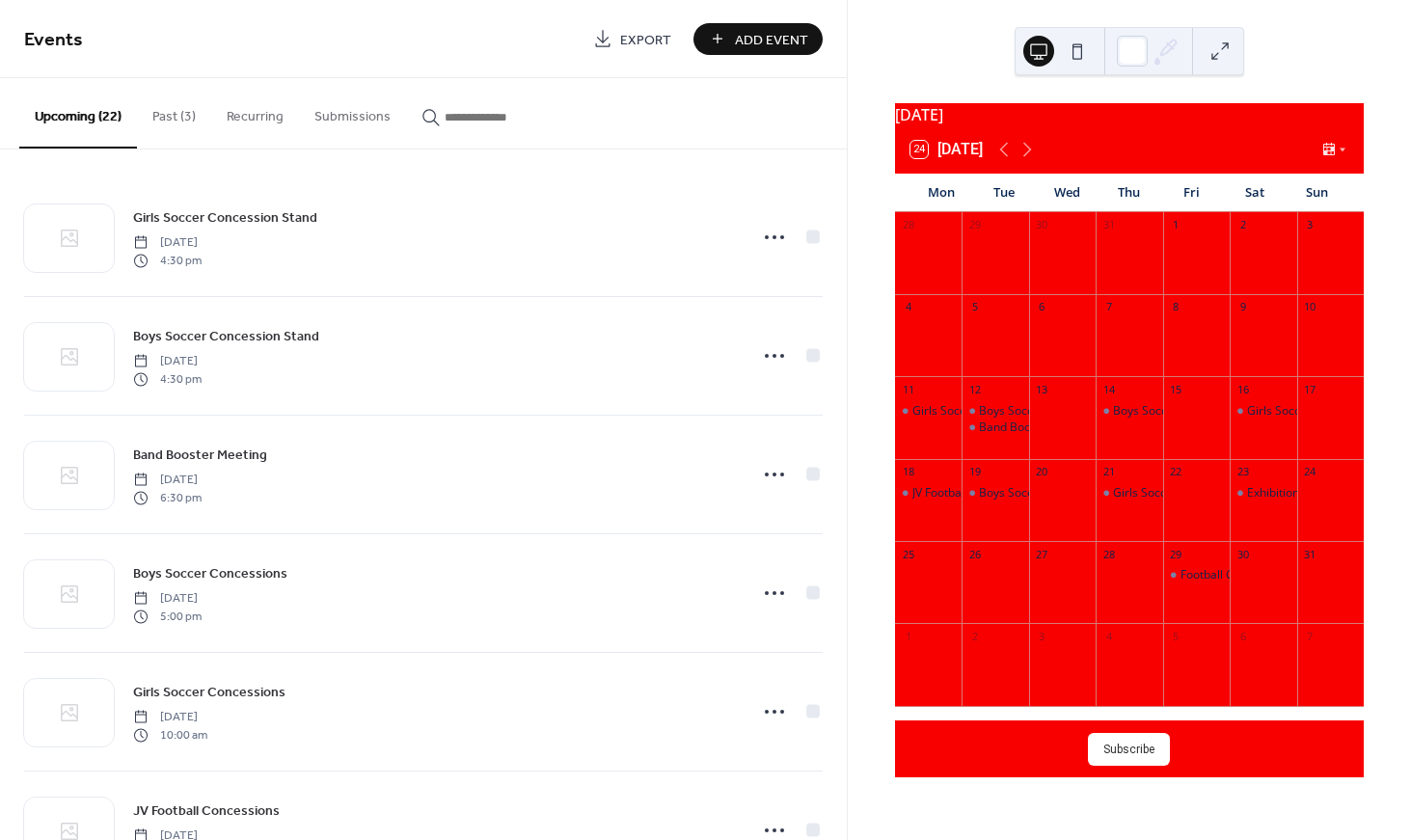 click on "Add Event" at bounding box center (772, 40) 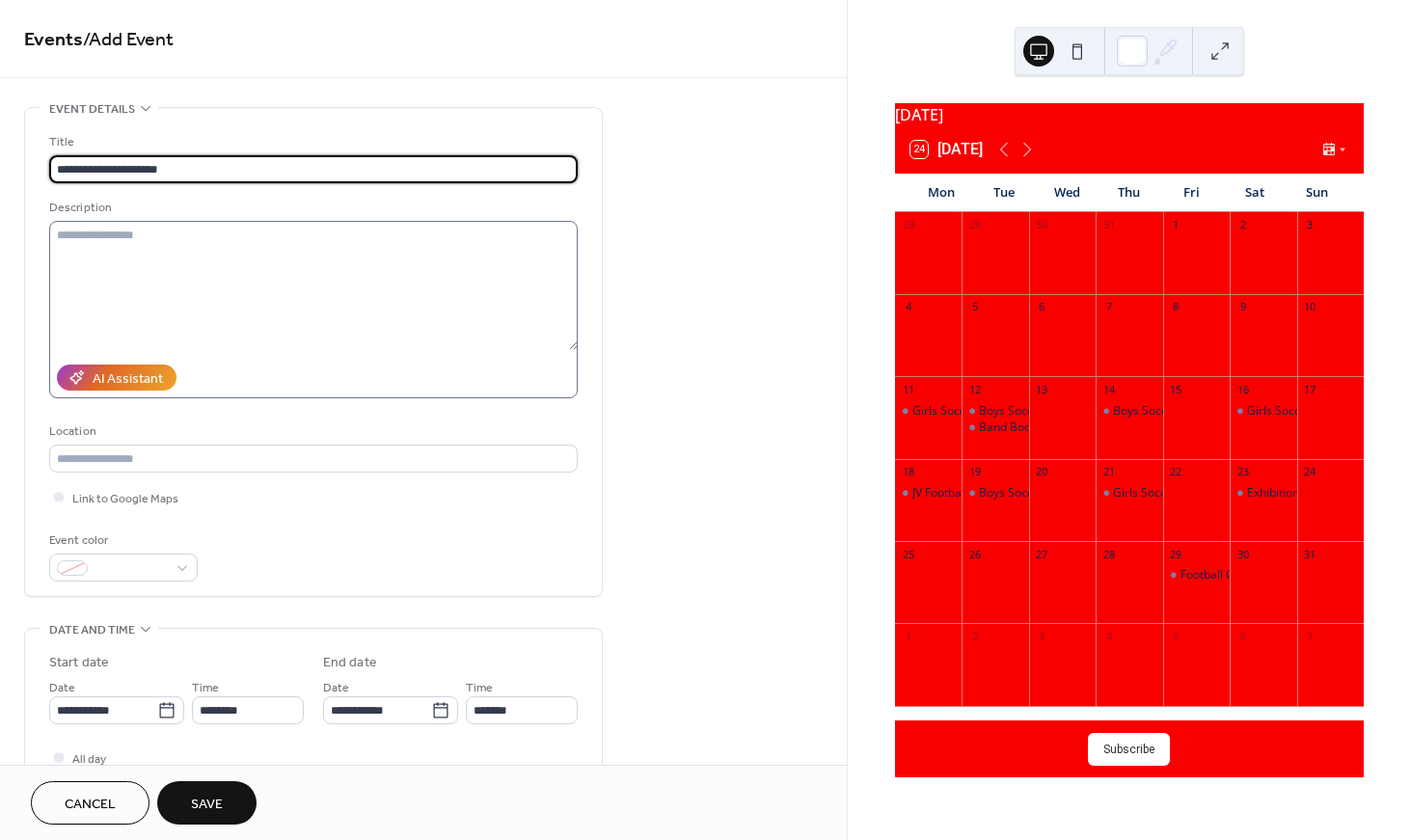type on "**********" 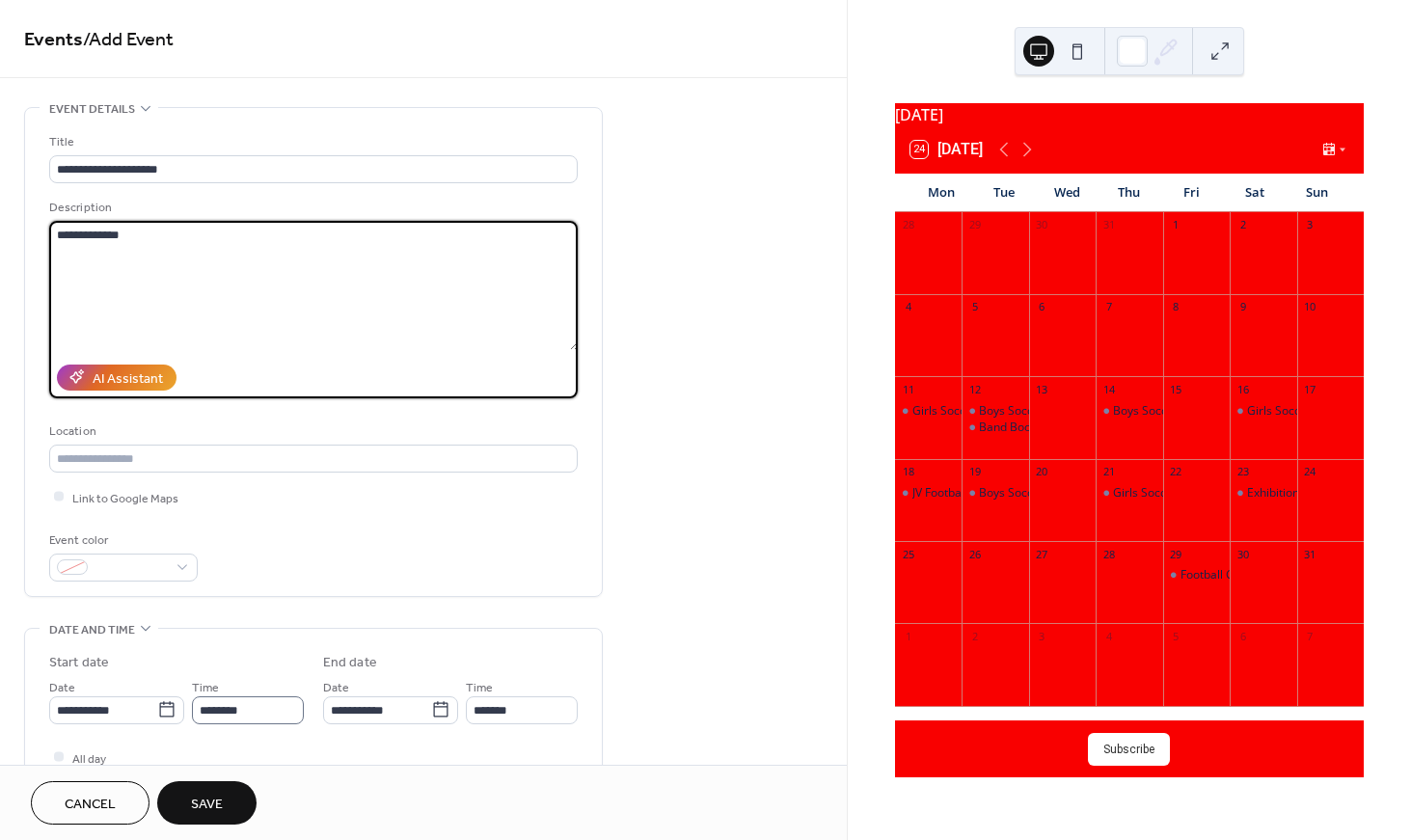 type on "**********" 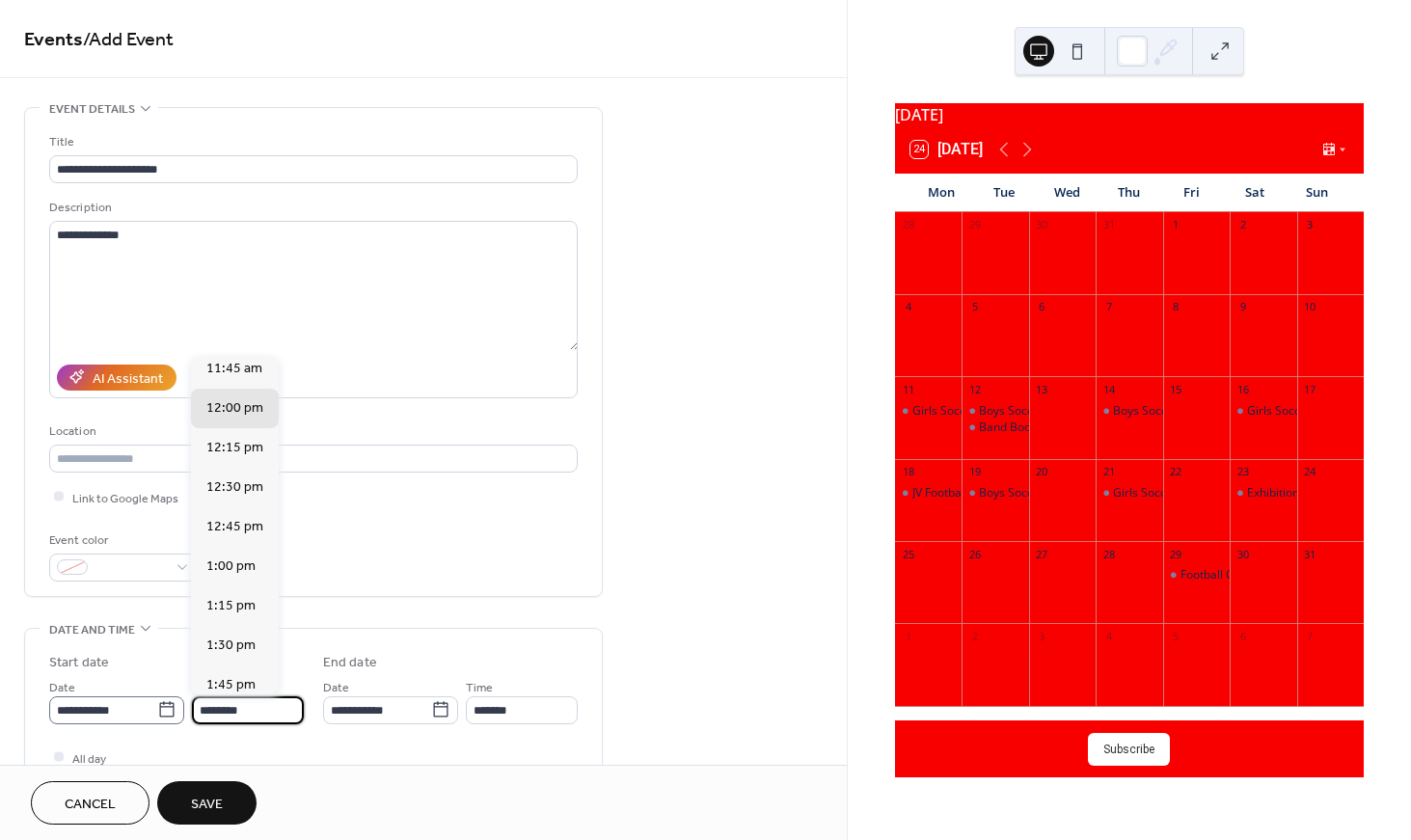 drag, startPoint x: 266, startPoint y: 707, endPoint x: 177, endPoint y: 707, distance: 89 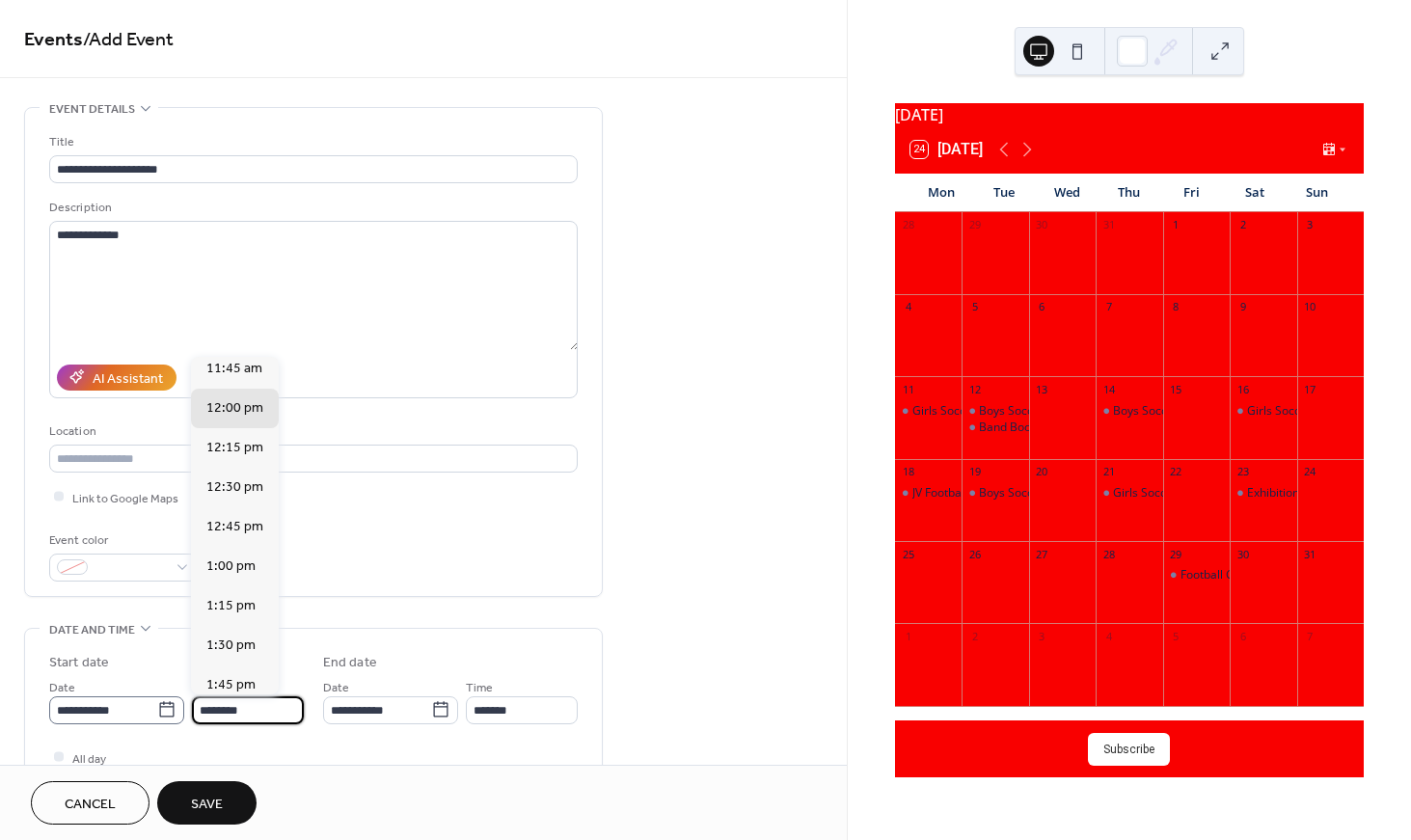 click on "**********" at bounding box center [176, 700] 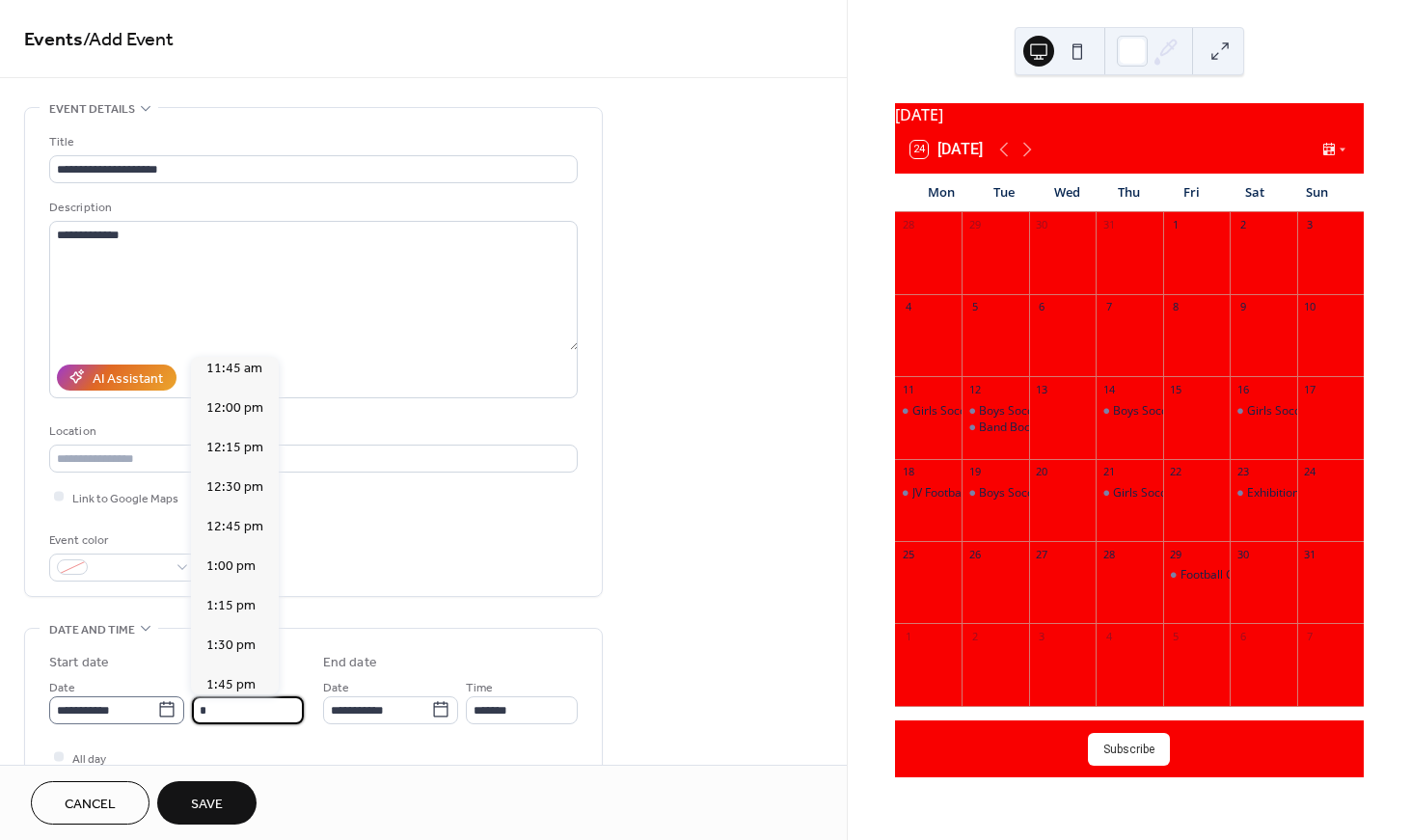 scroll, scrollTop: 622, scrollLeft: 0, axis: vertical 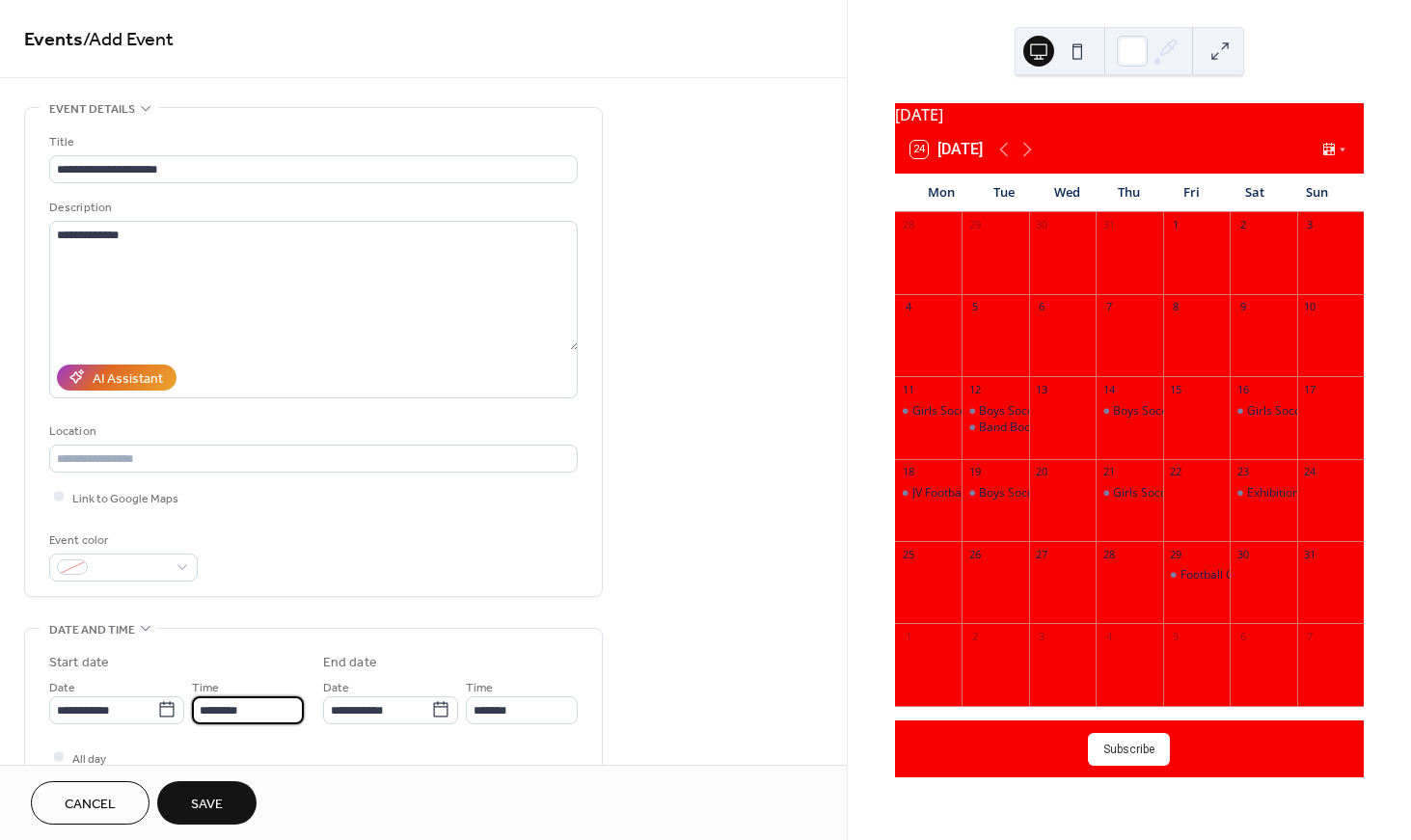 click on "*******" at bounding box center [248, 710] 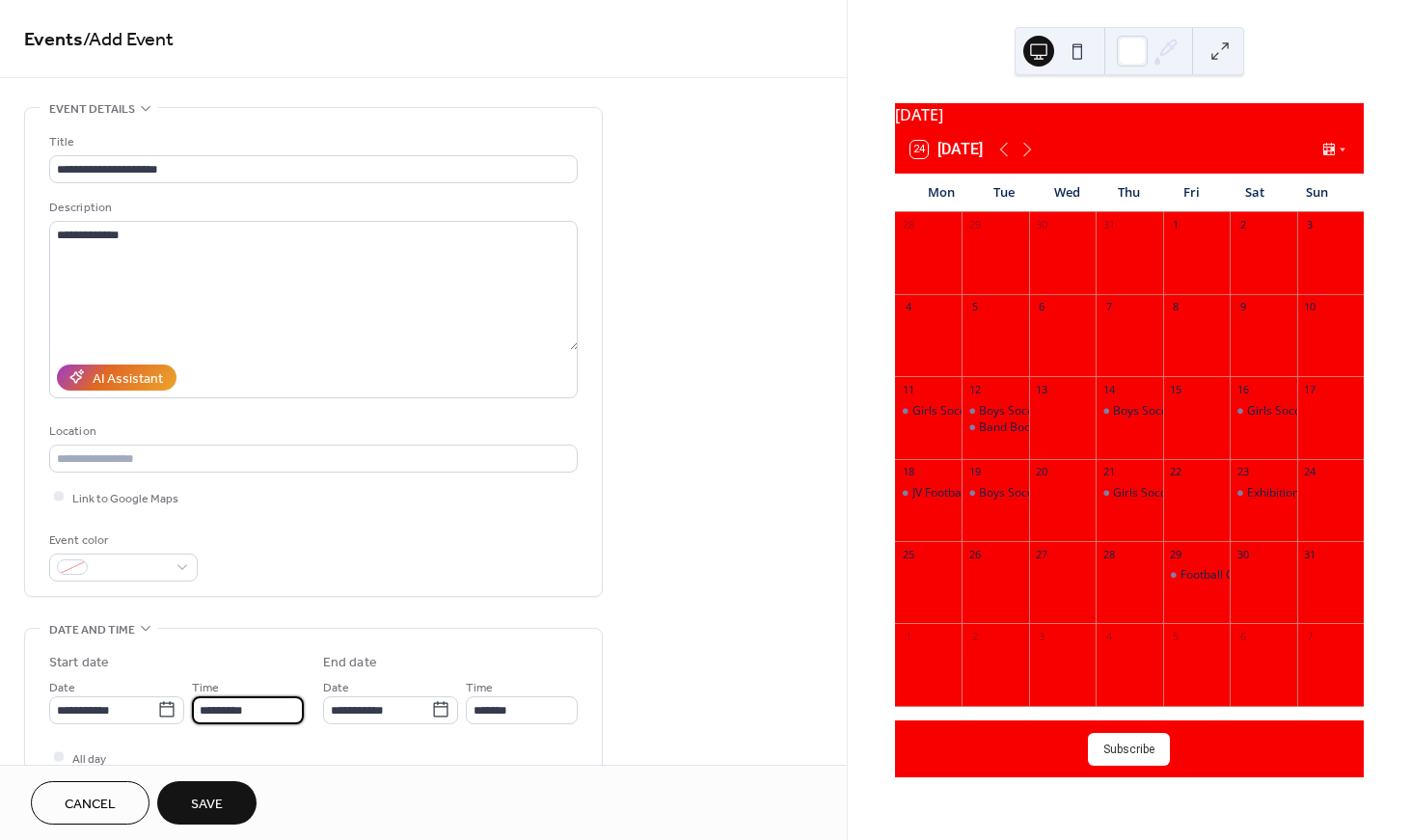click on "********" at bounding box center [248, 710] 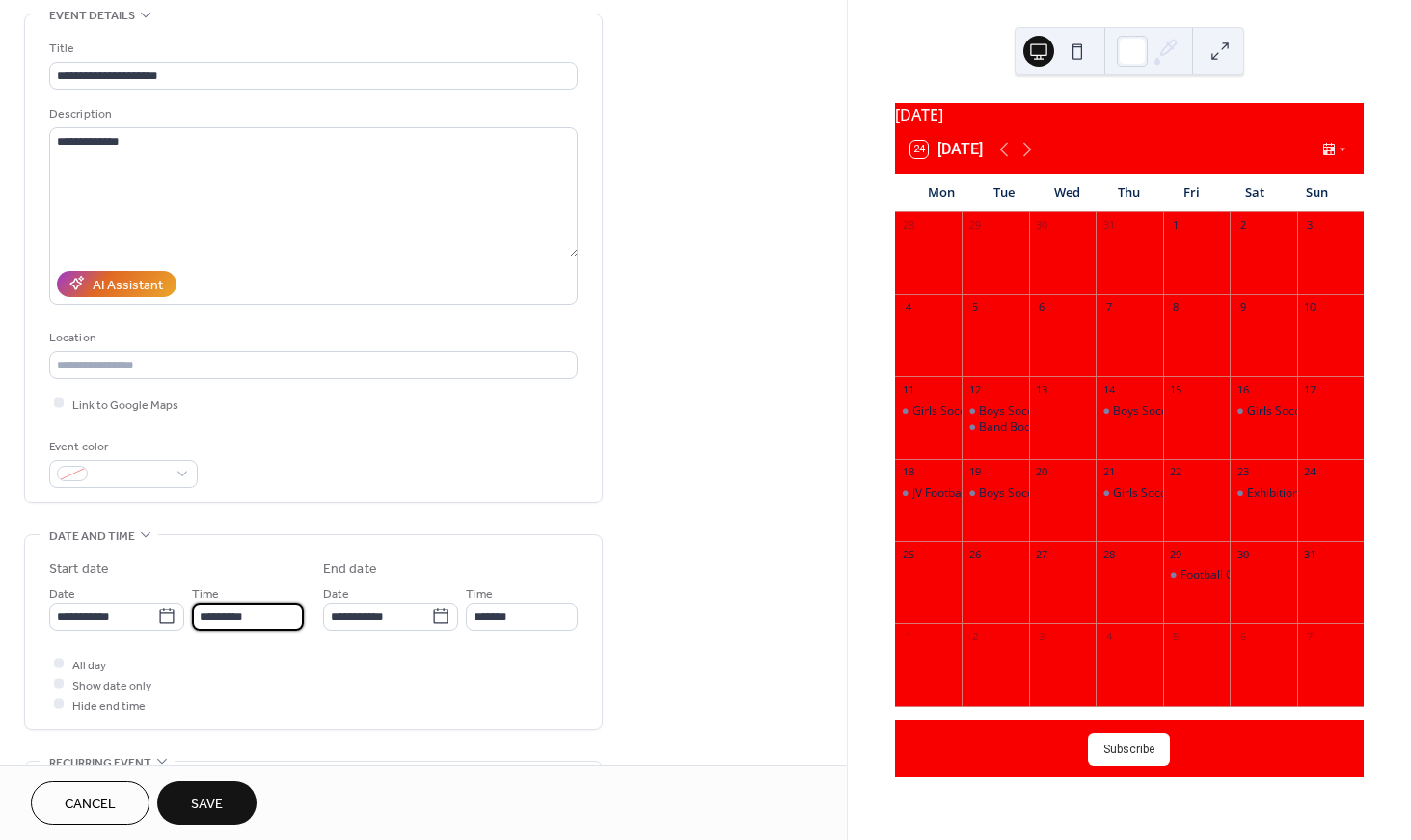 scroll, scrollTop: 122, scrollLeft: 0, axis: vertical 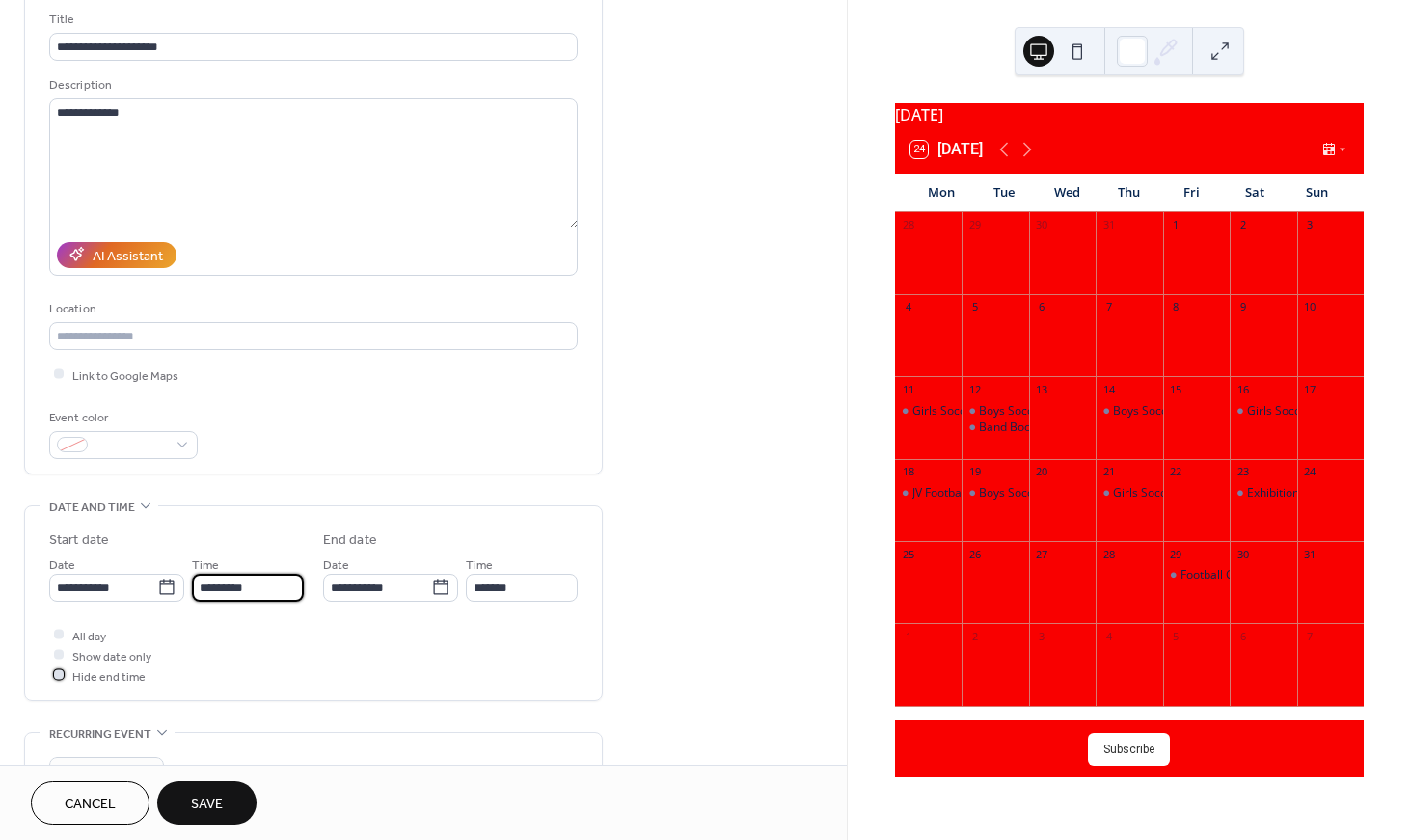 type on "*******" 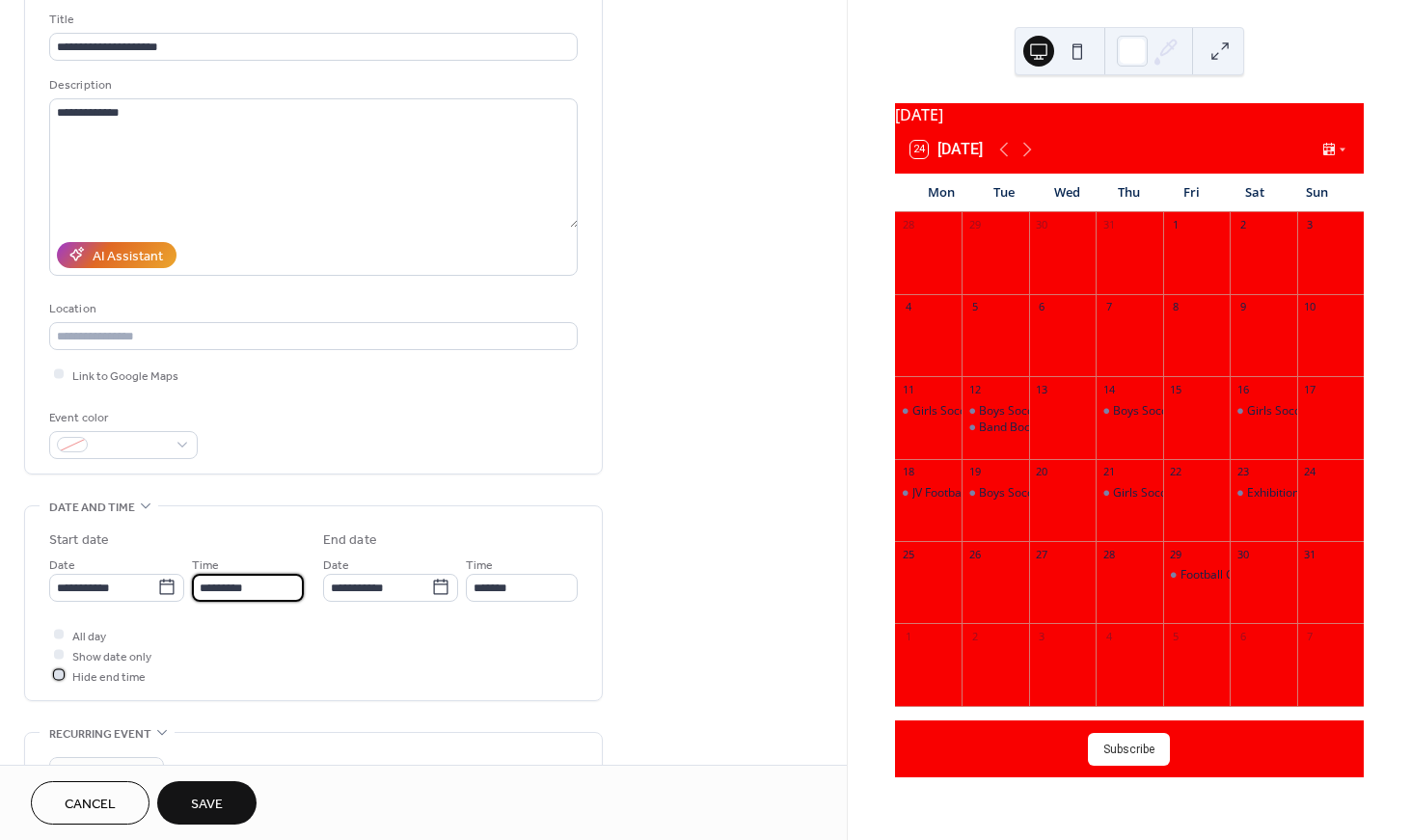 type on "*******" 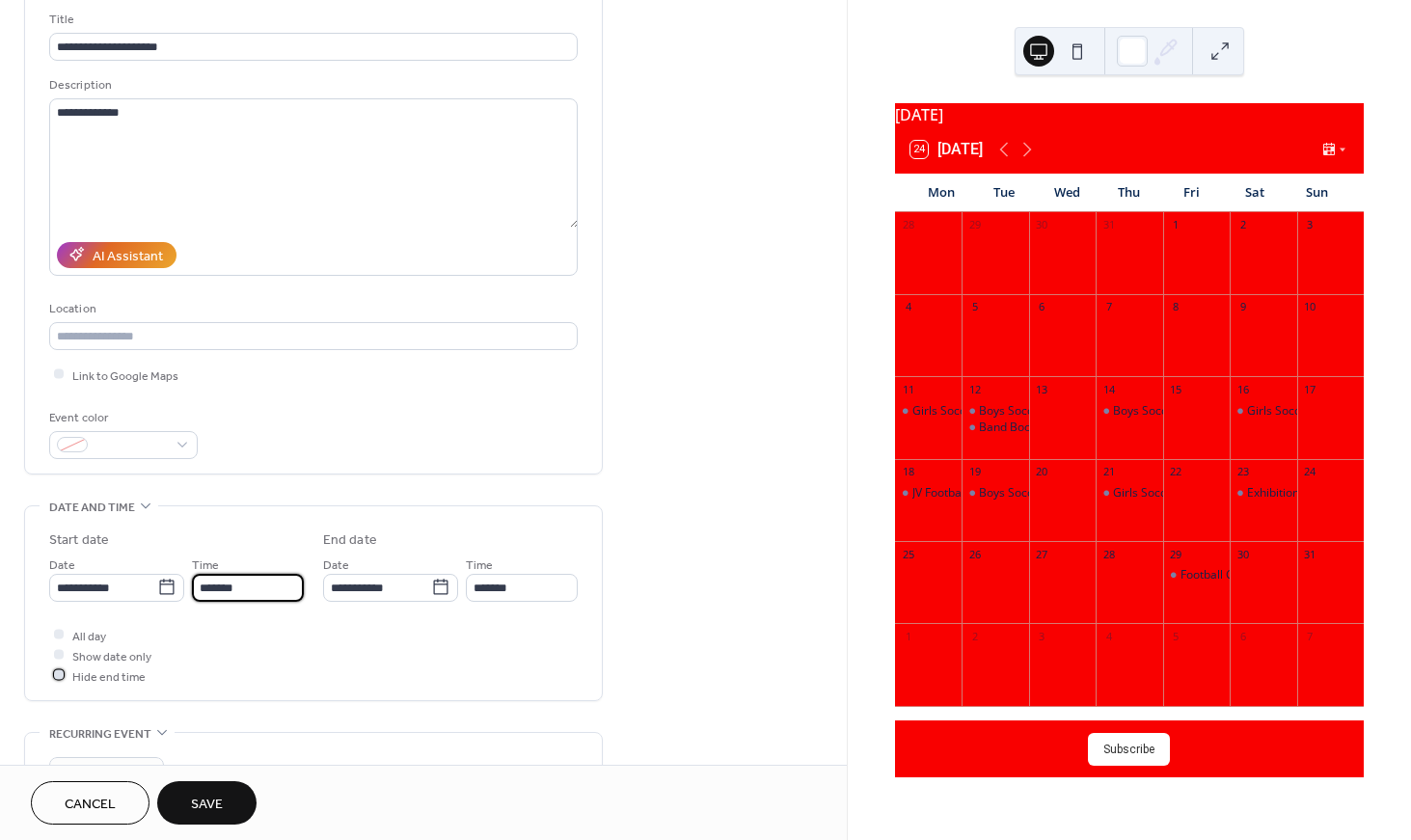 click on "Hide end time" at bounding box center [109, 676] 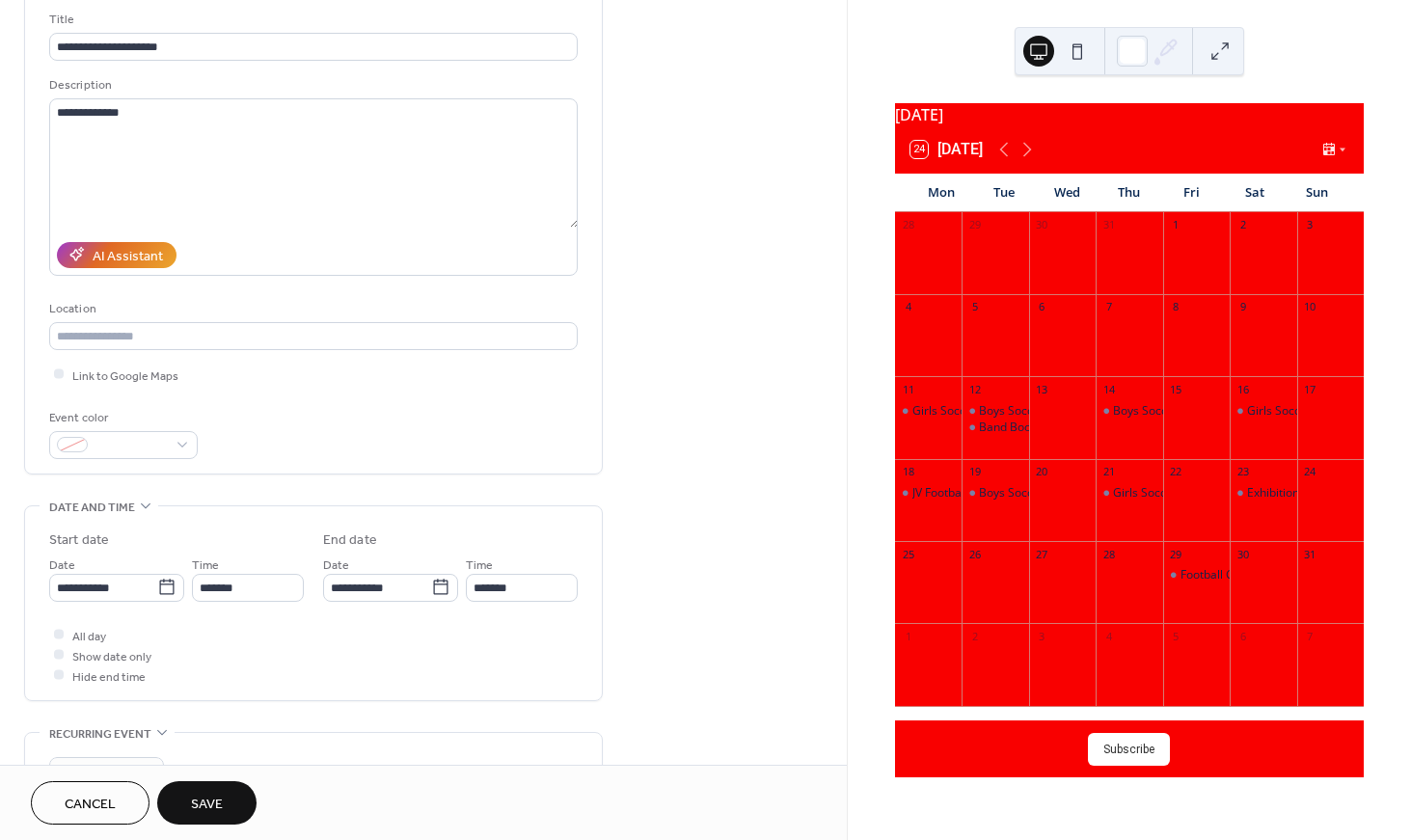 click on "Save" at bounding box center [206, 804] 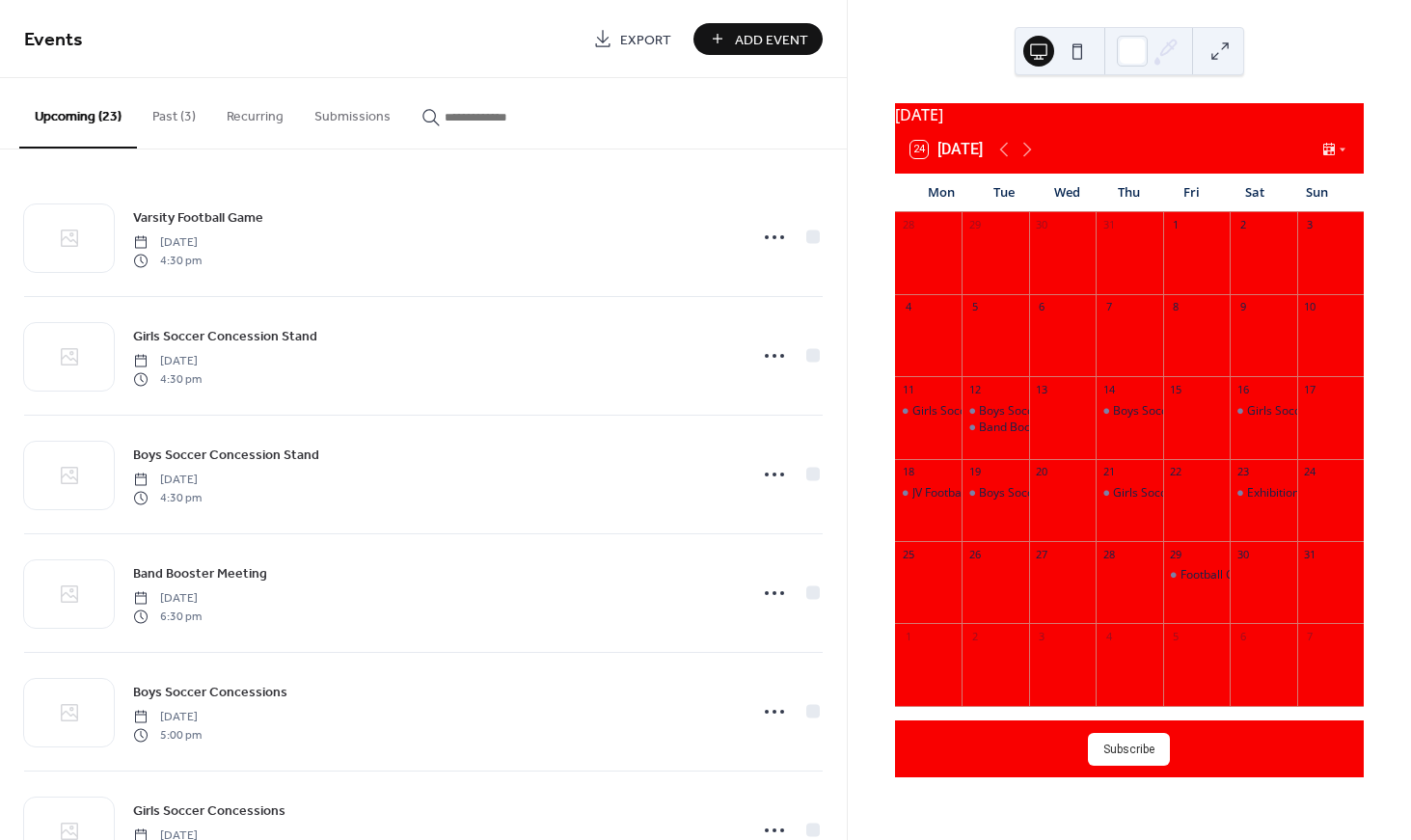 click on "Add Event" at bounding box center [772, 40] 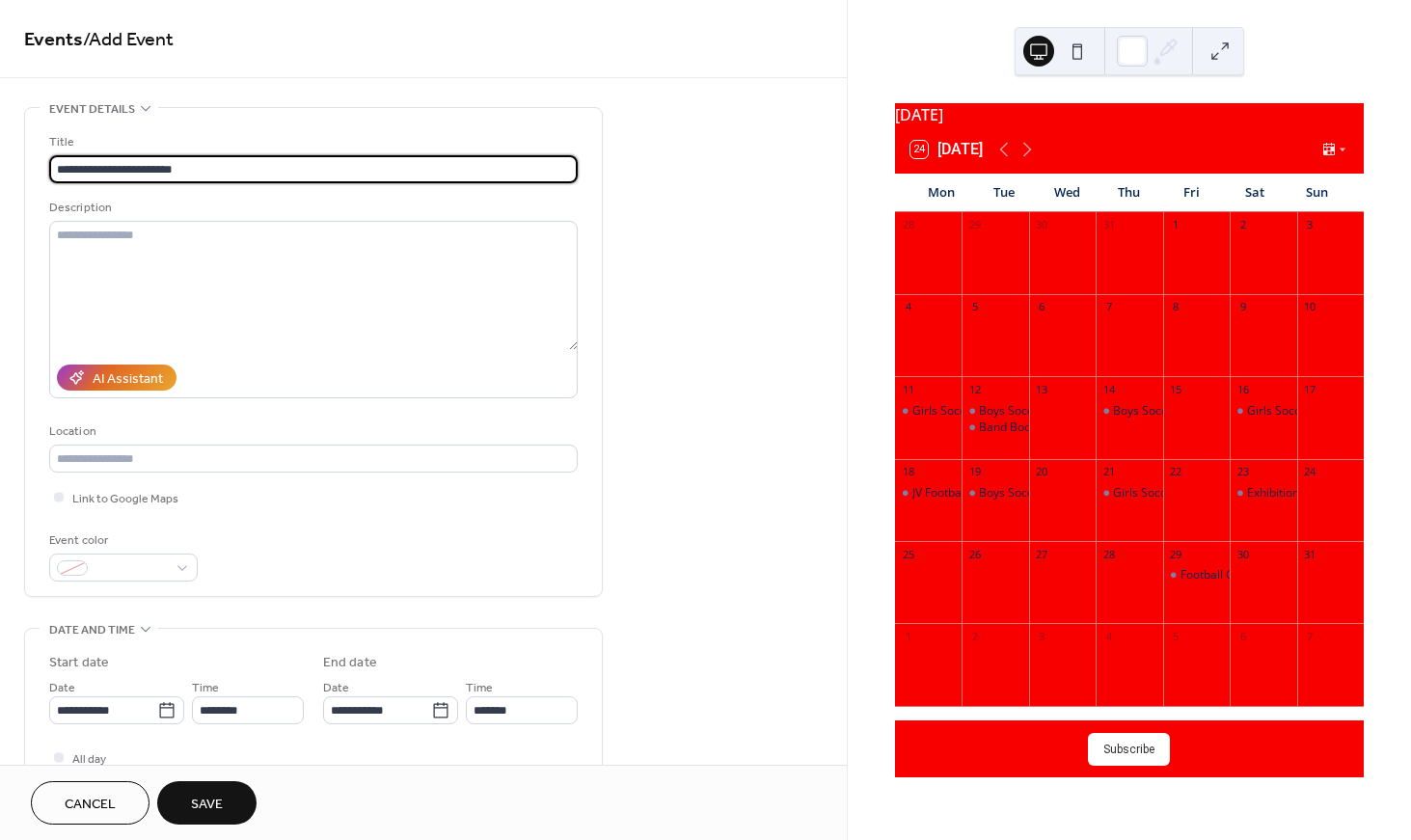 type on "**********" 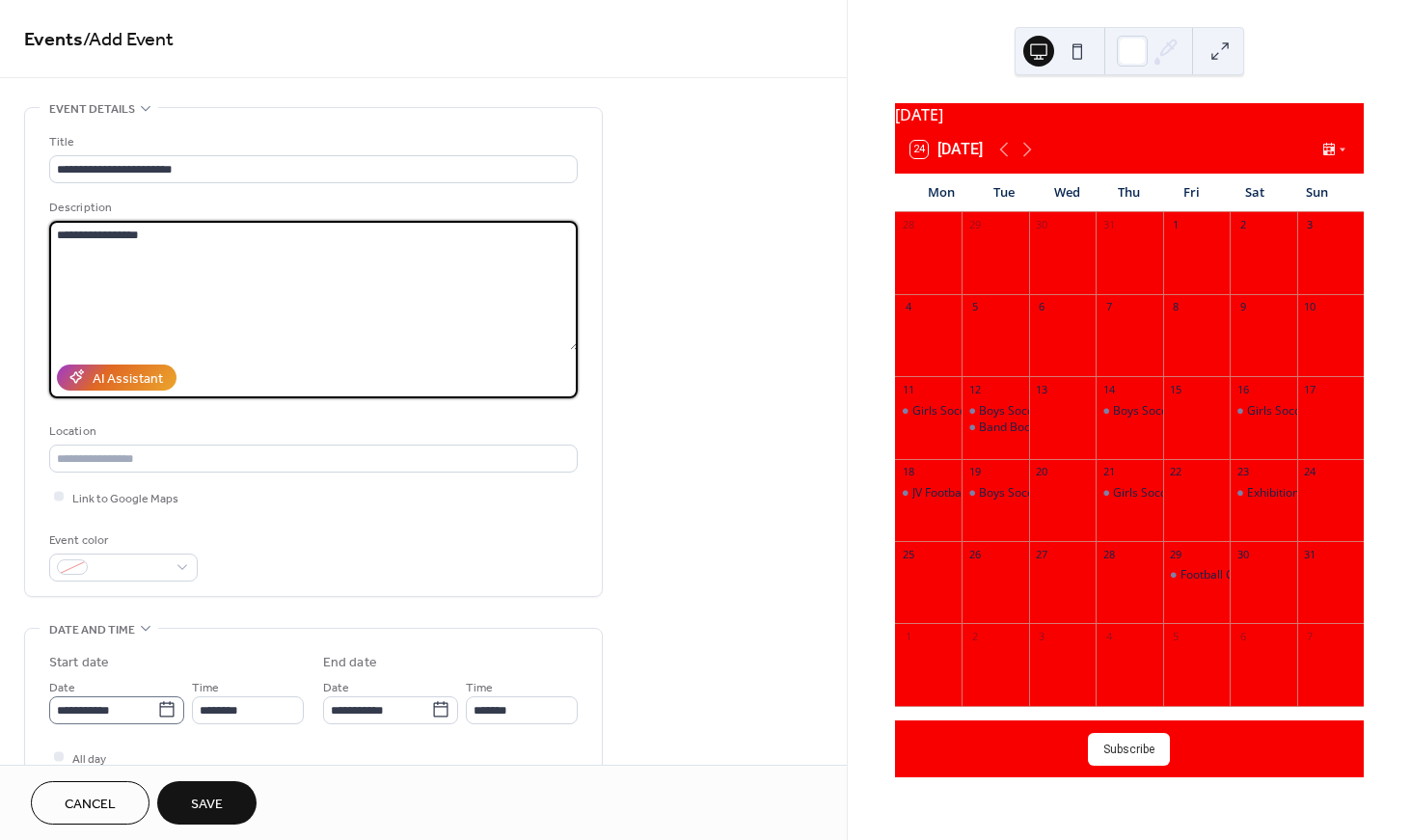 type on "**********" 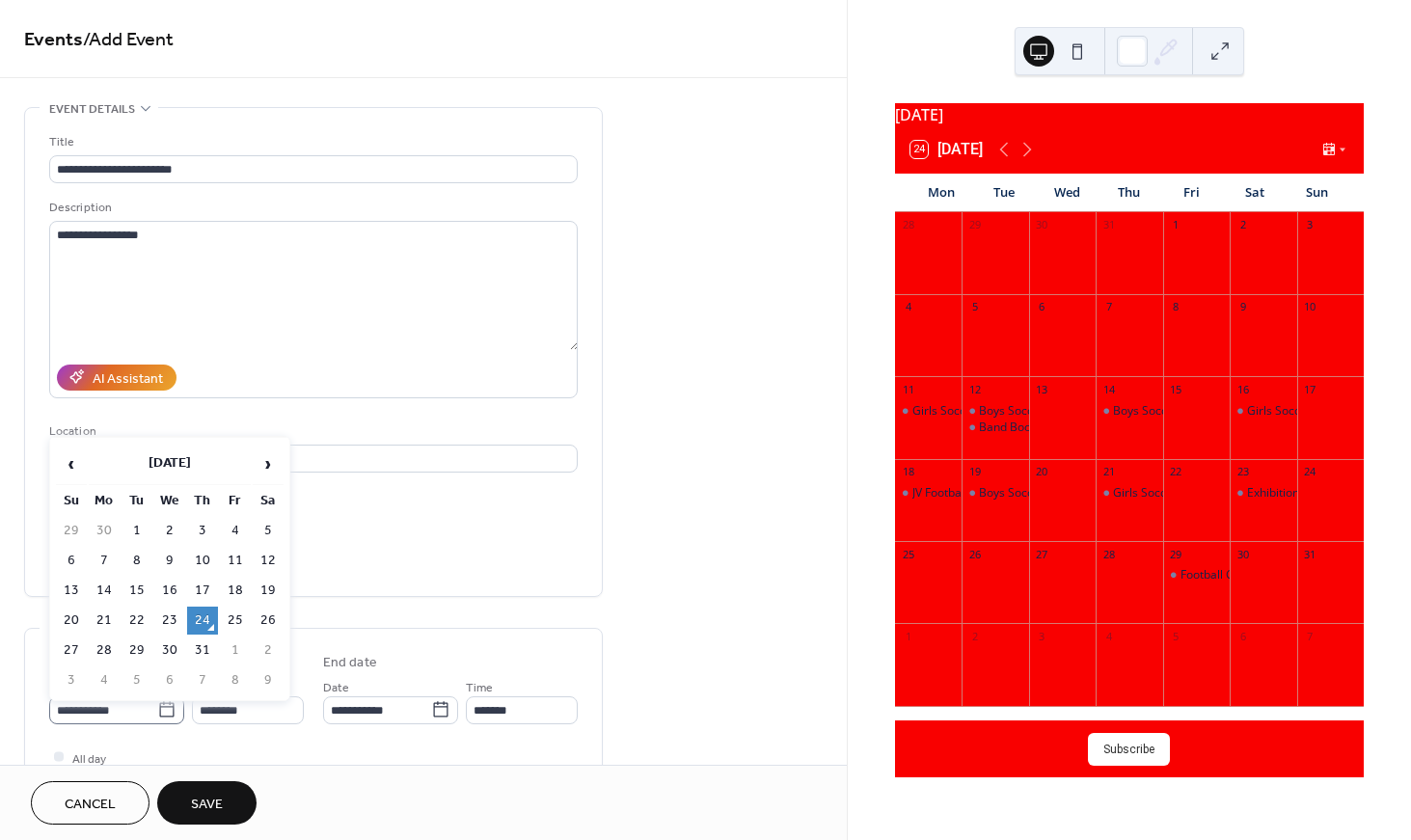 click 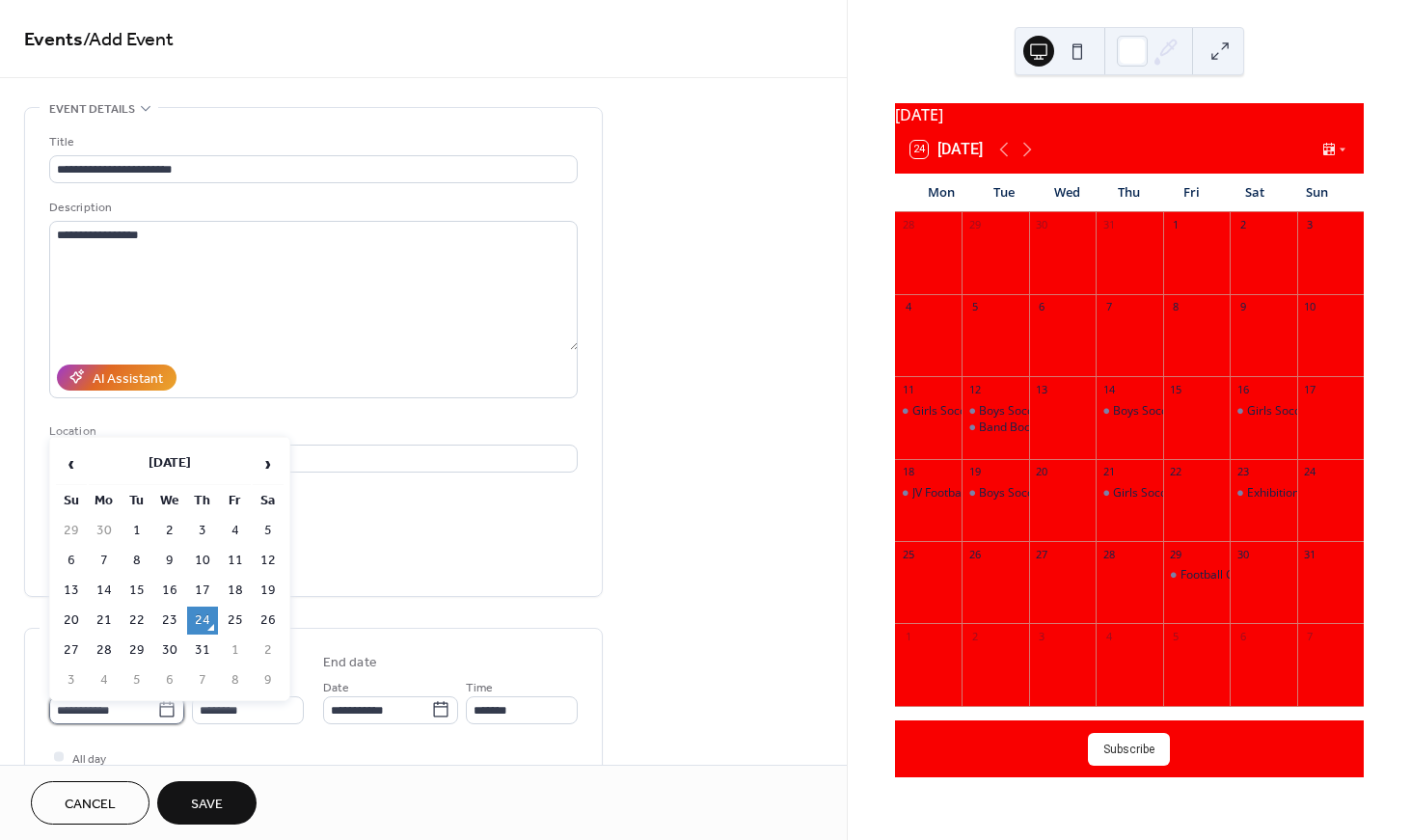 click on "**********" at bounding box center (103, 710) 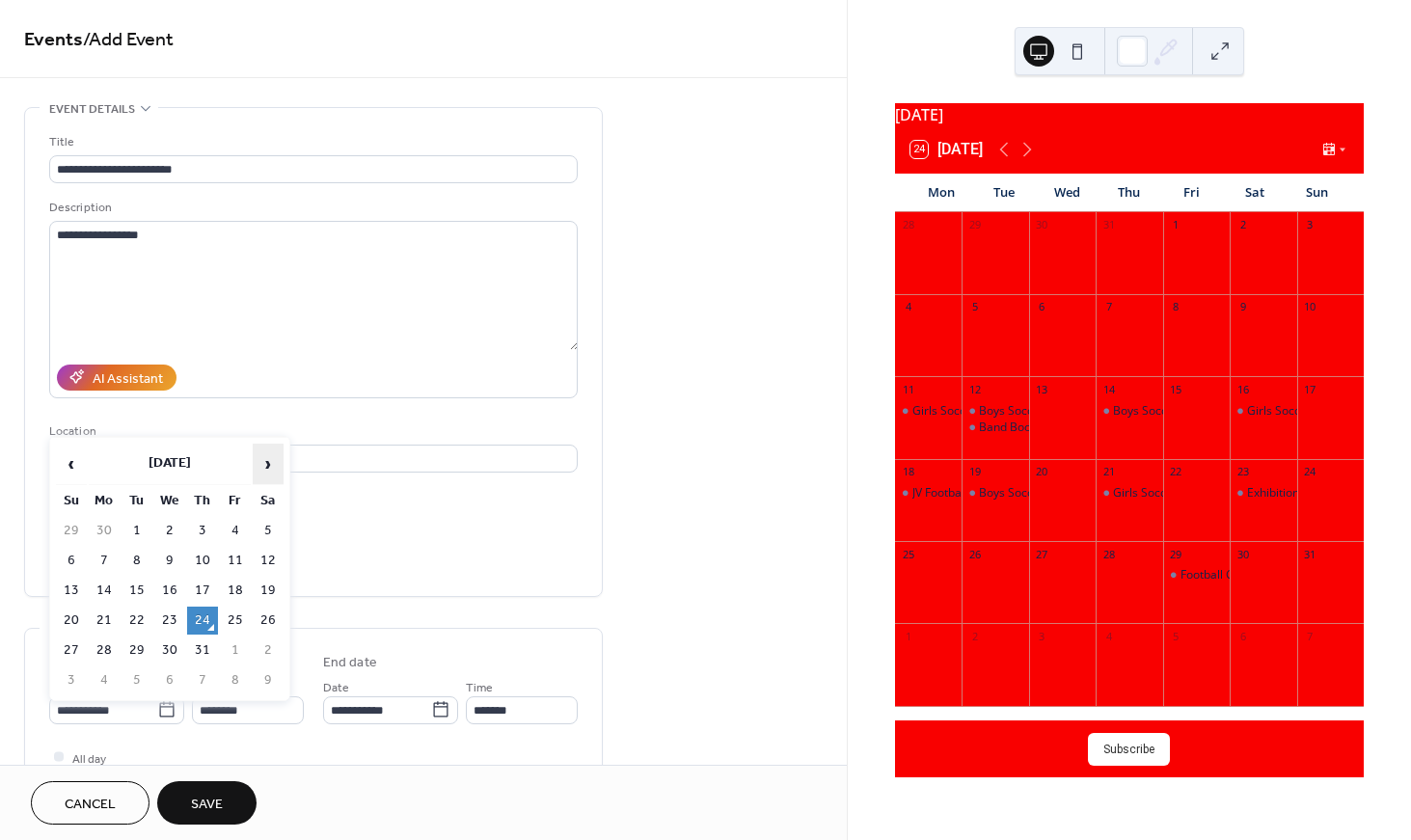 click on "›" at bounding box center (268, 464) 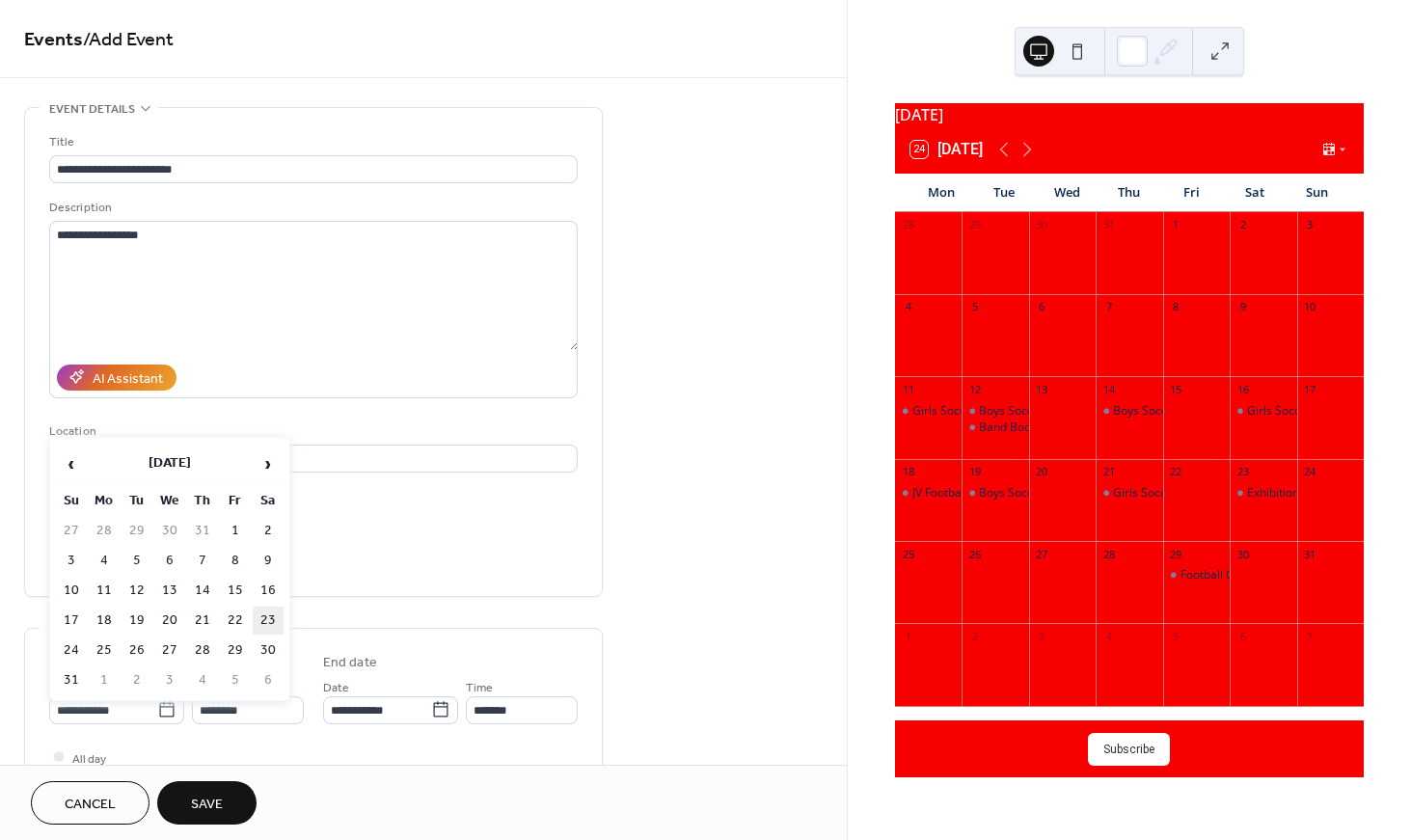 click on "23" at bounding box center (268, 620) 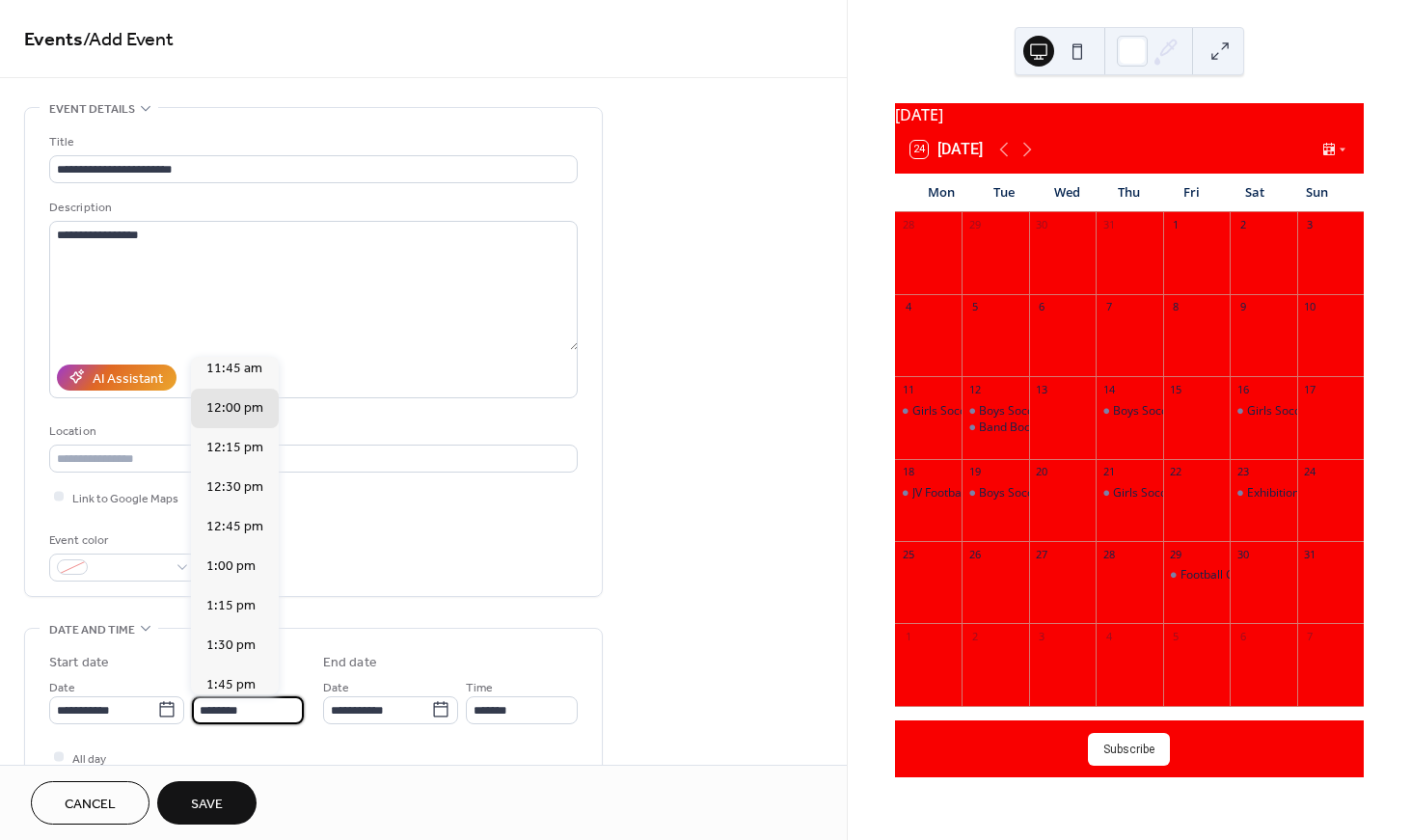 drag, startPoint x: 264, startPoint y: 701, endPoint x: 174, endPoint y: 693, distance: 90.35486 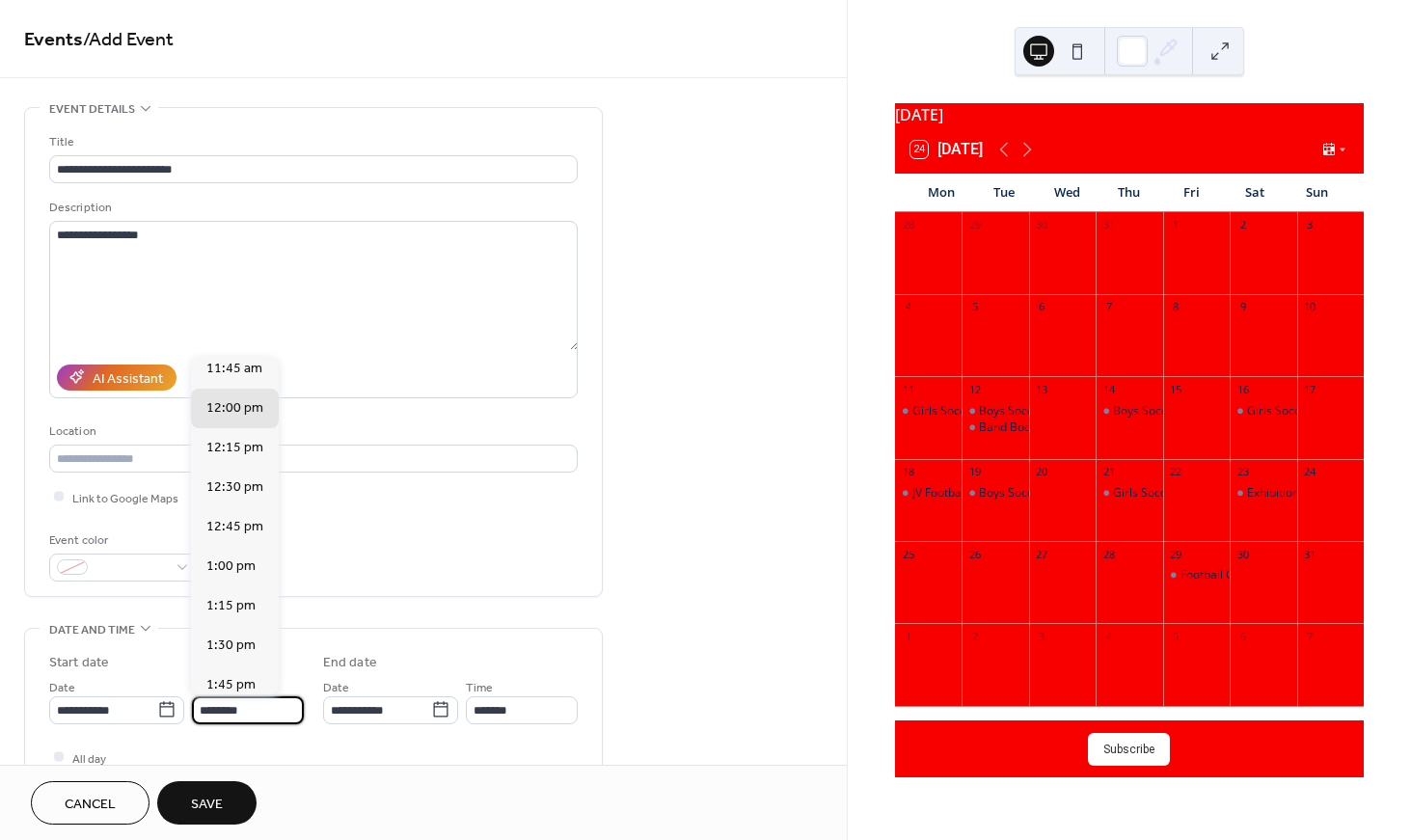 click on "**********" at bounding box center [176, 700] 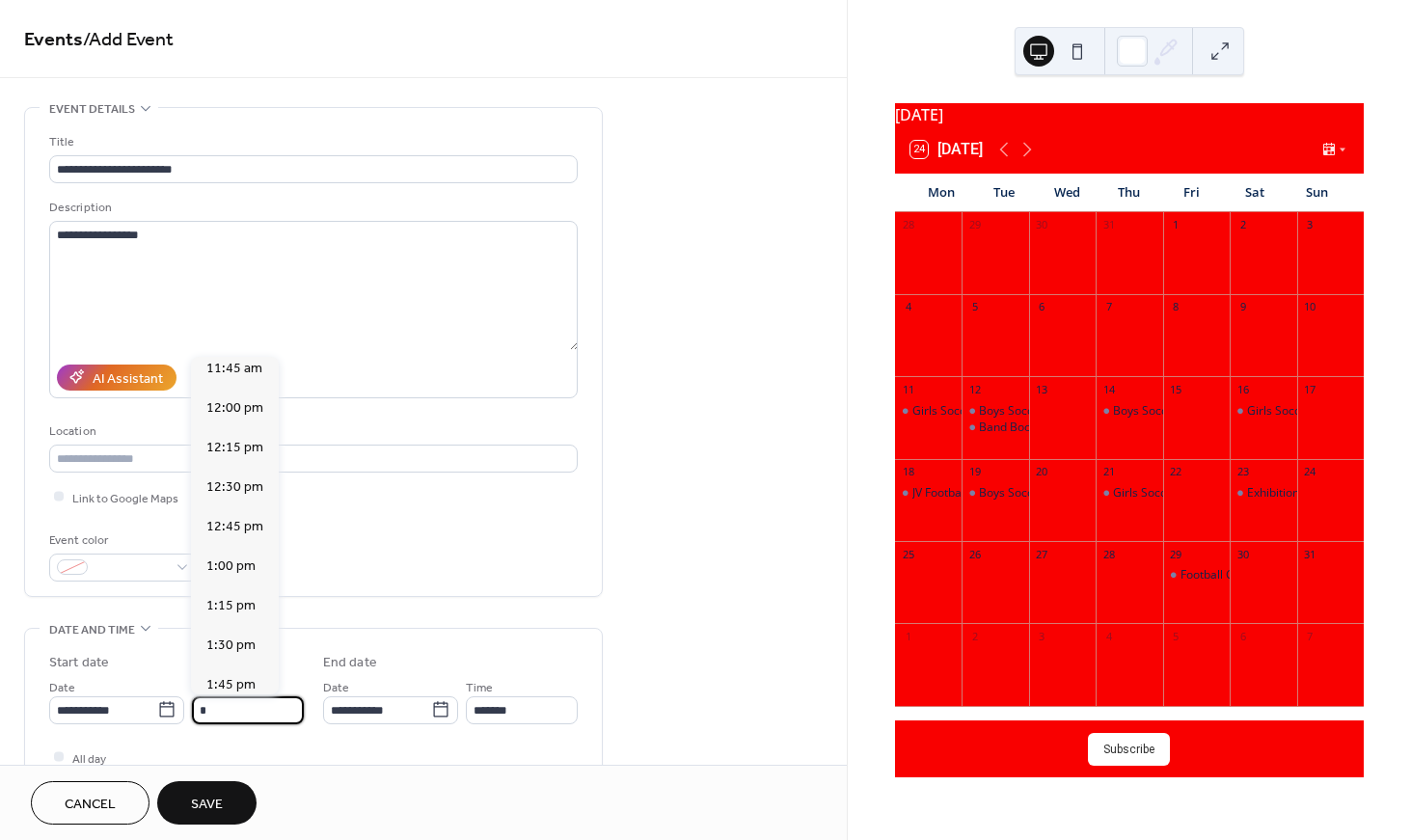 scroll, scrollTop: 1555, scrollLeft: 0, axis: vertical 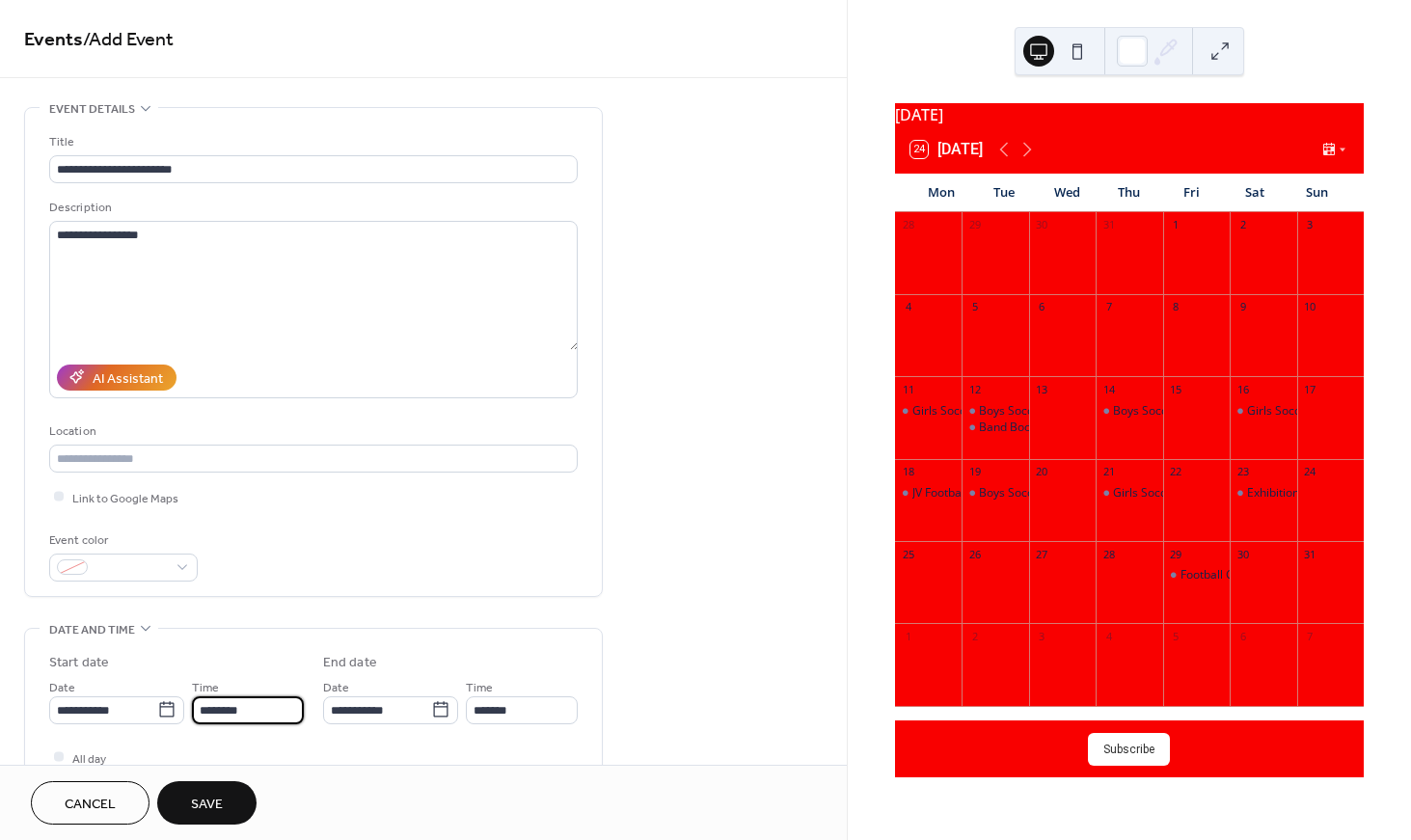 type on "********" 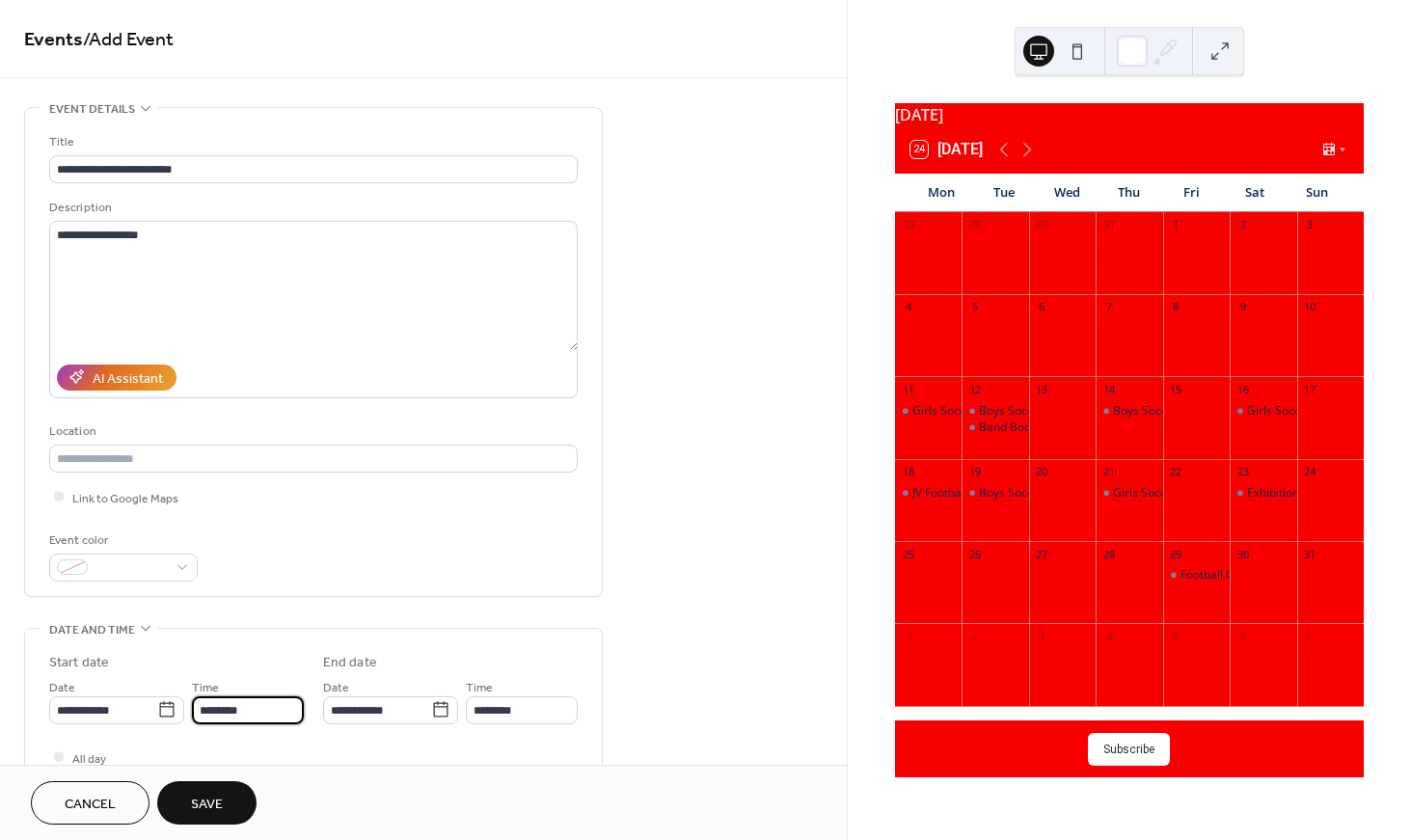 click on "Save" at bounding box center [206, 804] 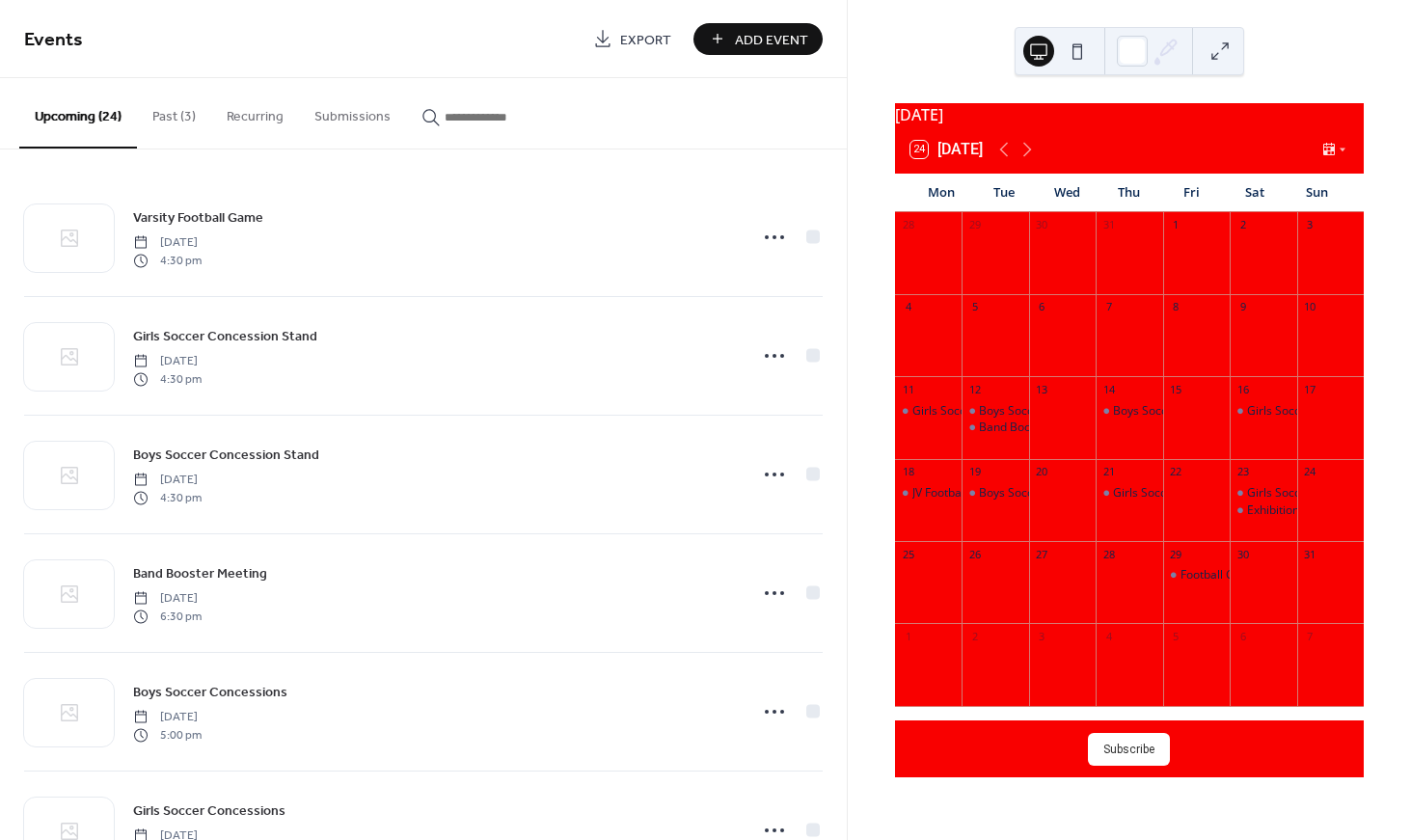 click on "Add Event" at bounding box center (758, 39) 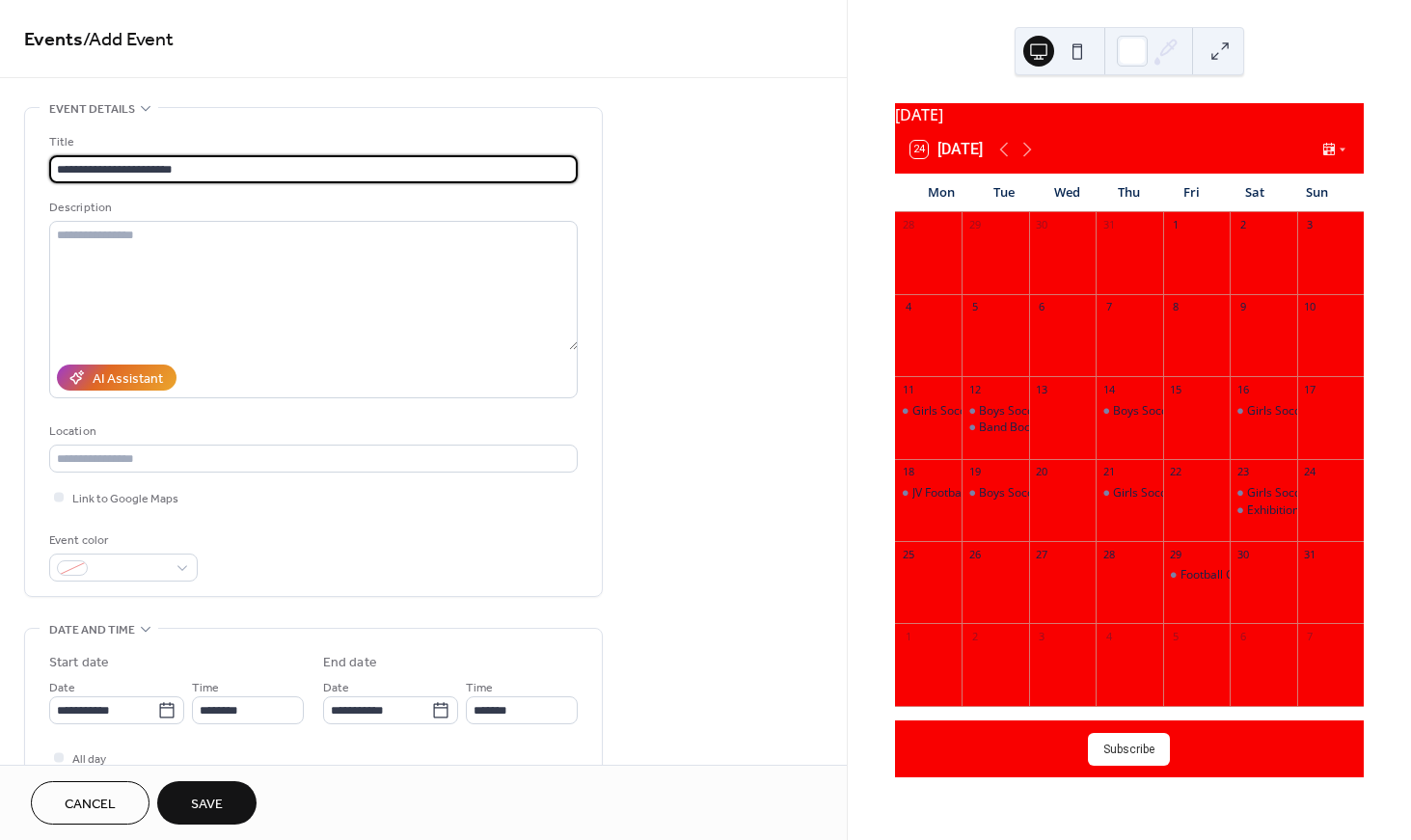 type on "**********" 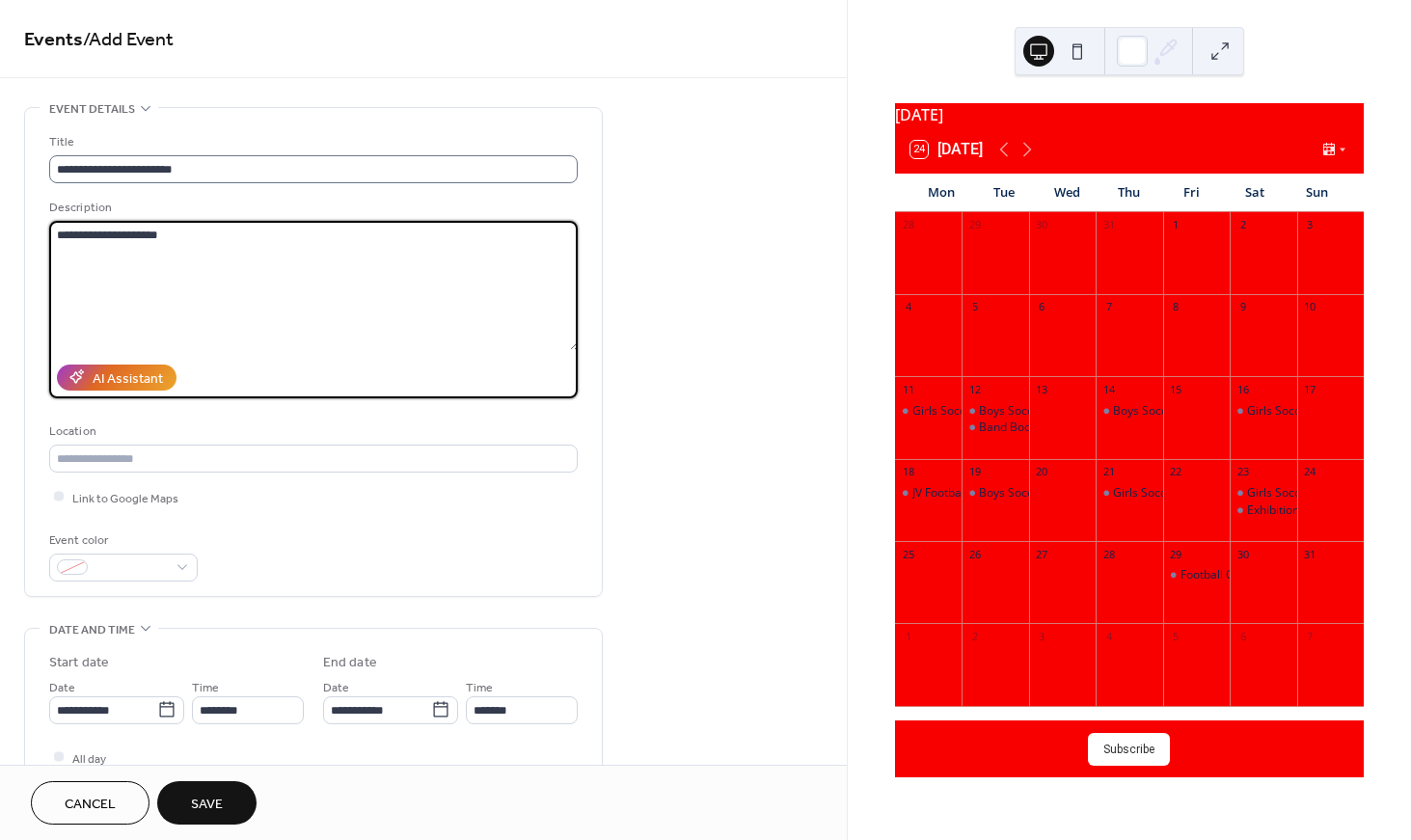 type on "**********" 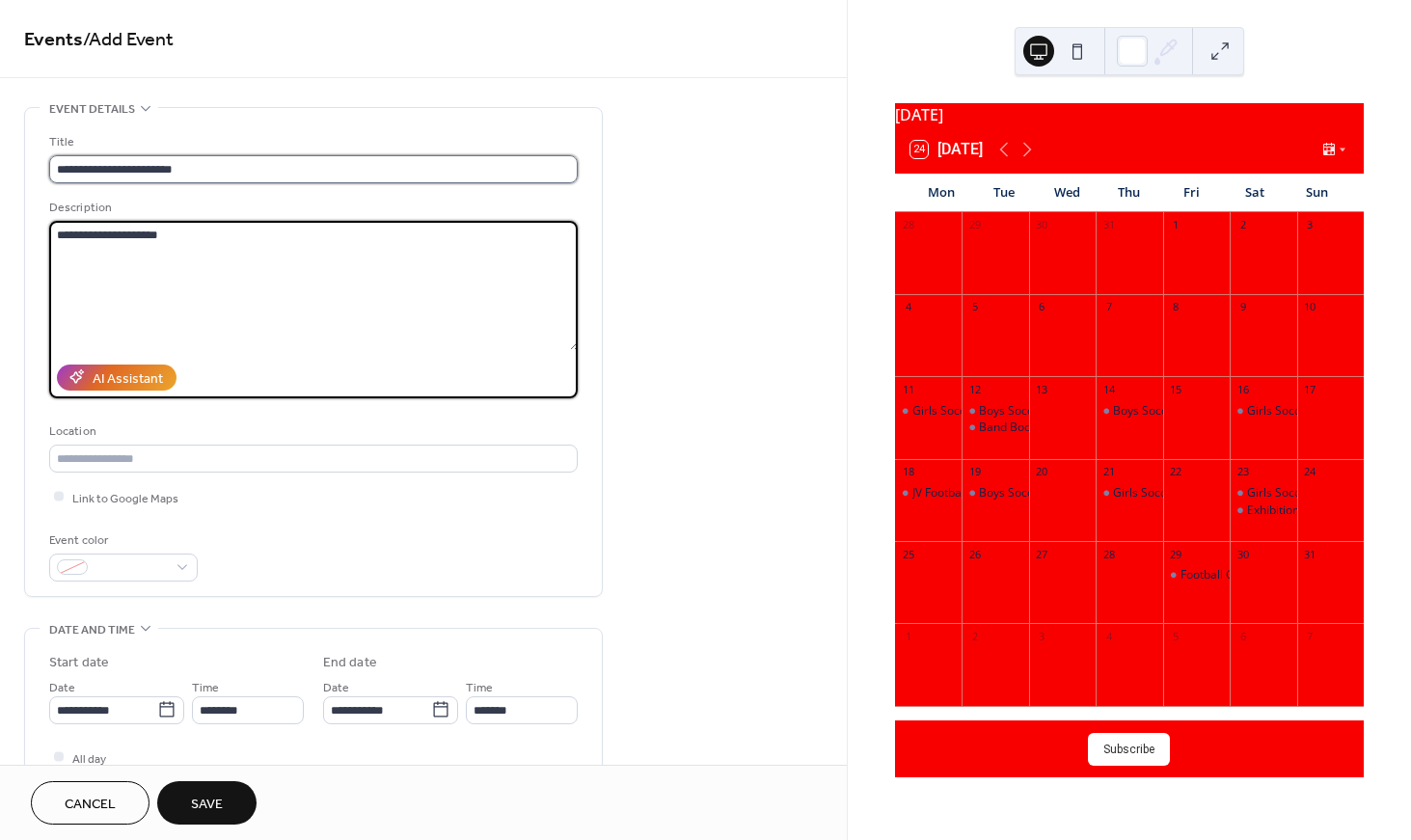 click on "**********" at bounding box center [313, 169] 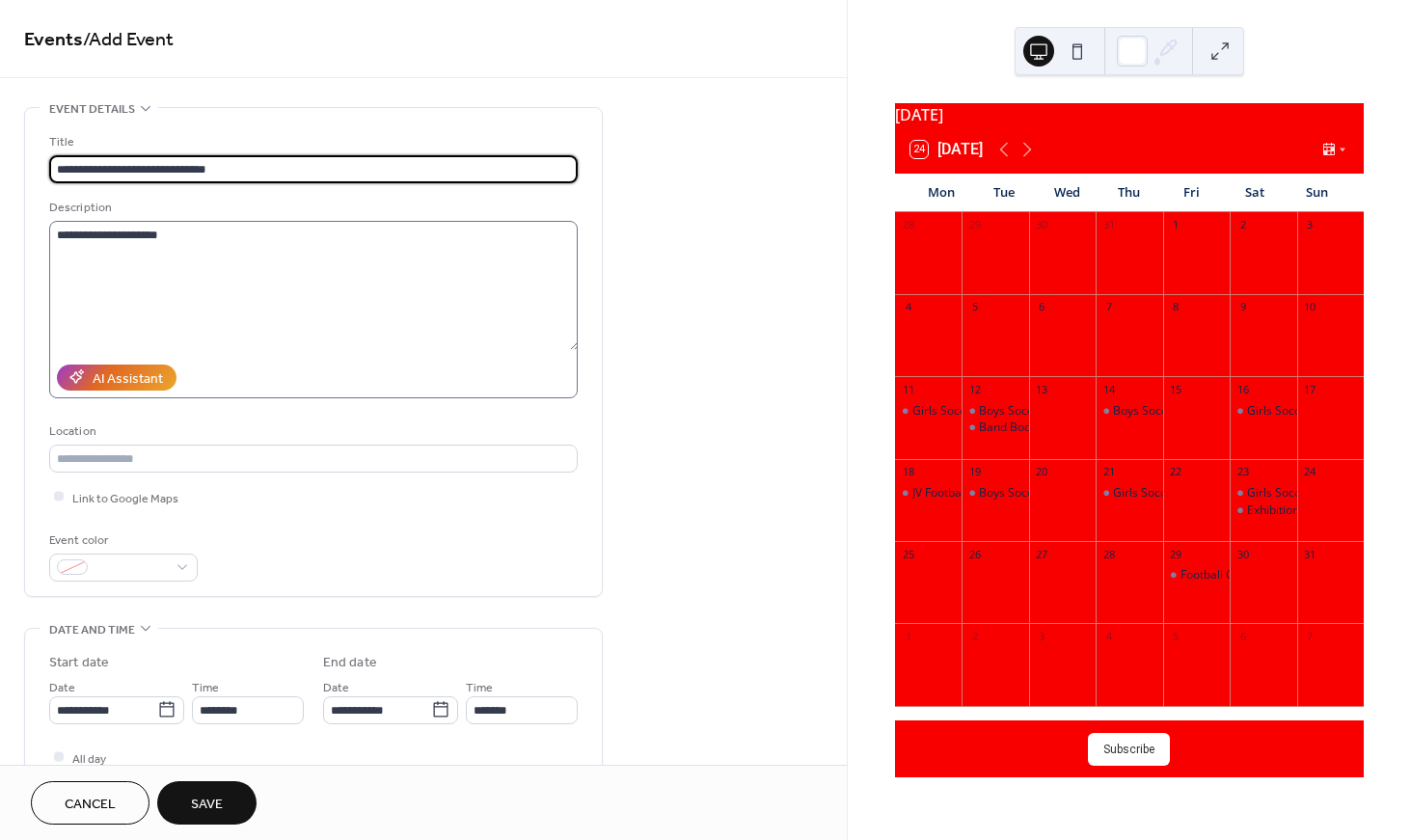 type on "**********" 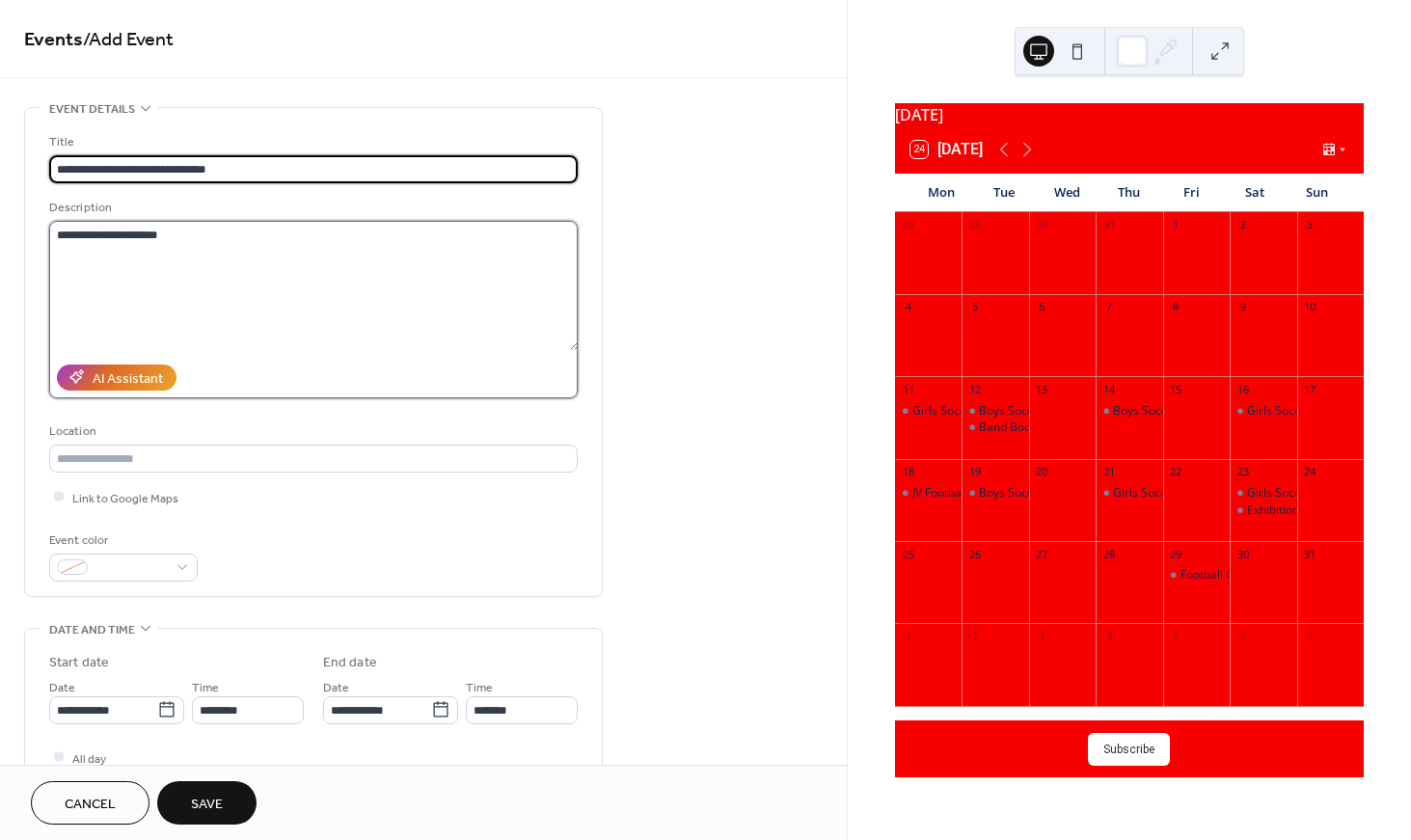 click on "**********" at bounding box center (313, 285) 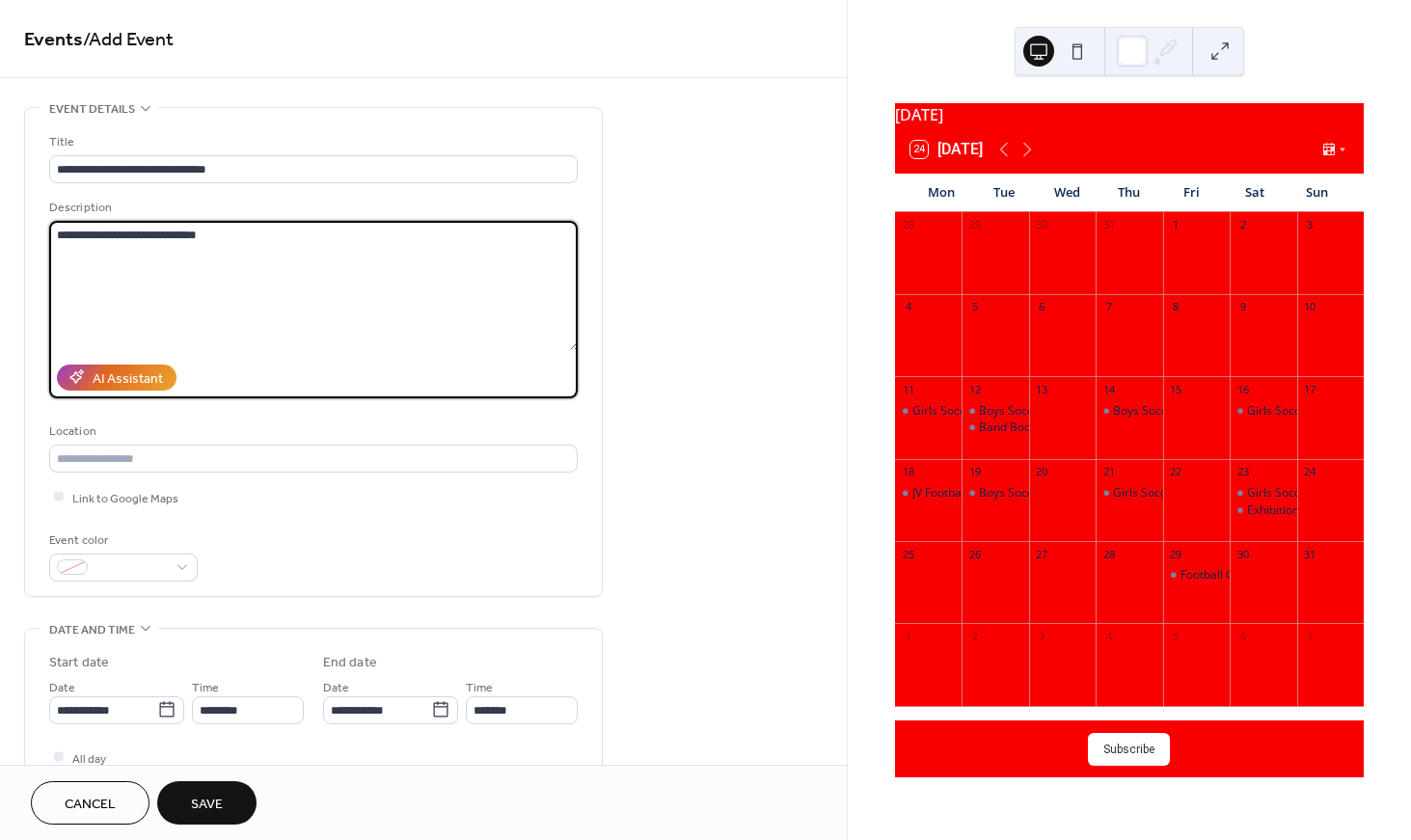 click on "**********" at bounding box center [313, 285] 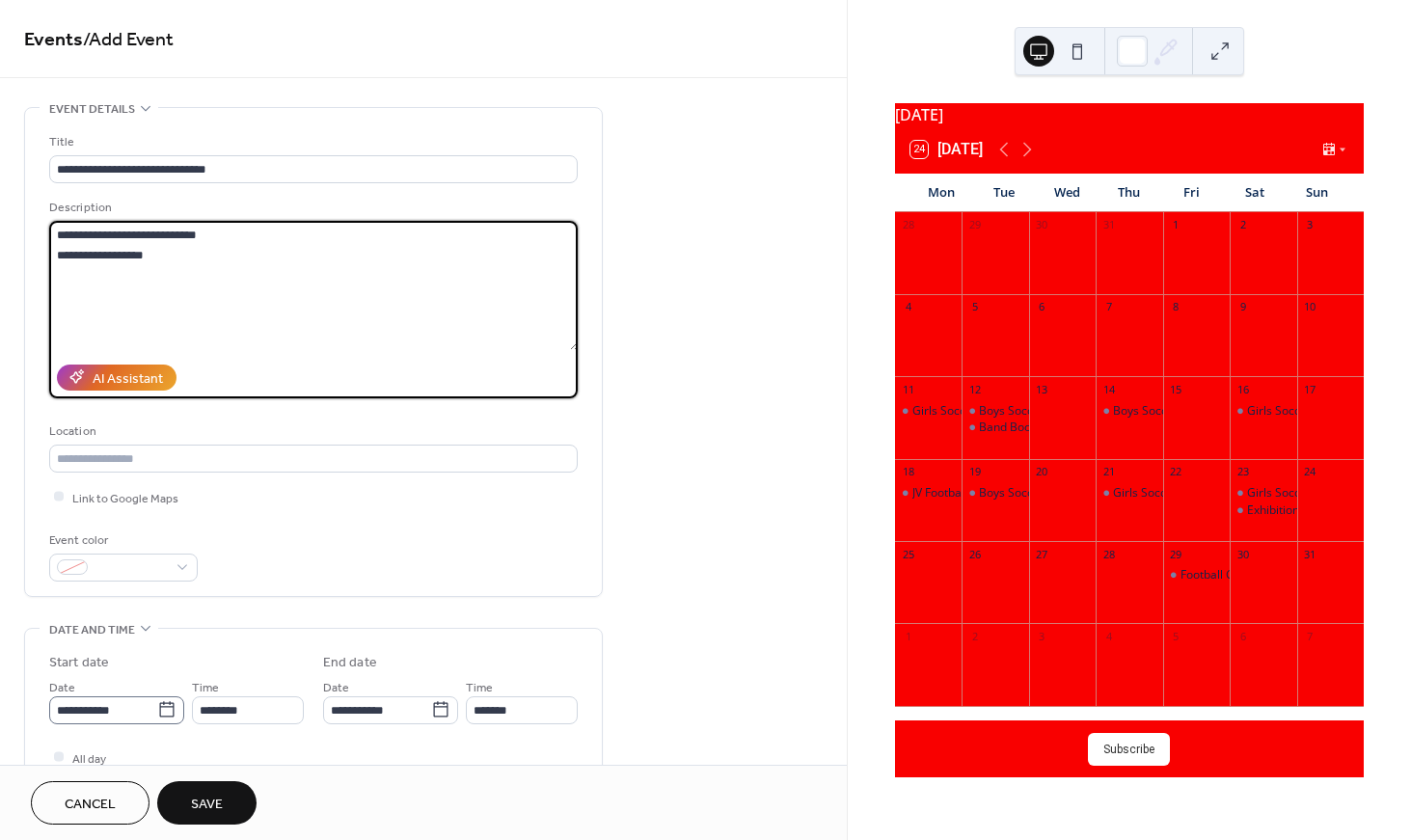 type on "**********" 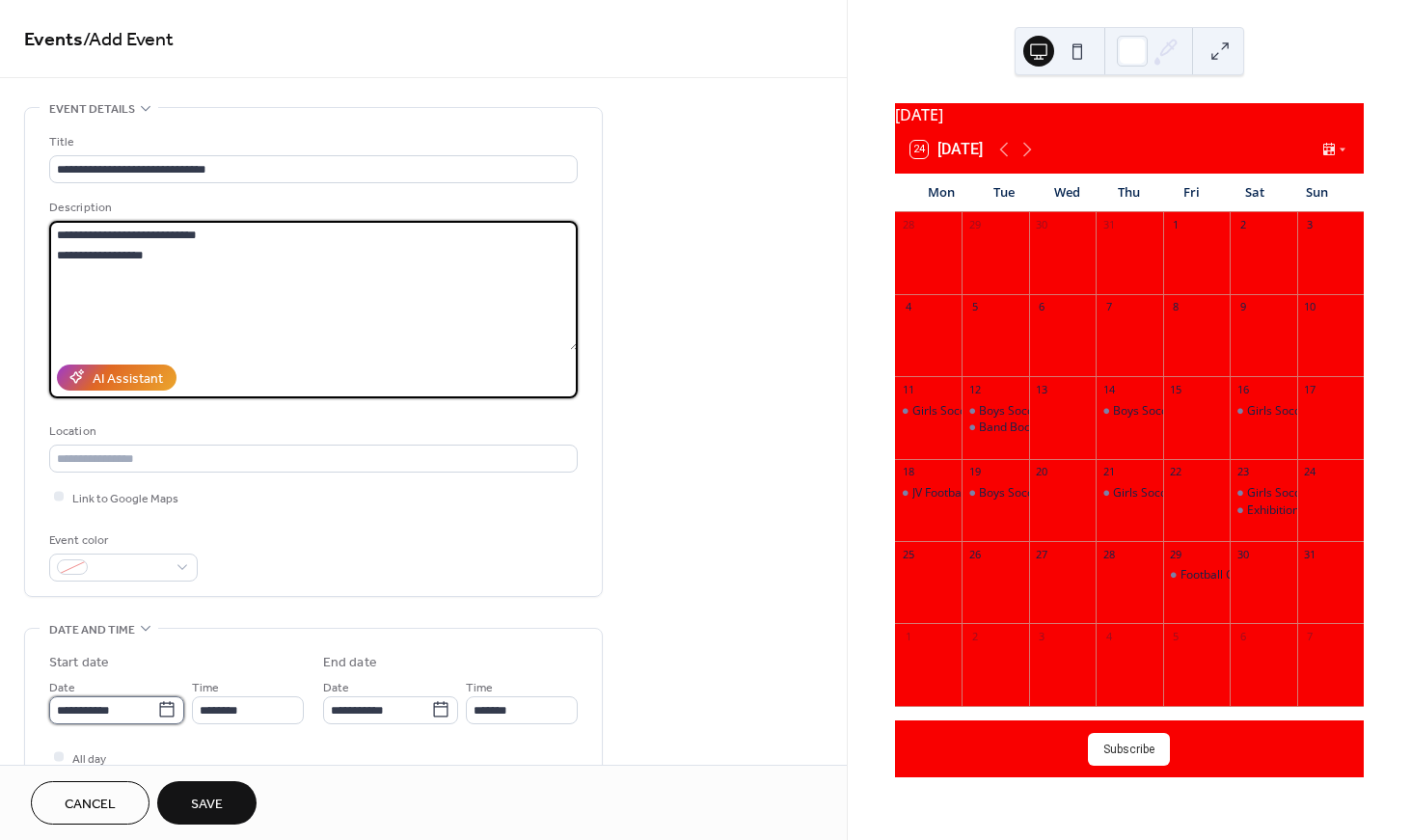 click on "**********" at bounding box center (103, 710) 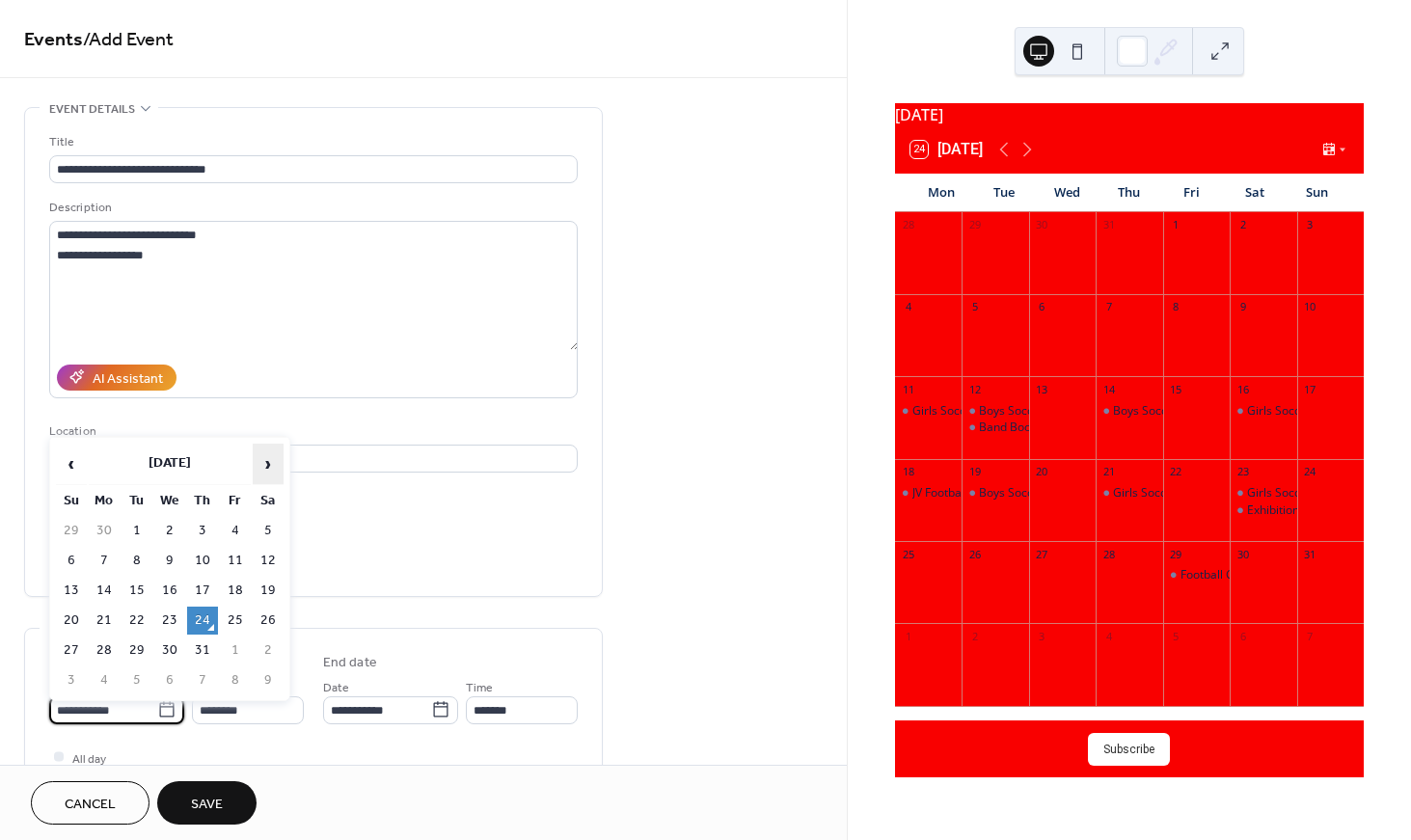 click on "›" at bounding box center (268, 464) 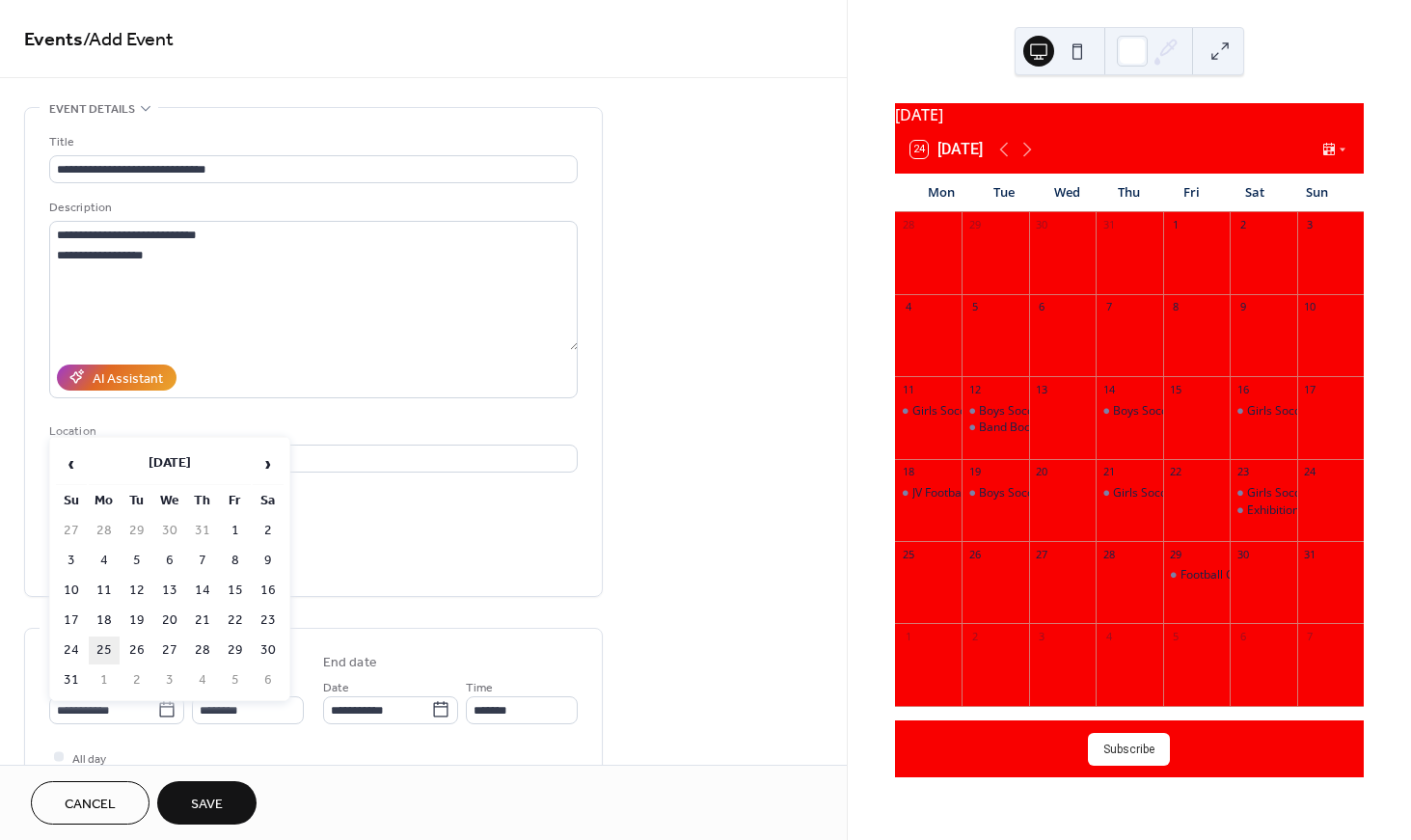 click on "25" at bounding box center (104, 650) 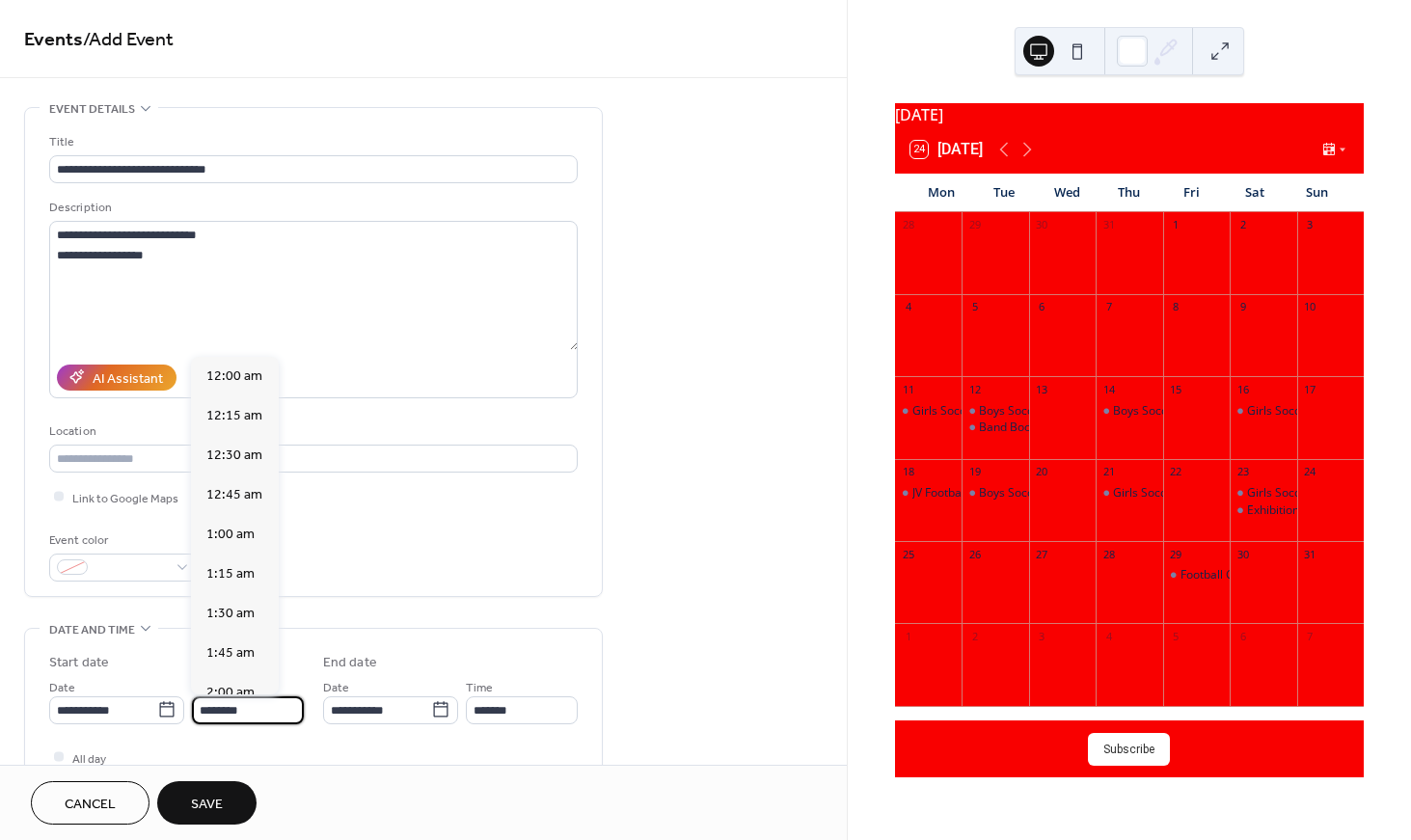 scroll, scrollTop: 0, scrollLeft: 0, axis: both 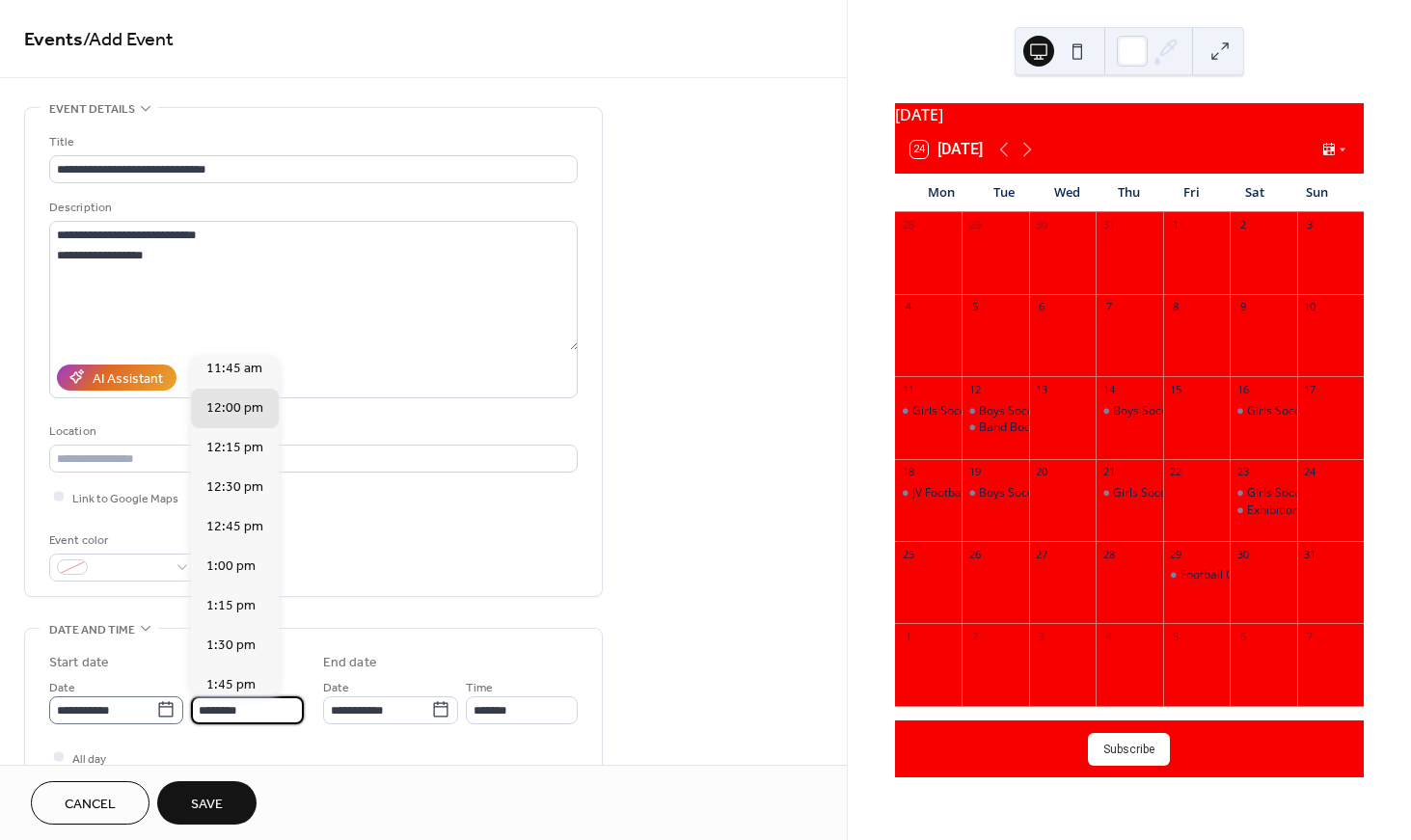 drag, startPoint x: 269, startPoint y: 711, endPoint x: 172, endPoint y: 707, distance: 97.08244 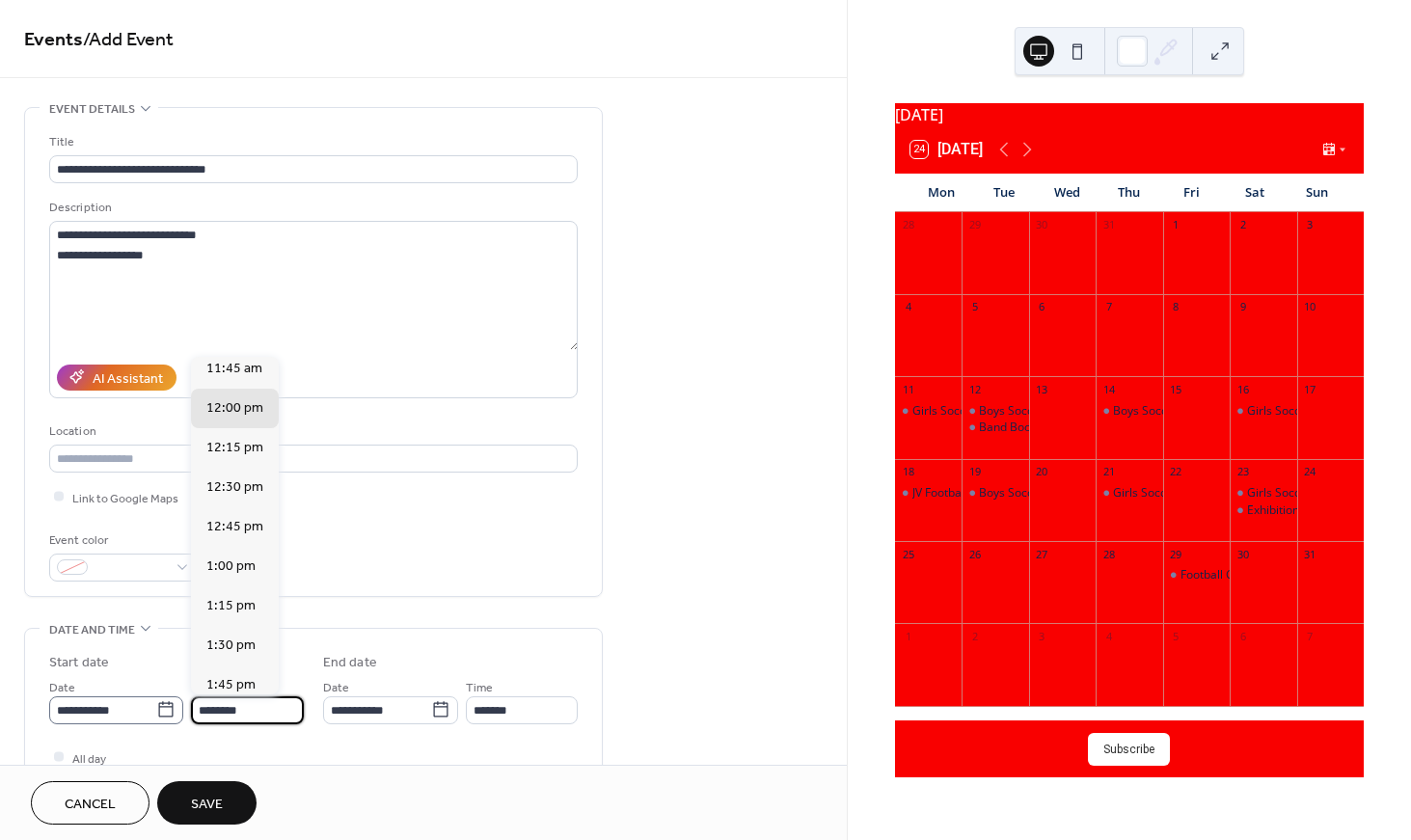 click on "**********" at bounding box center [176, 700] 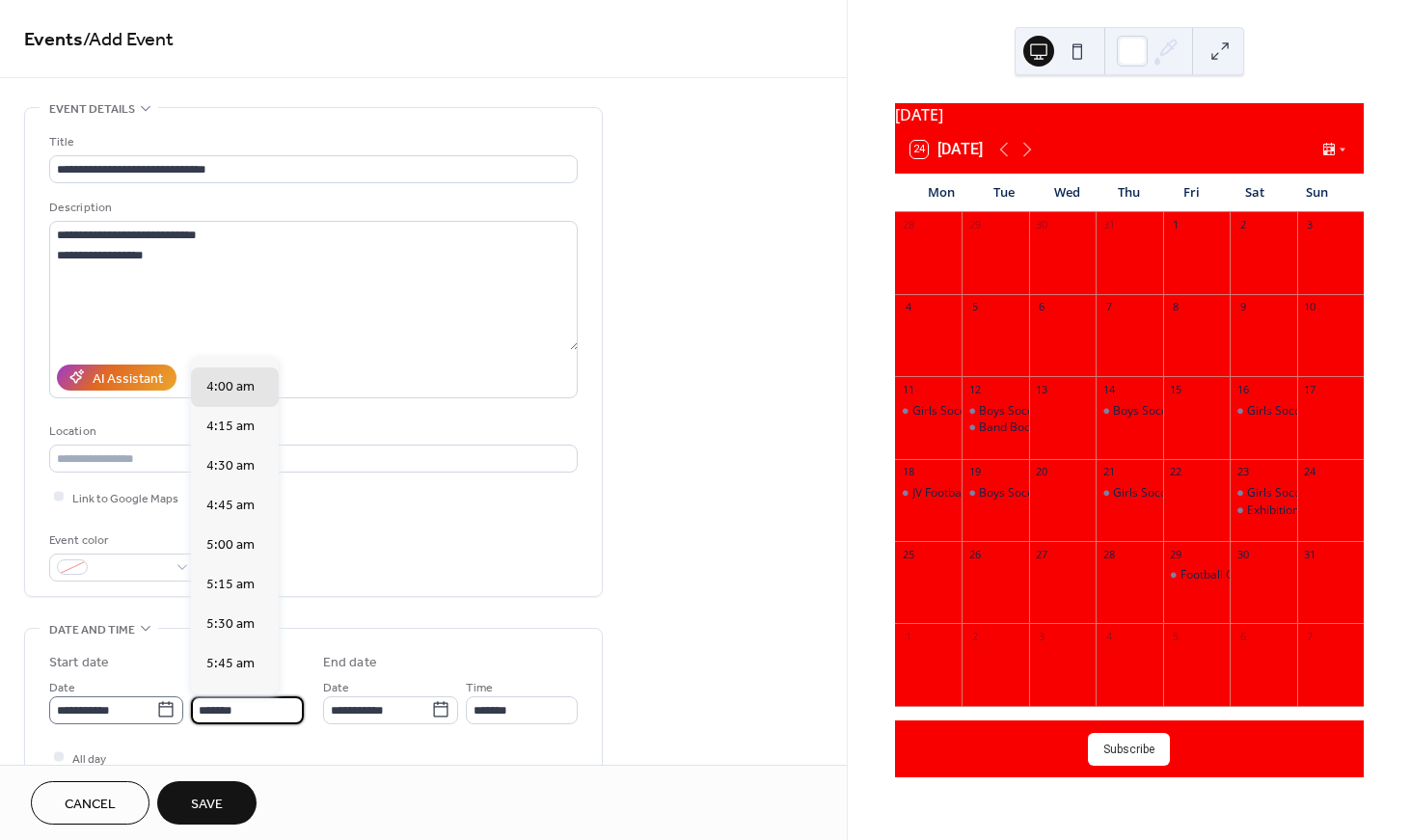 scroll, scrollTop: 2488, scrollLeft: 0, axis: vertical 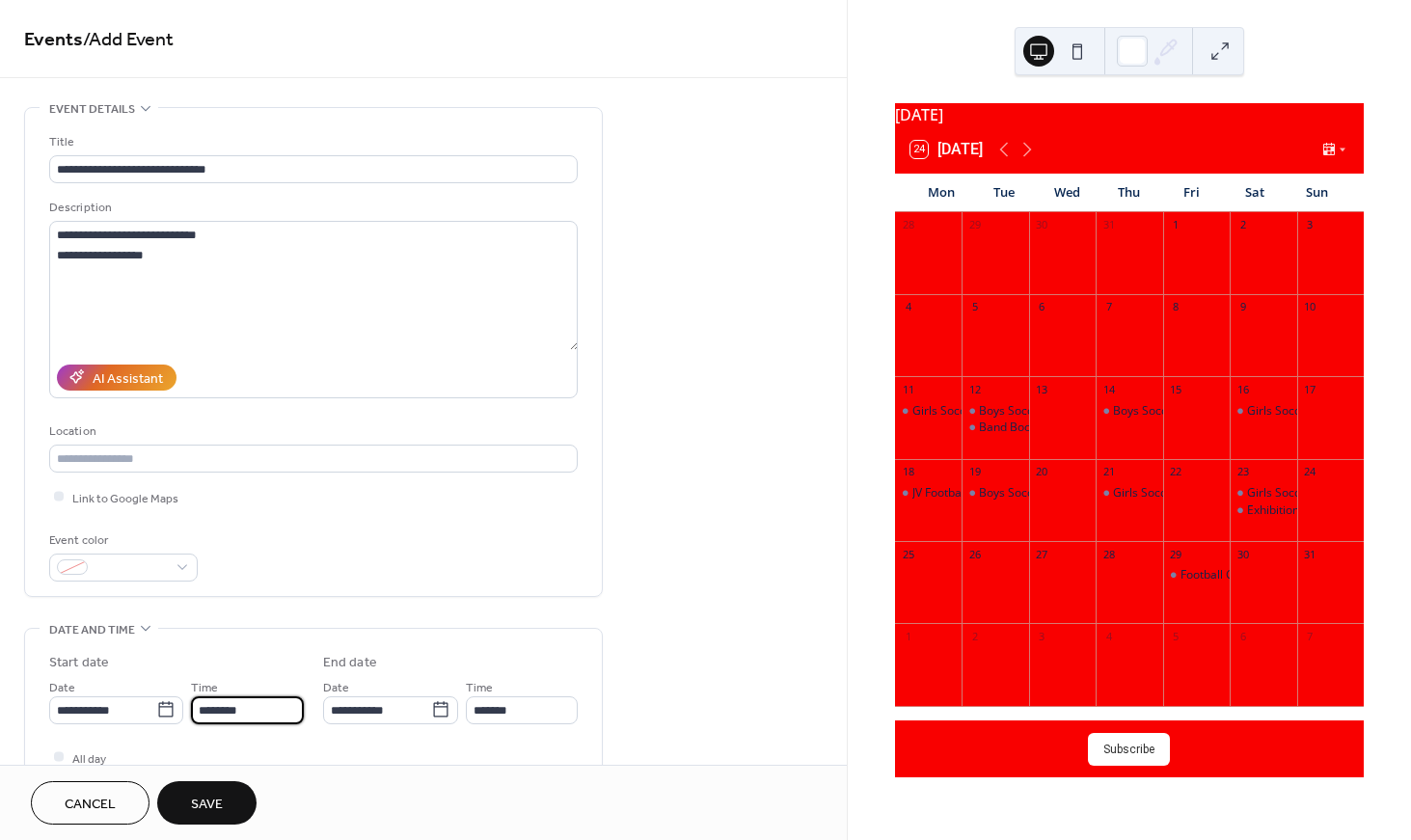 click on "********" at bounding box center [247, 710] 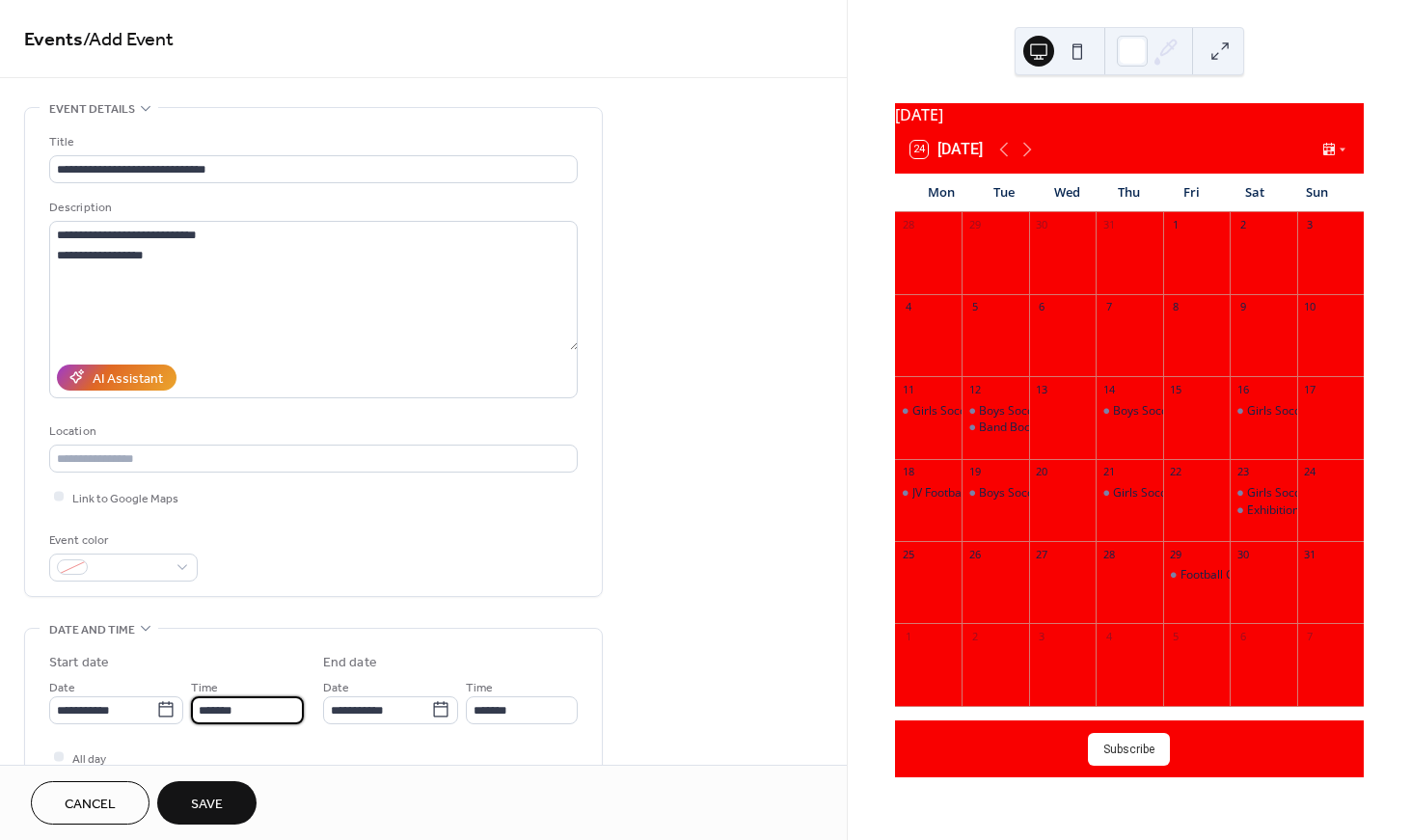 click on "Save" at bounding box center (206, 802) 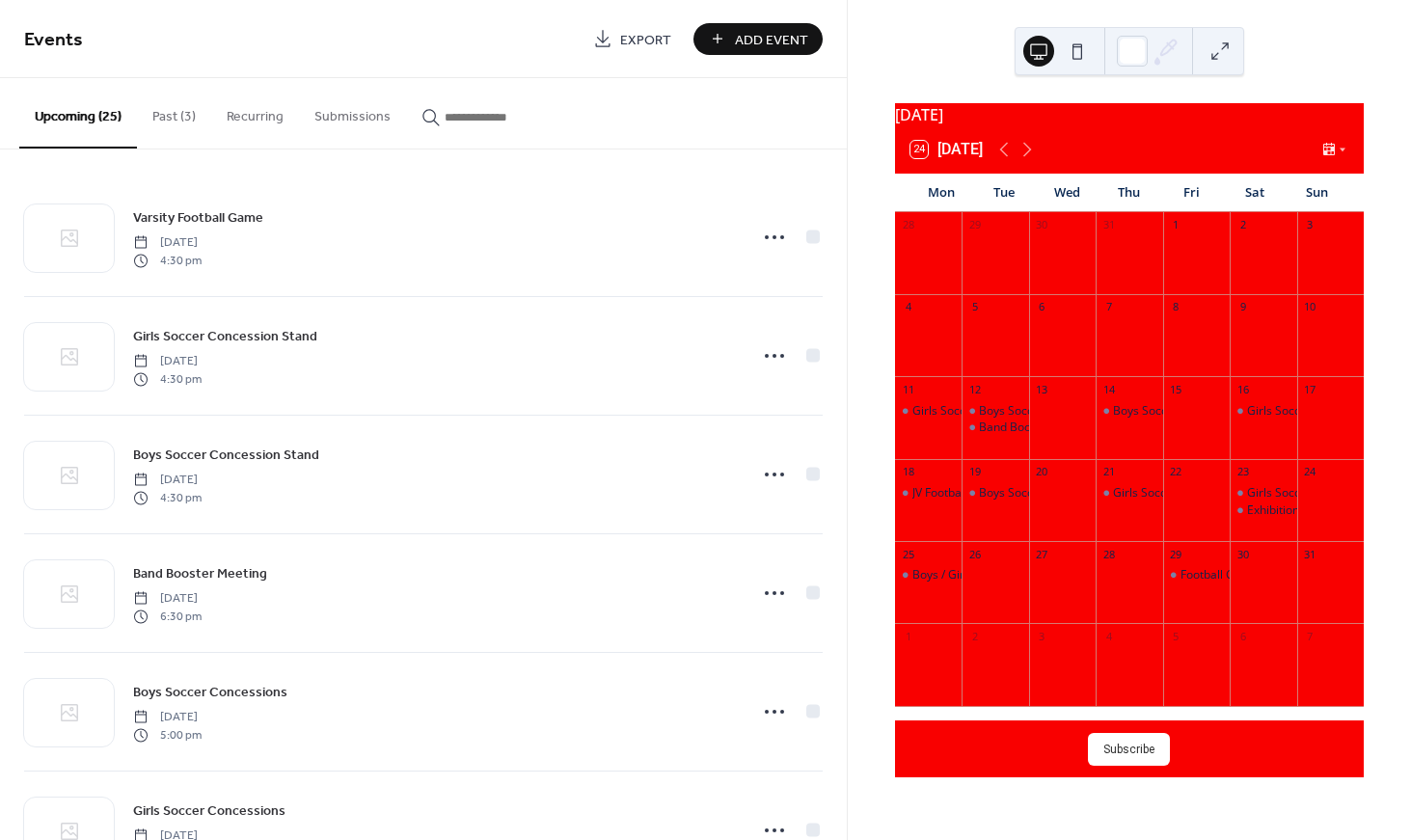 click on "Add Event" at bounding box center (772, 40) 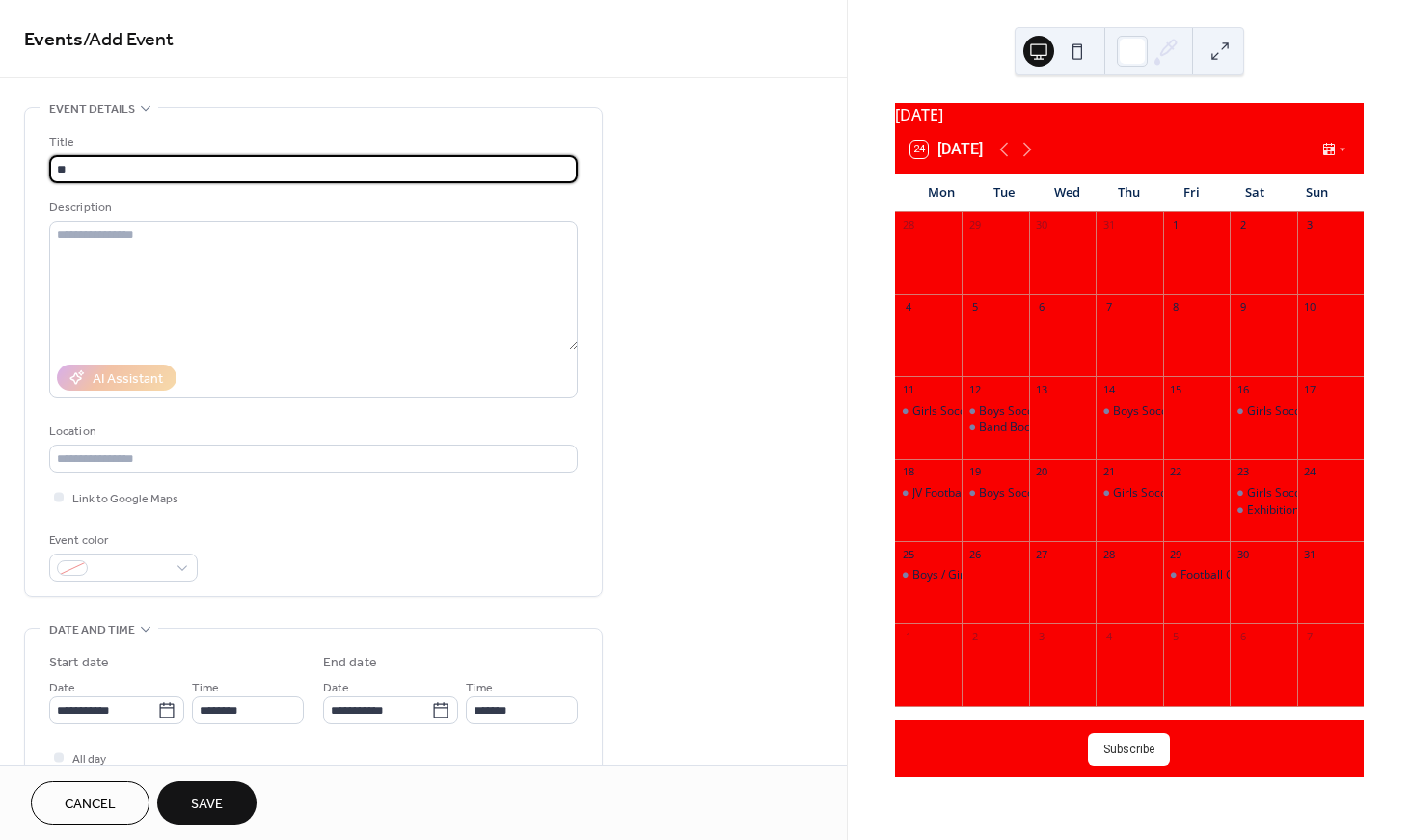 type on "*" 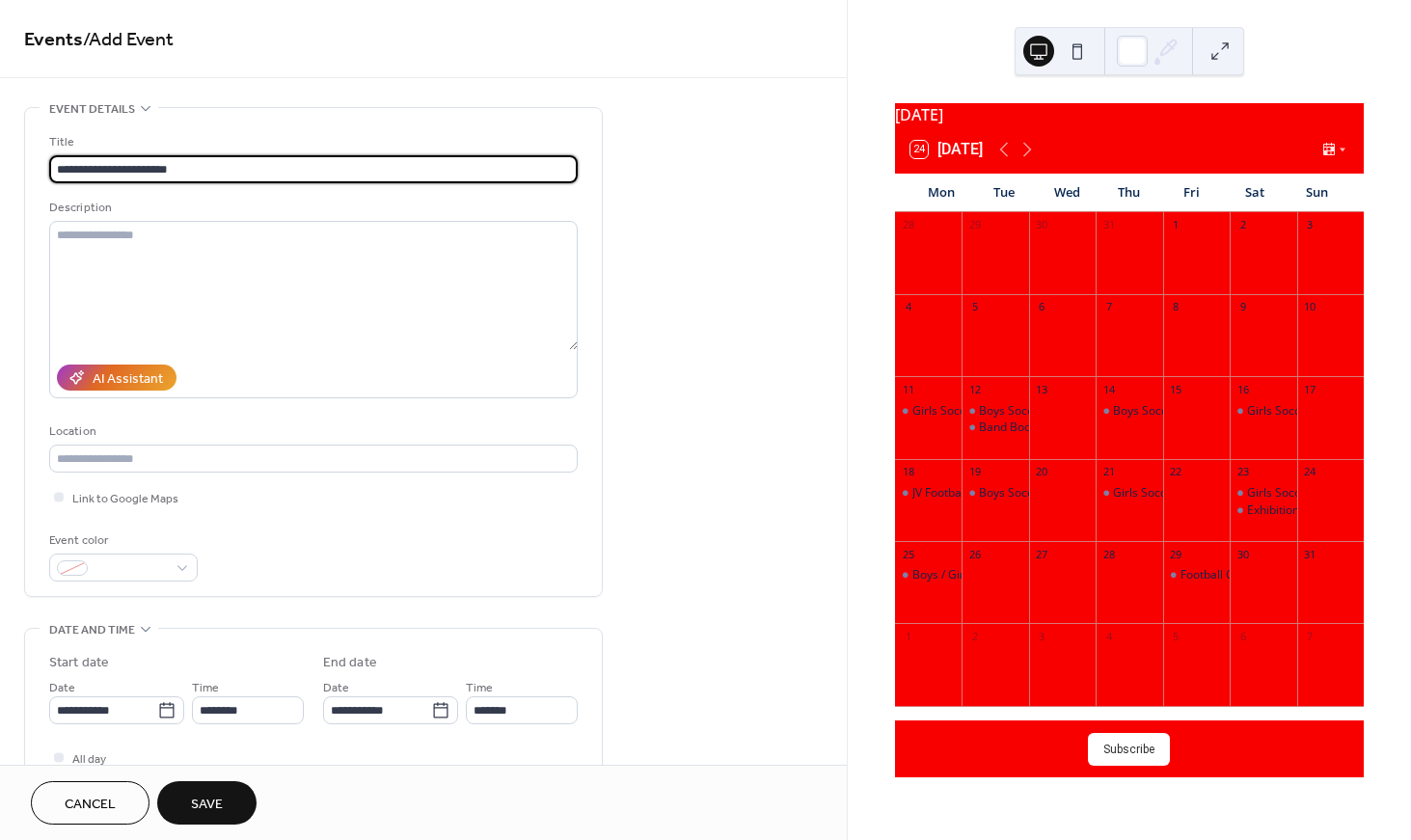 type on "**********" 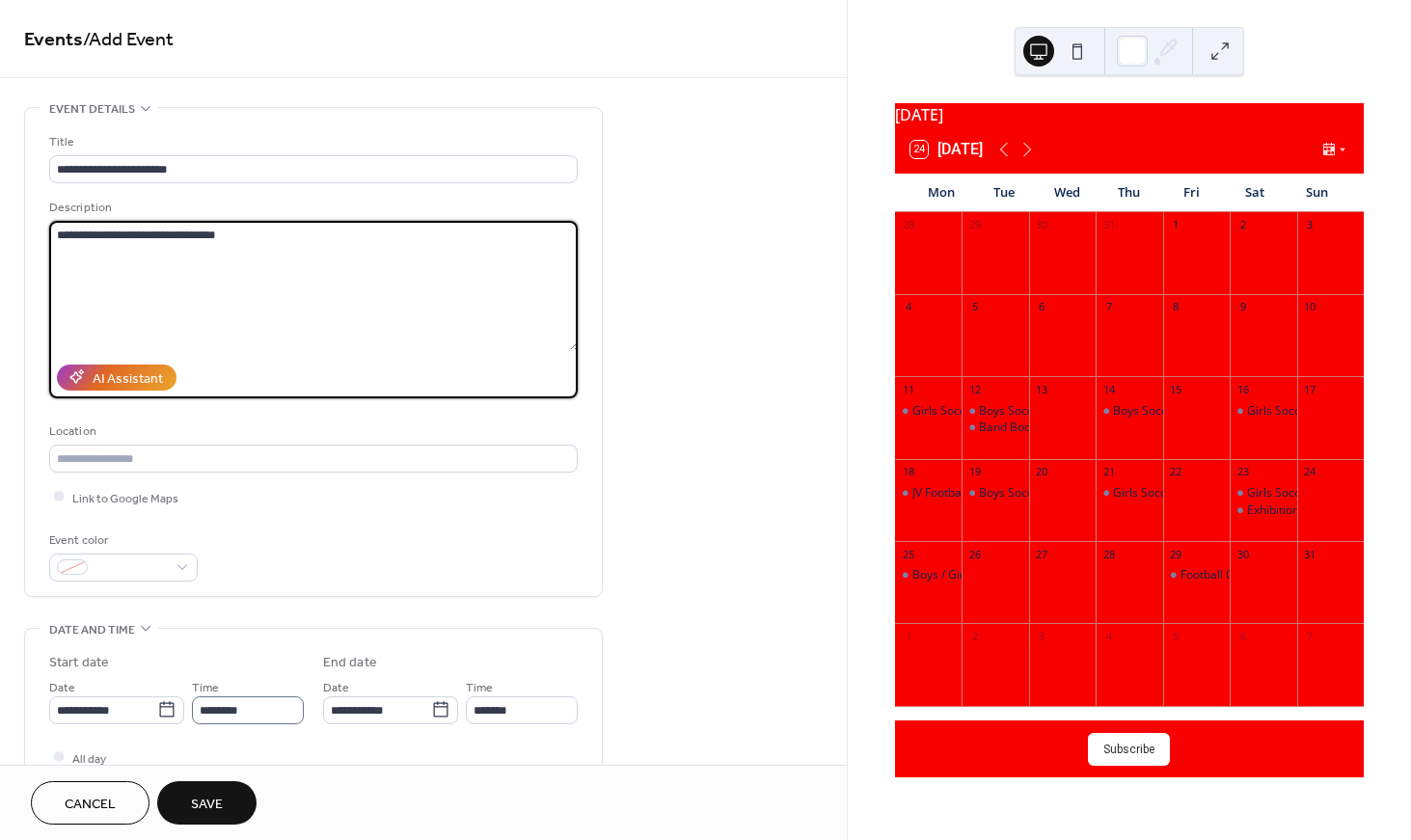 type on "**********" 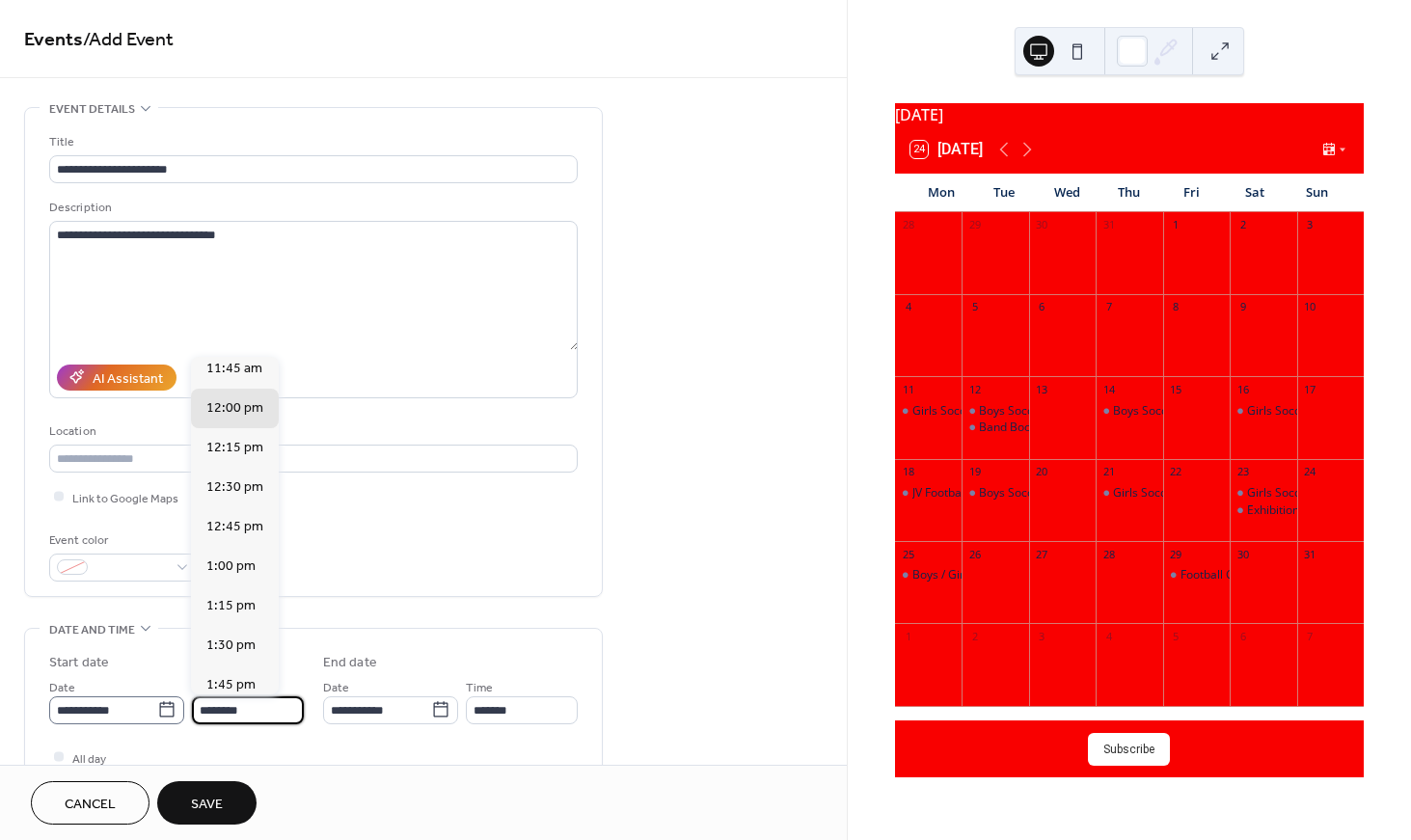drag, startPoint x: 278, startPoint y: 704, endPoint x: 165, endPoint y: 701, distance: 113.03982 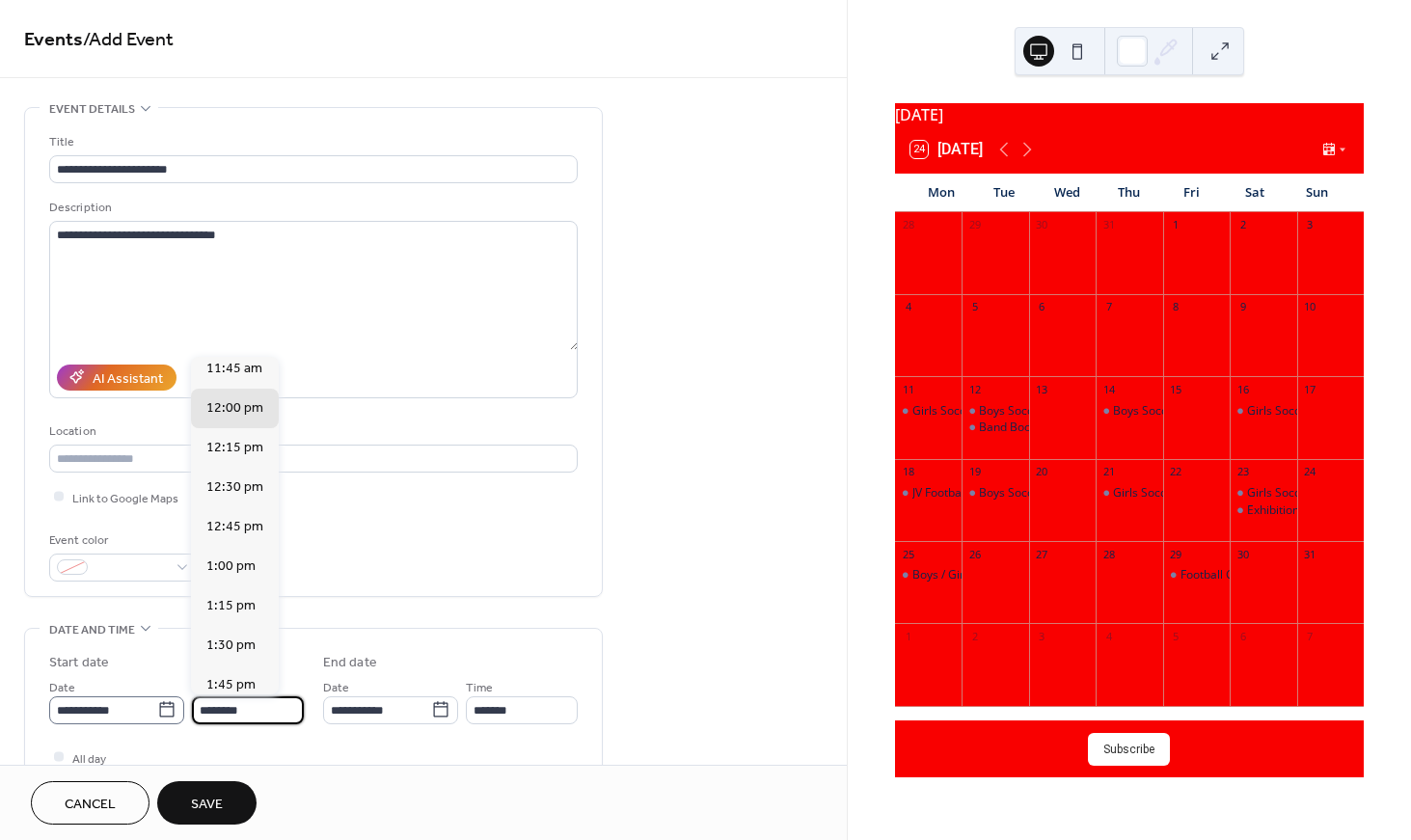 click on "**********" at bounding box center [176, 700] 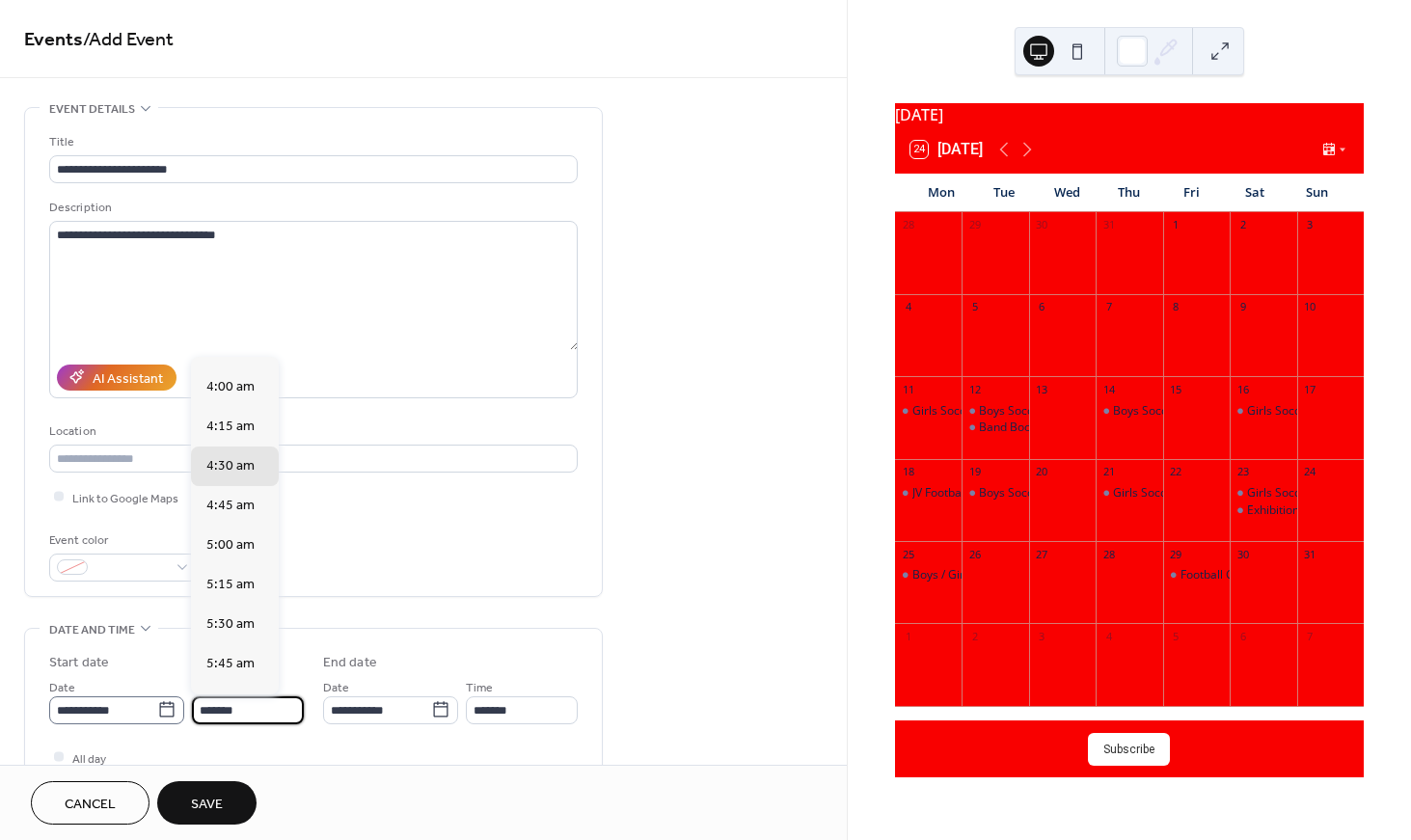scroll, scrollTop: 2566, scrollLeft: 0, axis: vertical 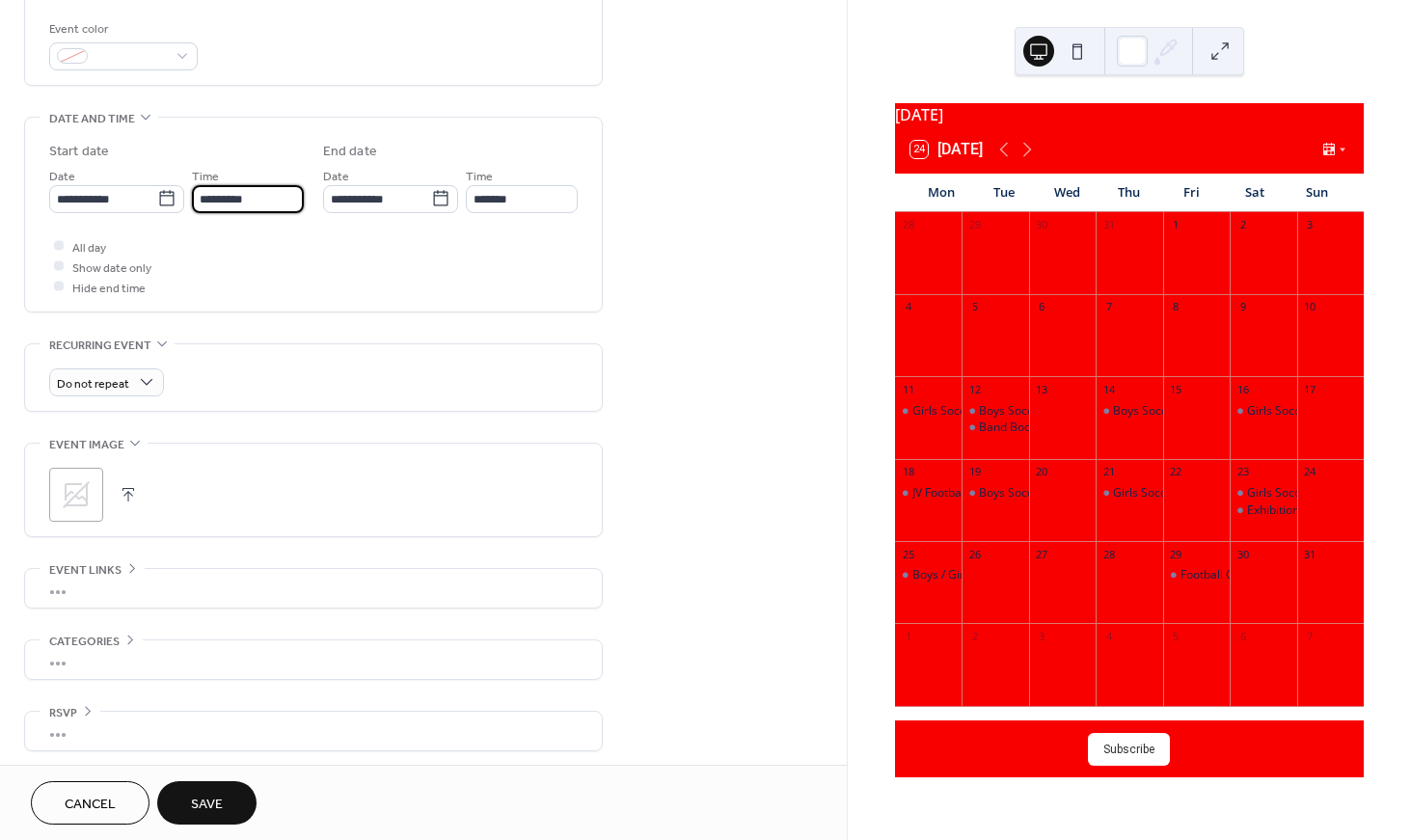 type on "*******" 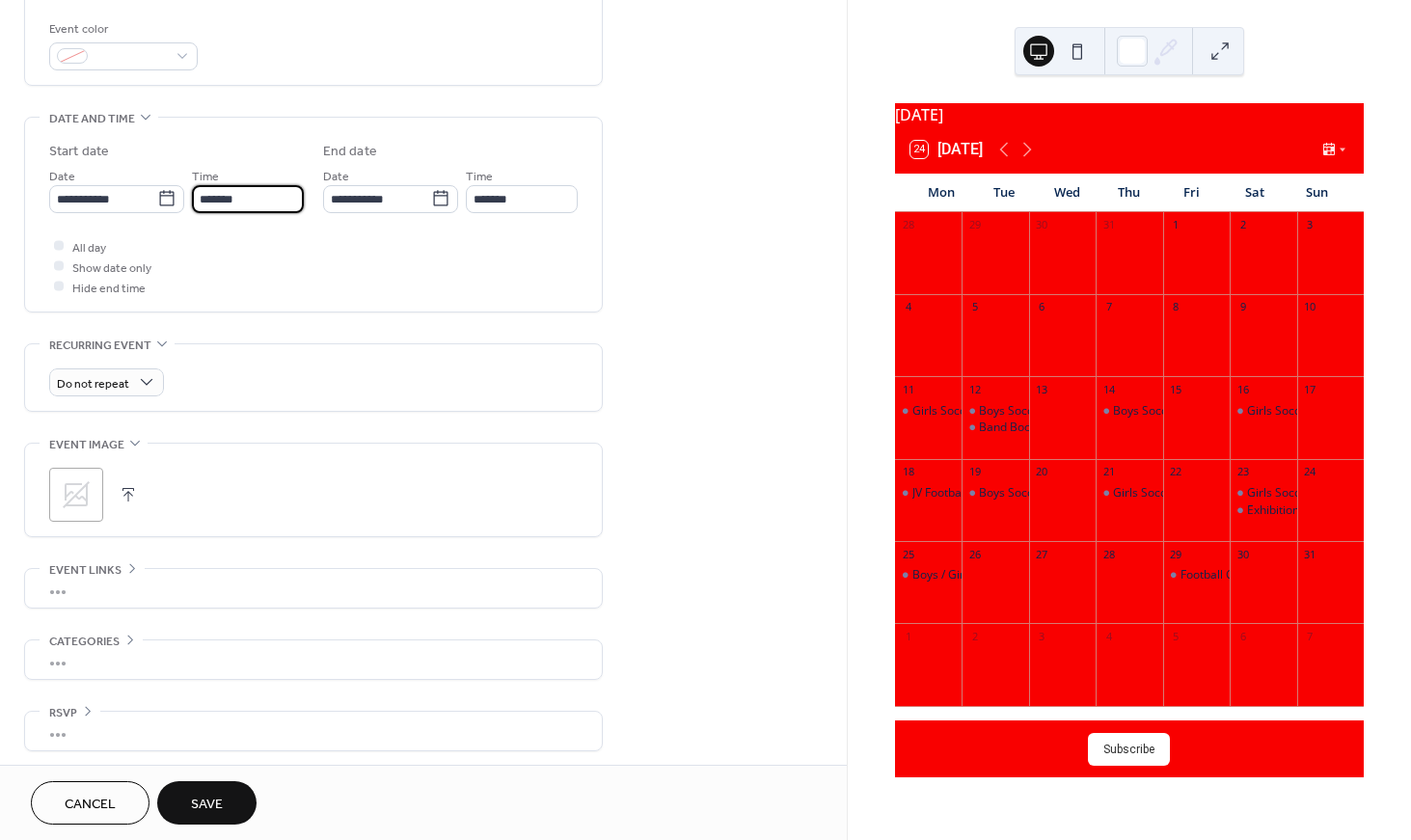 click on "**********" at bounding box center (313, 214) 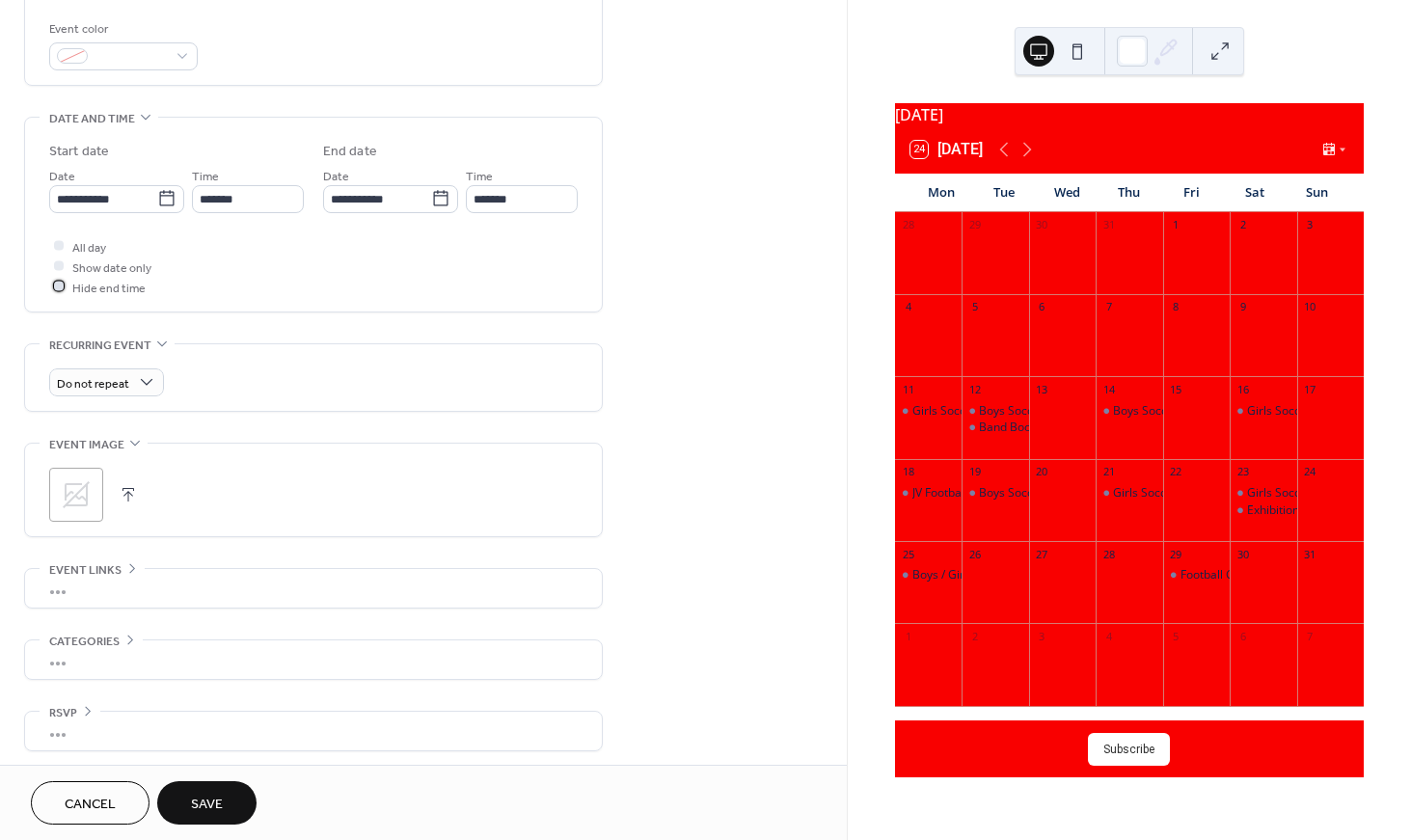 click on "Hide end time" at bounding box center (109, 287) 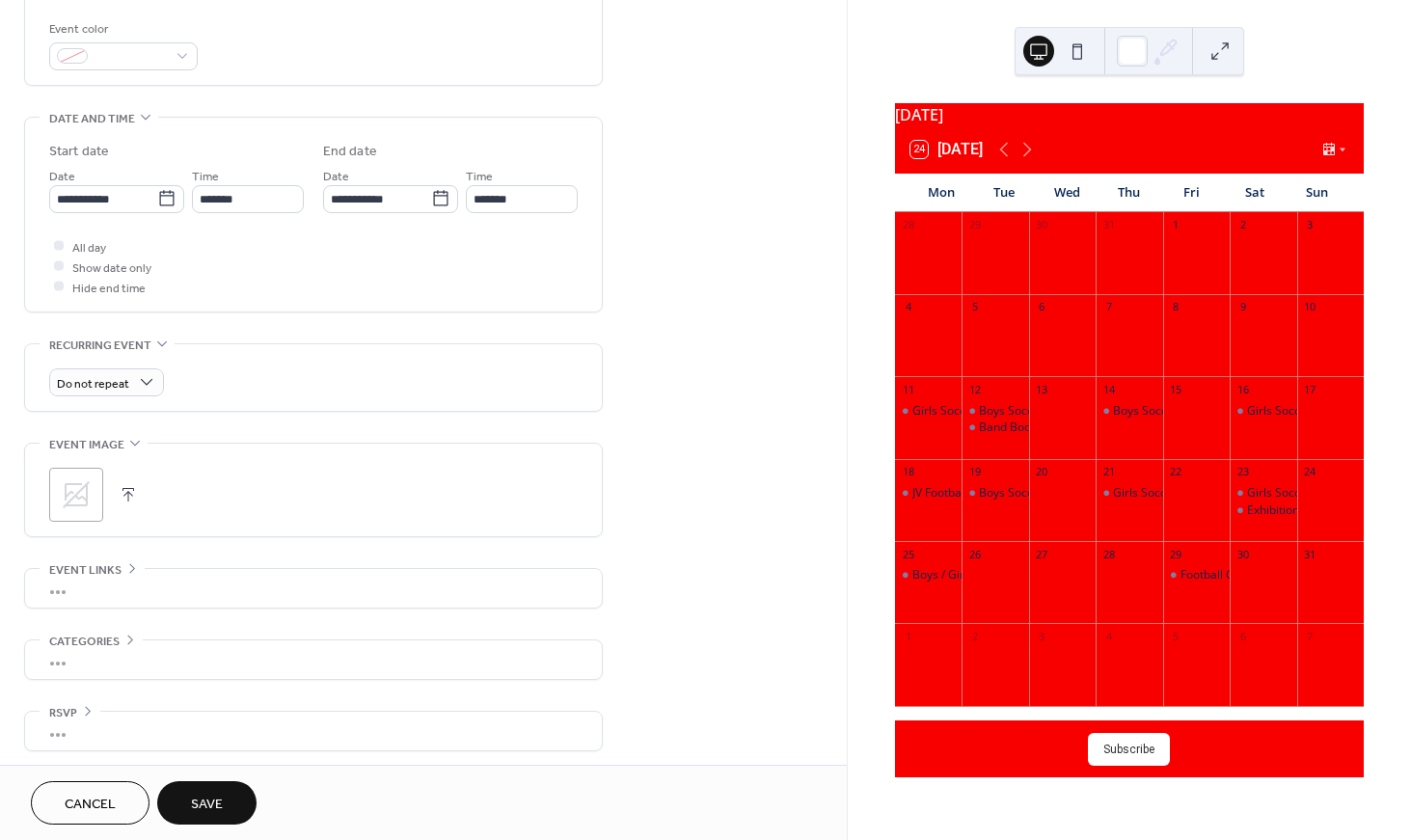 click on "Save" at bounding box center [206, 802] 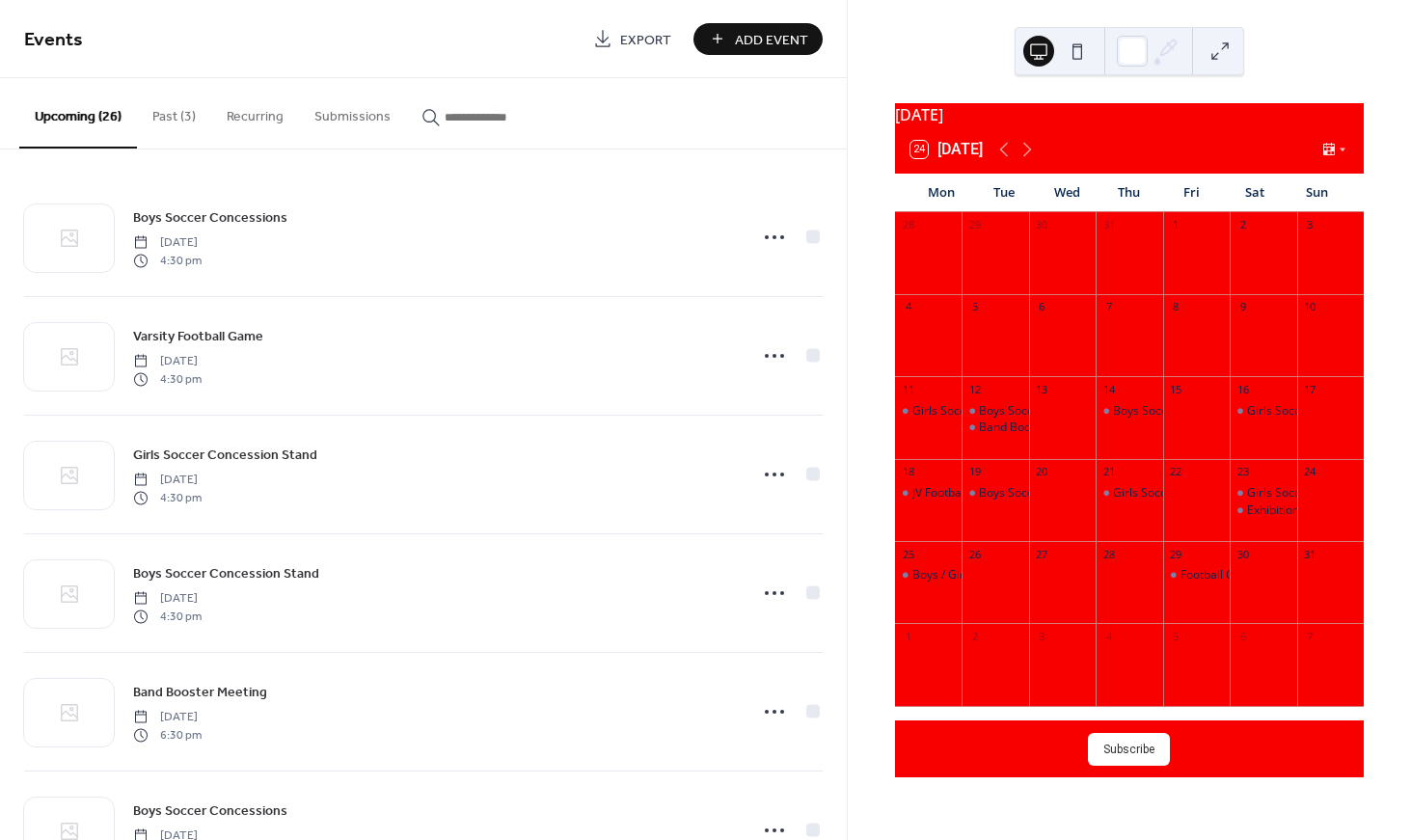 click on "Add Event" at bounding box center [772, 40] 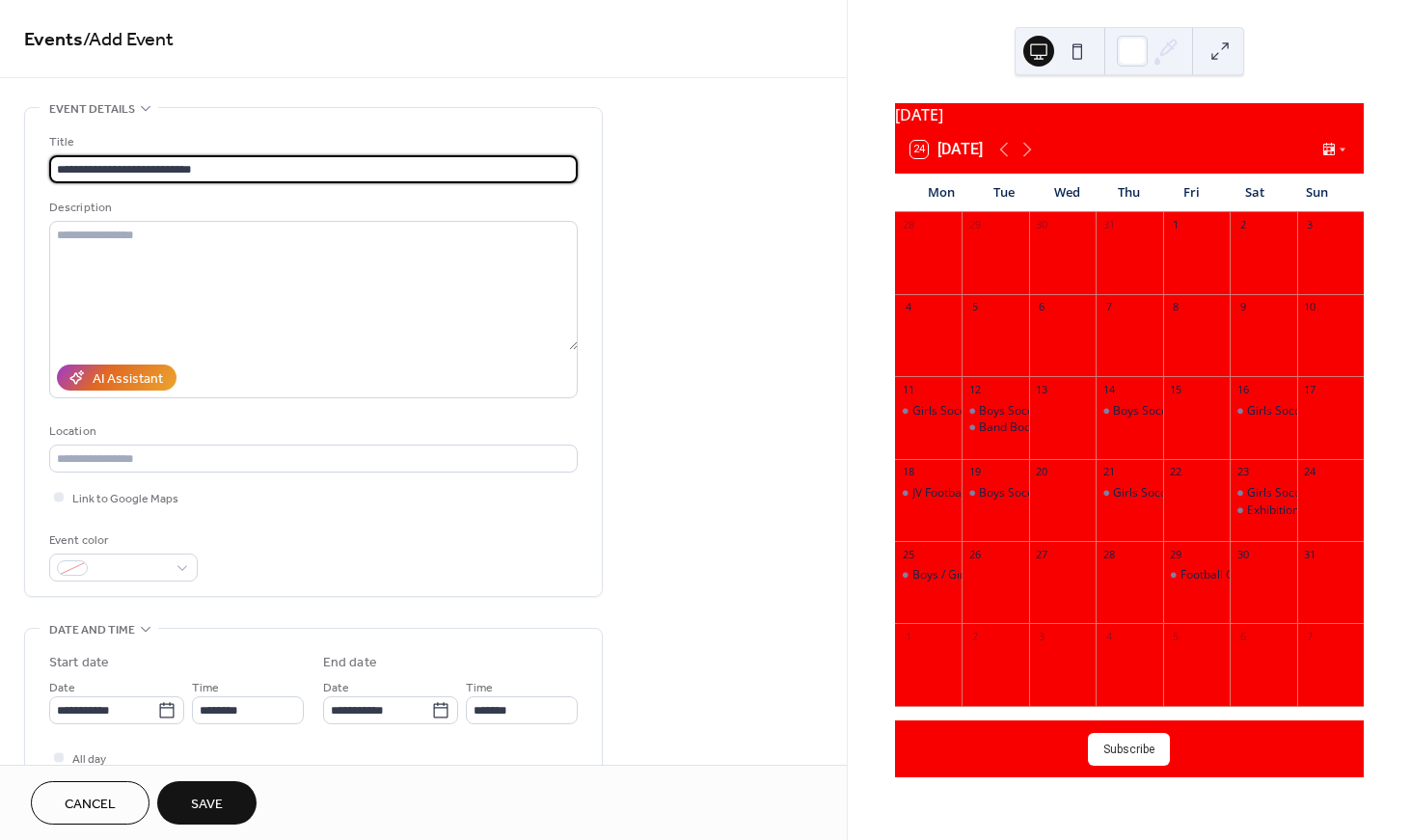 type on "**********" 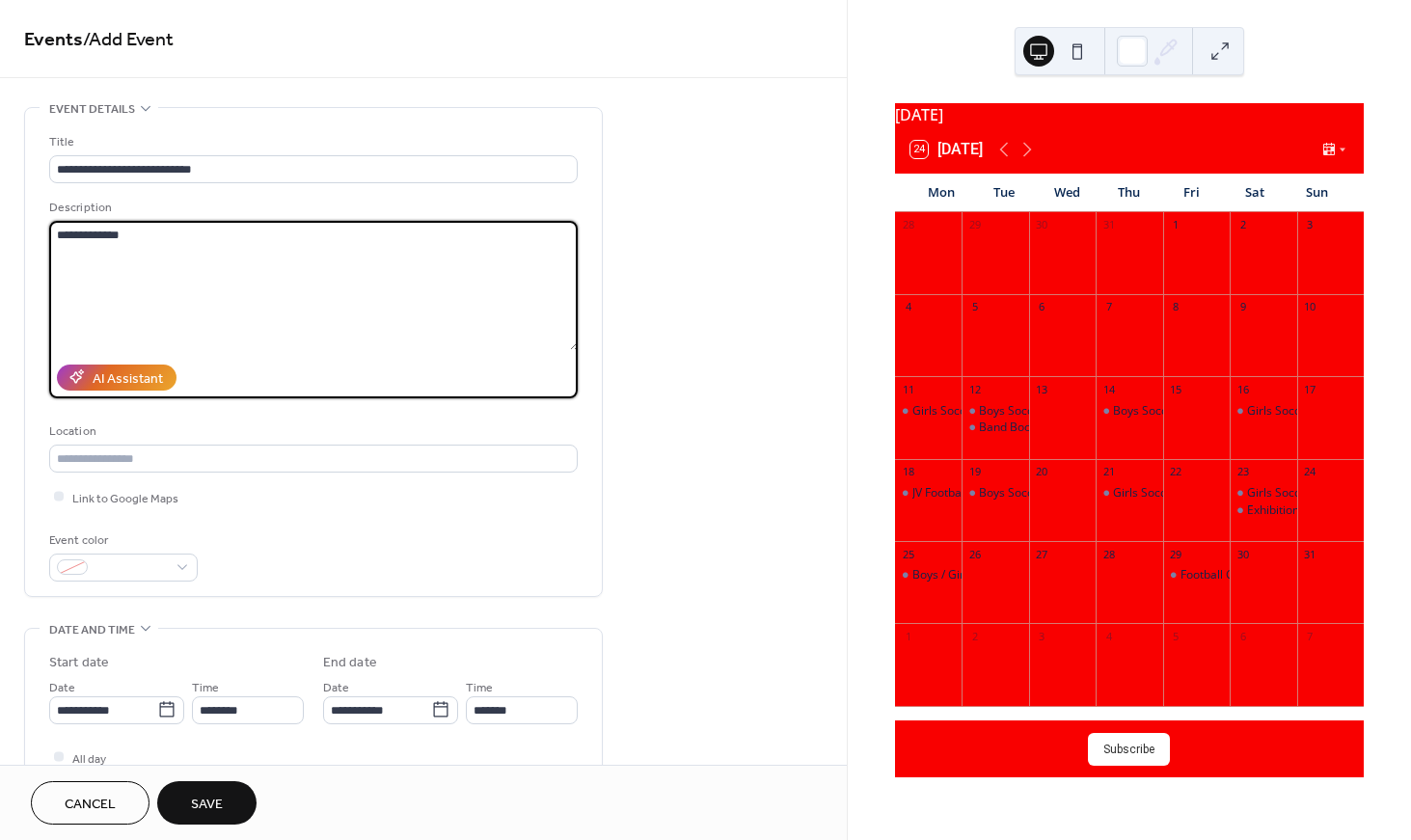 type on "**********" 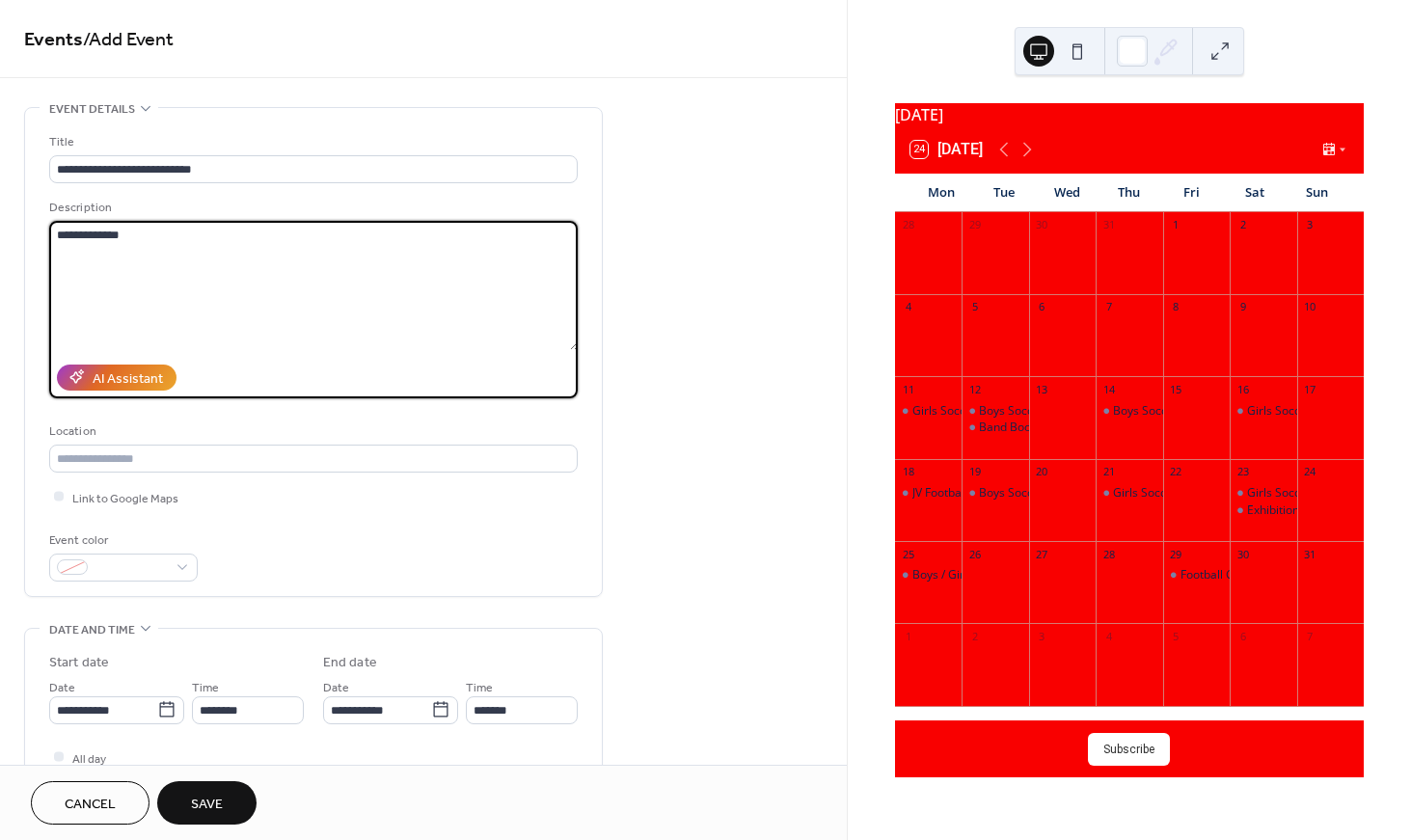 type 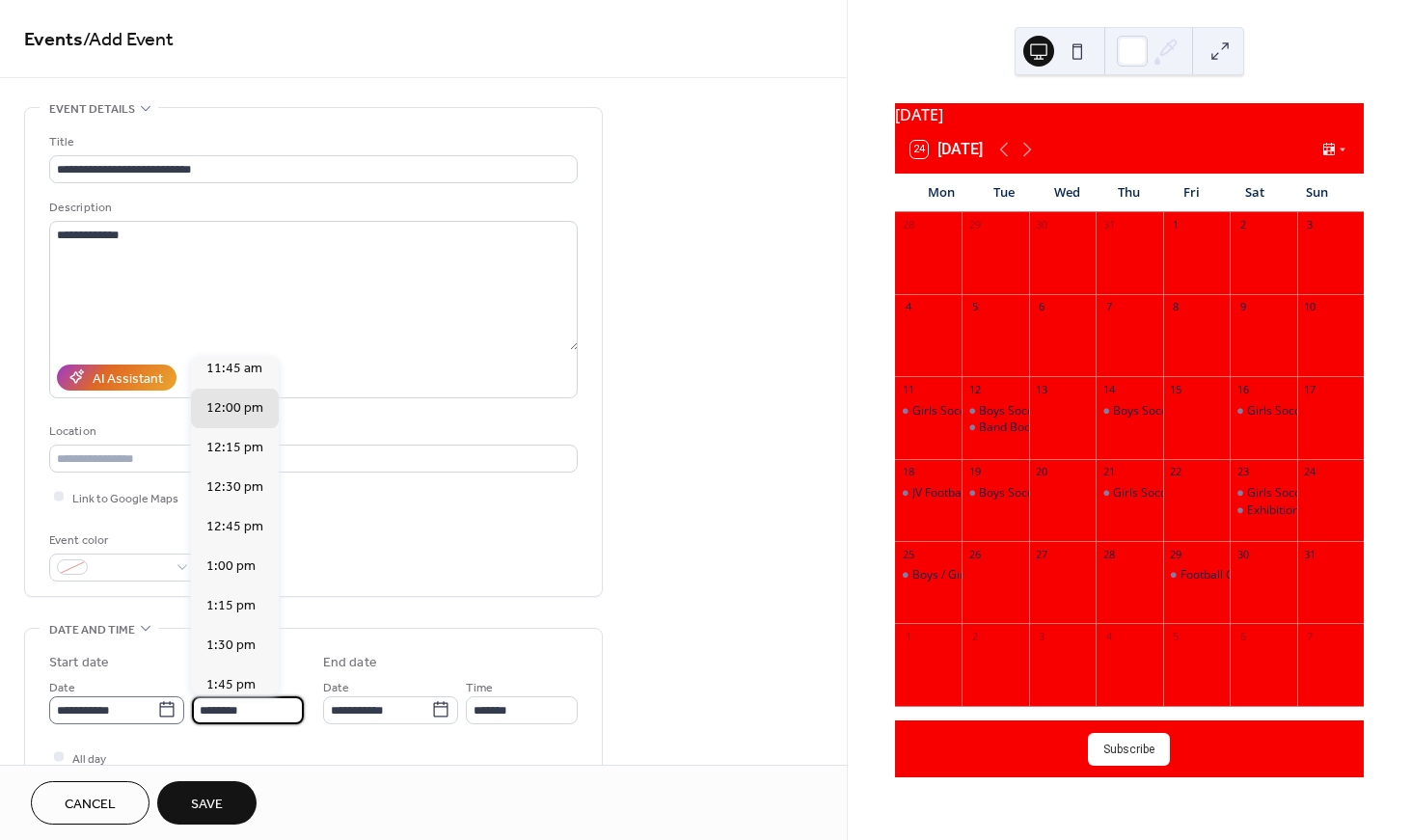 drag, startPoint x: 254, startPoint y: 707, endPoint x: 174, endPoint y: 707, distance: 80 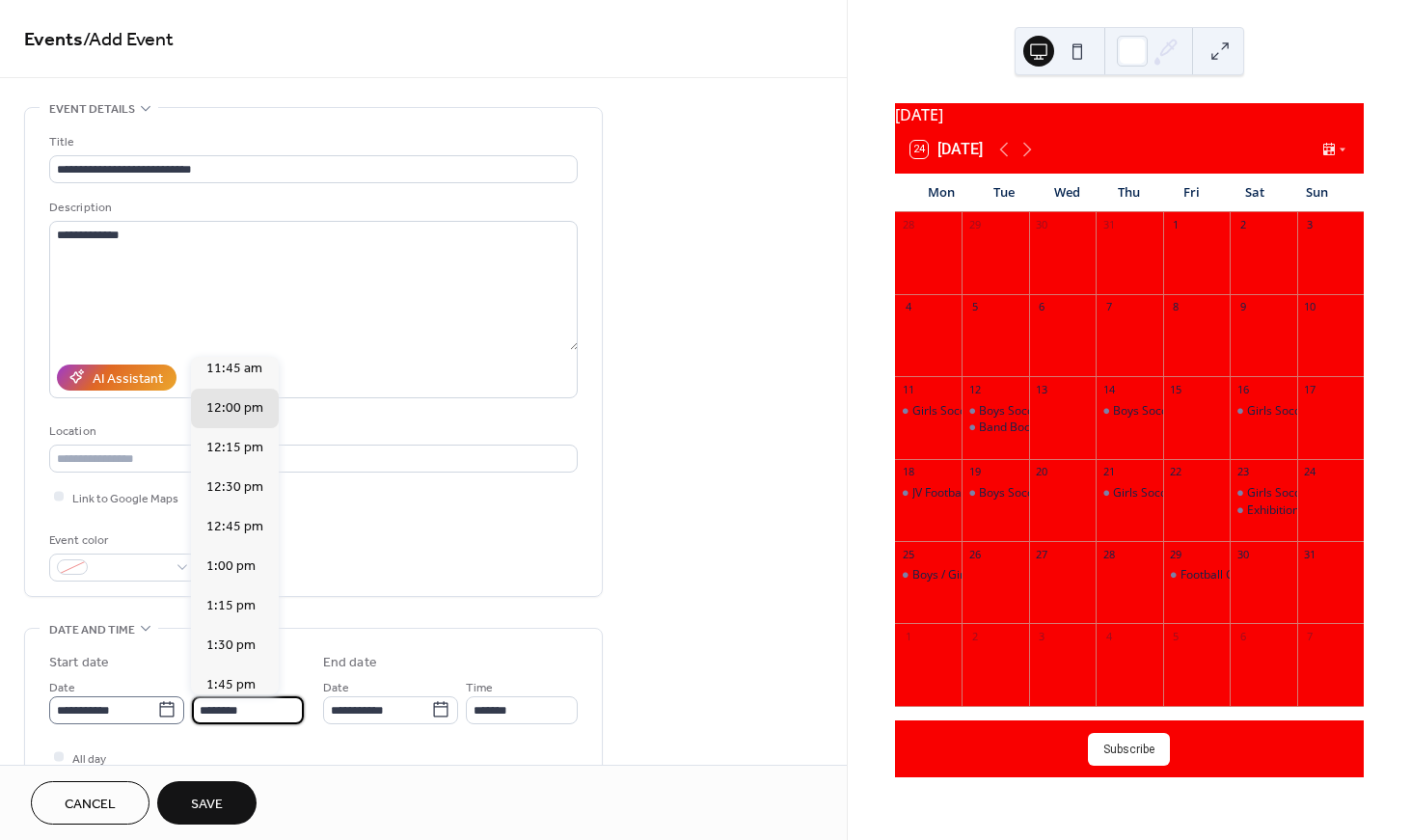 click on "**********" at bounding box center [176, 700] 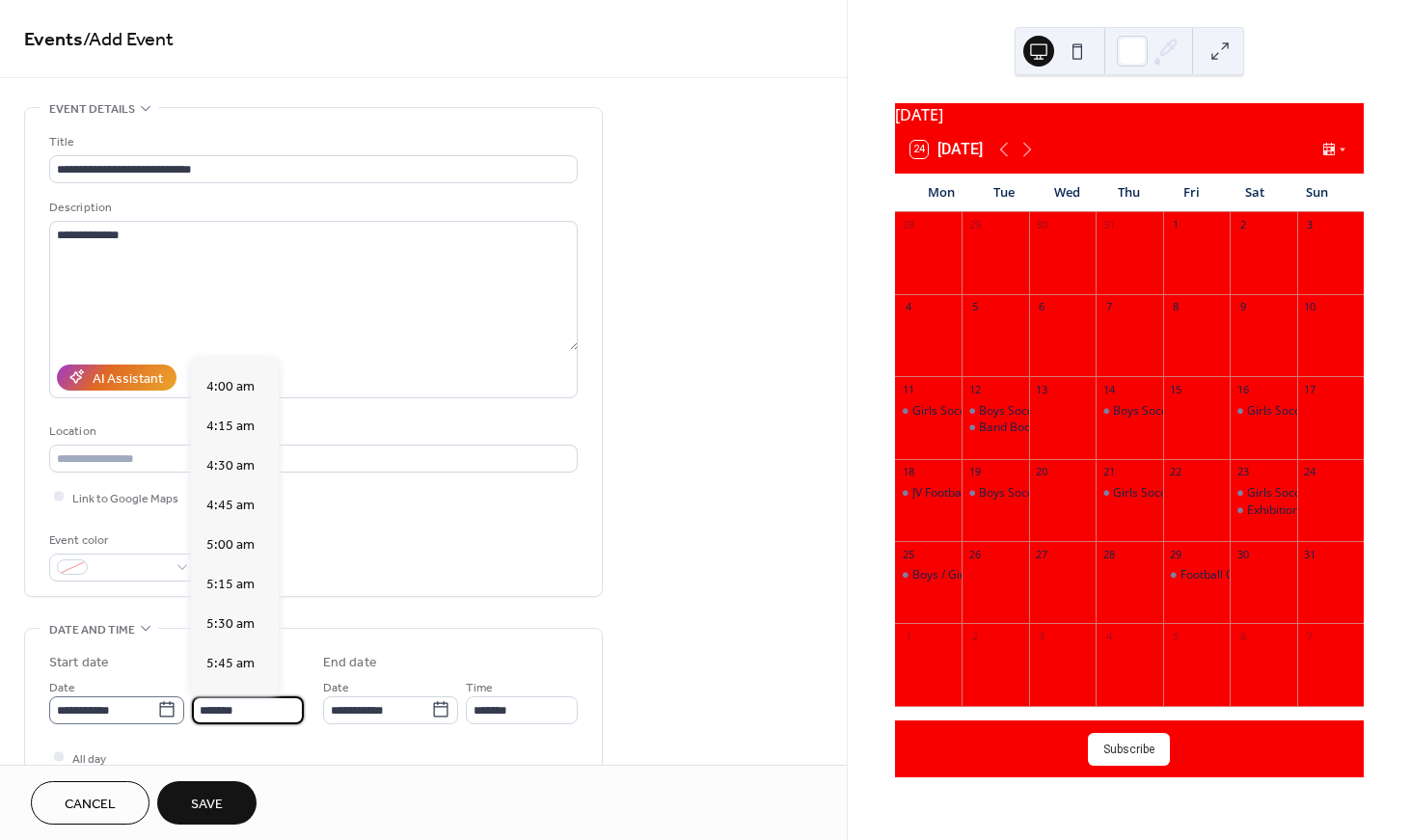 scroll, scrollTop: 2566, scrollLeft: 0, axis: vertical 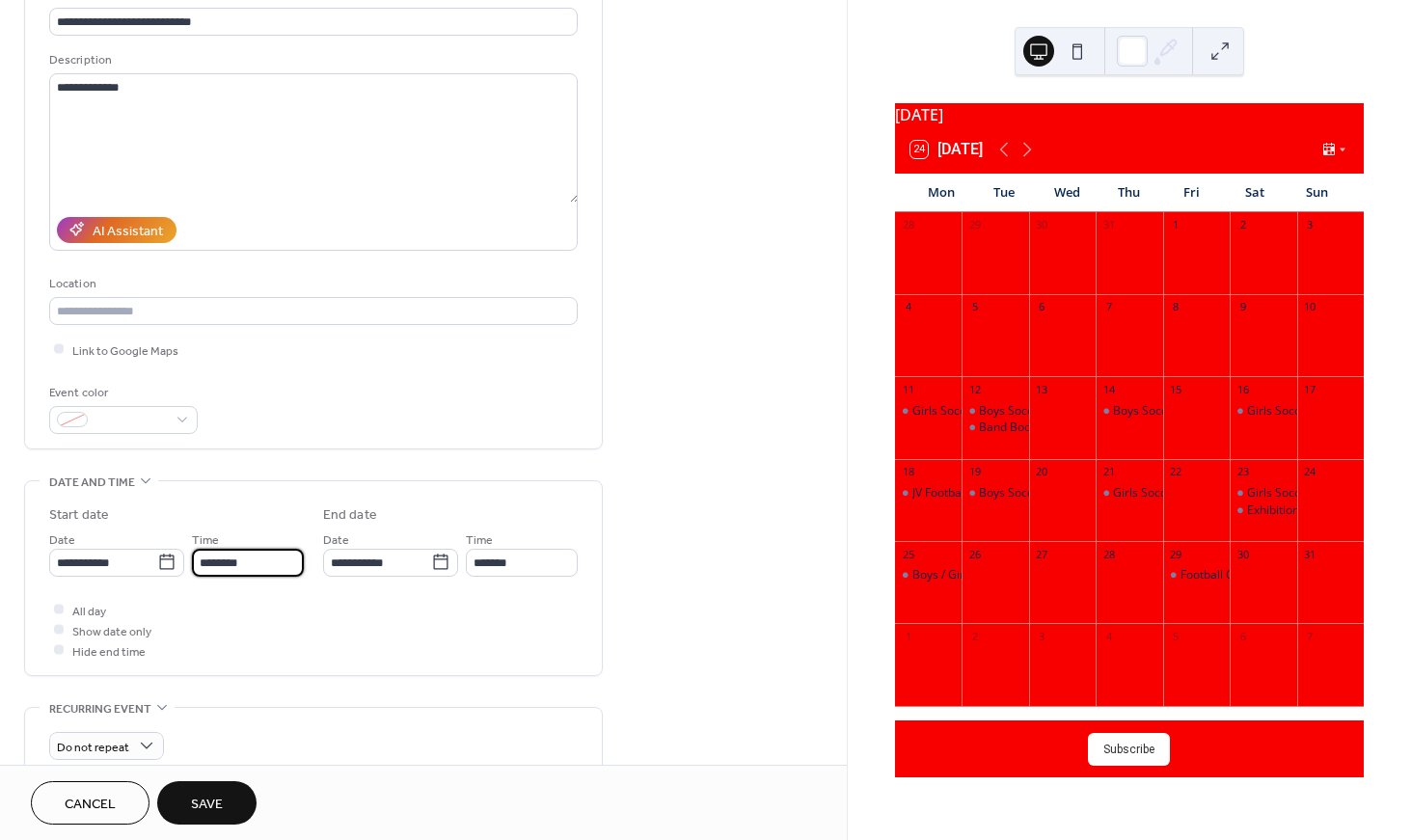 type on "*******" 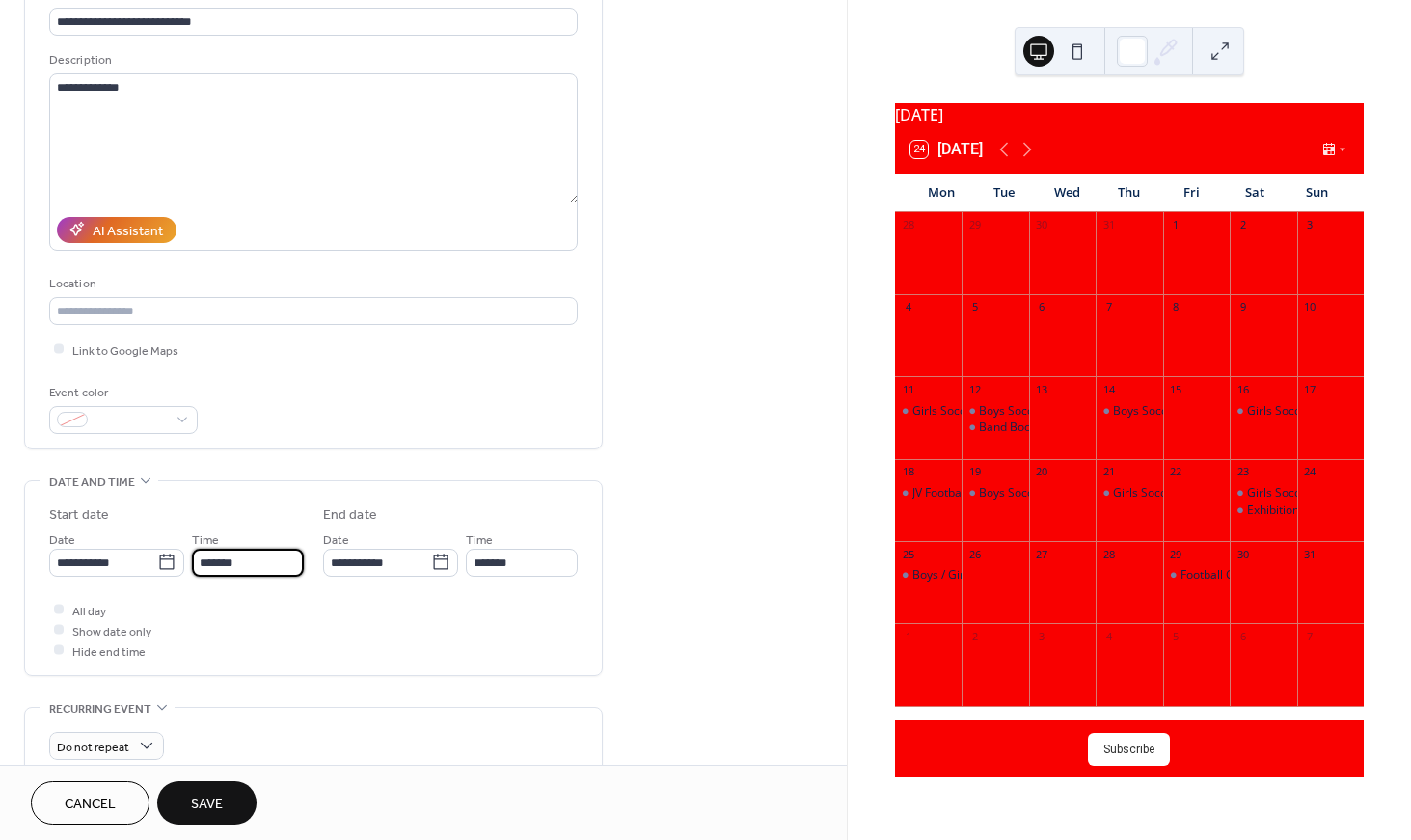 type on "*******" 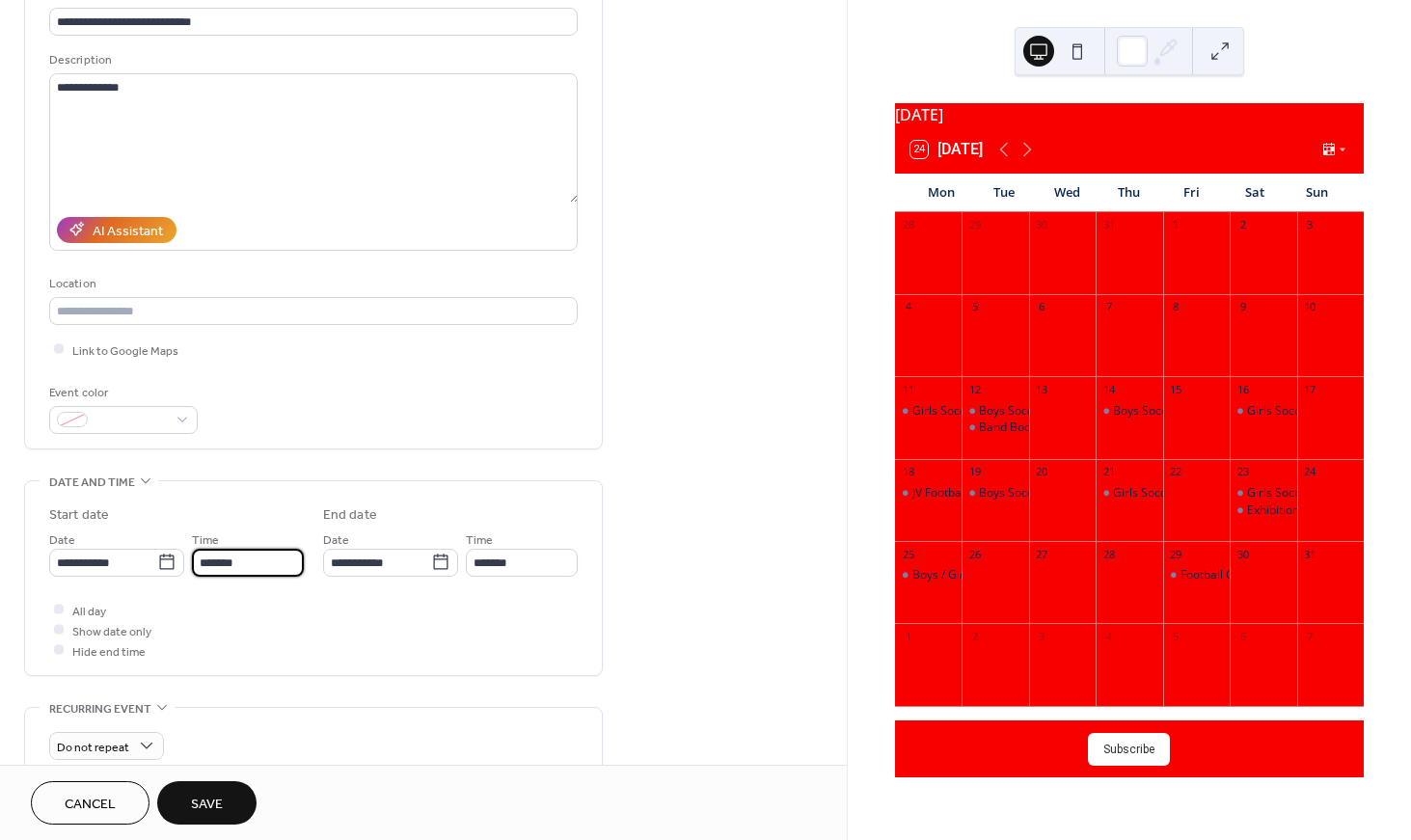 click on "All day Show date only Hide end time" at bounding box center [313, 630] 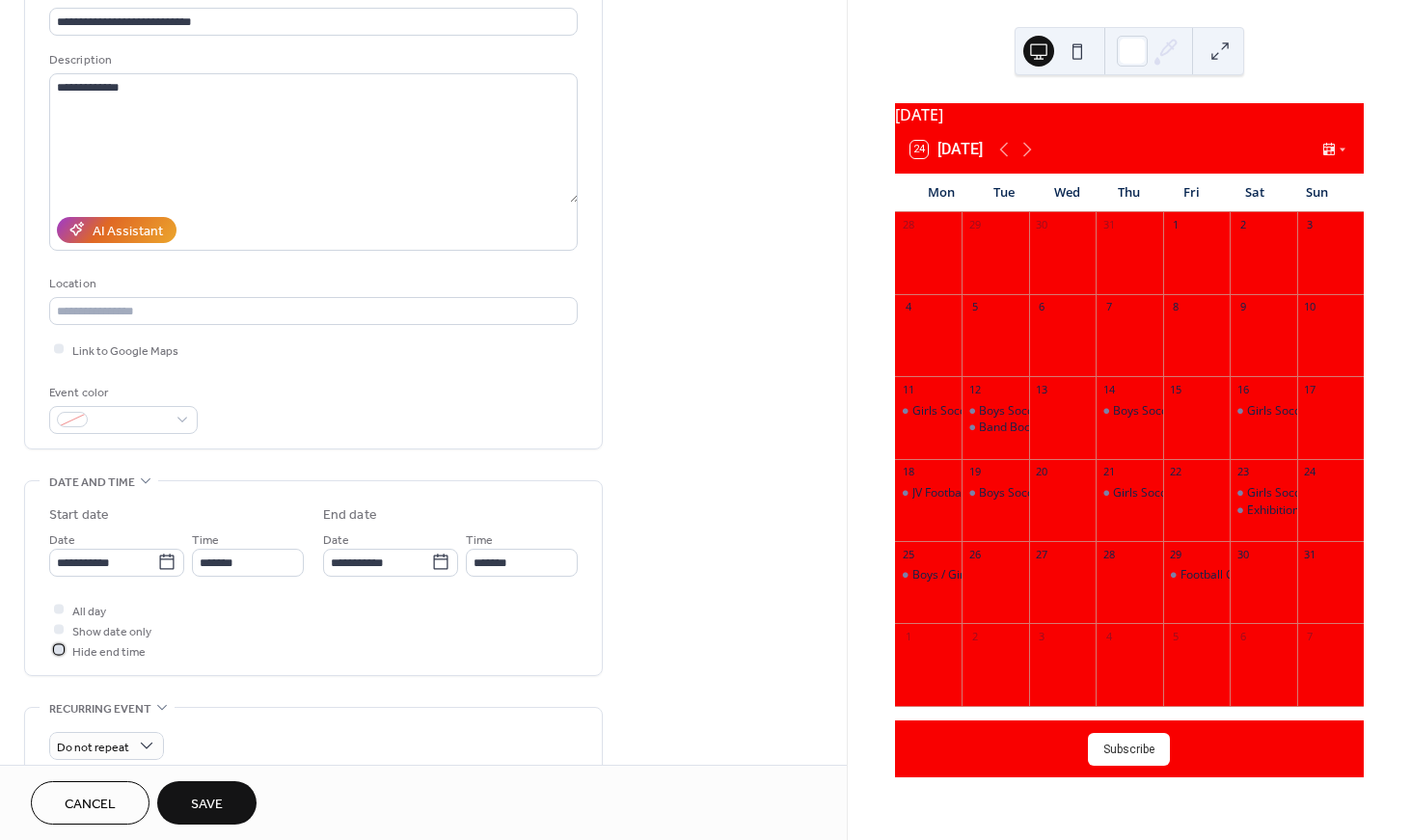 click on "Hide end time" at bounding box center [109, 651] 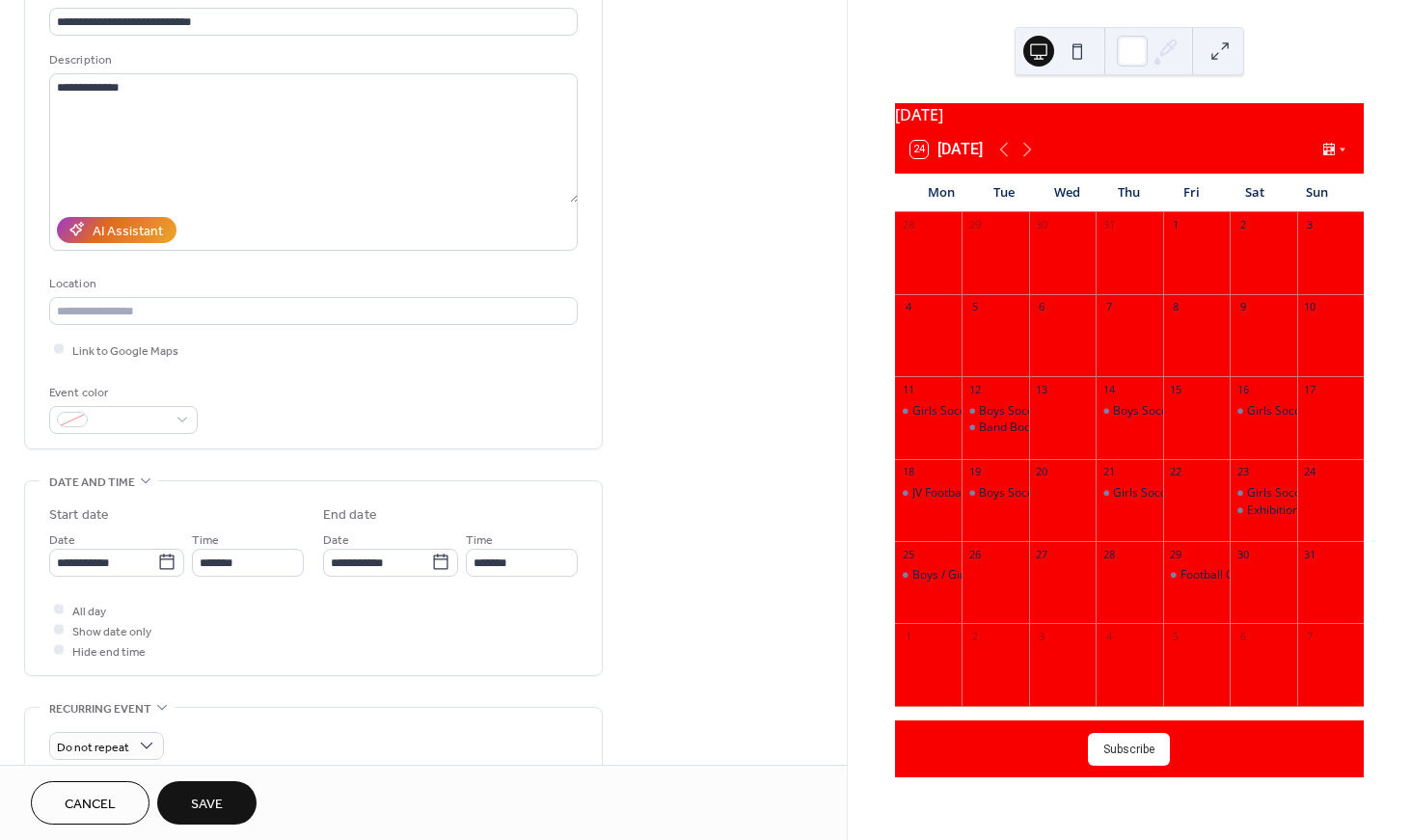 click on "Save" at bounding box center [206, 804] 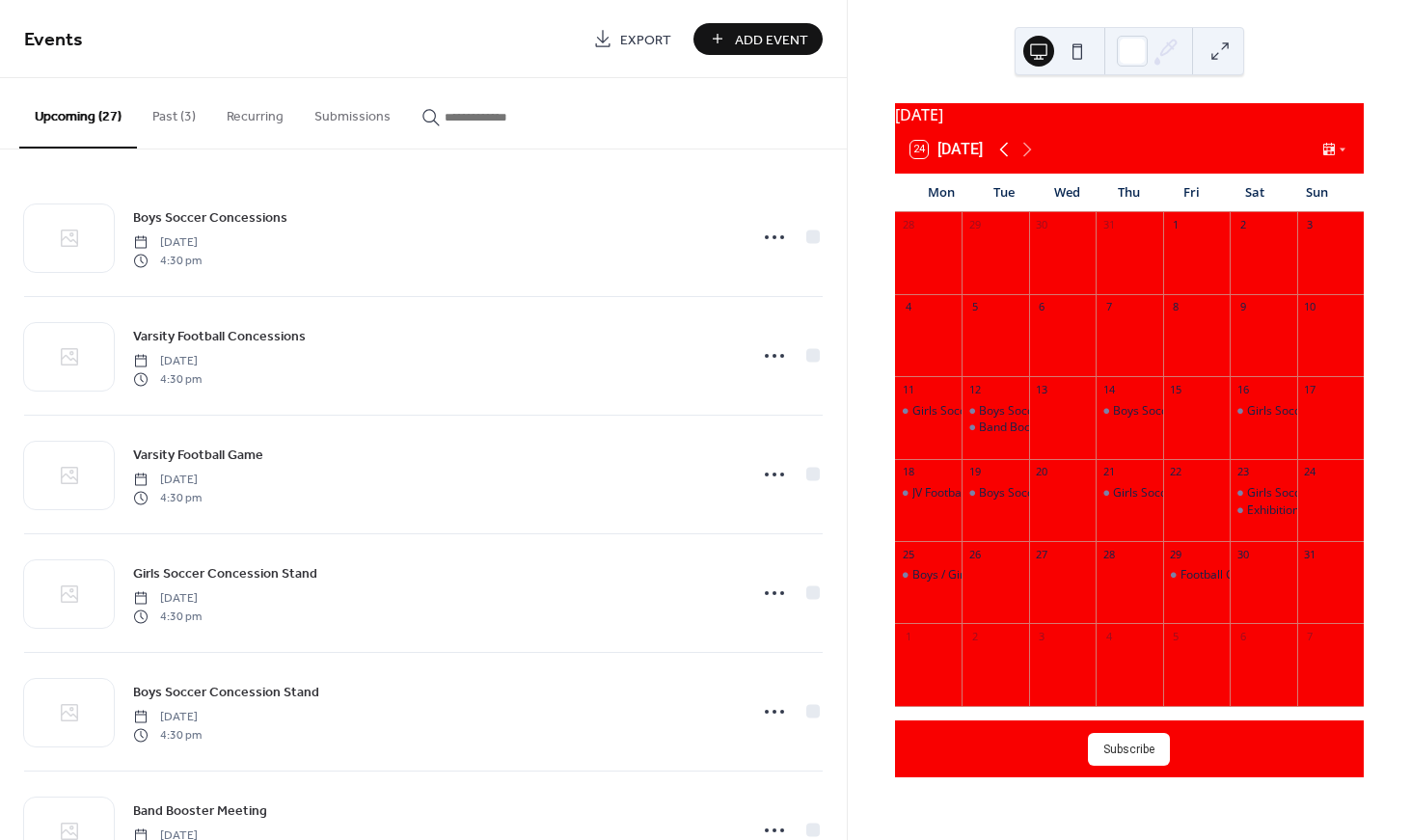 click 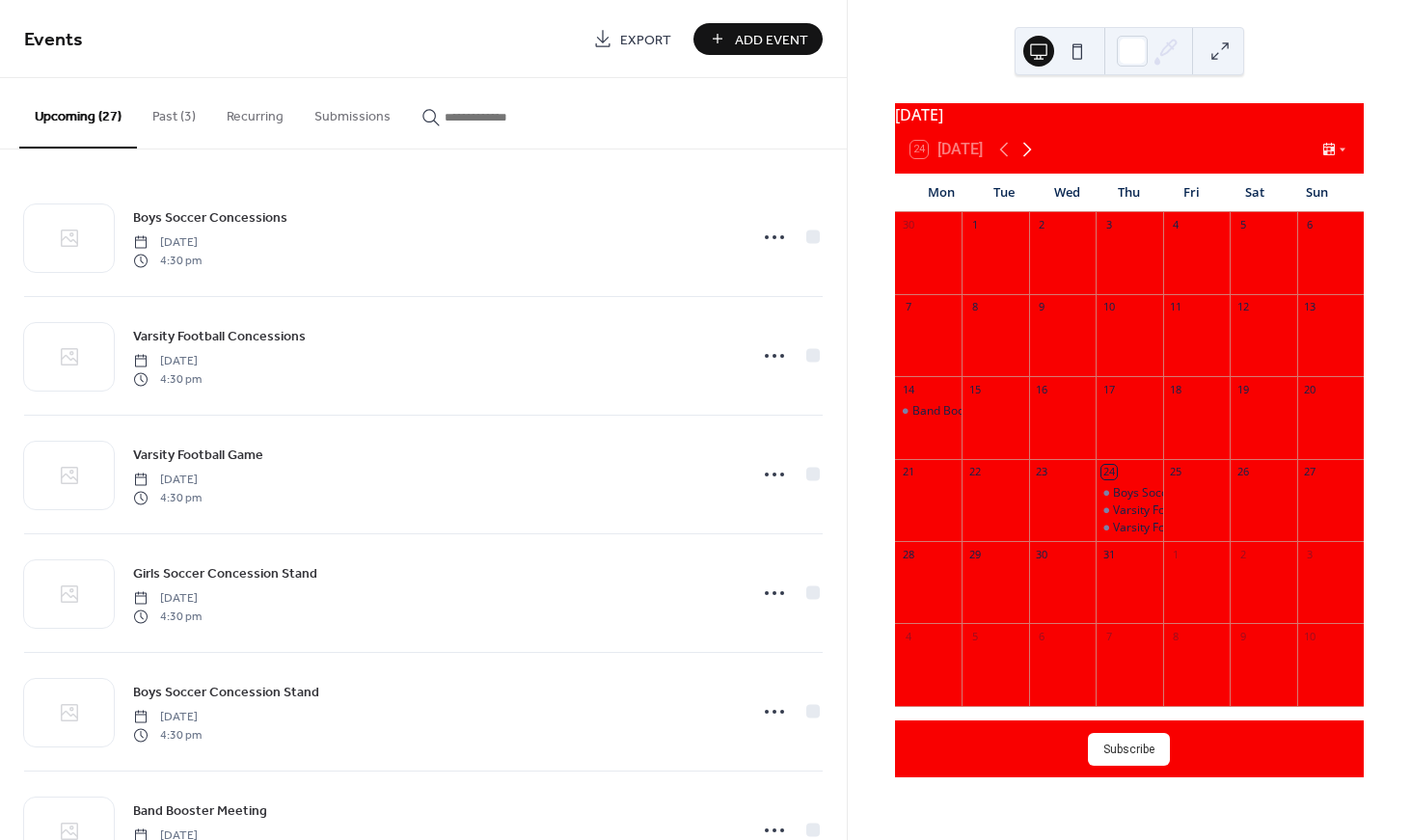 click 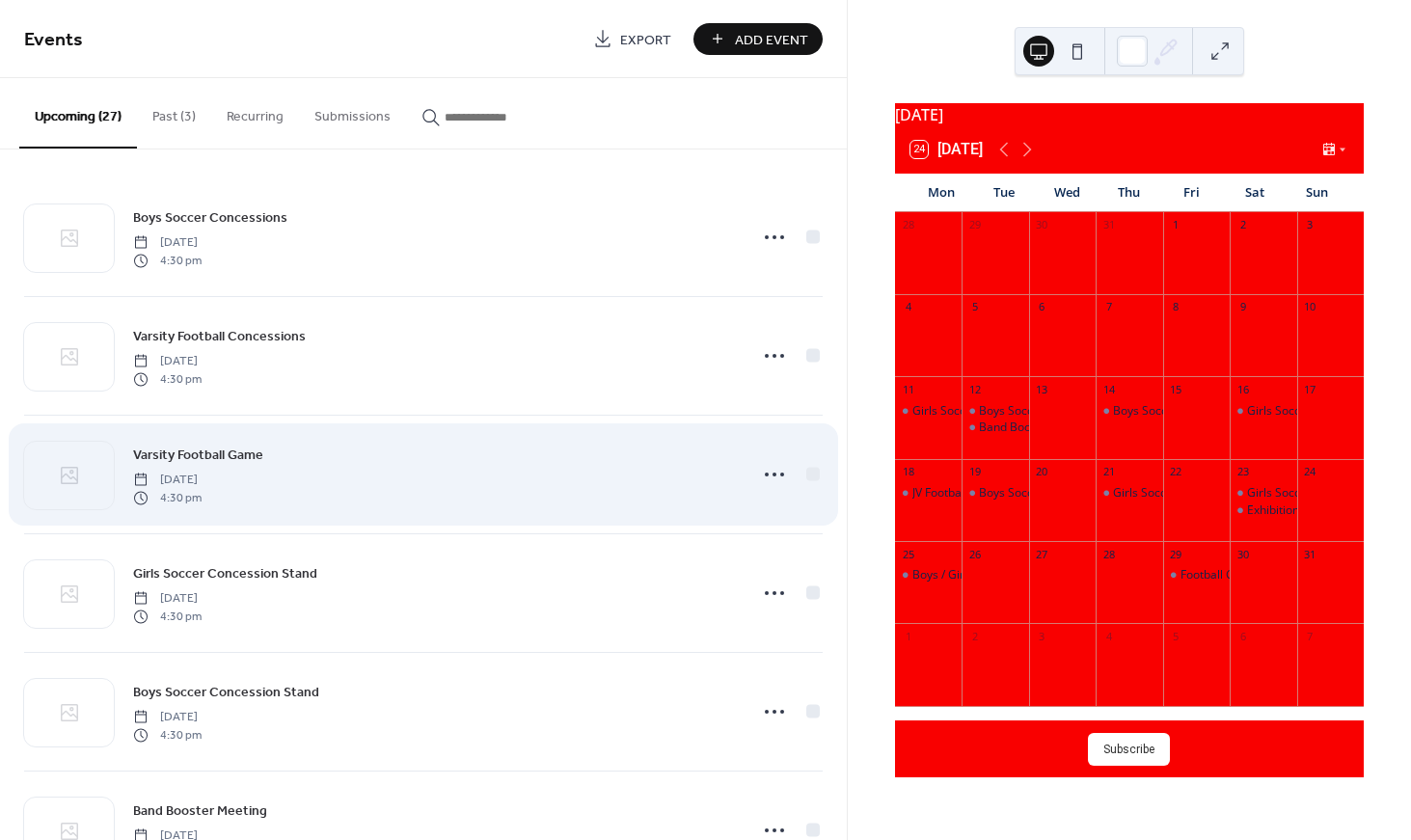 click on "Varsity Football Game [DATE] 4:30 pm" at bounding box center [434, 474] 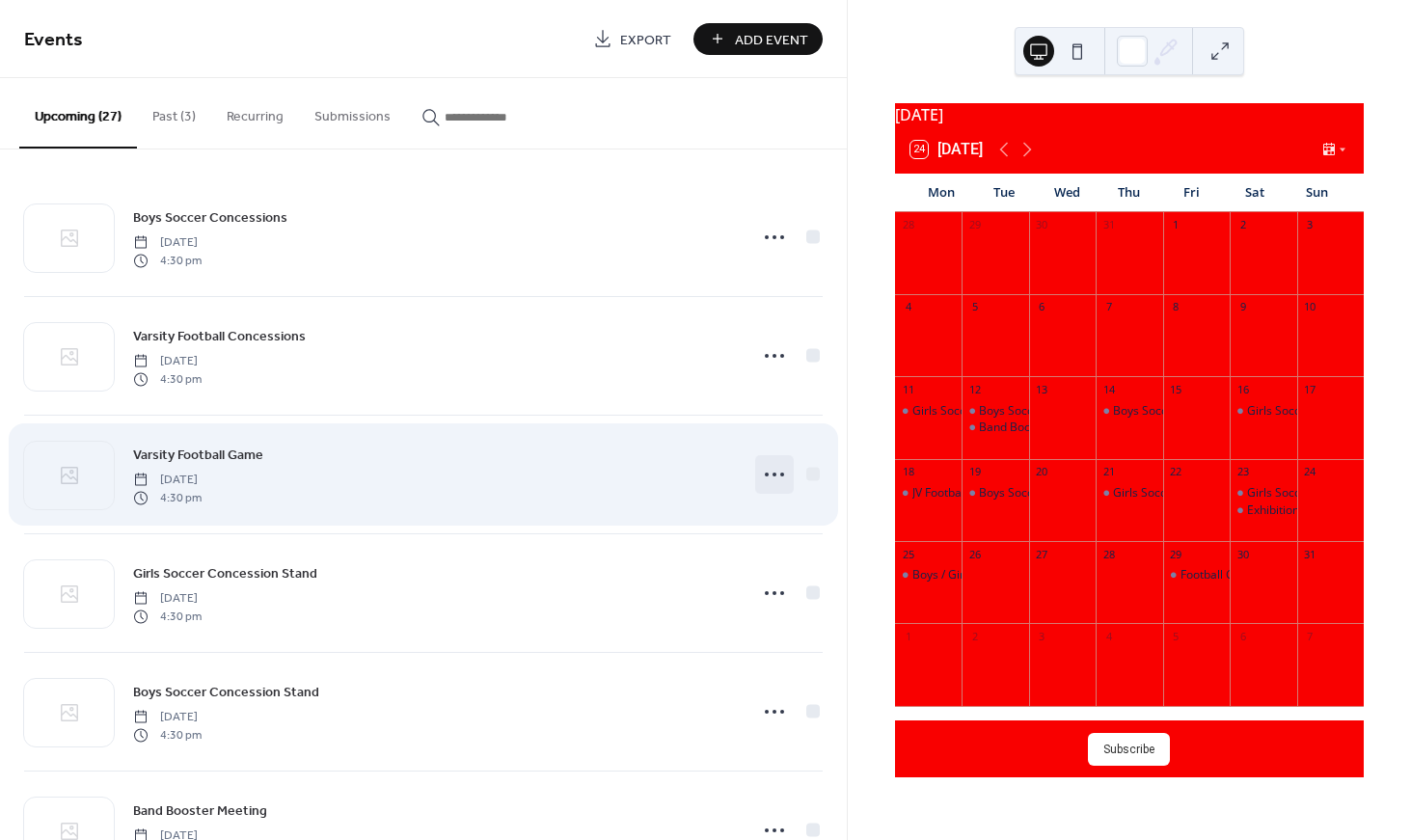 click 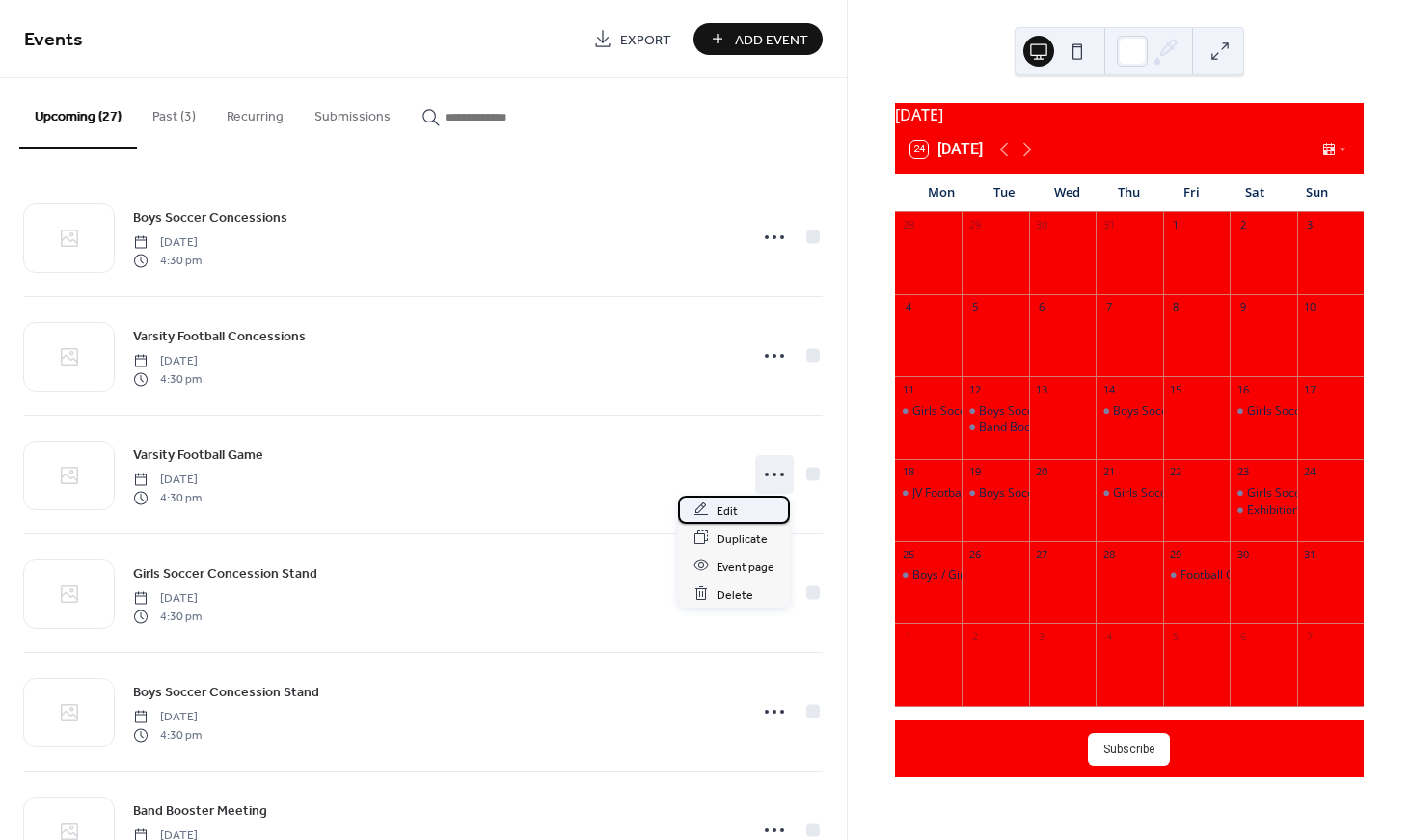 click on "Edit" at bounding box center (734, 509) 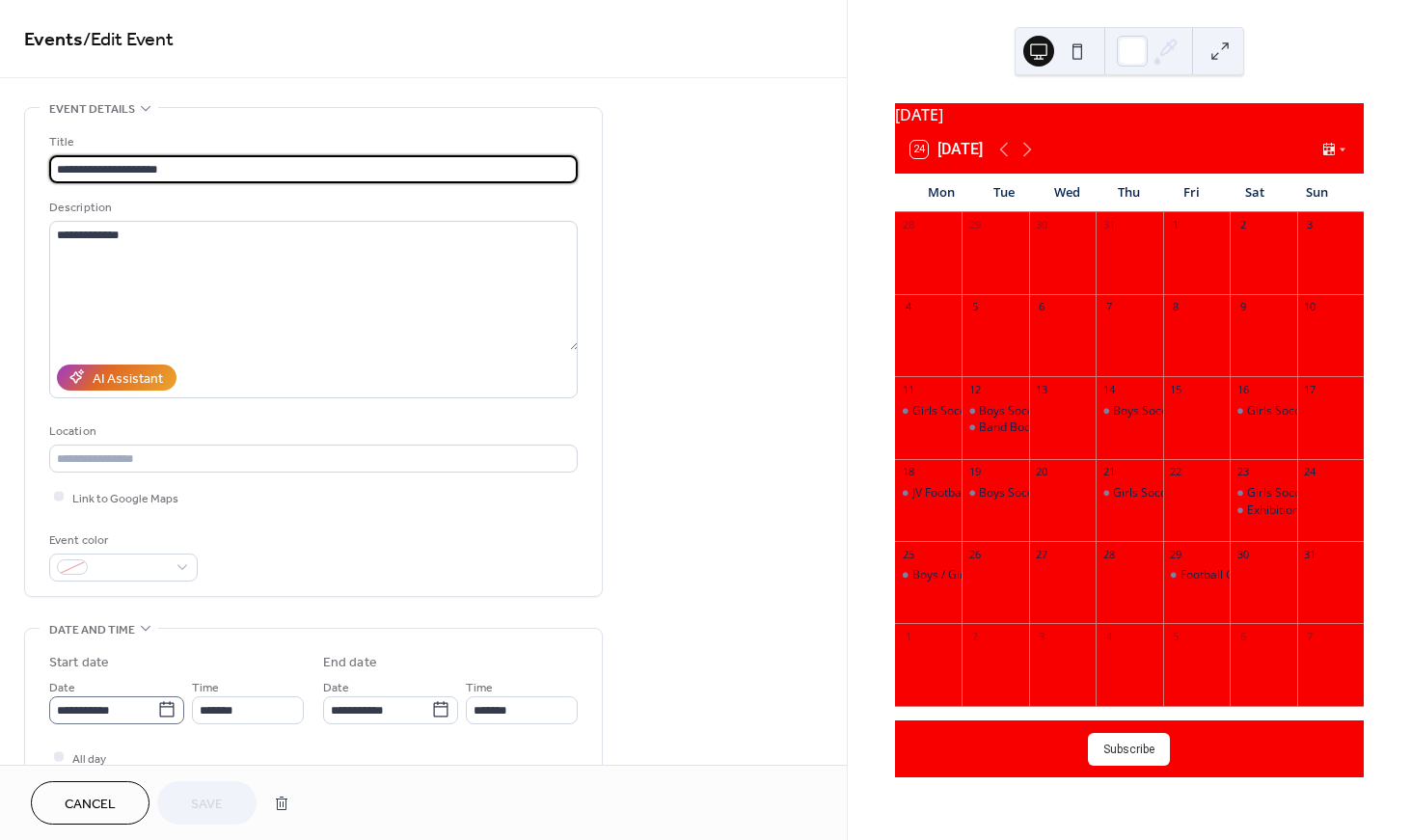 click 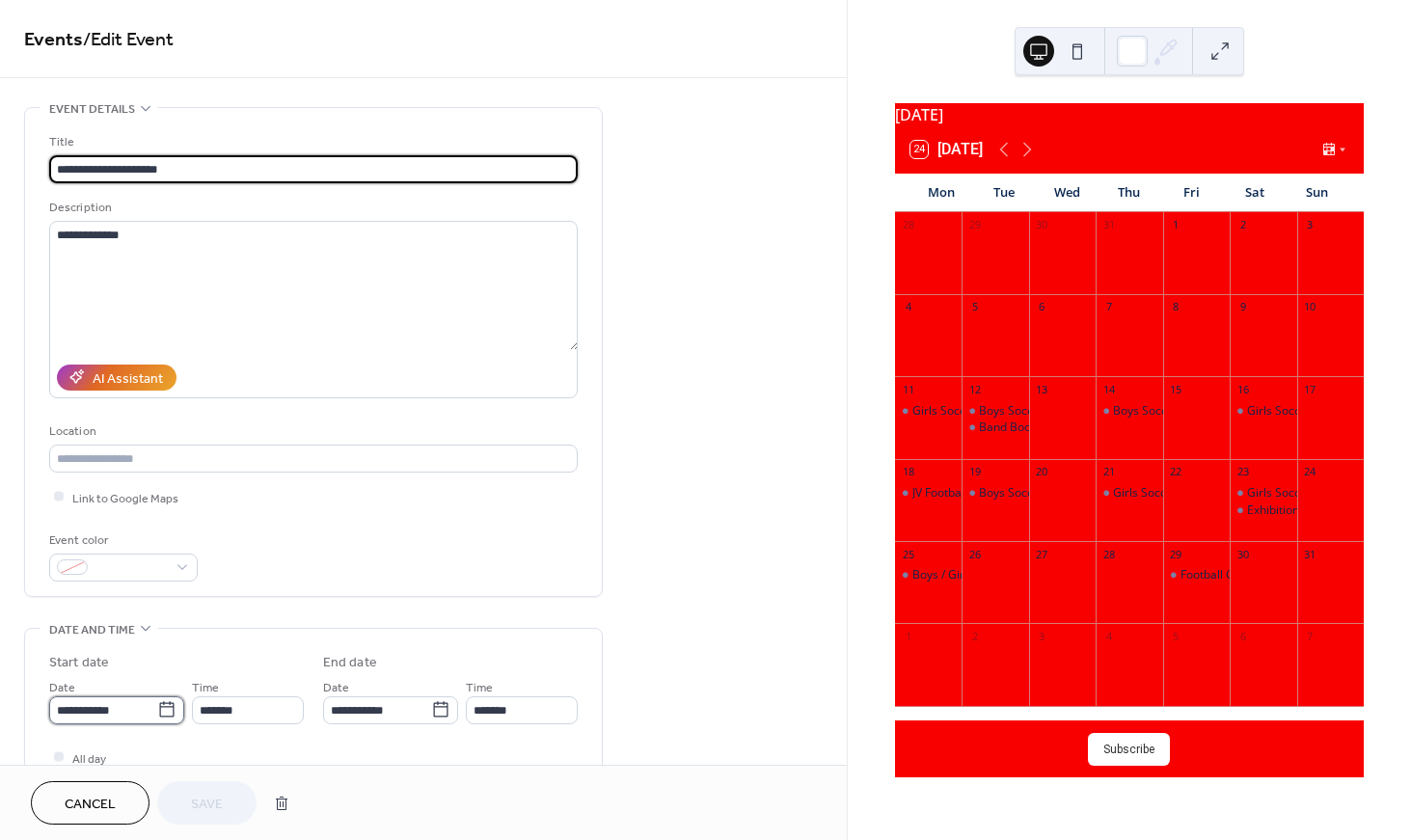 click on "**********" at bounding box center (103, 710) 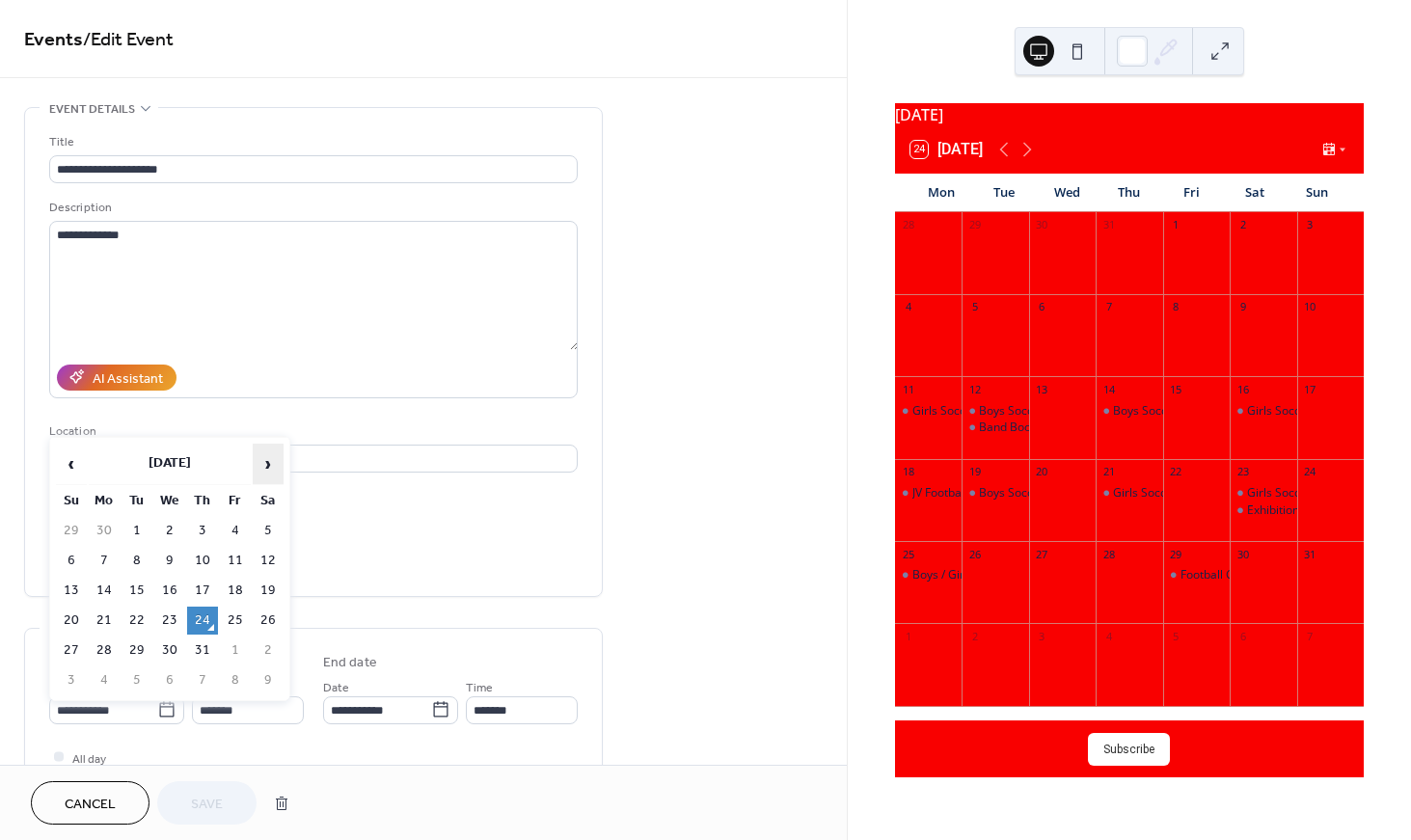 click on "›" at bounding box center (268, 464) 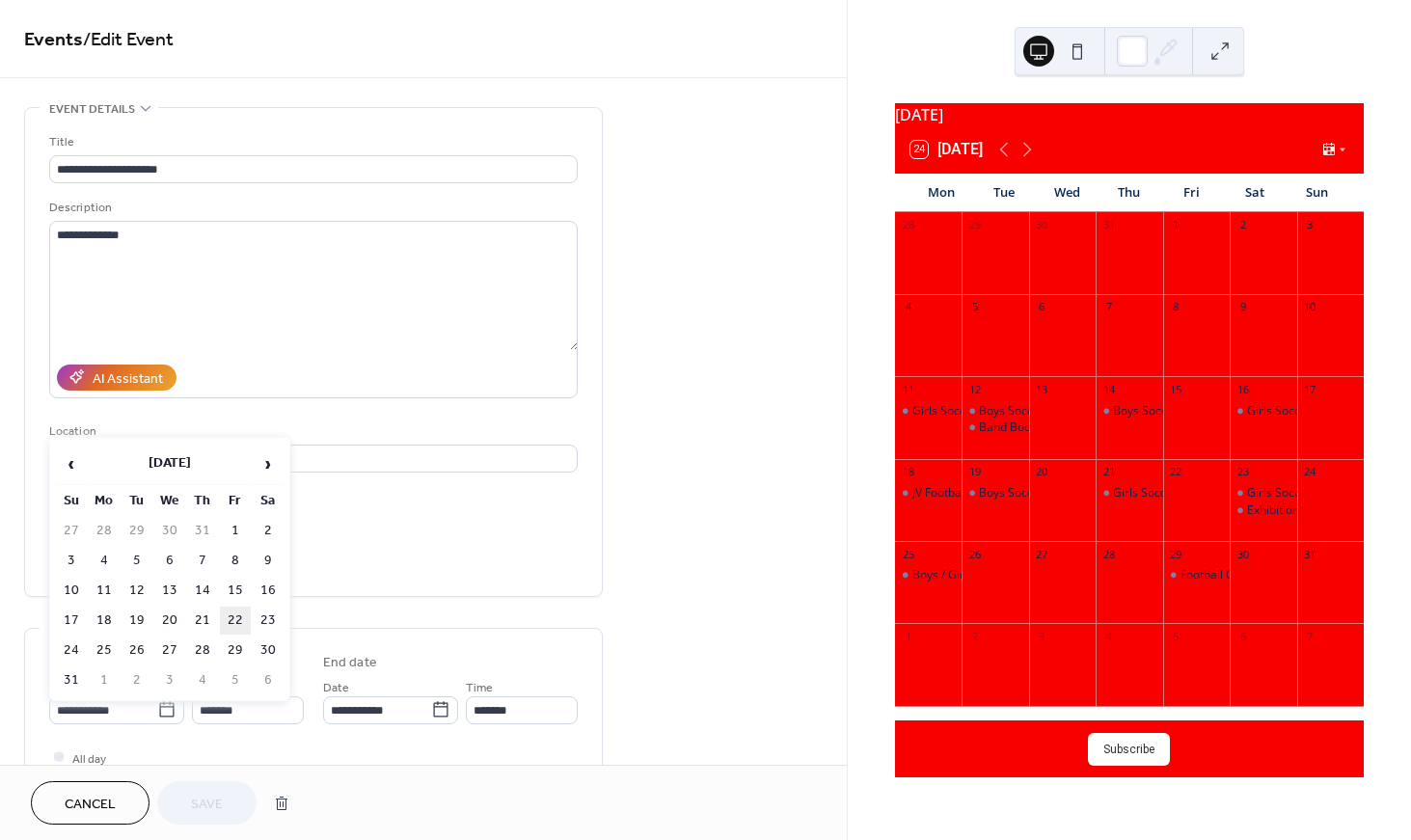 click on "22" at bounding box center [235, 620] 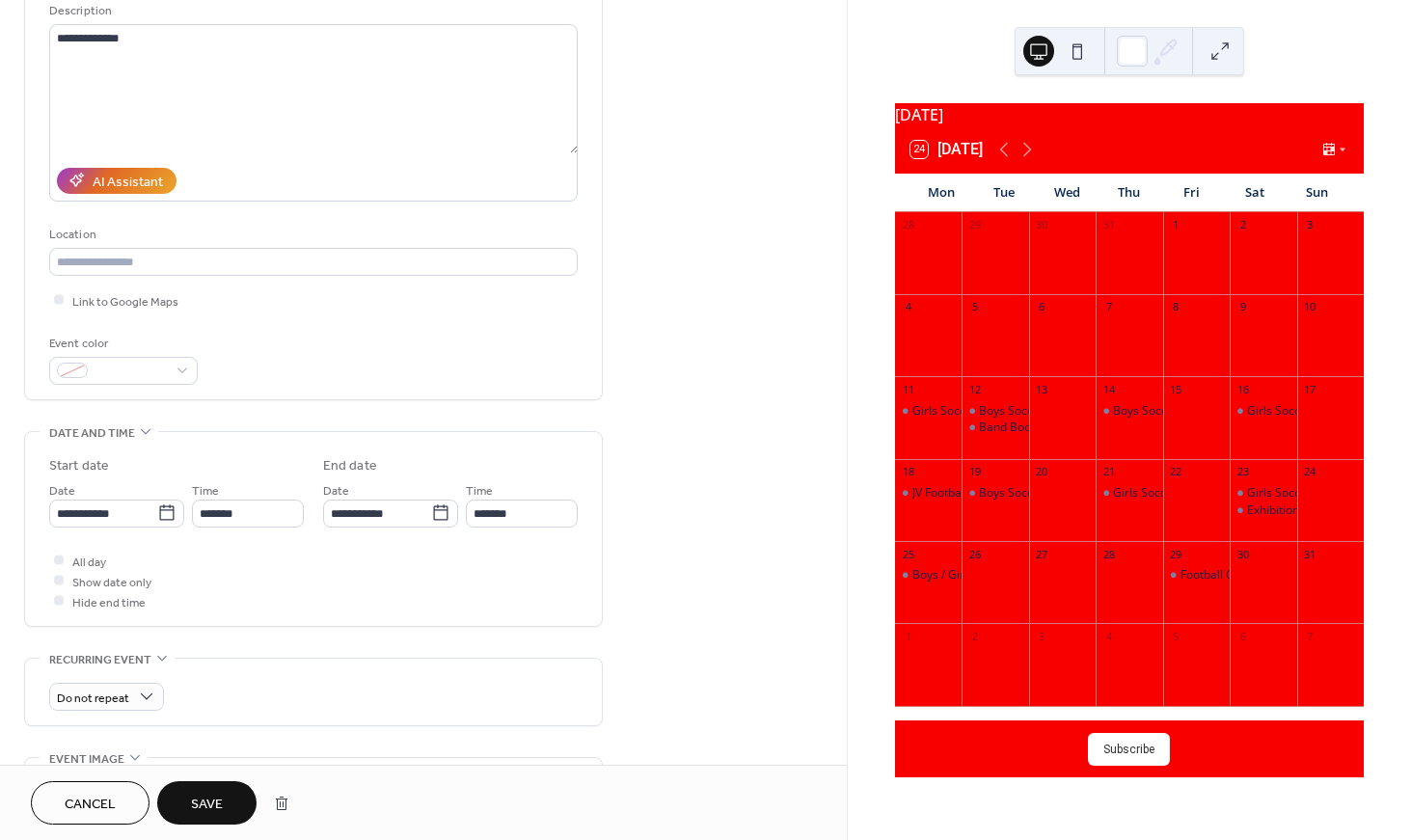 scroll, scrollTop: 200, scrollLeft: 0, axis: vertical 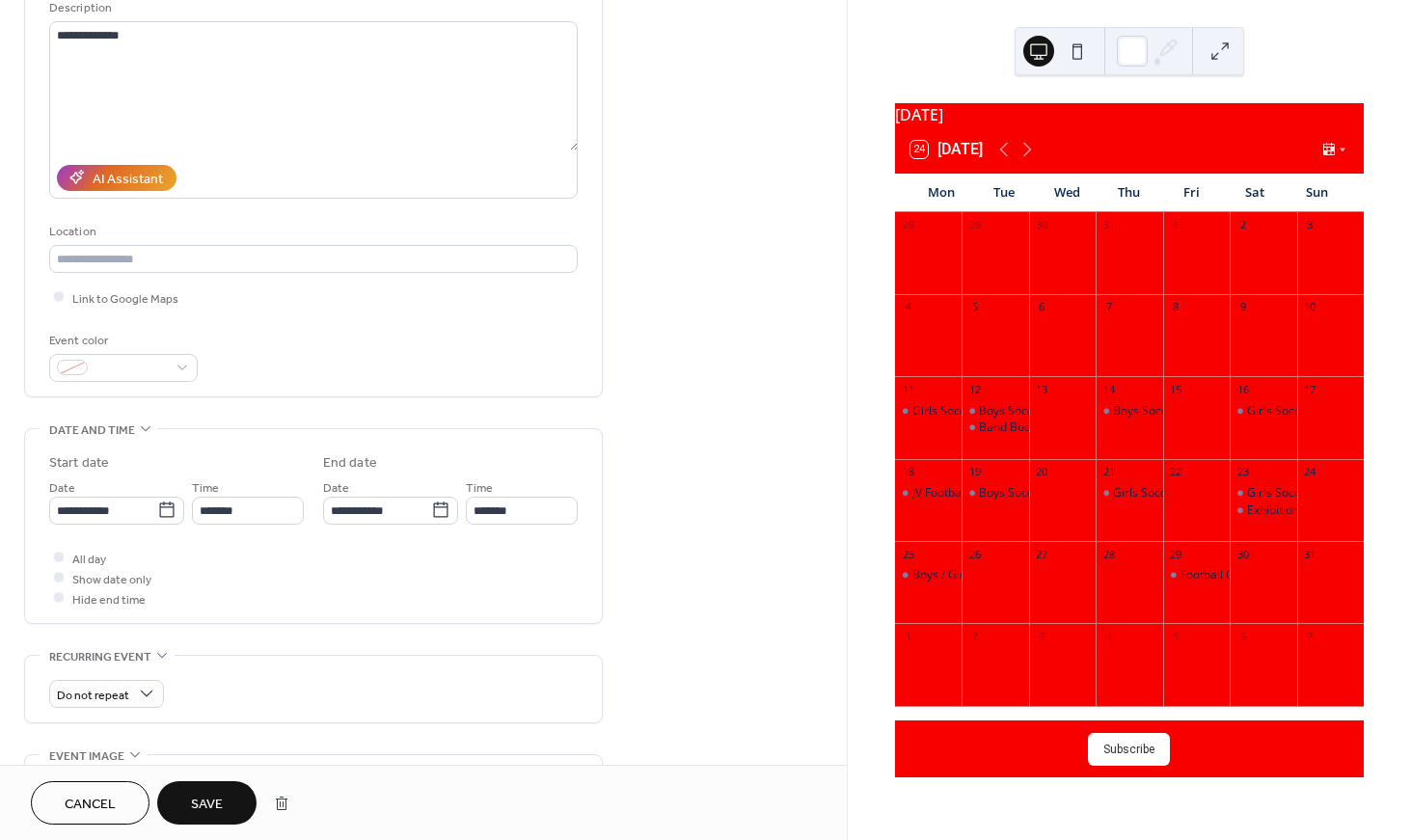 click on "Save" at bounding box center [206, 802] 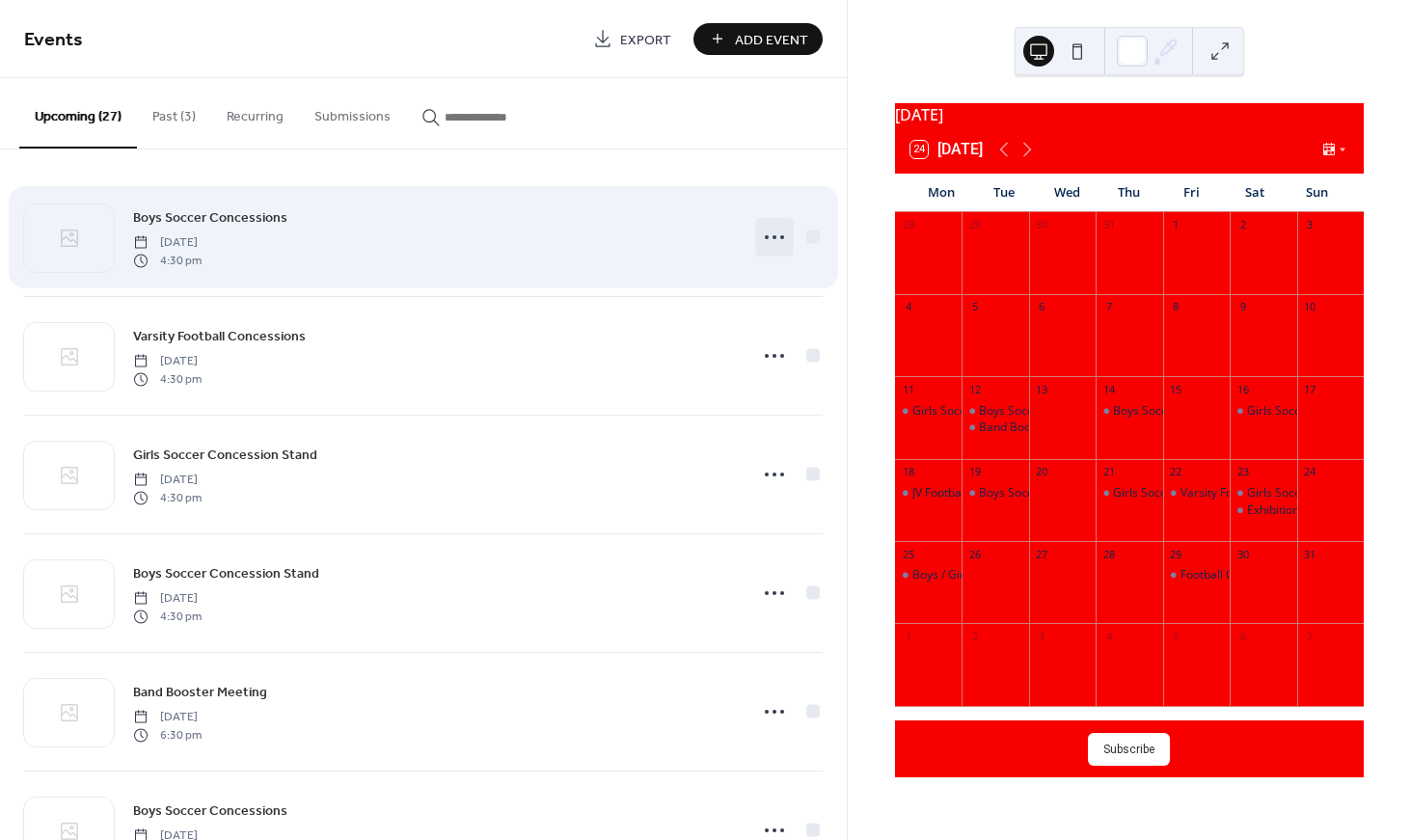 click 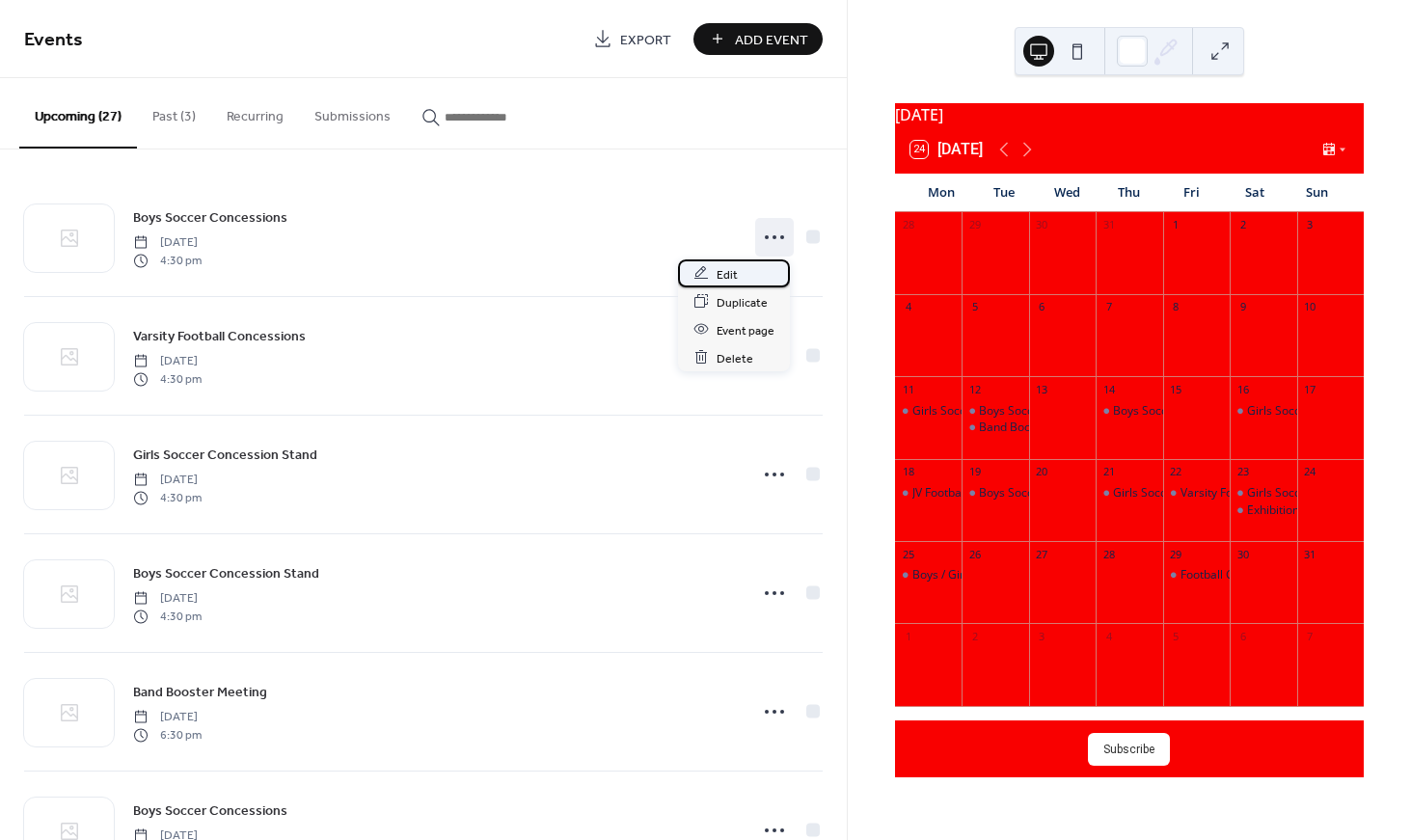 click on "Edit" at bounding box center [734, 273] 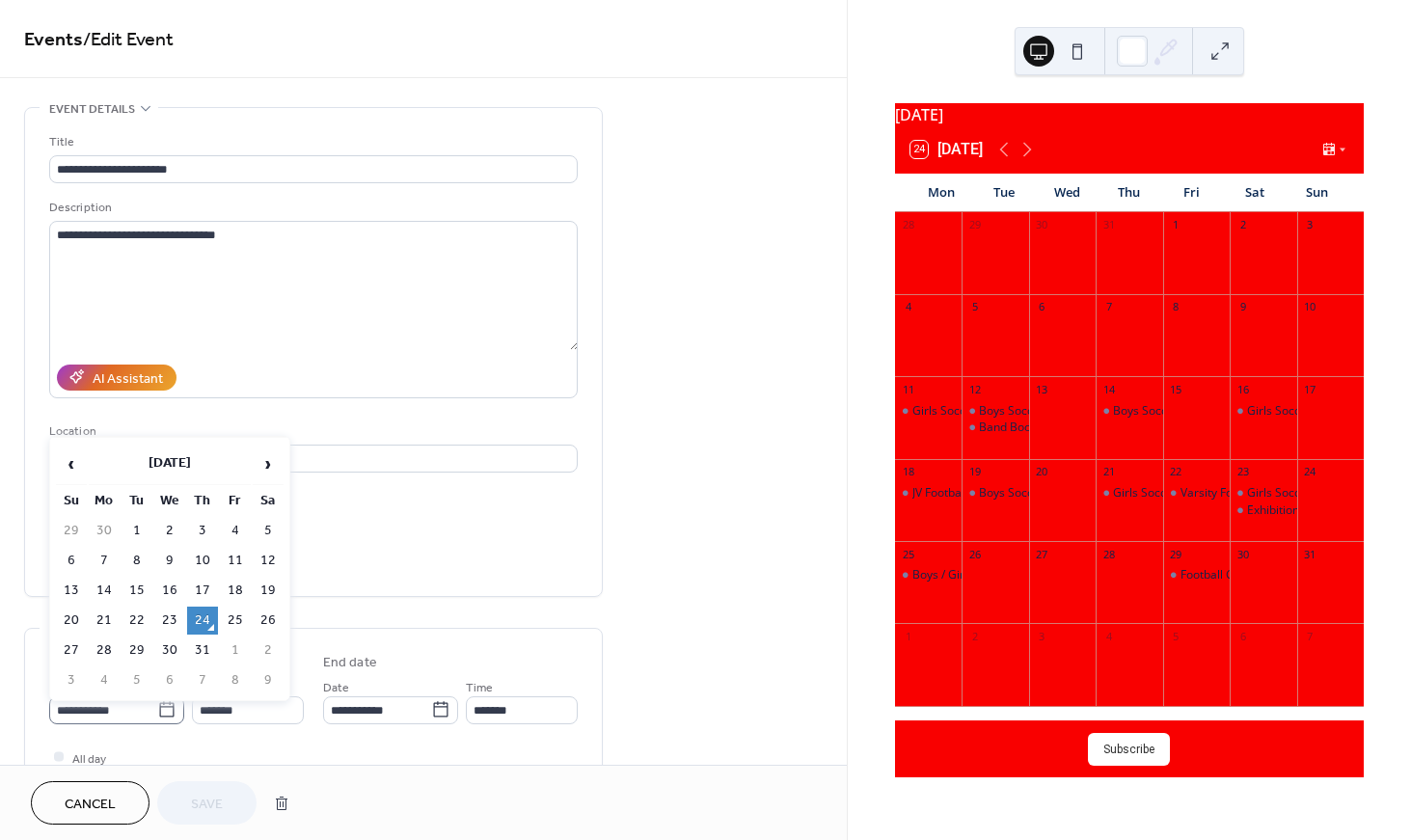 click 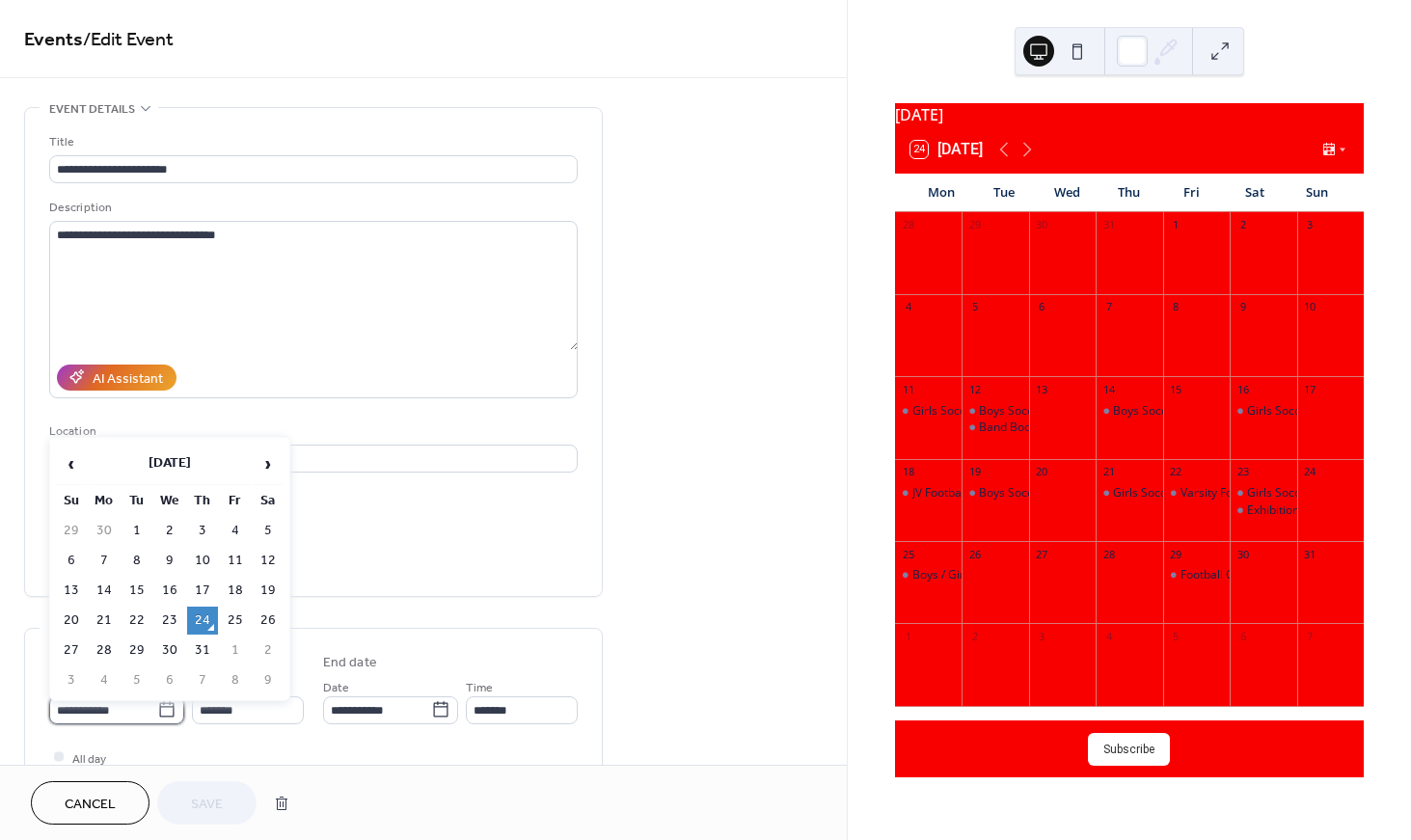 click on "**********" at bounding box center (103, 710) 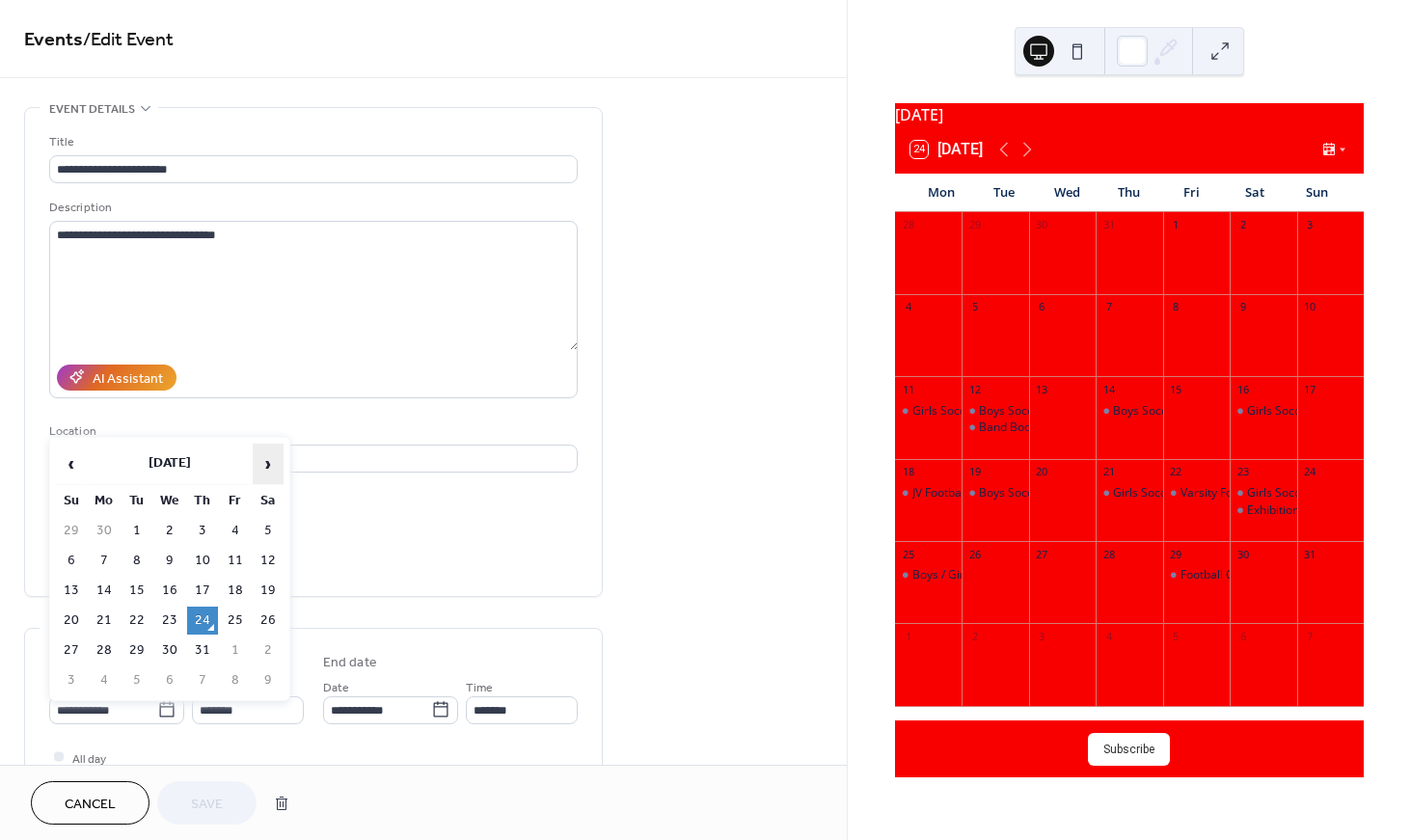 click on "›" at bounding box center (268, 464) 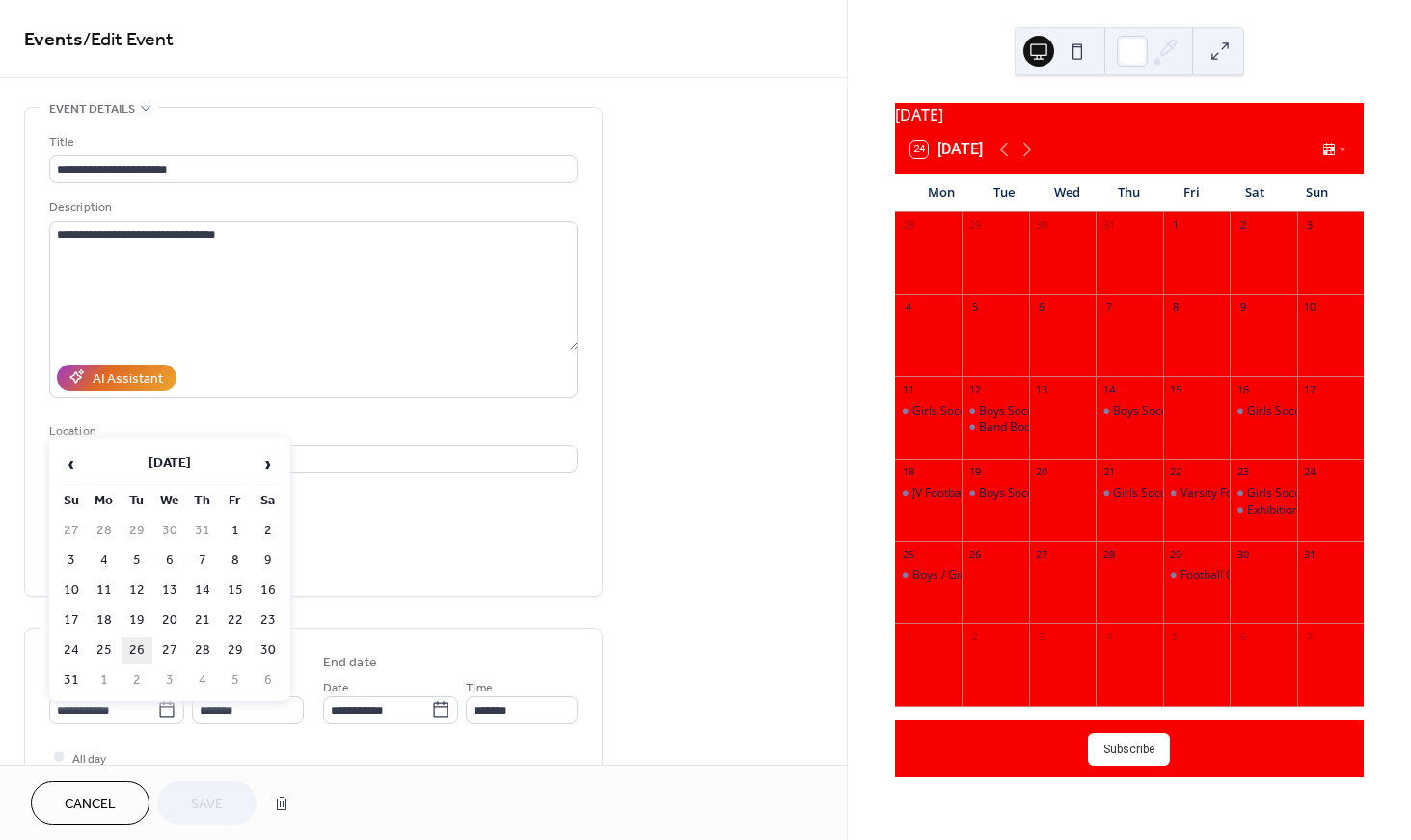 click on "26" at bounding box center (137, 650) 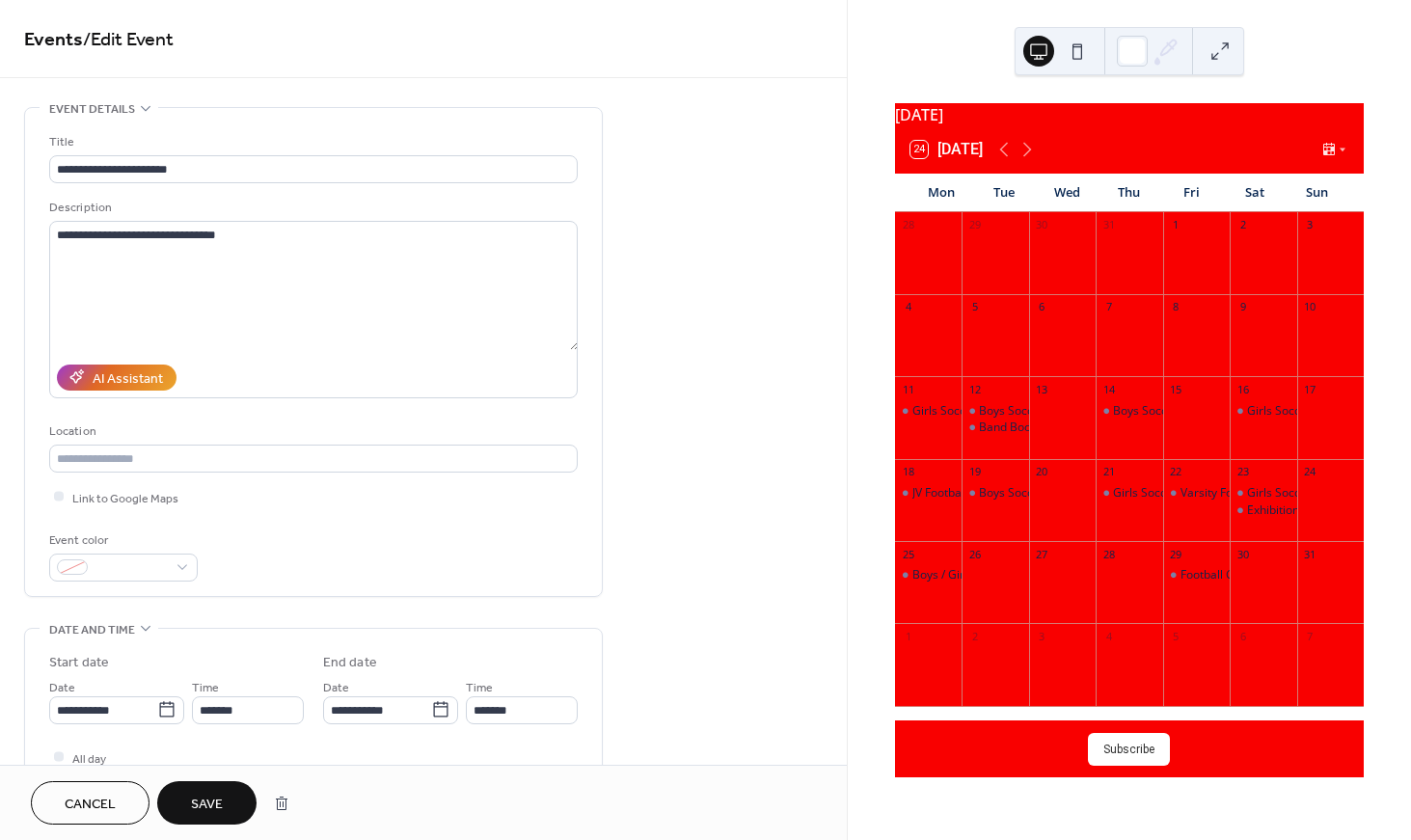 click on "Save" at bounding box center [206, 804] 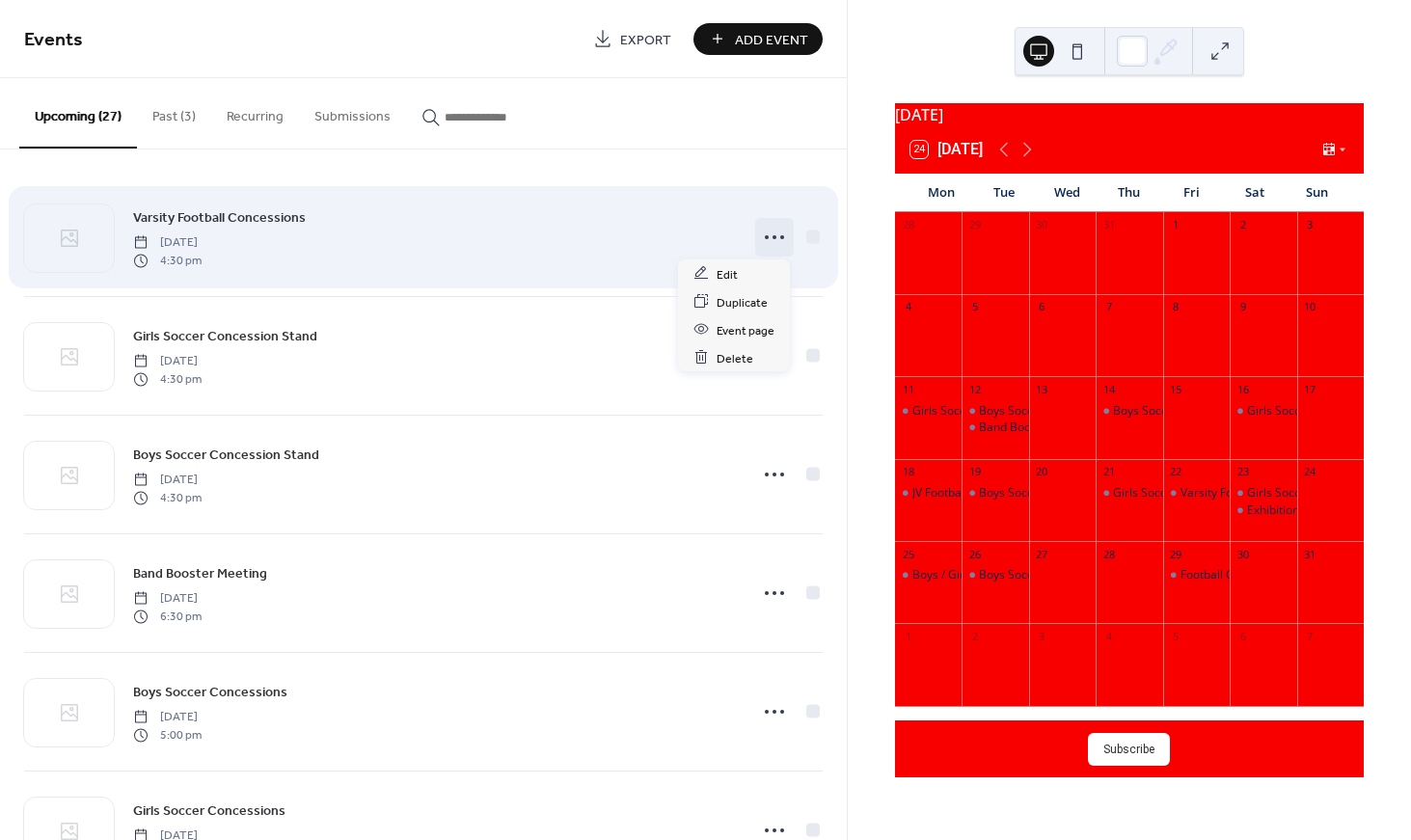 click 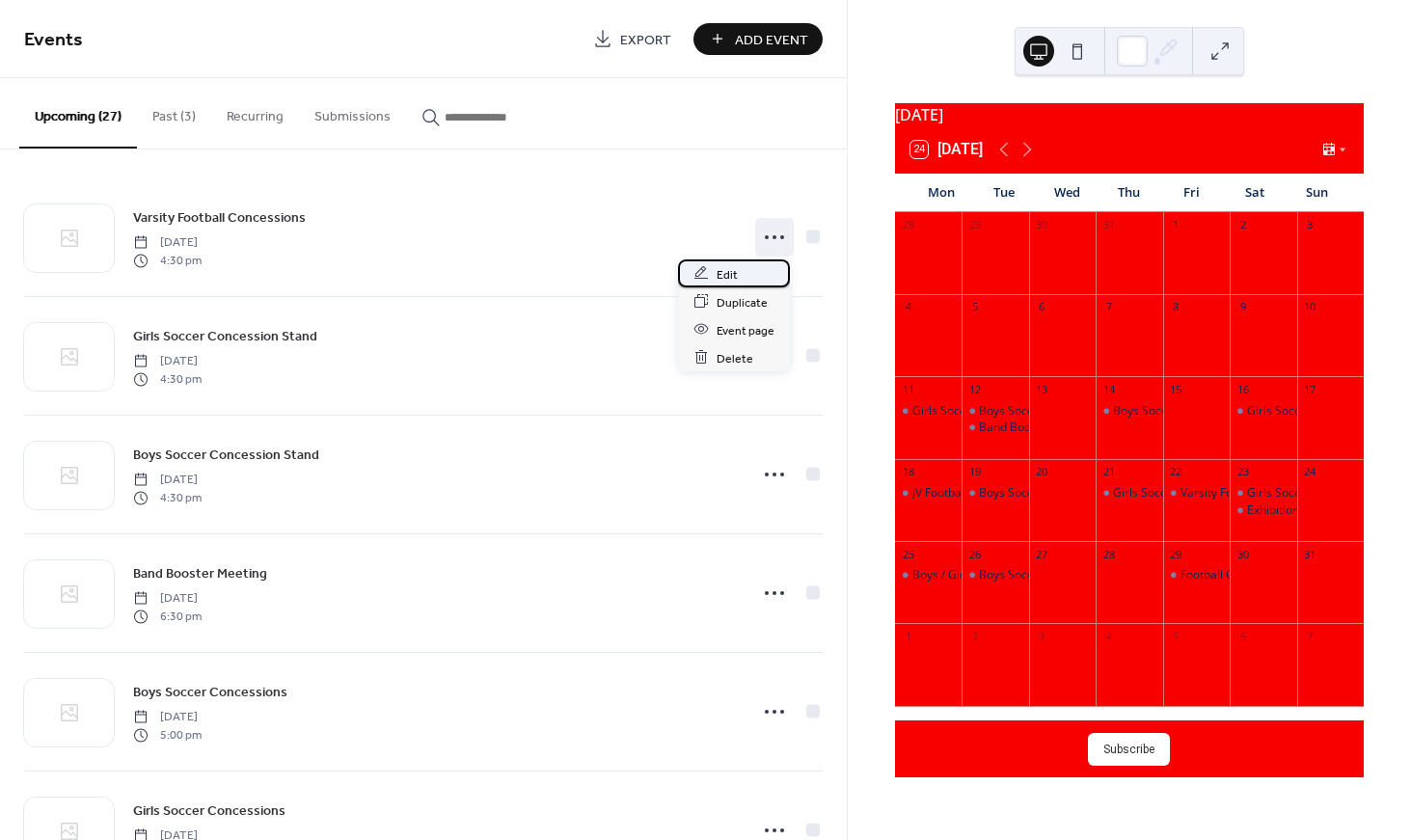 click on "Edit" at bounding box center (734, 273) 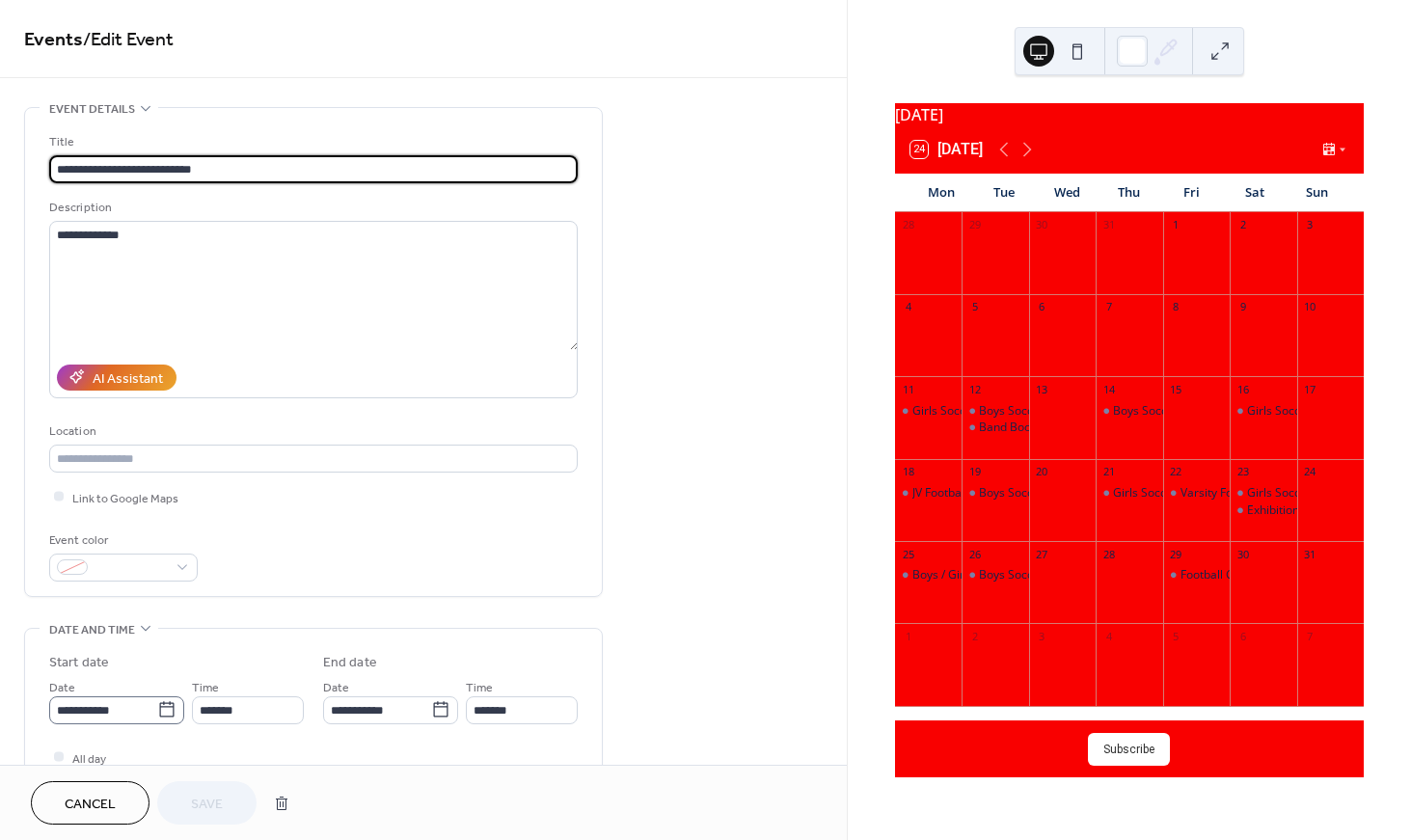 click 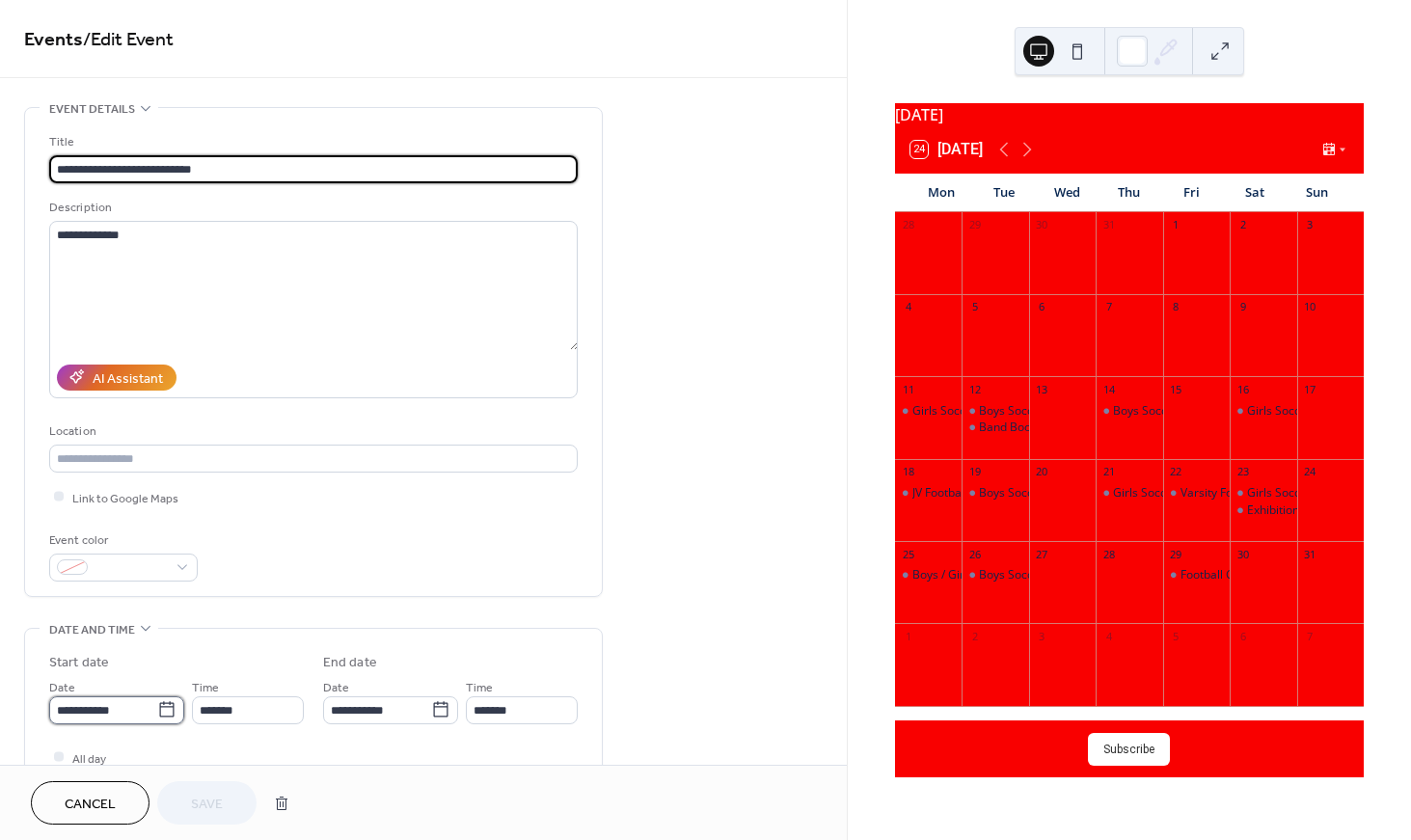 click on "**********" at bounding box center [103, 710] 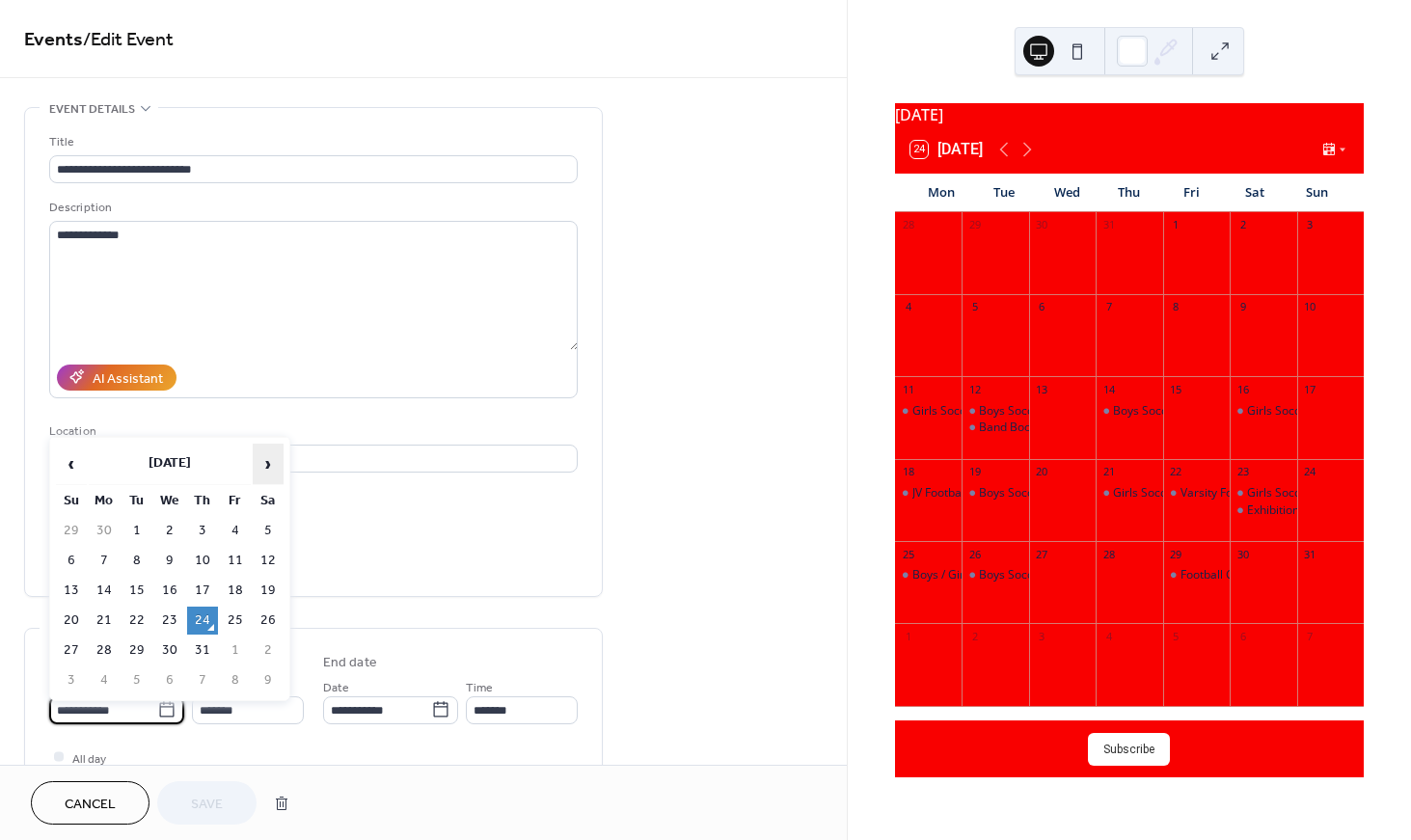 click on "›" at bounding box center (268, 464) 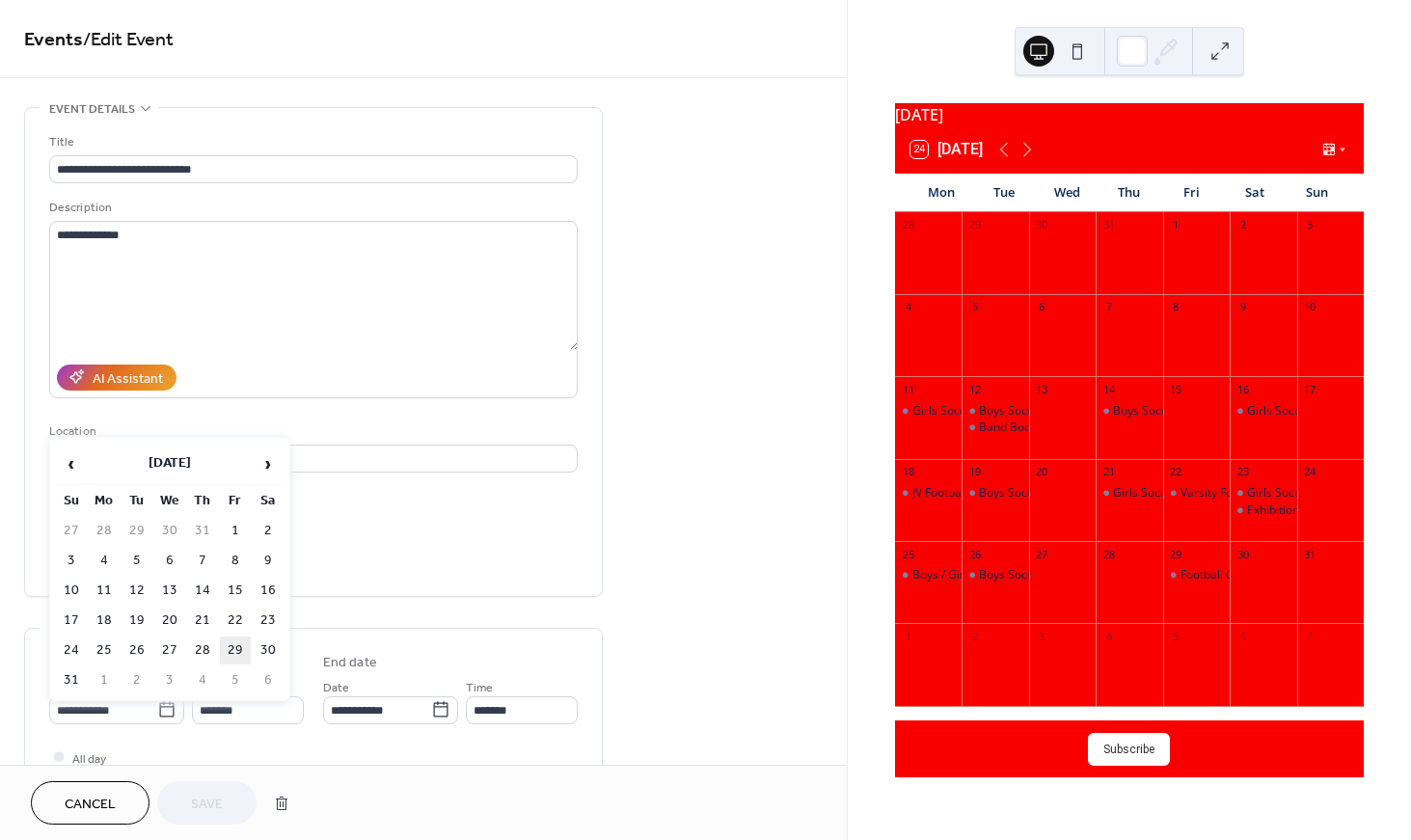 click on "29" at bounding box center (235, 650) 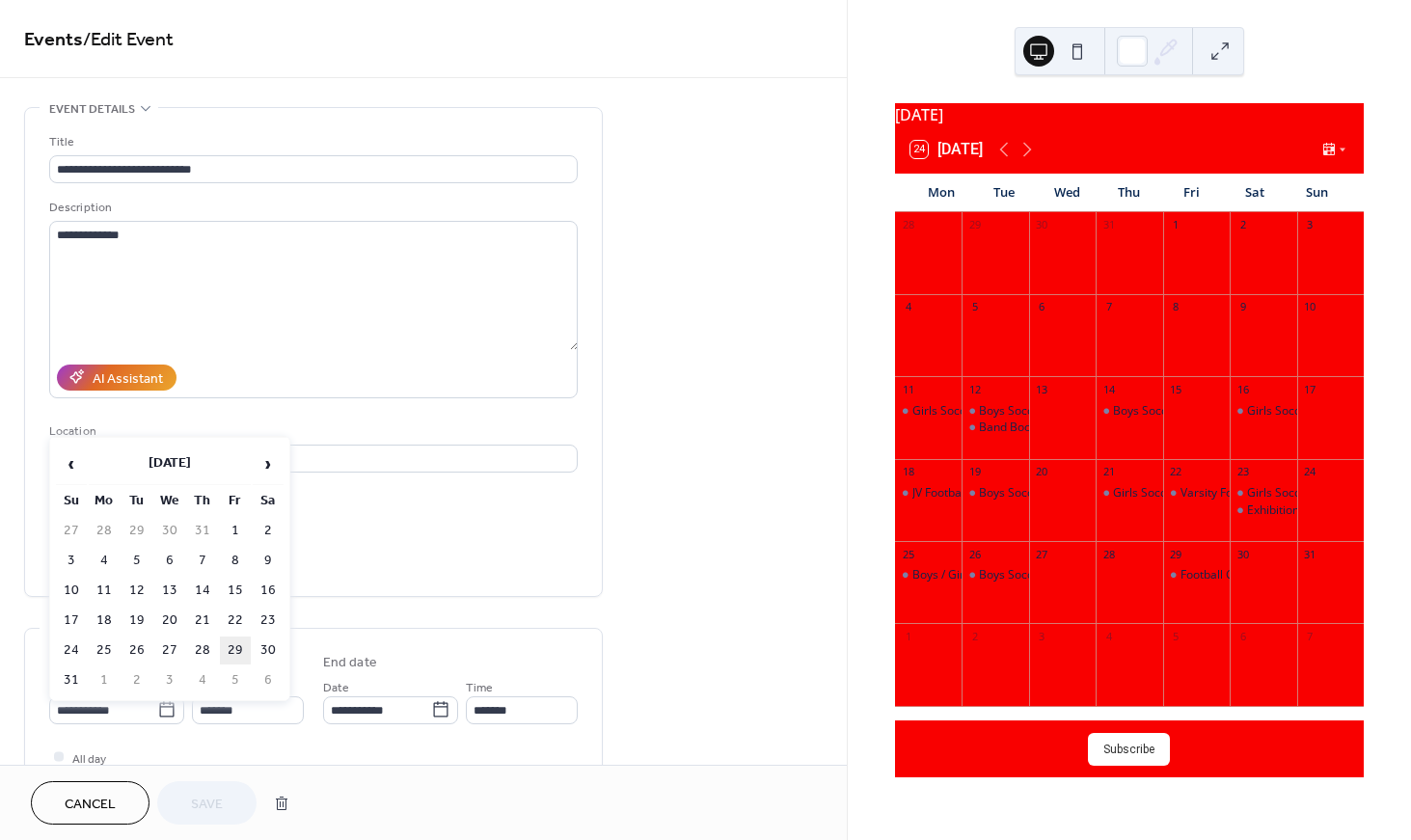 type on "**********" 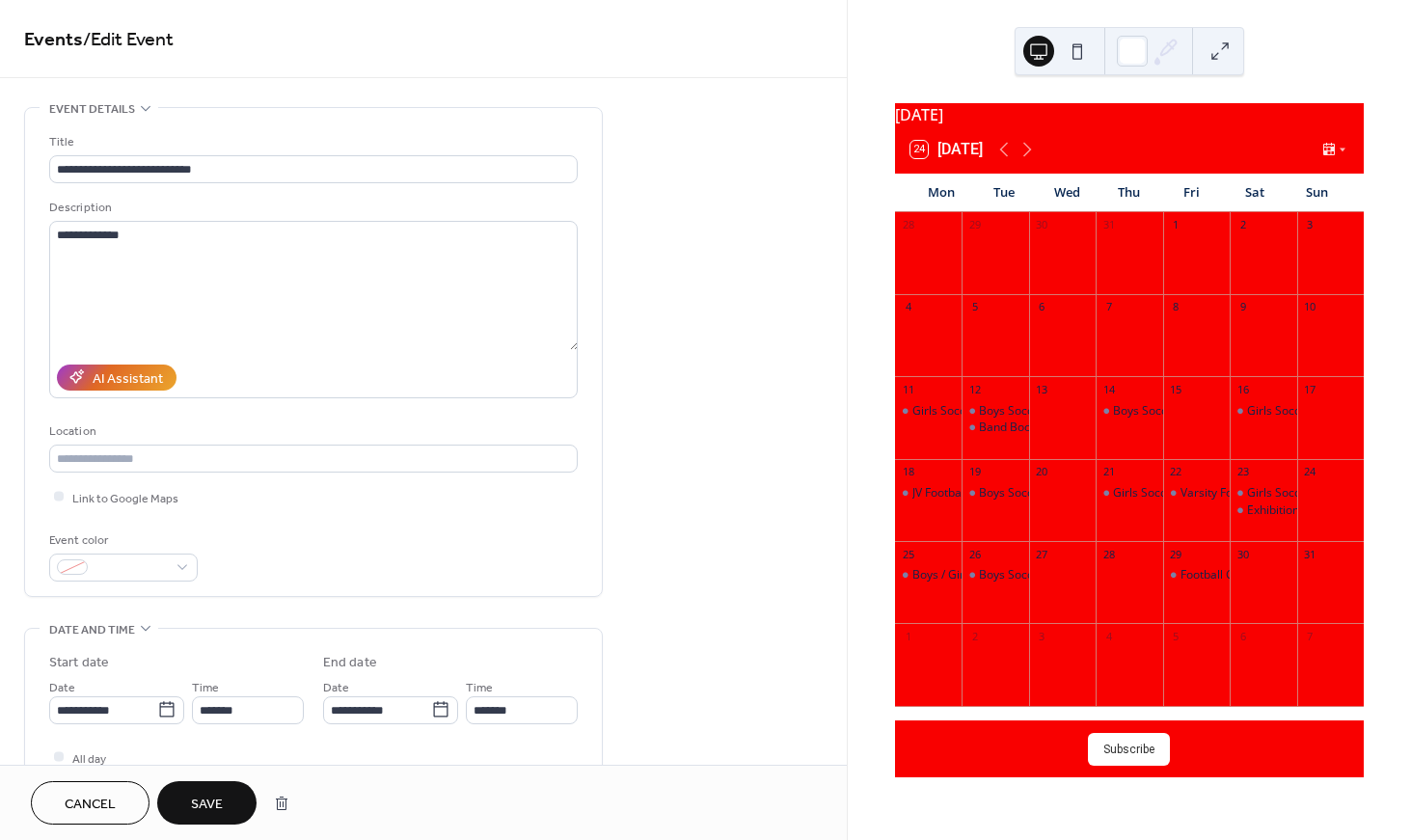 click on "Save" at bounding box center [206, 804] 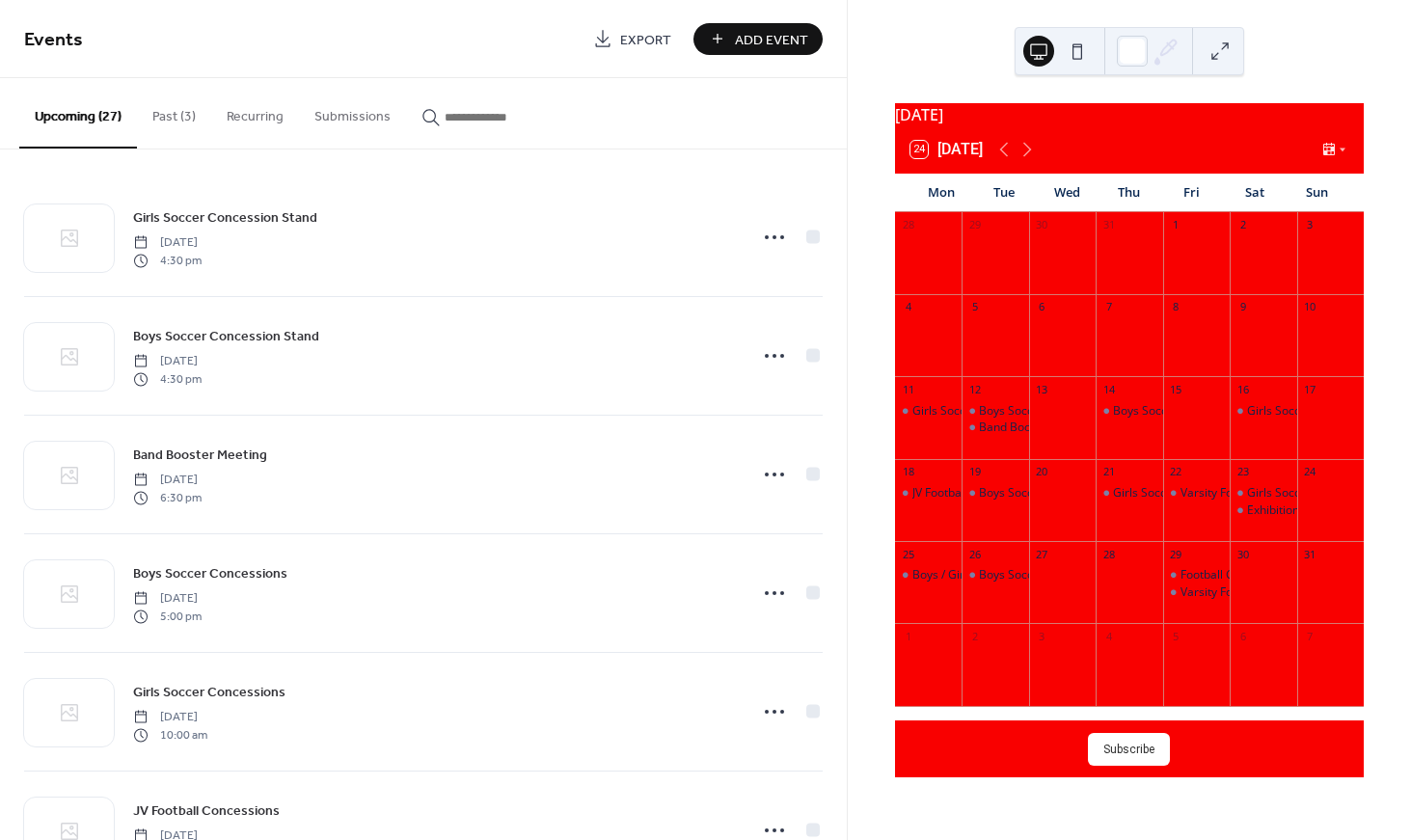 click on "Add Event" at bounding box center [772, 40] 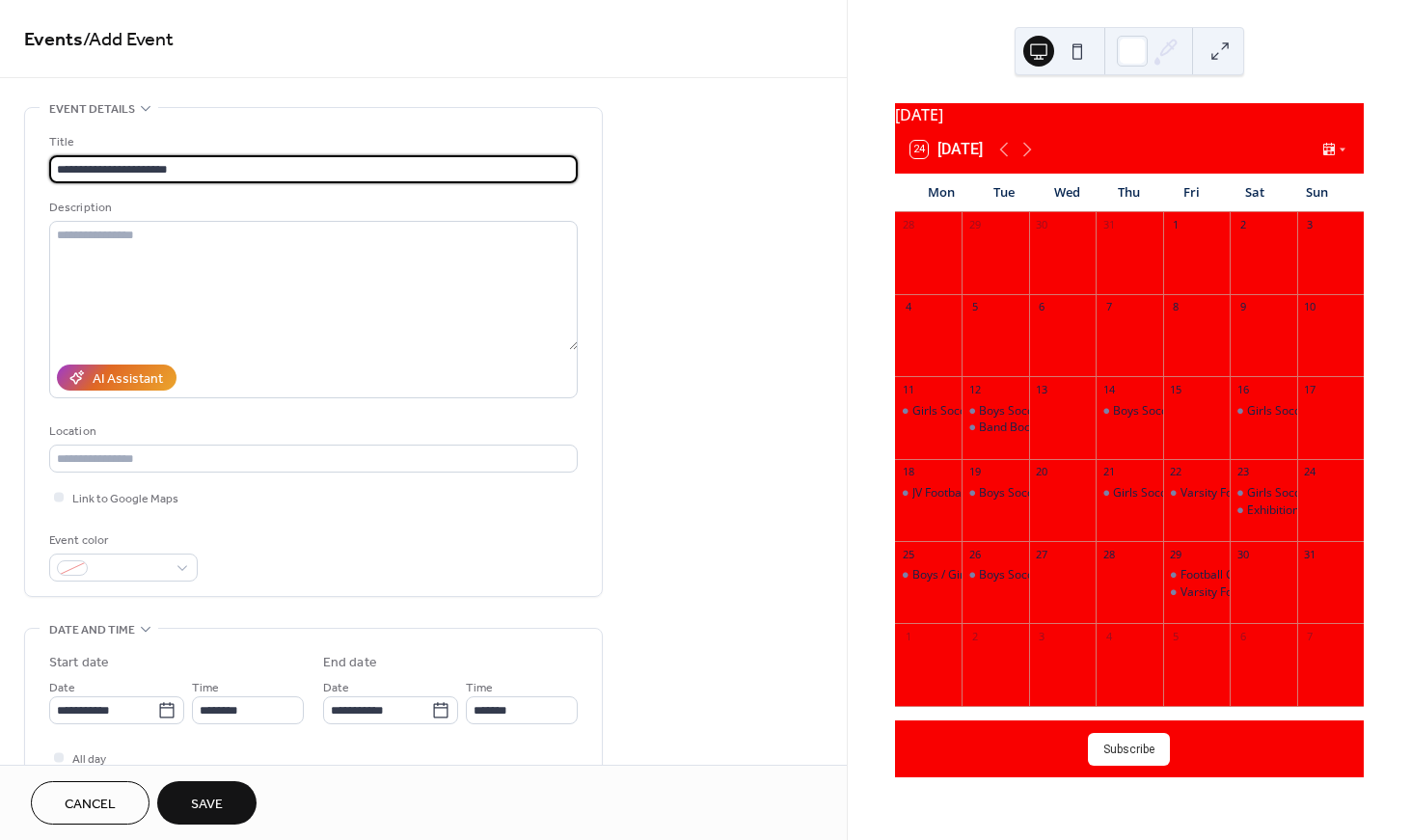 type on "**********" 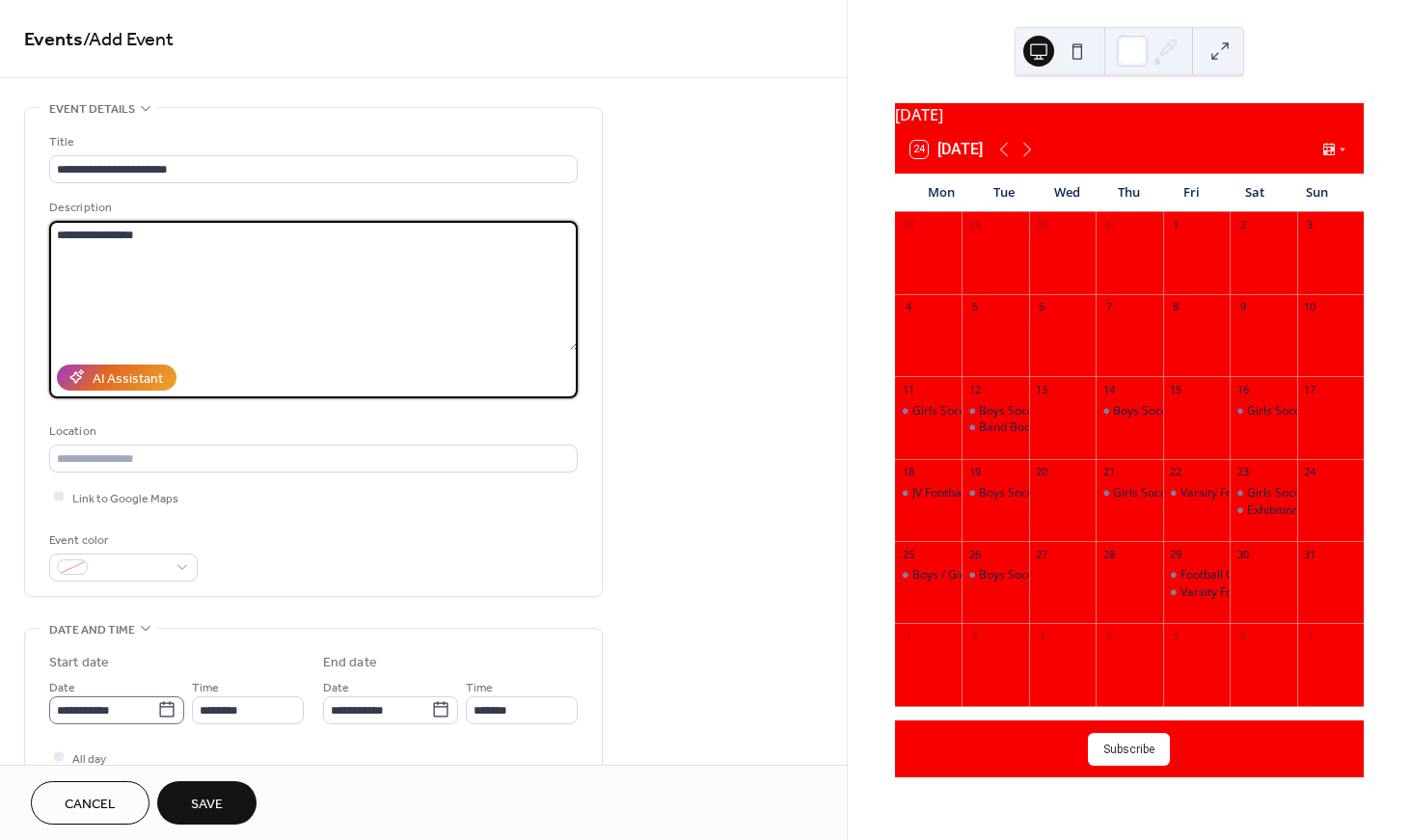 type on "**********" 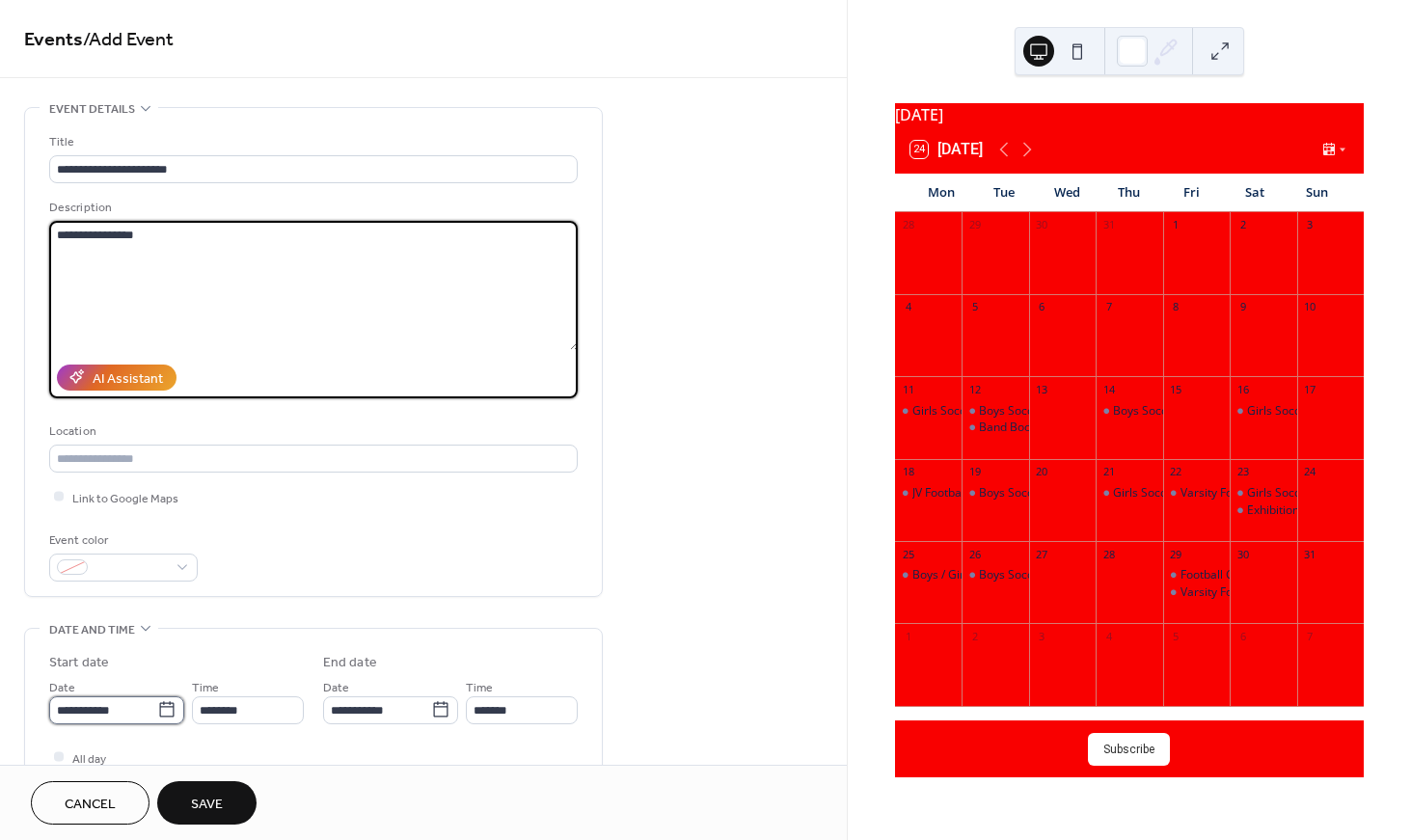 click on "**********" at bounding box center (103, 710) 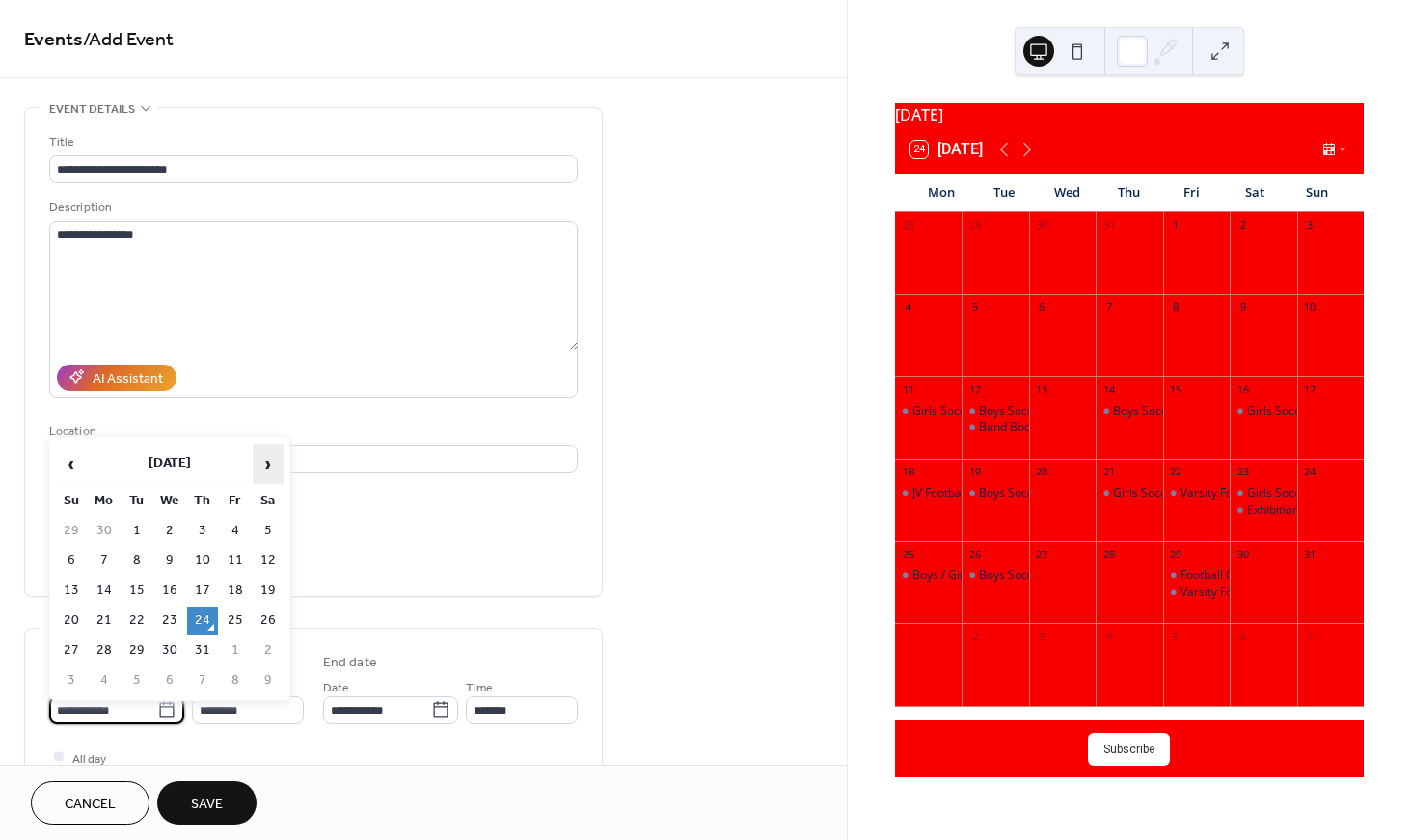 click on "›" at bounding box center [268, 464] 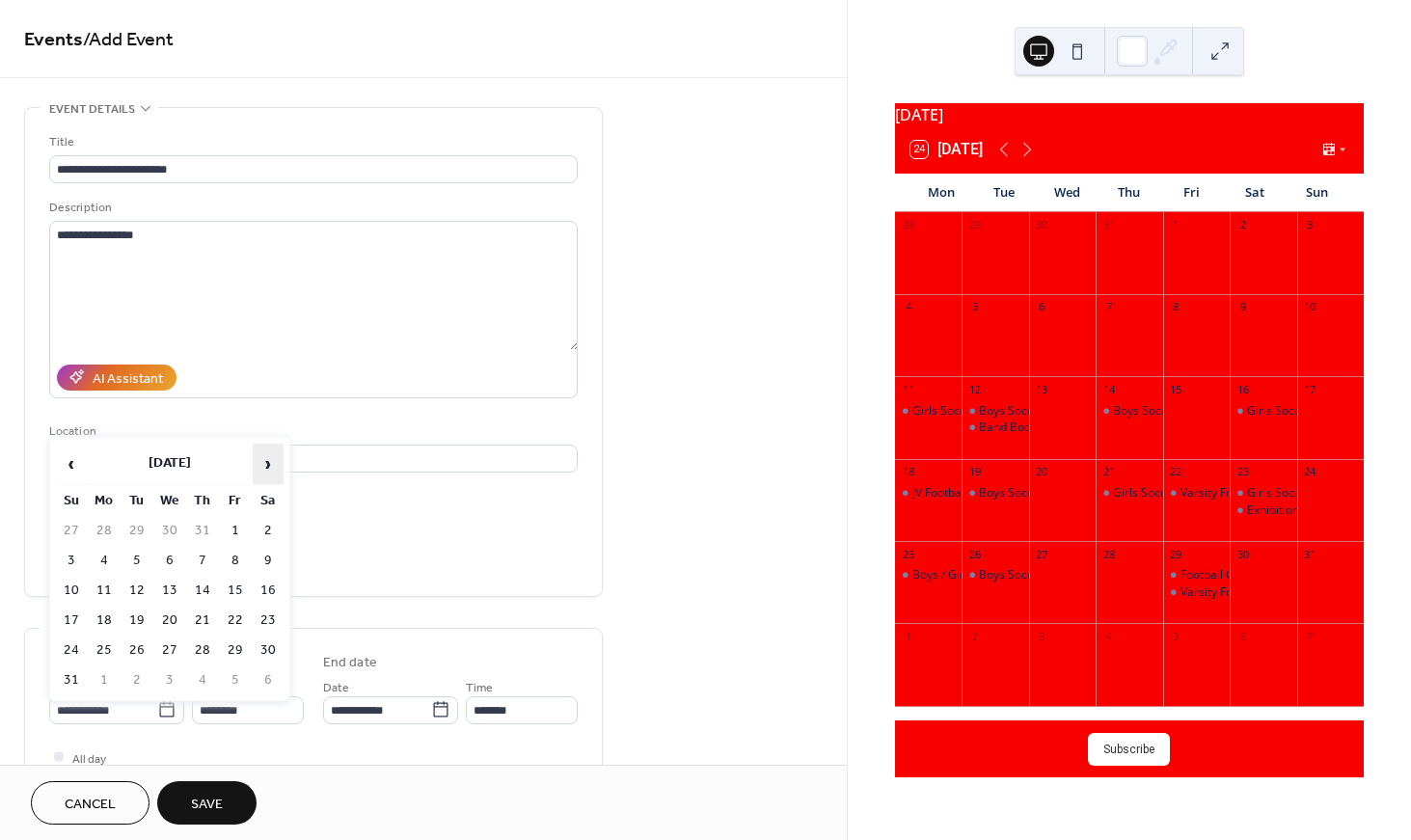 click on "›" at bounding box center (268, 464) 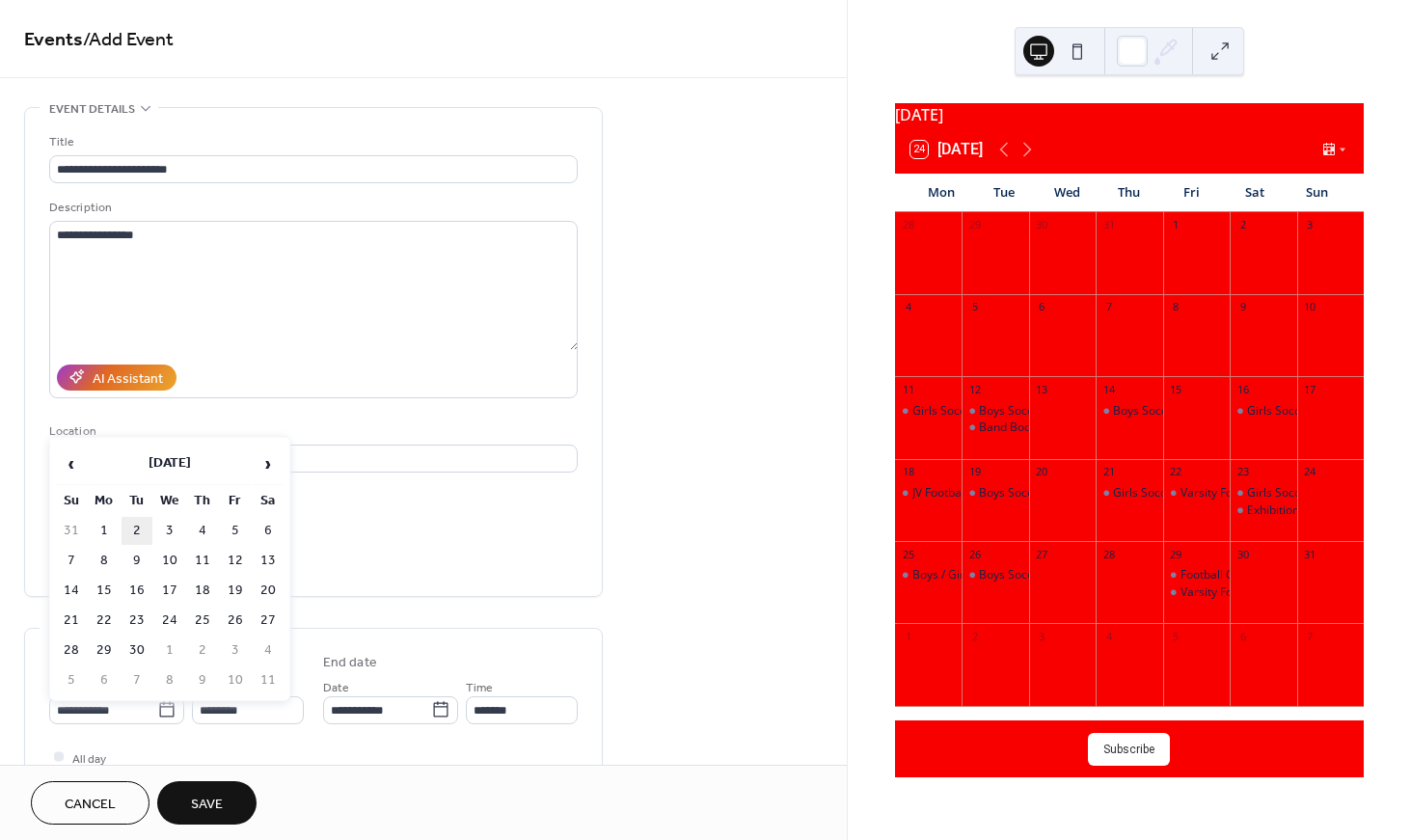 click on "2" at bounding box center [137, 530] 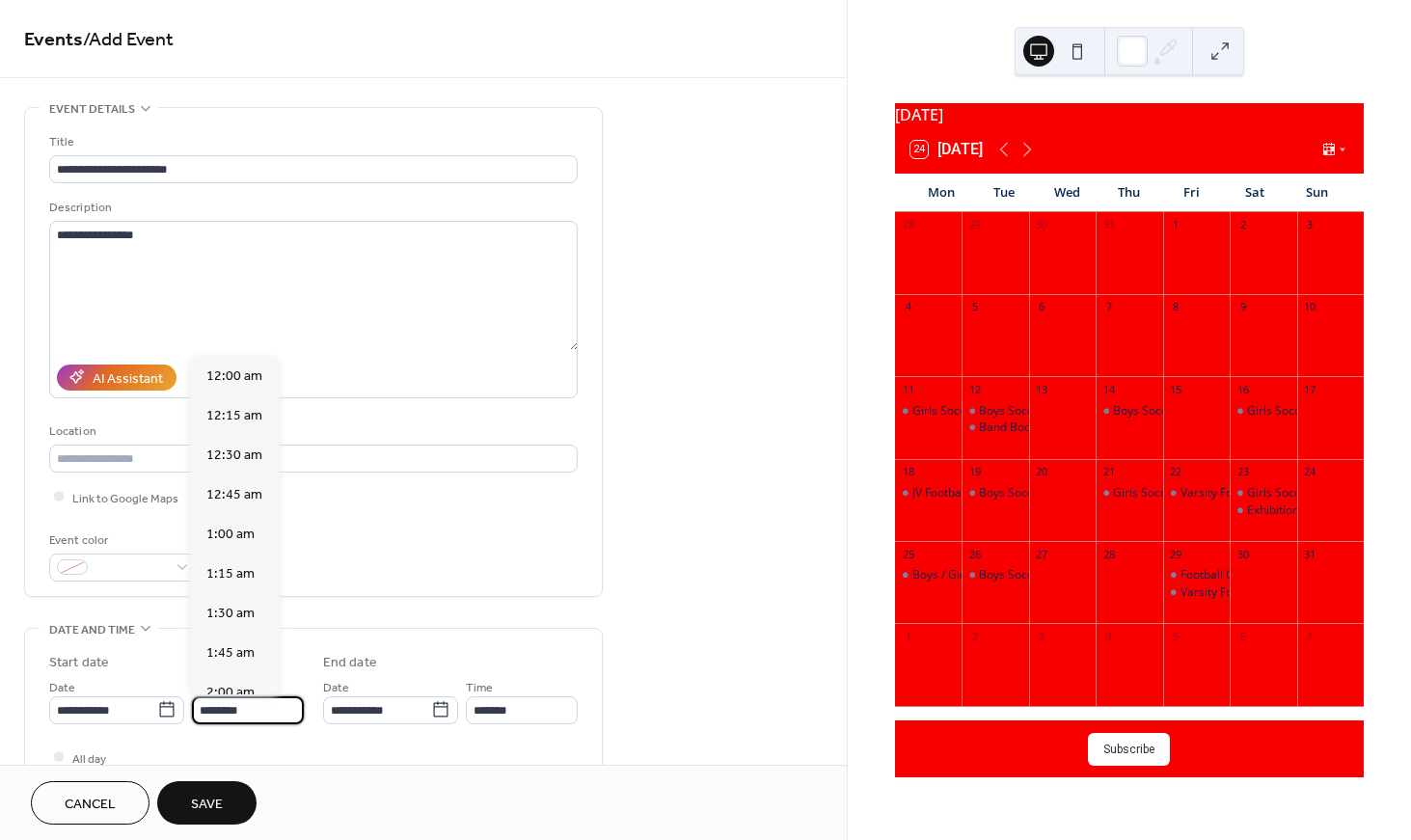 scroll, scrollTop: 1866, scrollLeft: 0, axis: vertical 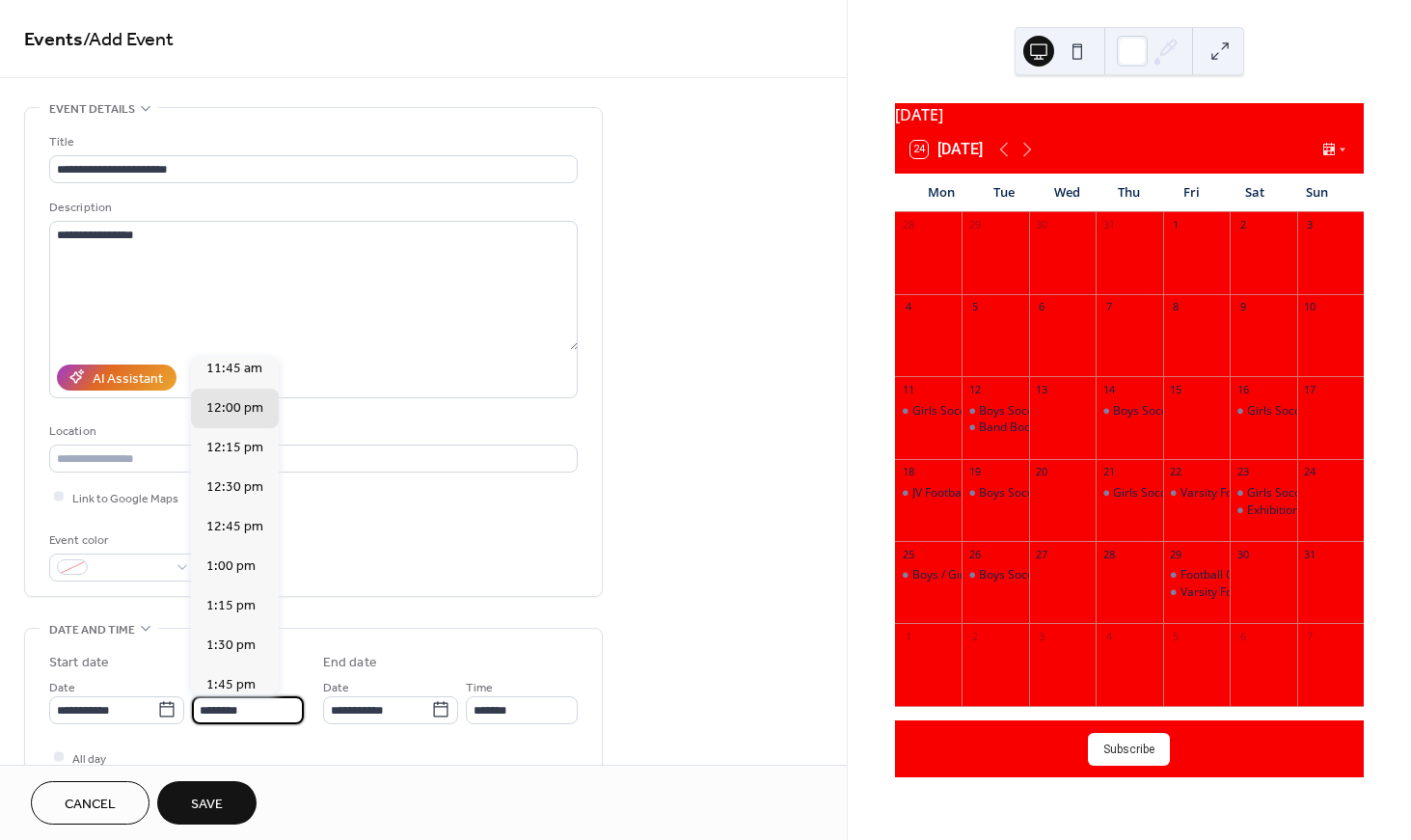 drag, startPoint x: 271, startPoint y: 700, endPoint x: 186, endPoint y: 700, distance: 85 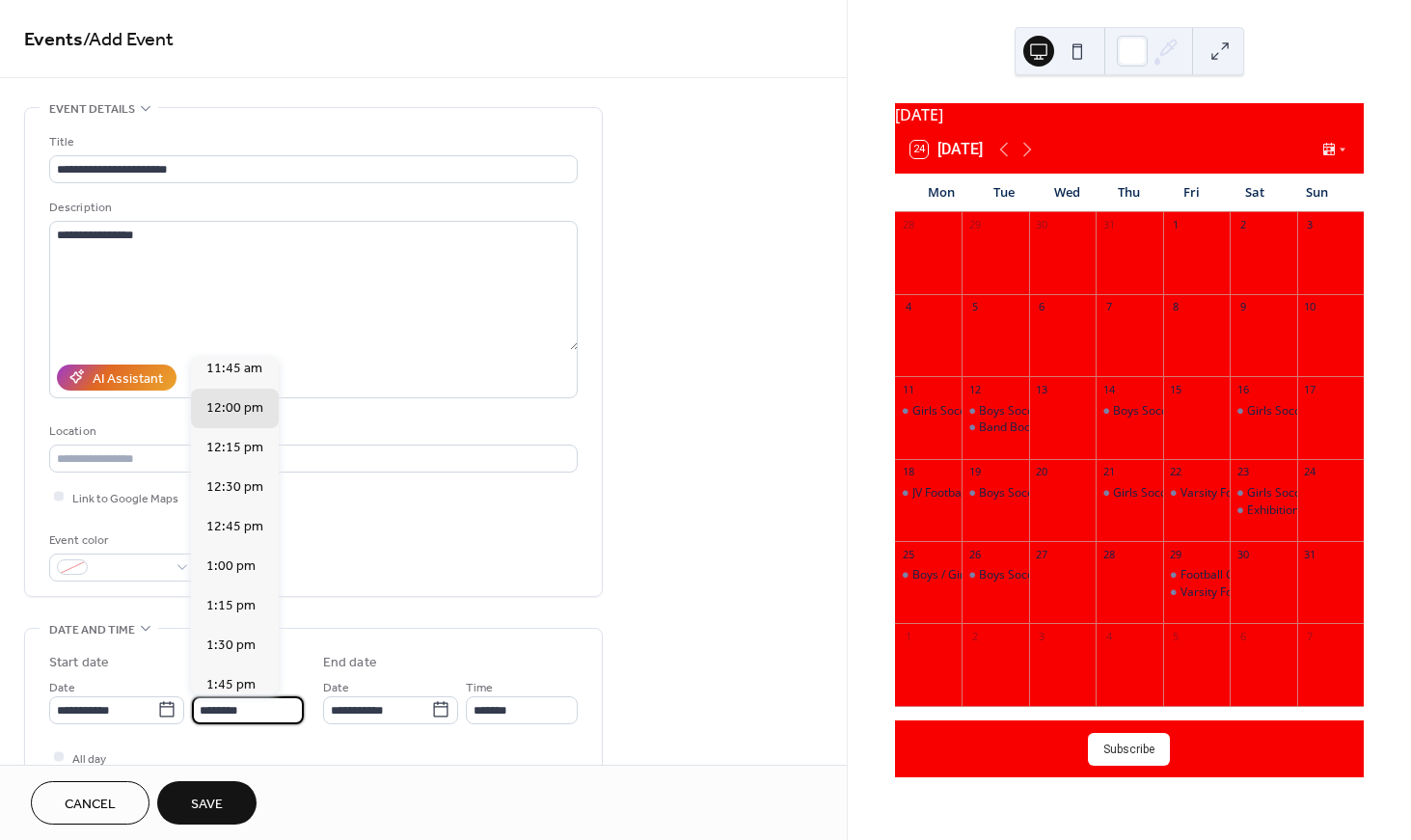 click on "**********" at bounding box center [176, 700] 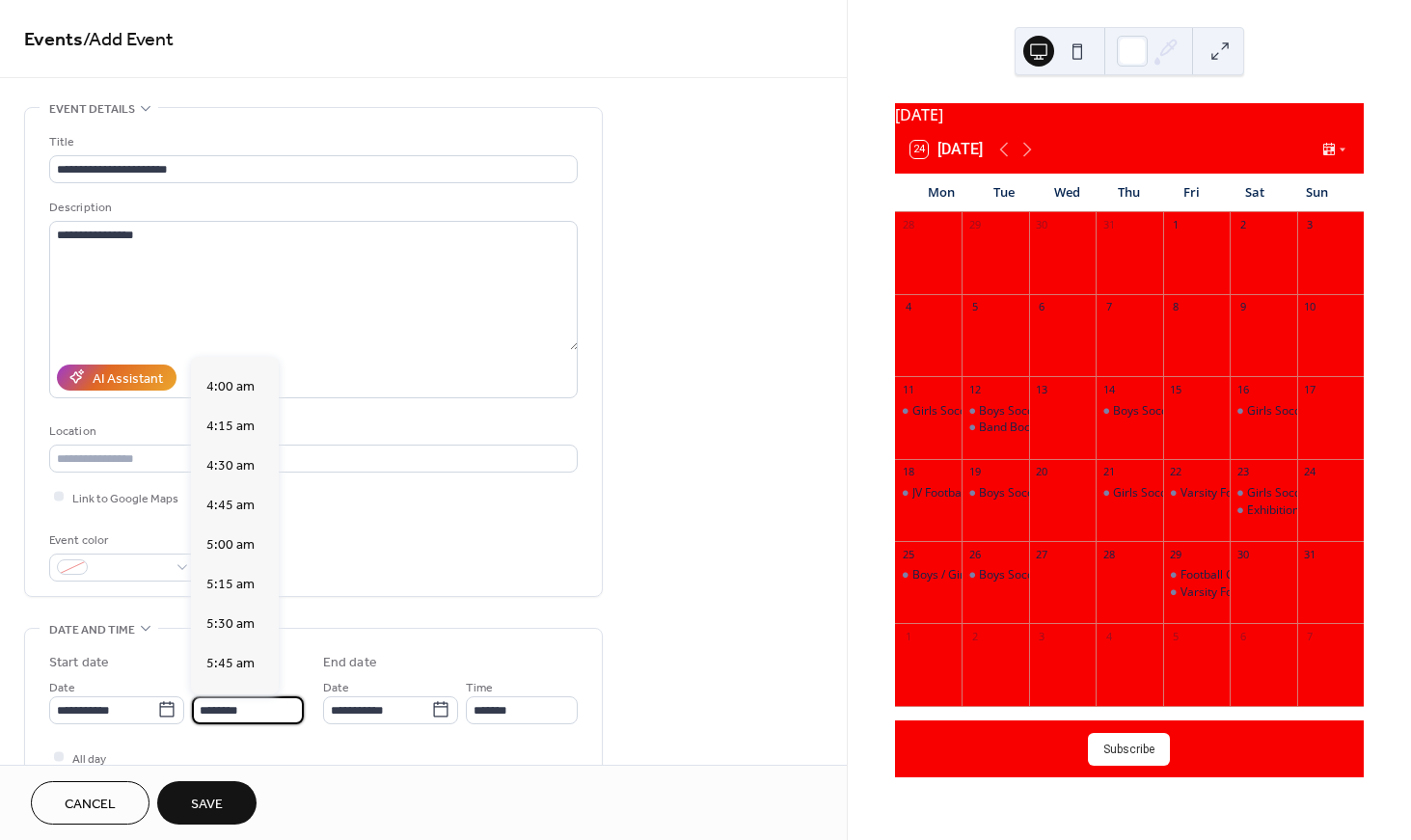 scroll, scrollTop: 2566, scrollLeft: 0, axis: vertical 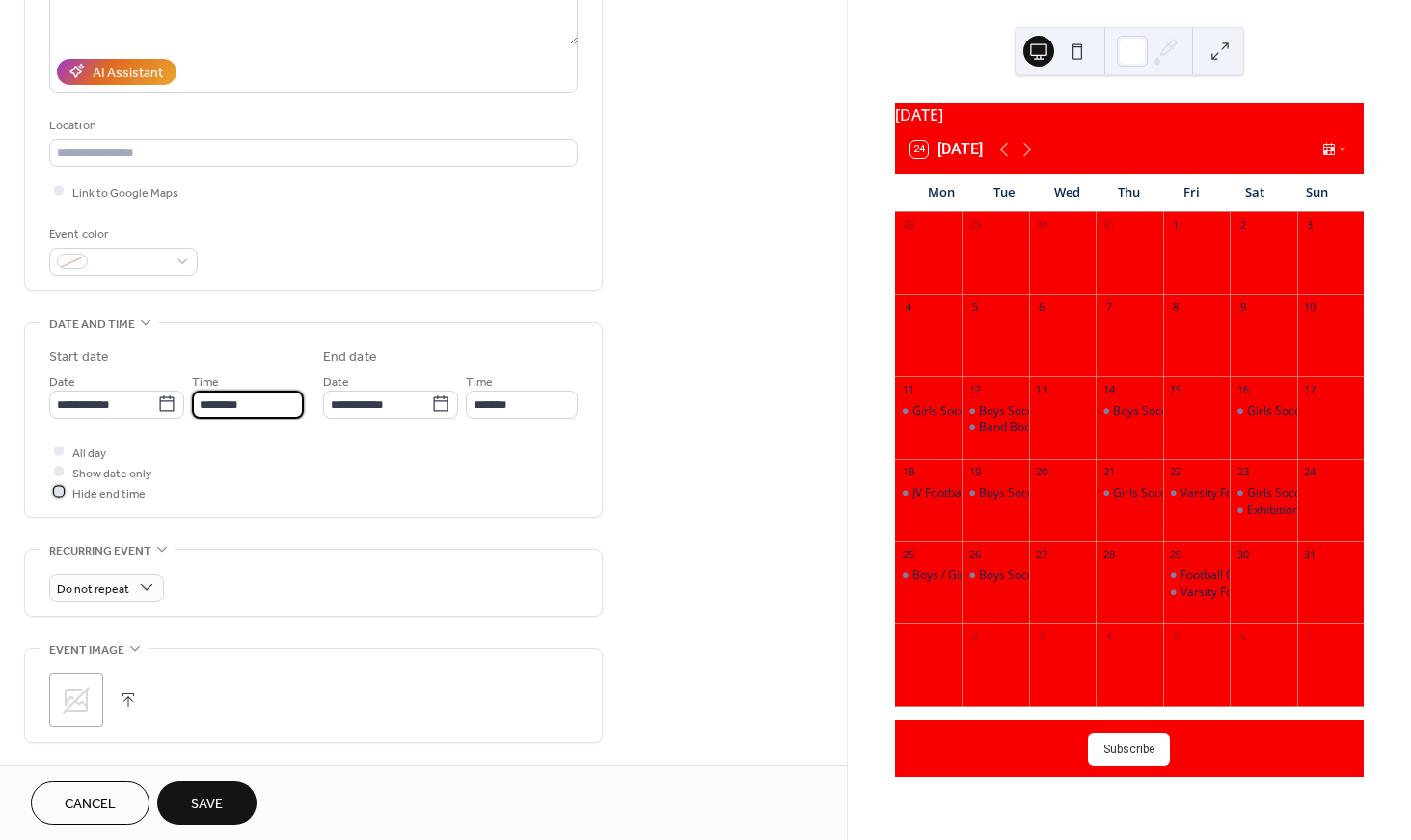type on "*******" 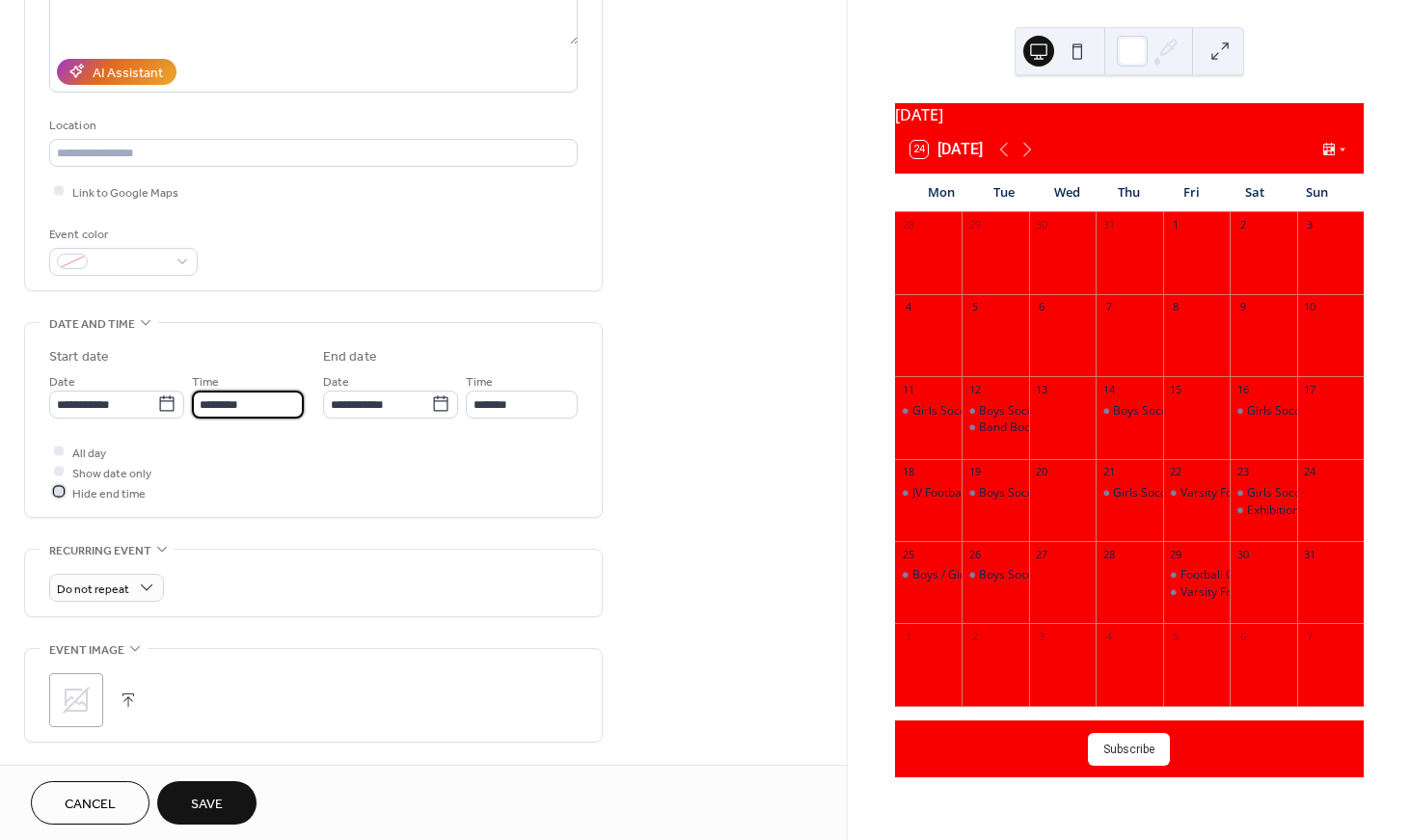 type on "*******" 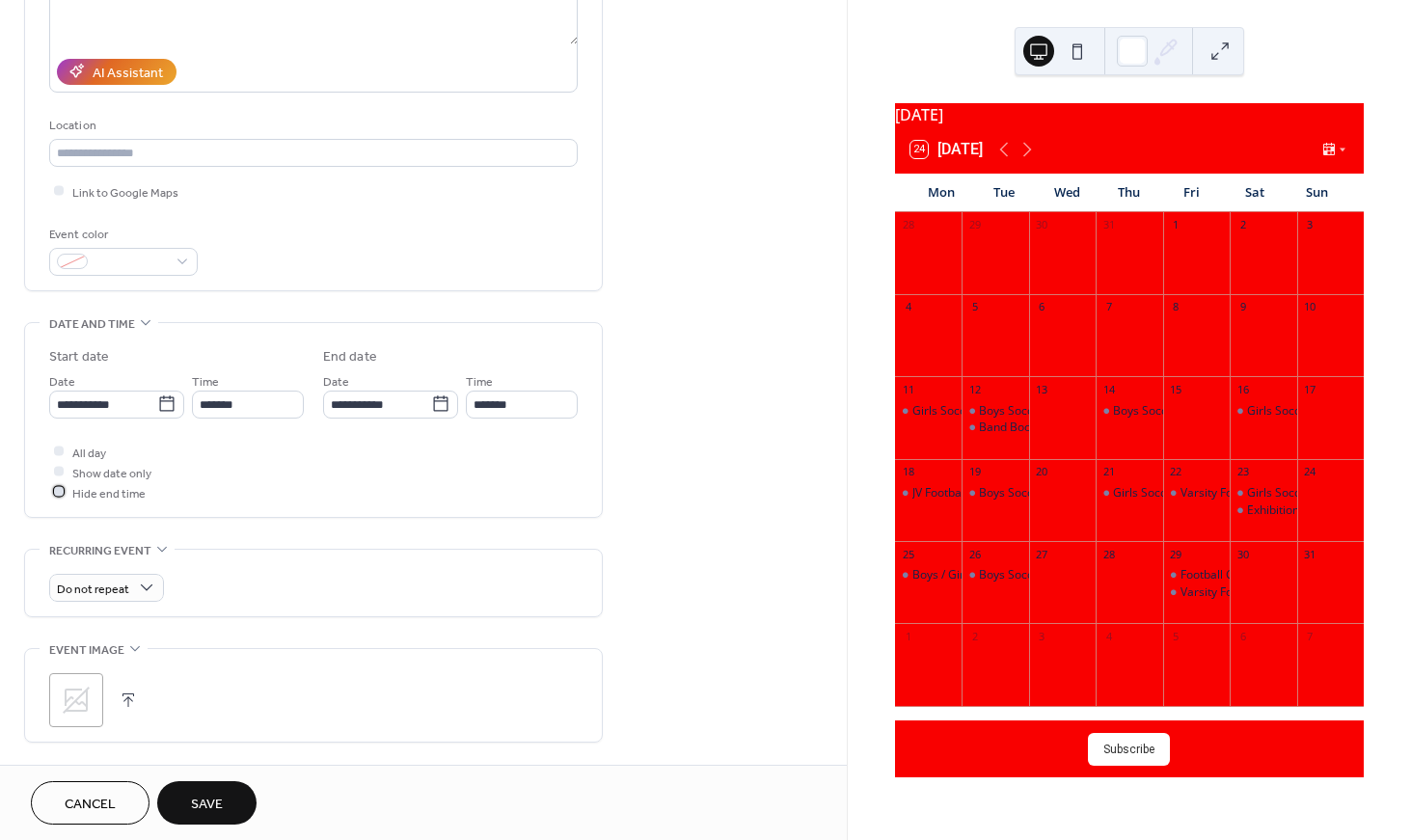 click on "Hide end time" at bounding box center [109, 493] 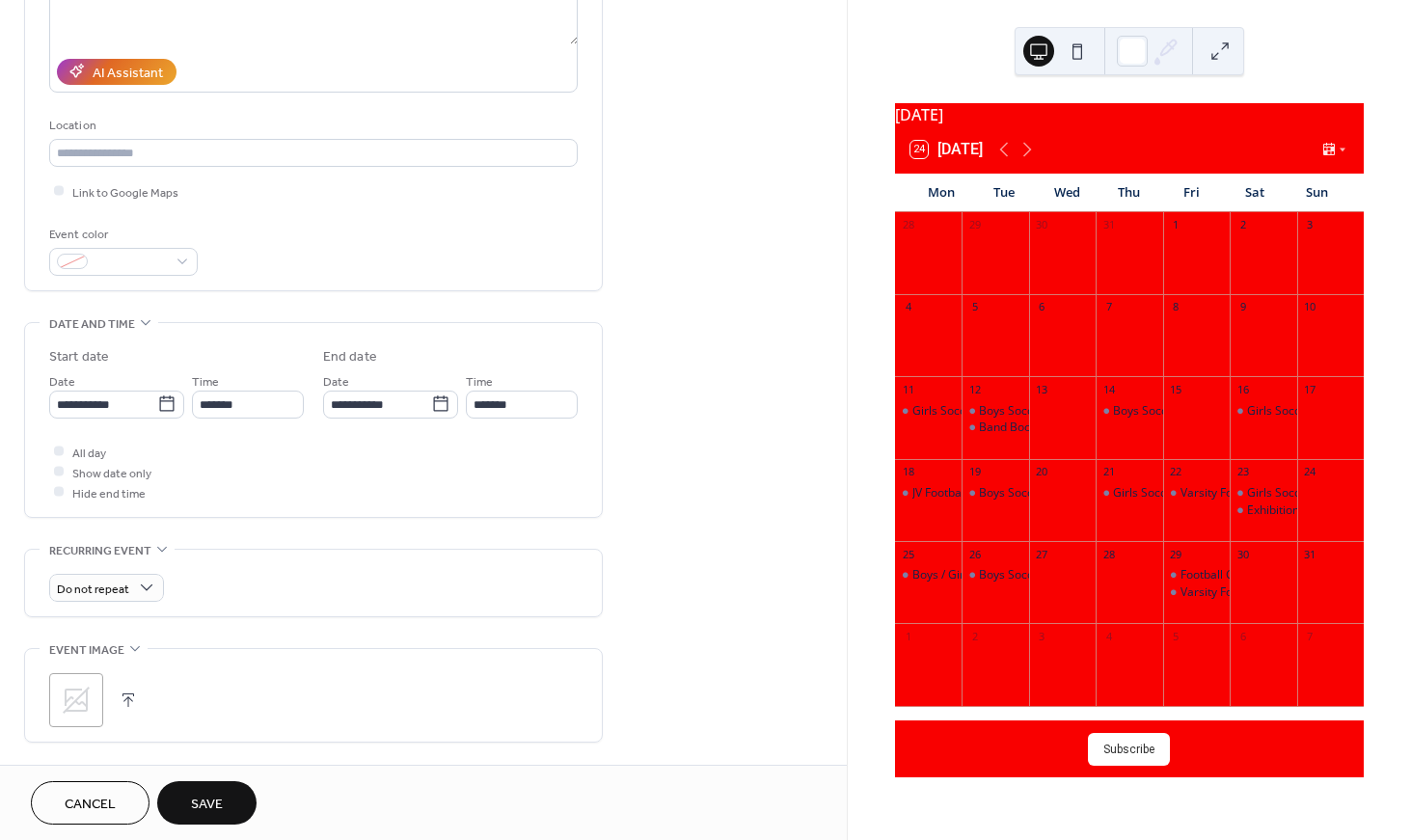 click on "Save" at bounding box center (206, 804) 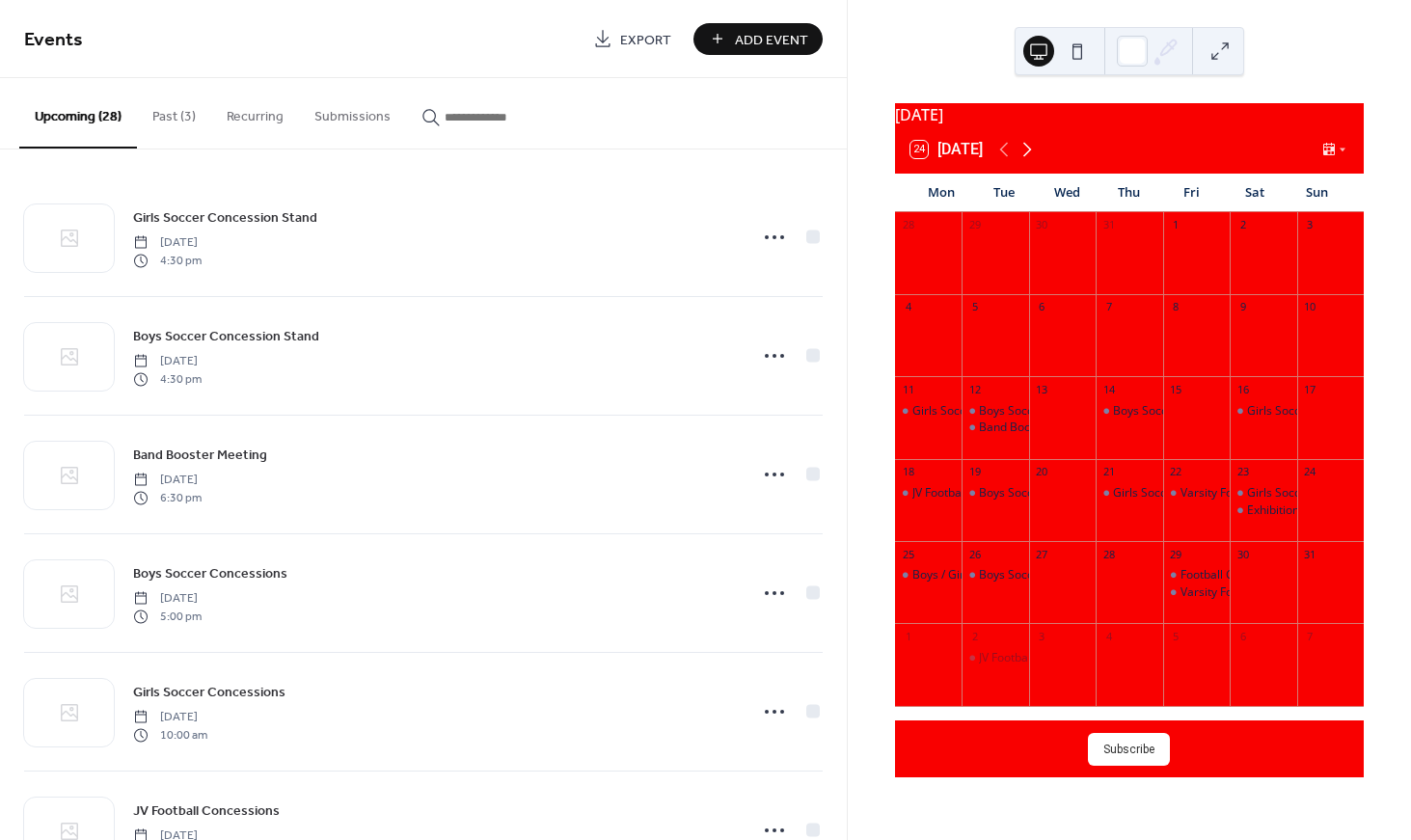 click 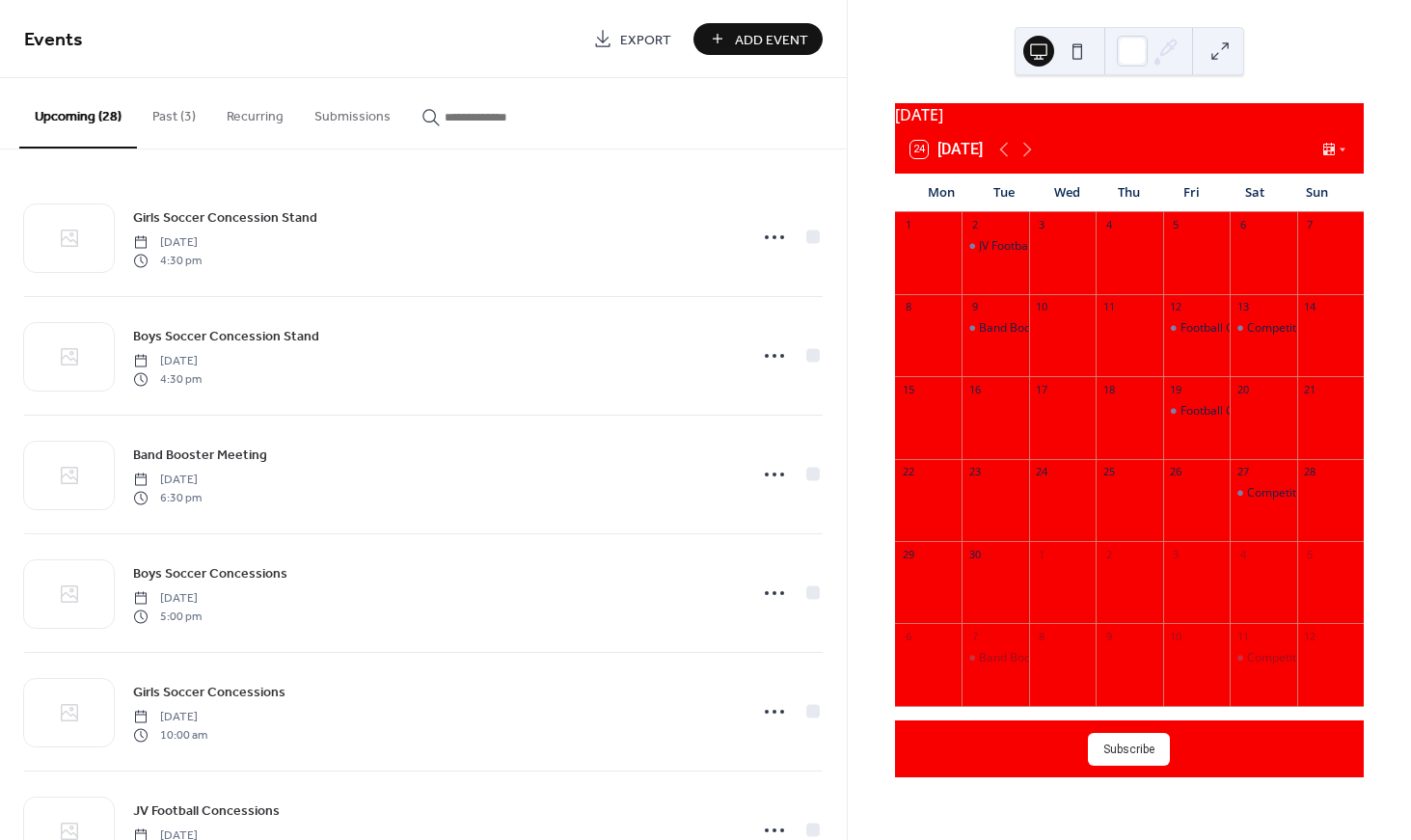 click on "Add Event" at bounding box center (772, 40) 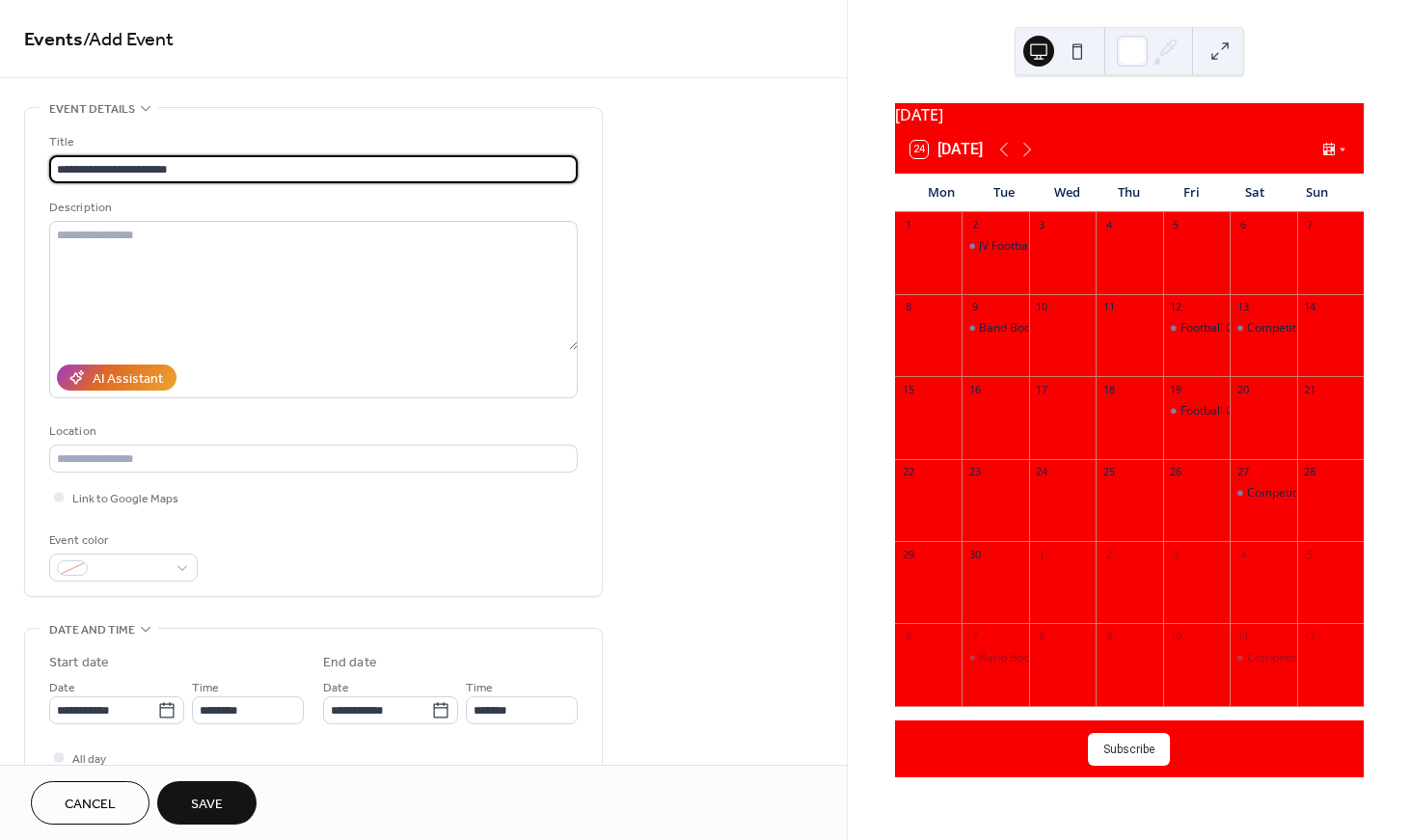 type on "**********" 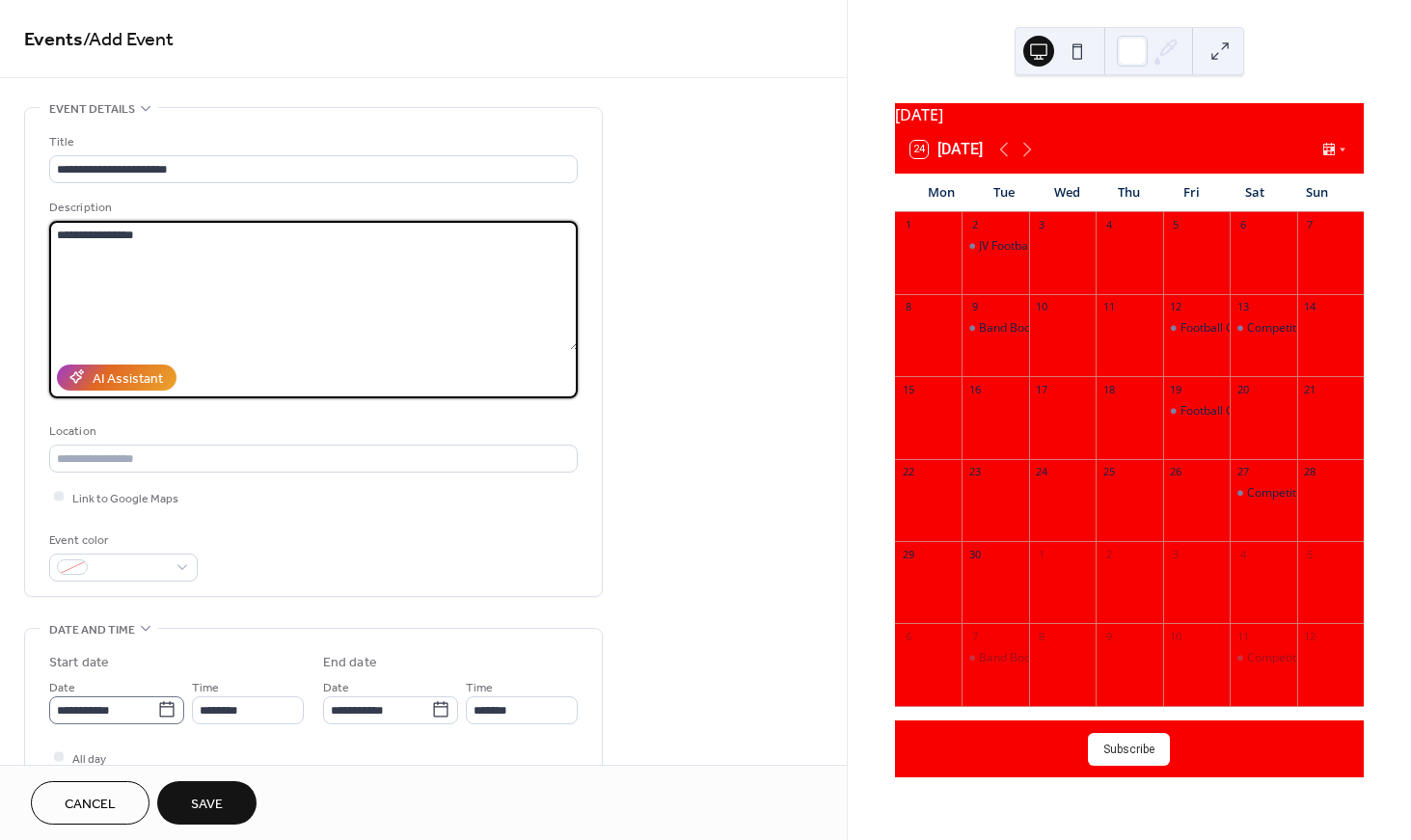 type on "**********" 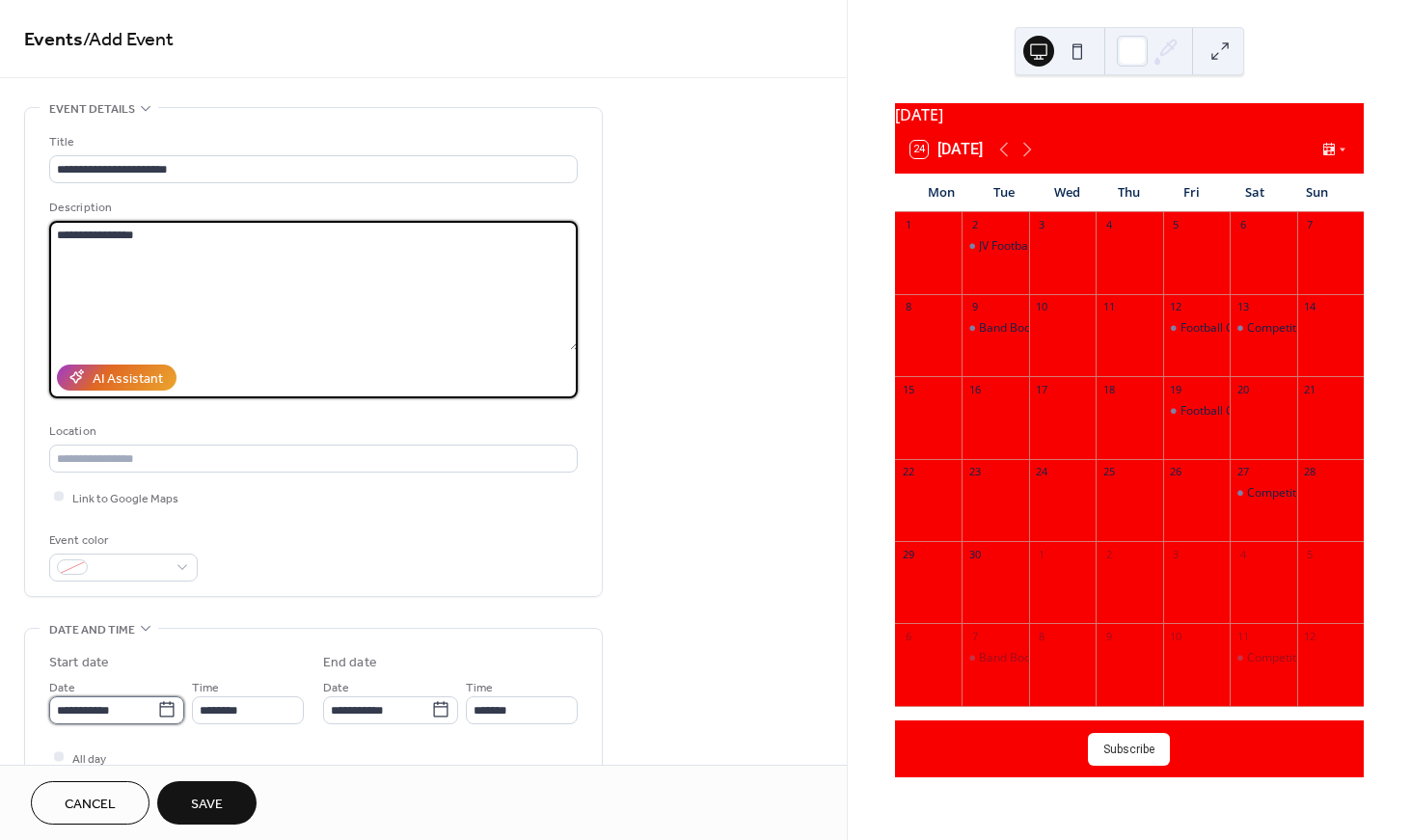 click on "**********" at bounding box center [103, 710] 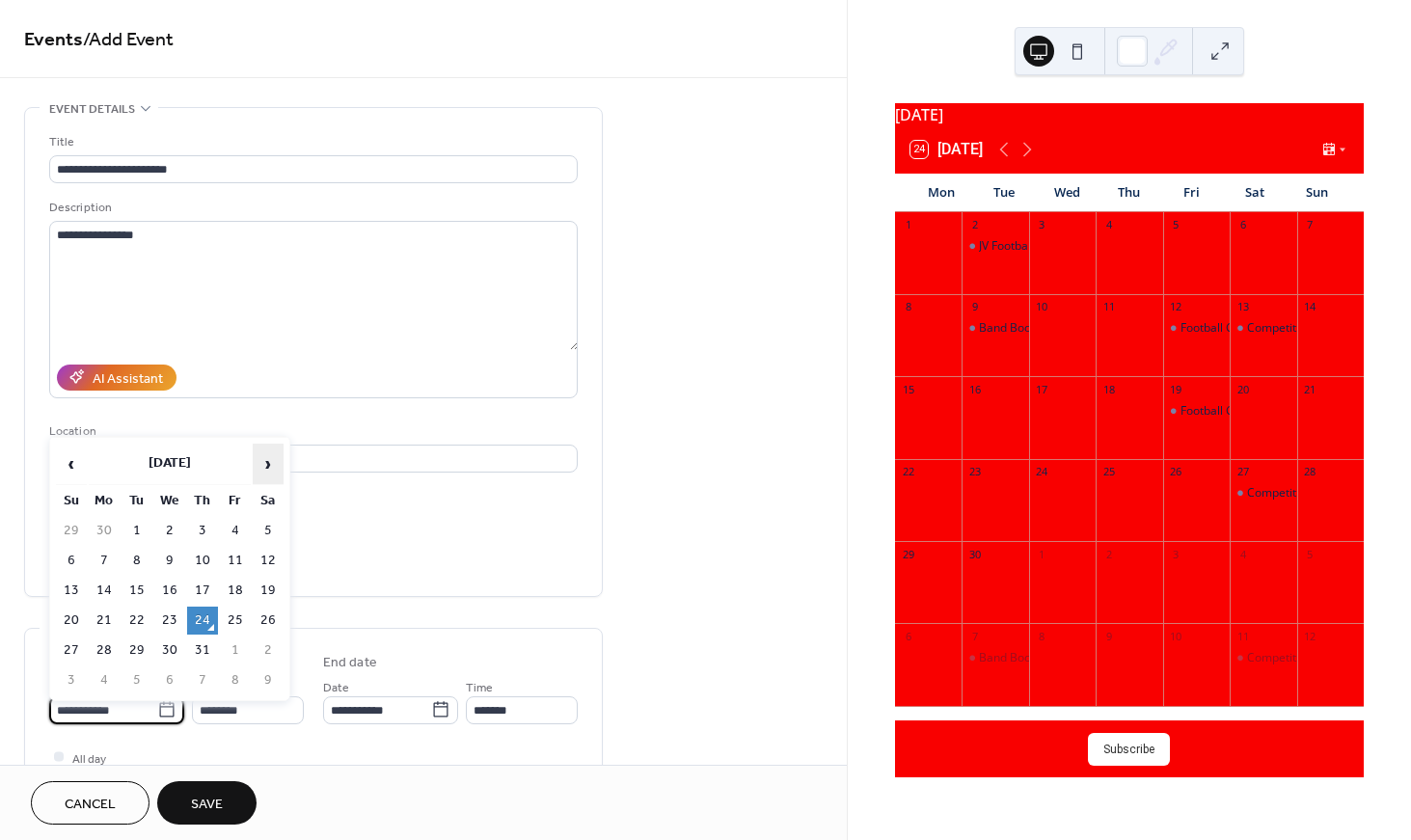 click on "›" at bounding box center [268, 464] 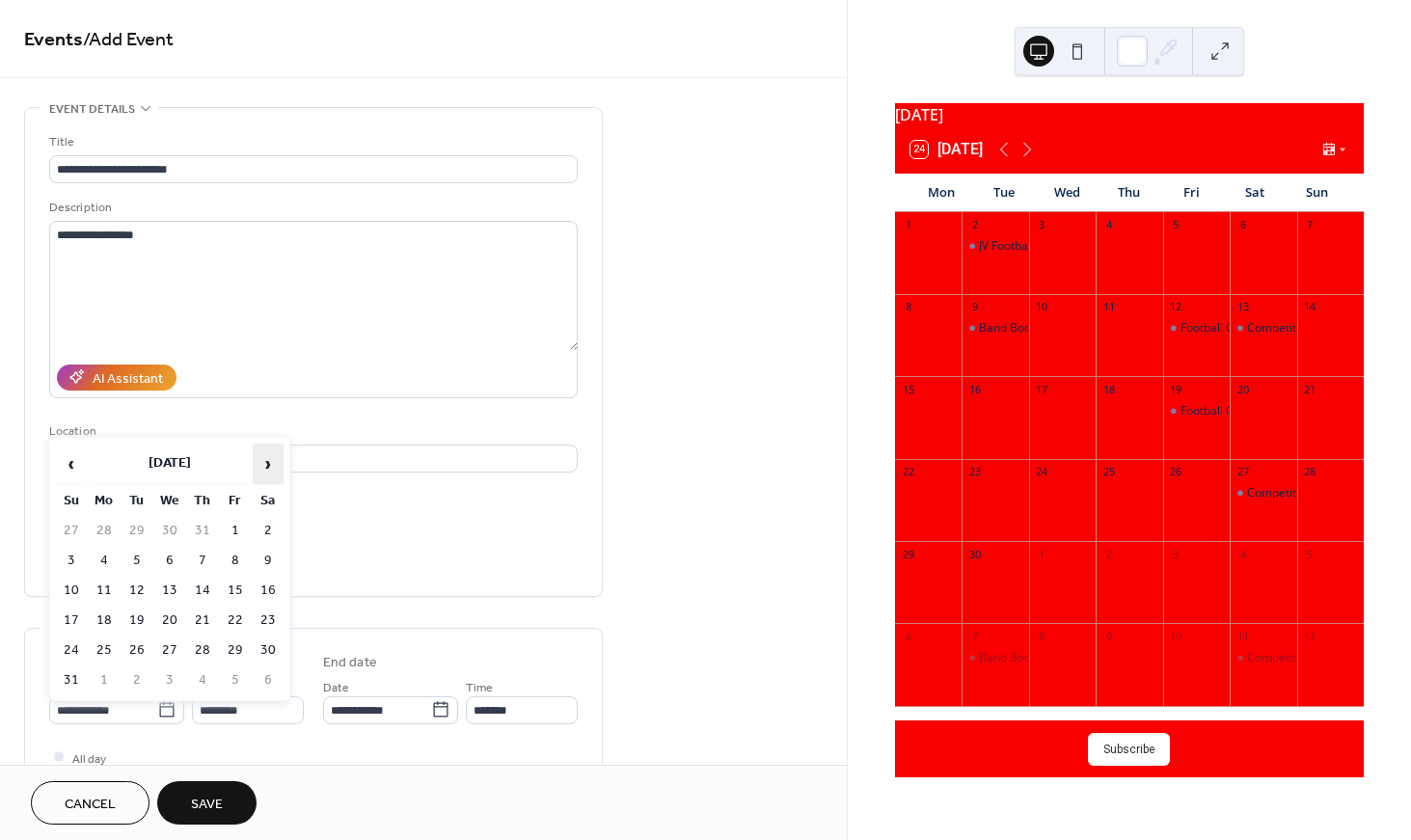 click on "›" at bounding box center [268, 464] 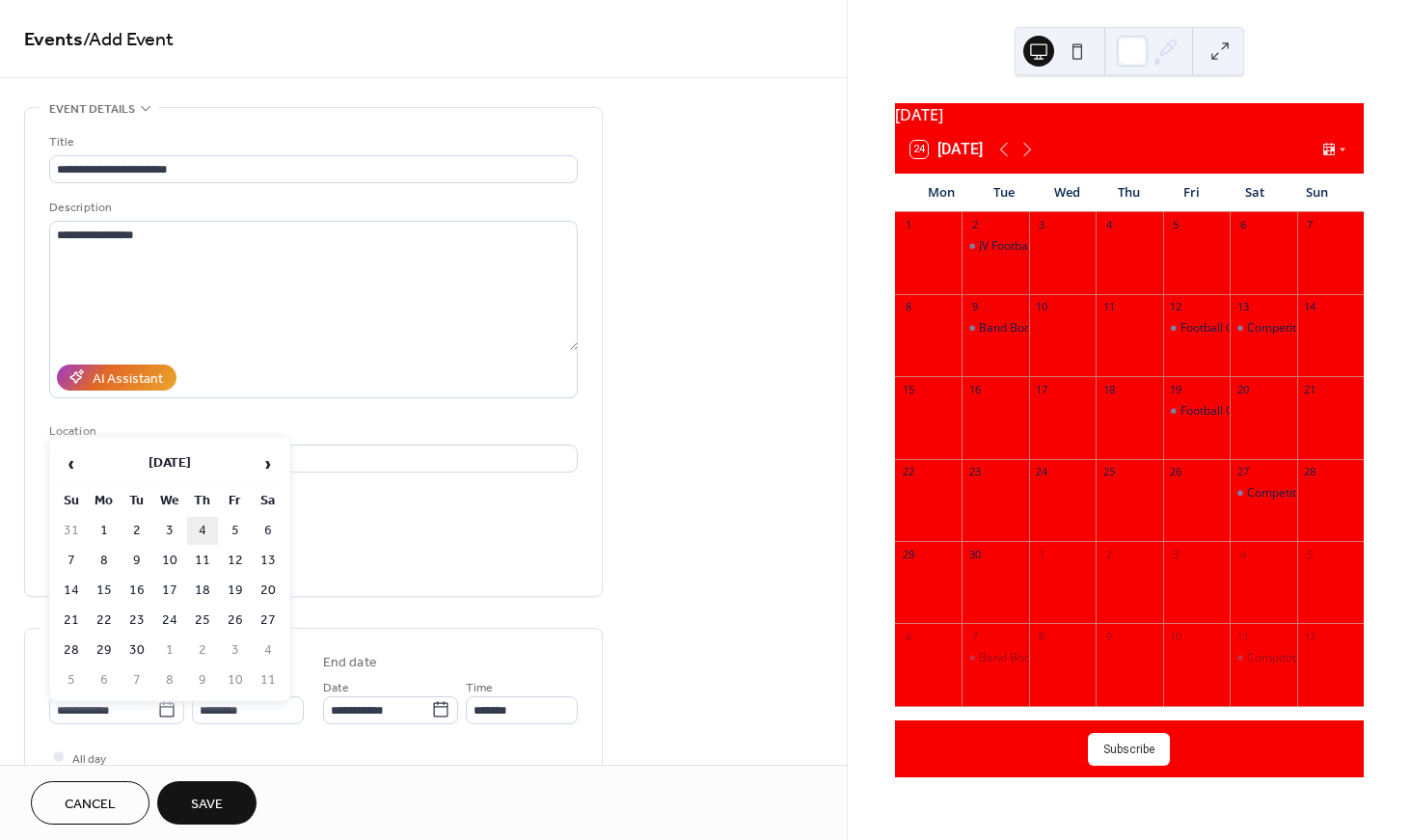 click on "4" at bounding box center (203, 530) 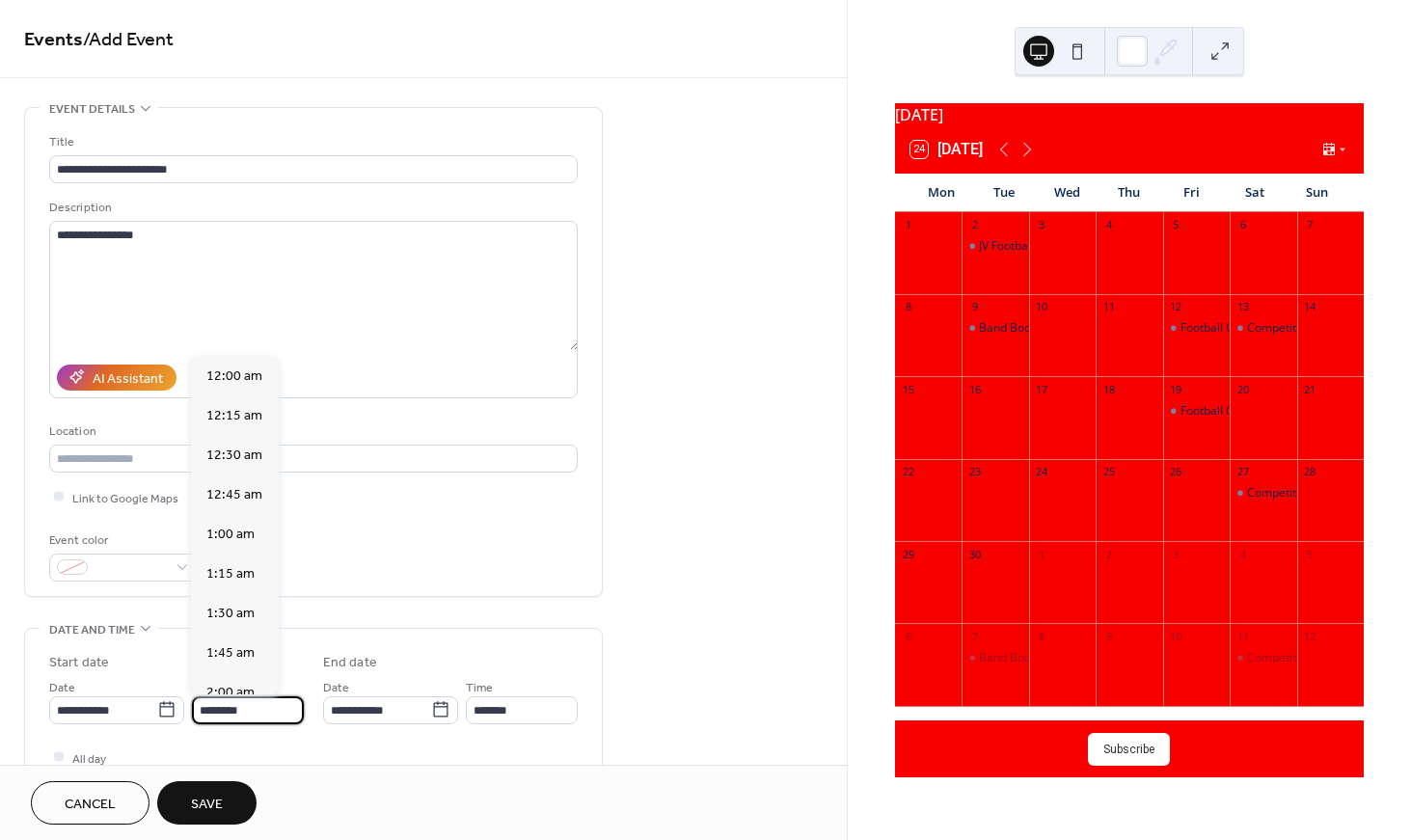 scroll, scrollTop: 1866, scrollLeft: 0, axis: vertical 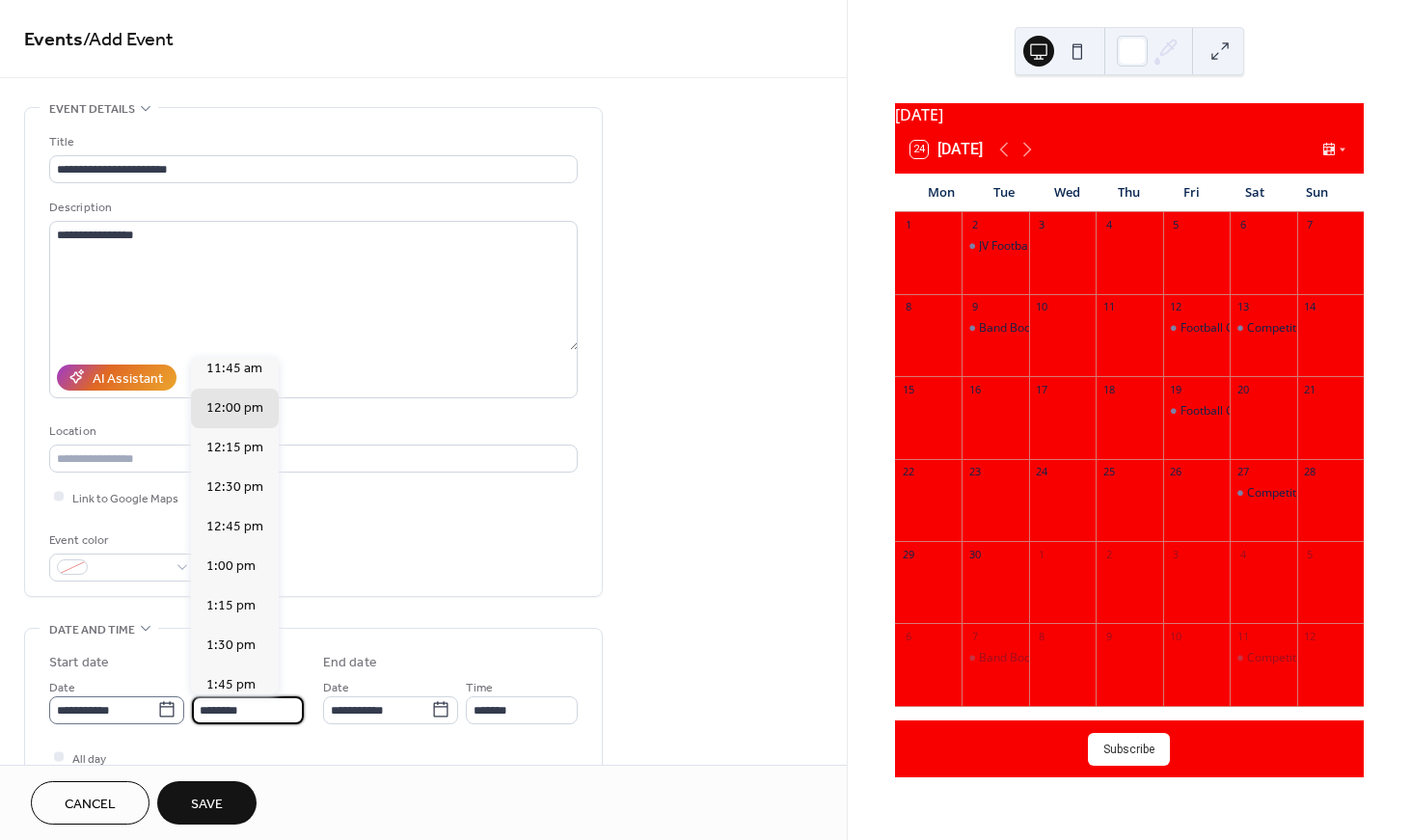 drag, startPoint x: 263, startPoint y: 705, endPoint x: 170, endPoint y: 705, distance: 93 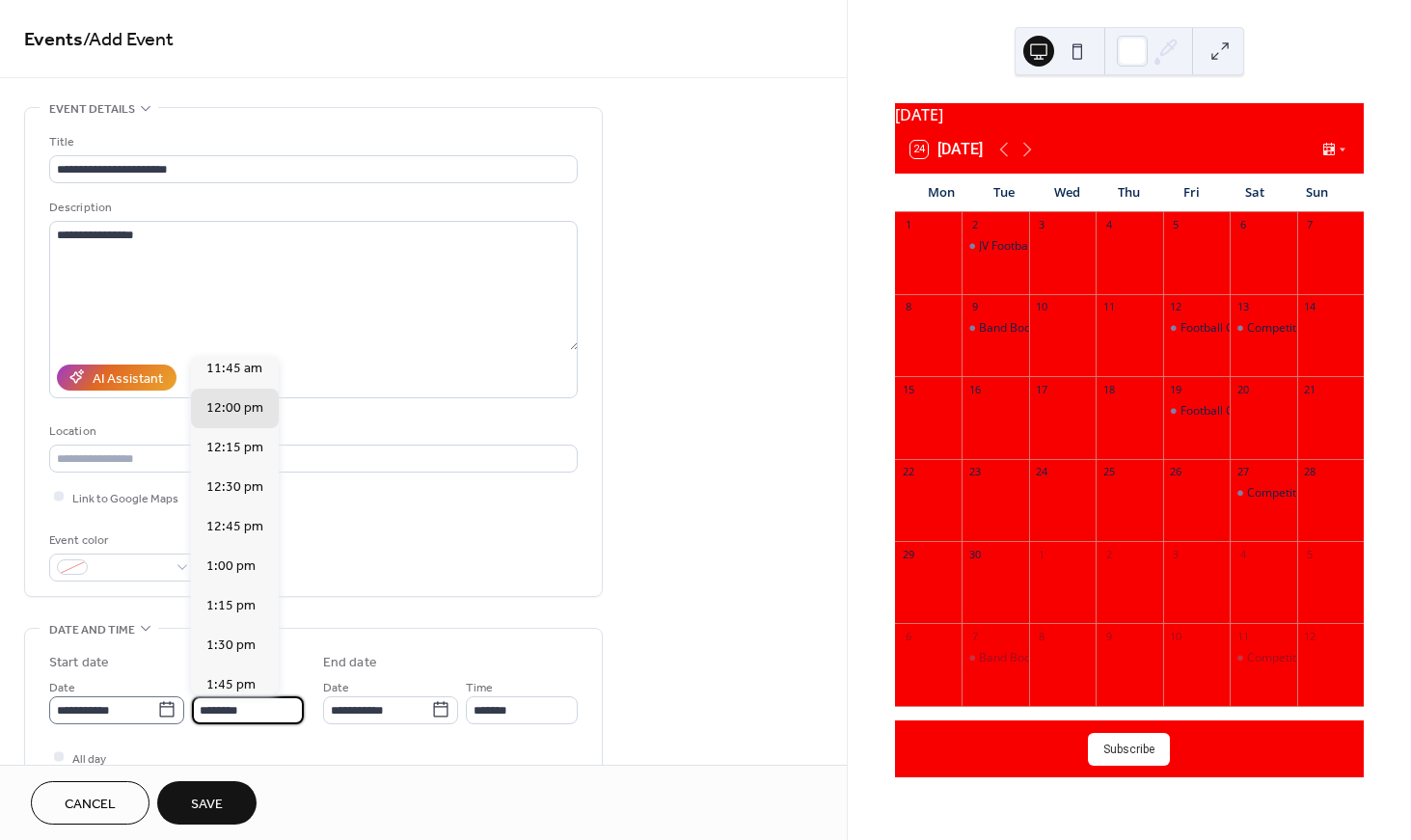 click on "**********" at bounding box center (176, 700) 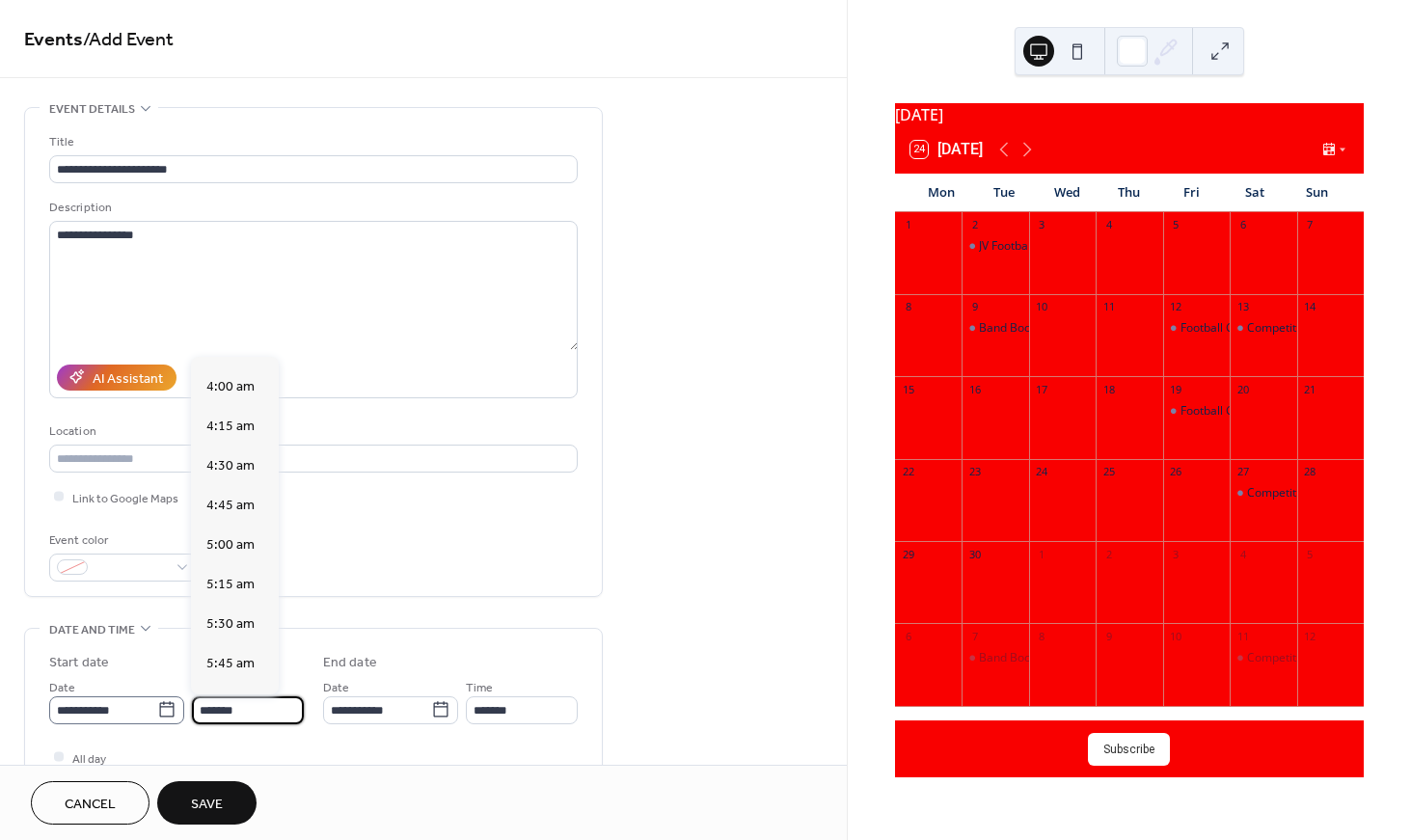 scroll, scrollTop: 2566, scrollLeft: 0, axis: vertical 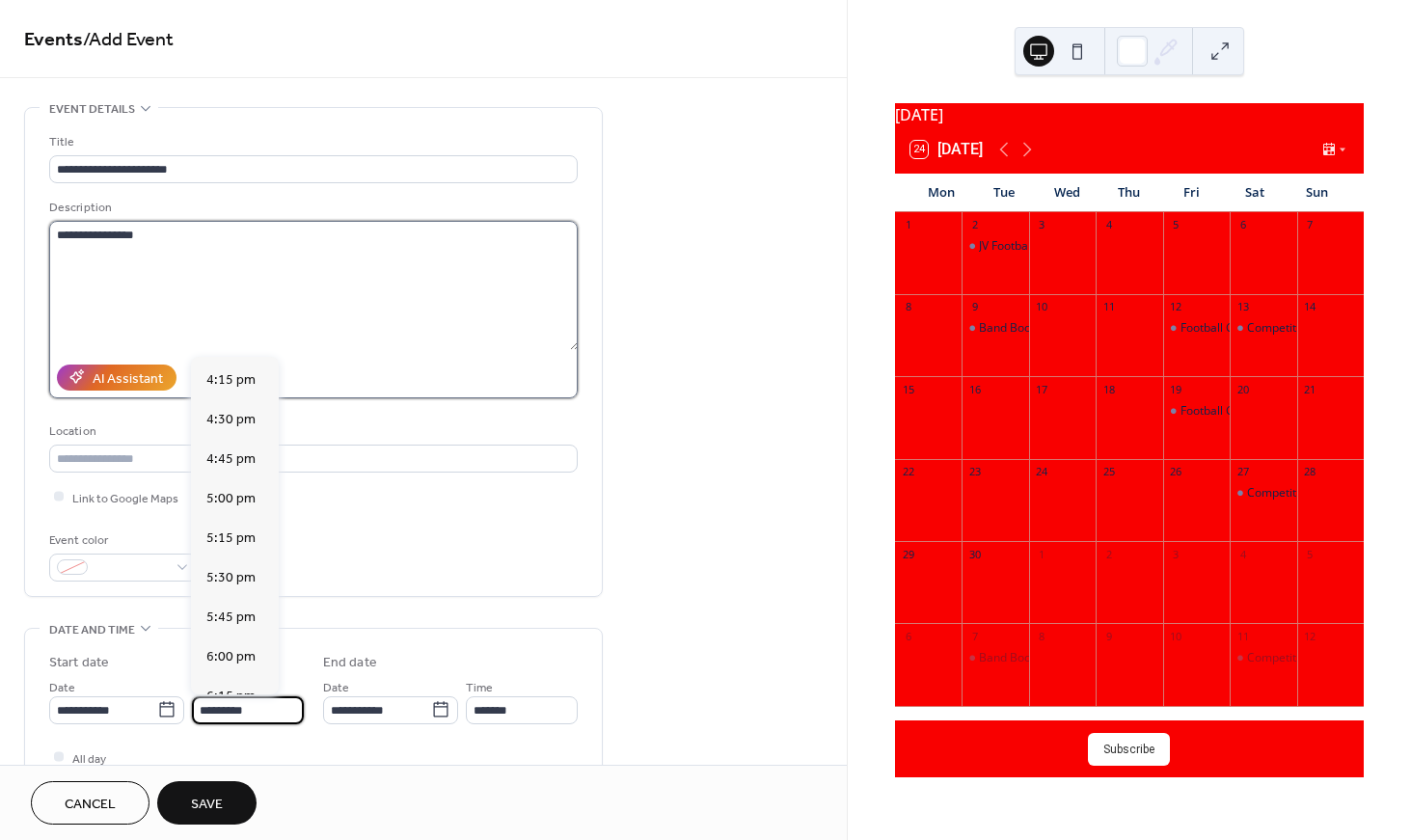 type on "*******" 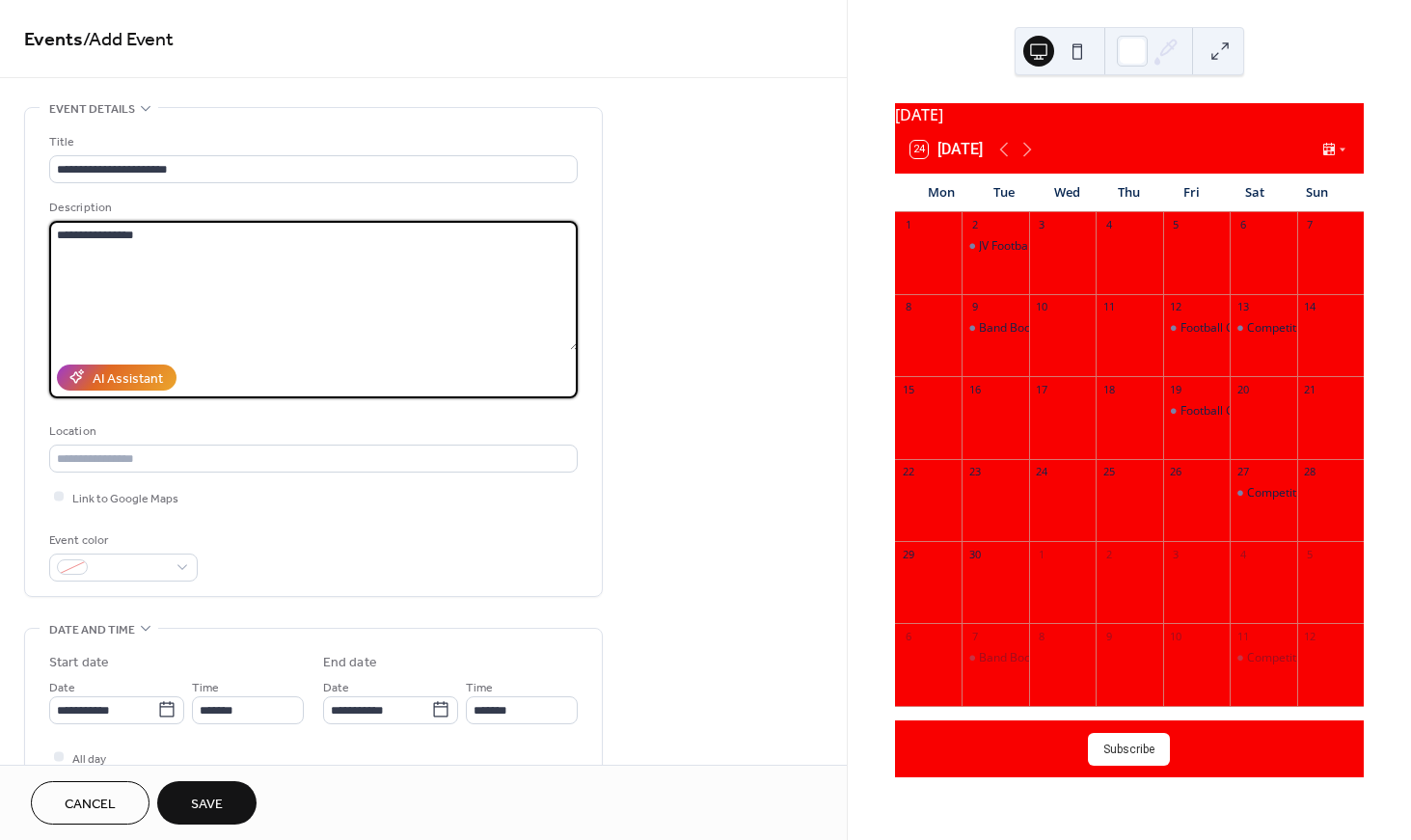 click on "**********" at bounding box center [313, 285] 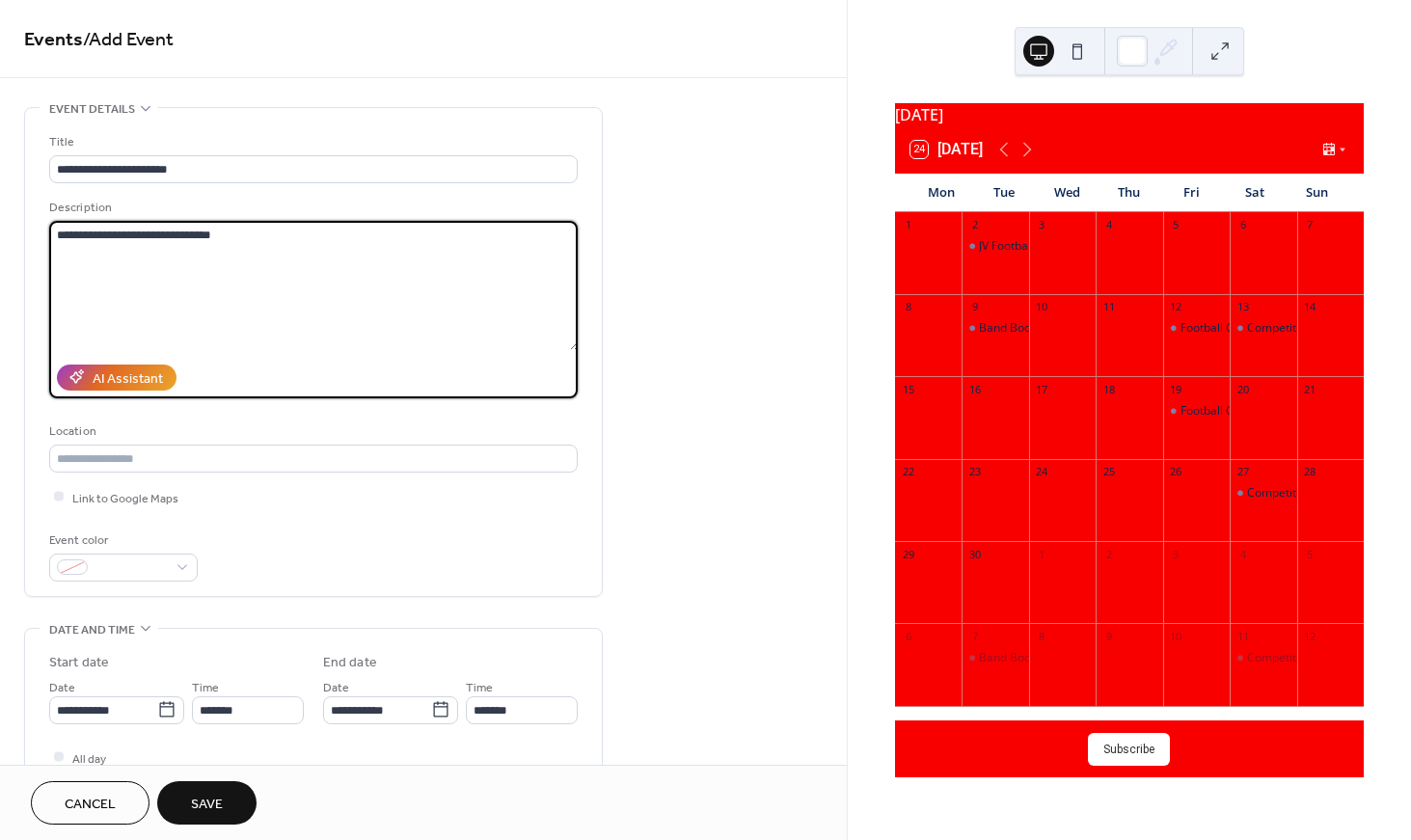 scroll, scrollTop: 68, scrollLeft: 0, axis: vertical 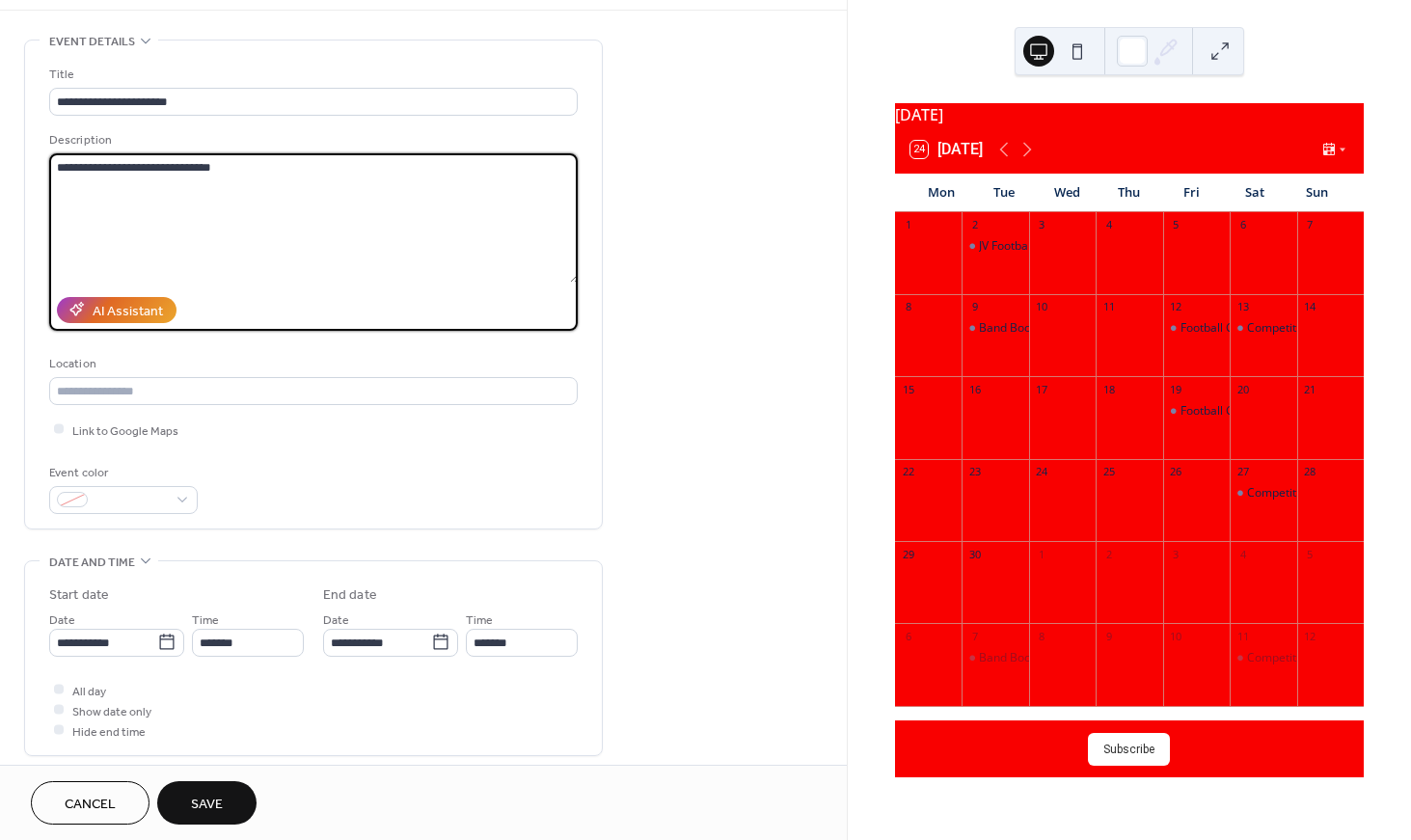 type on "**********" 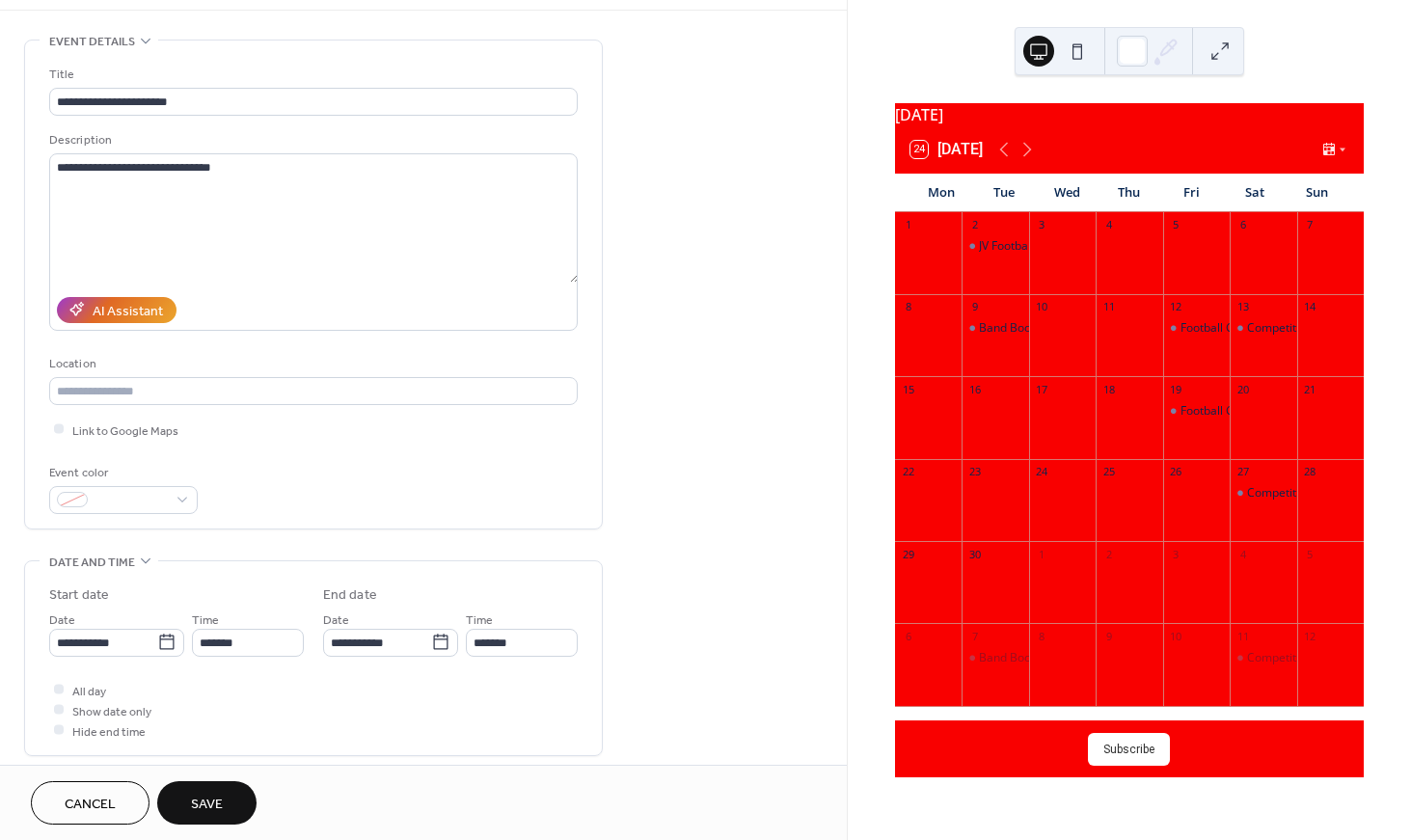 click on "All day Show date only Hide end time" at bounding box center (313, 710) 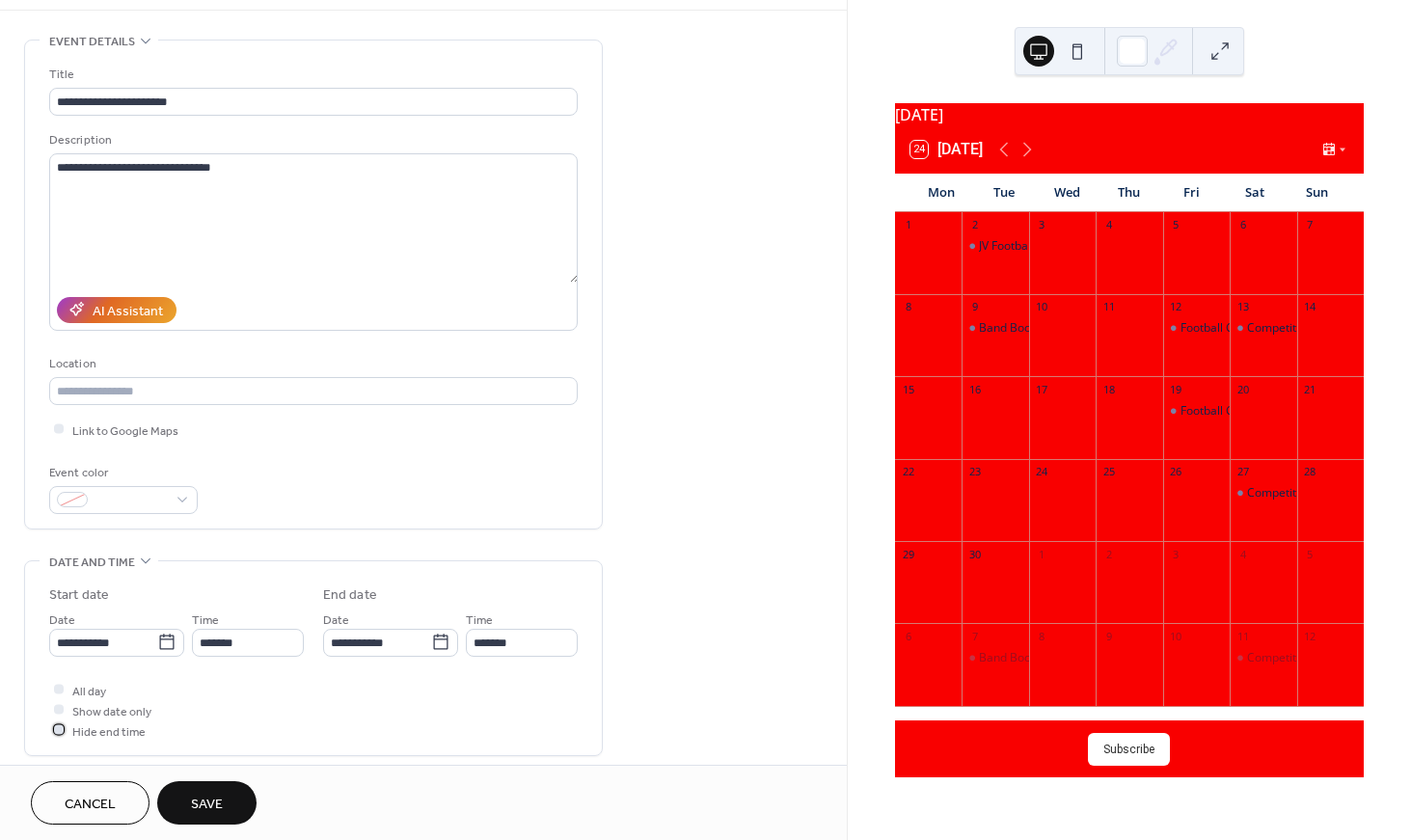 click on "Hide end time" at bounding box center (109, 731) 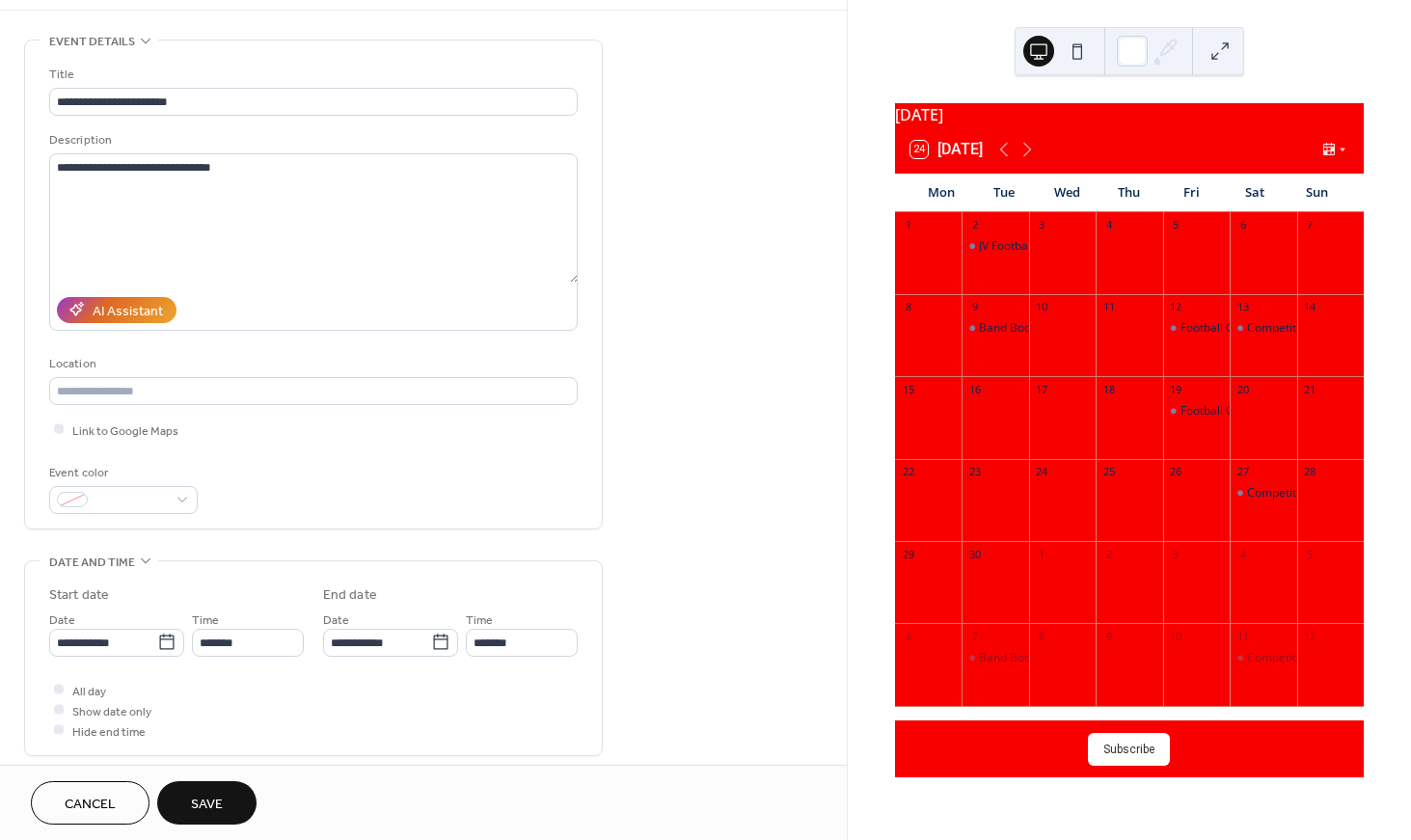 click on "Save" at bounding box center [206, 804] 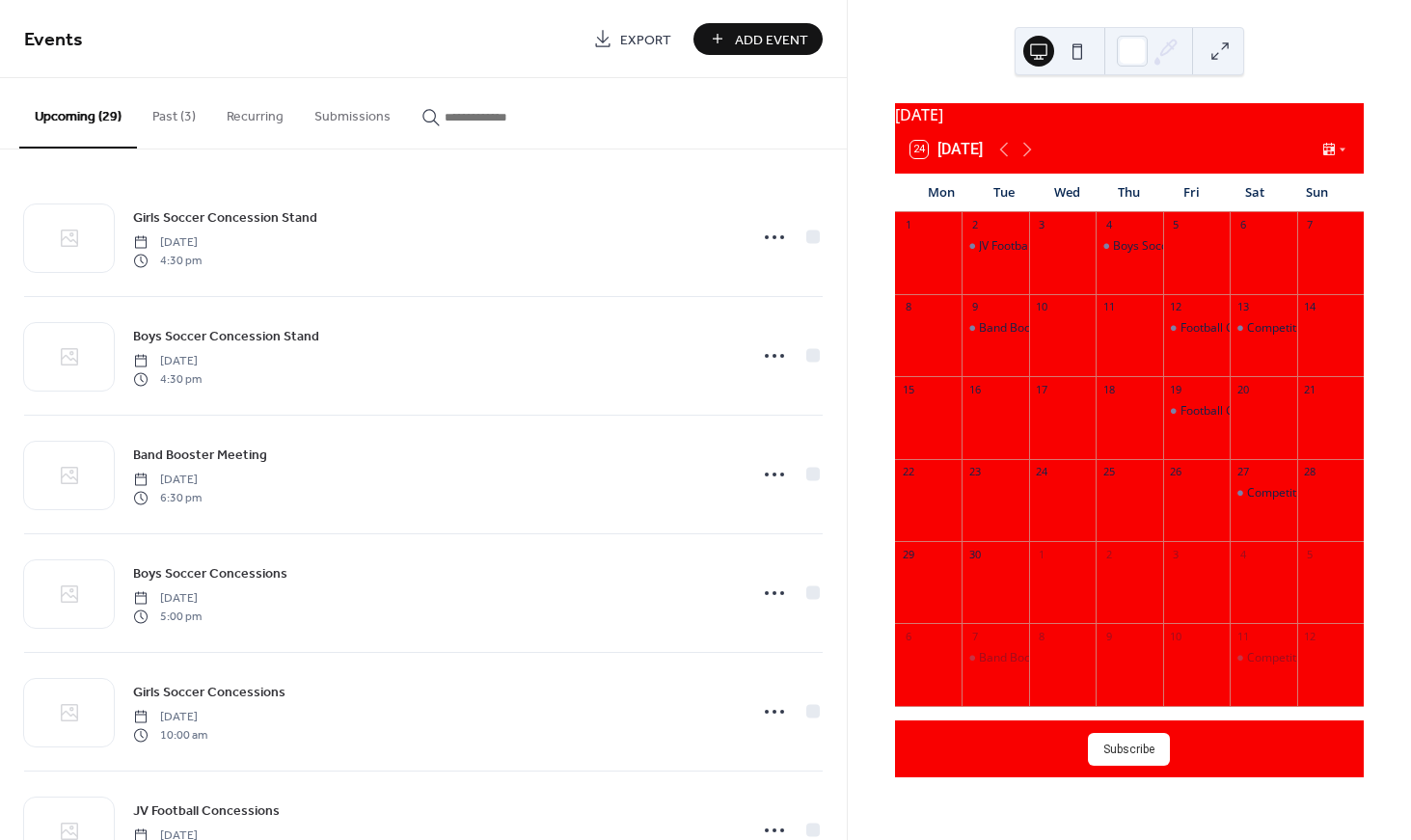 click on "Add Event" at bounding box center (772, 40) 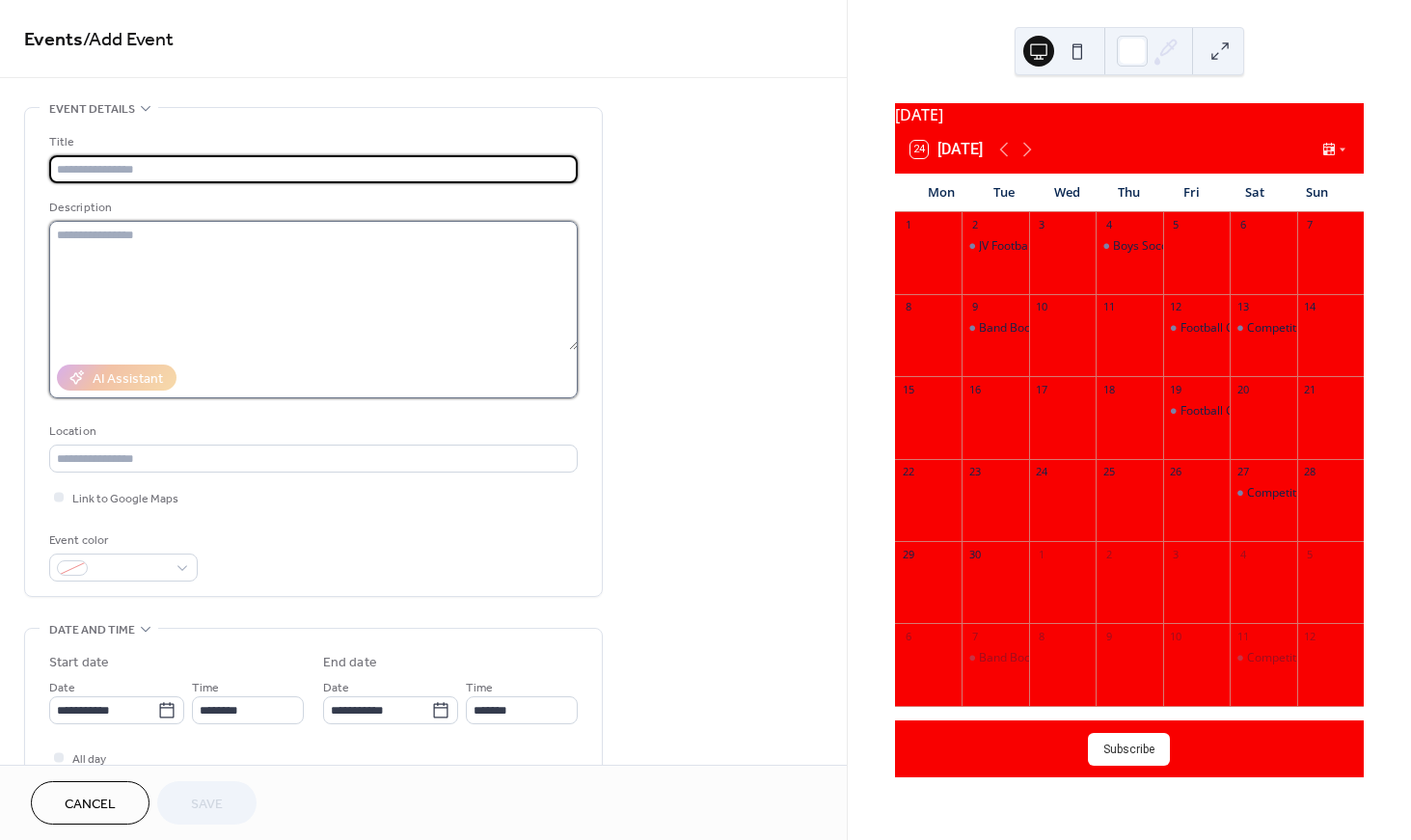click at bounding box center (313, 285) 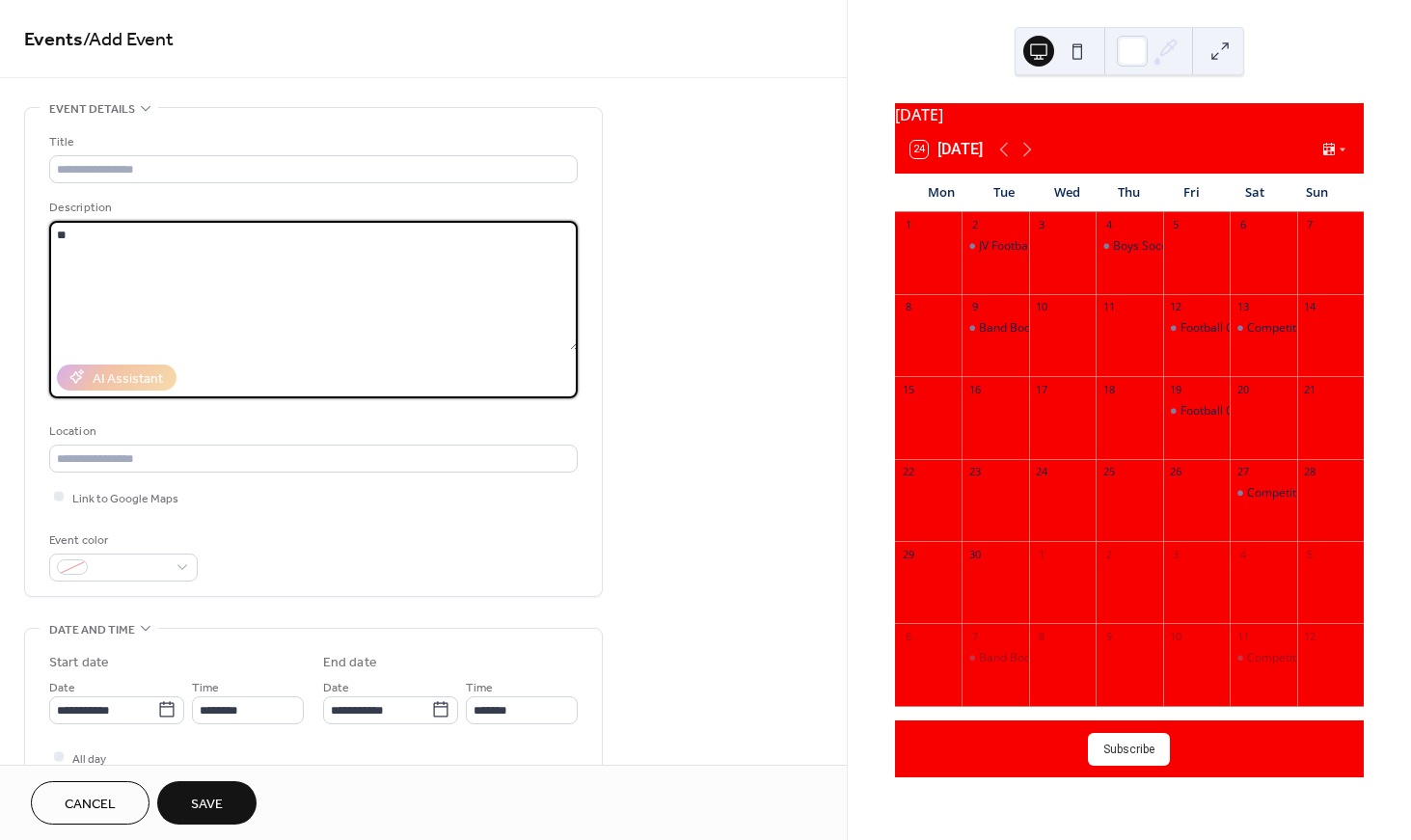 type on "*" 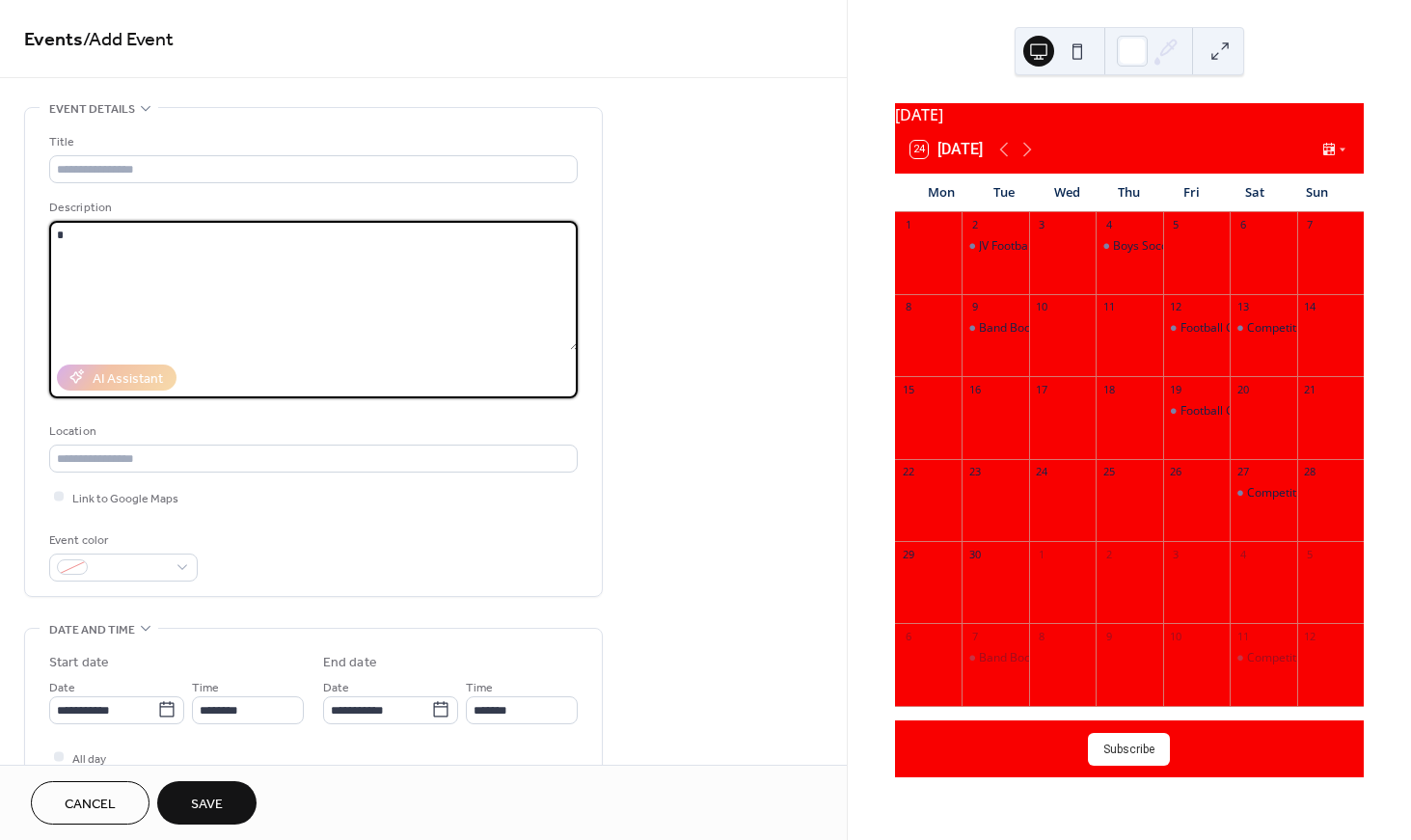 type 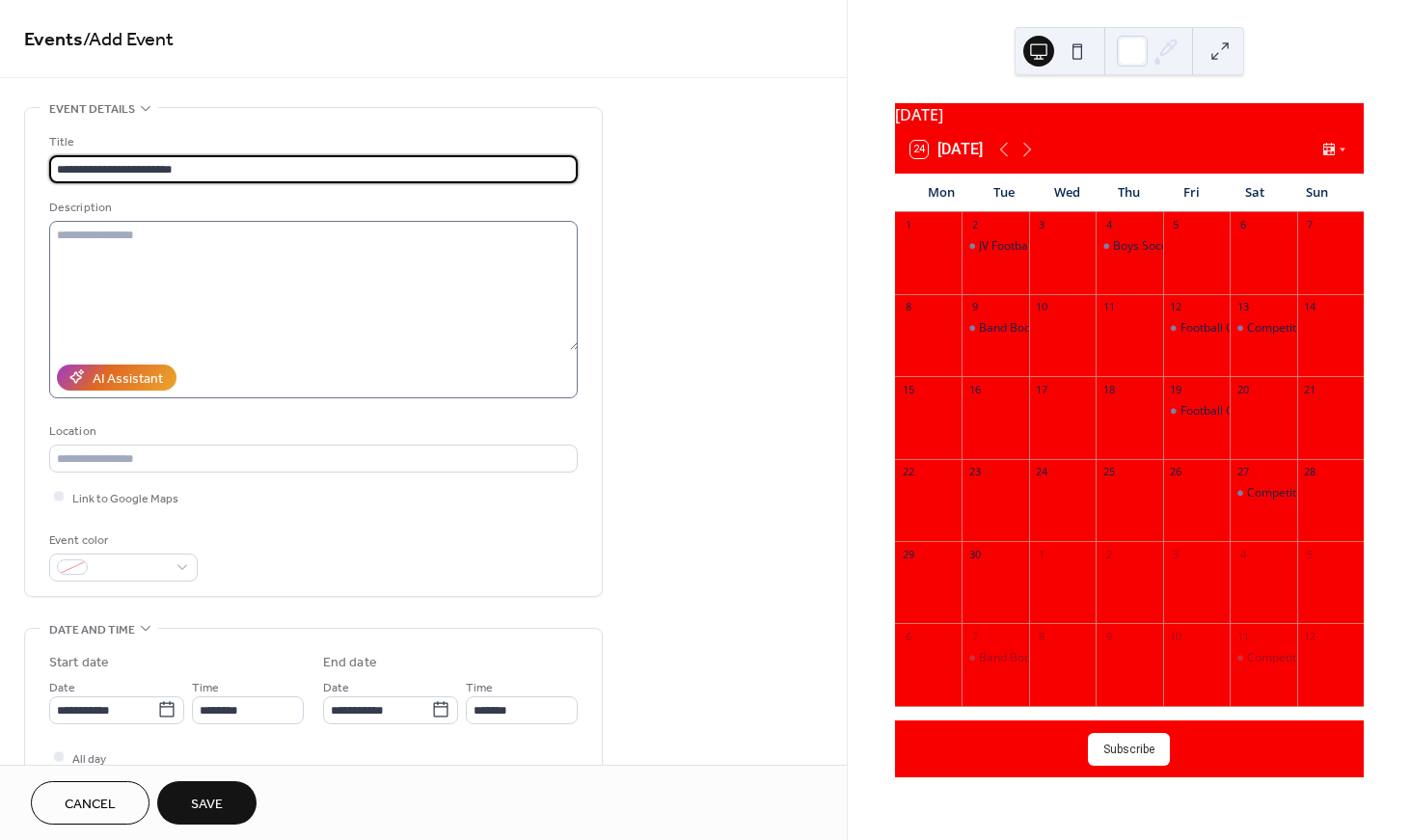 type on "**********" 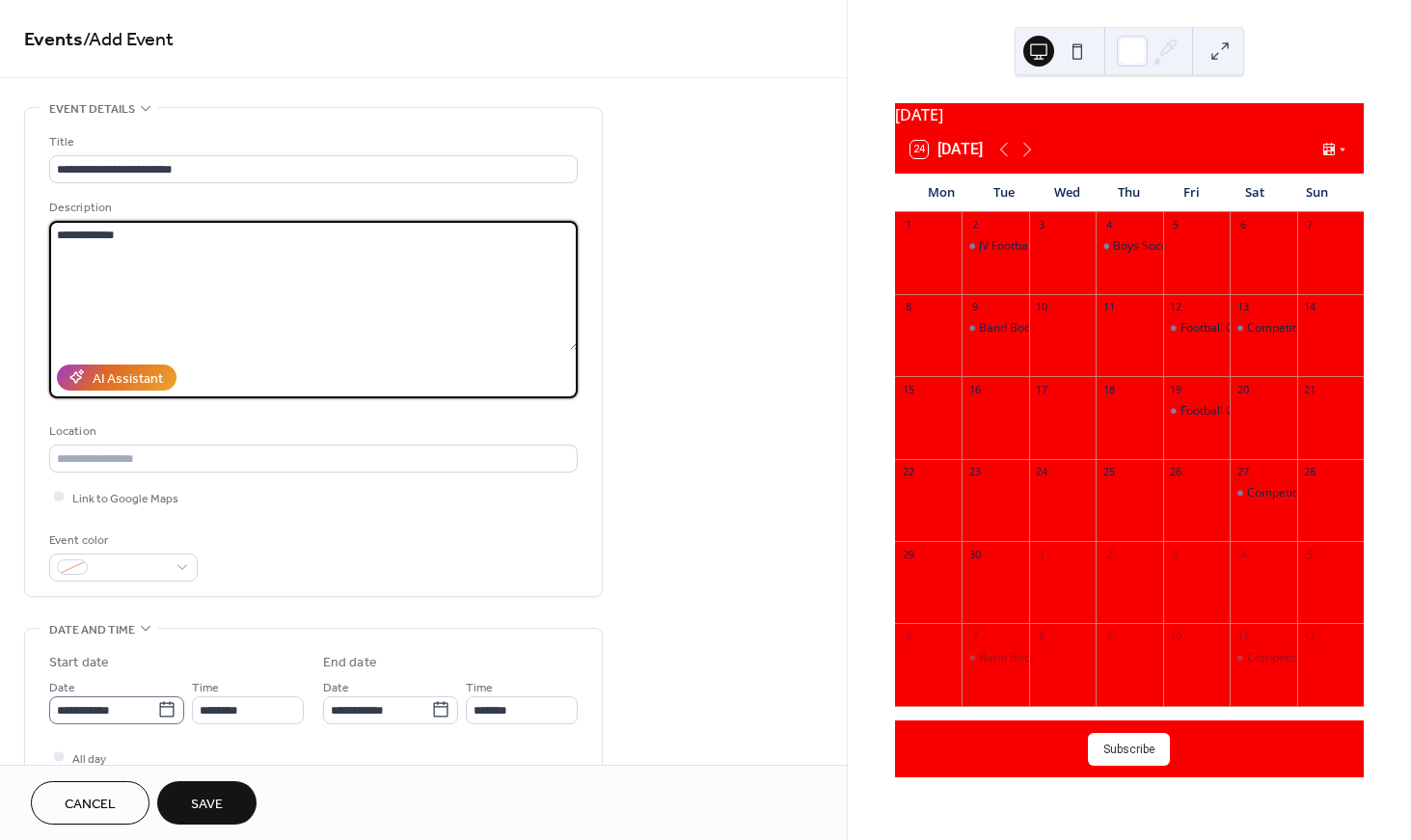 type on "**********" 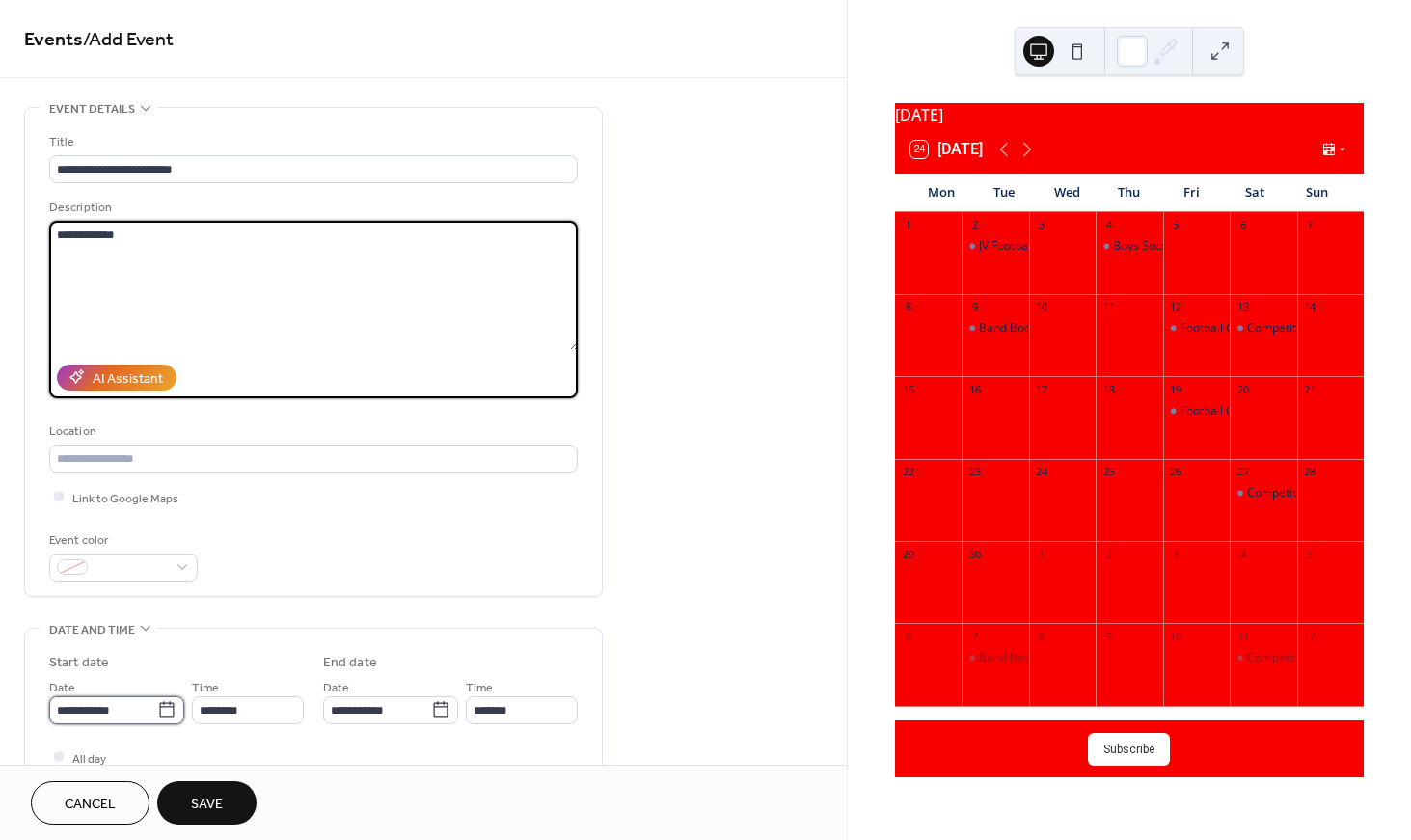 click on "**********" at bounding box center [103, 710] 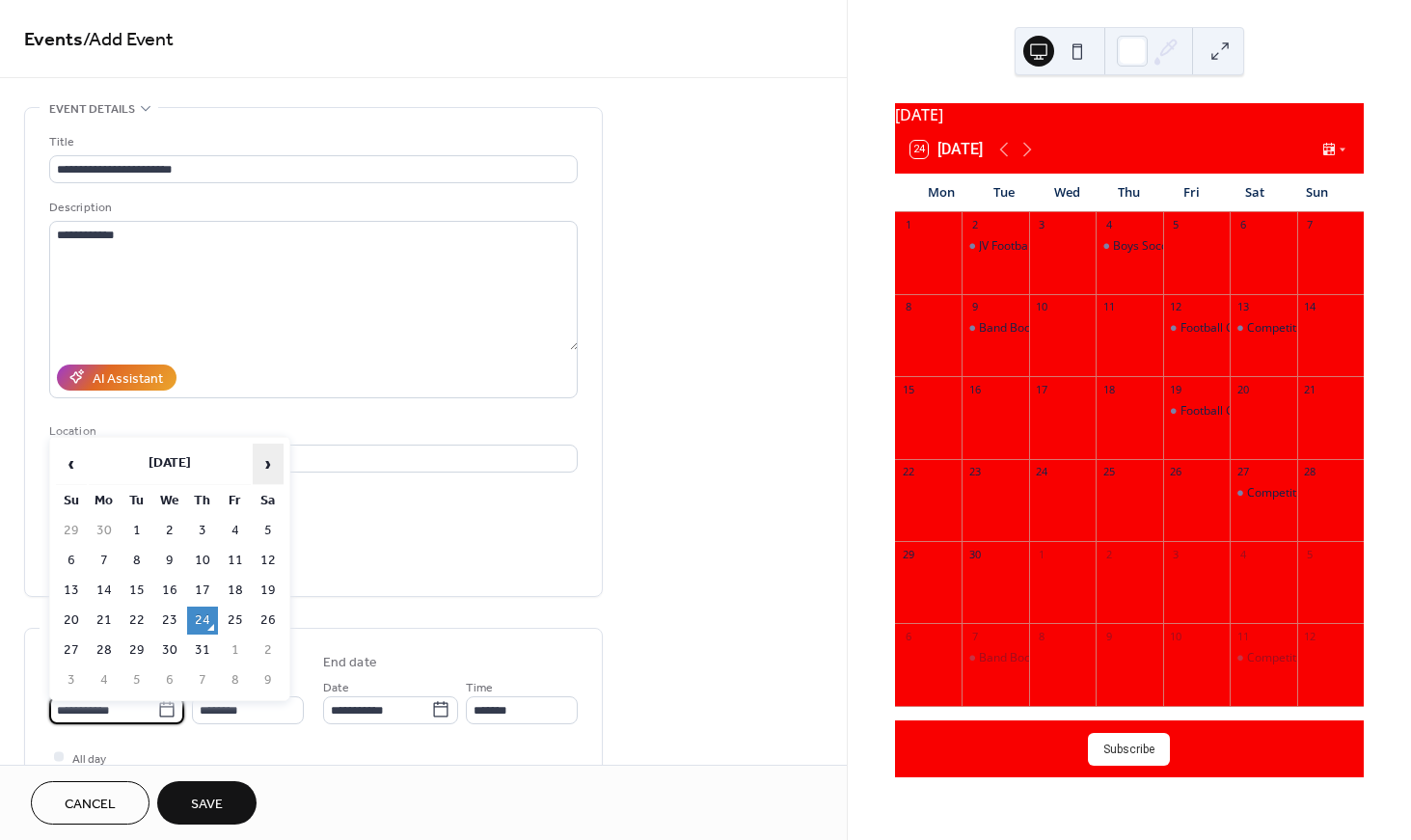 click on "›" at bounding box center (268, 464) 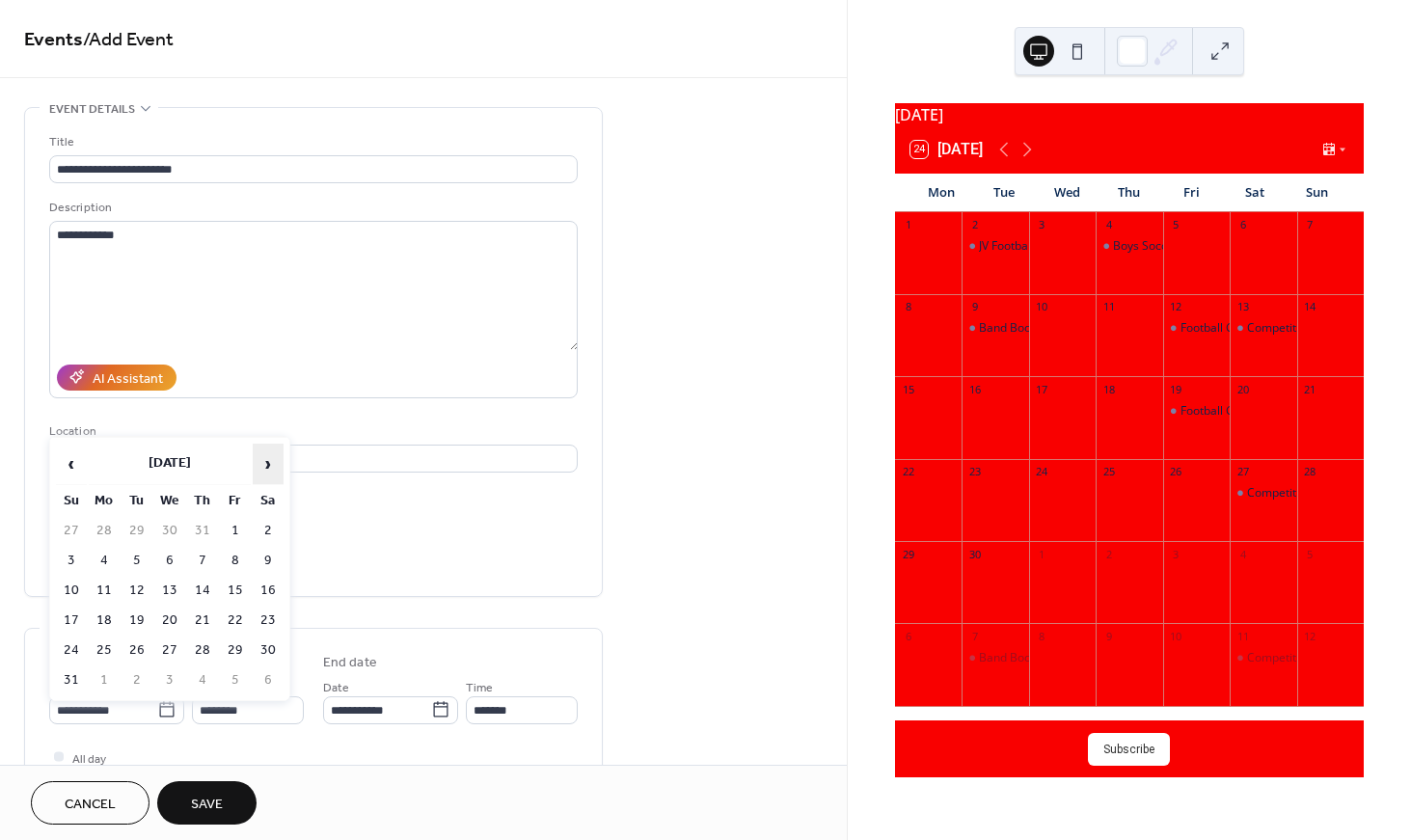 click on "›" at bounding box center (268, 464) 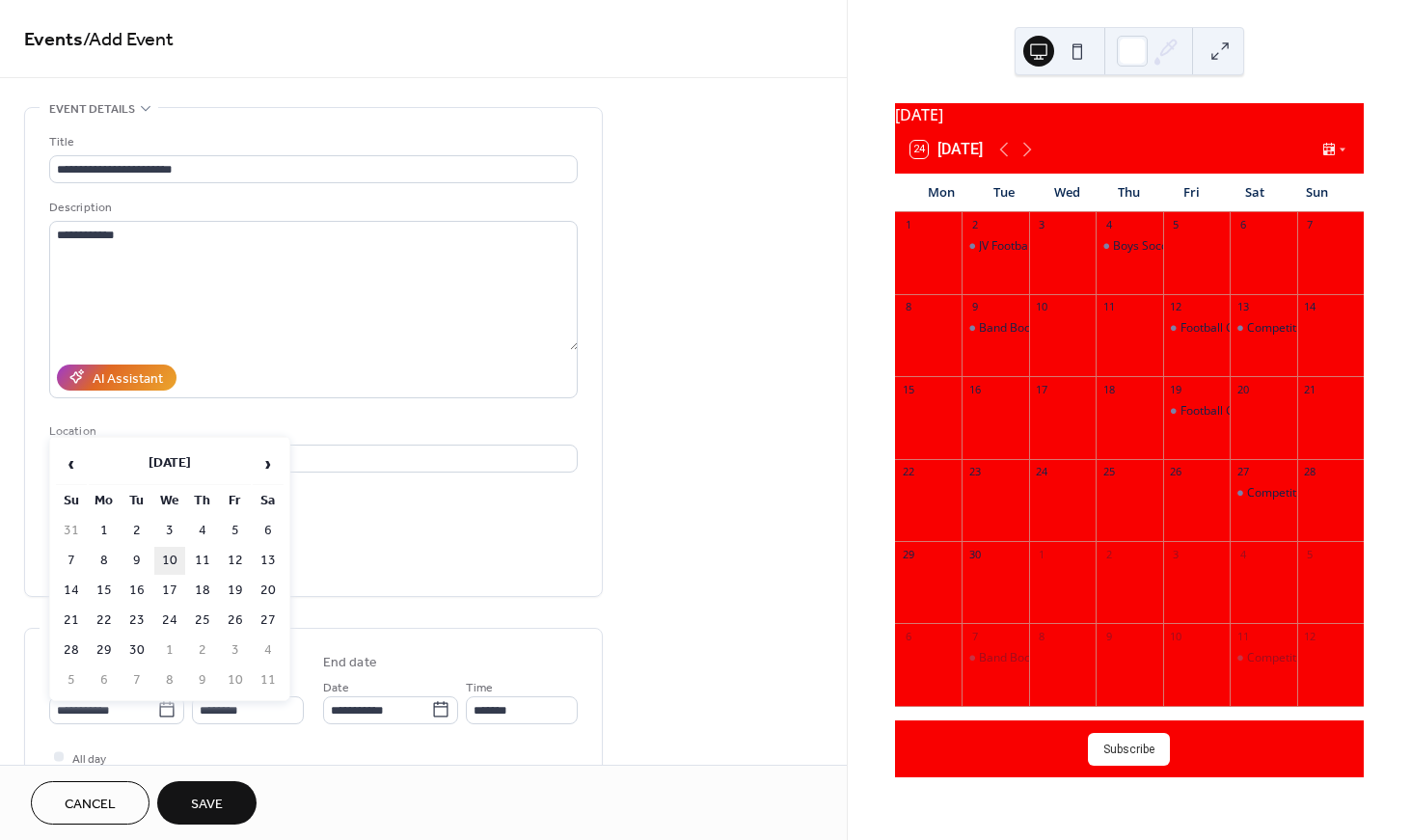 click on "10" at bounding box center [170, 560] 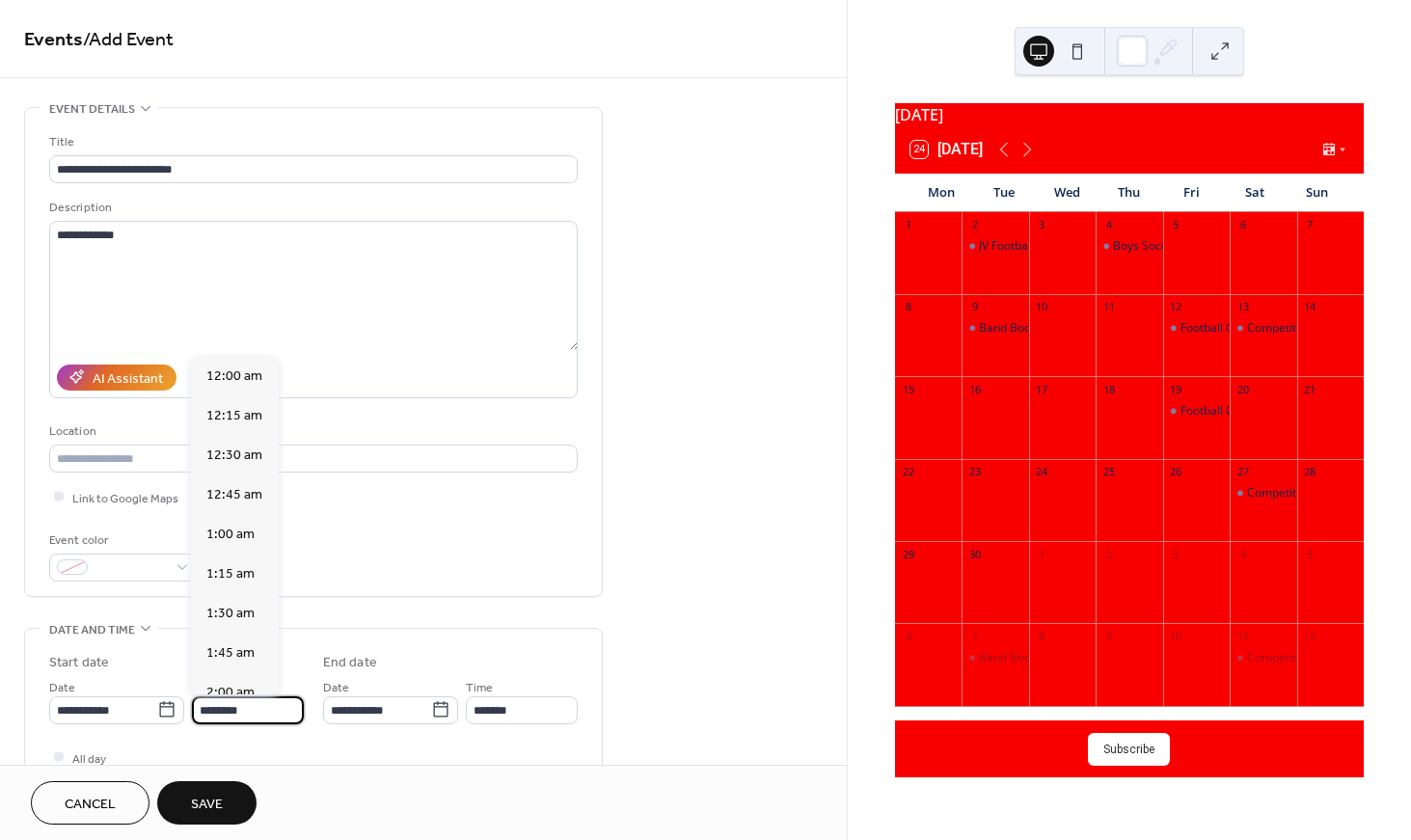 scroll, scrollTop: 1866, scrollLeft: 0, axis: vertical 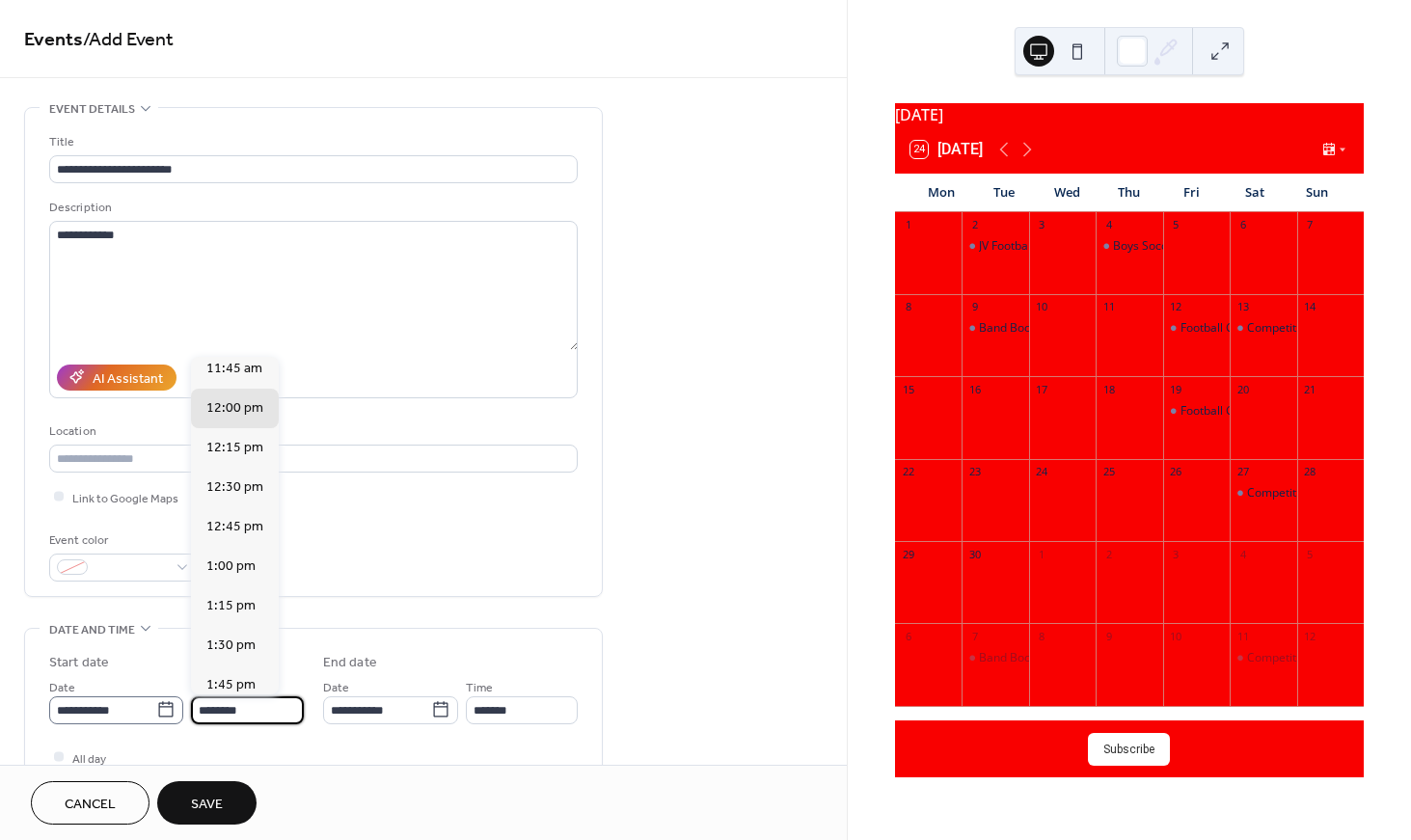 drag, startPoint x: 266, startPoint y: 721, endPoint x: 180, endPoint y: 705, distance: 87.47571 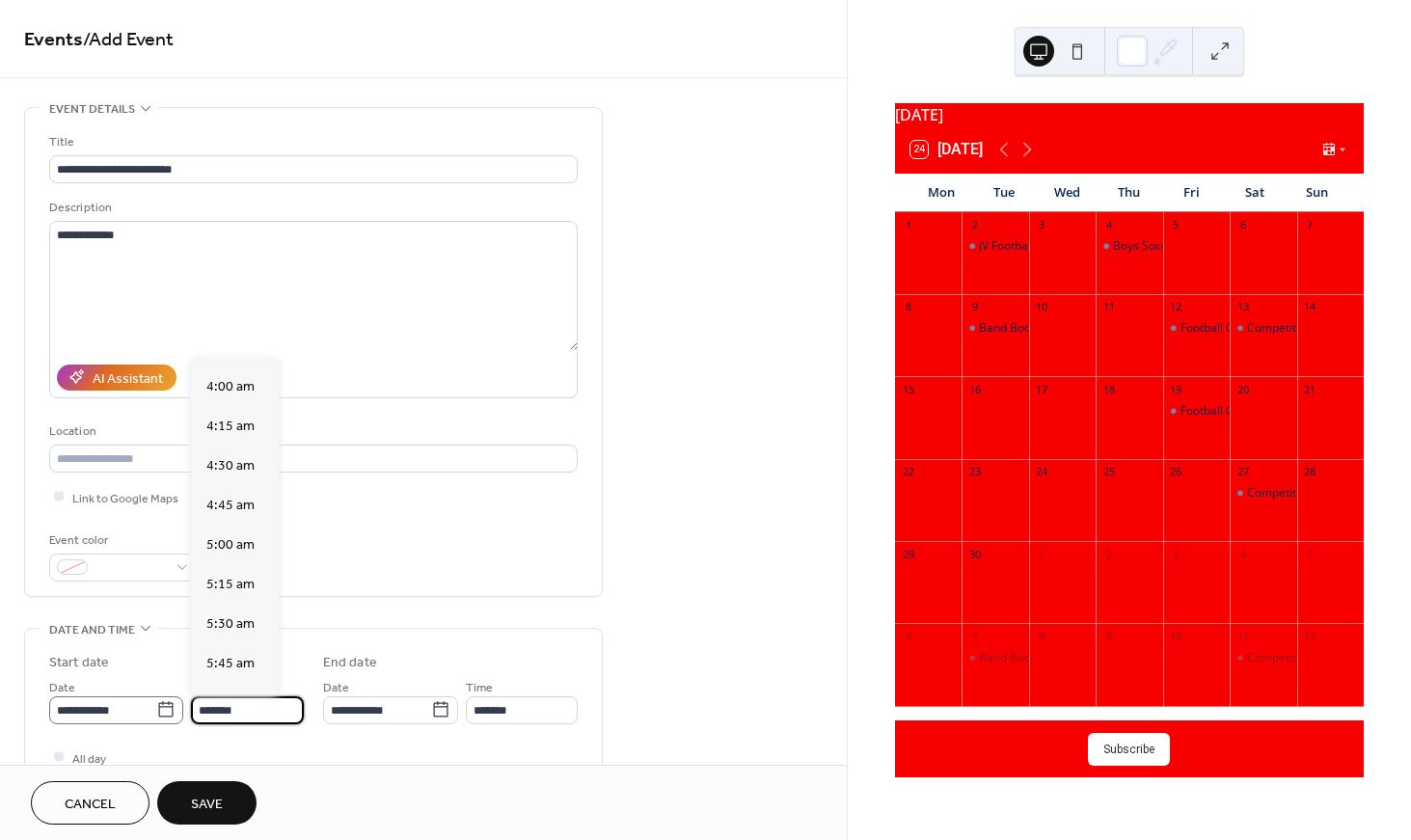 scroll, scrollTop: 2566, scrollLeft: 0, axis: vertical 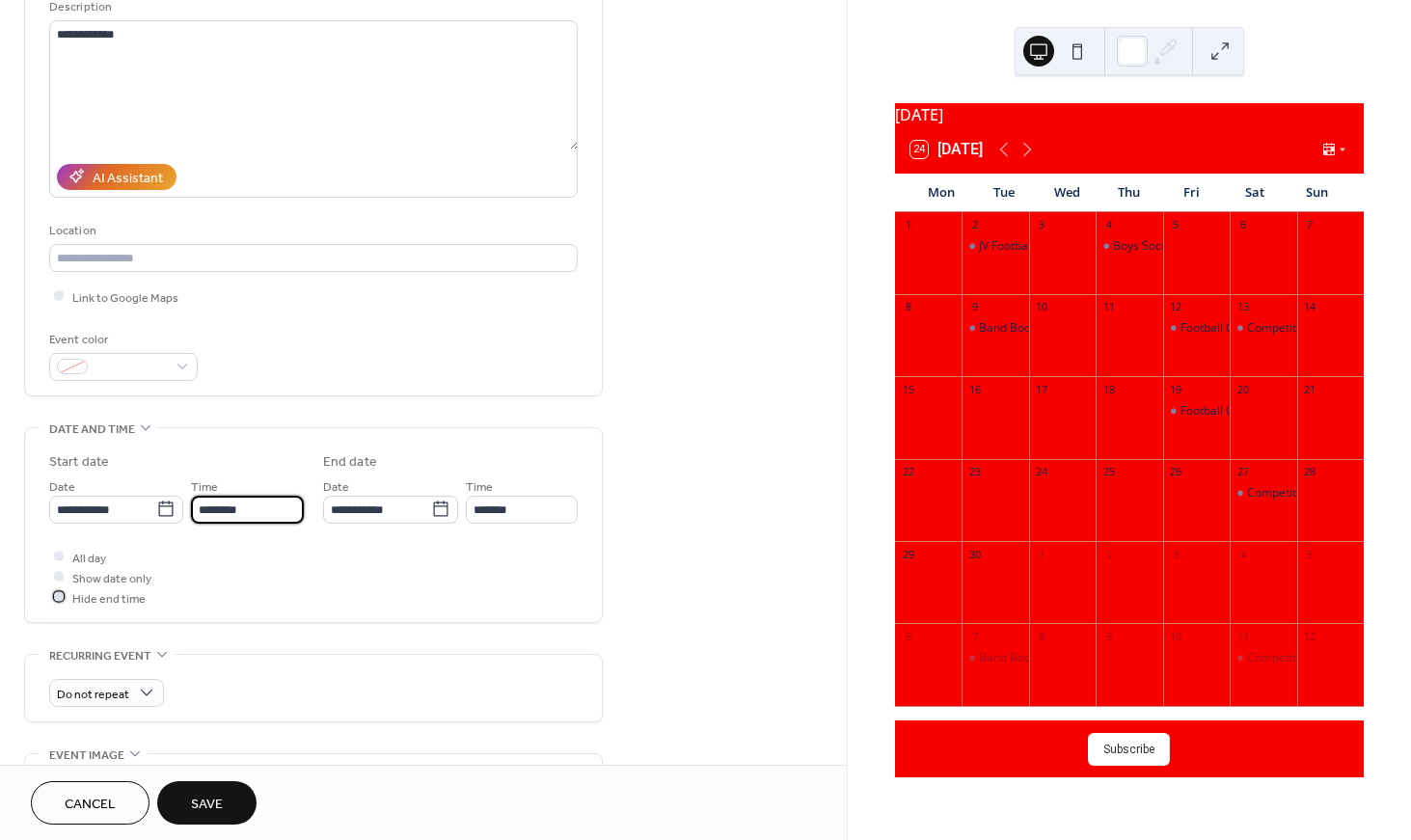 type on "*******" 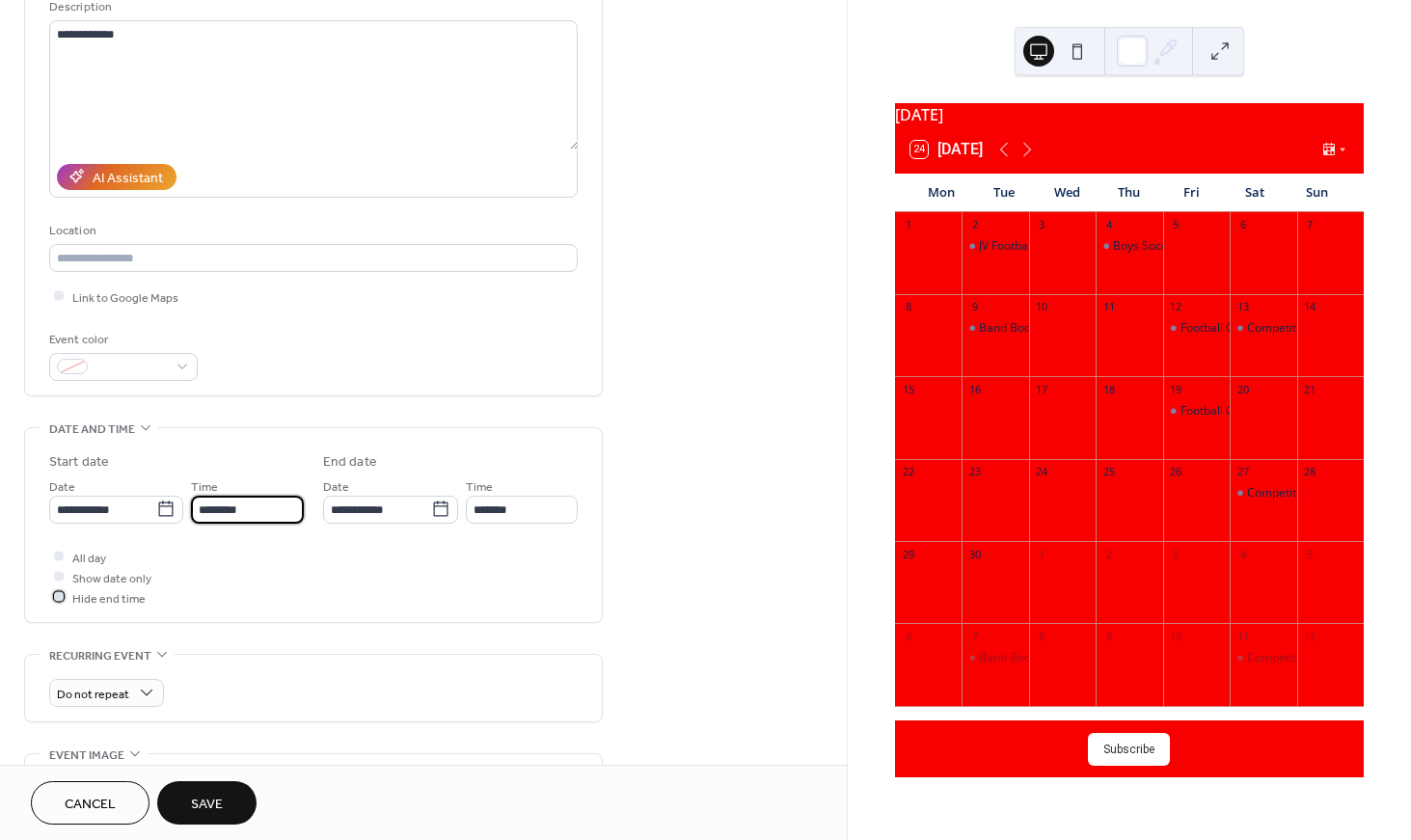 type on "*******" 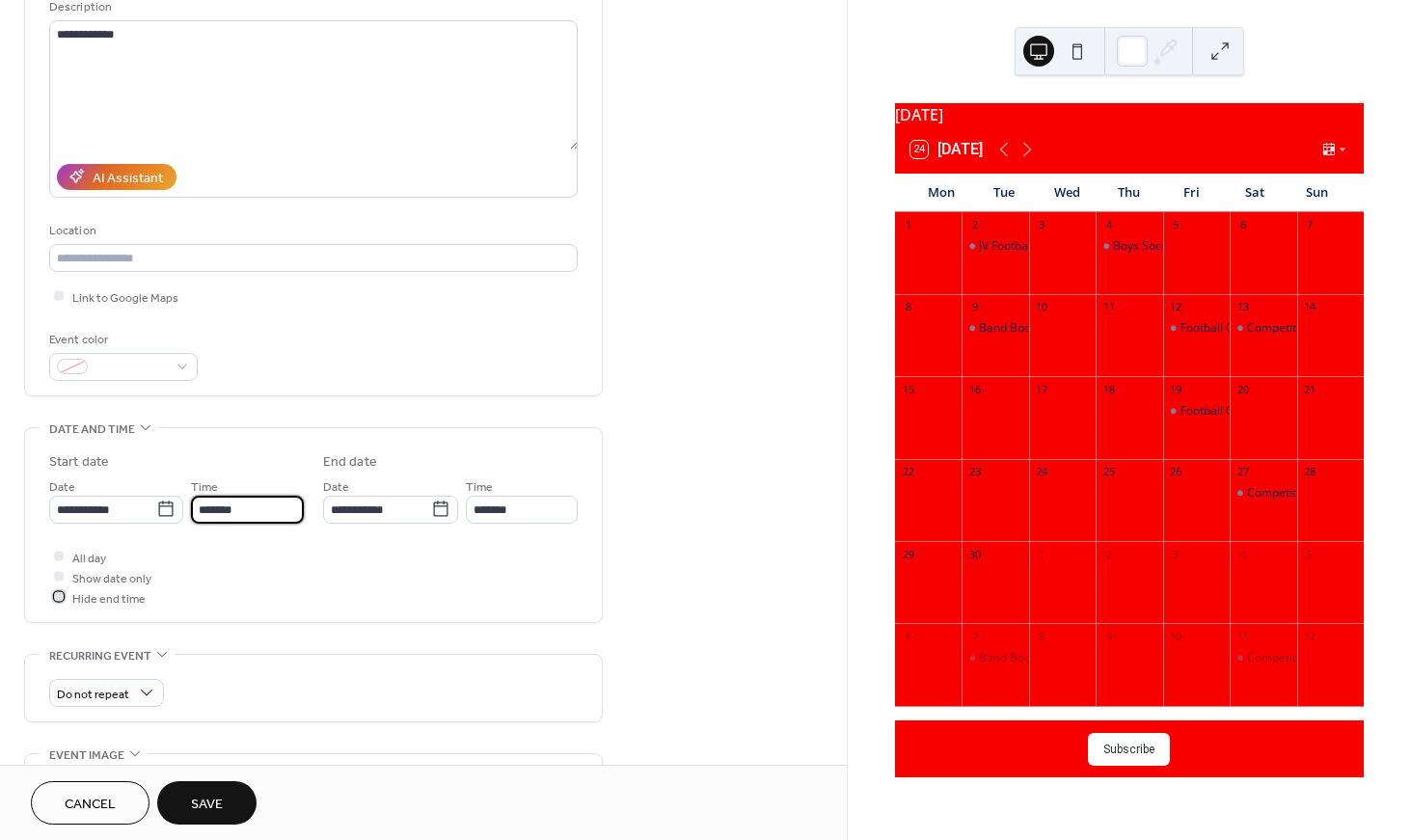 click on "Hide end time" at bounding box center [109, 598] 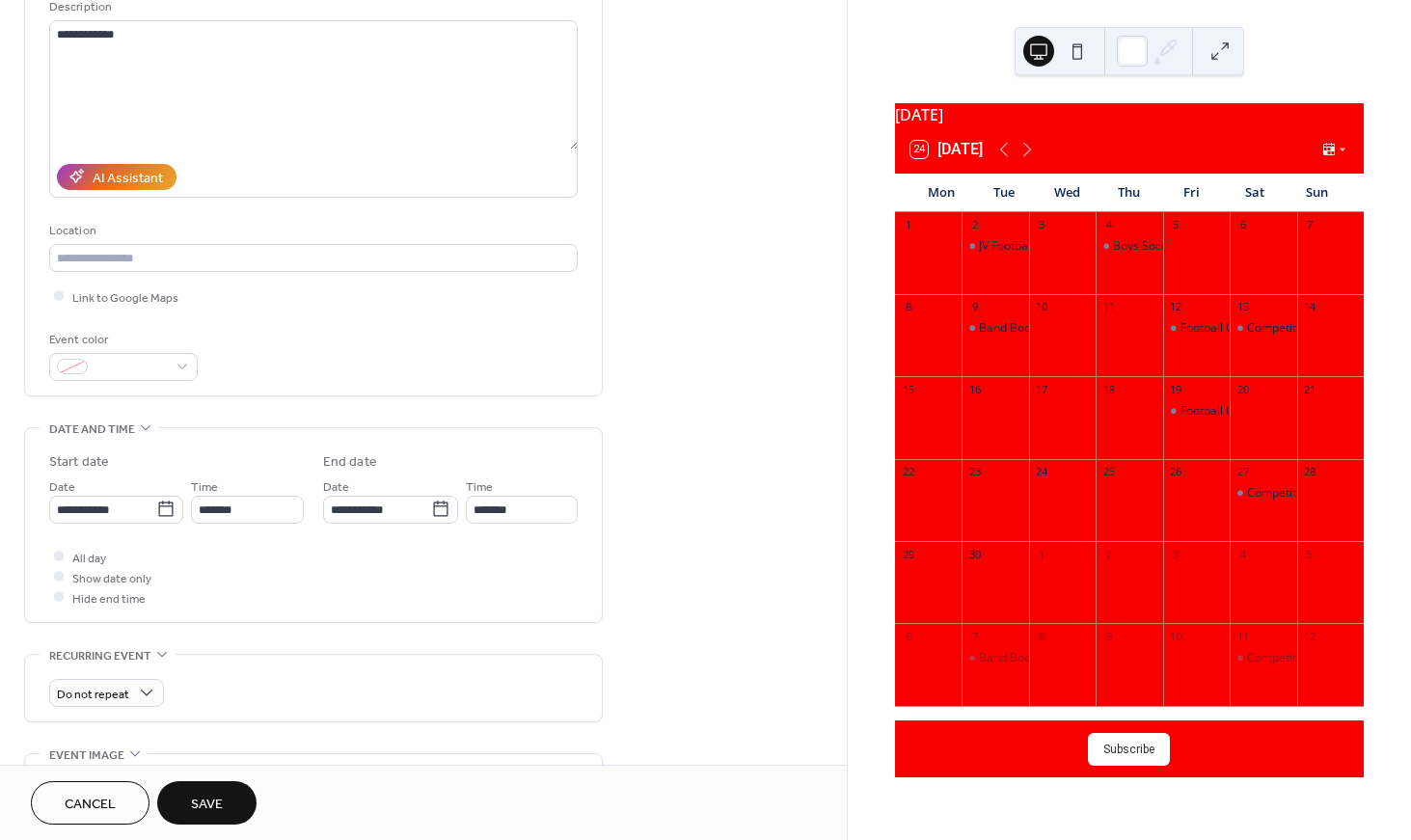 click on "Save" at bounding box center [206, 804] 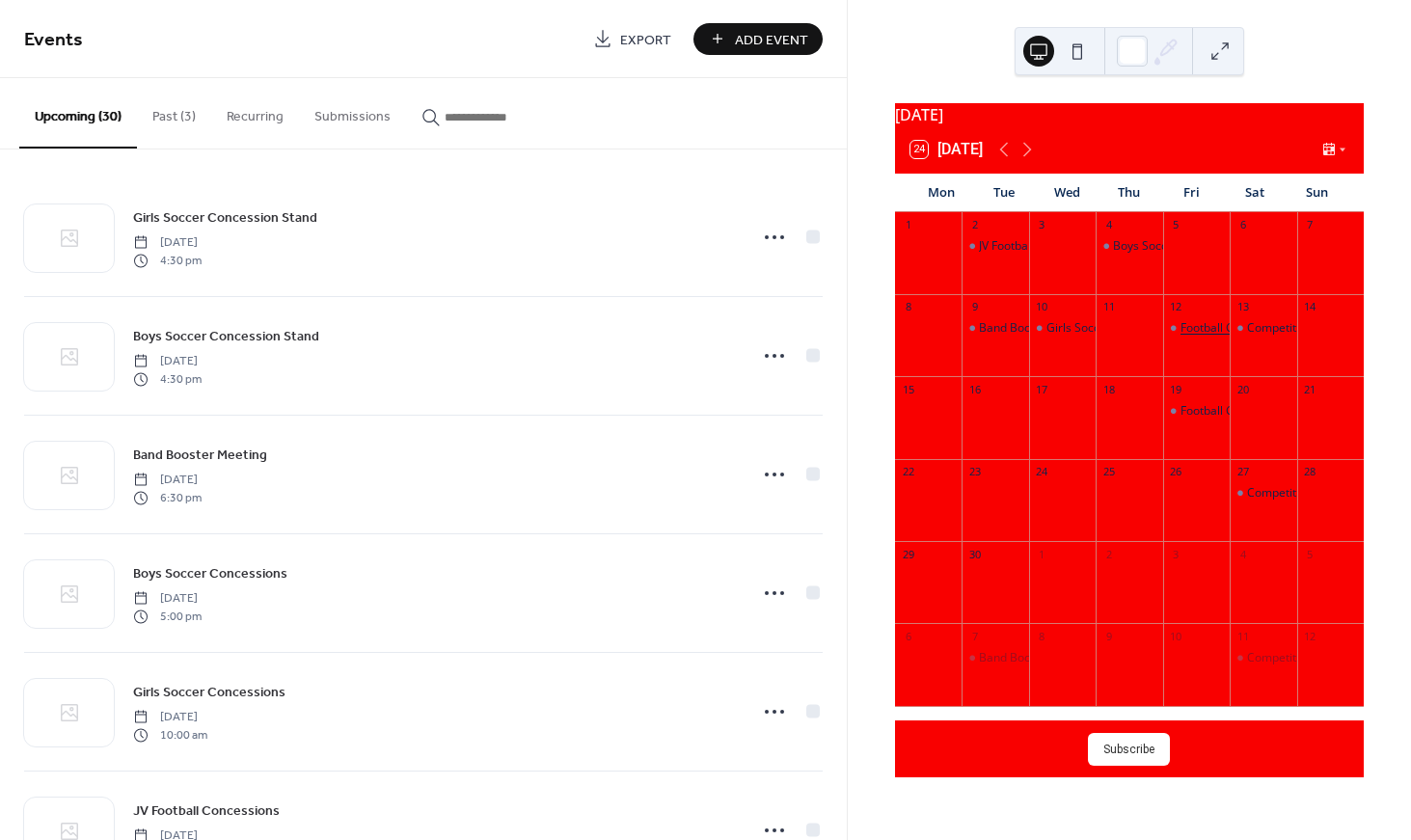 click on "Football Game" at bounding box center [1219, 328] 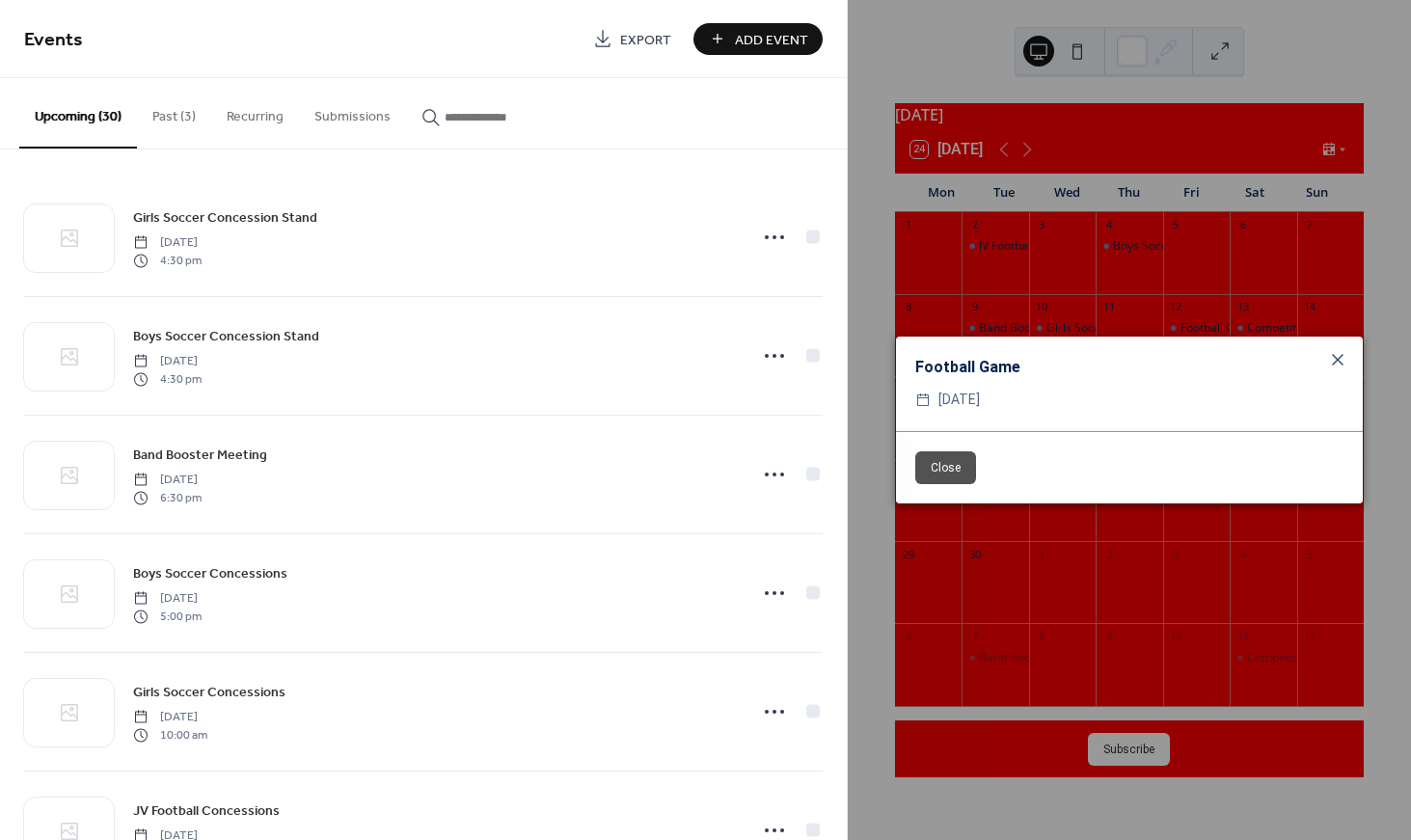 click on "Close" at bounding box center (945, 468) 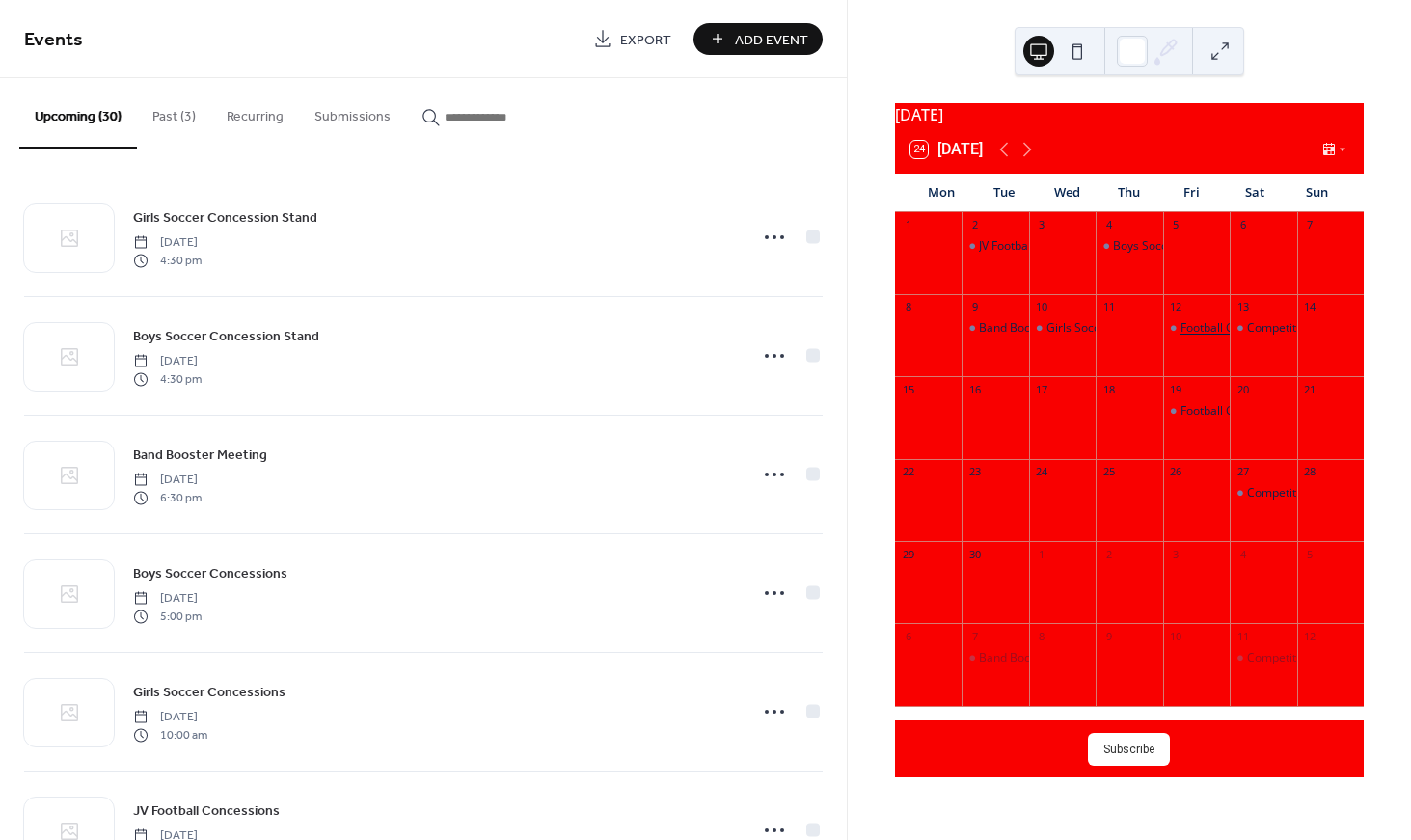 click on "Football Game" at bounding box center [1219, 328] 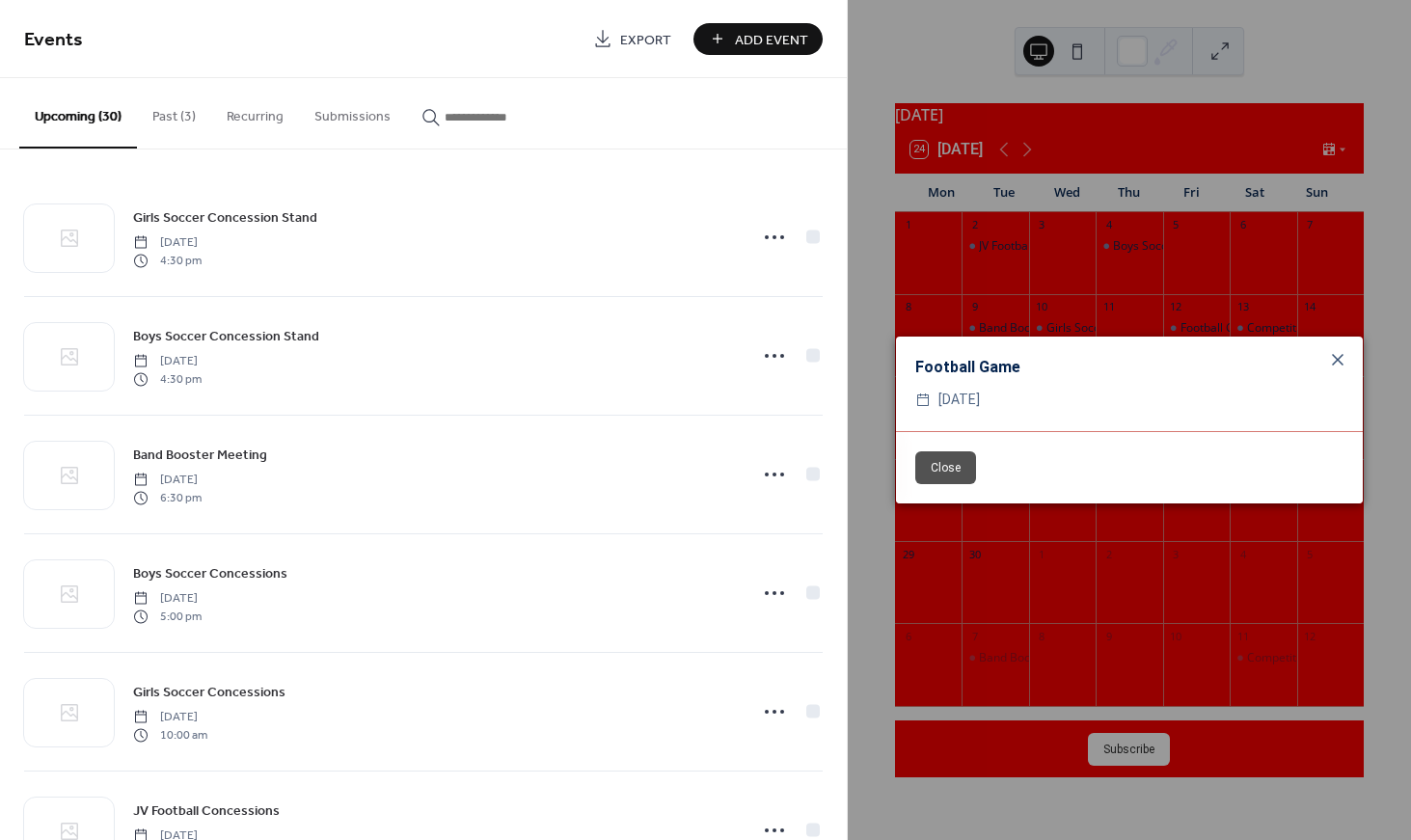 click on "Close" at bounding box center [945, 468] 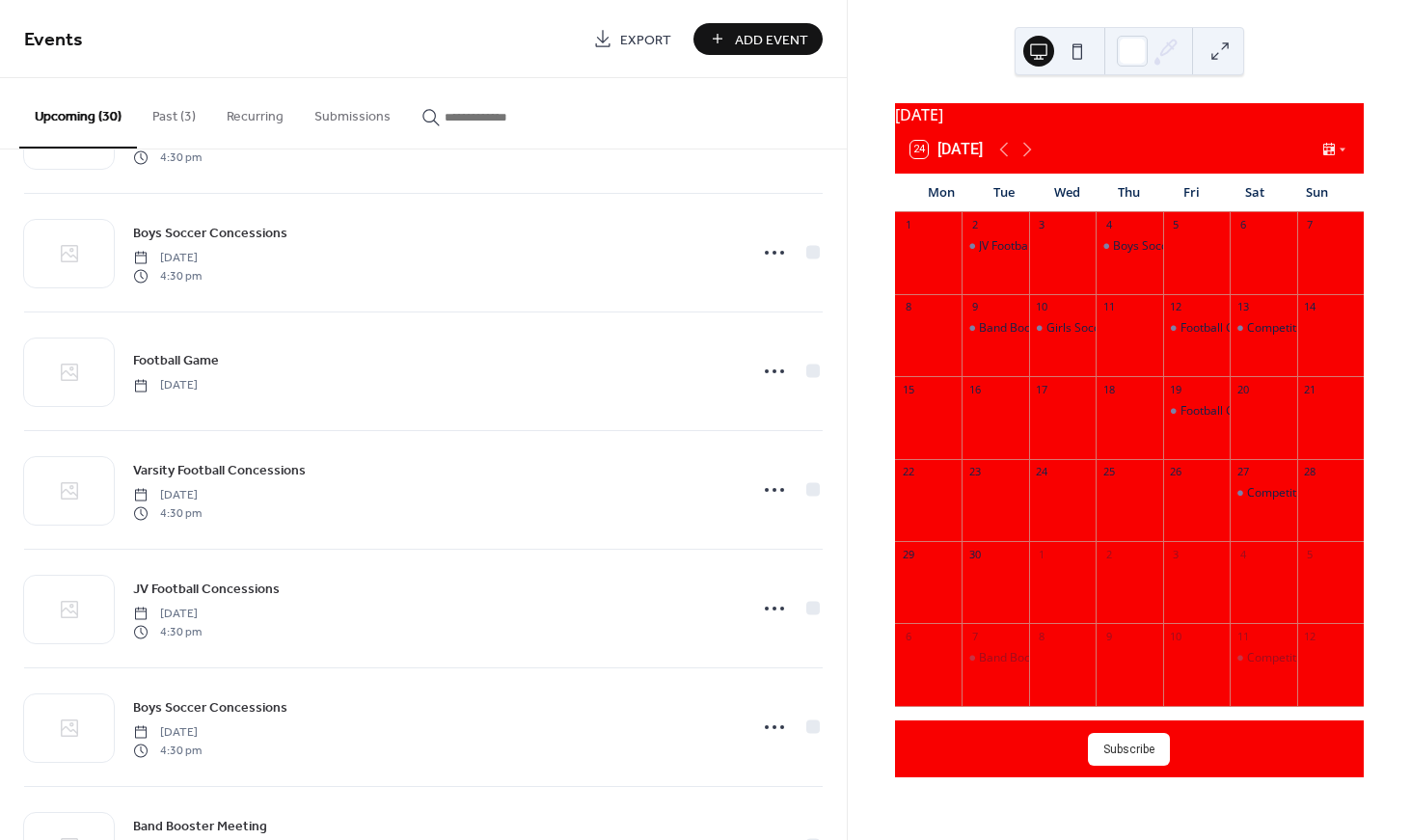 scroll, scrollTop: 1406, scrollLeft: 0, axis: vertical 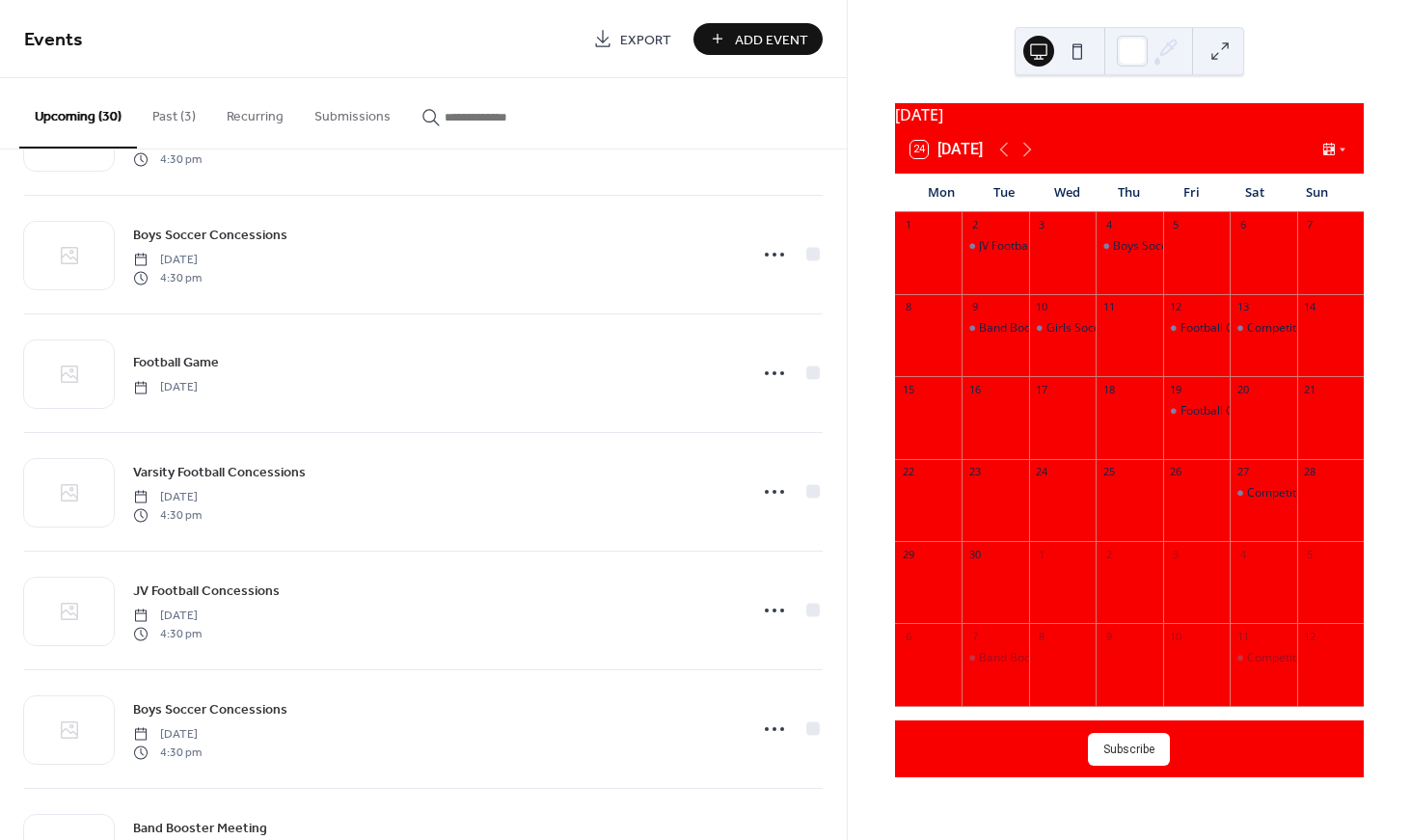 click on "Add Event" at bounding box center (772, 40) 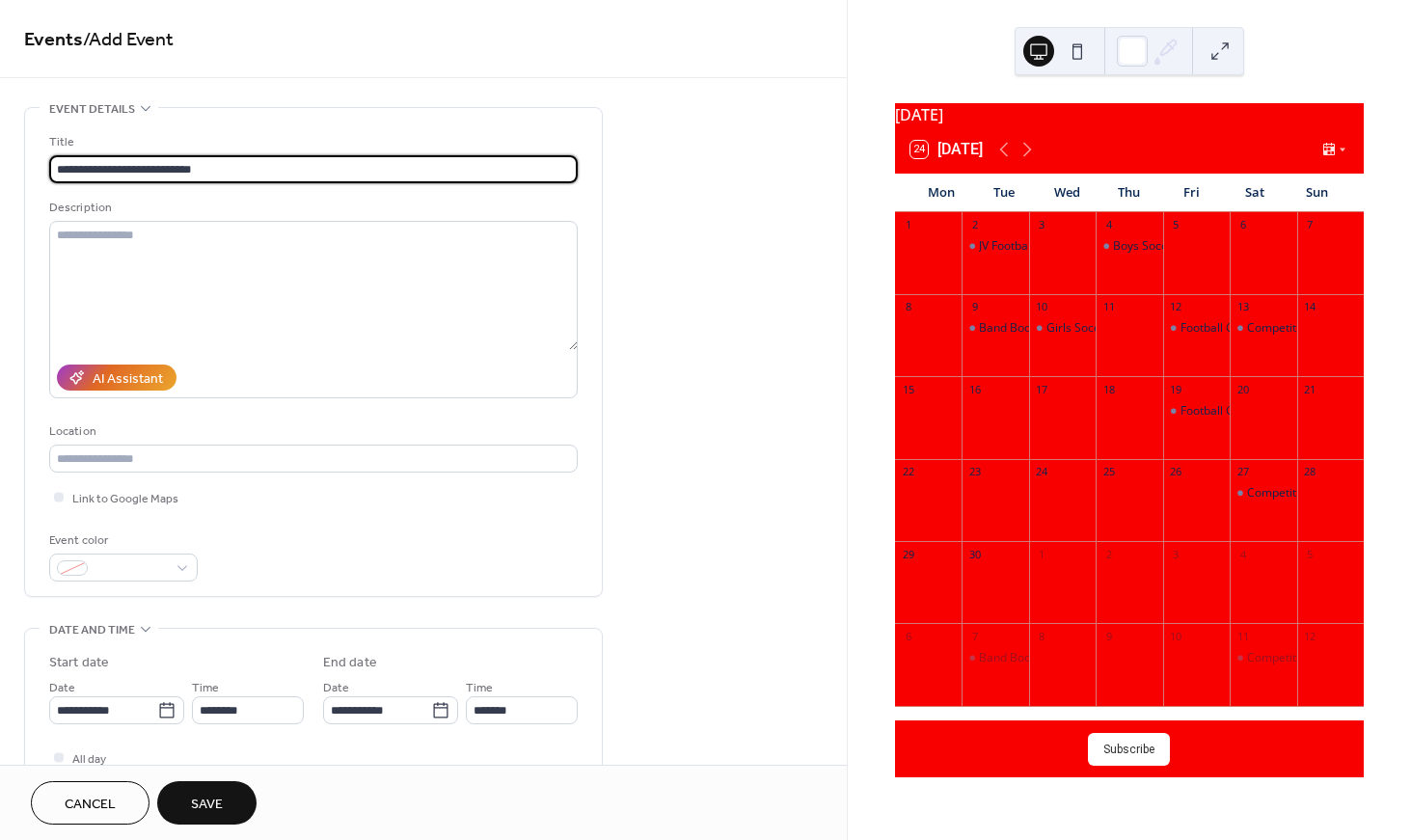 type on "**********" 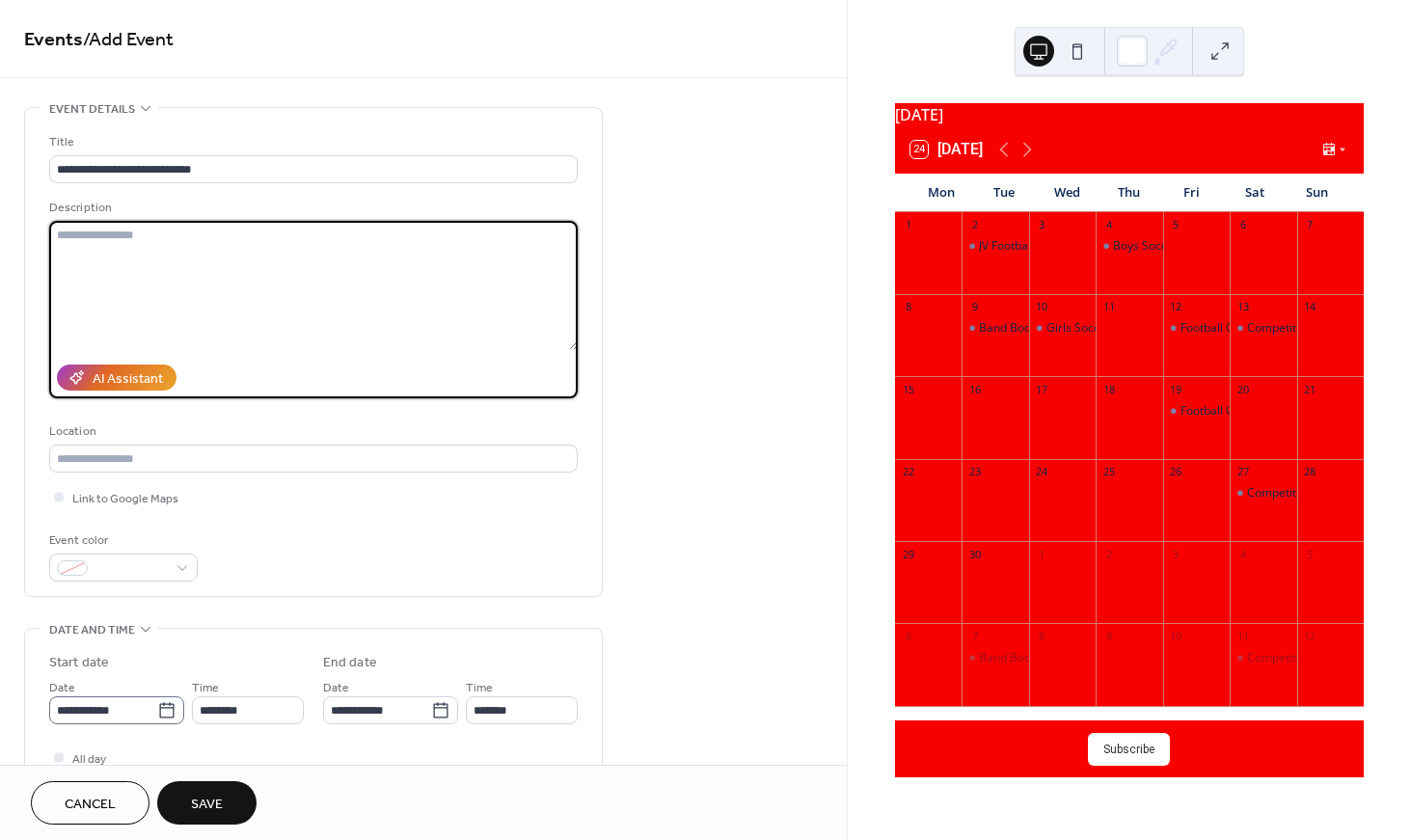 click on "**********" at bounding box center (117, 710) 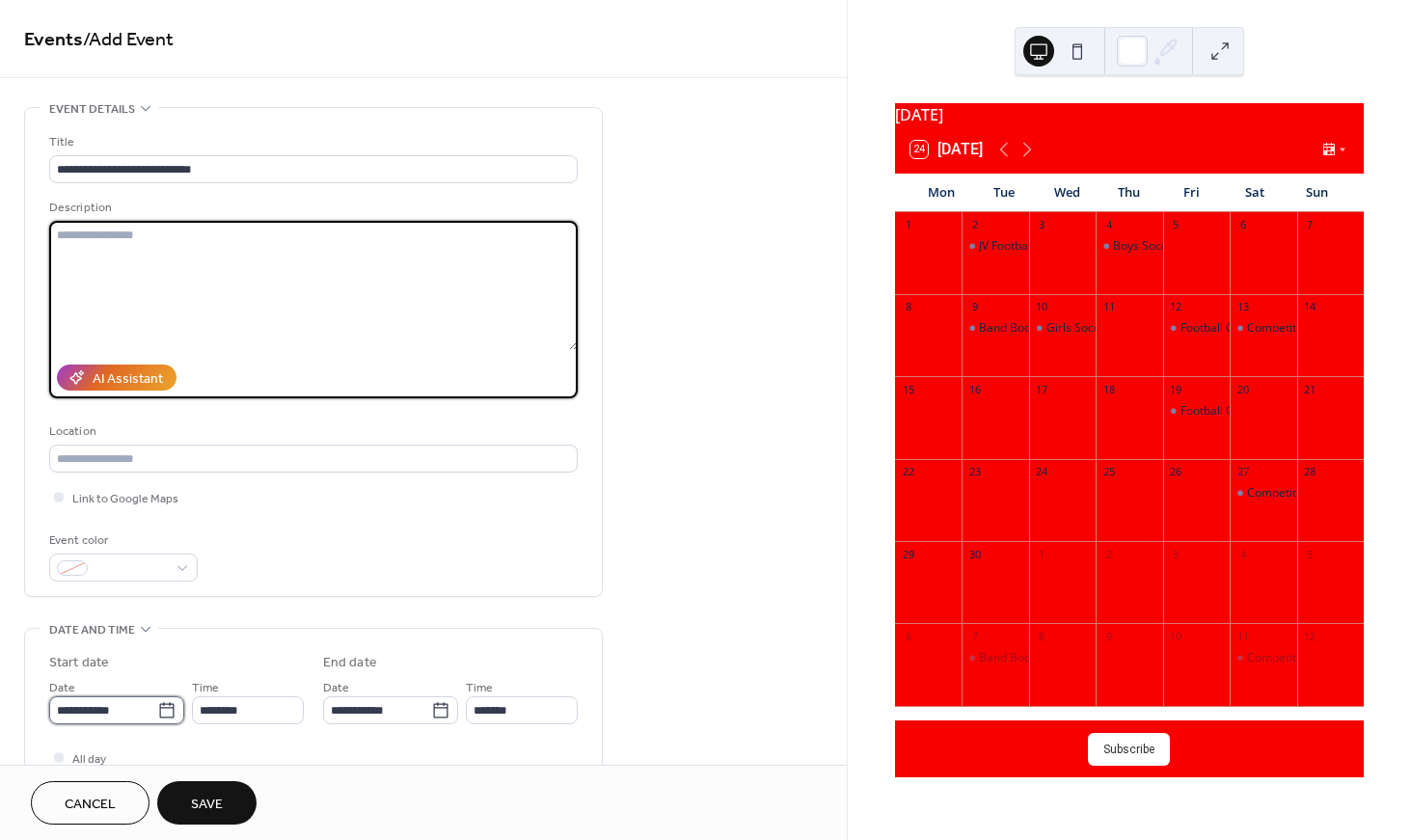 click on "**********" at bounding box center [103, 710] 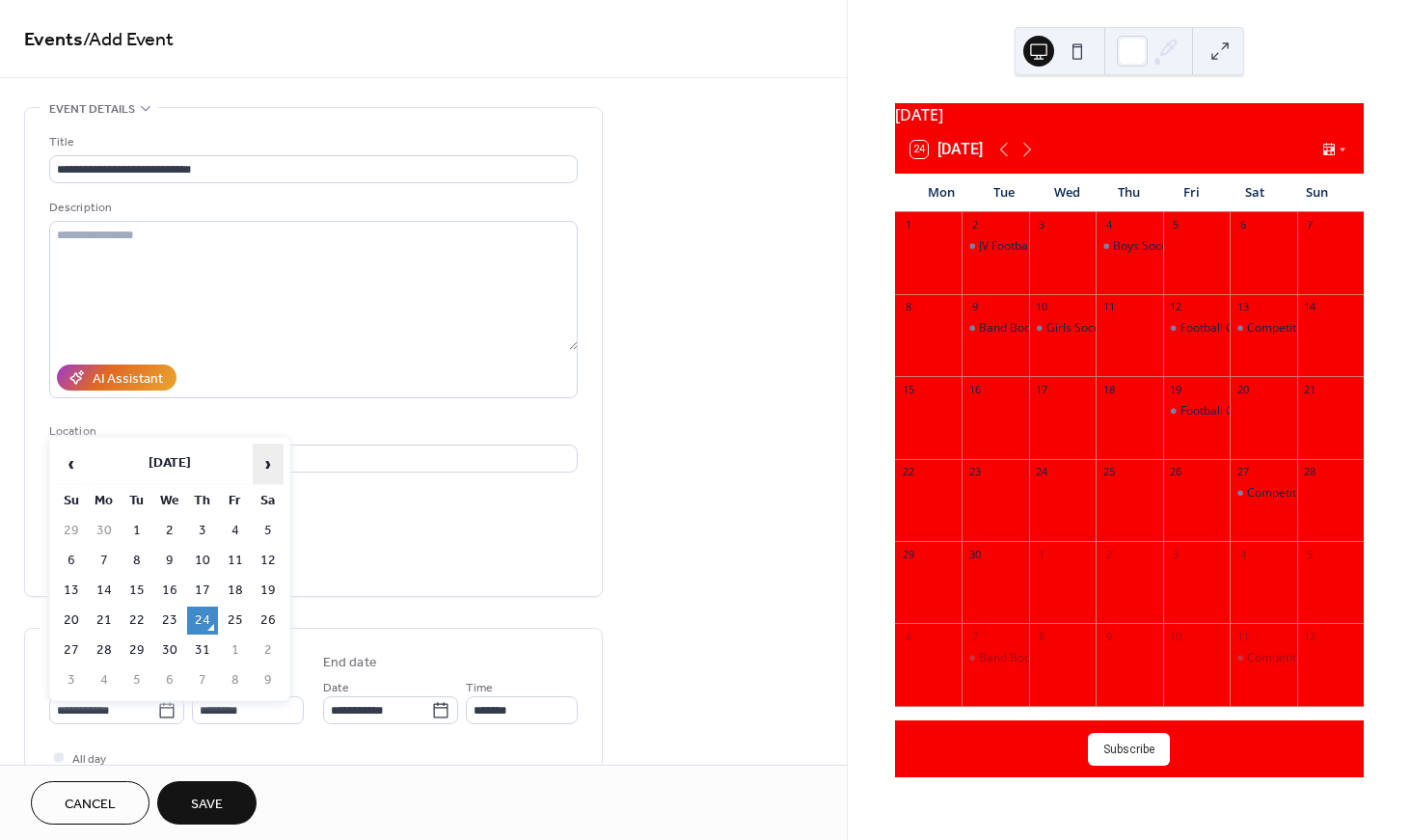 click on "›" at bounding box center (268, 464) 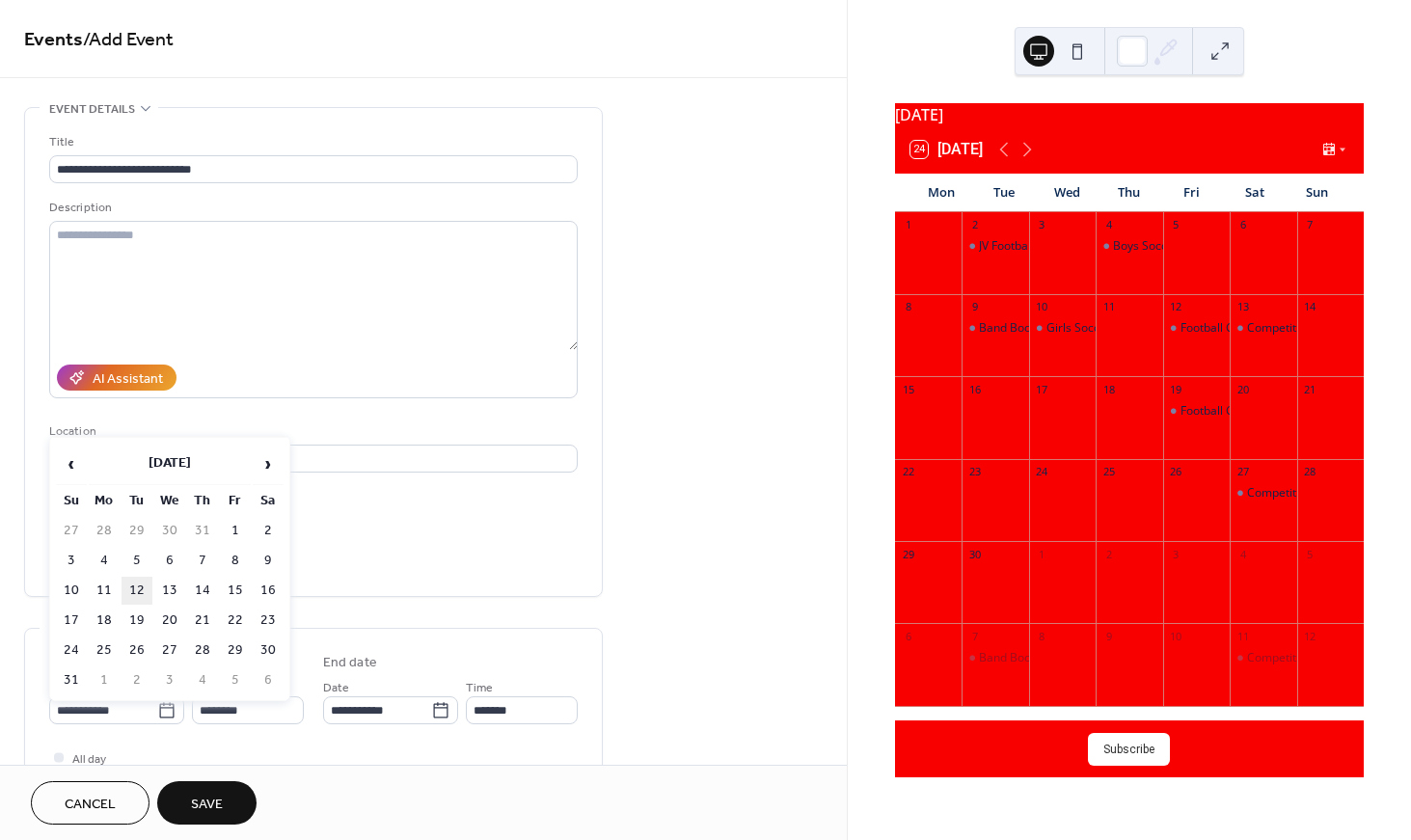click on "12" at bounding box center (137, 590) 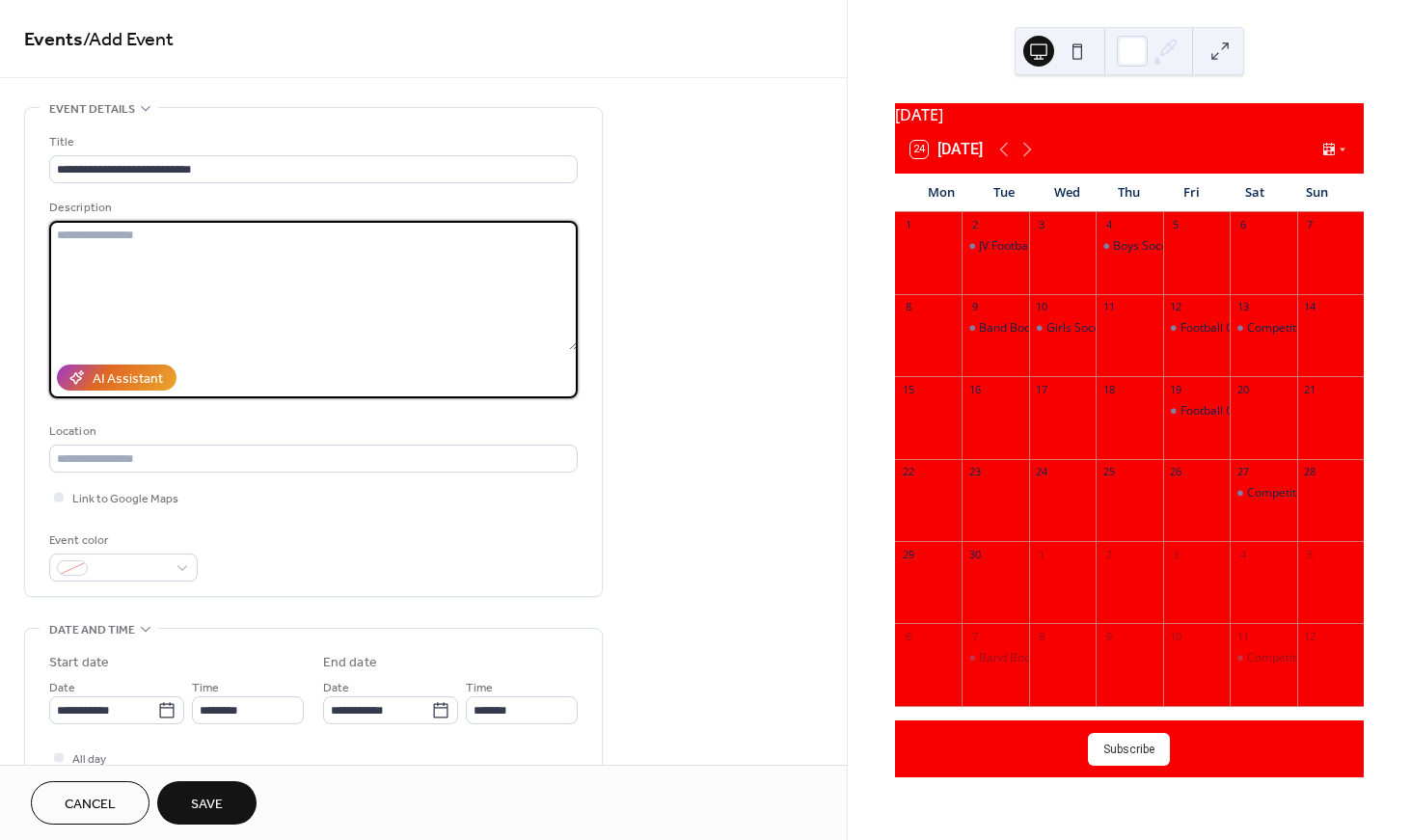 click at bounding box center (313, 285) 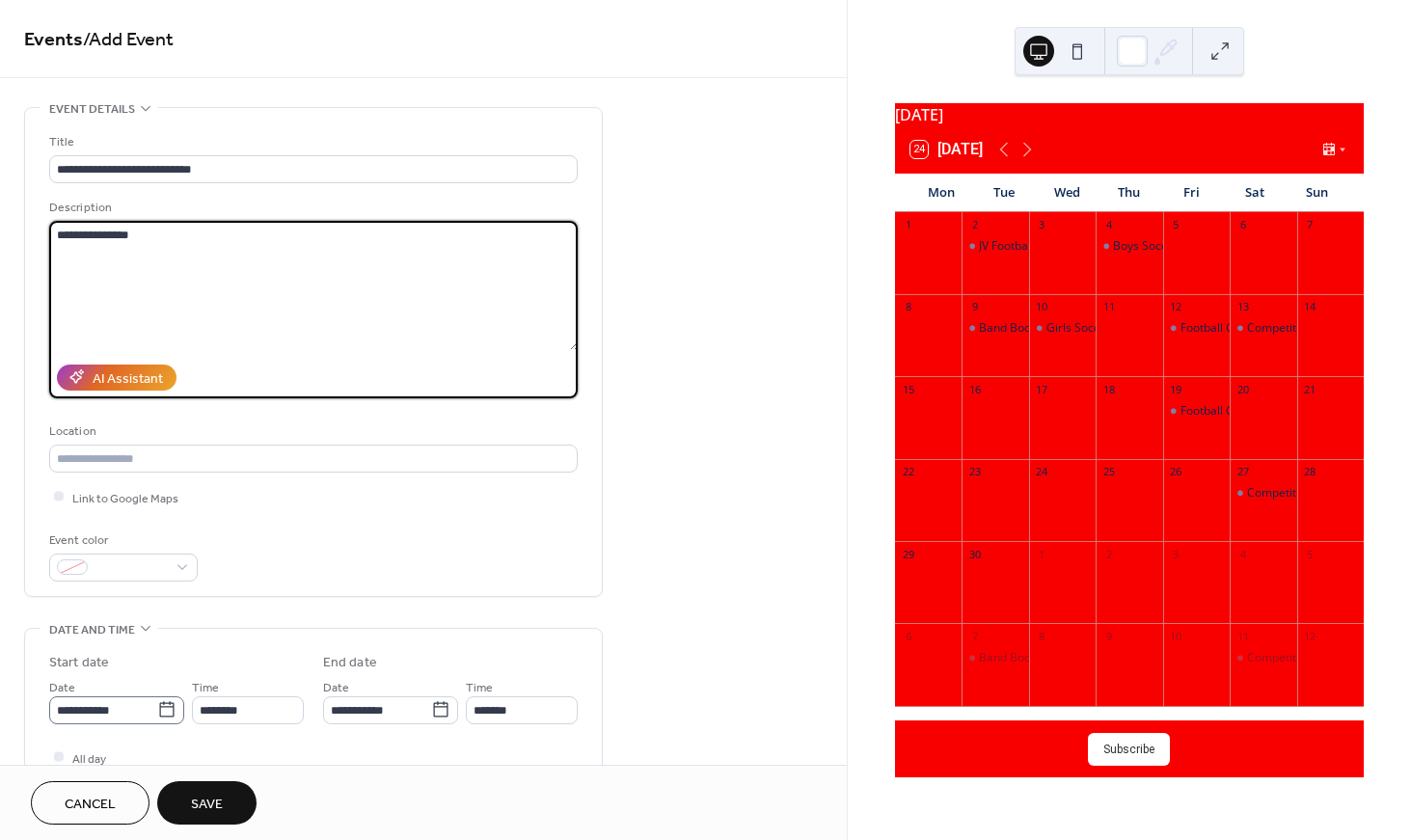type on "**********" 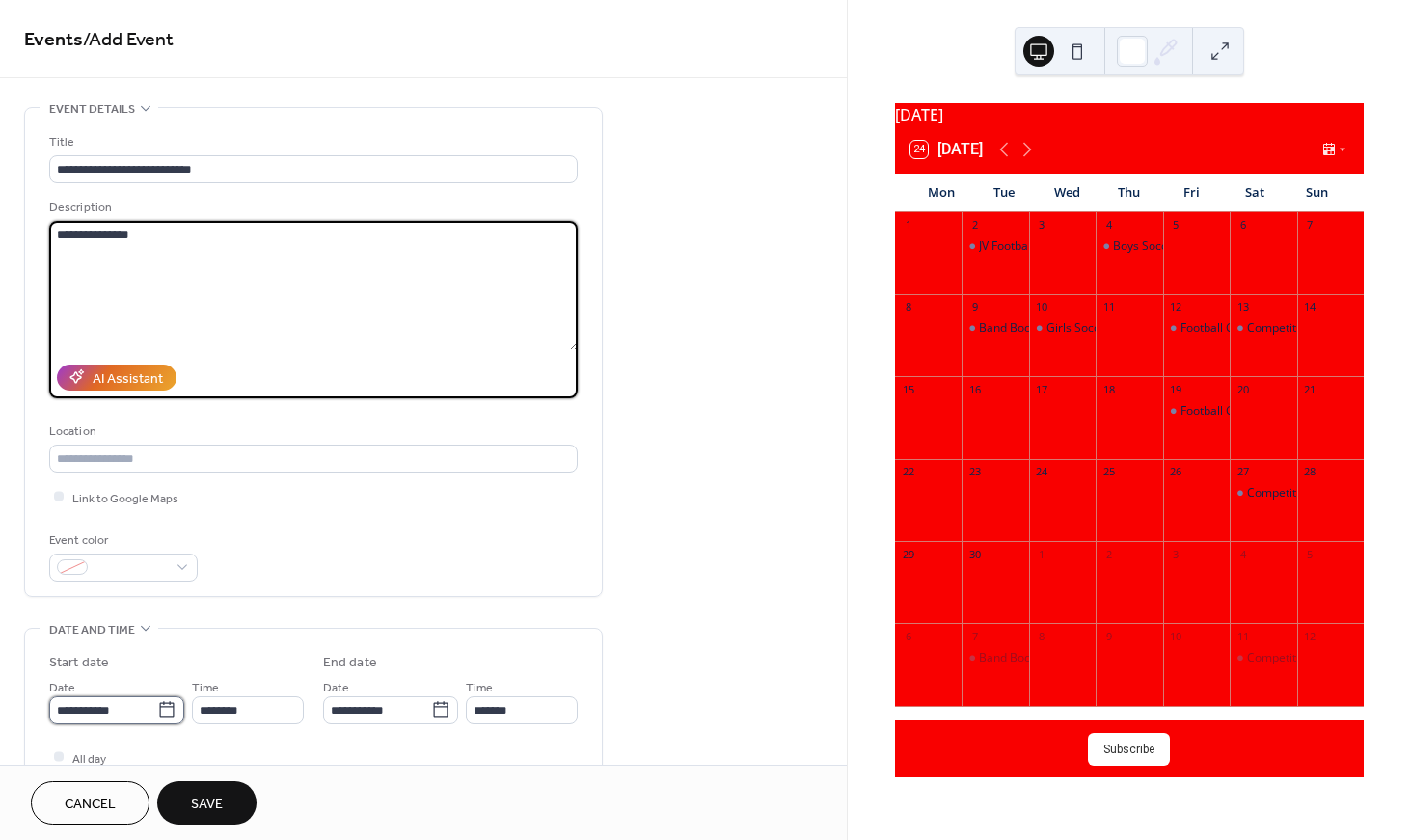 click on "**********" at bounding box center (103, 710) 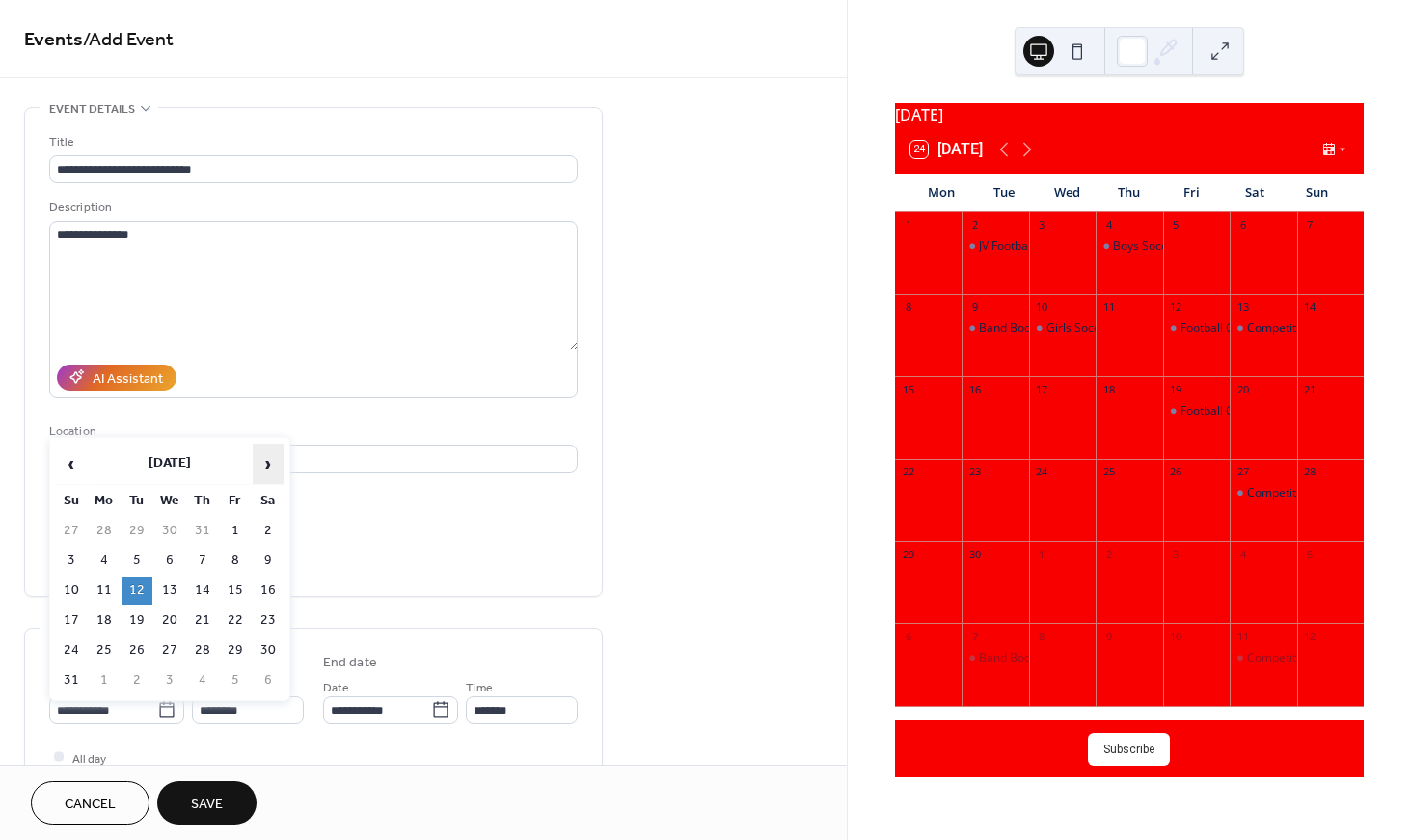 click on "›" at bounding box center [268, 464] 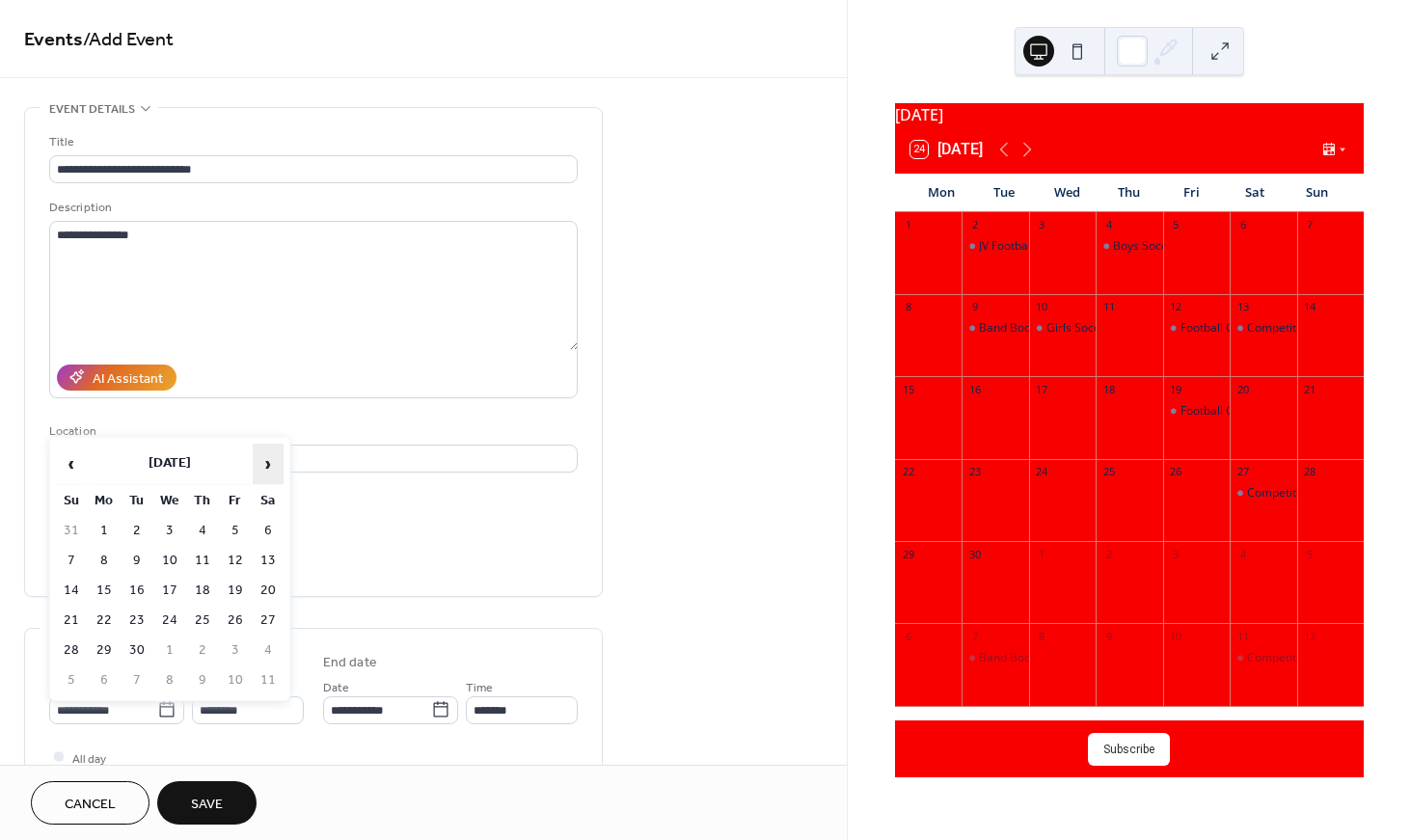 click on "›" at bounding box center (268, 464) 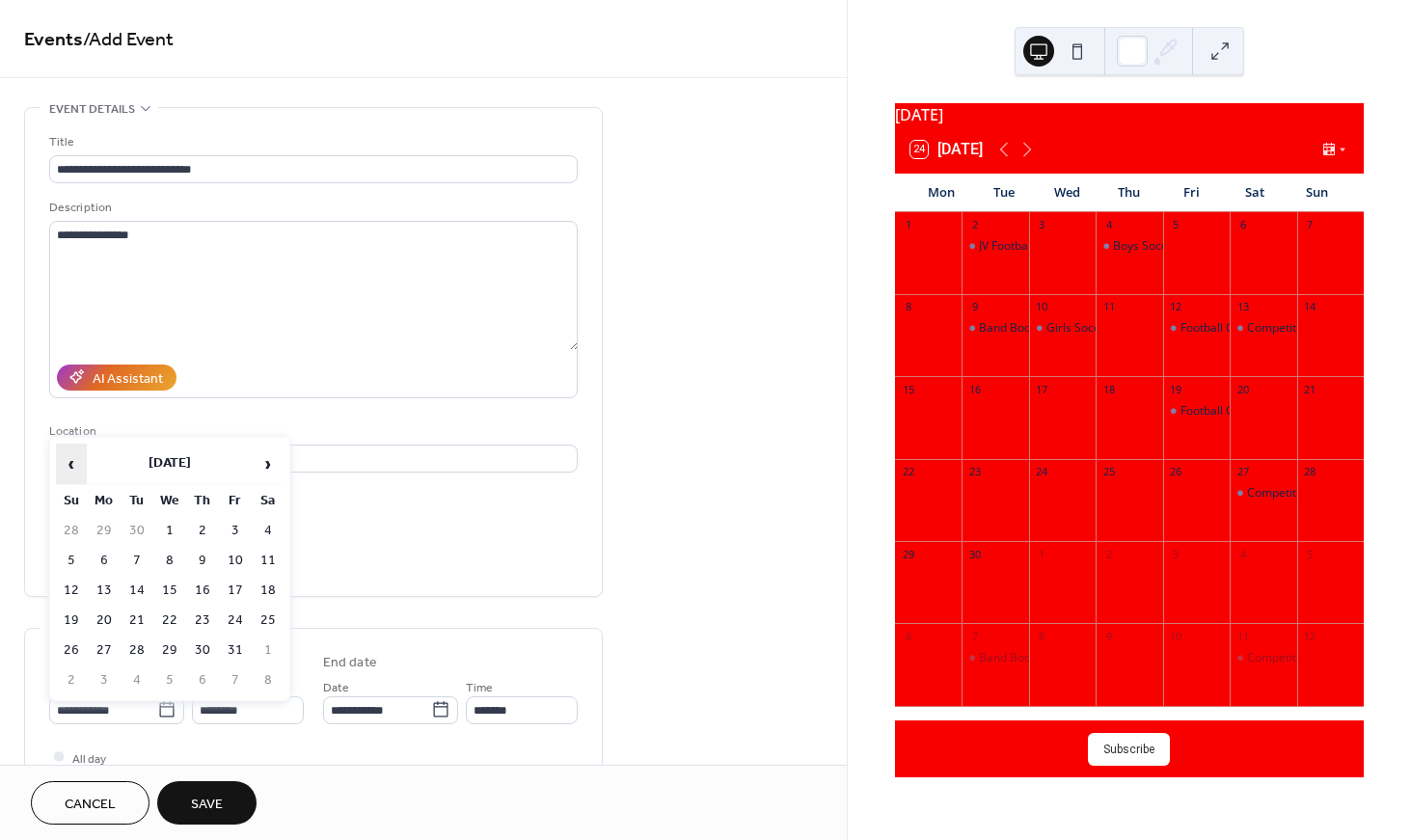 click on "‹" at bounding box center [71, 464] 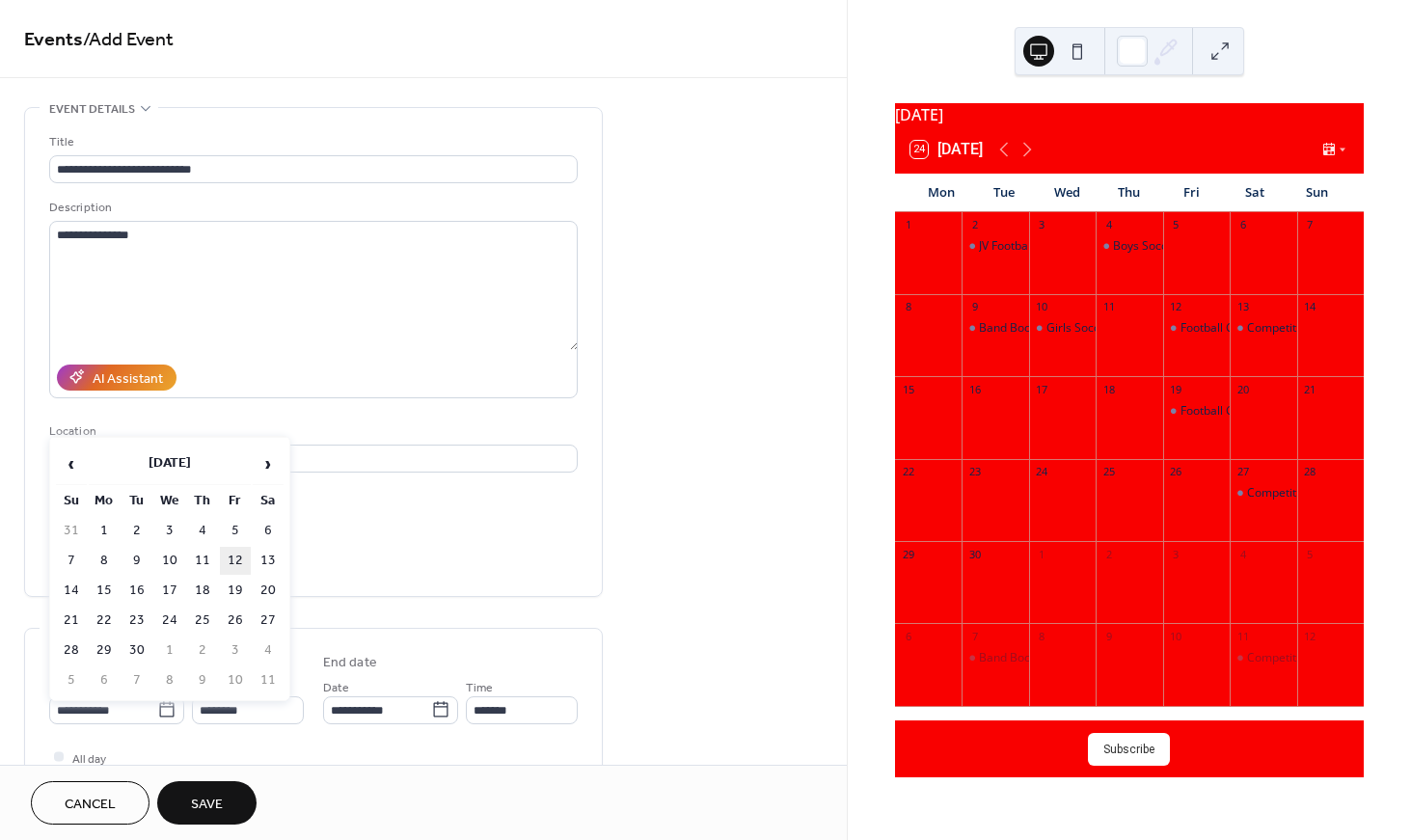 click on "12" at bounding box center [235, 560] 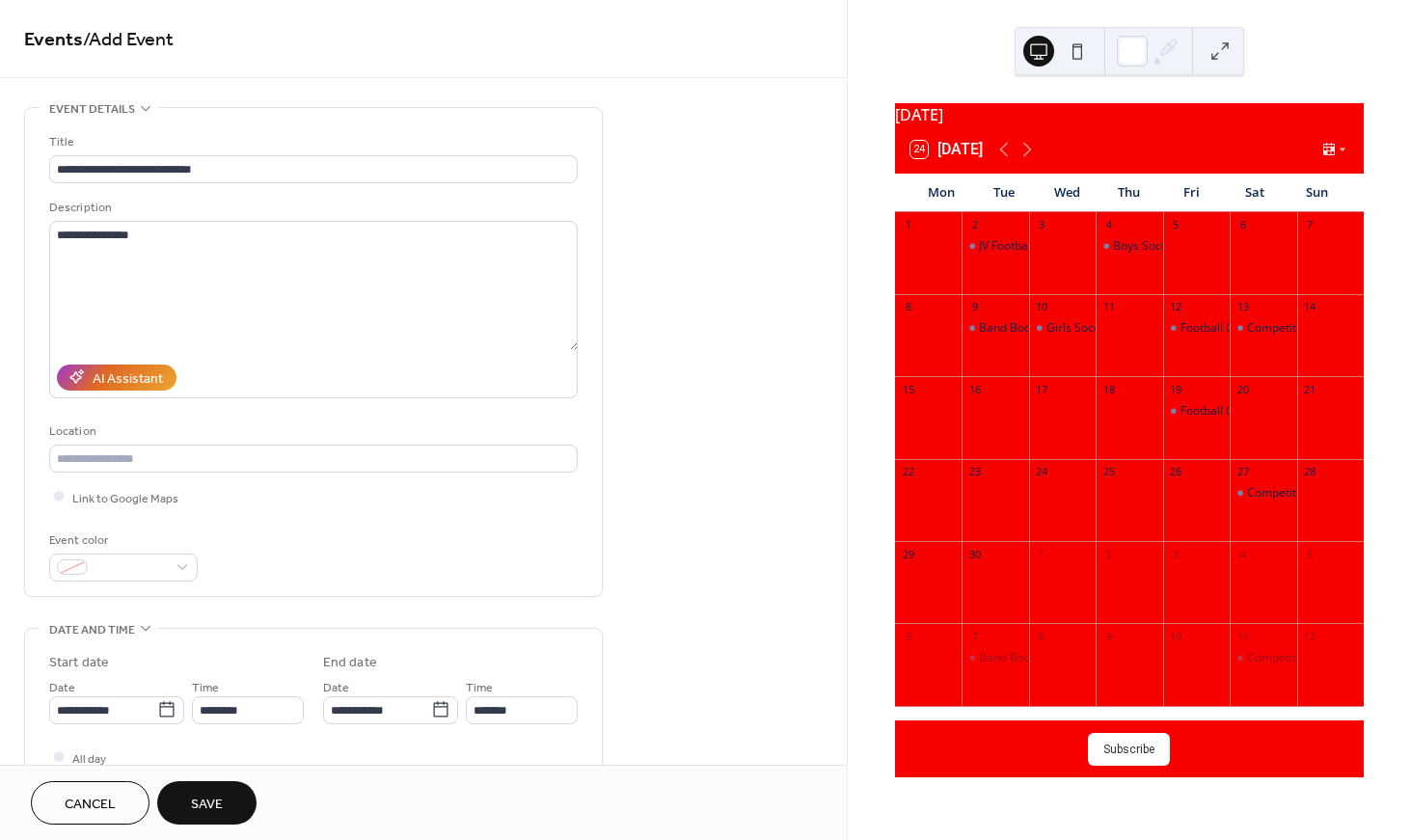 scroll, scrollTop: 29, scrollLeft: 0, axis: vertical 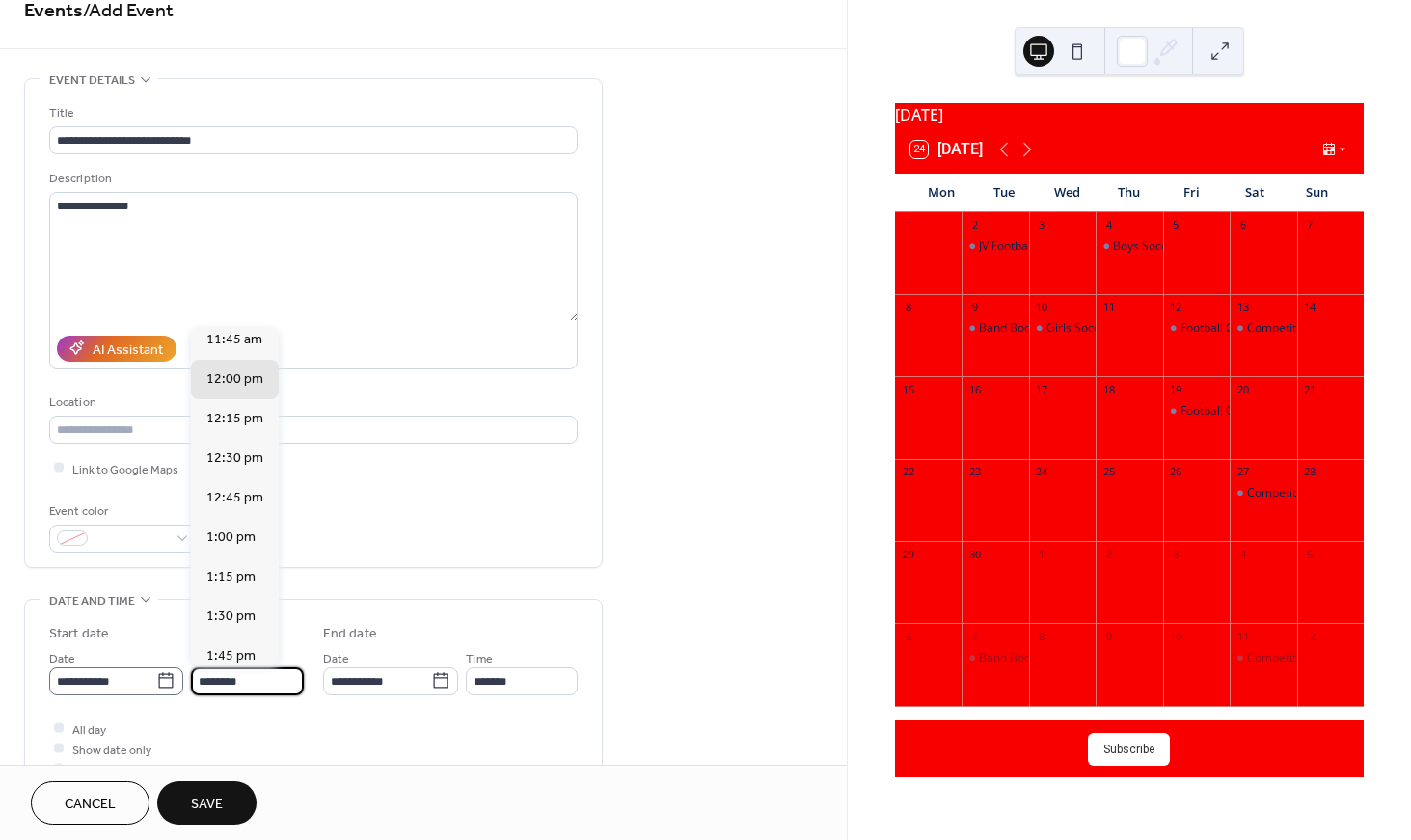drag, startPoint x: 258, startPoint y: 681, endPoint x: 171, endPoint y: 677, distance: 87.09191 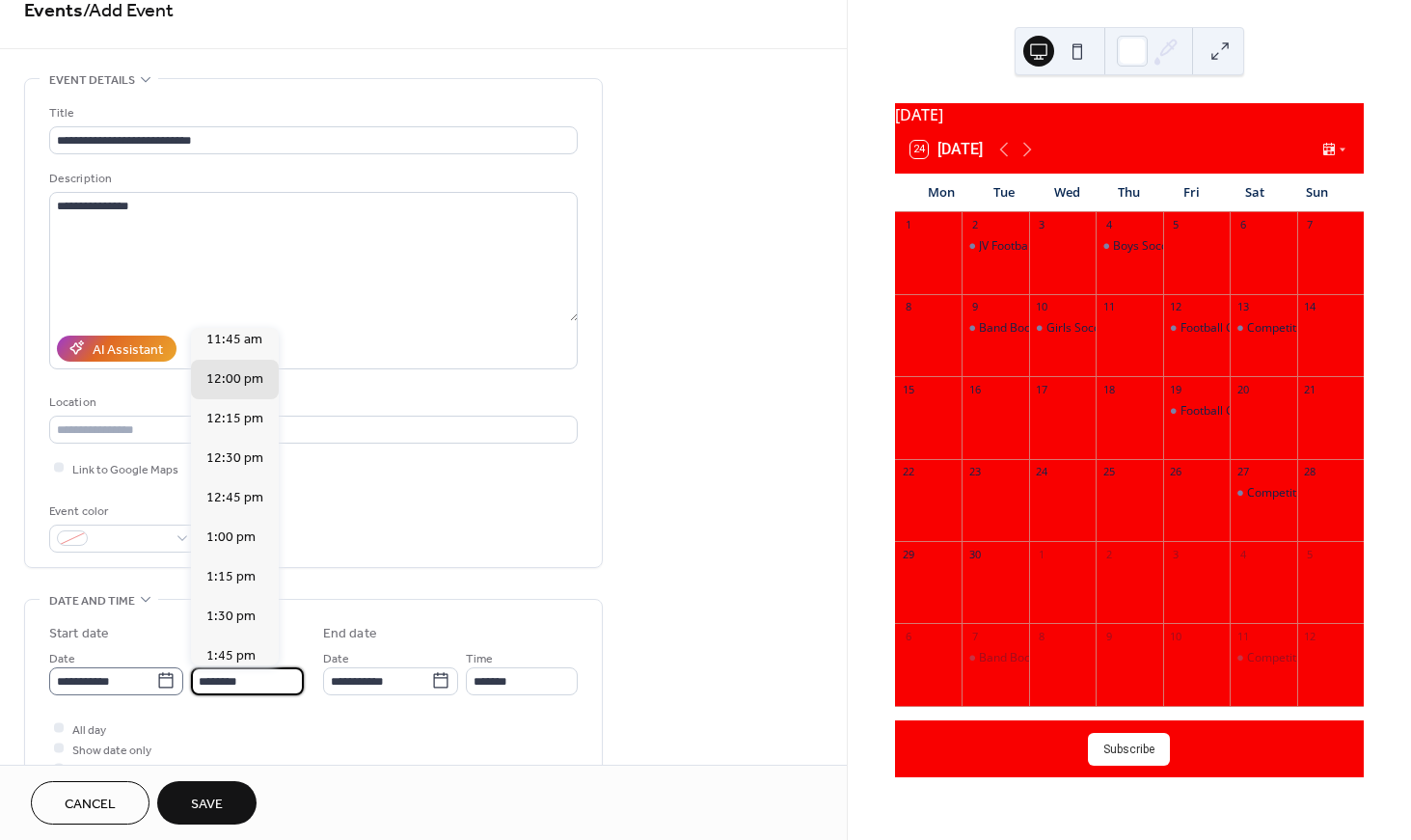 click on "**********" at bounding box center [176, 671] 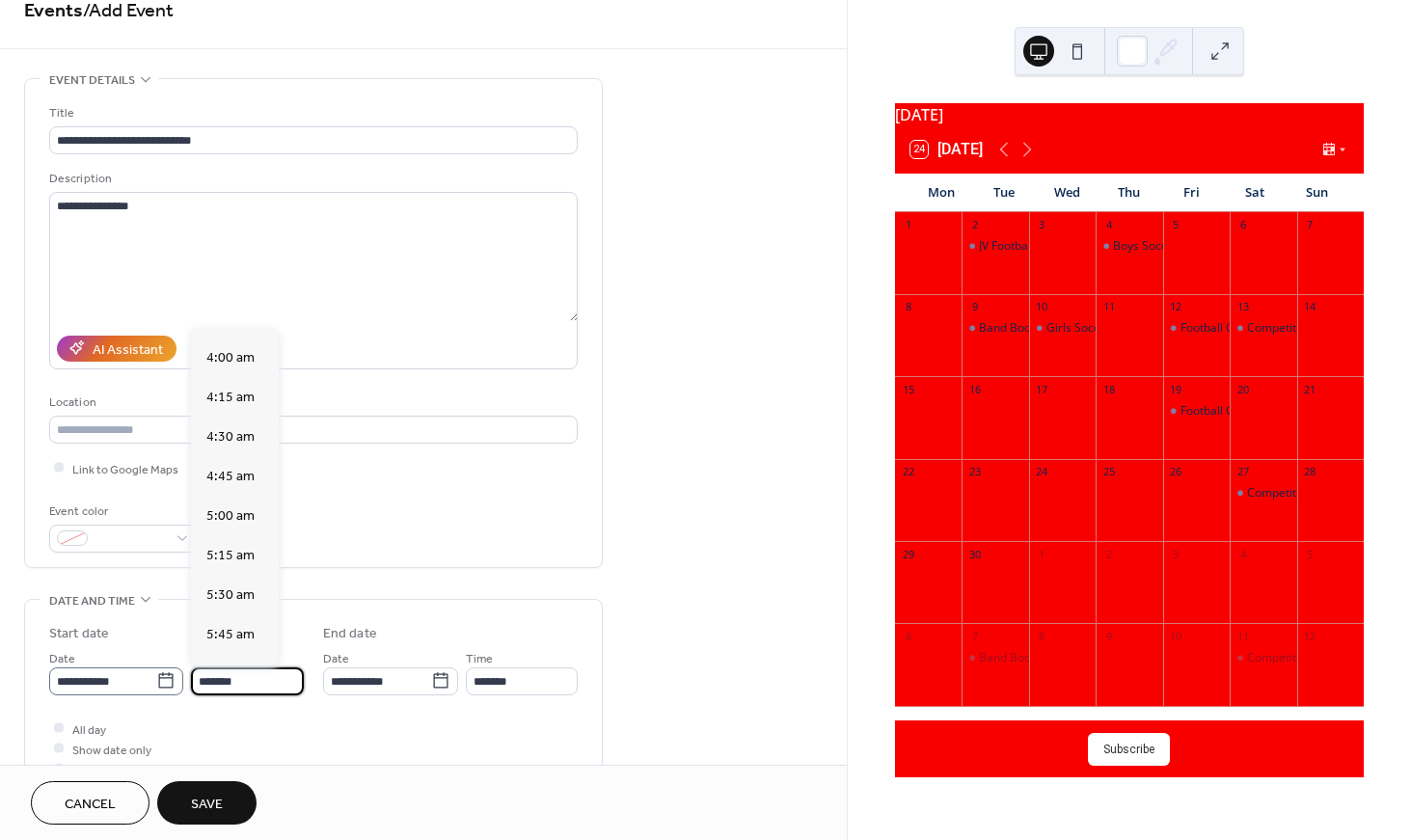 scroll, scrollTop: 2566, scrollLeft: 0, axis: vertical 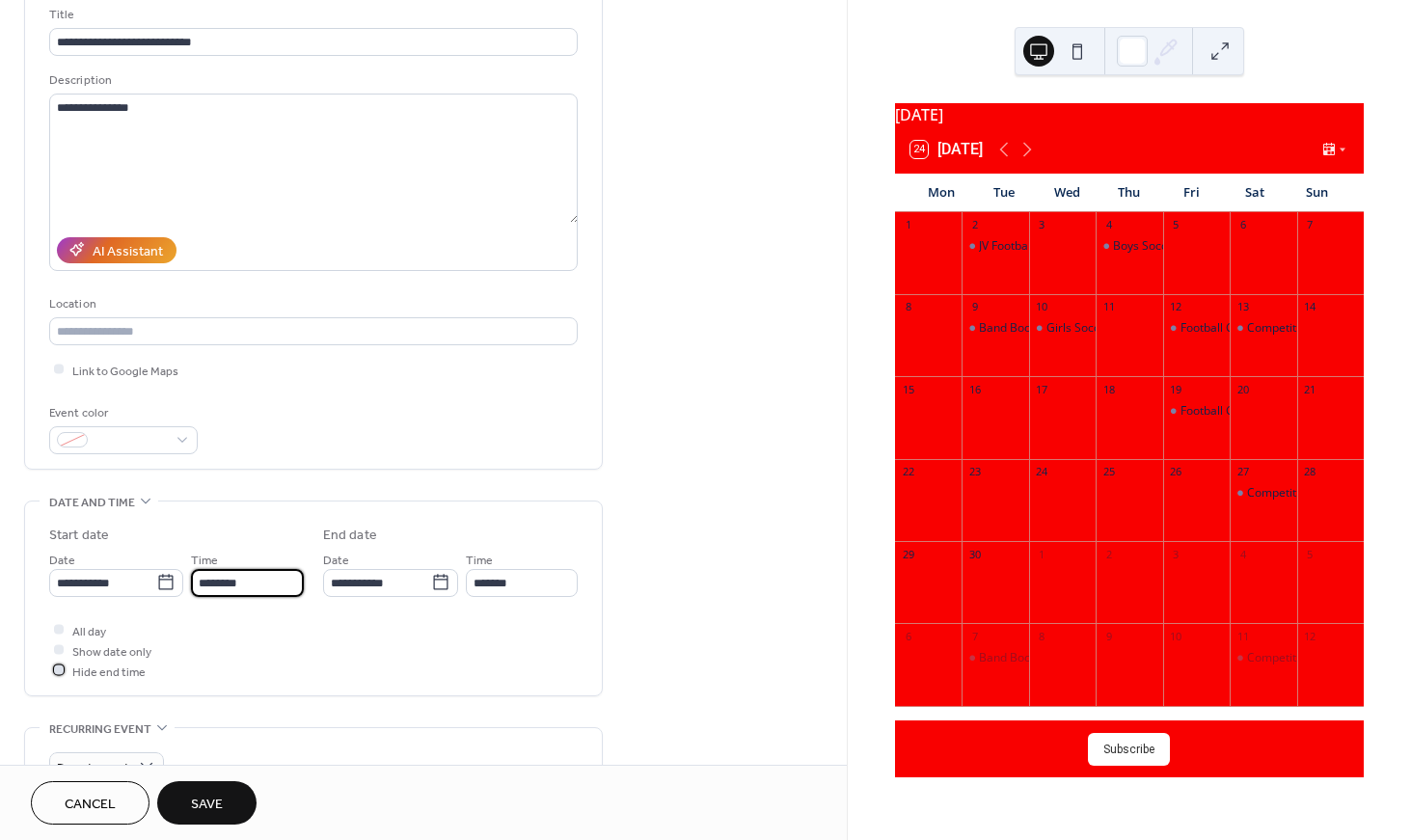 type on "*******" 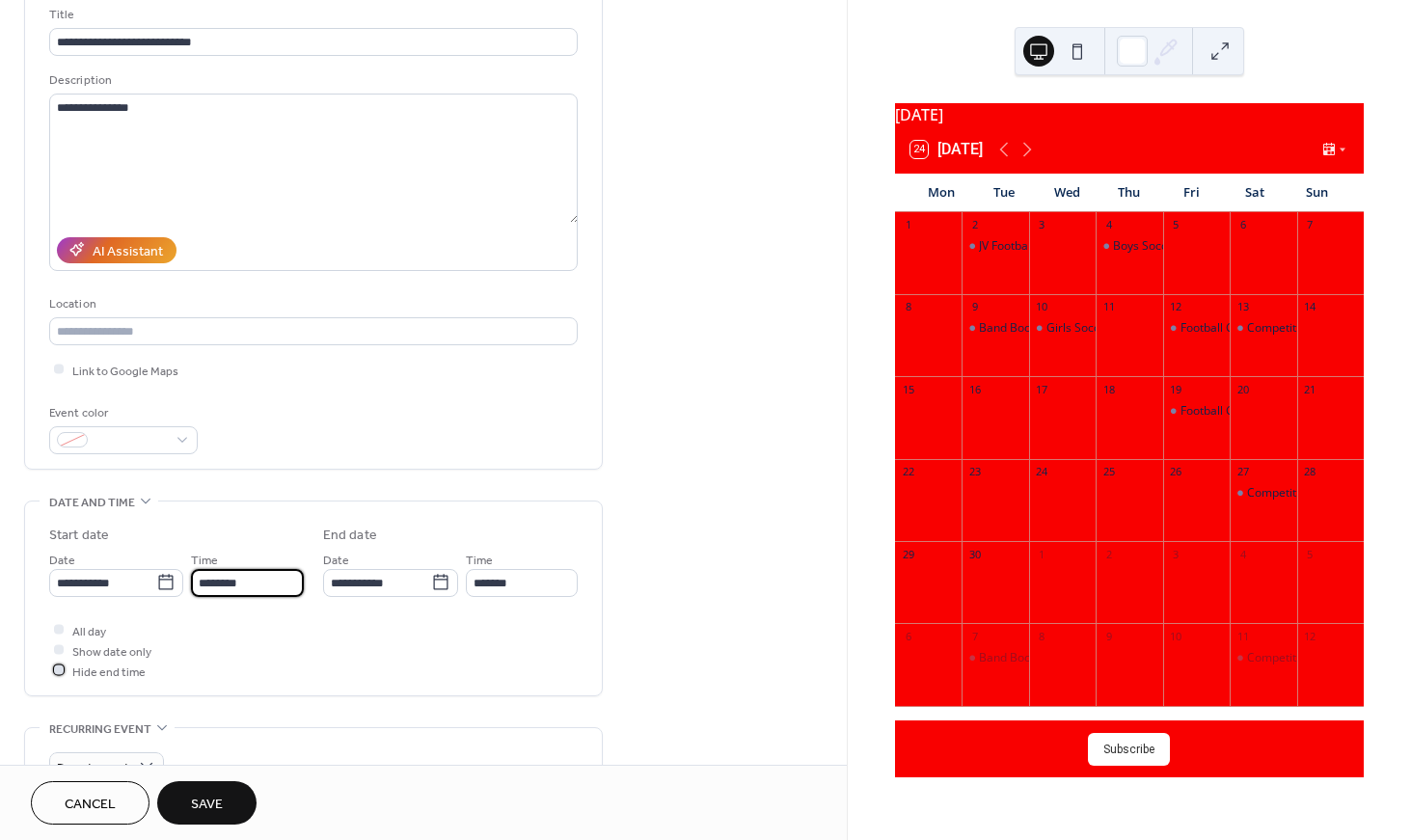 type on "*******" 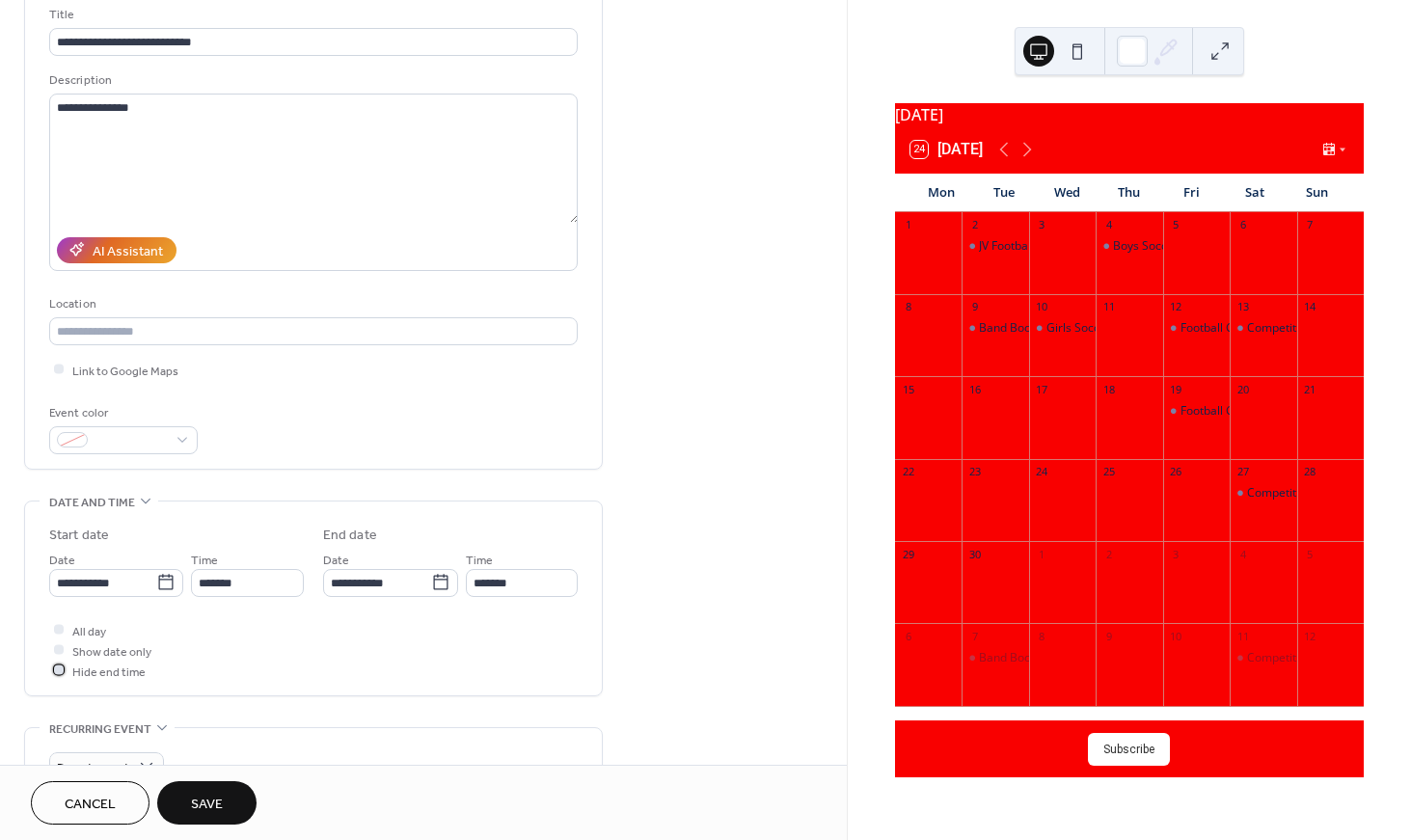 click on "Hide end time" at bounding box center [109, 671] 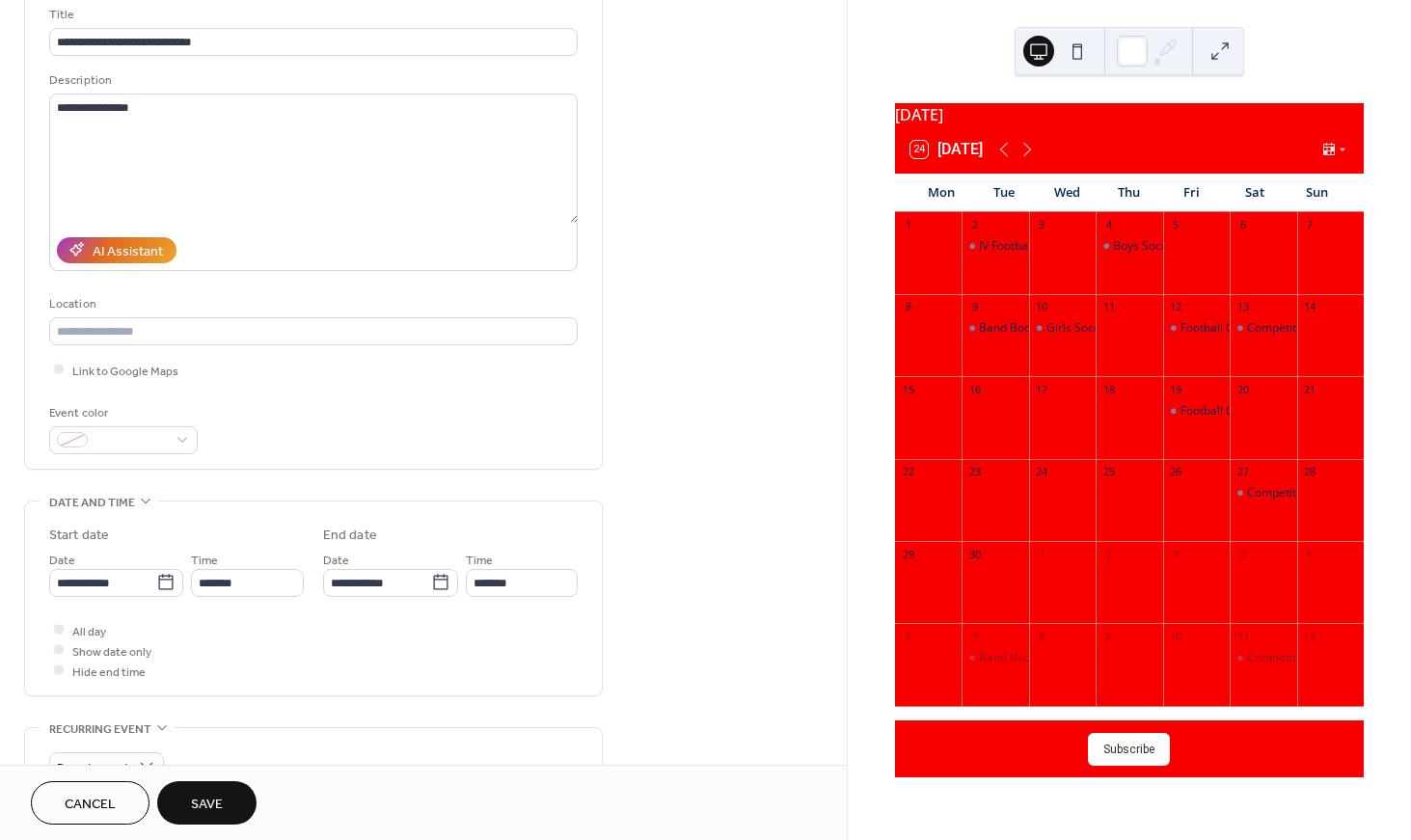 click on "Save" at bounding box center [206, 804] 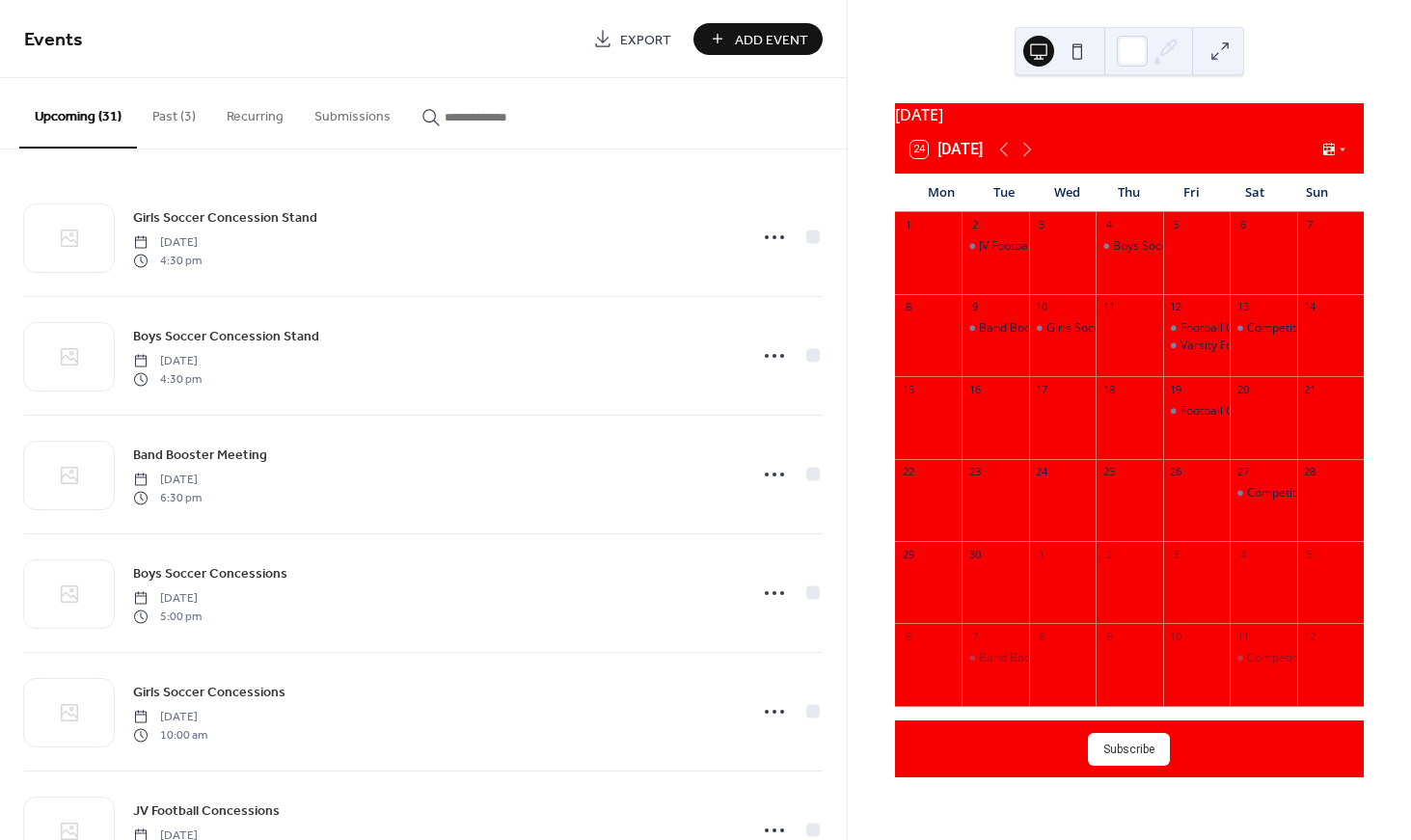 click on "Add Event" at bounding box center (772, 40) 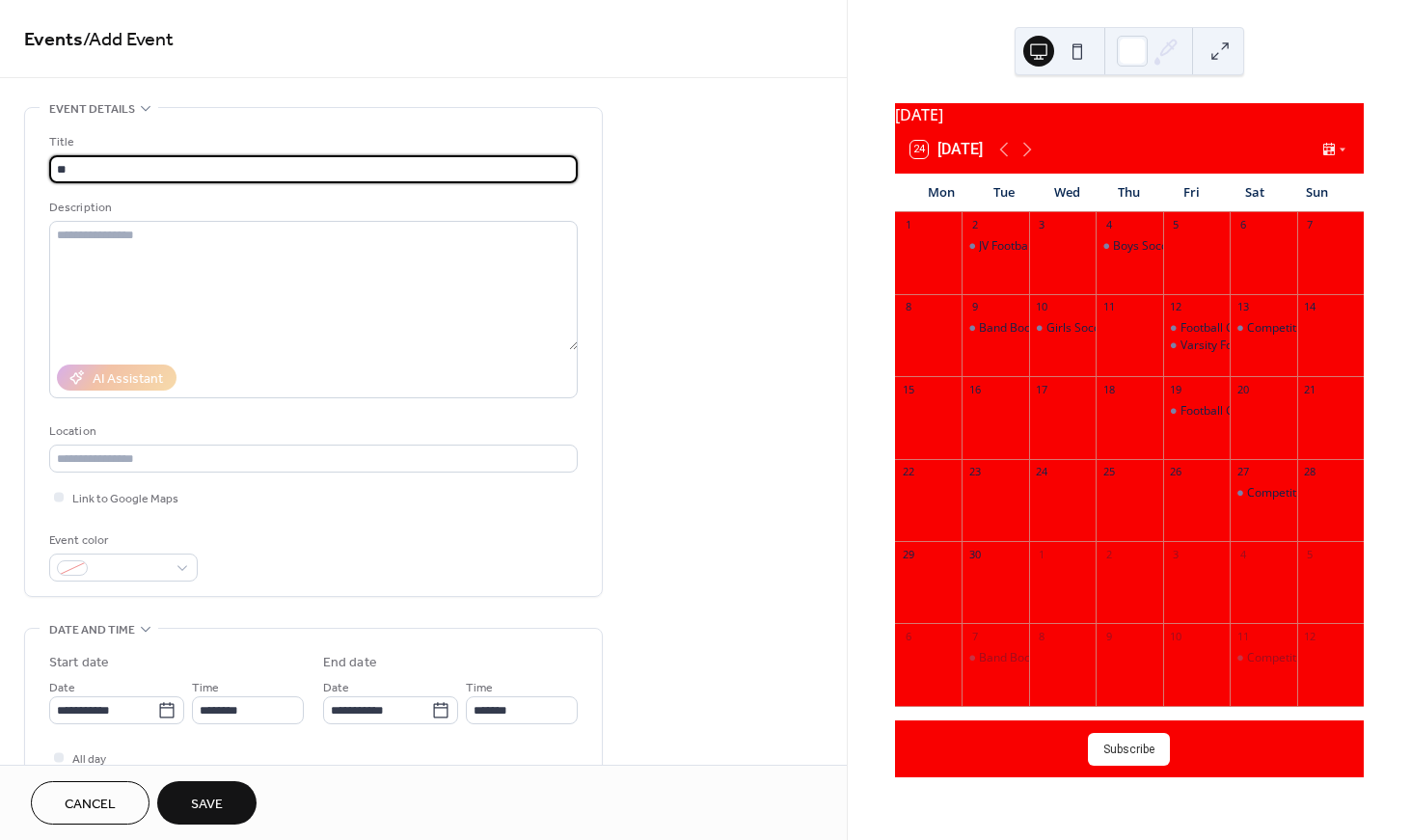 type on "*" 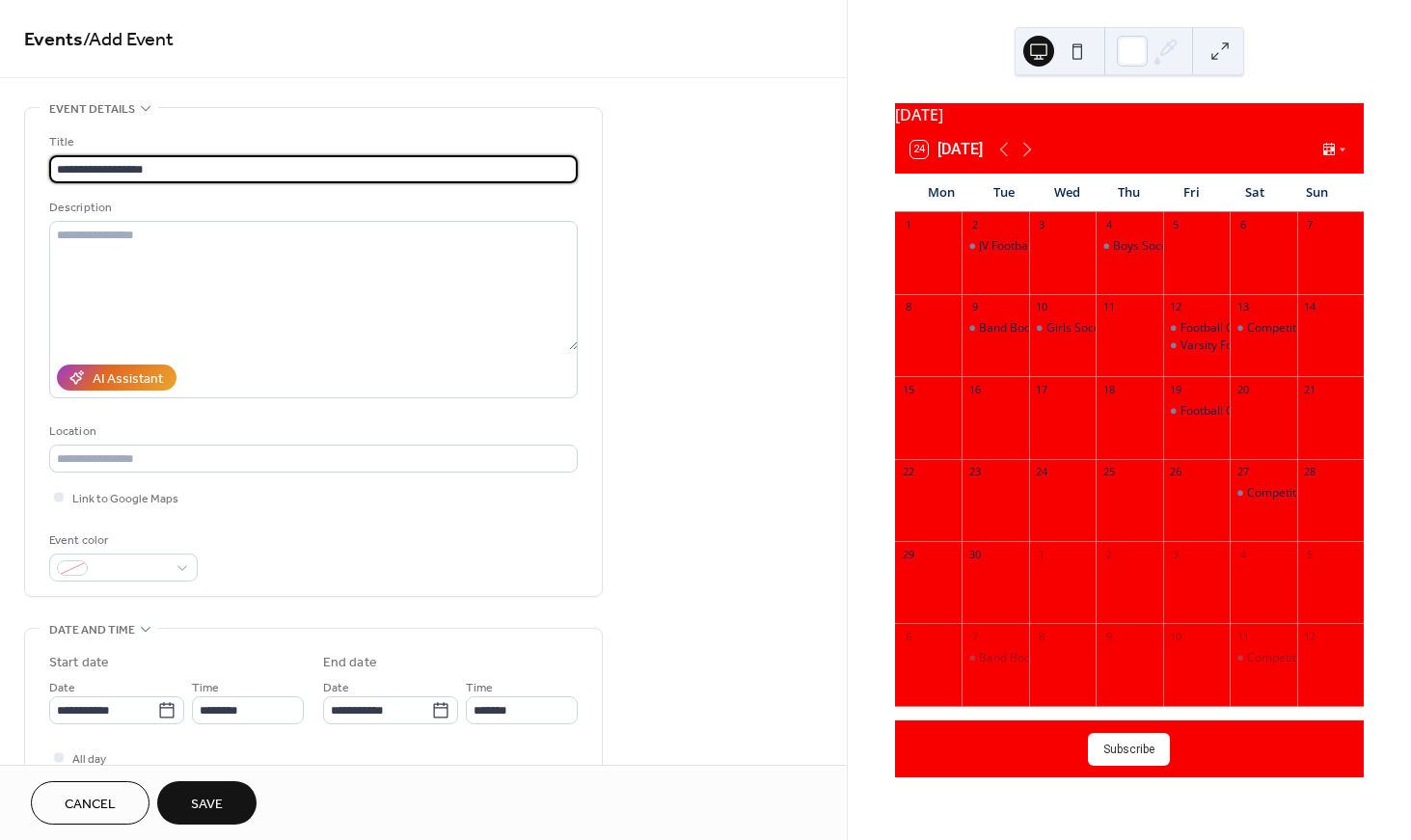 type on "**********" 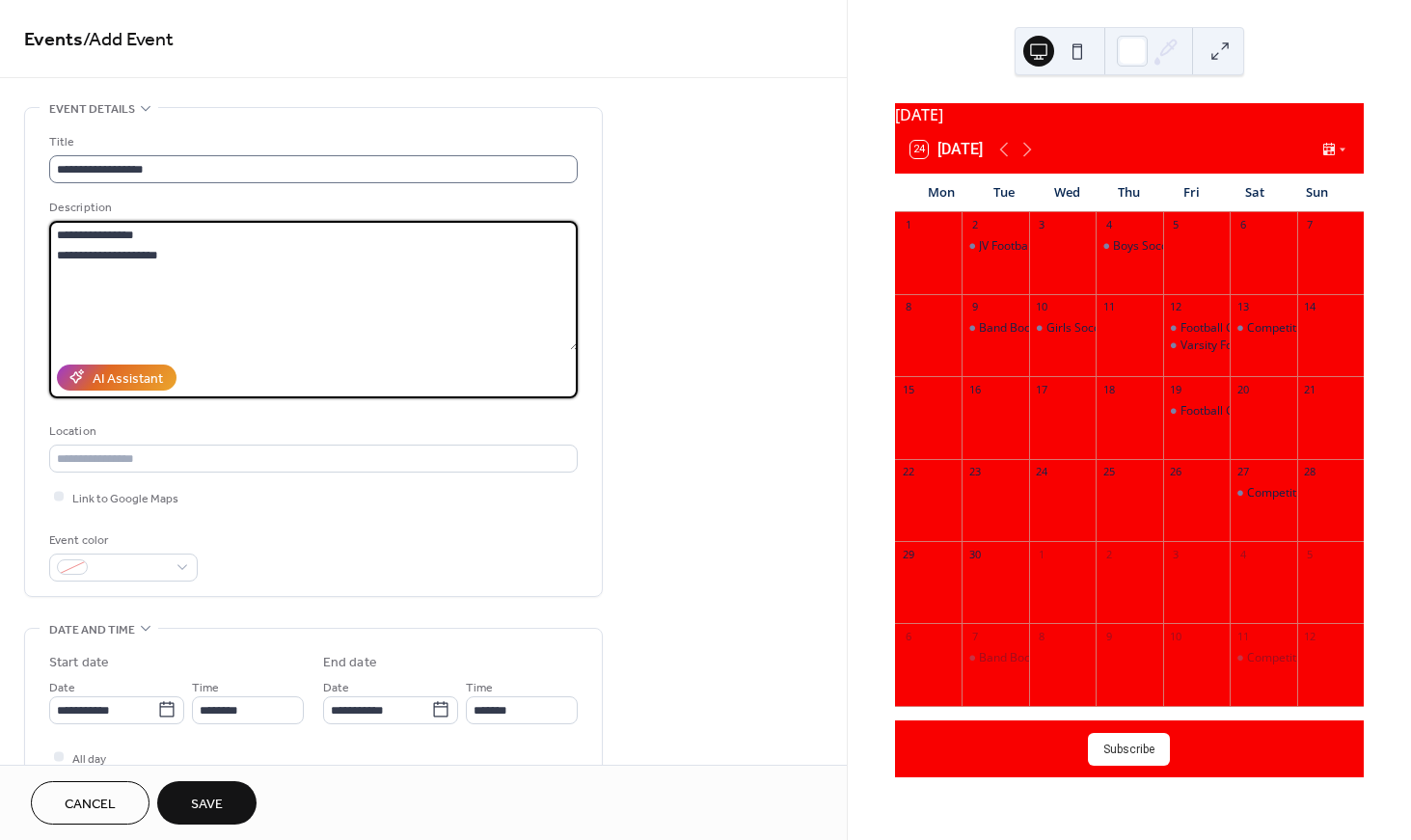 type on "**********" 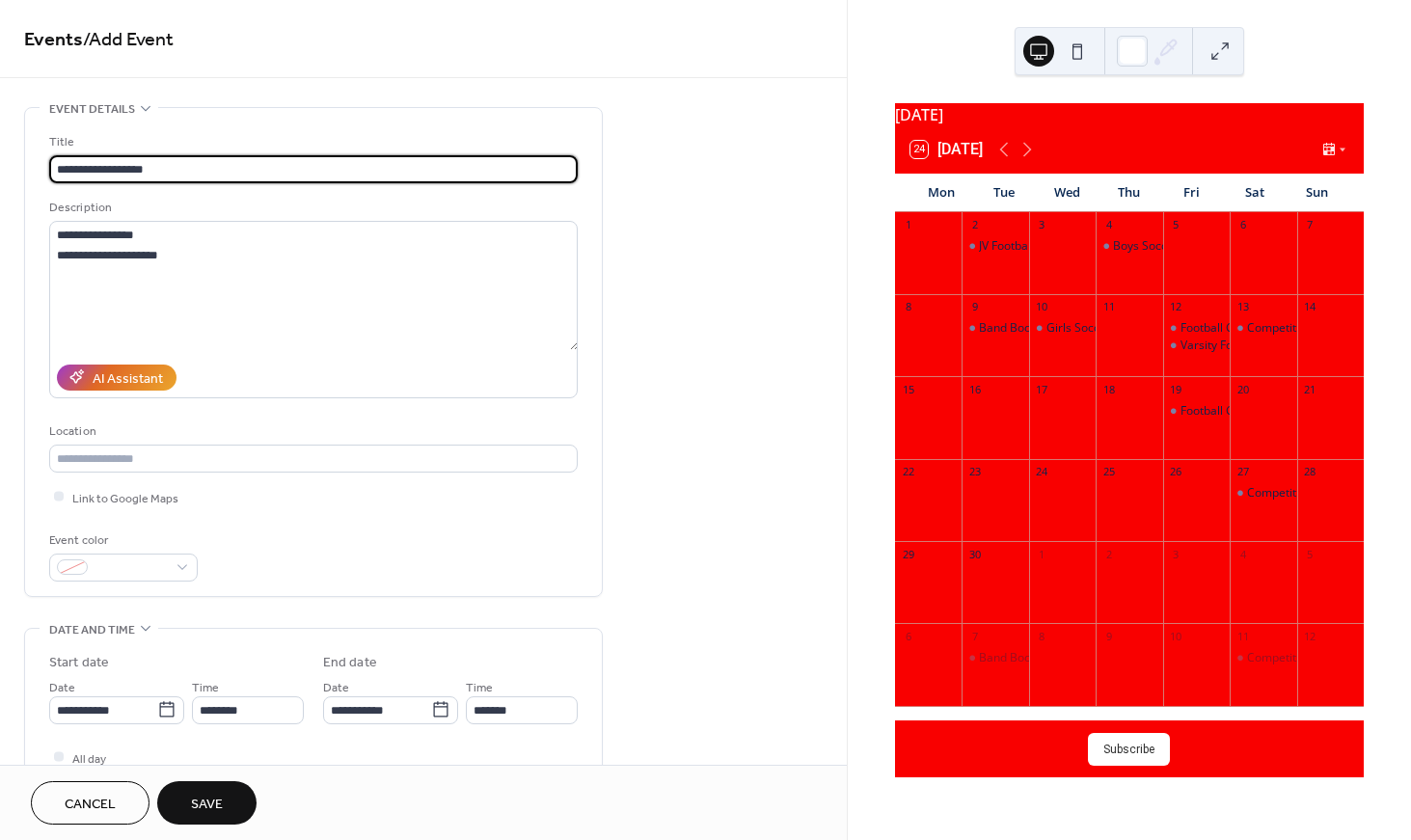 click on "**********" at bounding box center (313, 169) 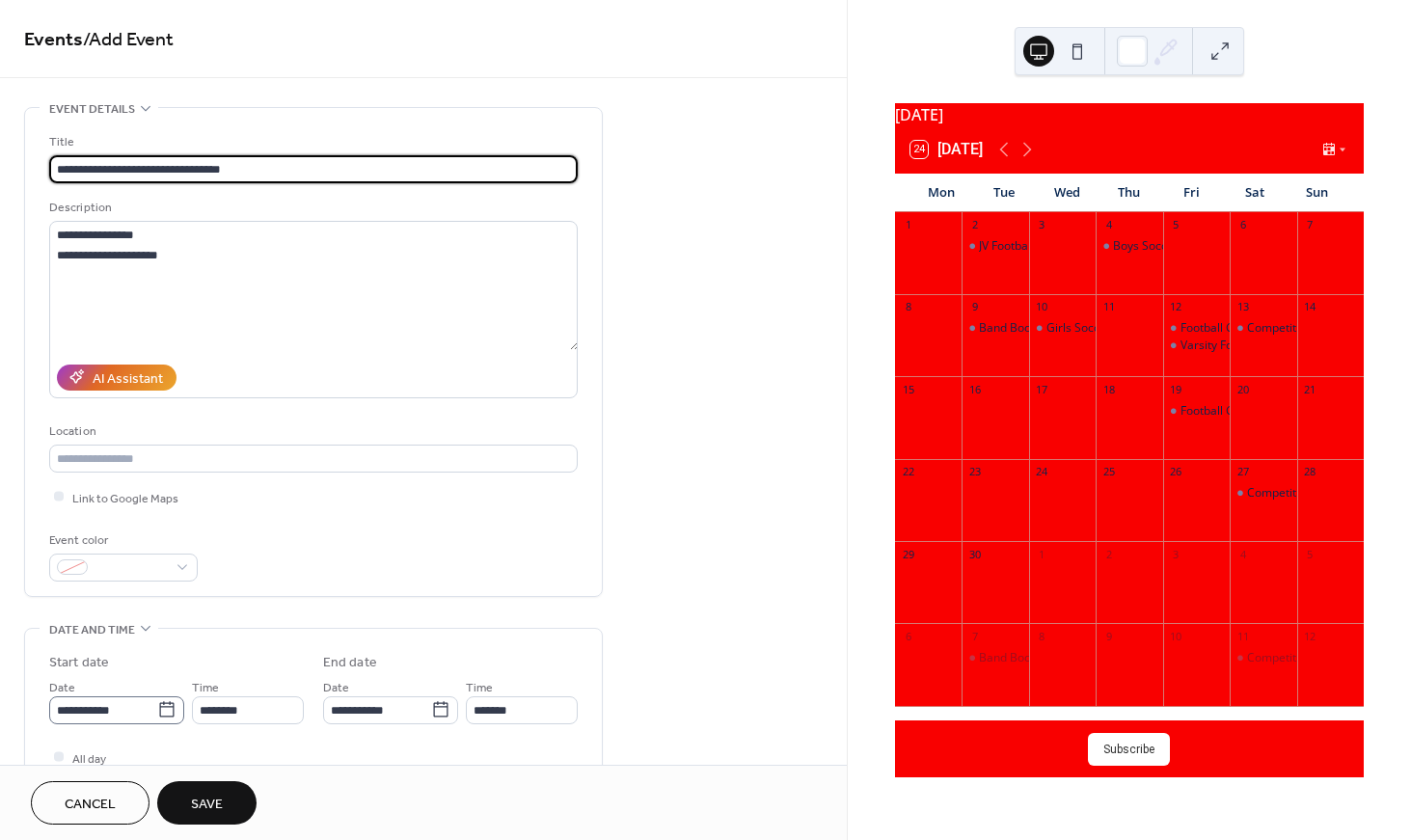 type on "**********" 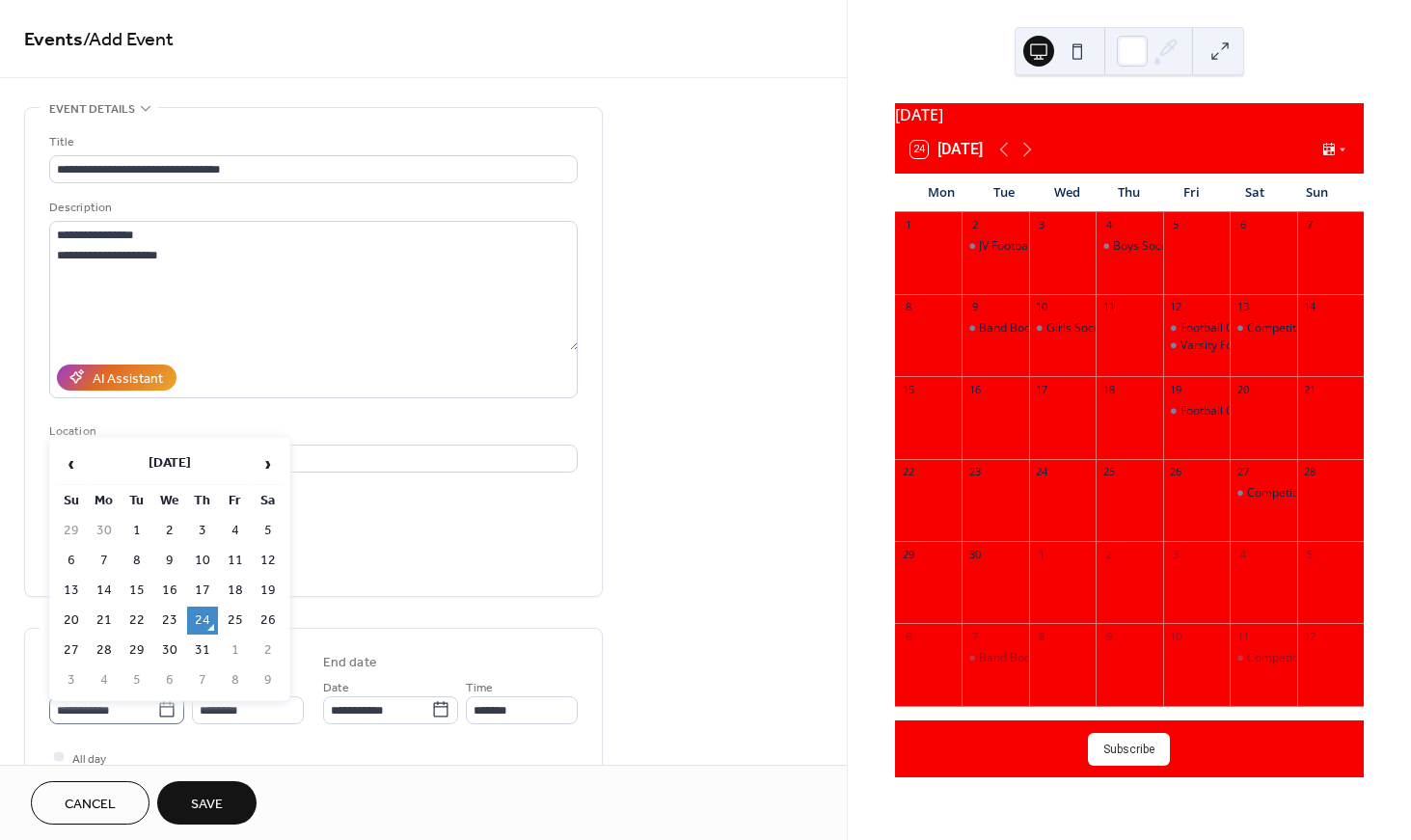 click 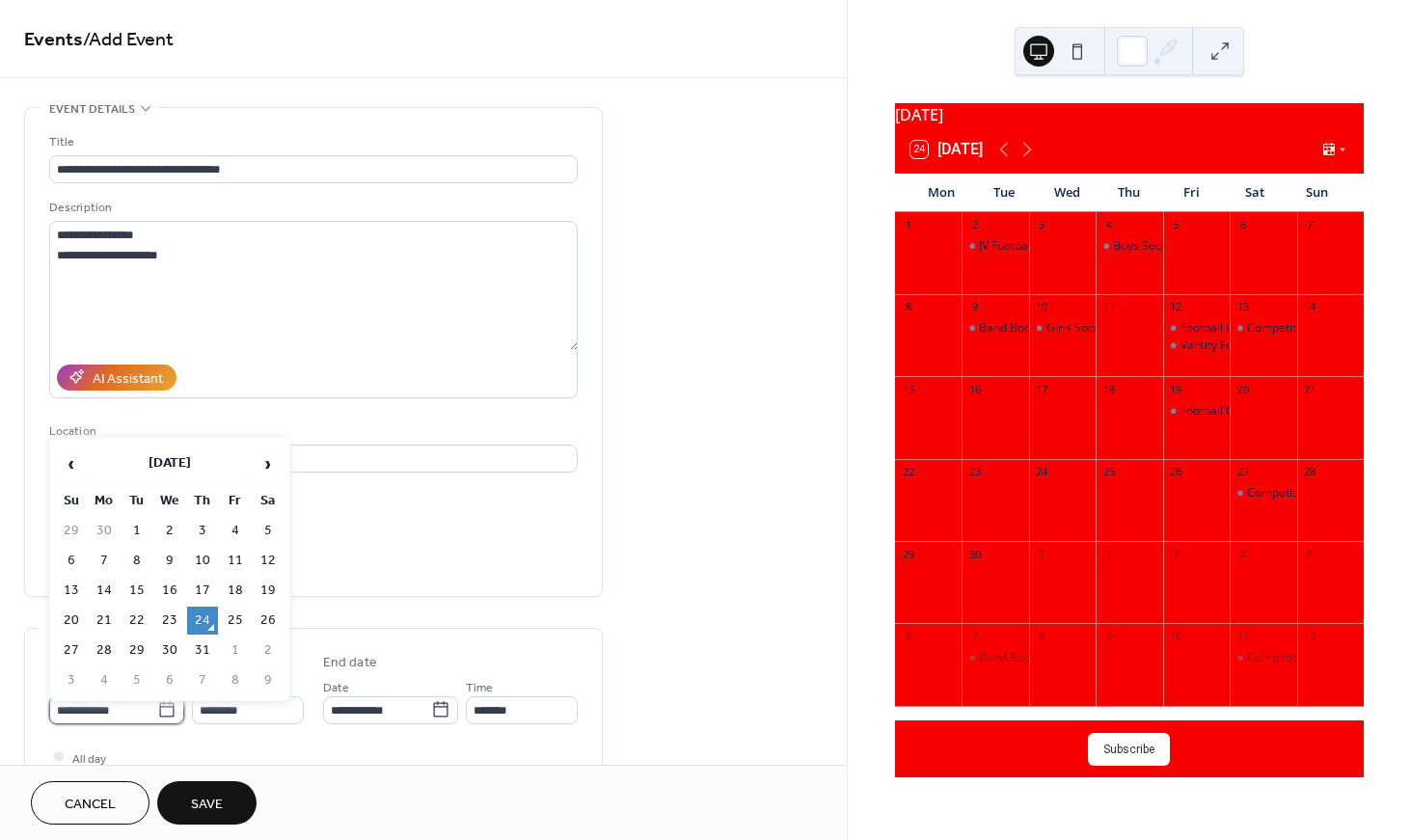 click on "**********" at bounding box center (103, 710) 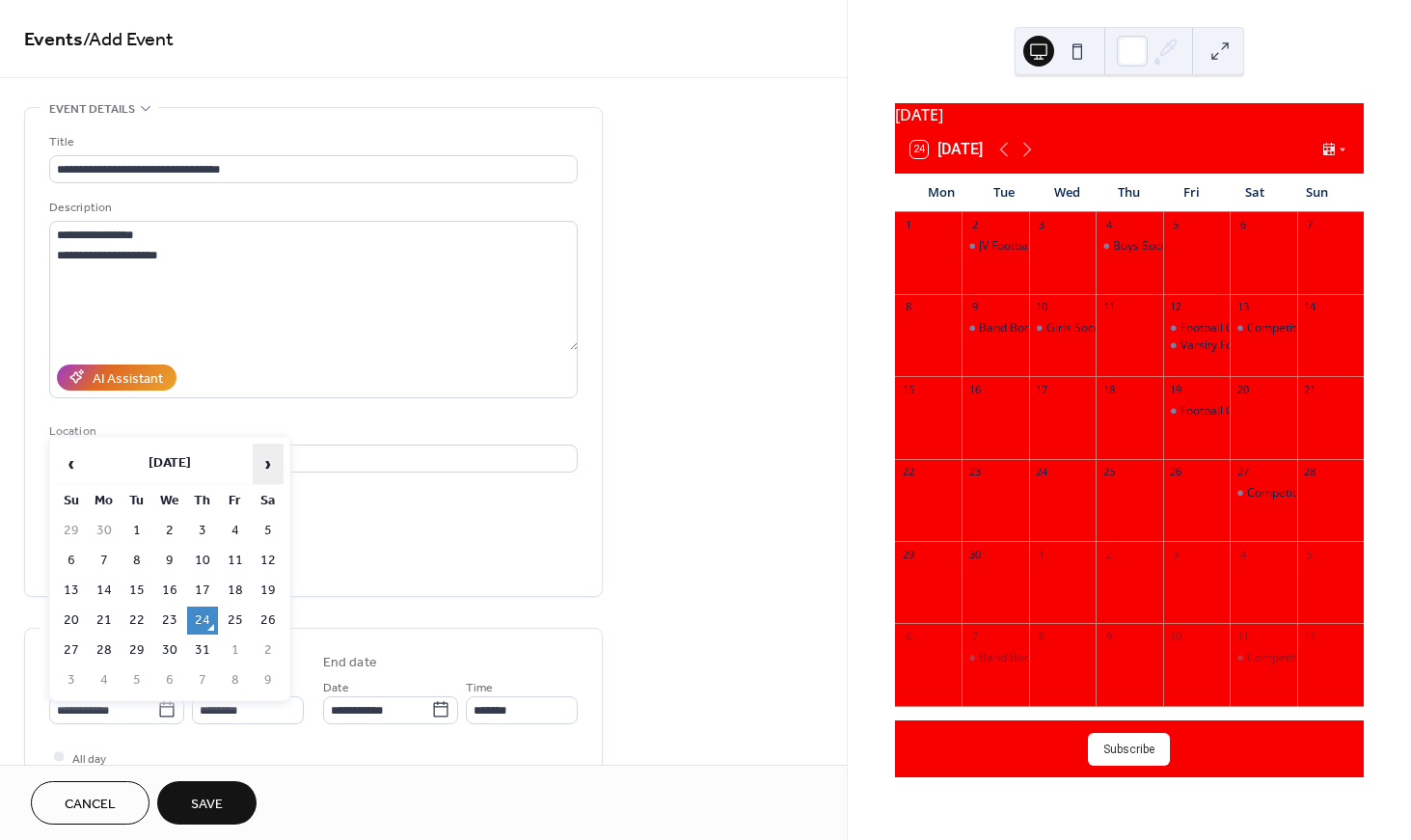 click on "›" at bounding box center (268, 464) 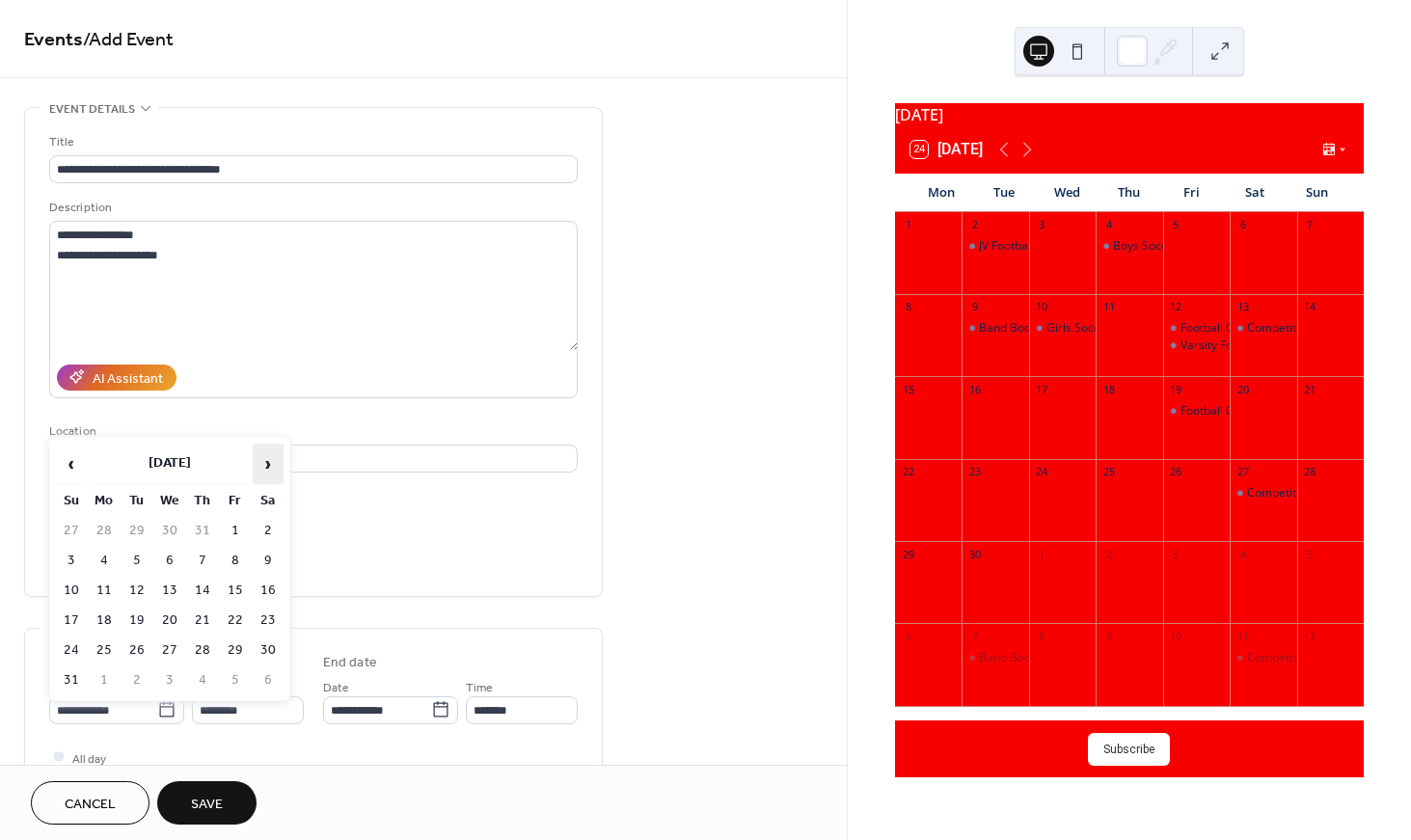 click on "›" at bounding box center (268, 464) 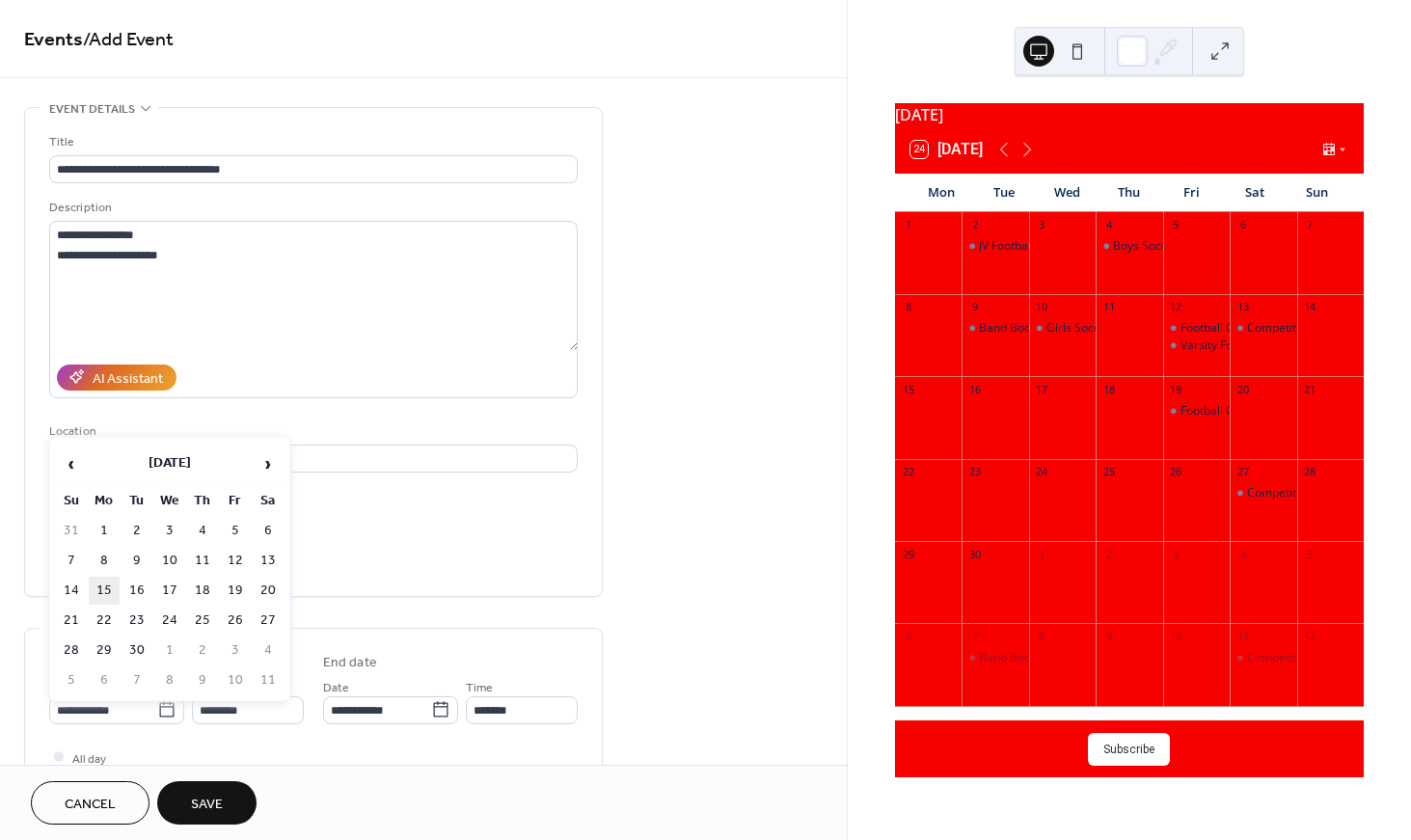 click on "15" at bounding box center [104, 590] 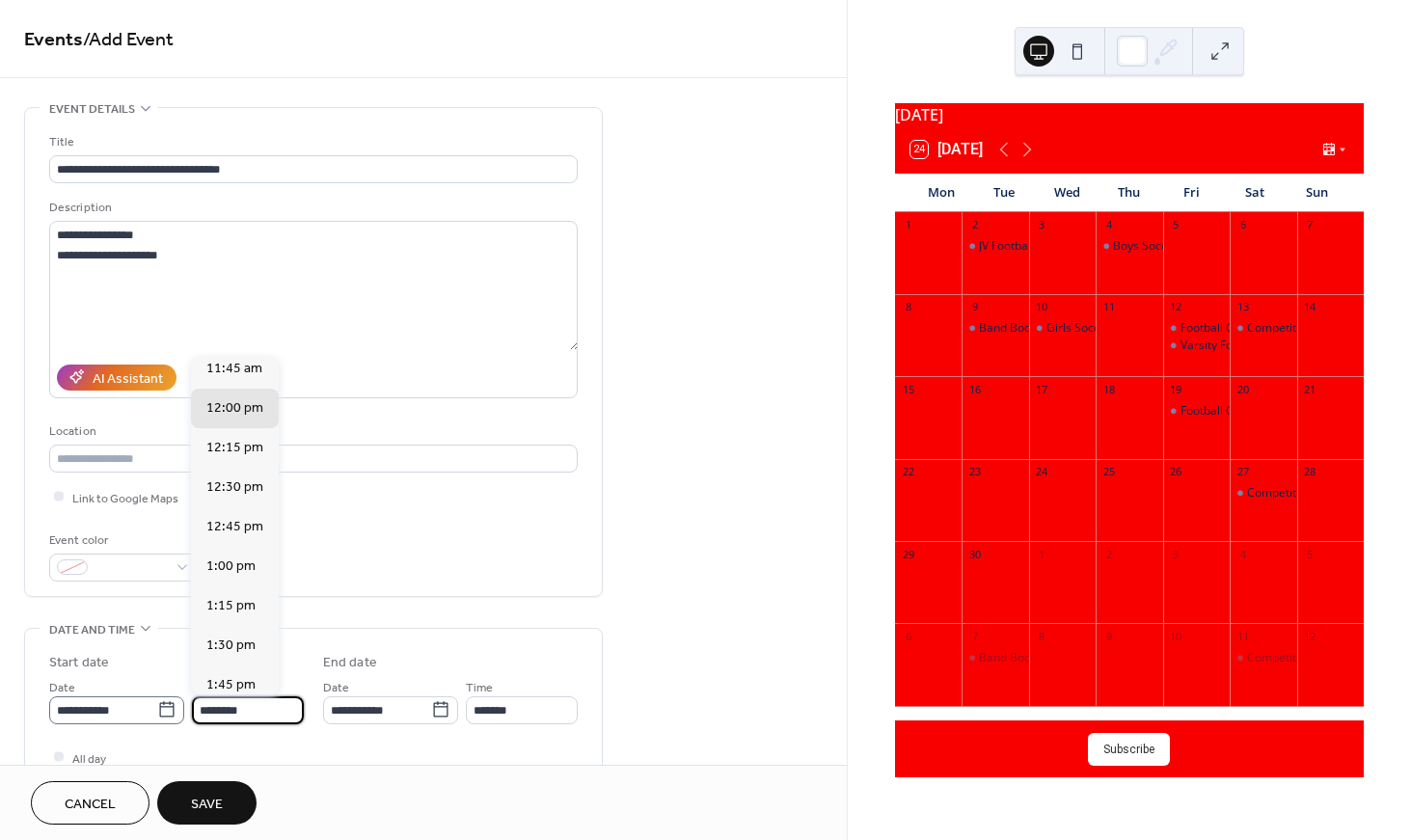 drag, startPoint x: 266, startPoint y: 706, endPoint x: 158, endPoint y: 700, distance: 108.1665 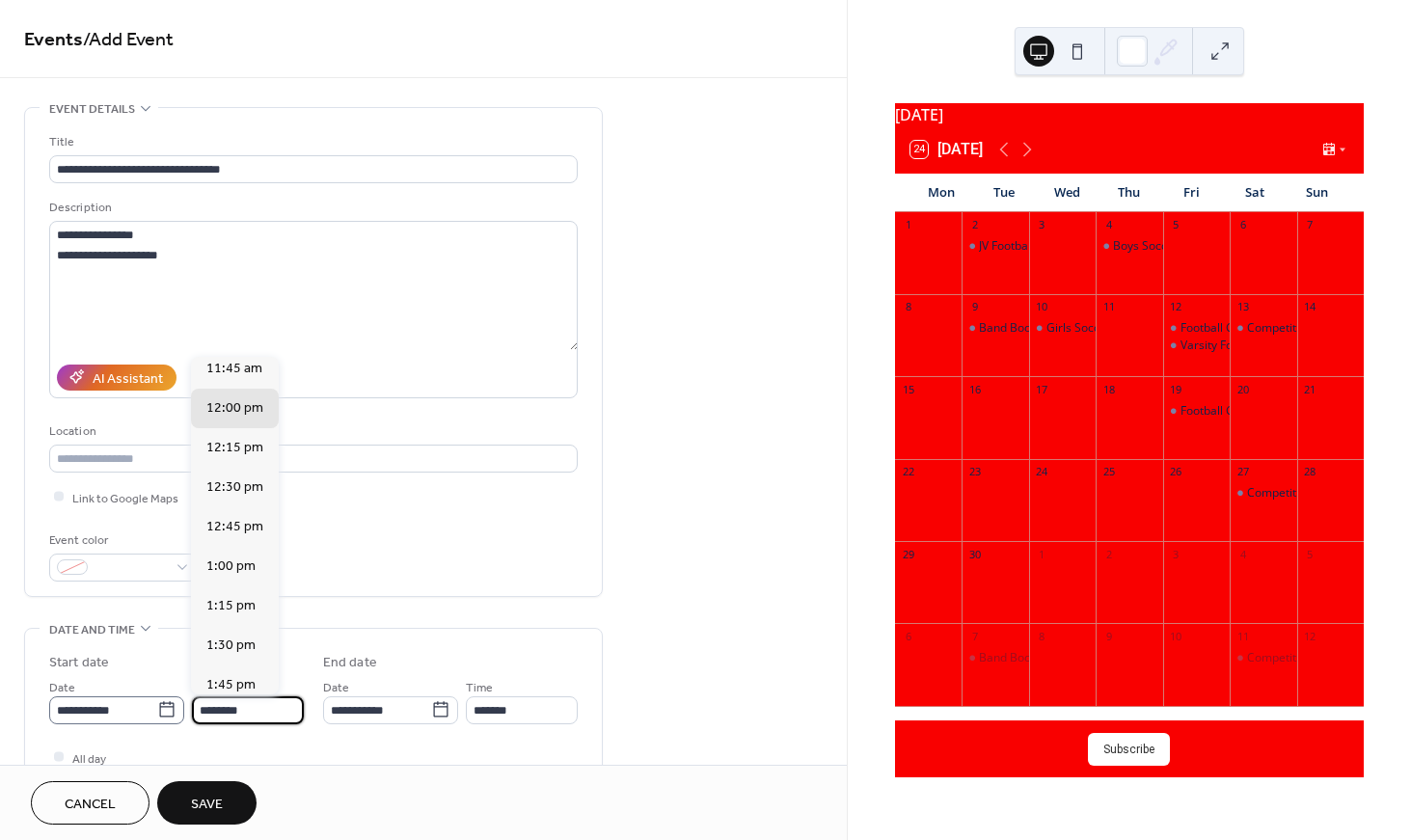 click on "**********" at bounding box center [176, 700] 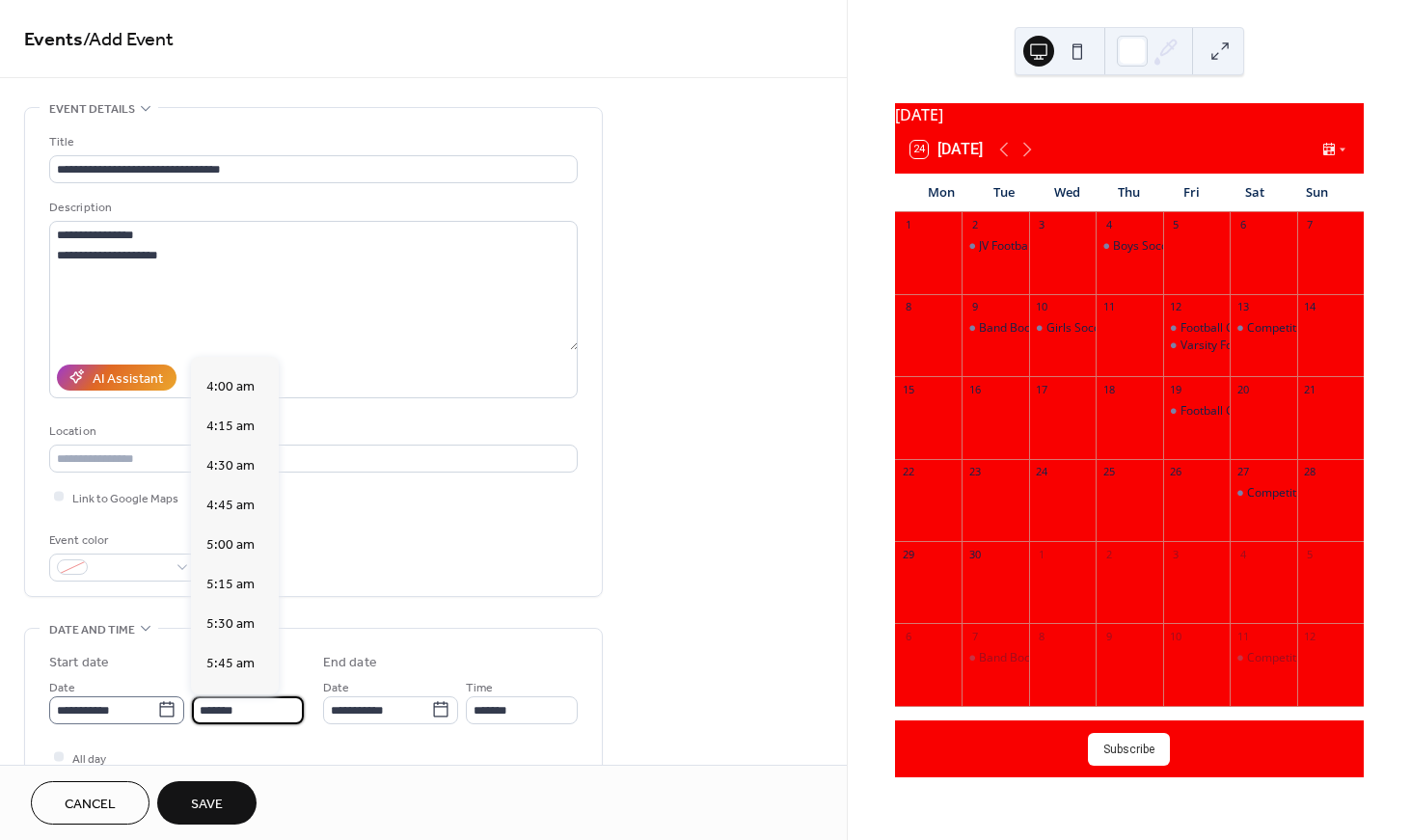 scroll, scrollTop: 2566, scrollLeft: 0, axis: vertical 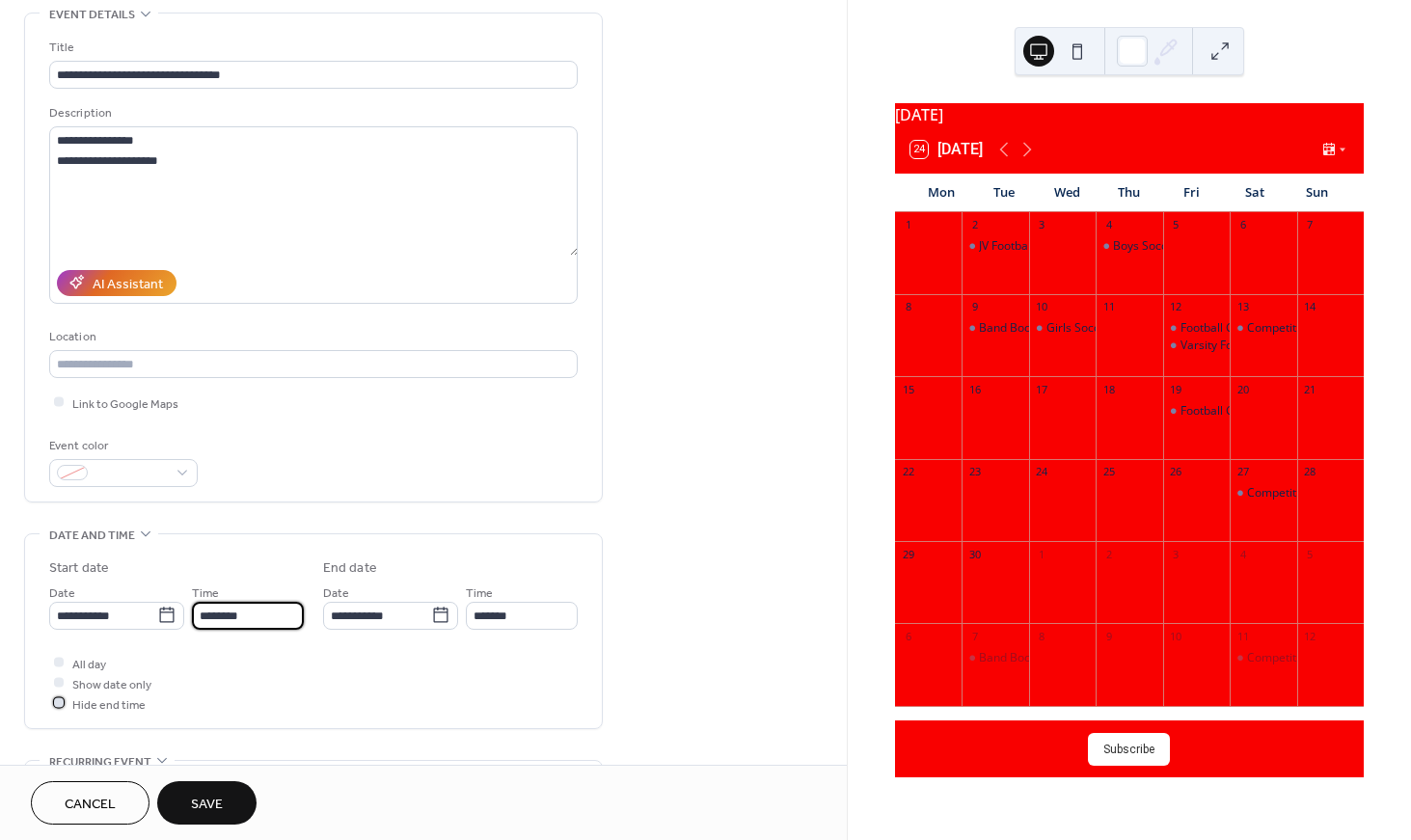 type on "*******" 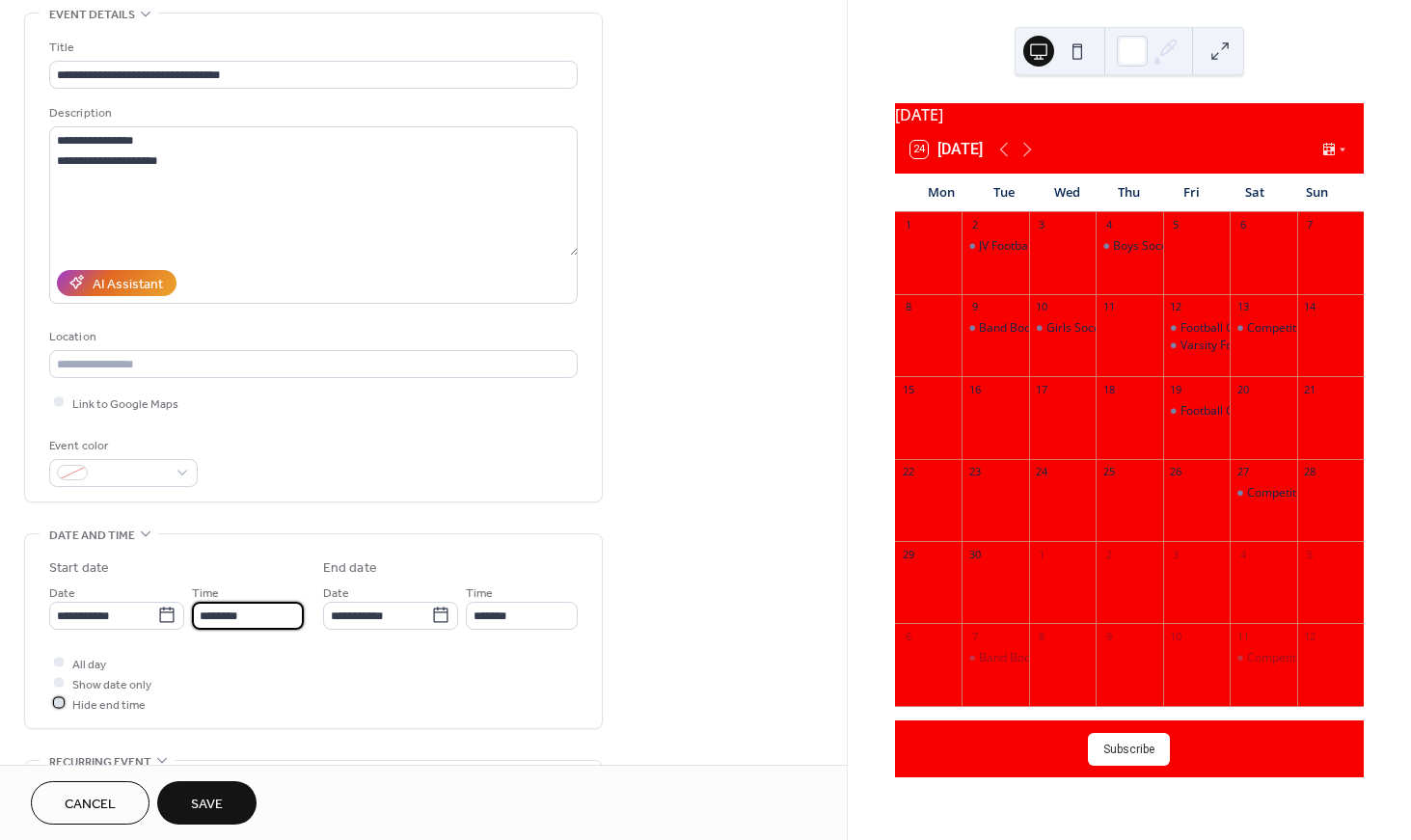 type on "*******" 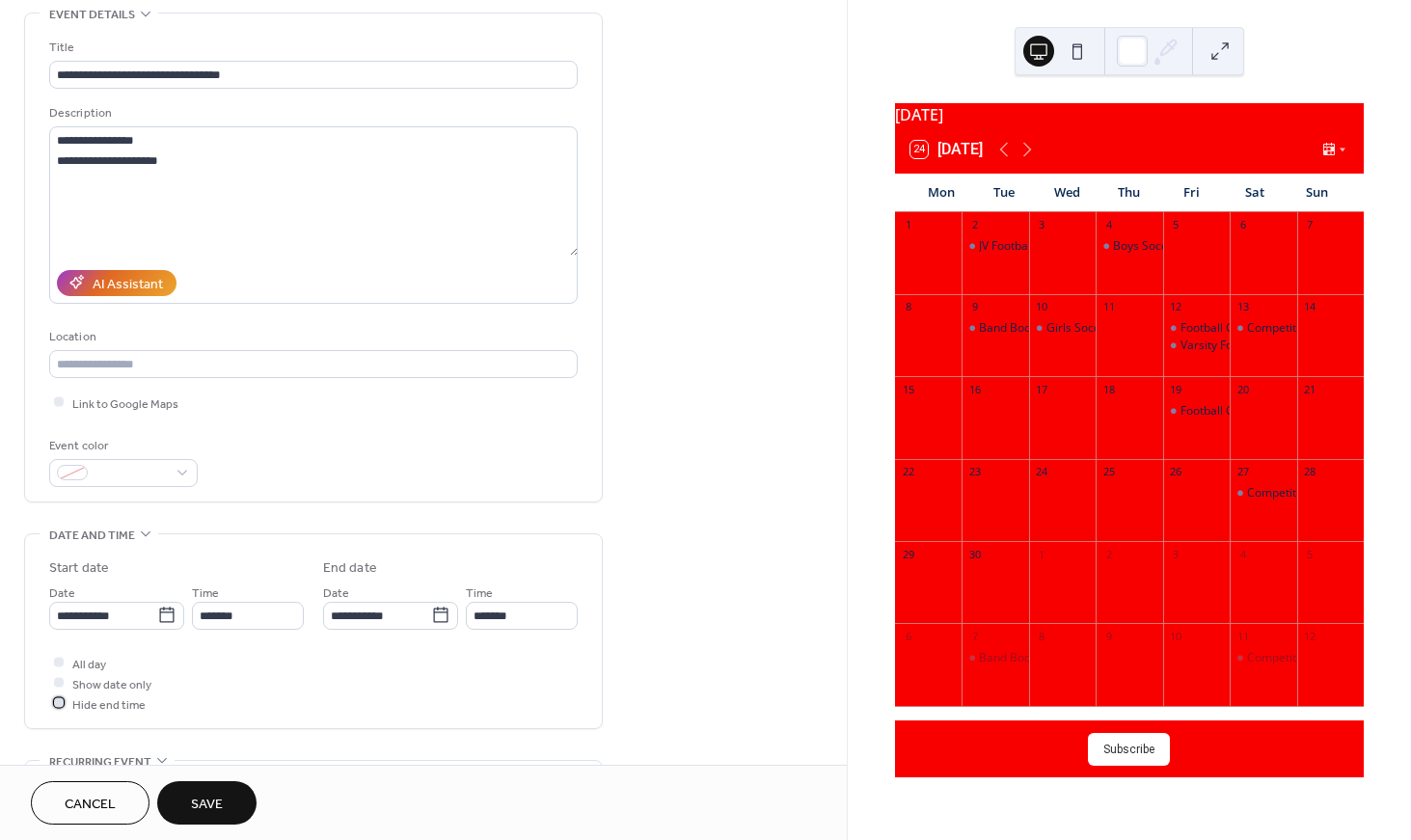 click on "Hide end time" at bounding box center [109, 704] 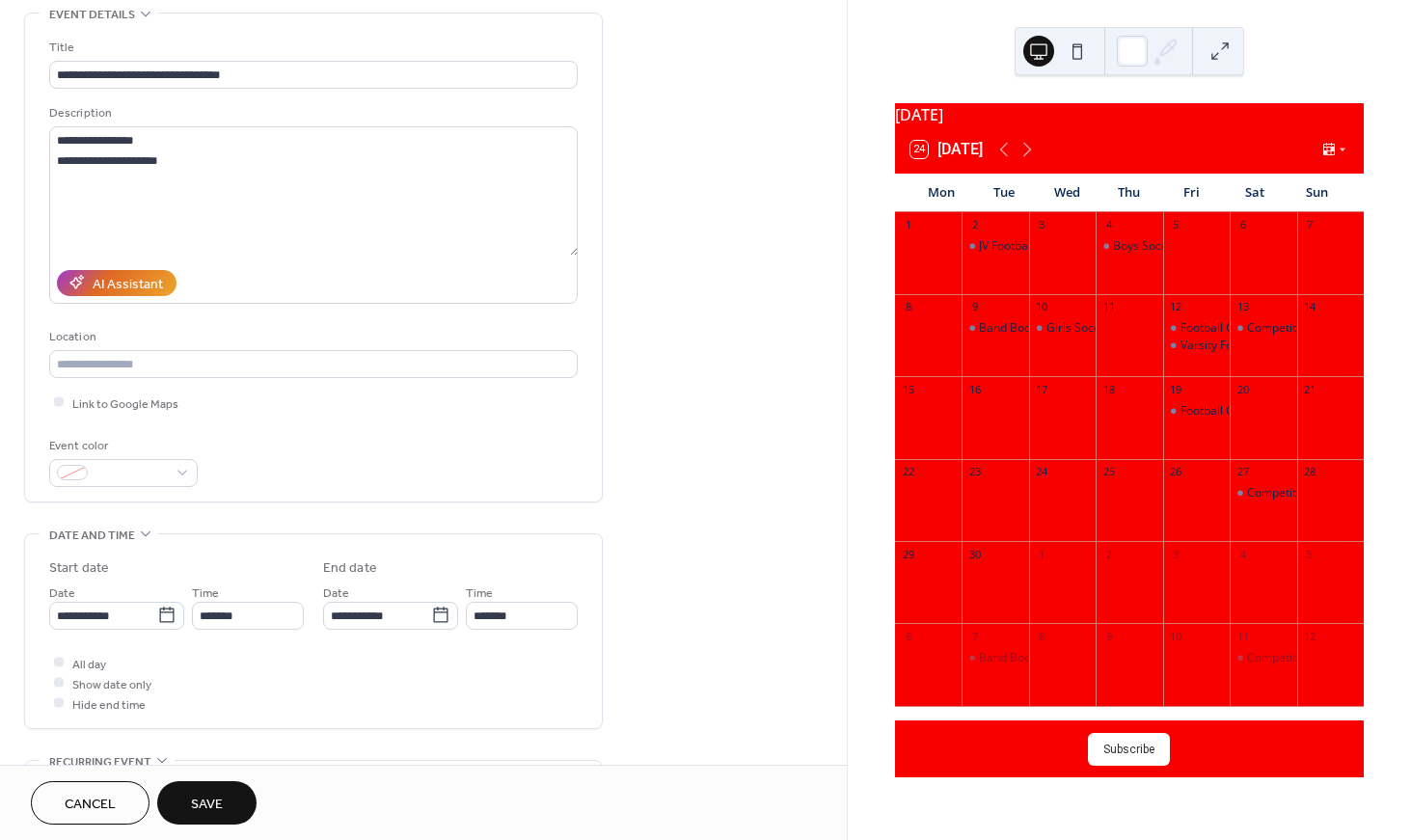click on "Save" at bounding box center [206, 804] 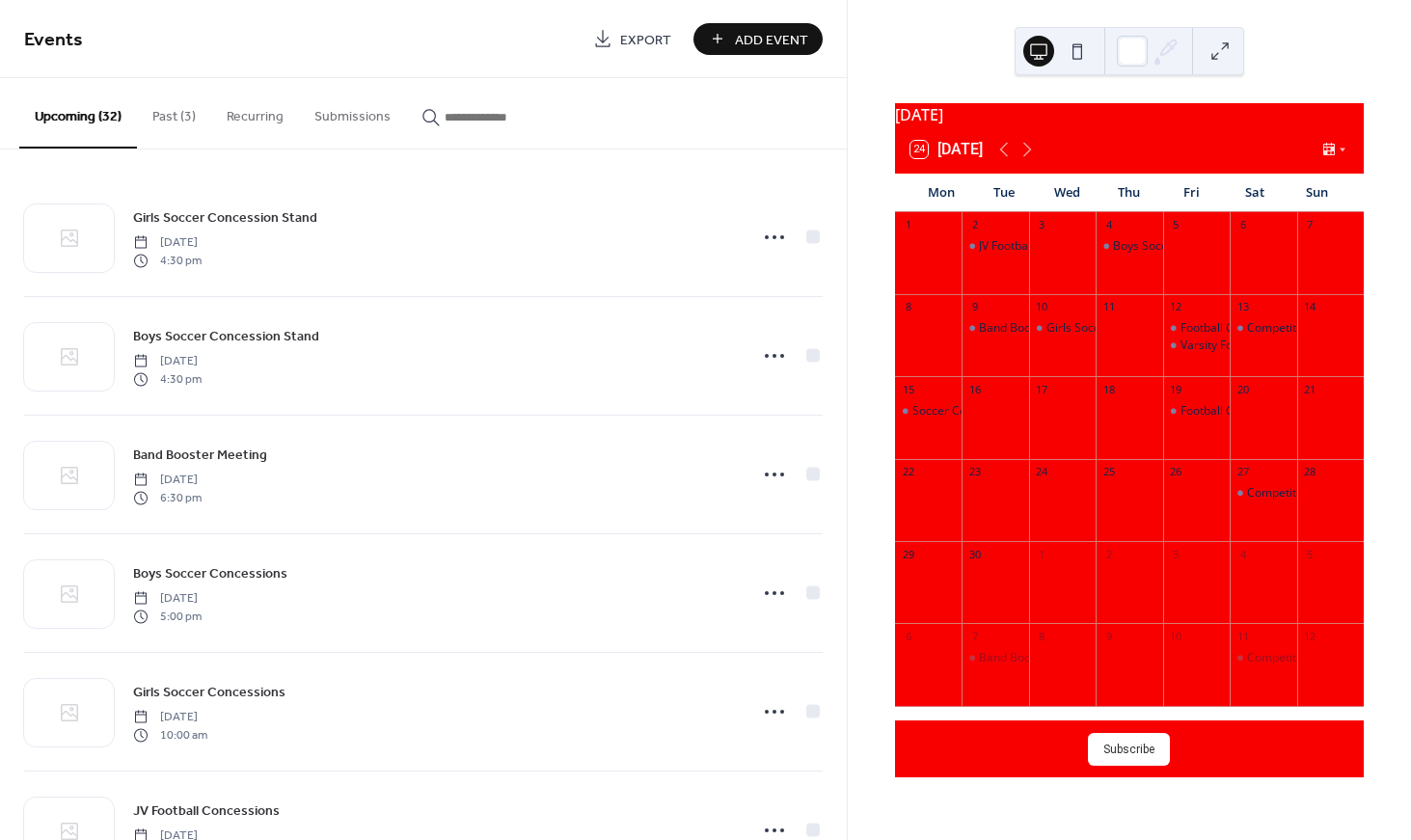 click on "Add Event" at bounding box center [758, 39] 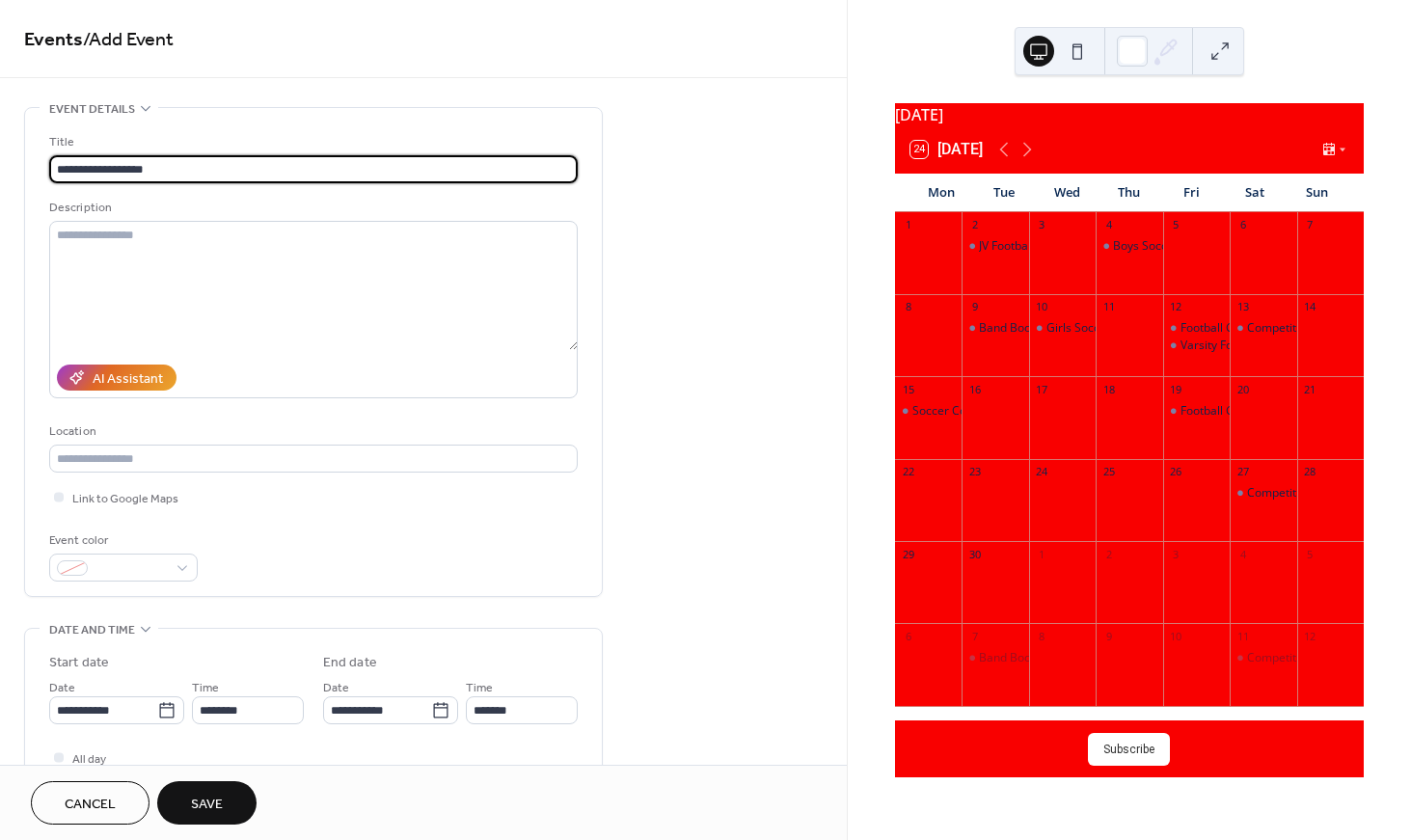 type on "**********" 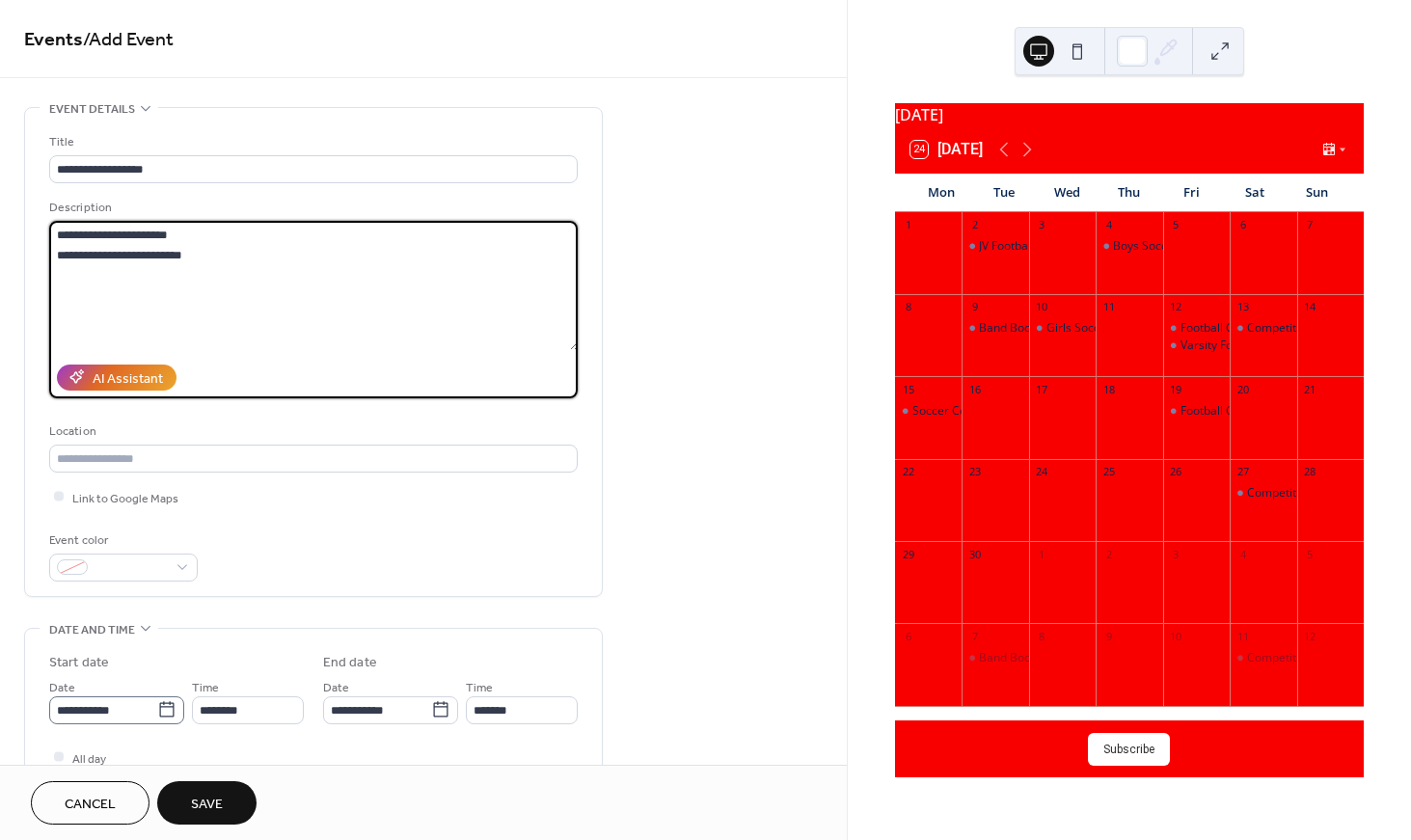 type on "**********" 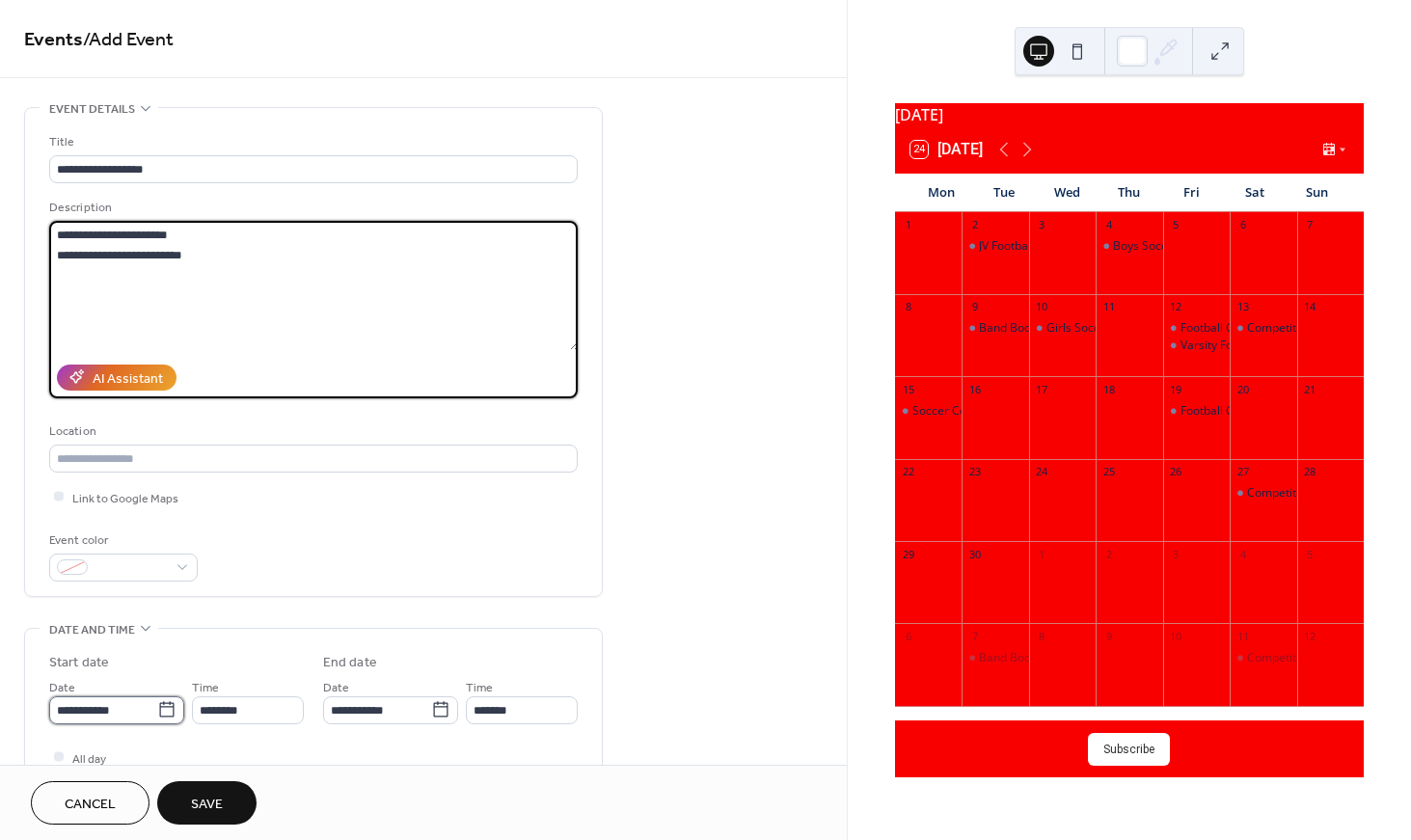 click on "**********" at bounding box center [103, 710] 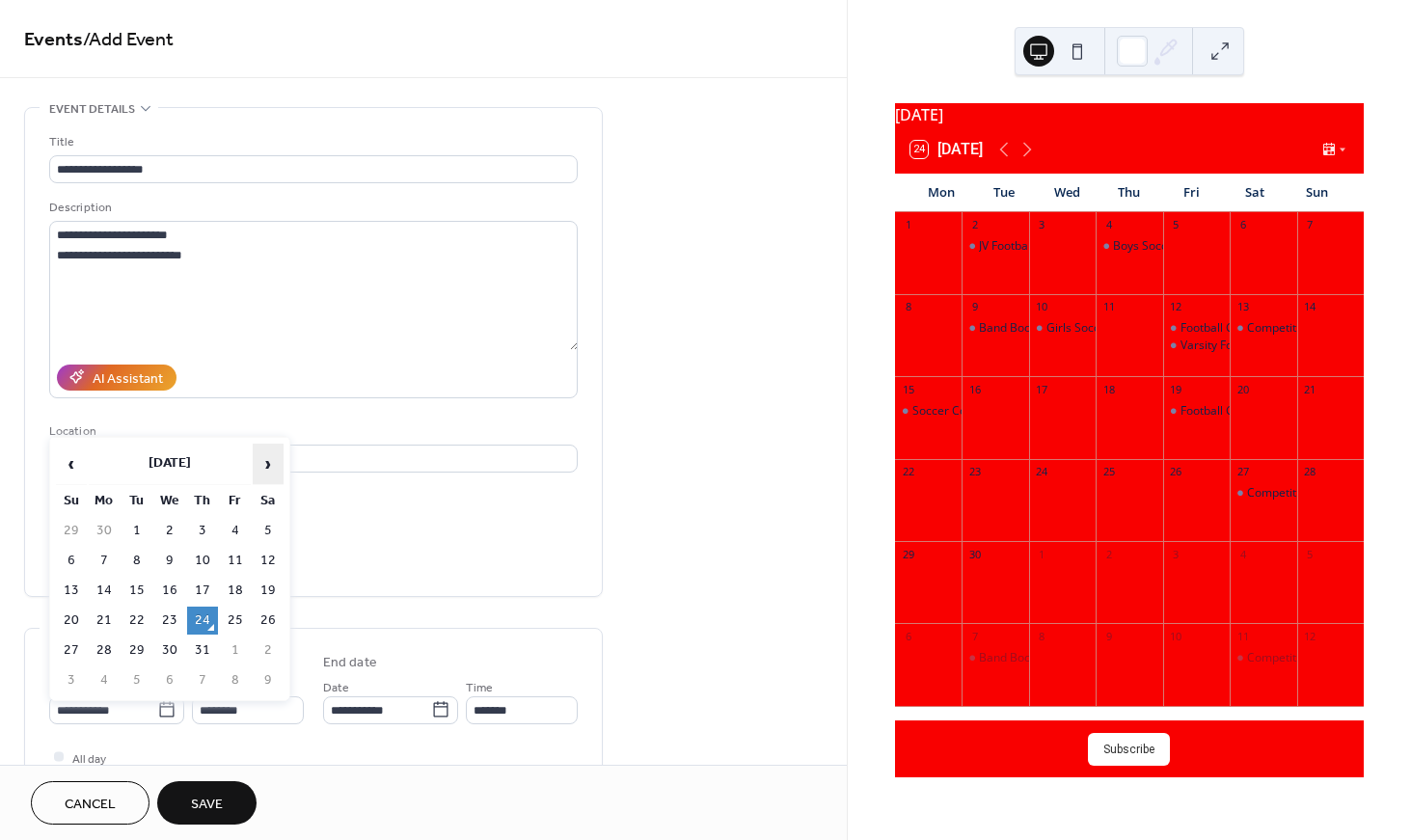 click on "›" at bounding box center [268, 464] 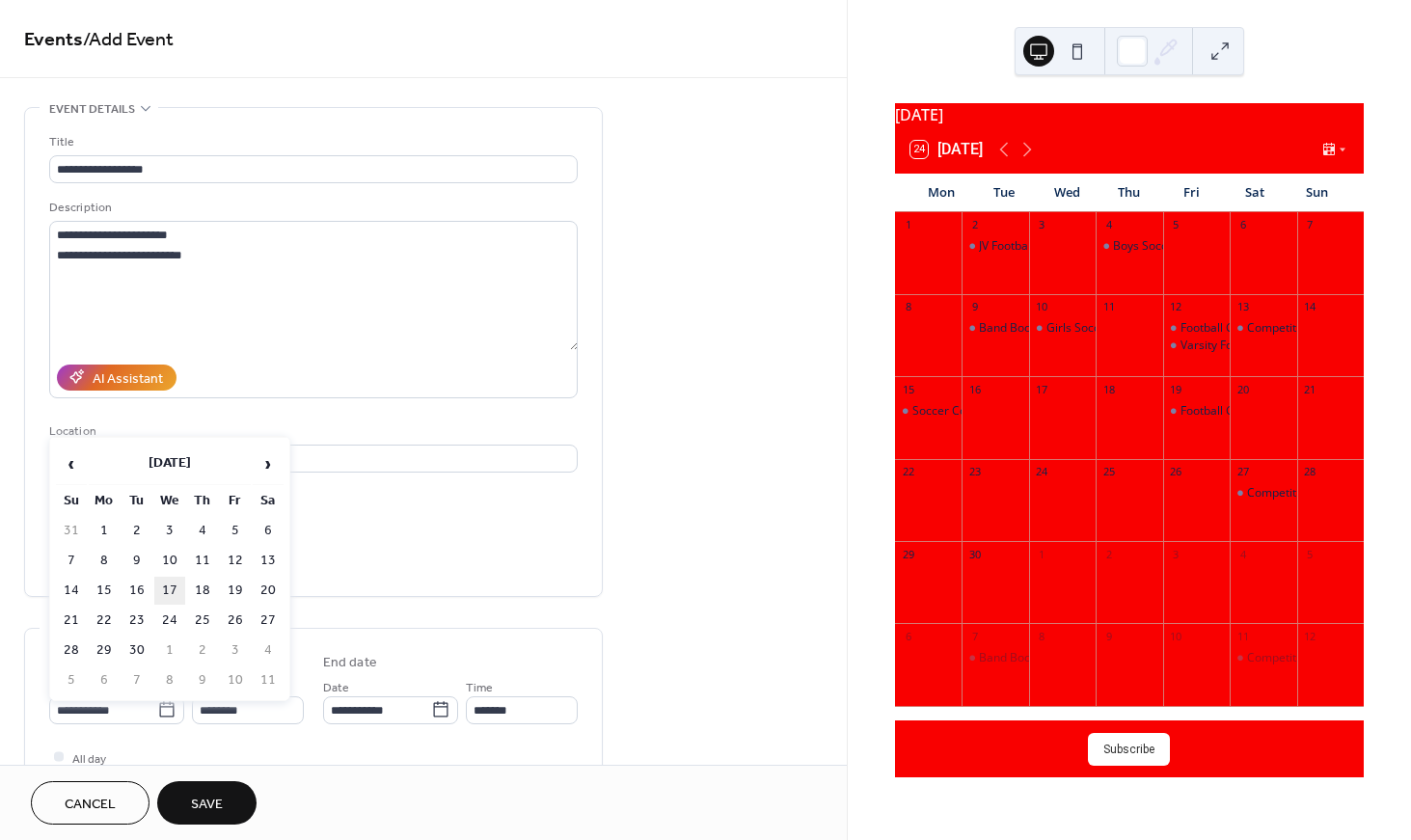 click on "17" at bounding box center [170, 590] 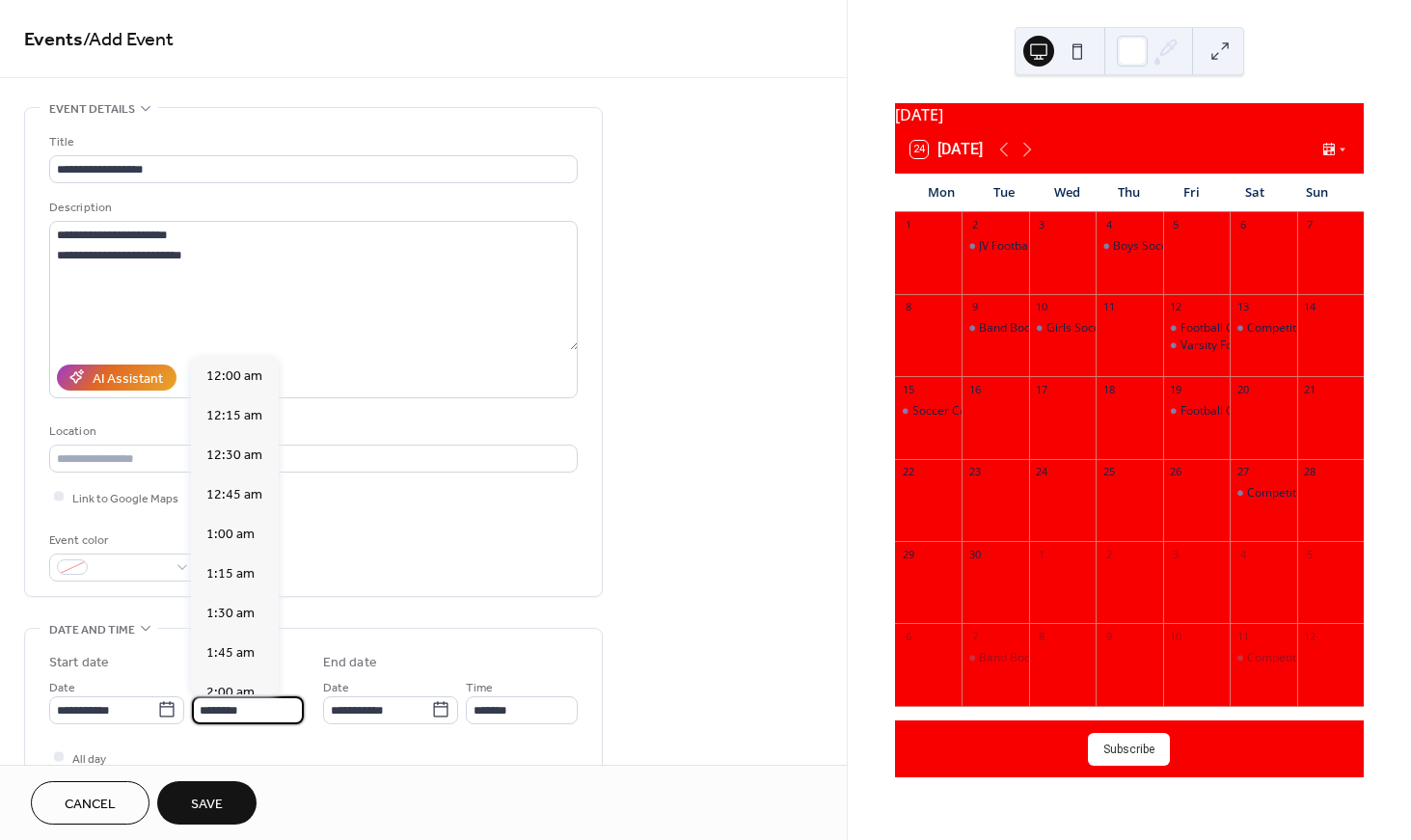 scroll, scrollTop: 0, scrollLeft: 0, axis: both 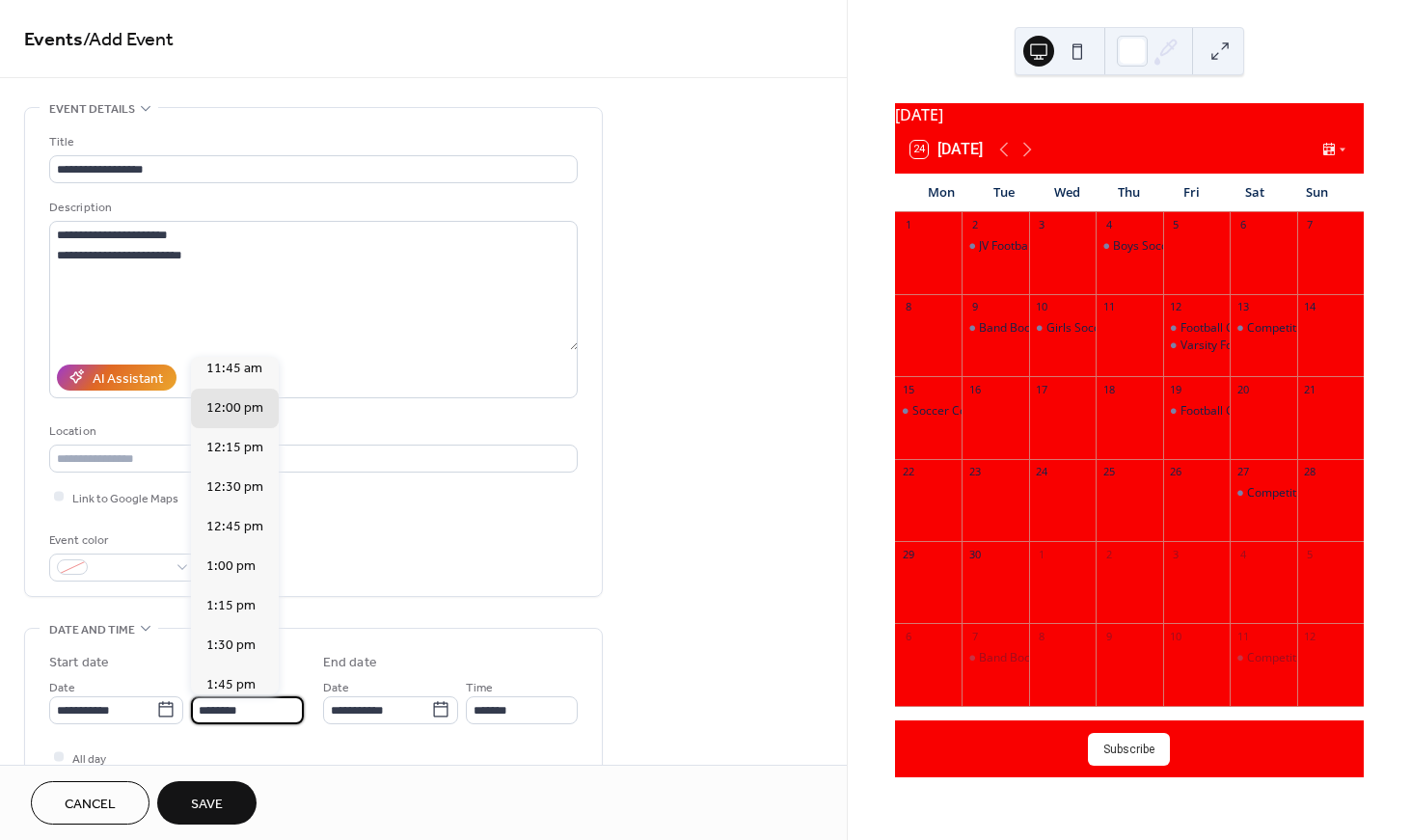 drag, startPoint x: 263, startPoint y: 709, endPoint x: 192, endPoint y: 709, distance: 71 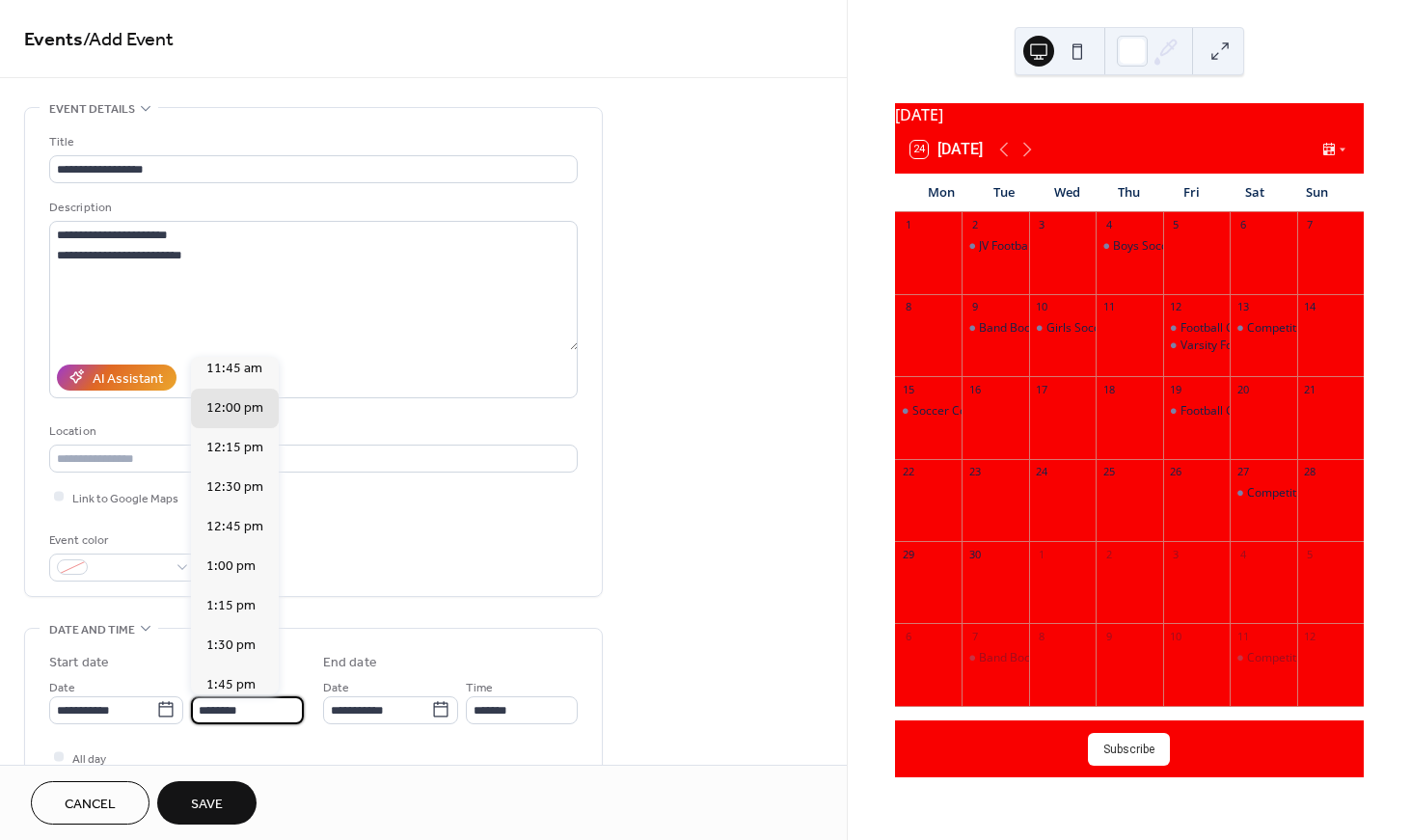 click on "********" at bounding box center (247, 710) 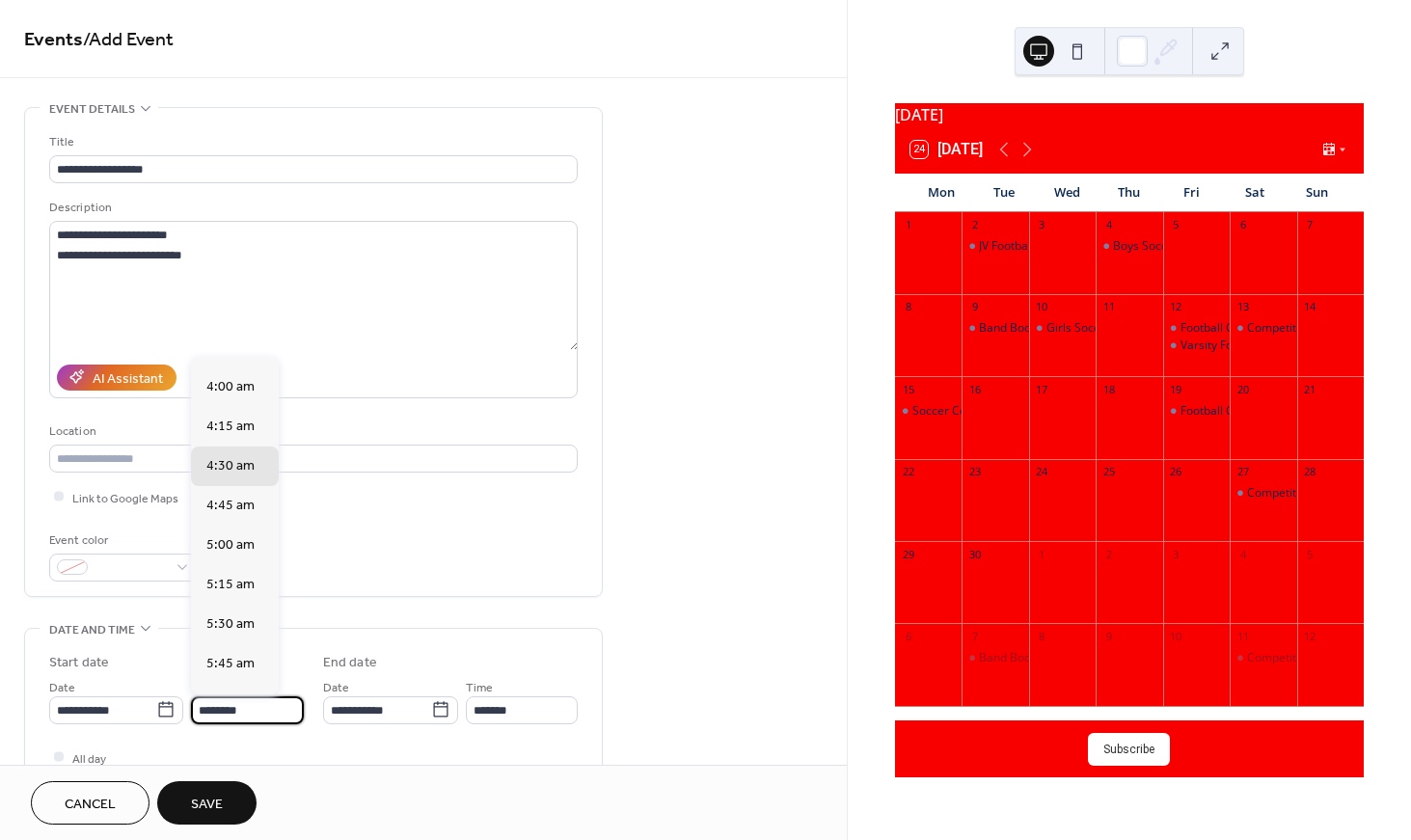 scroll, scrollTop: 2566, scrollLeft: 0, axis: vertical 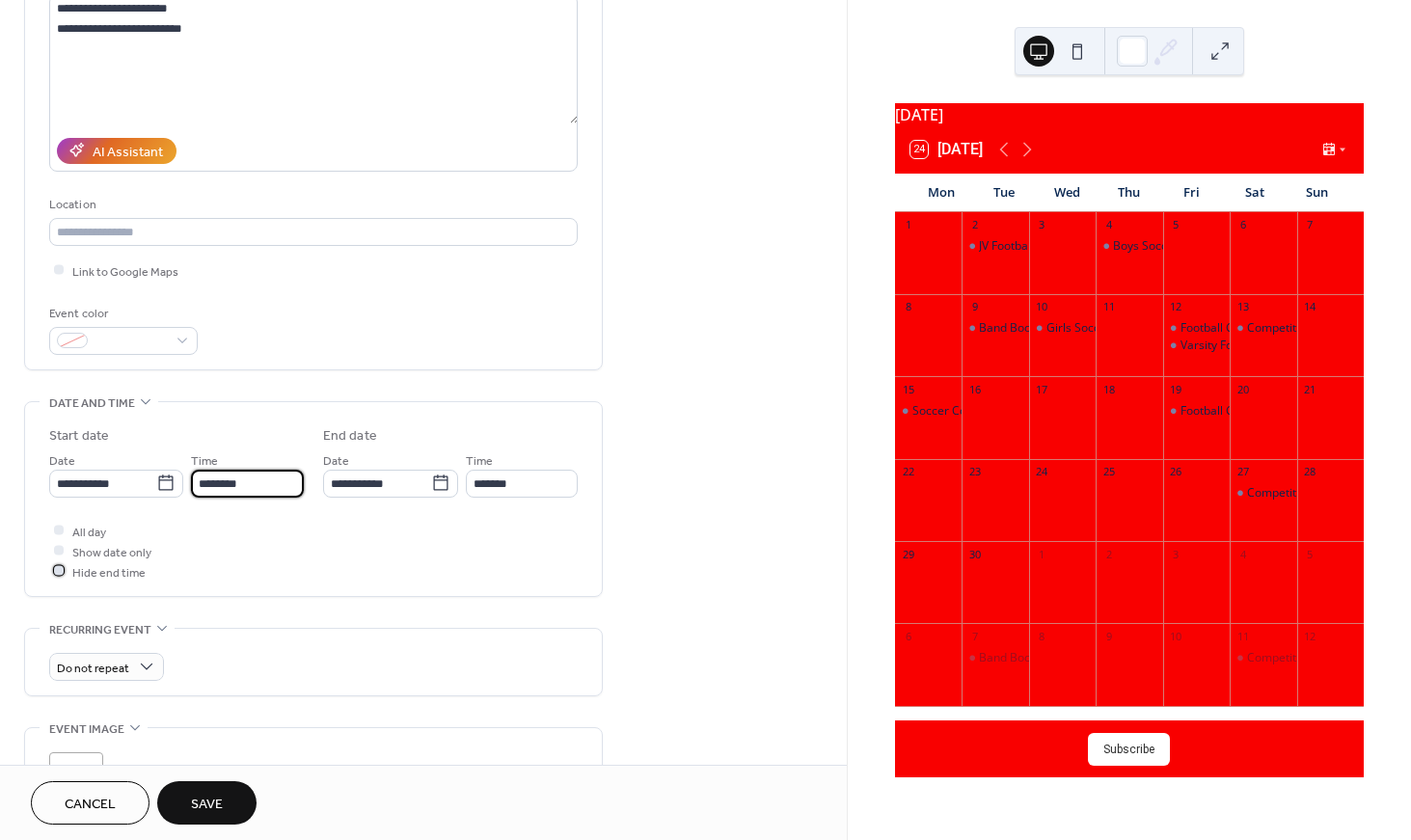 type on "*******" 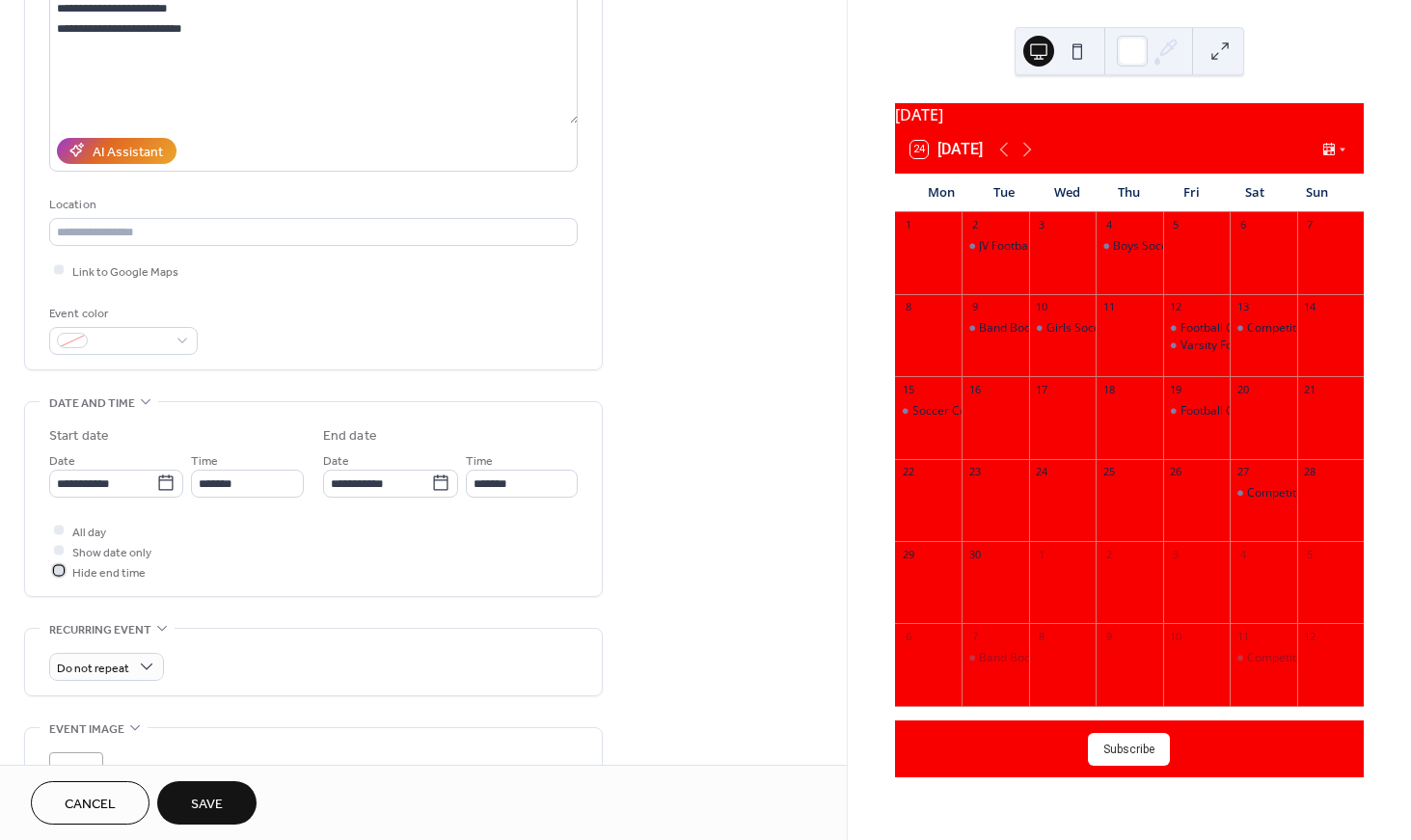 click on "Hide end time" at bounding box center [109, 572] 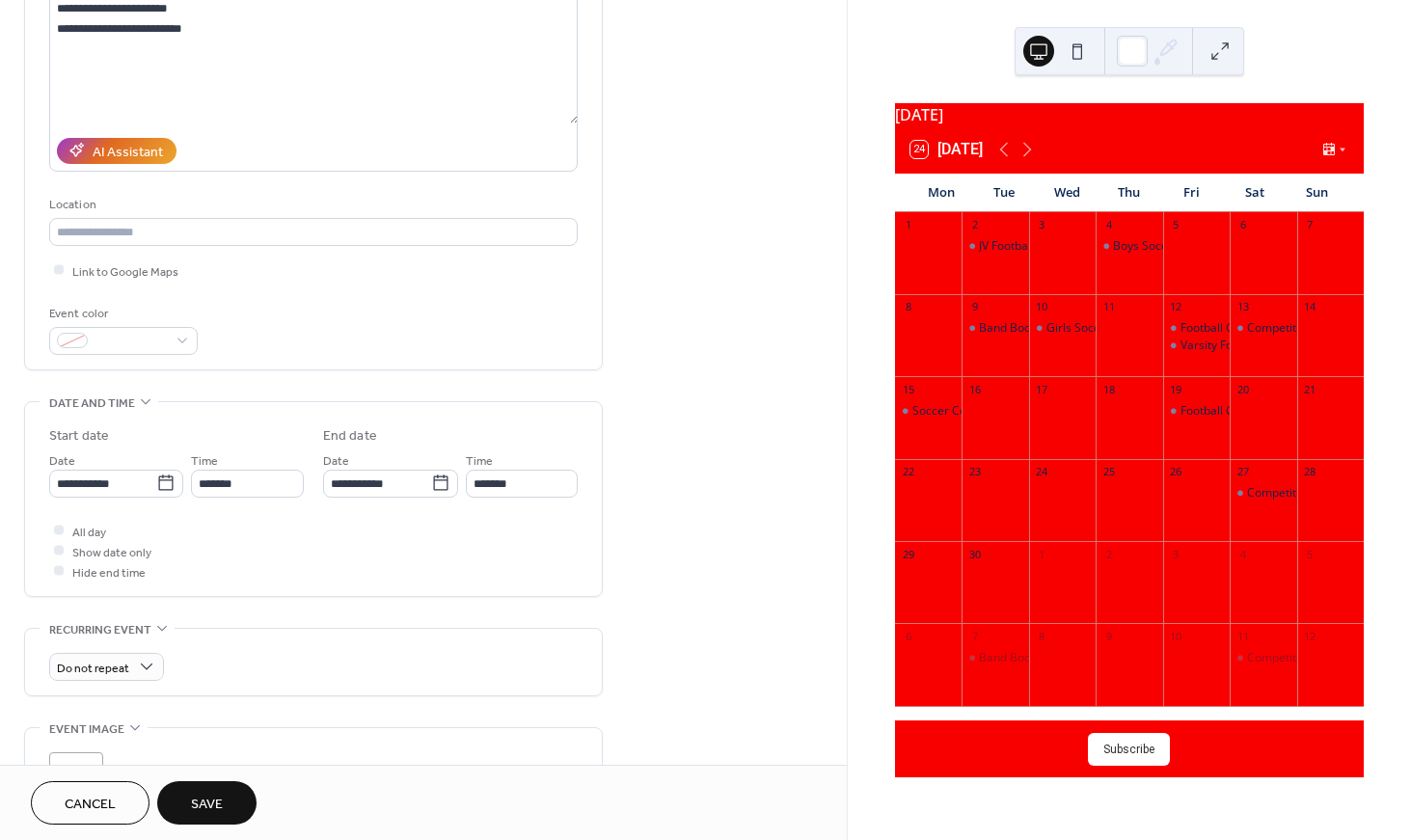click on "Save" at bounding box center (206, 804) 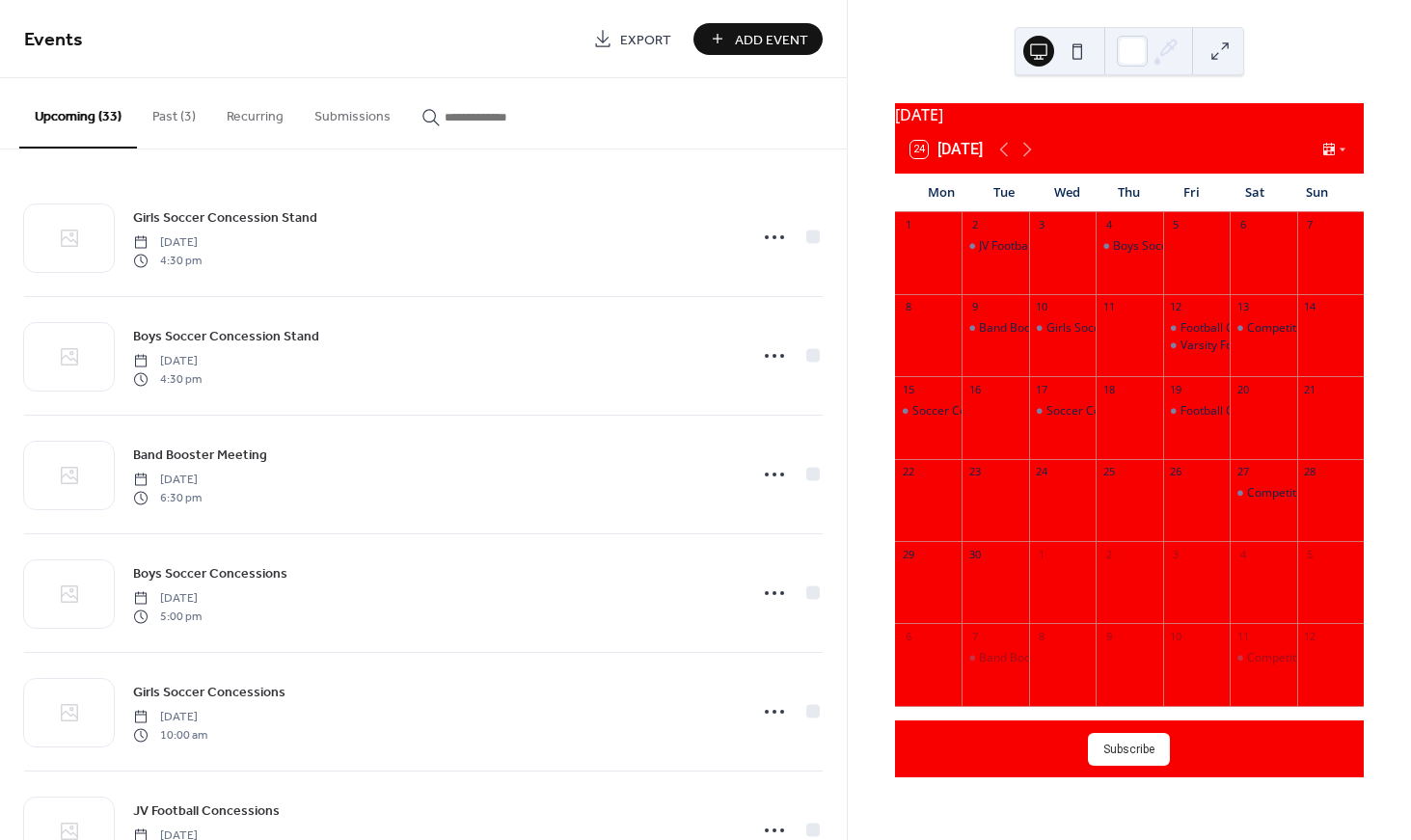 click on "Add Event" at bounding box center (772, 40) 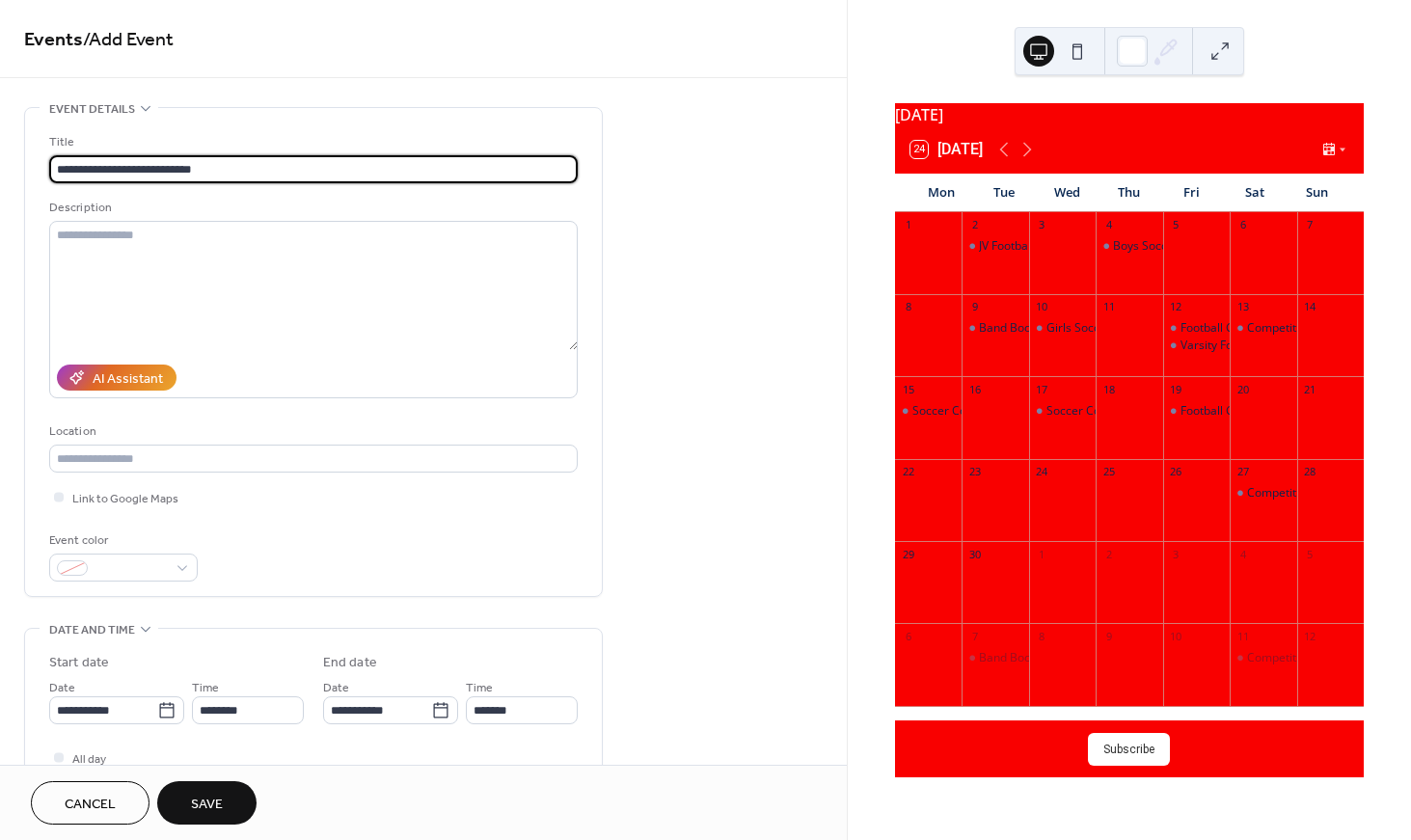 type on "**********" 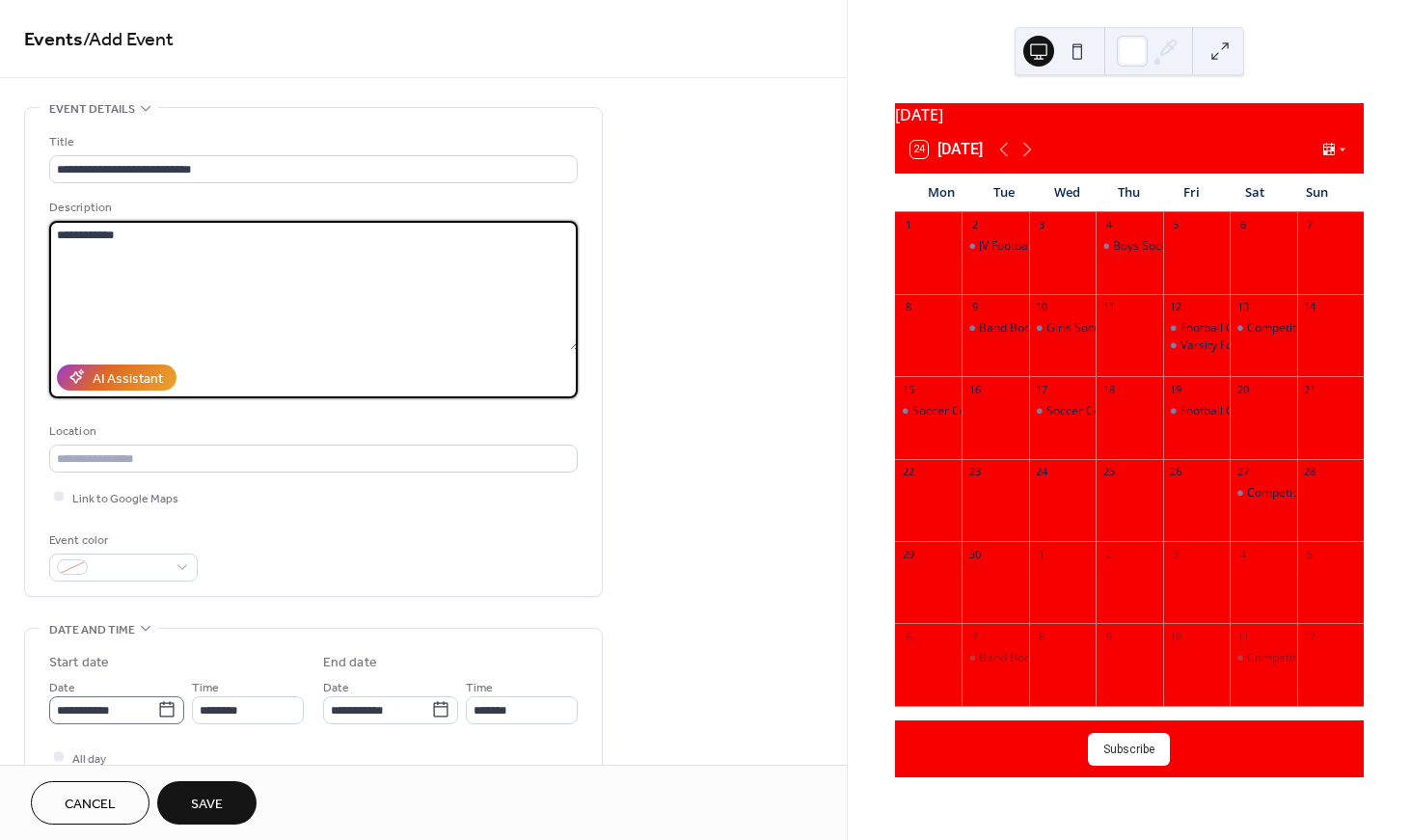 type on "**********" 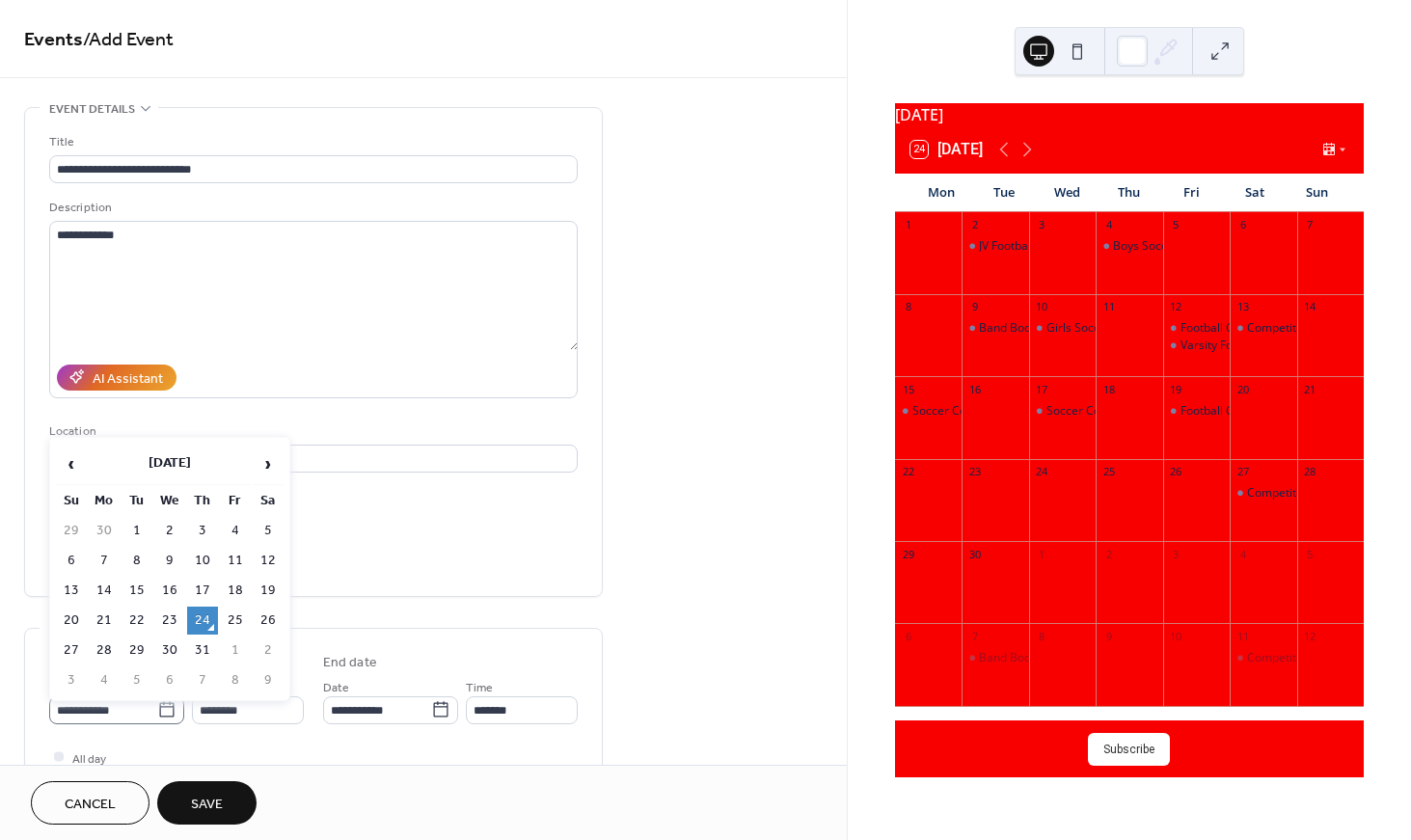 click 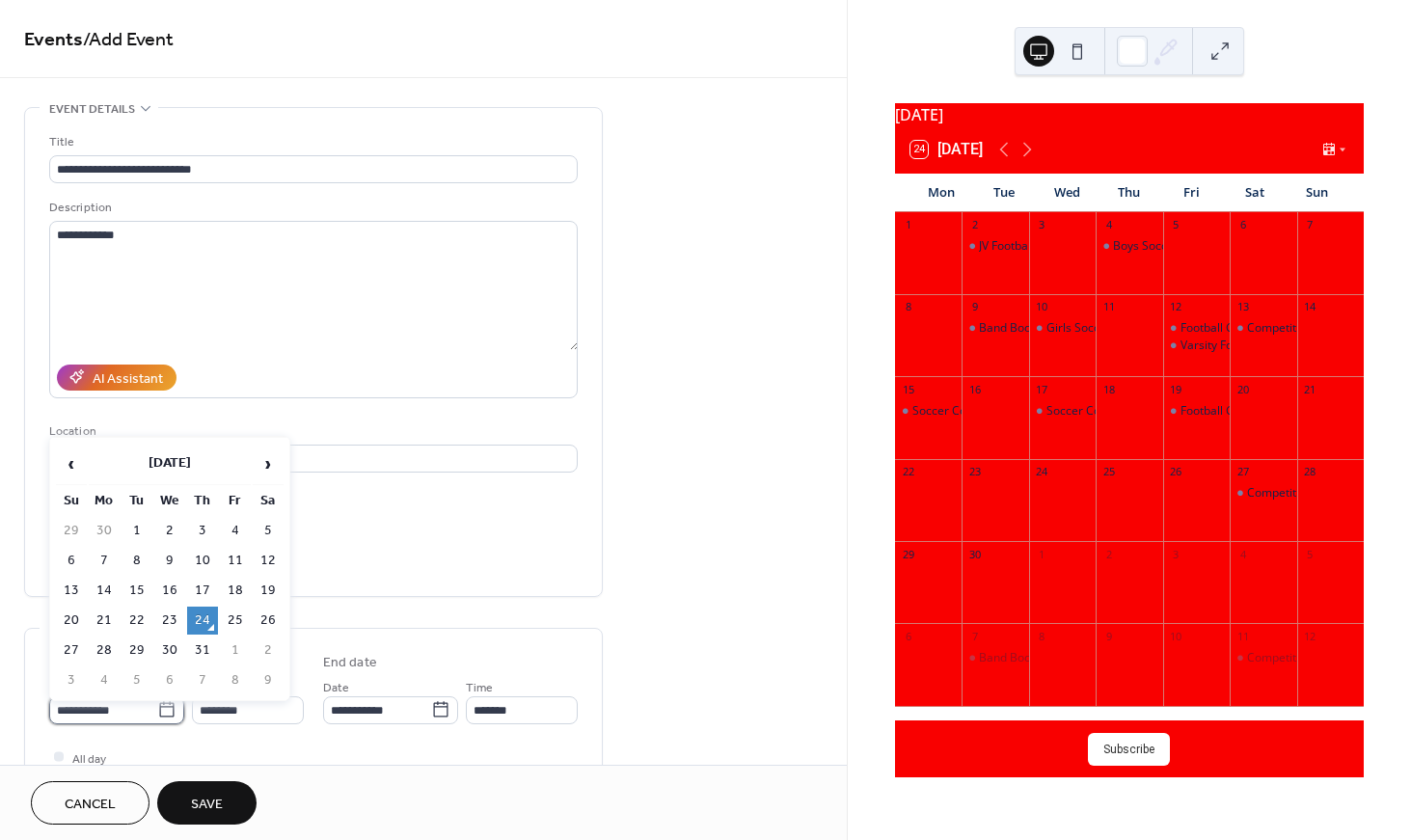 click on "**********" at bounding box center [103, 710] 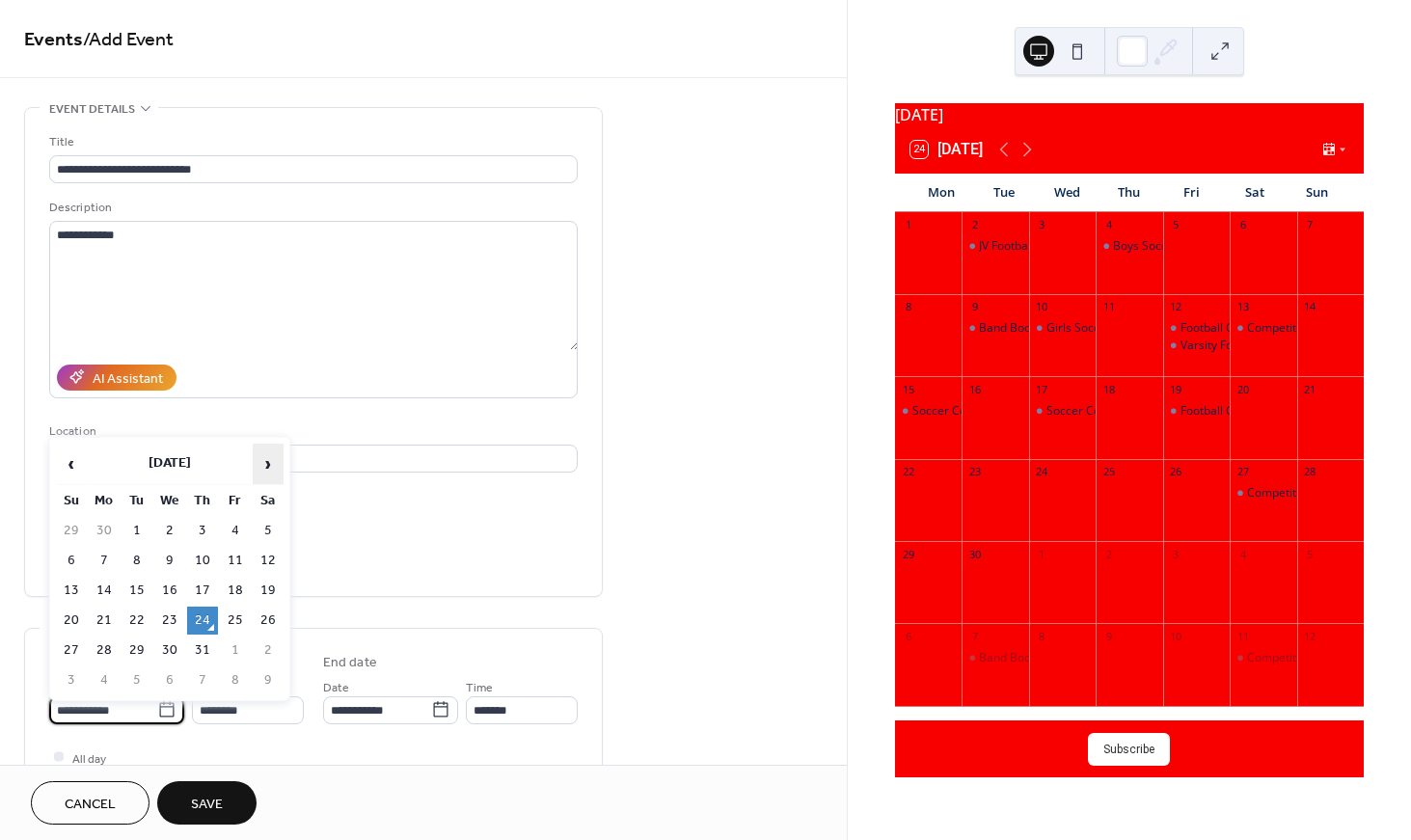 click on "›" at bounding box center (268, 464) 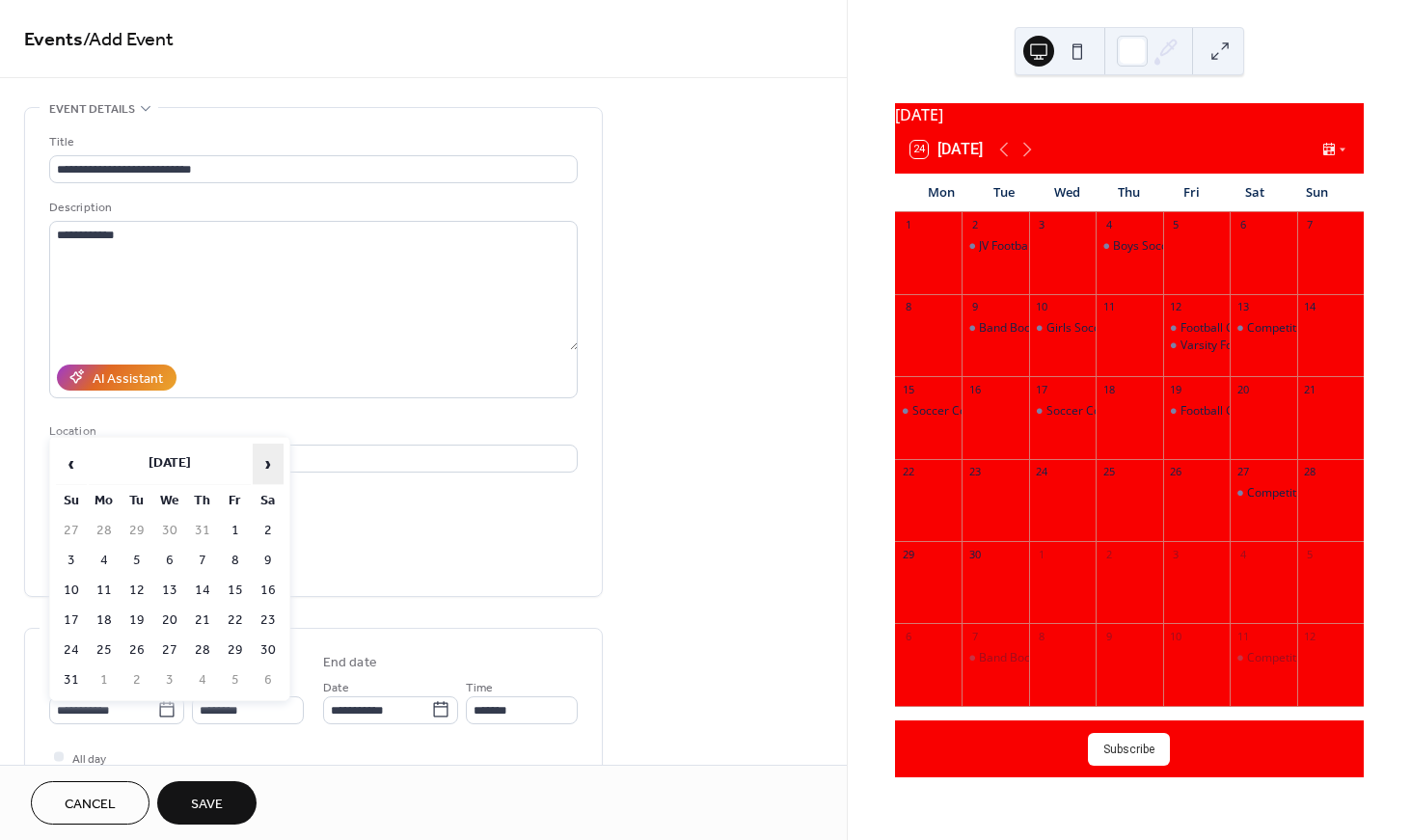 click on "›" at bounding box center (268, 464) 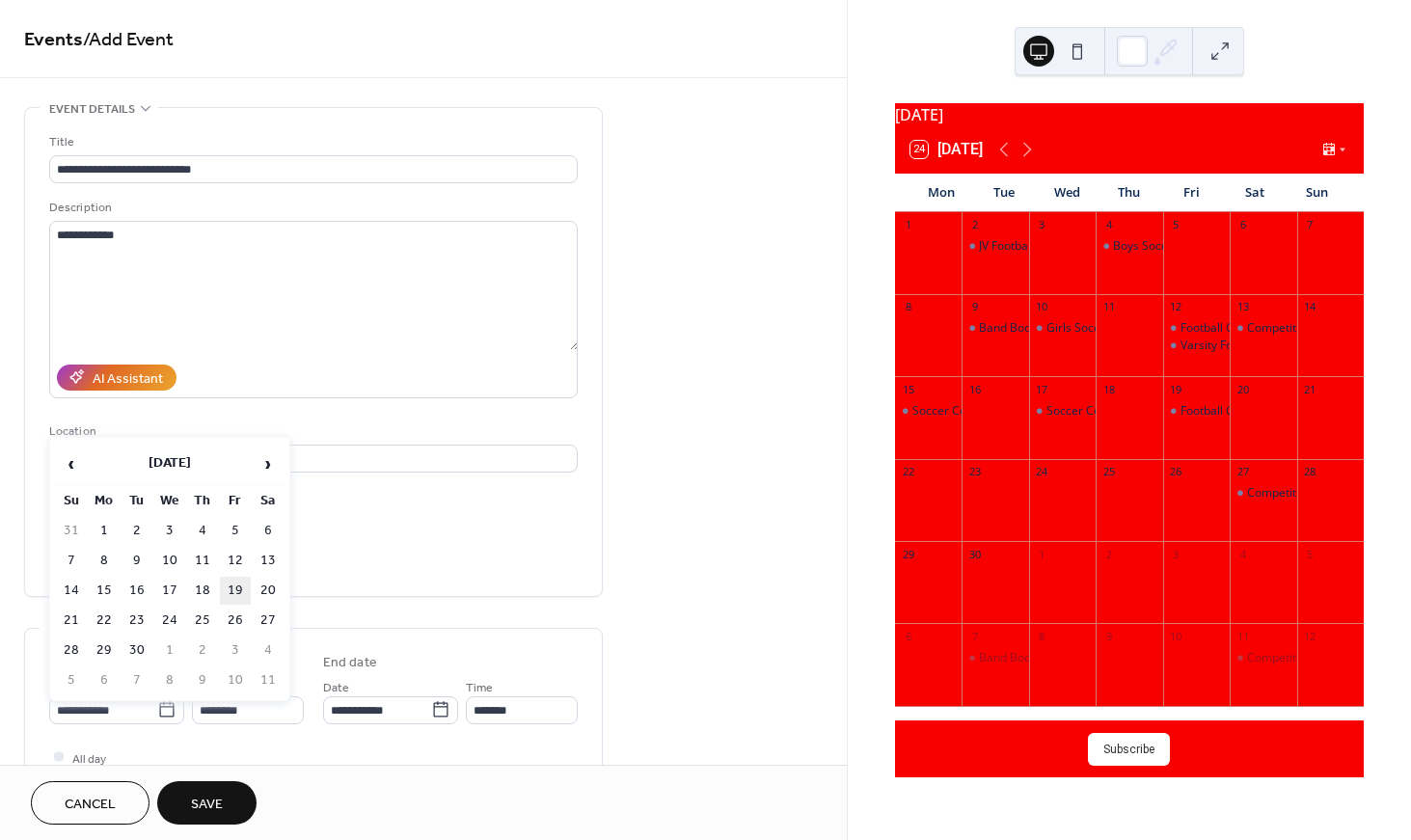 click on "19" at bounding box center [235, 590] 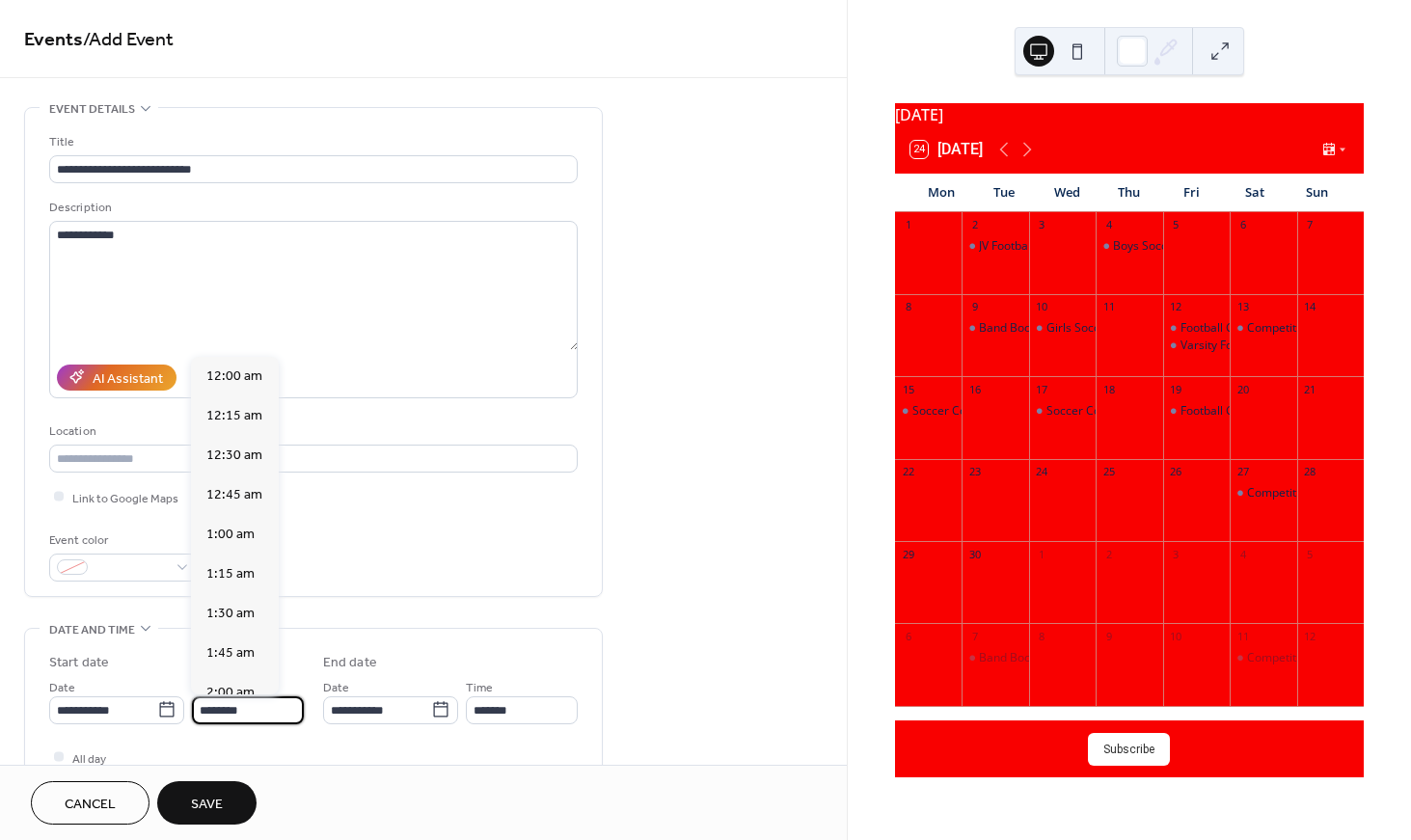 scroll, scrollTop: 1866, scrollLeft: 0, axis: vertical 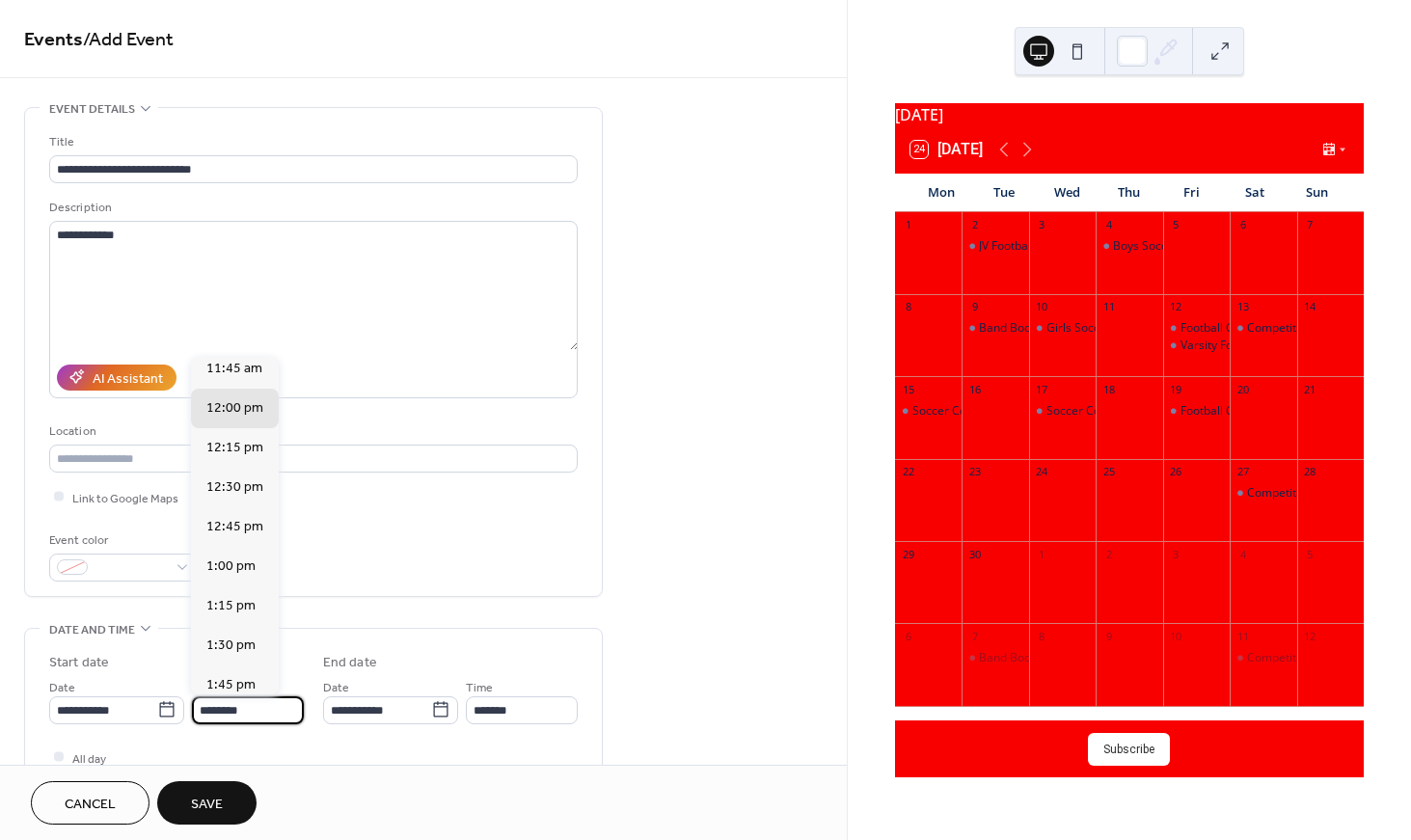 drag, startPoint x: 263, startPoint y: 704, endPoint x: 210, endPoint y: 704, distance: 53 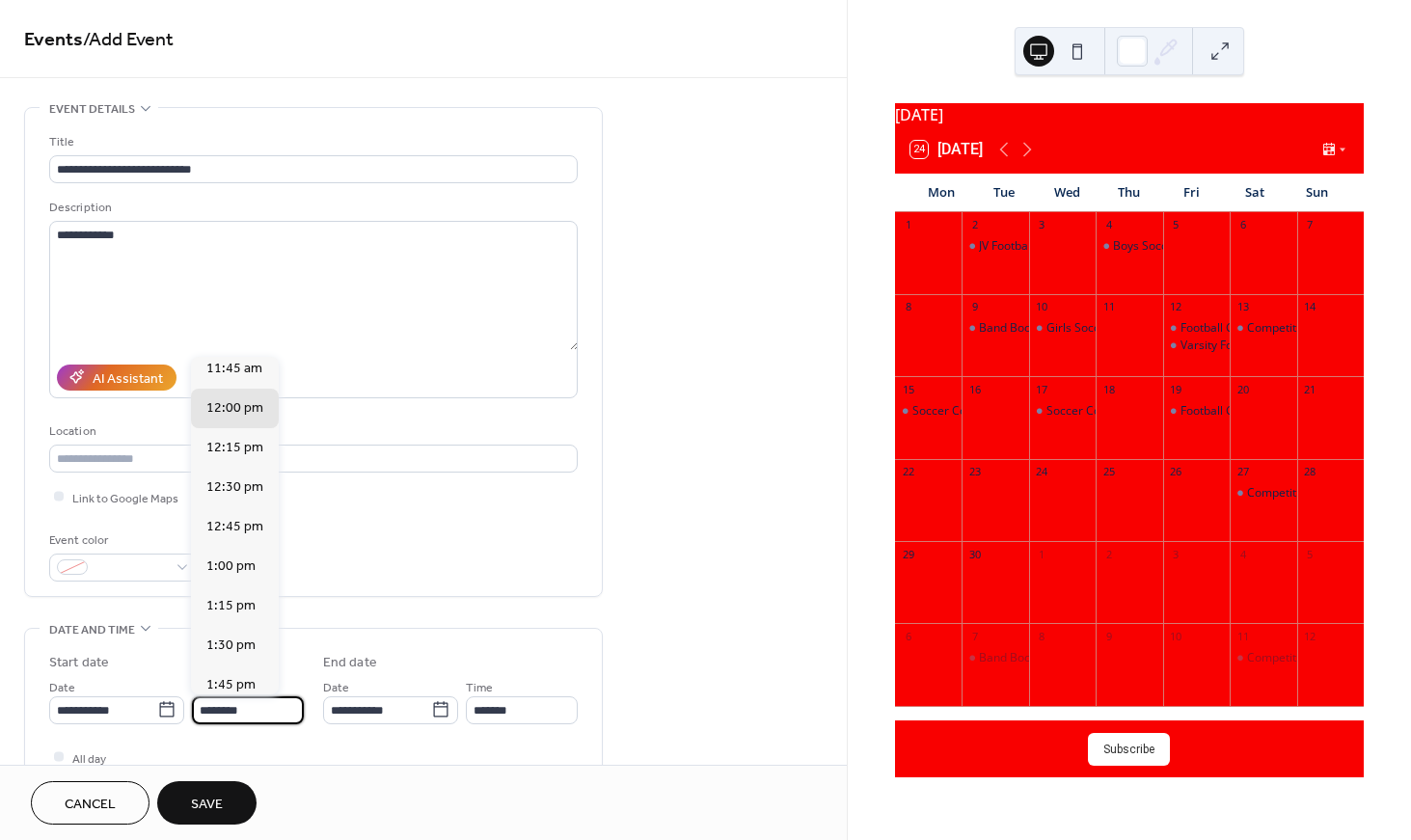 click on "********" at bounding box center (248, 710) 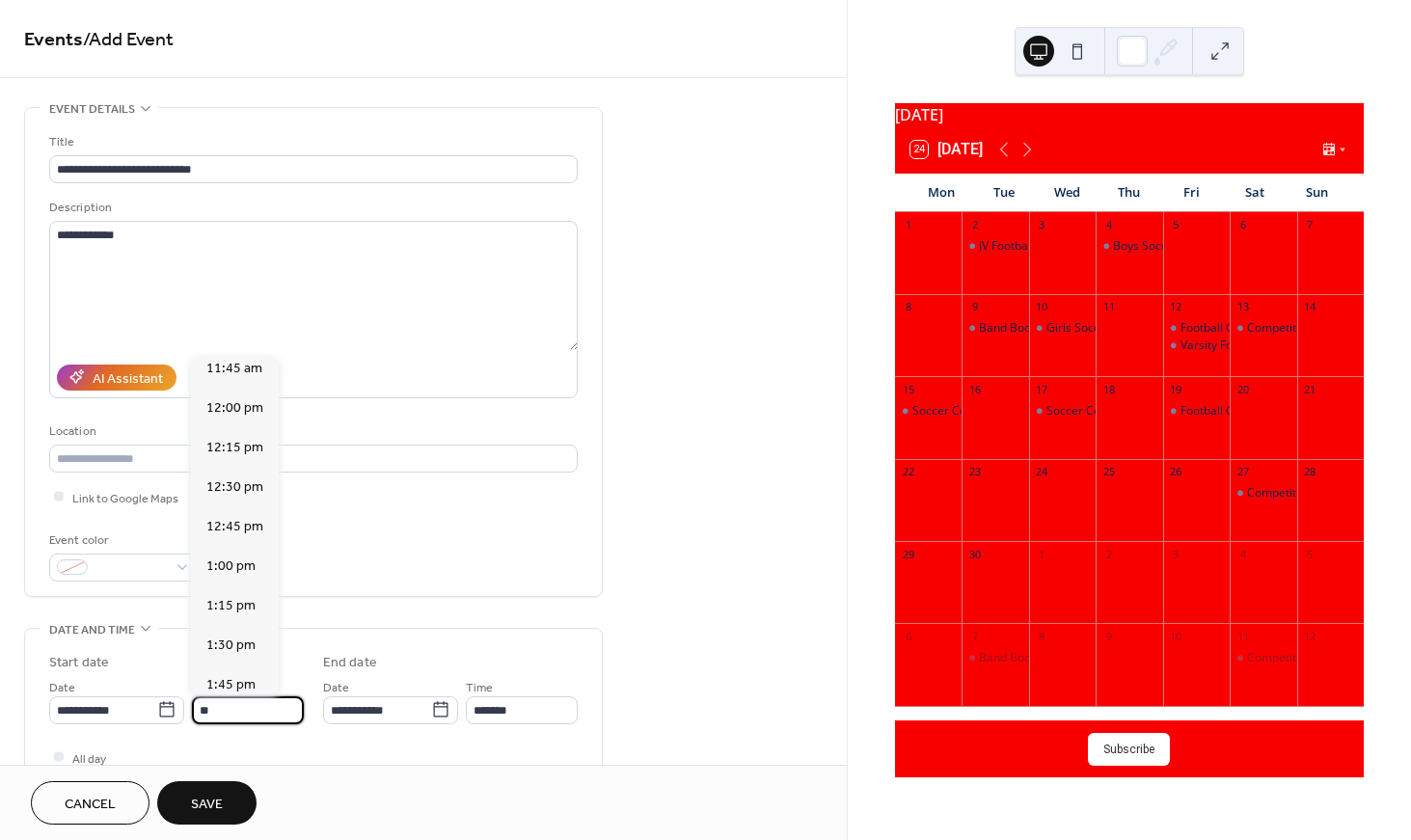 scroll, scrollTop: 0, scrollLeft: 0, axis: both 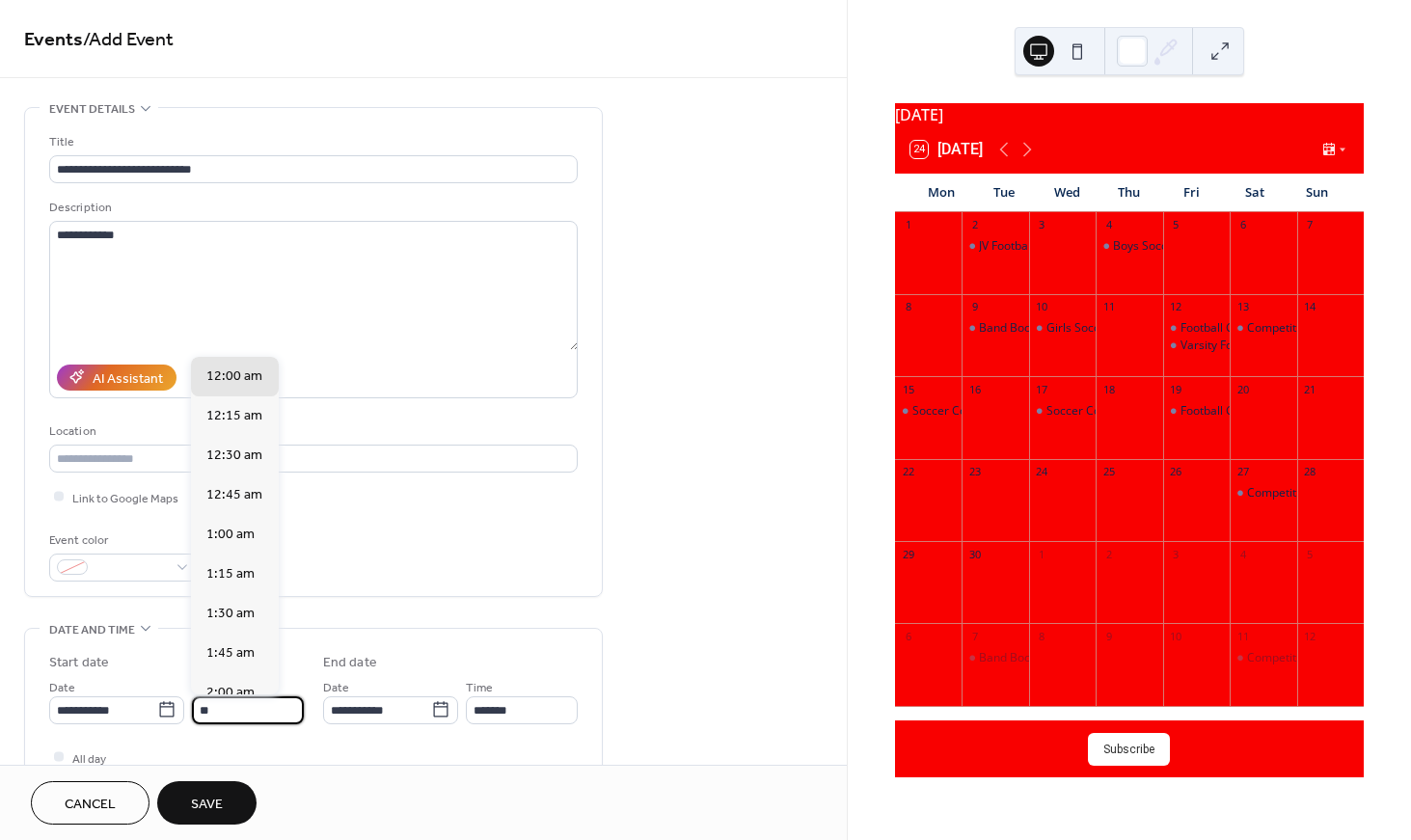 type on "*" 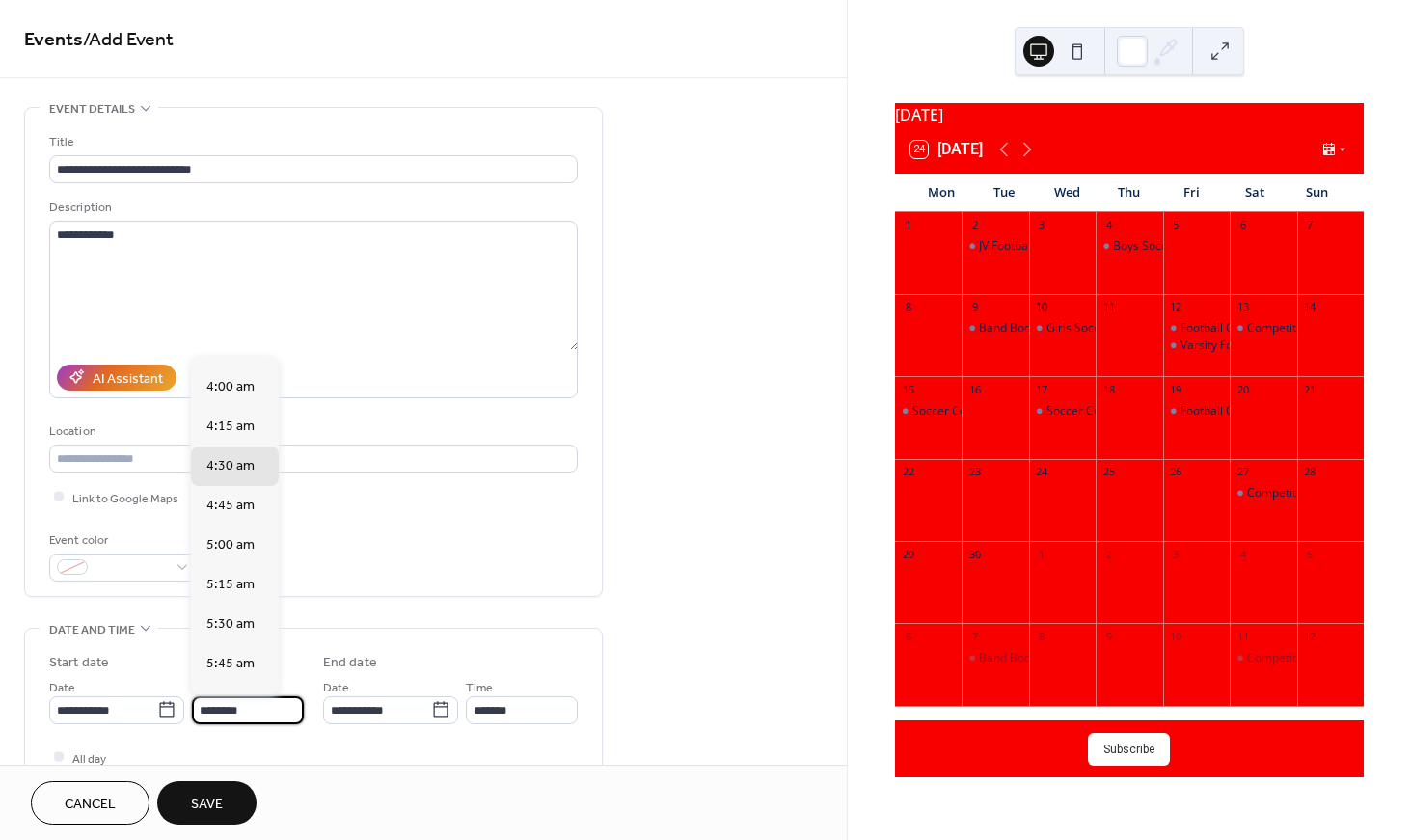scroll, scrollTop: 2566, scrollLeft: 0, axis: vertical 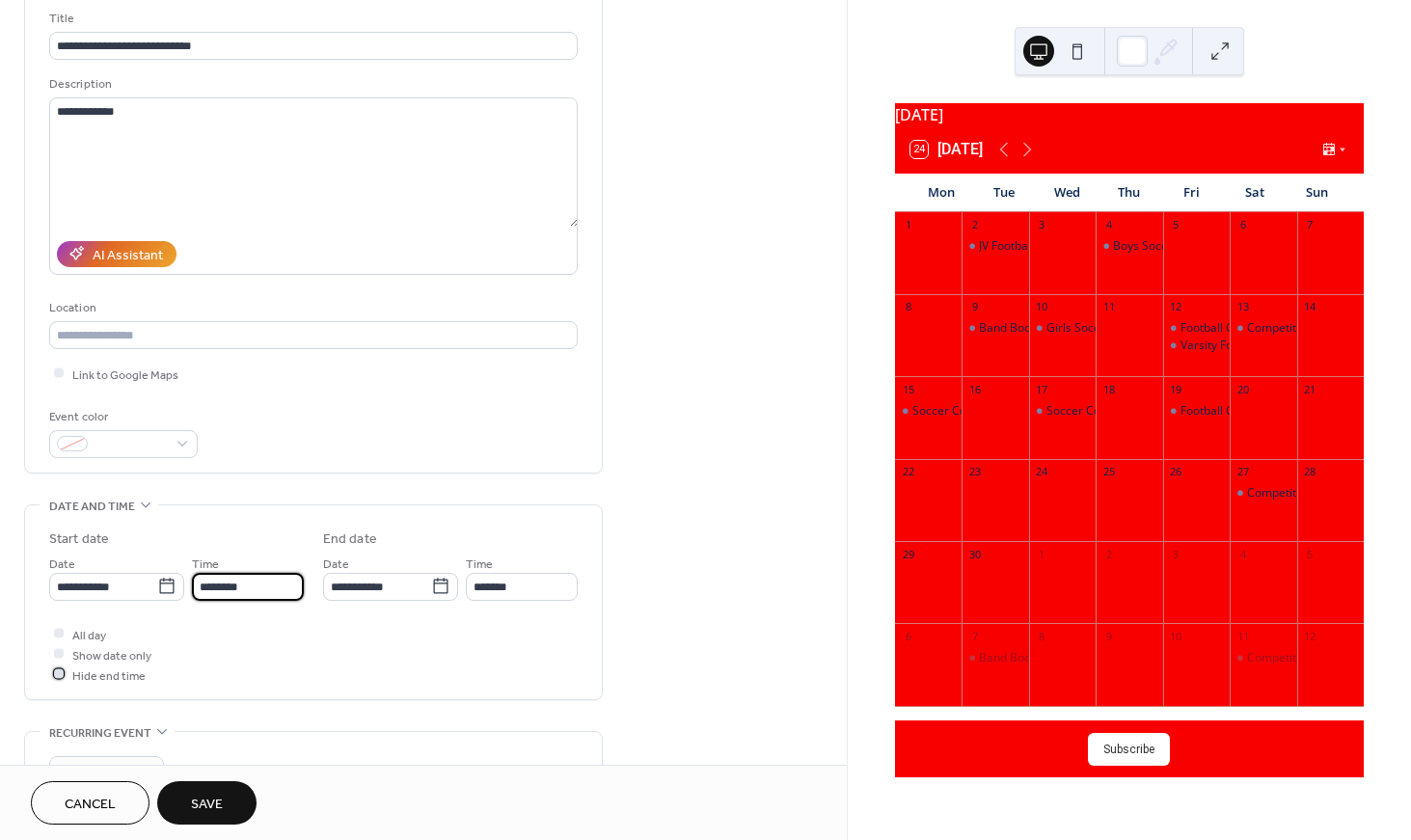 type on "*******" 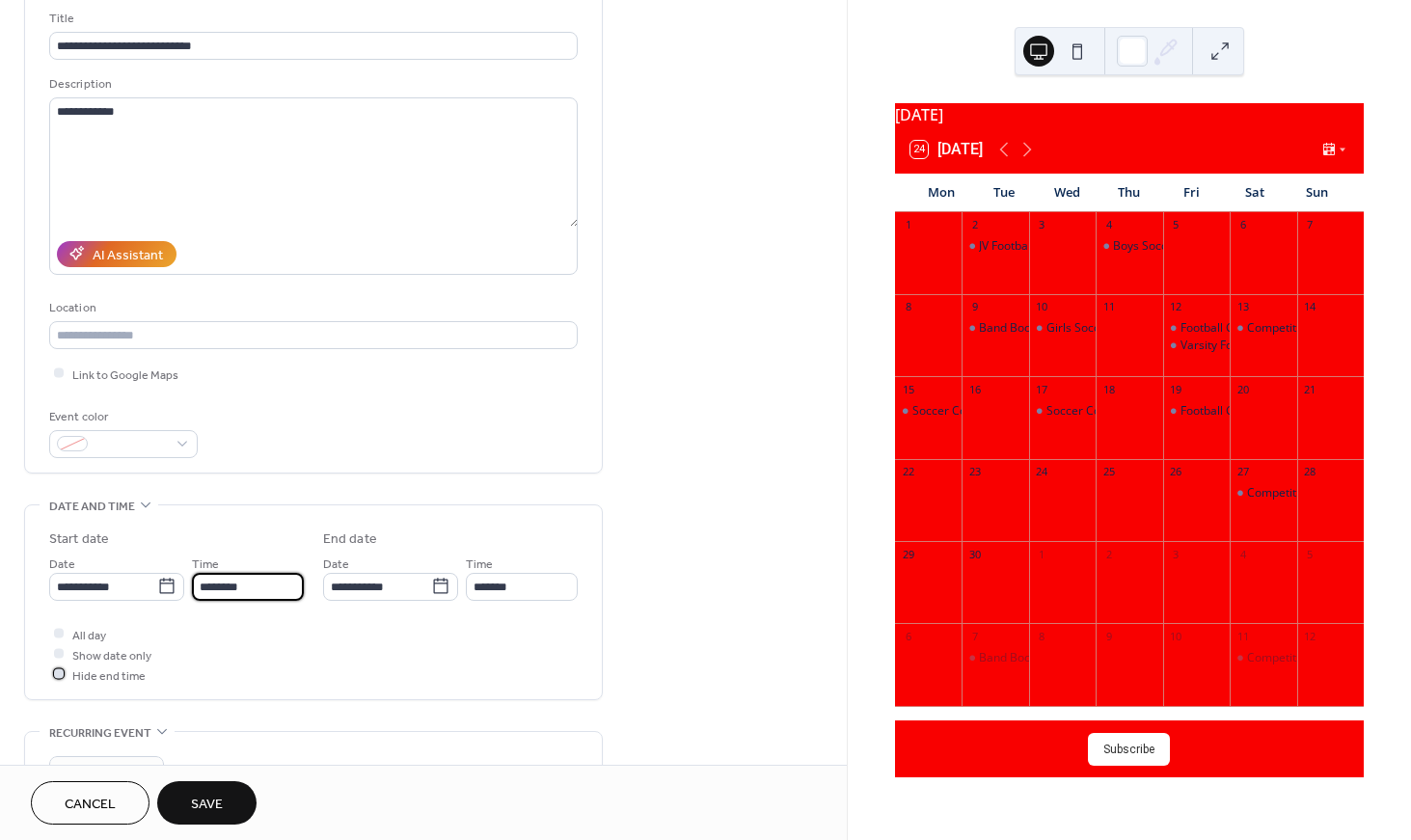 type on "*******" 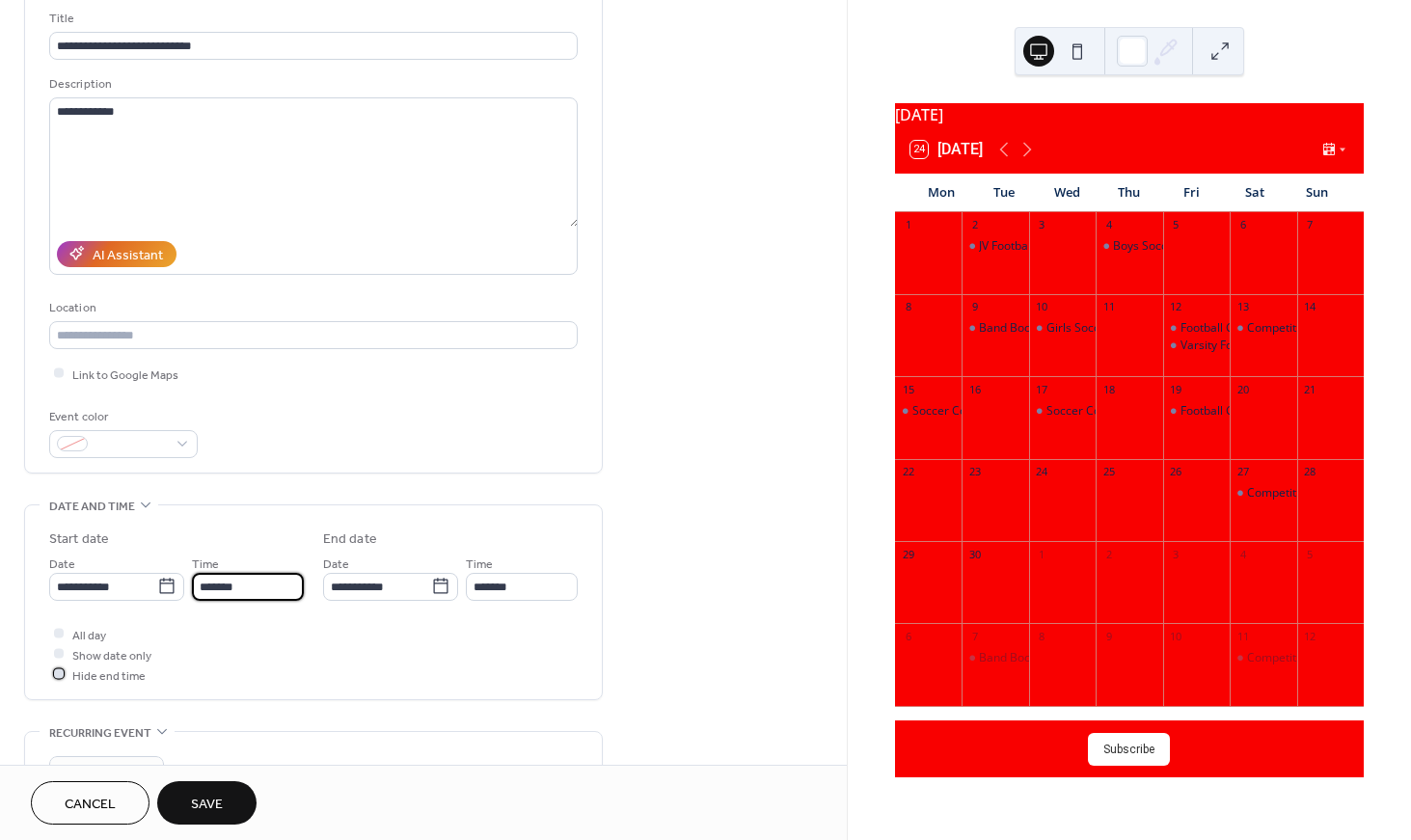 click on "Hide end time" at bounding box center [109, 675] 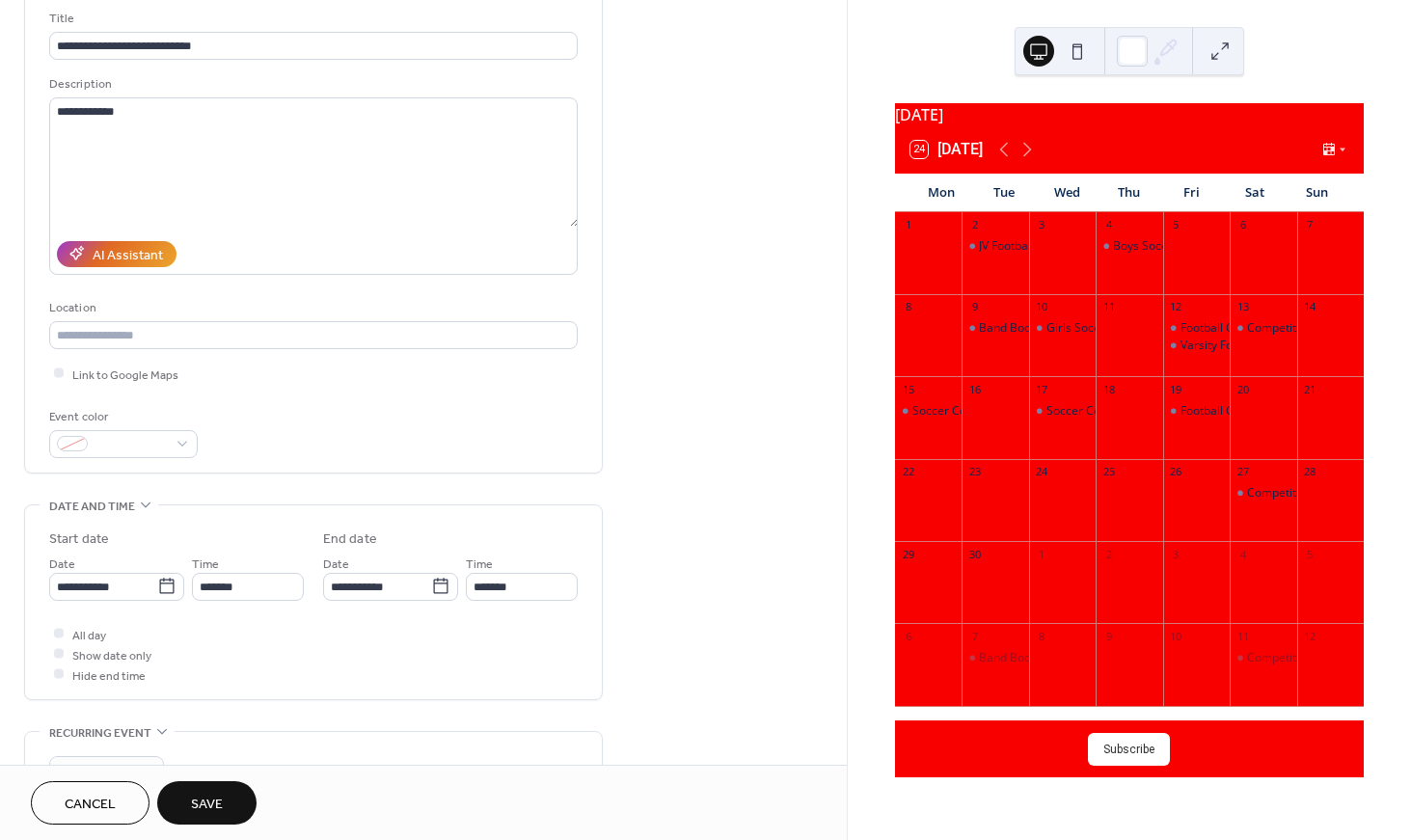 click on "Save" at bounding box center [206, 802] 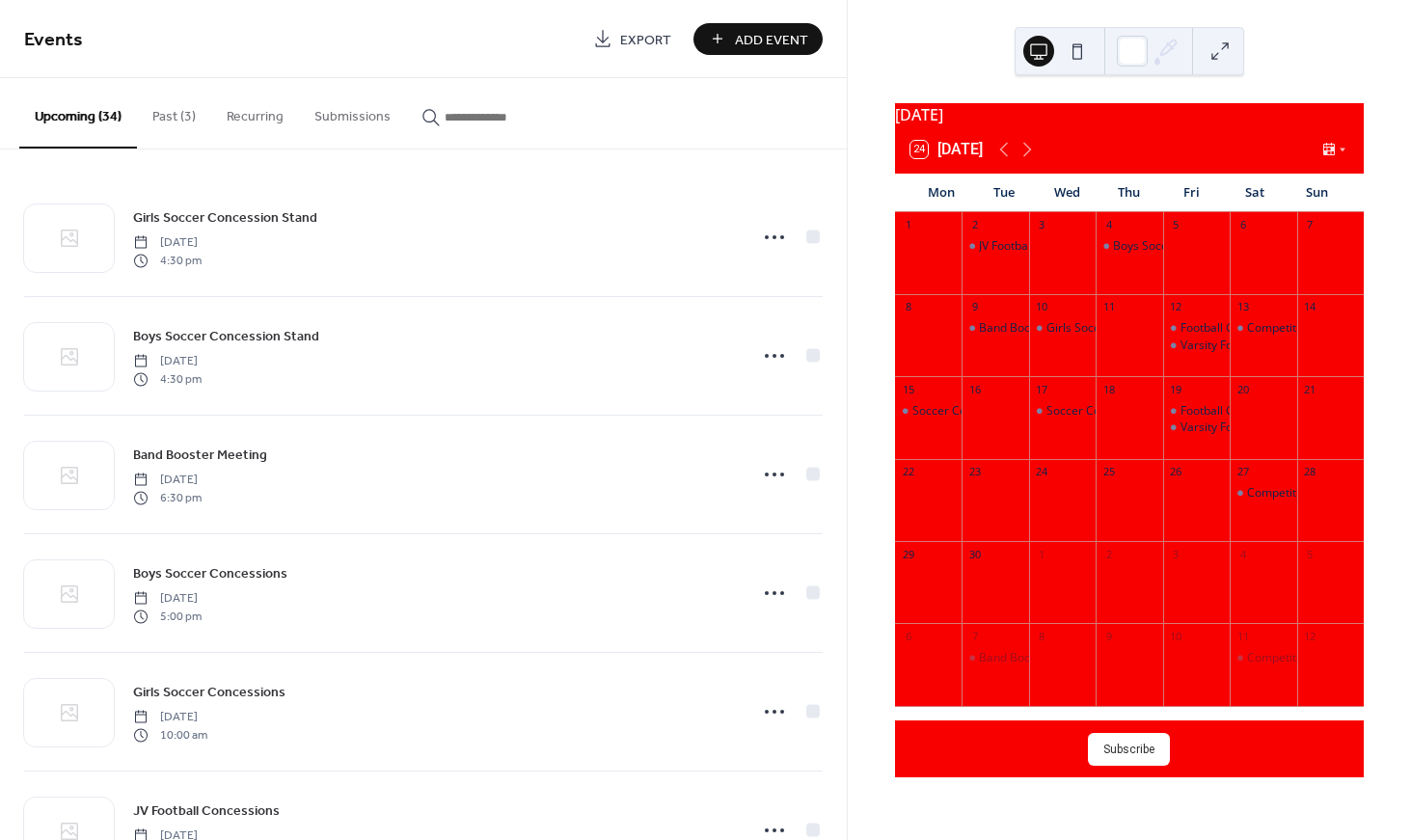 click on "Add Event" at bounding box center [772, 40] 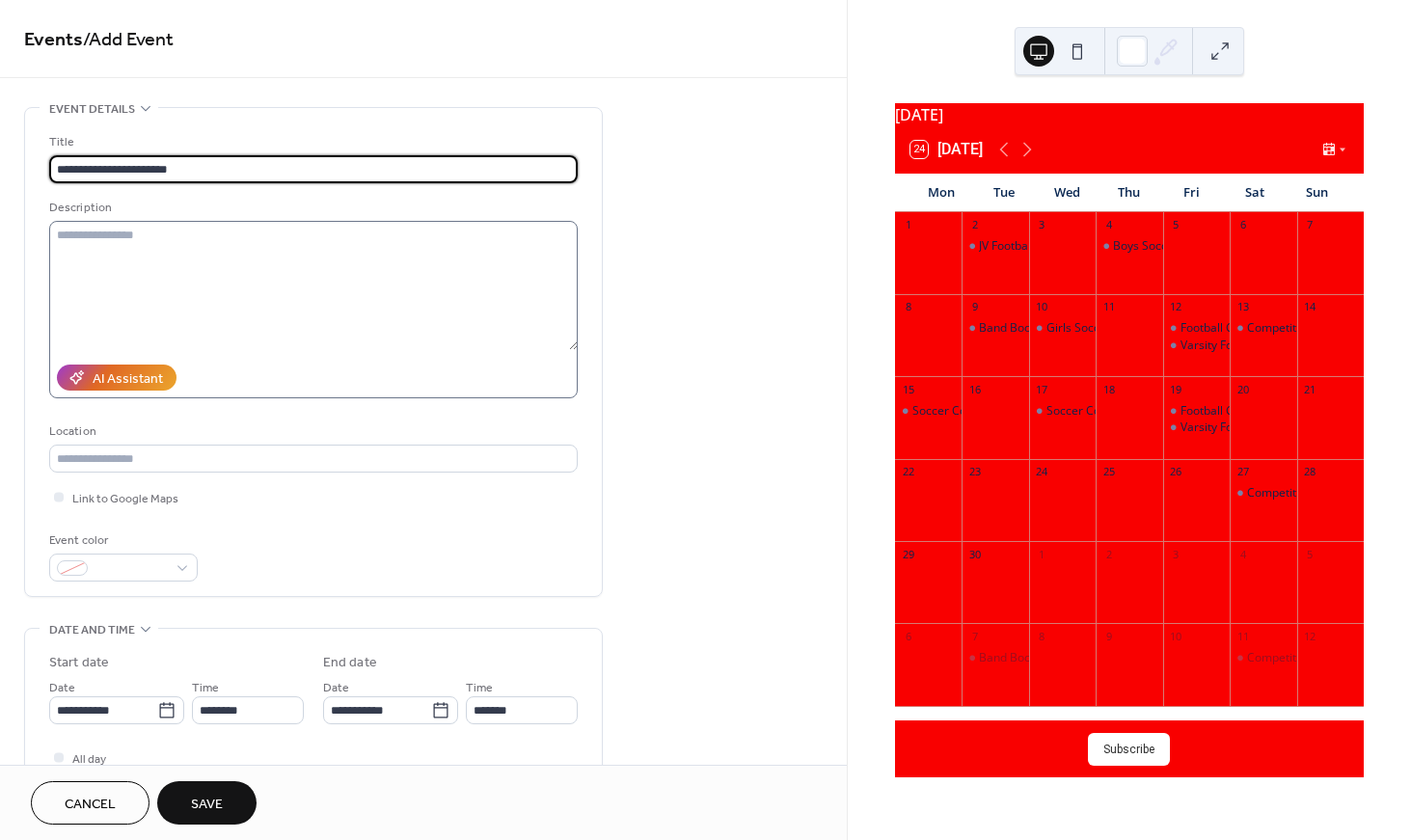 type on "**********" 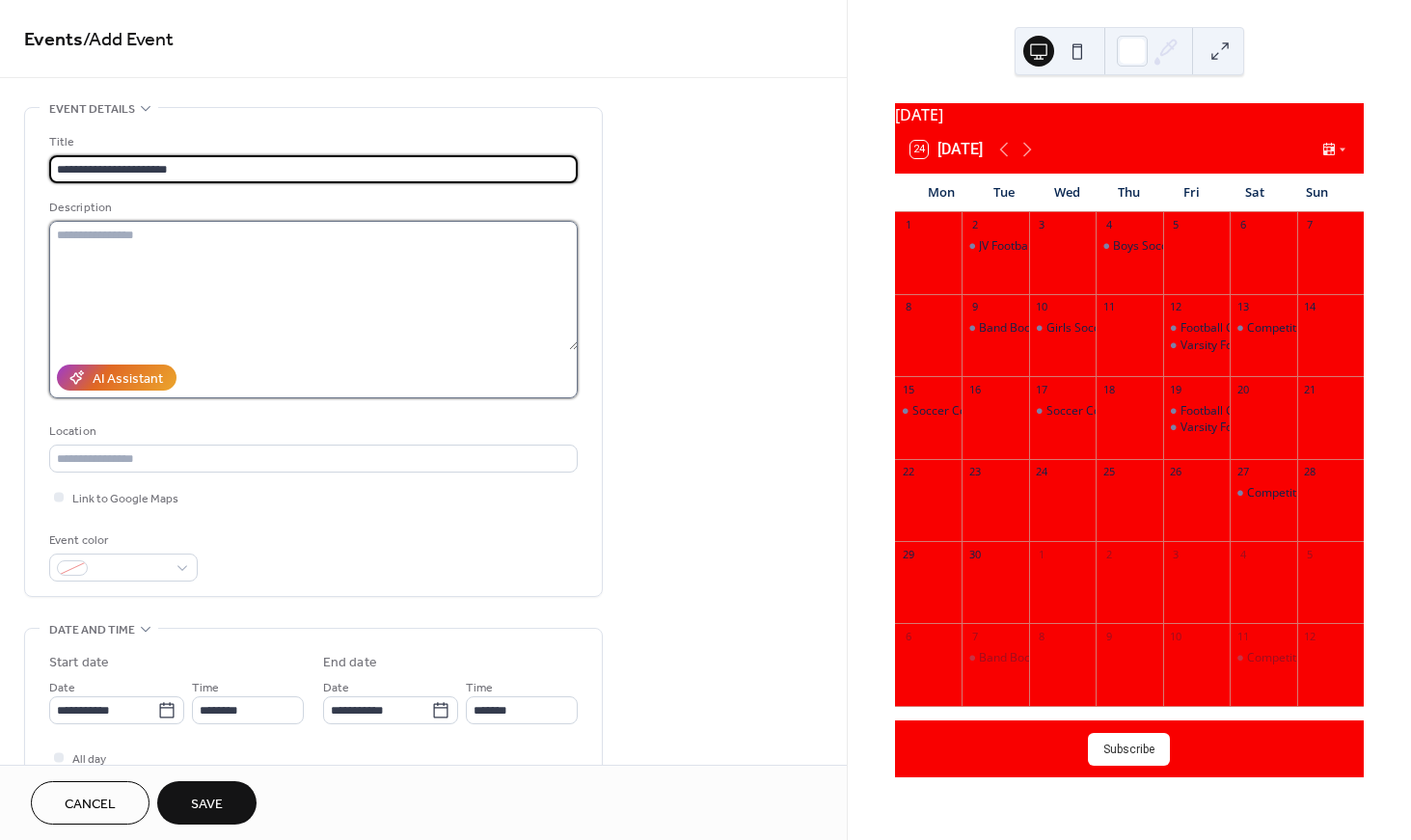 click at bounding box center [313, 285] 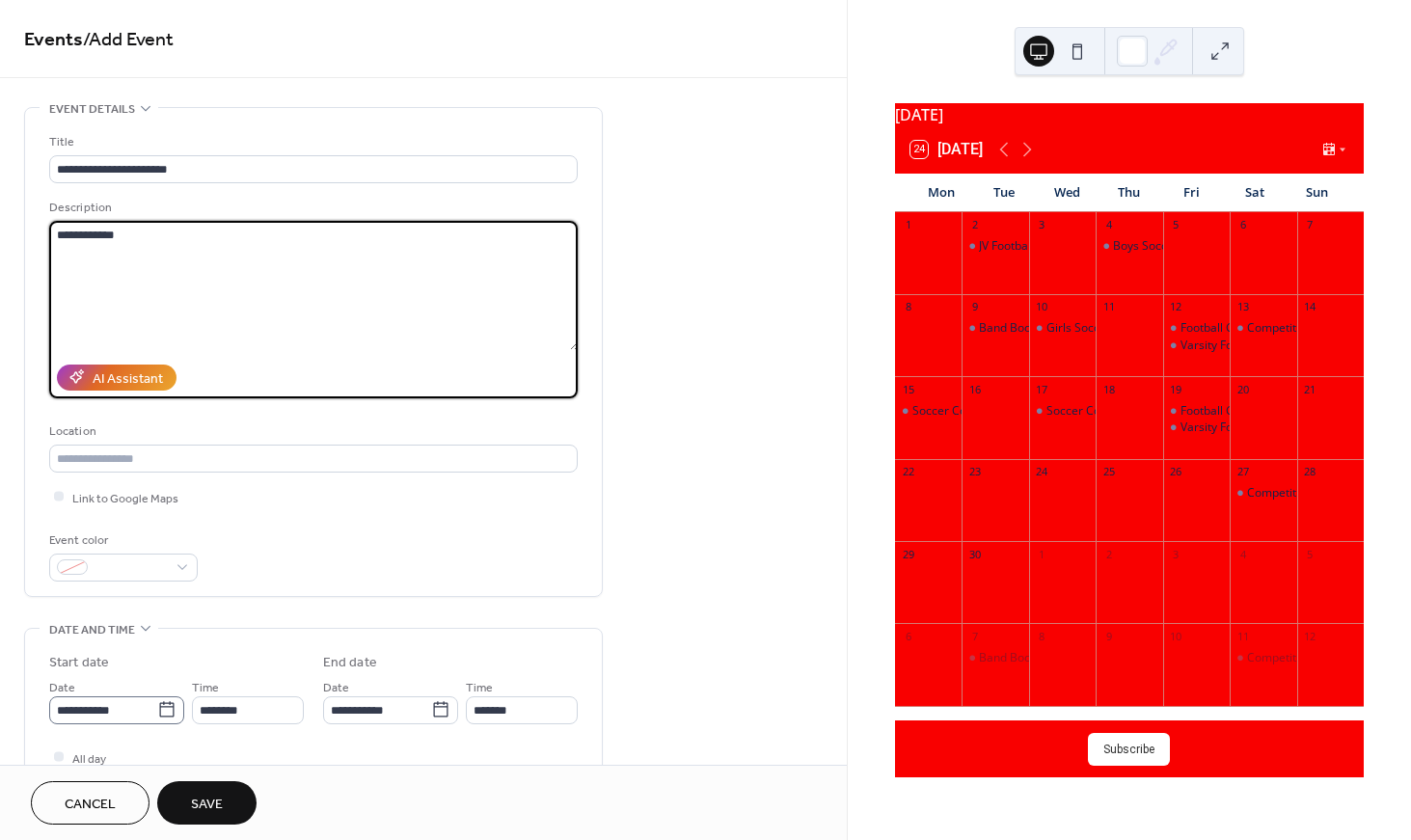 type on "**********" 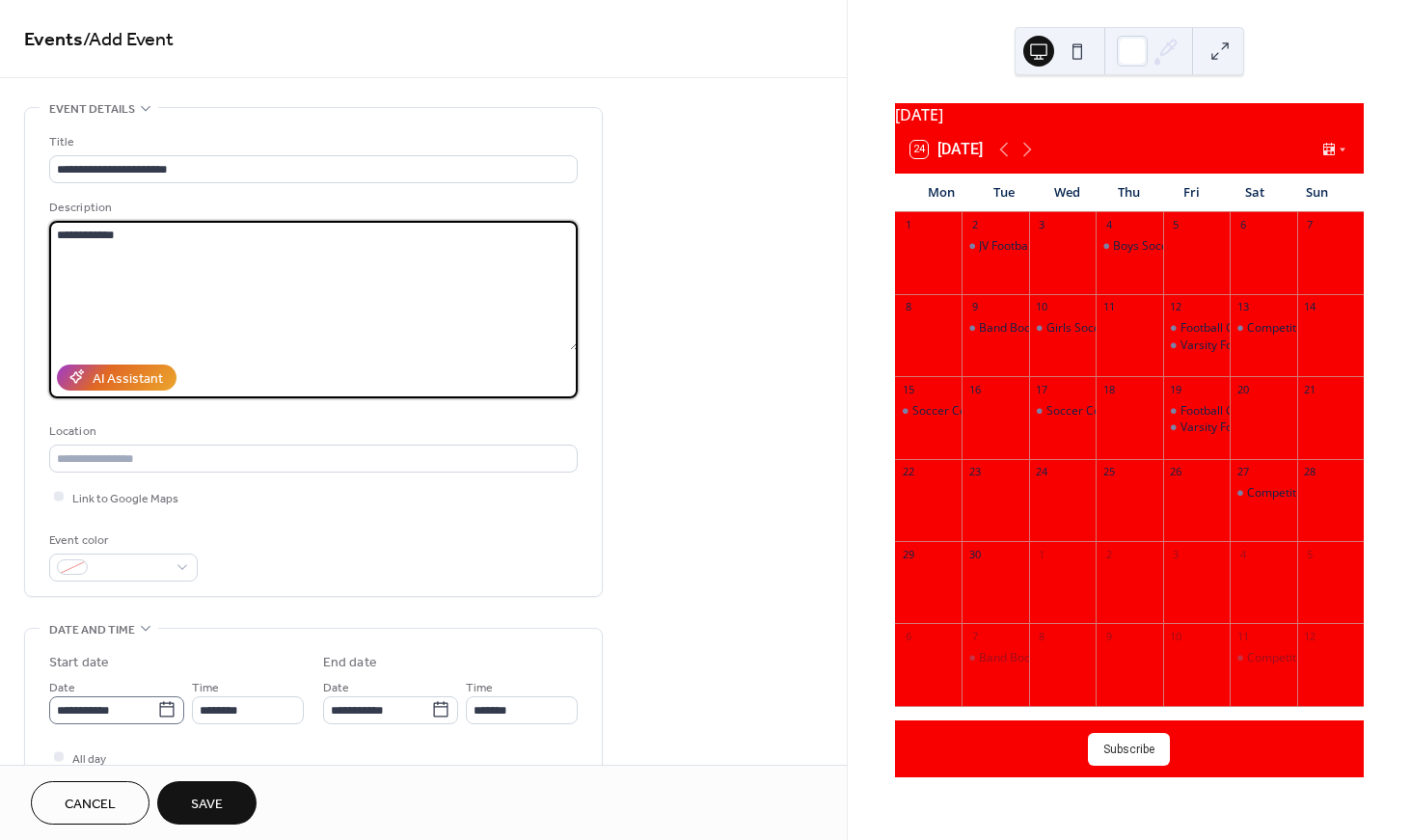 click 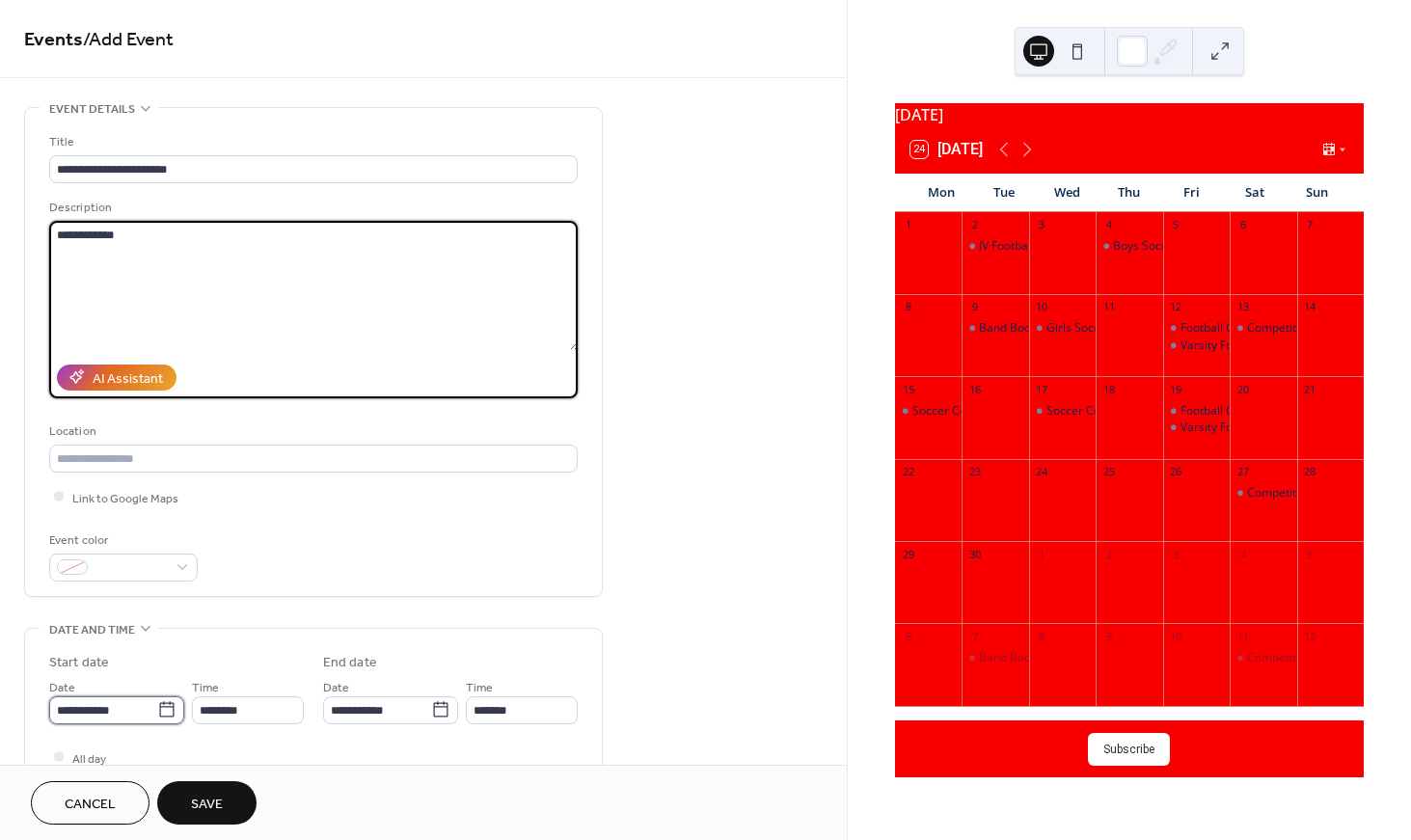 click on "**********" at bounding box center [103, 710] 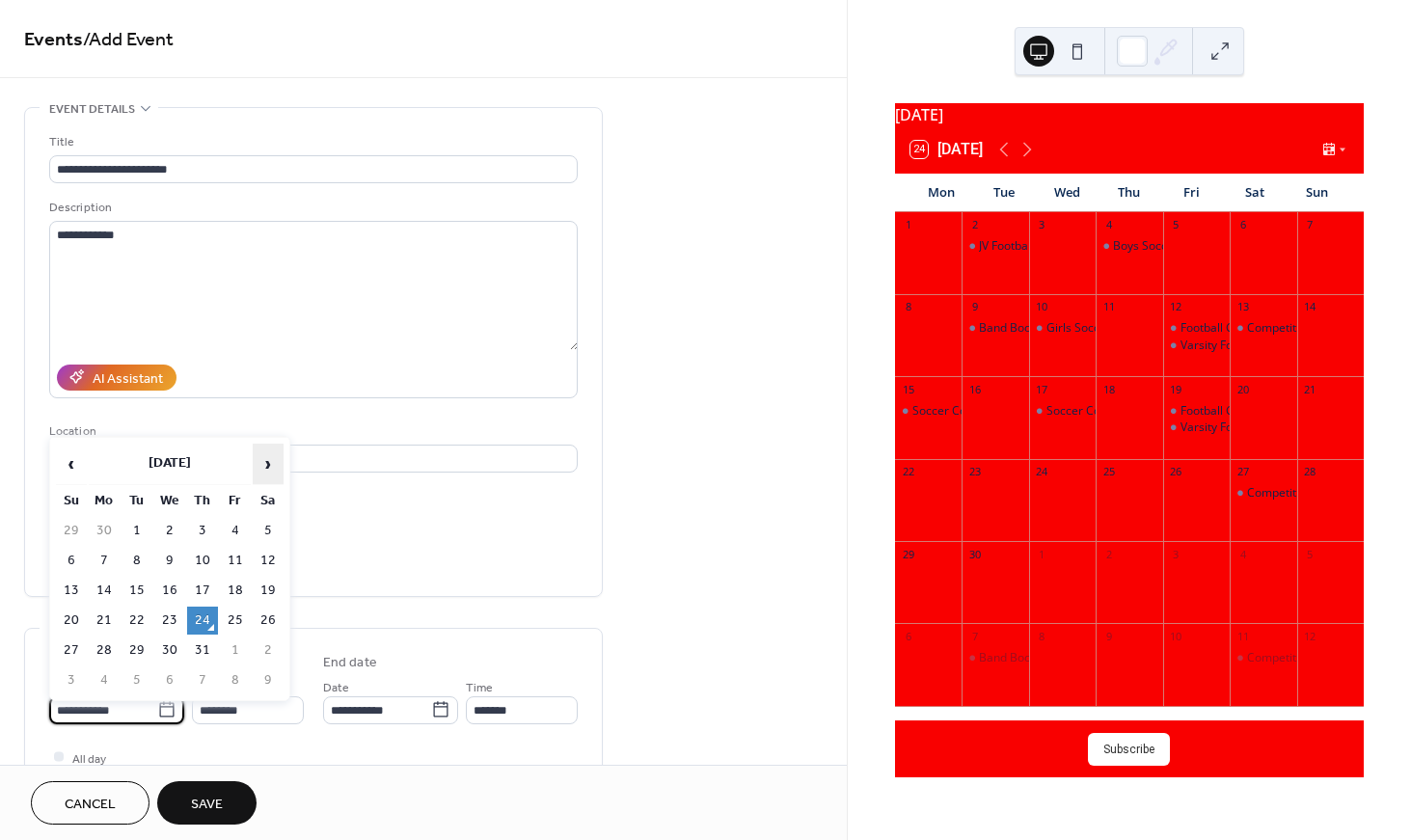 click on "›" at bounding box center [268, 464] 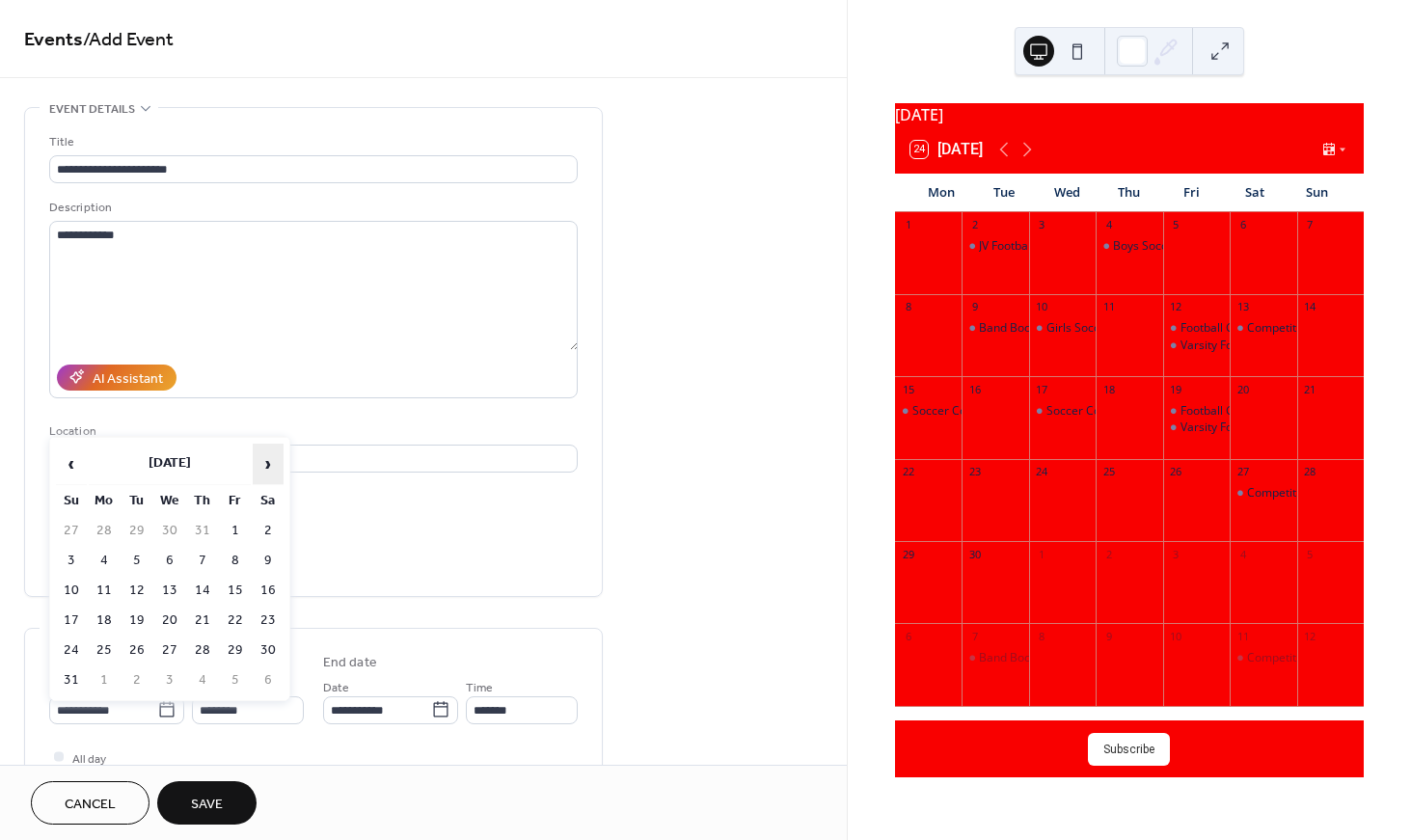 click on "›" at bounding box center (268, 464) 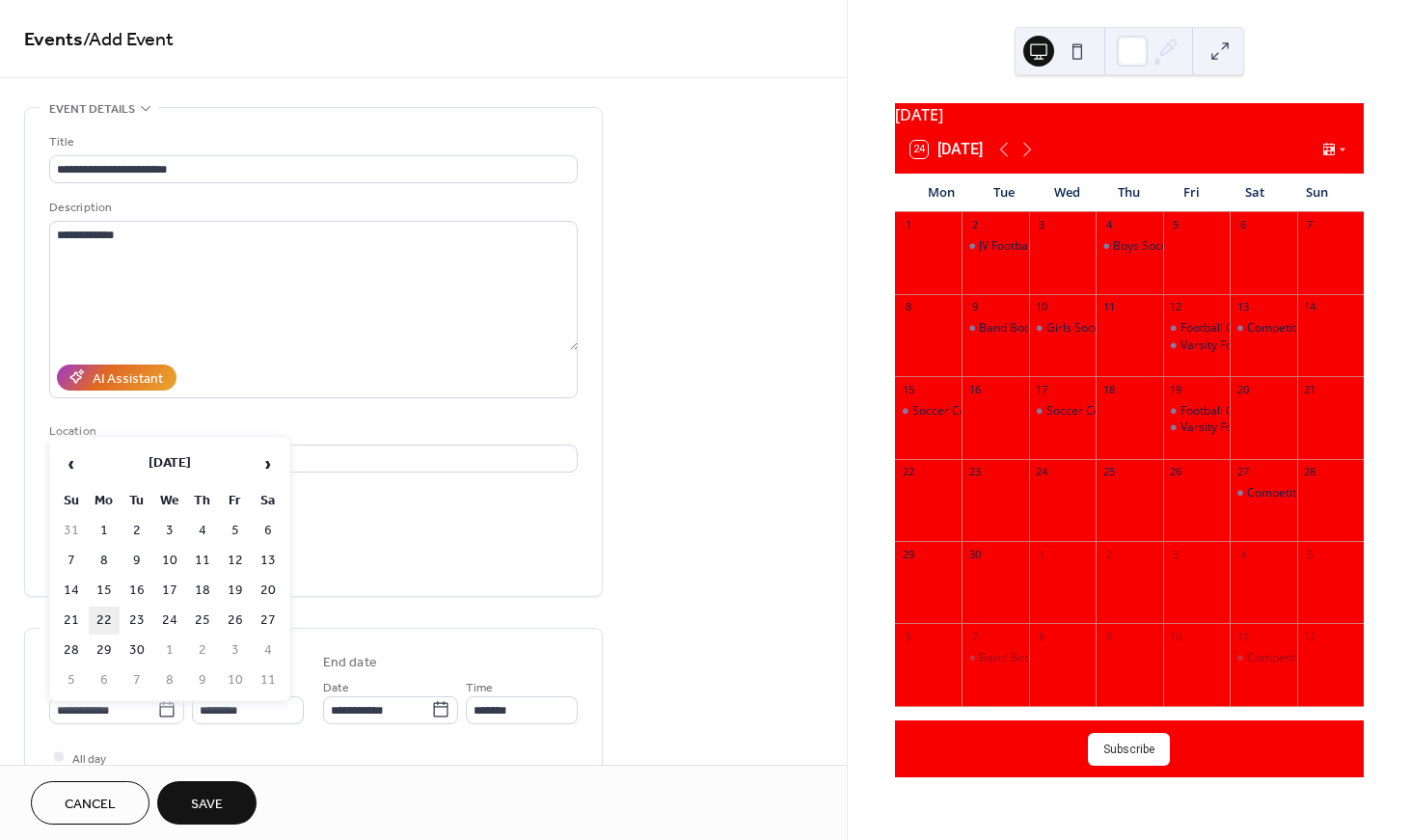 click on "22" at bounding box center (104, 620) 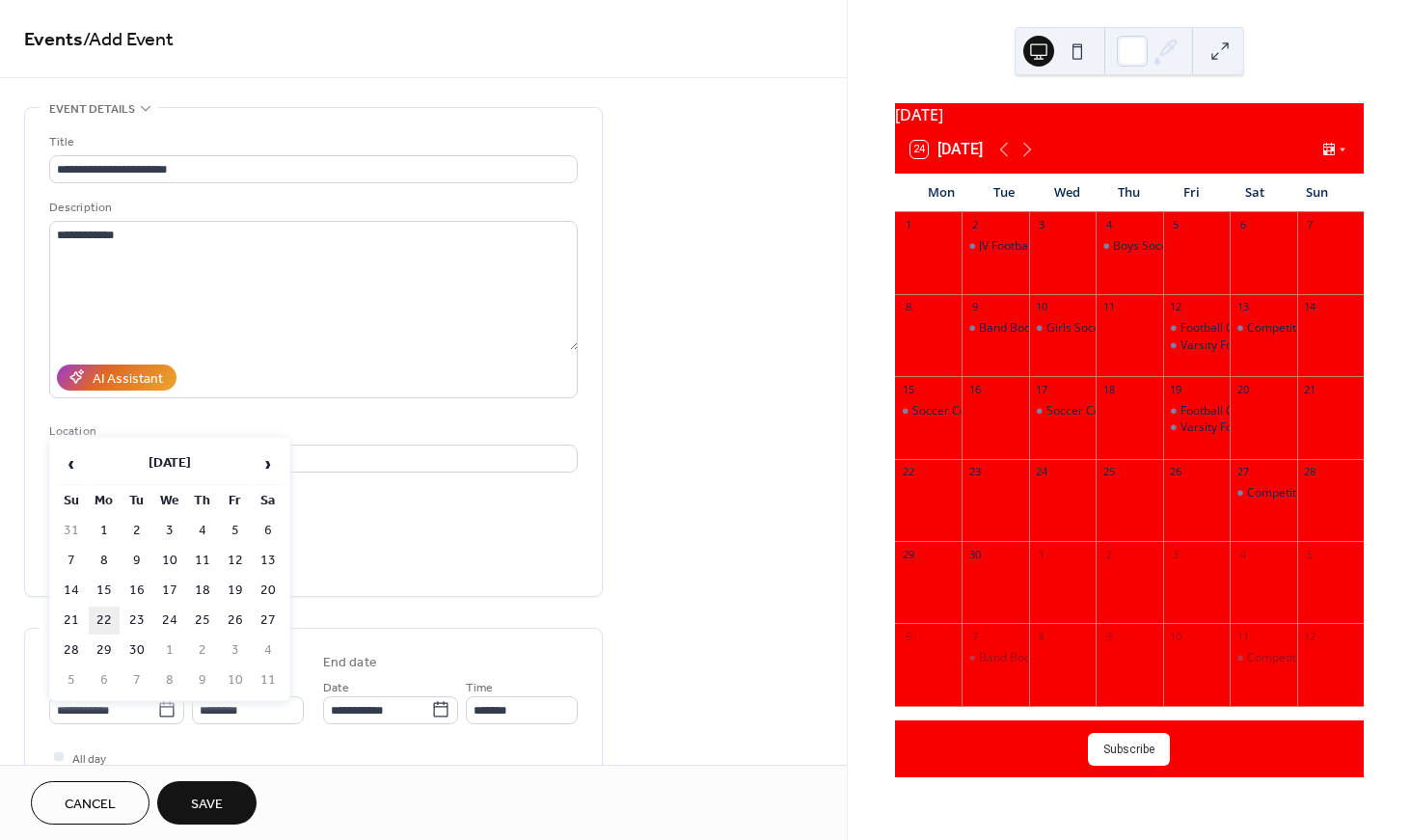 type on "**********" 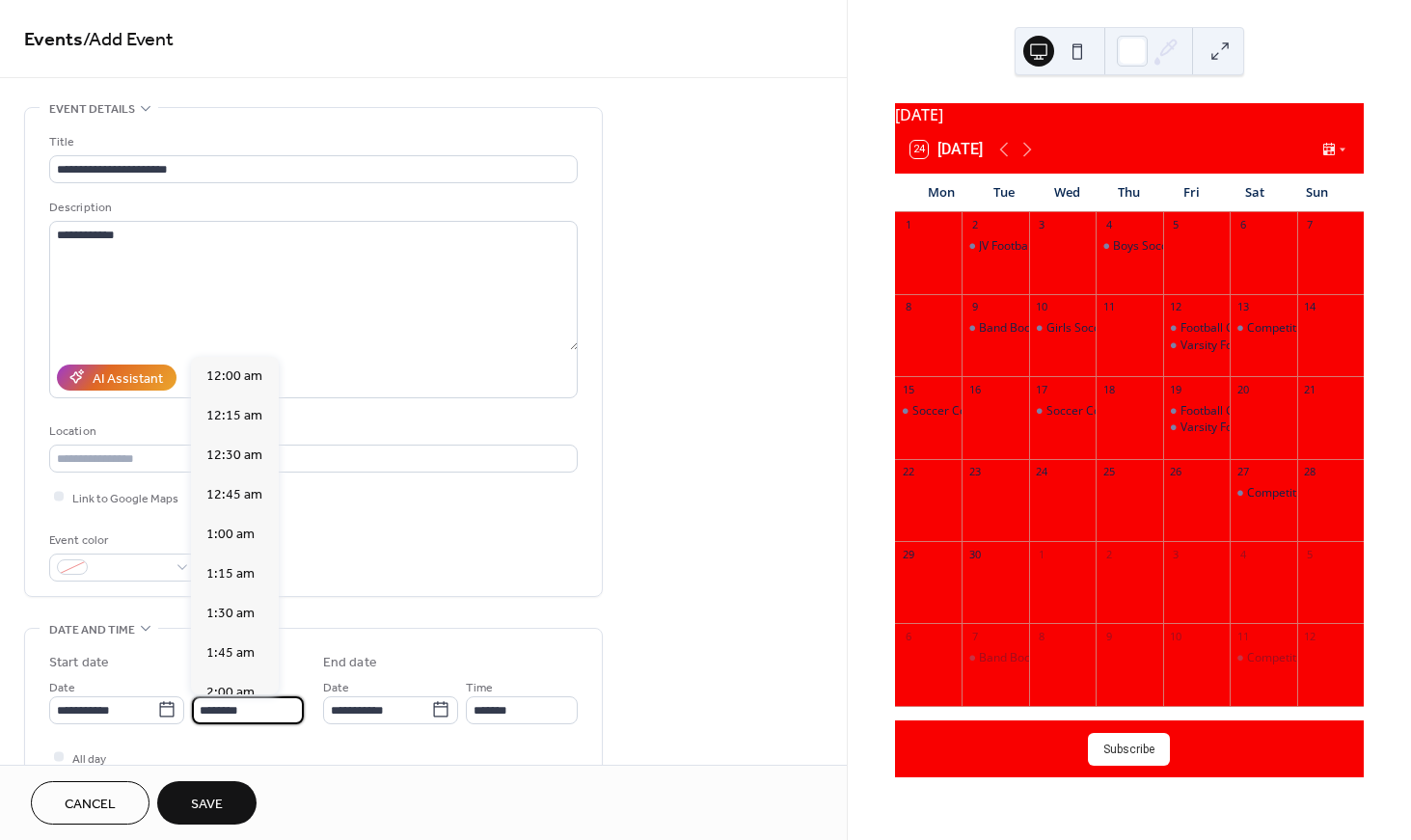 scroll, scrollTop: 1866, scrollLeft: 0, axis: vertical 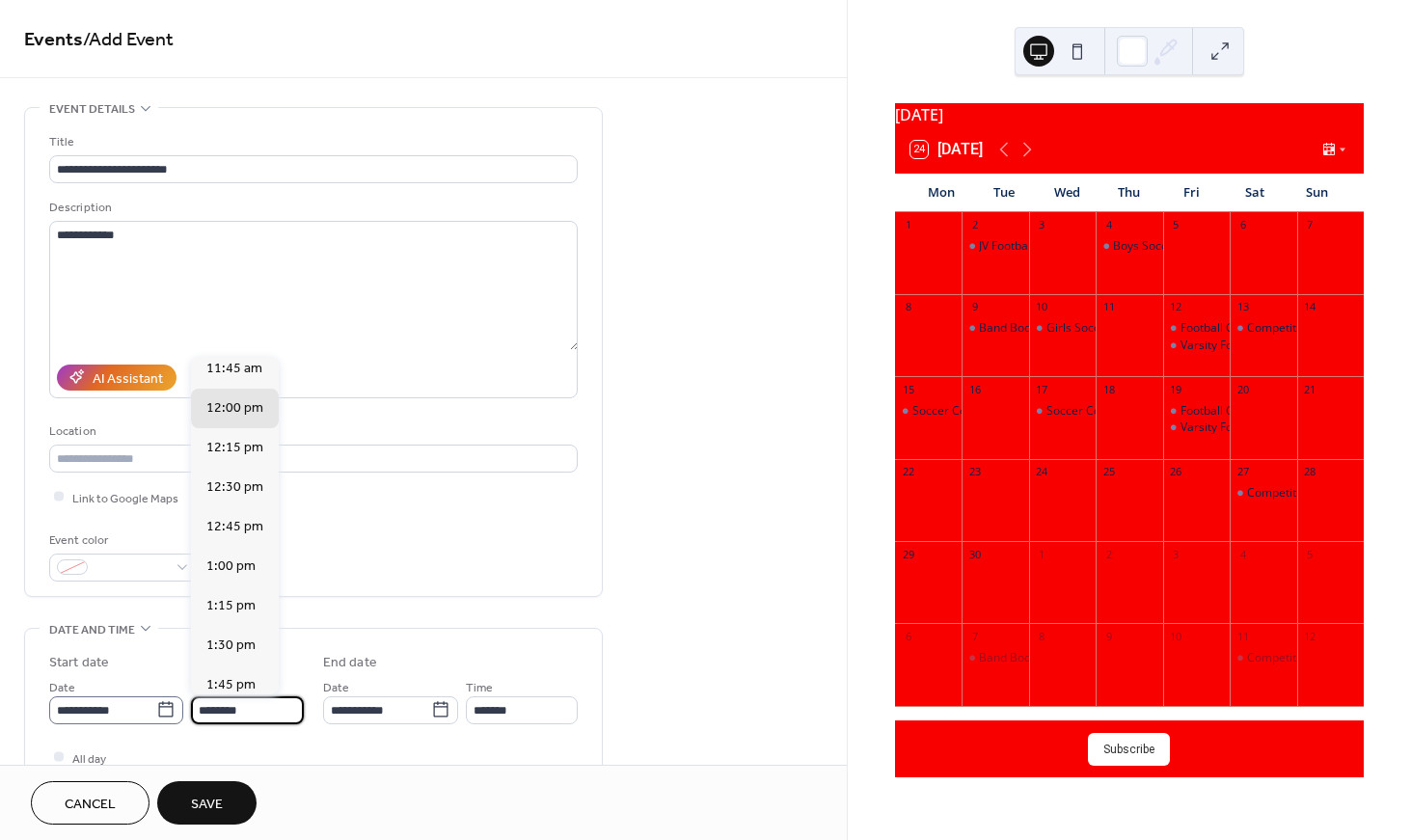 drag, startPoint x: 276, startPoint y: 708, endPoint x: 157, endPoint y: 716, distance: 119.2686 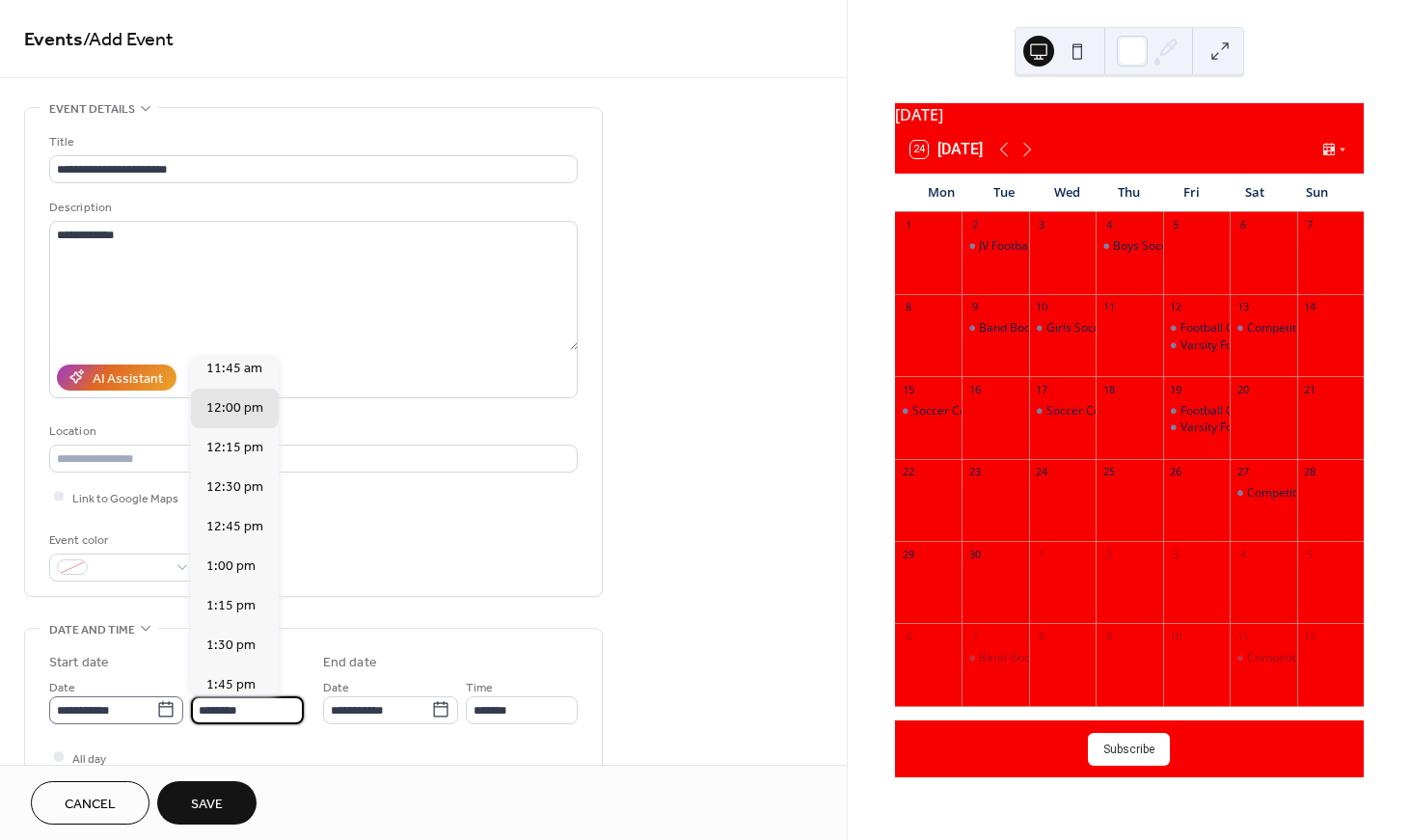 click on "**********" at bounding box center (176, 700) 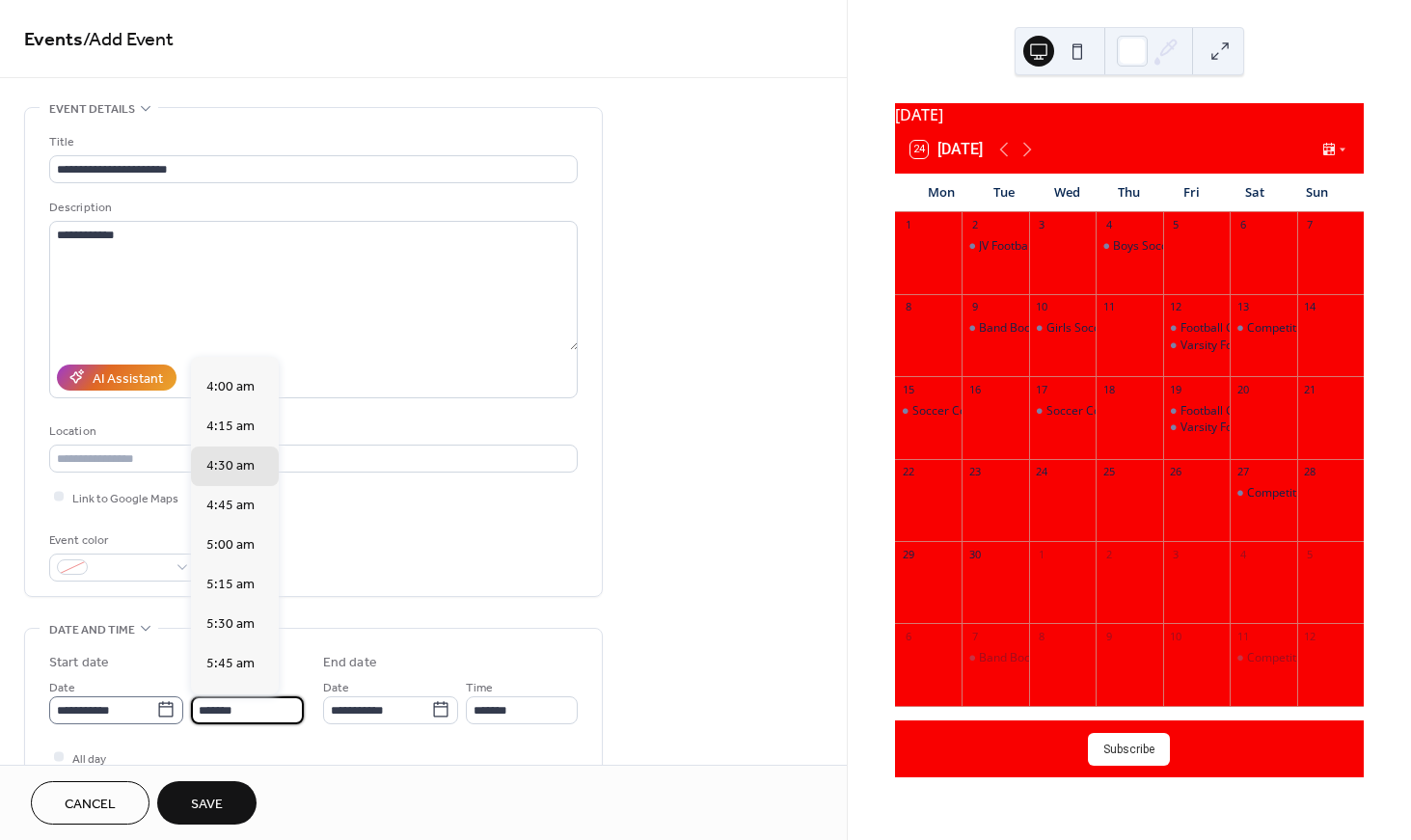 scroll, scrollTop: 2566, scrollLeft: 0, axis: vertical 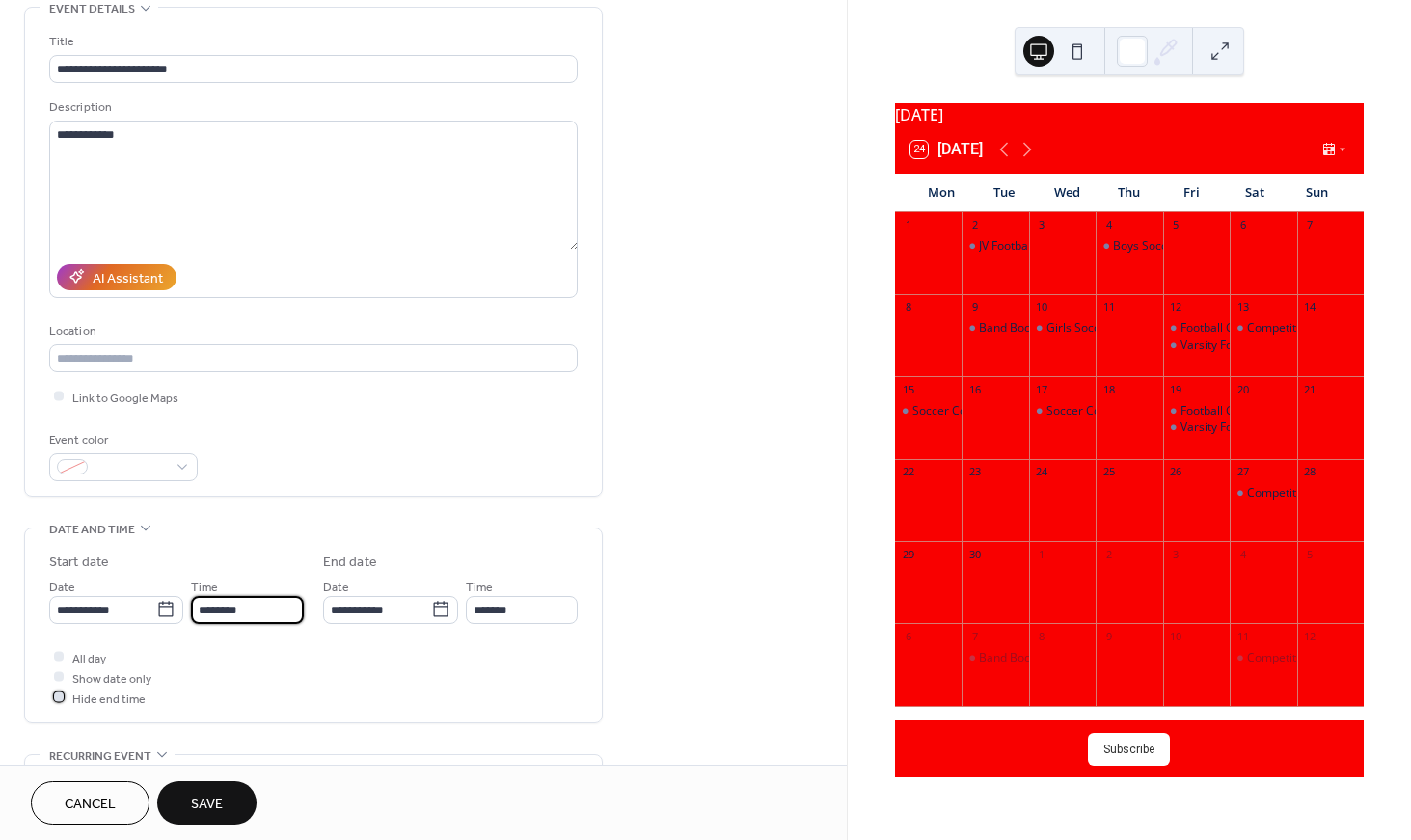 type on "*******" 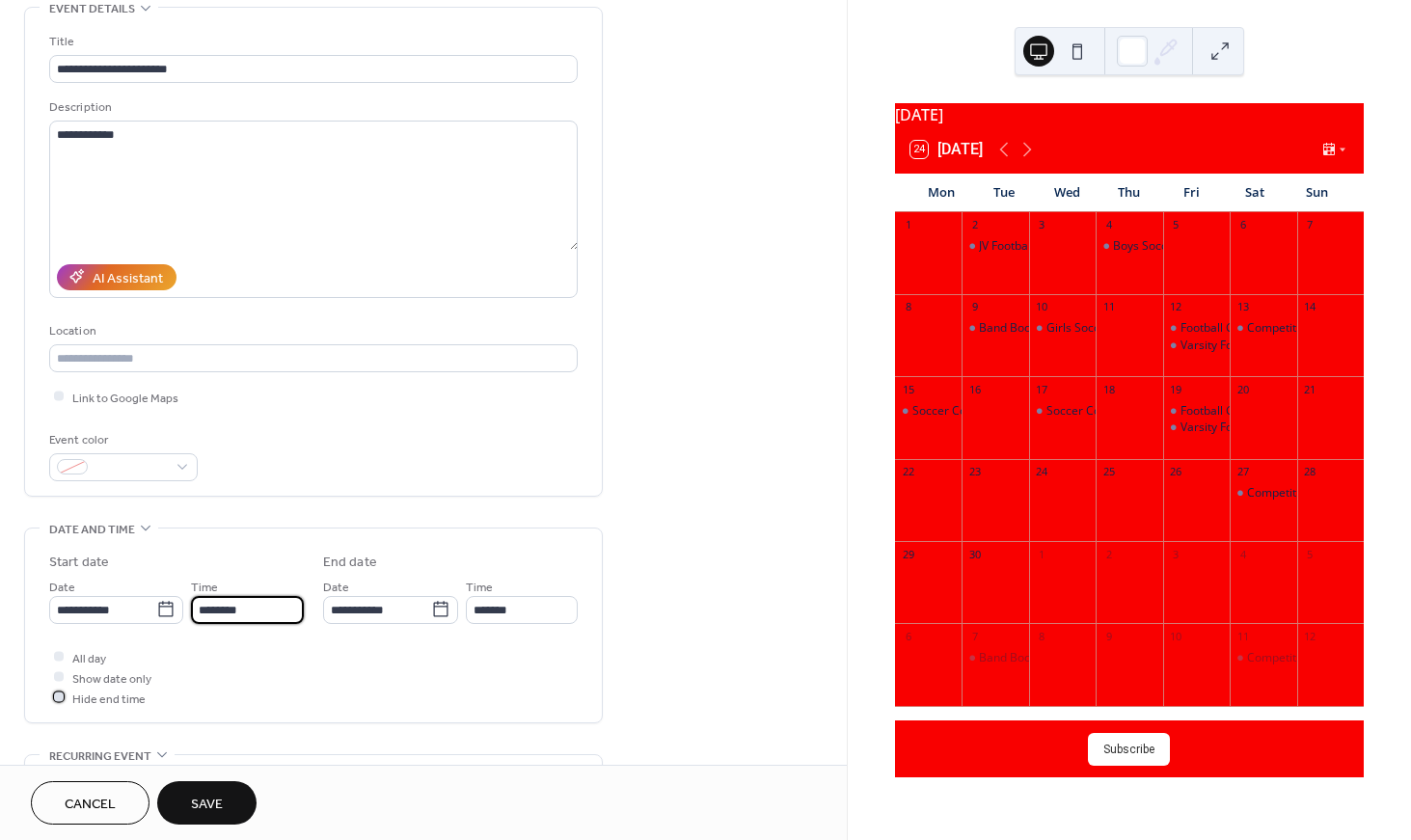 type on "*******" 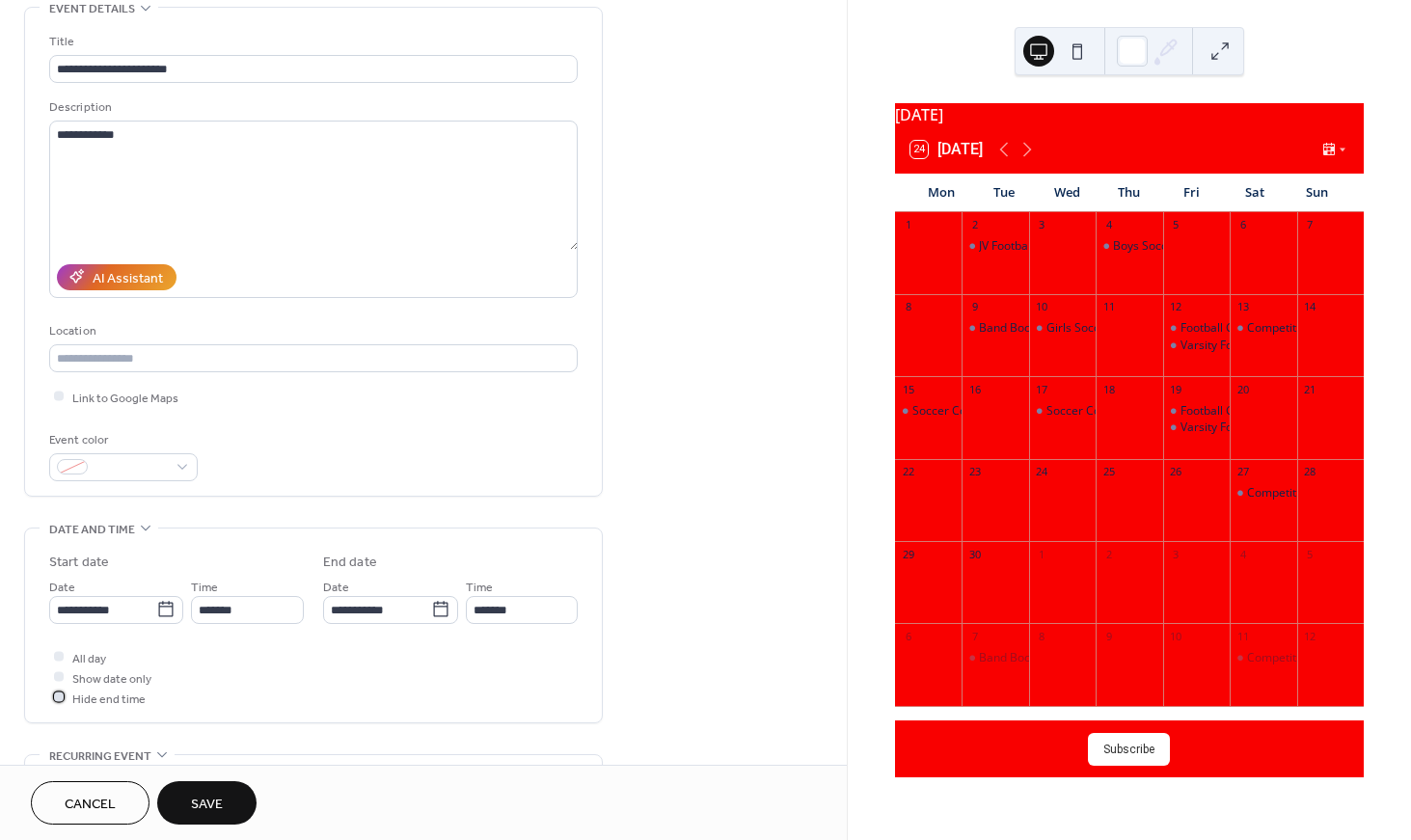 scroll, scrollTop: 0, scrollLeft: 0, axis: both 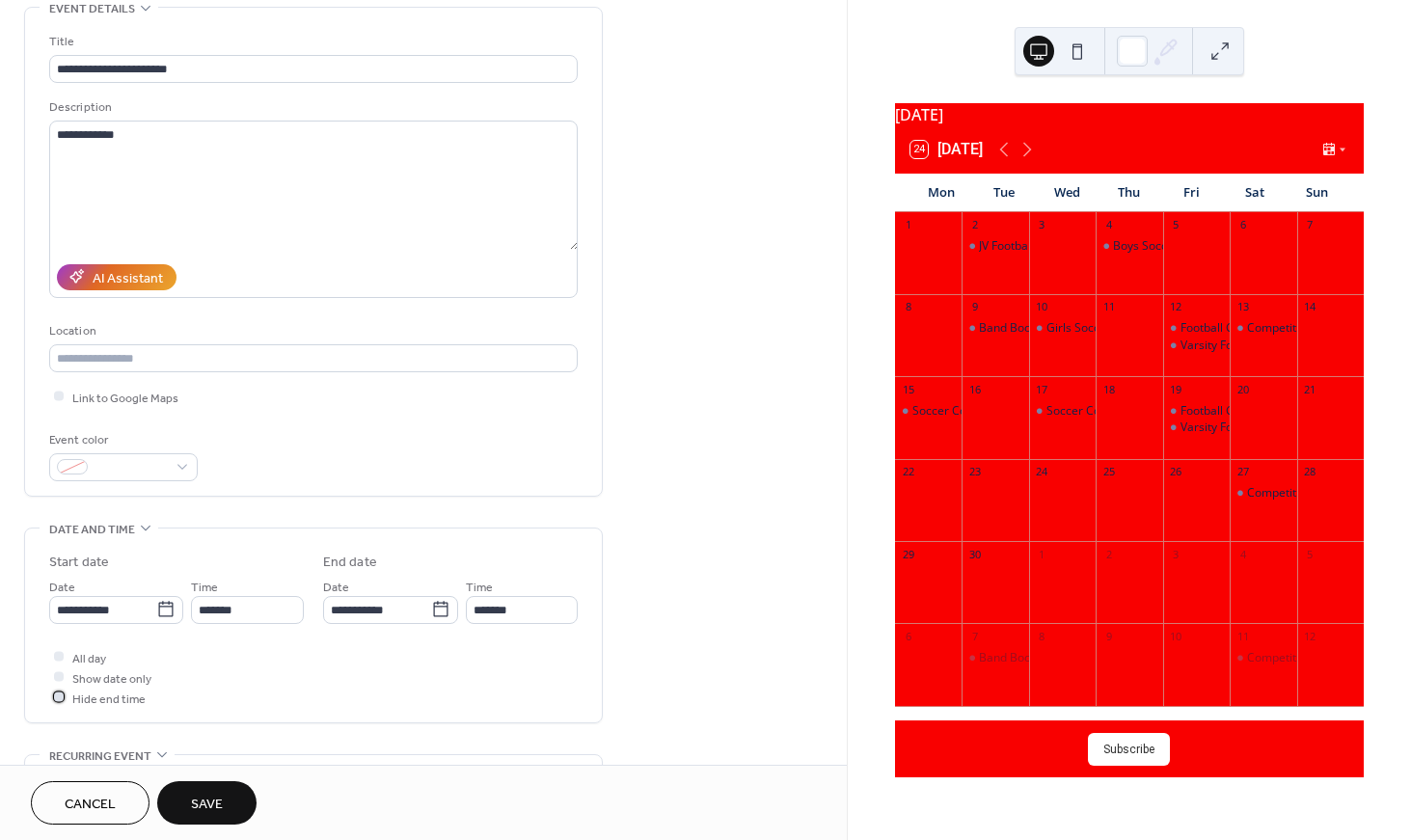 click on "Hide end time" at bounding box center (109, 698) 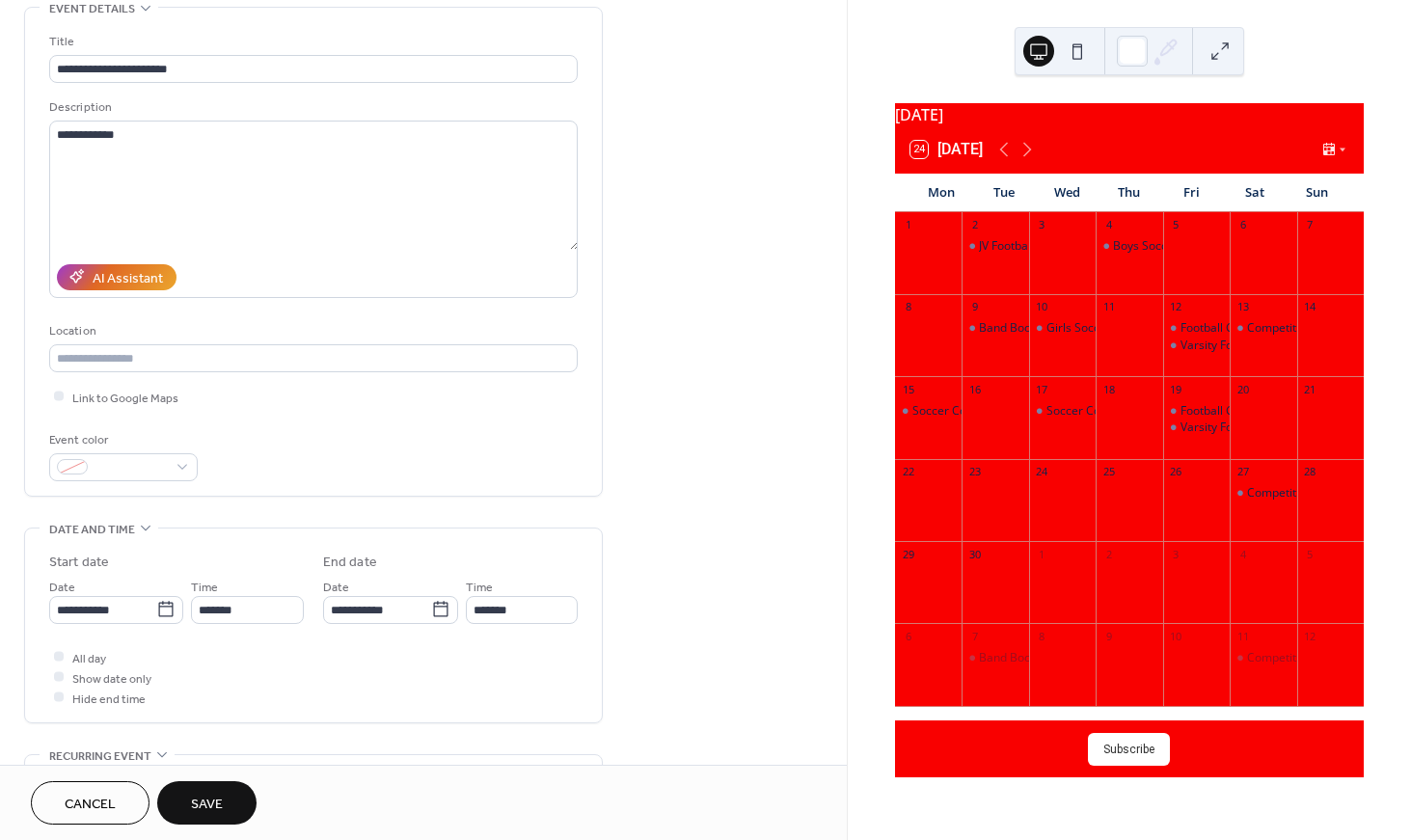 click on "Save" at bounding box center (206, 804) 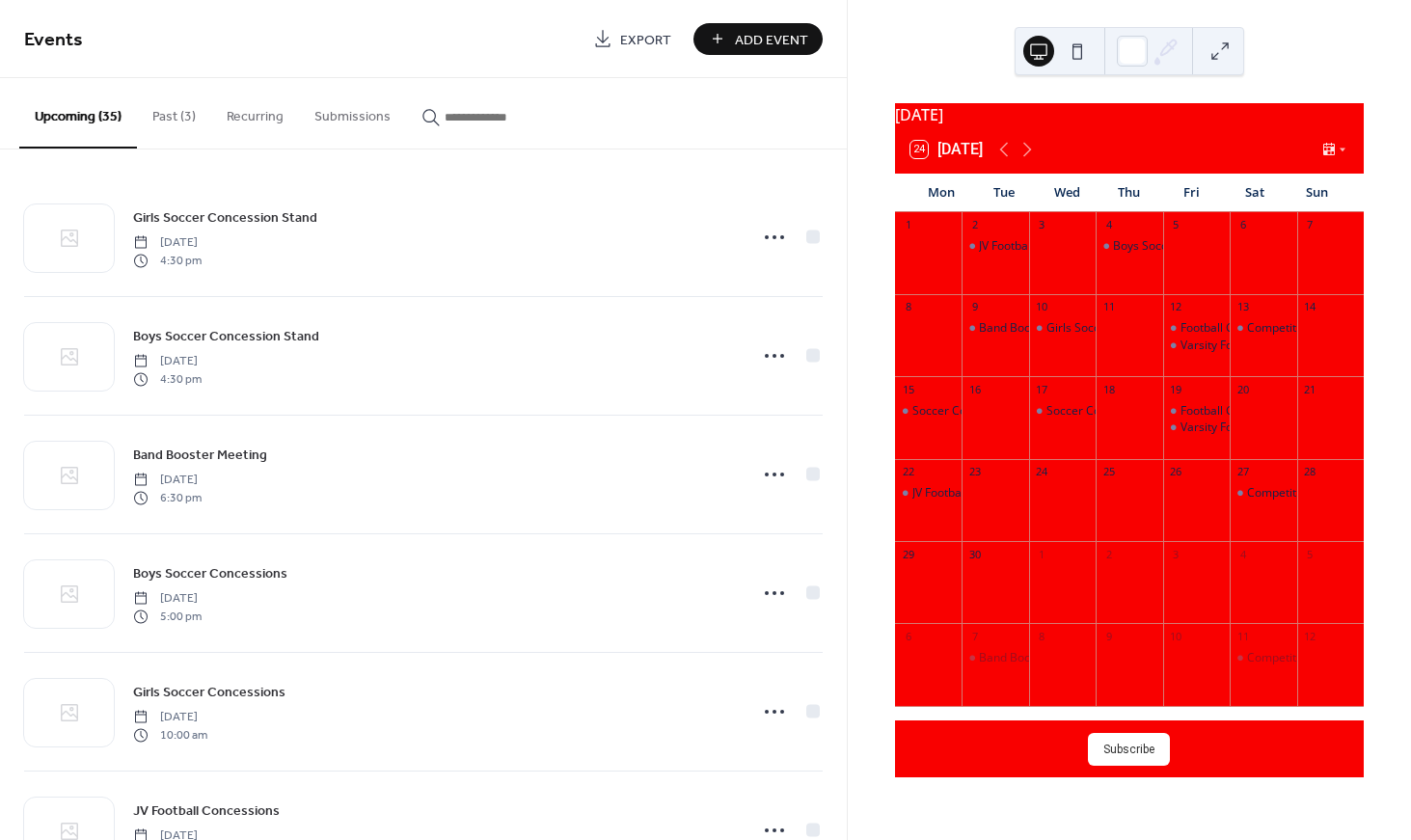click on "Add Event" at bounding box center [772, 40] 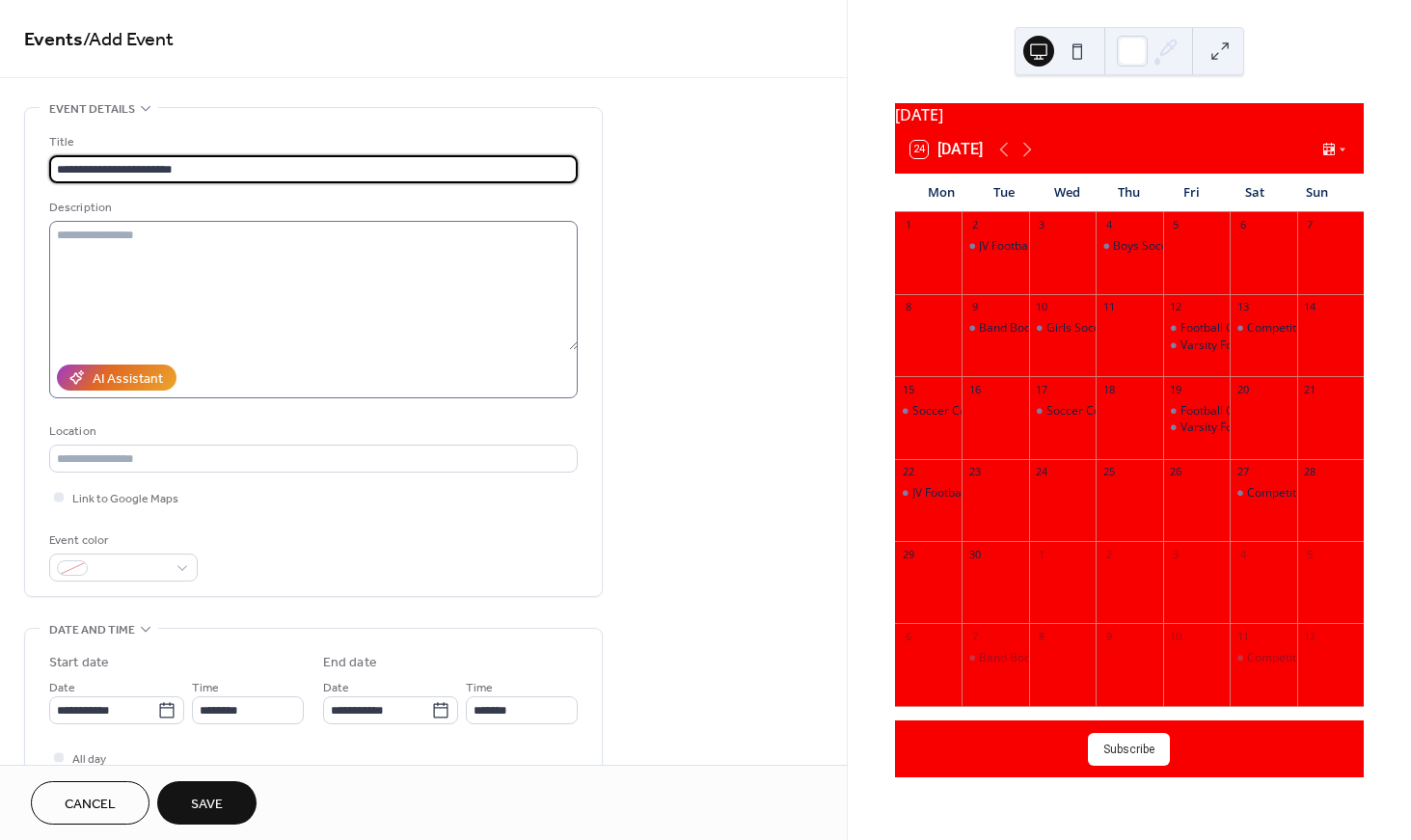 type on "**********" 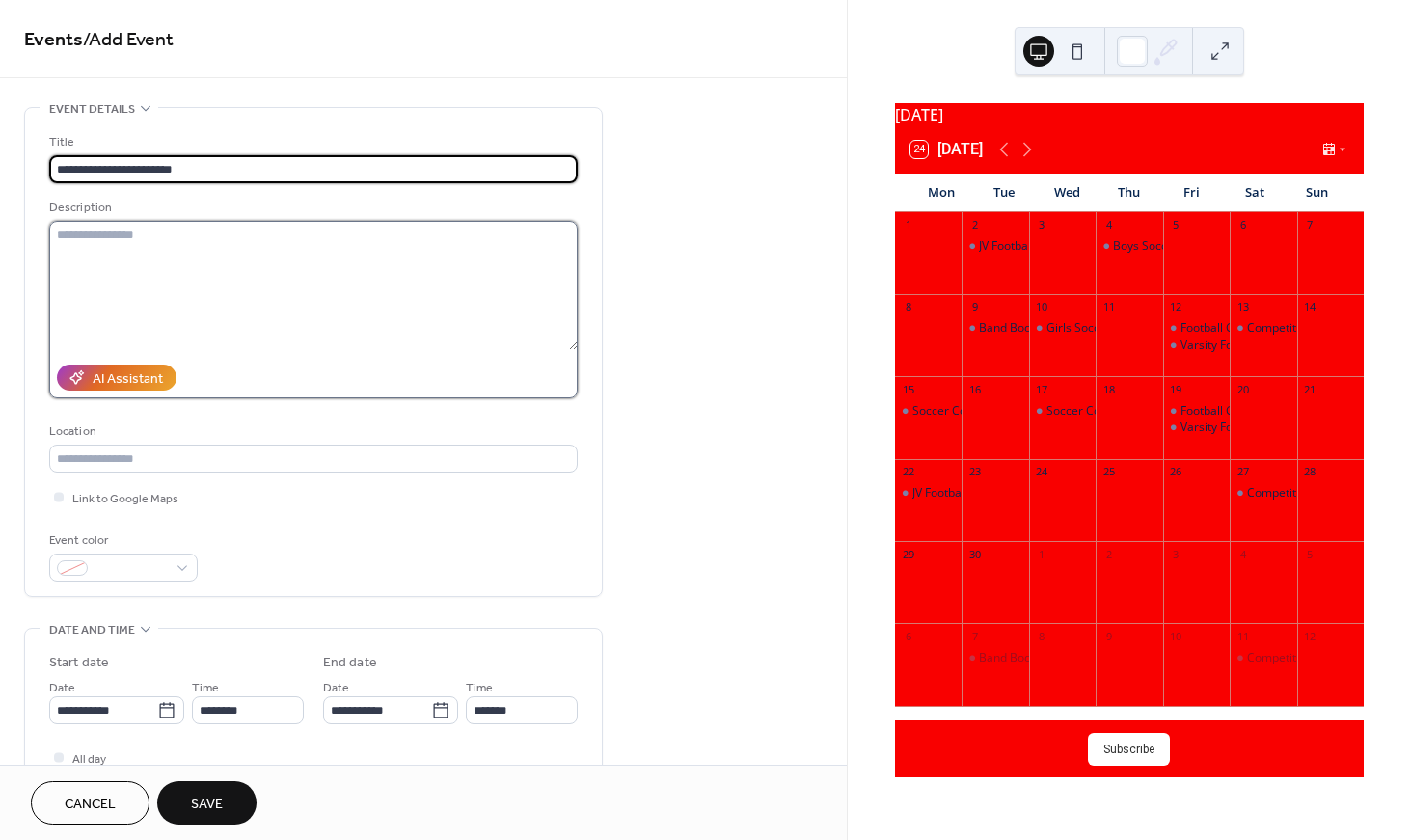 click at bounding box center (313, 285) 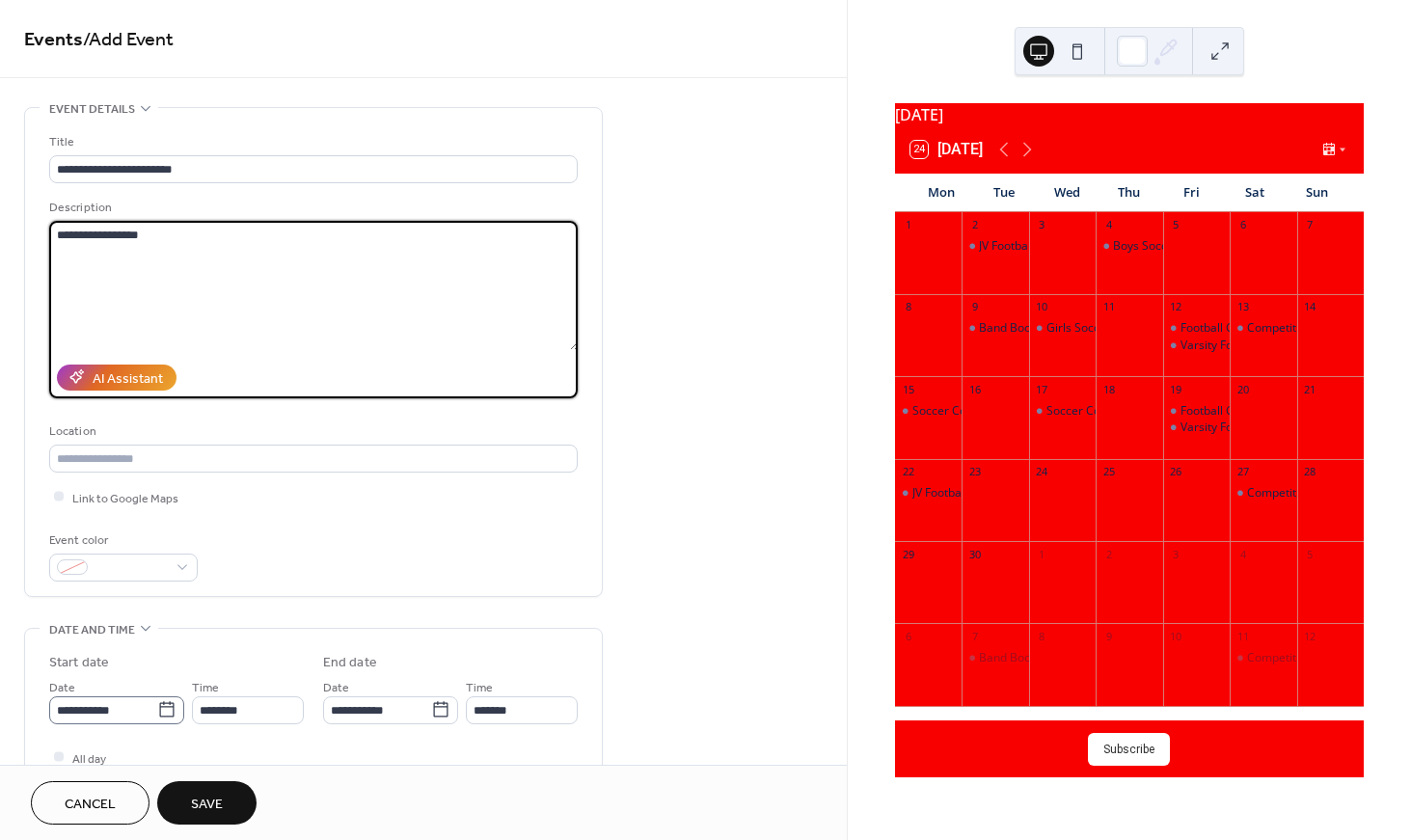 type on "**********" 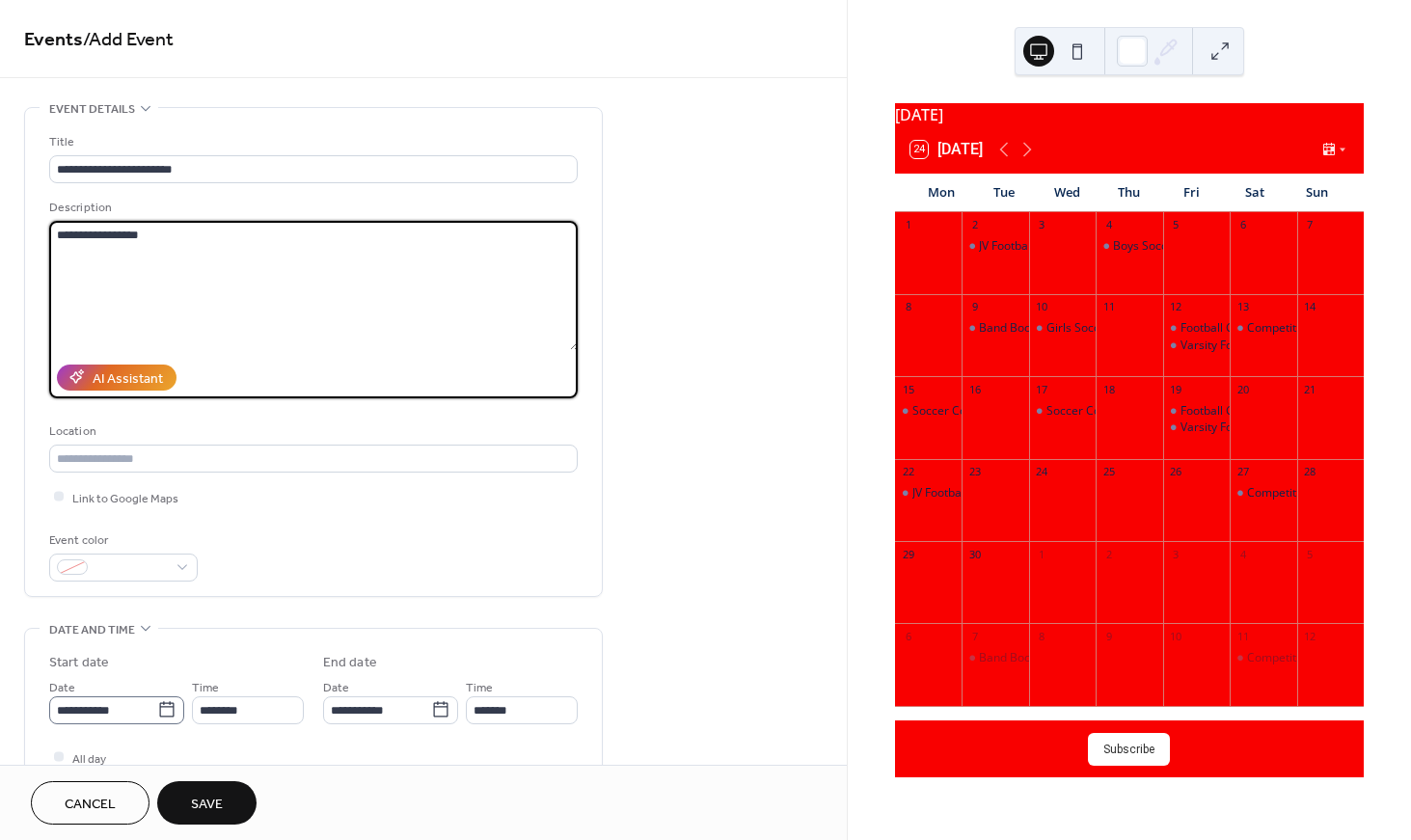 click 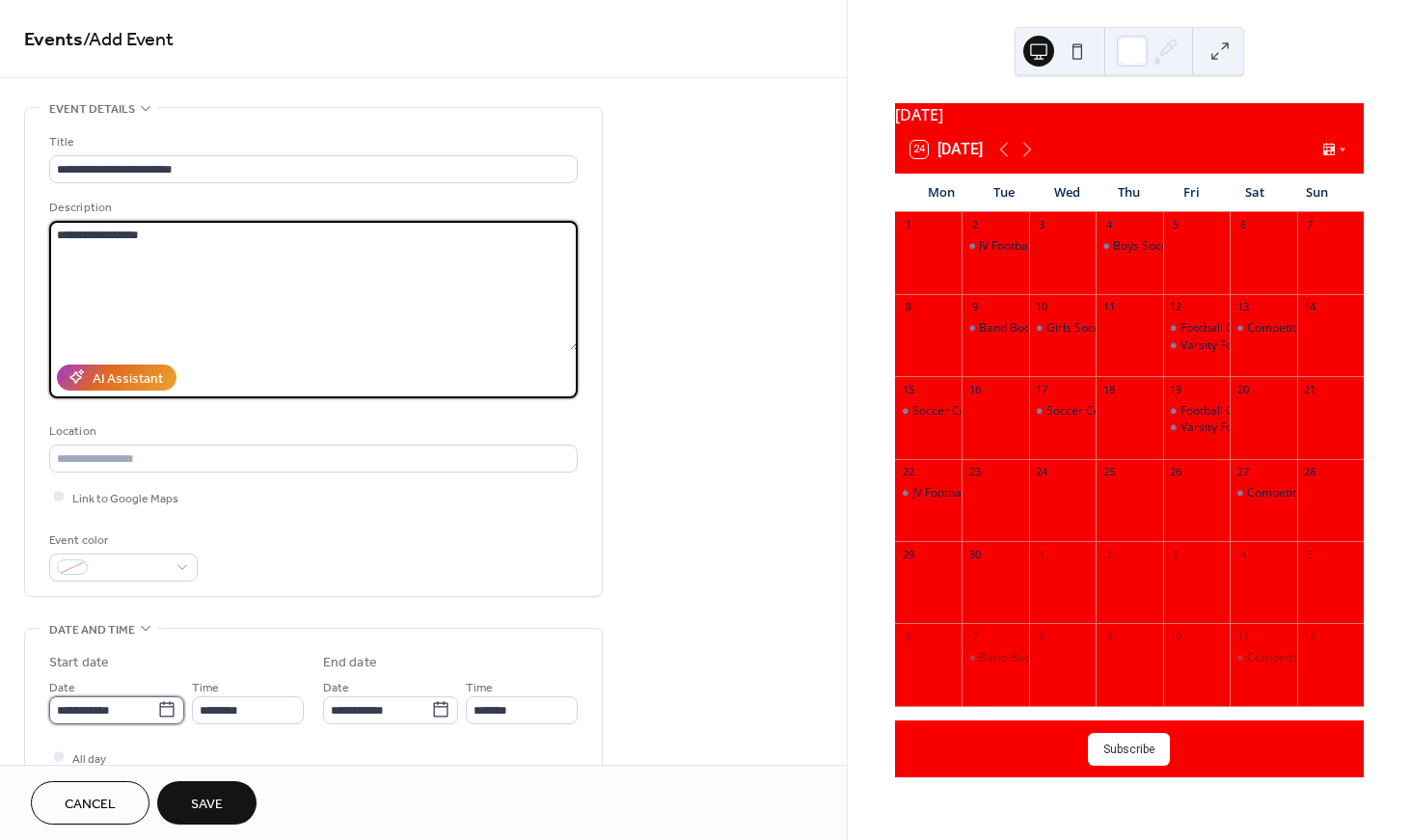 click on "**********" at bounding box center (103, 710) 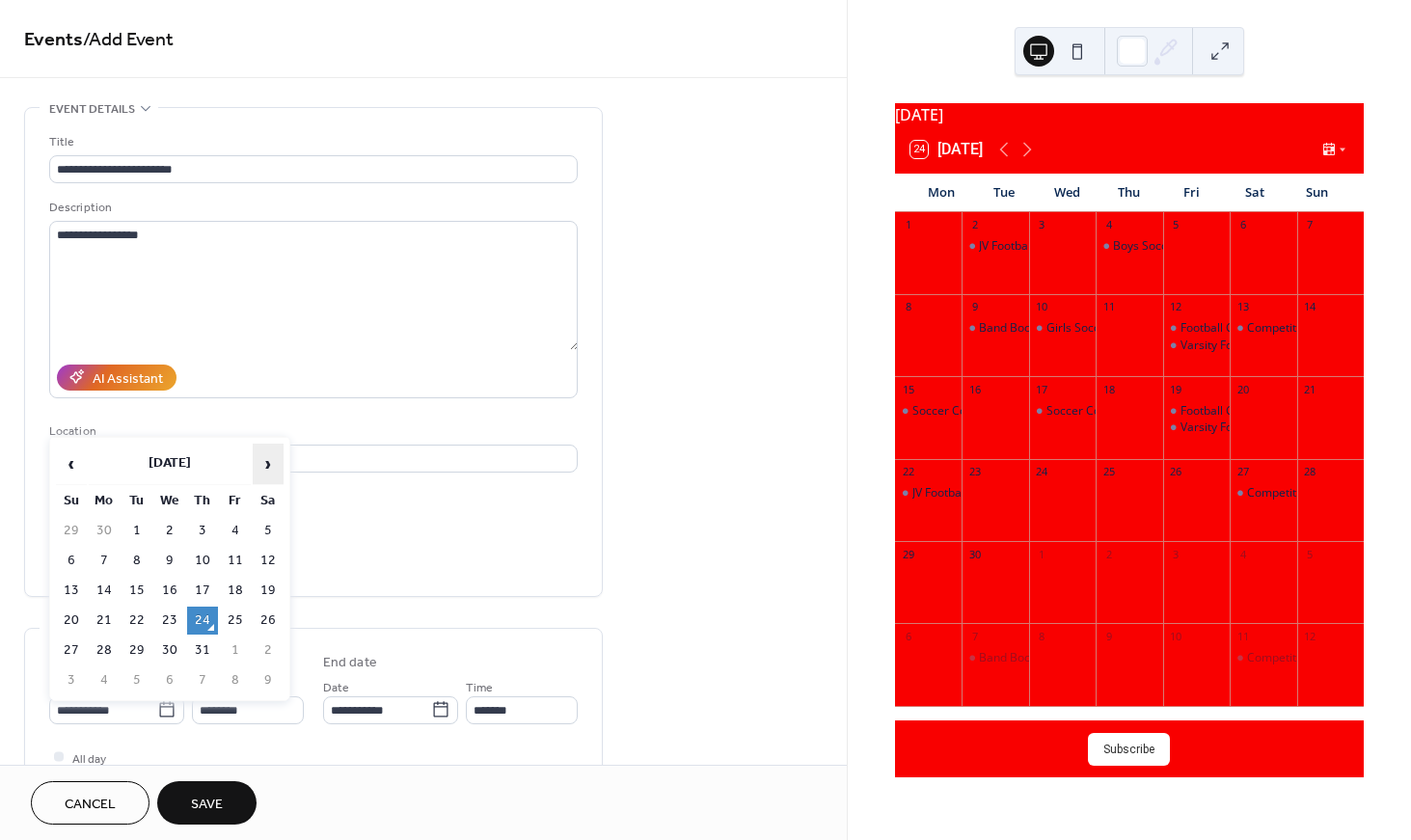 click on "›" at bounding box center (268, 464) 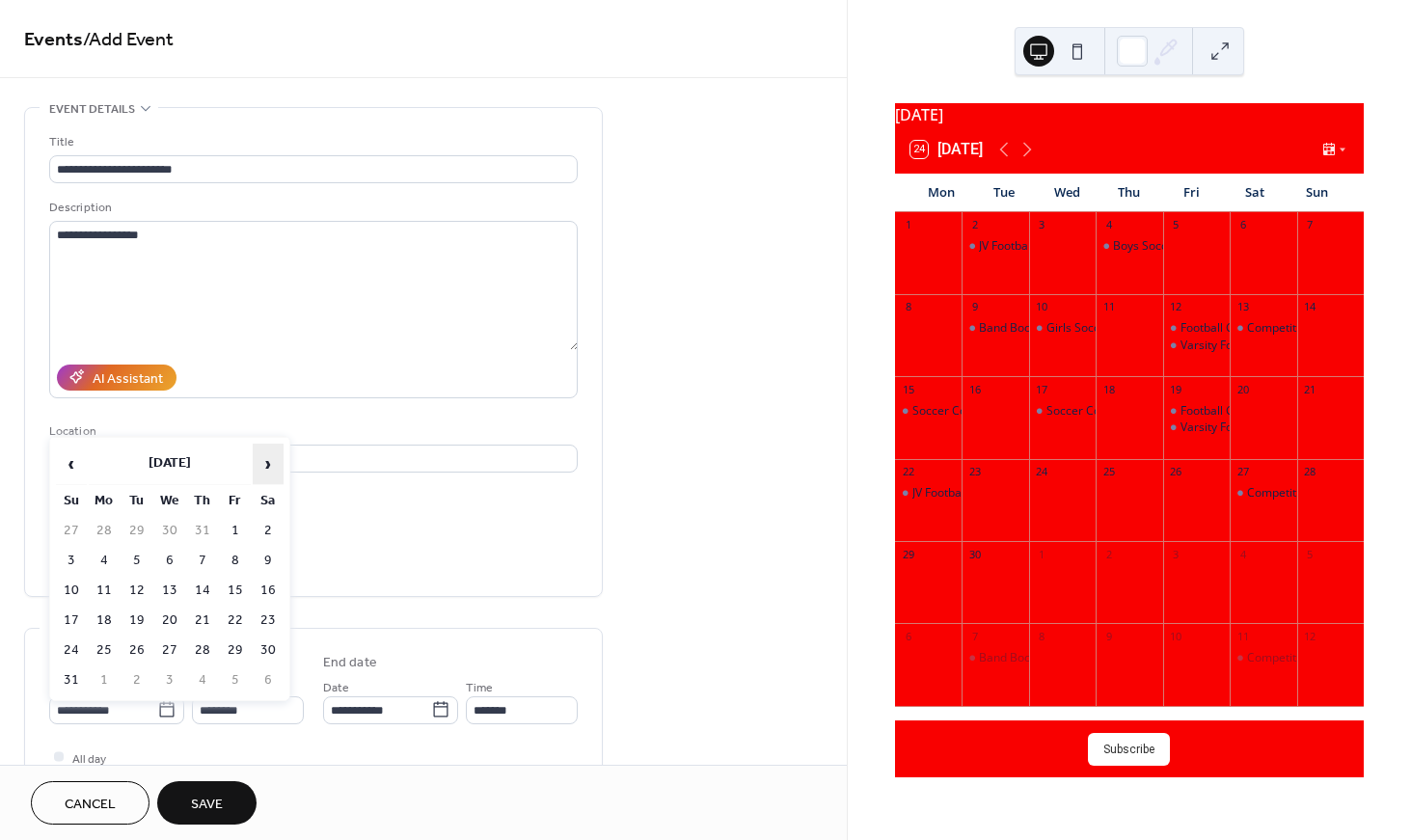 click on "›" at bounding box center (268, 464) 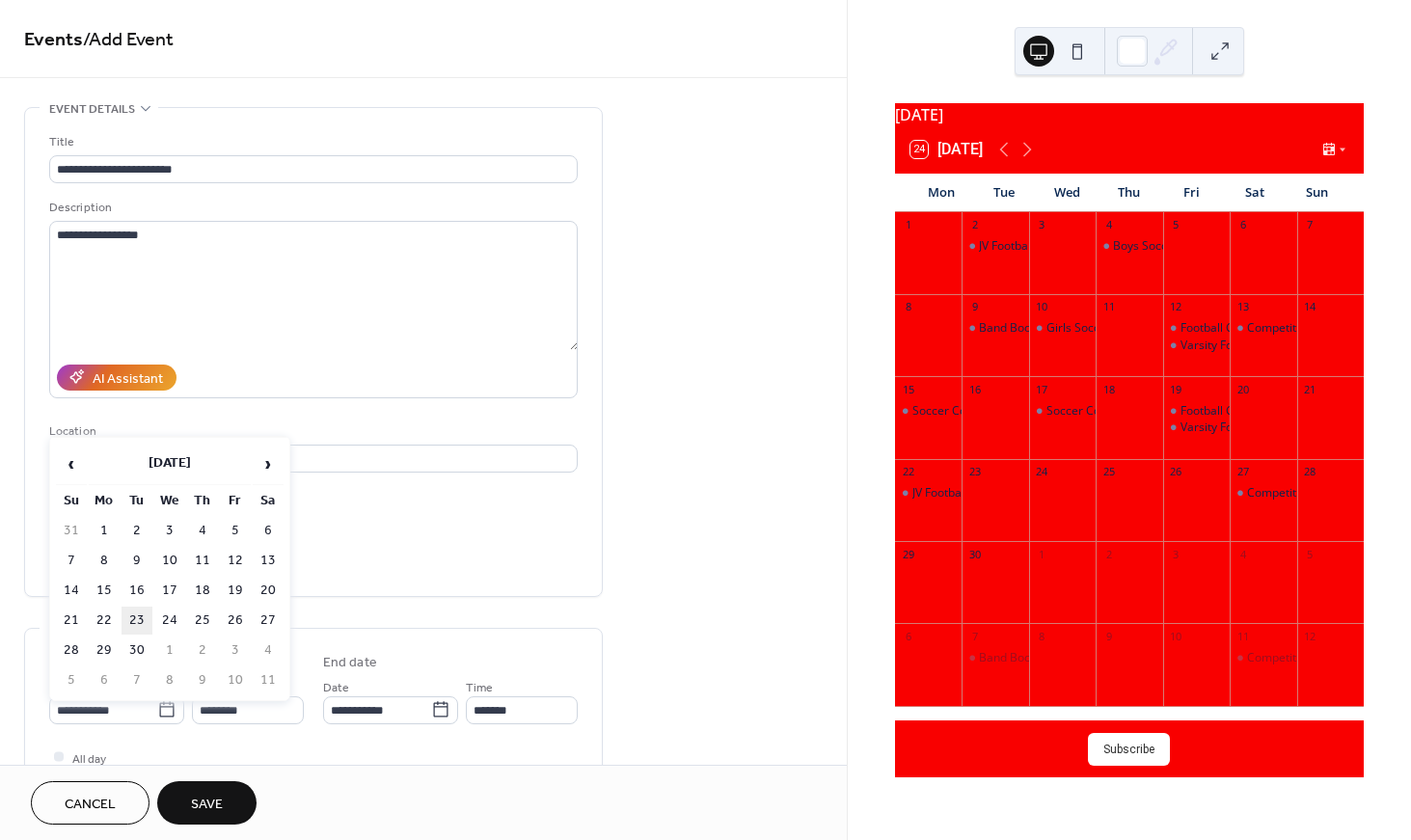 click on "23" at bounding box center (137, 620) 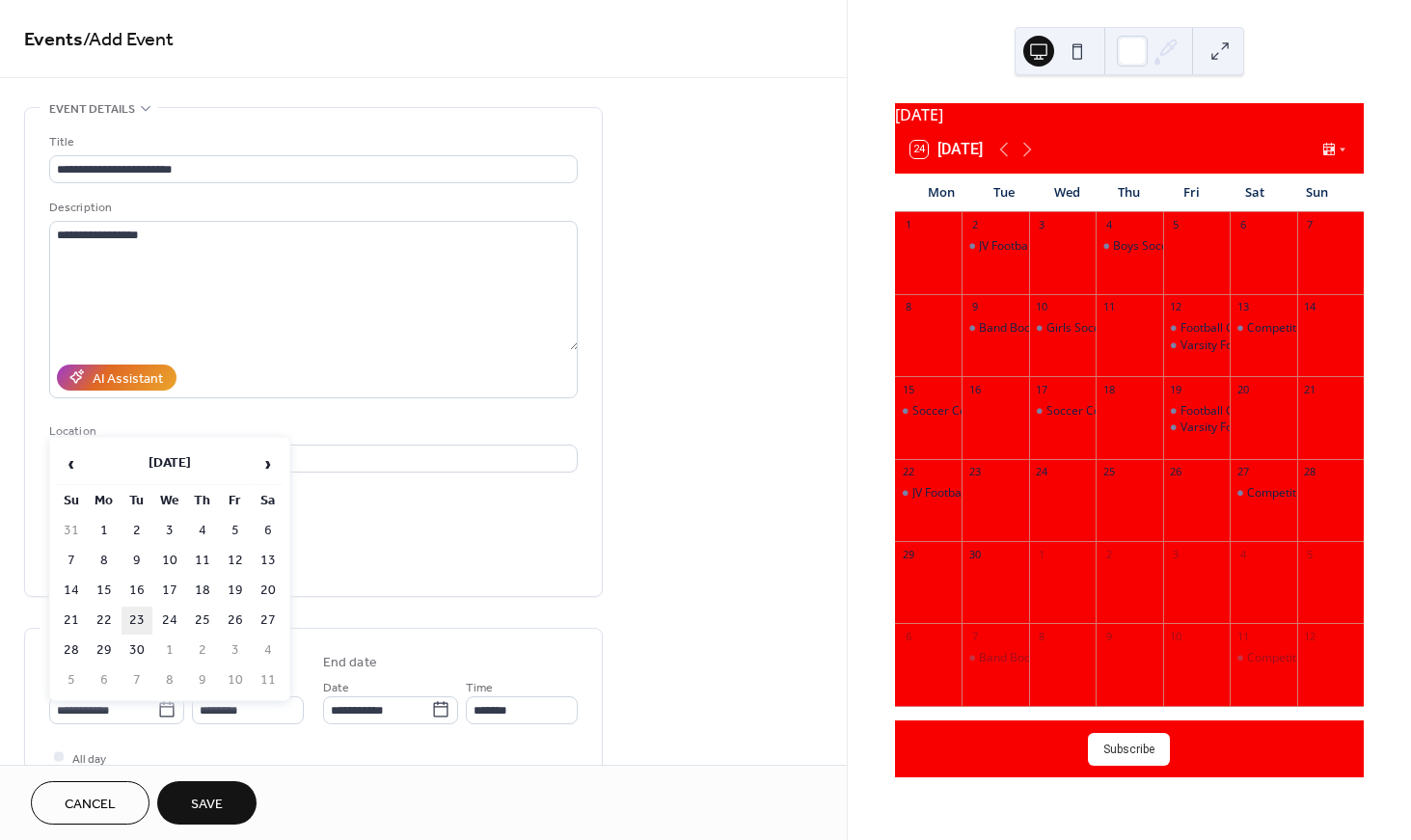 type on "**********" 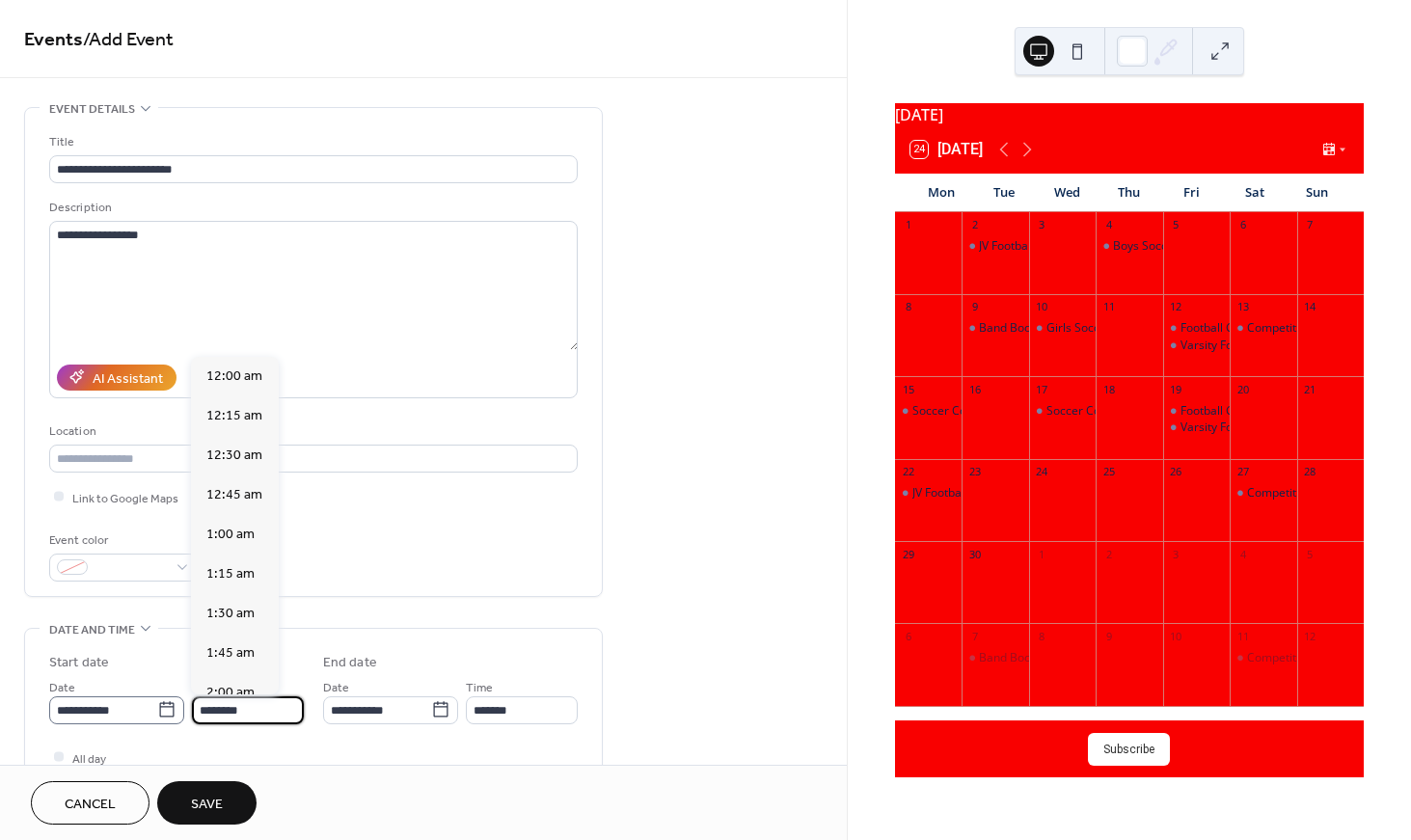 scroll, scrollTop: 0, scrollLeft: 0, axis: both 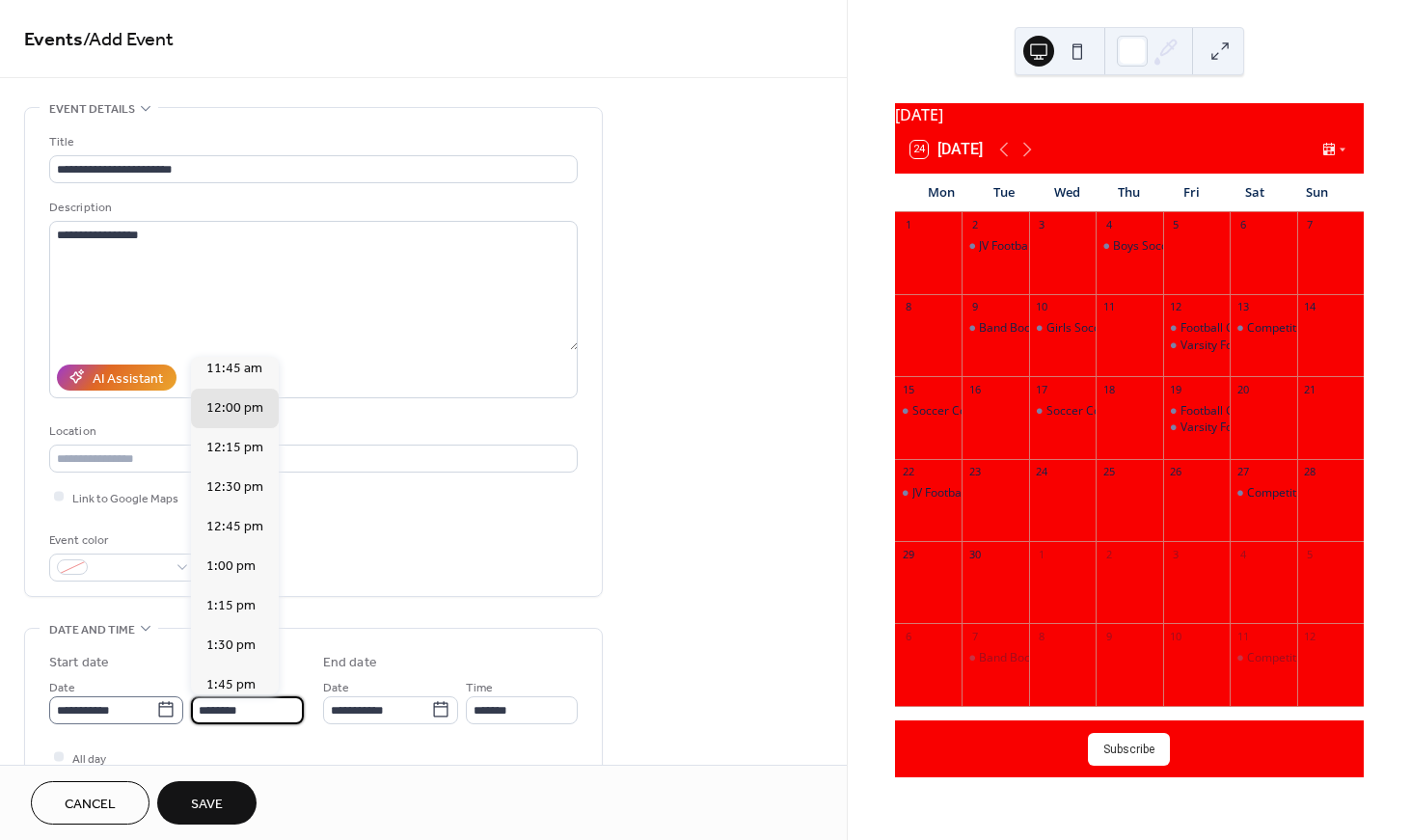 drag, startPoint x: 272, startPoint y: 709, endPoint x: 170, endPoint y: 704, distance: 102.12248 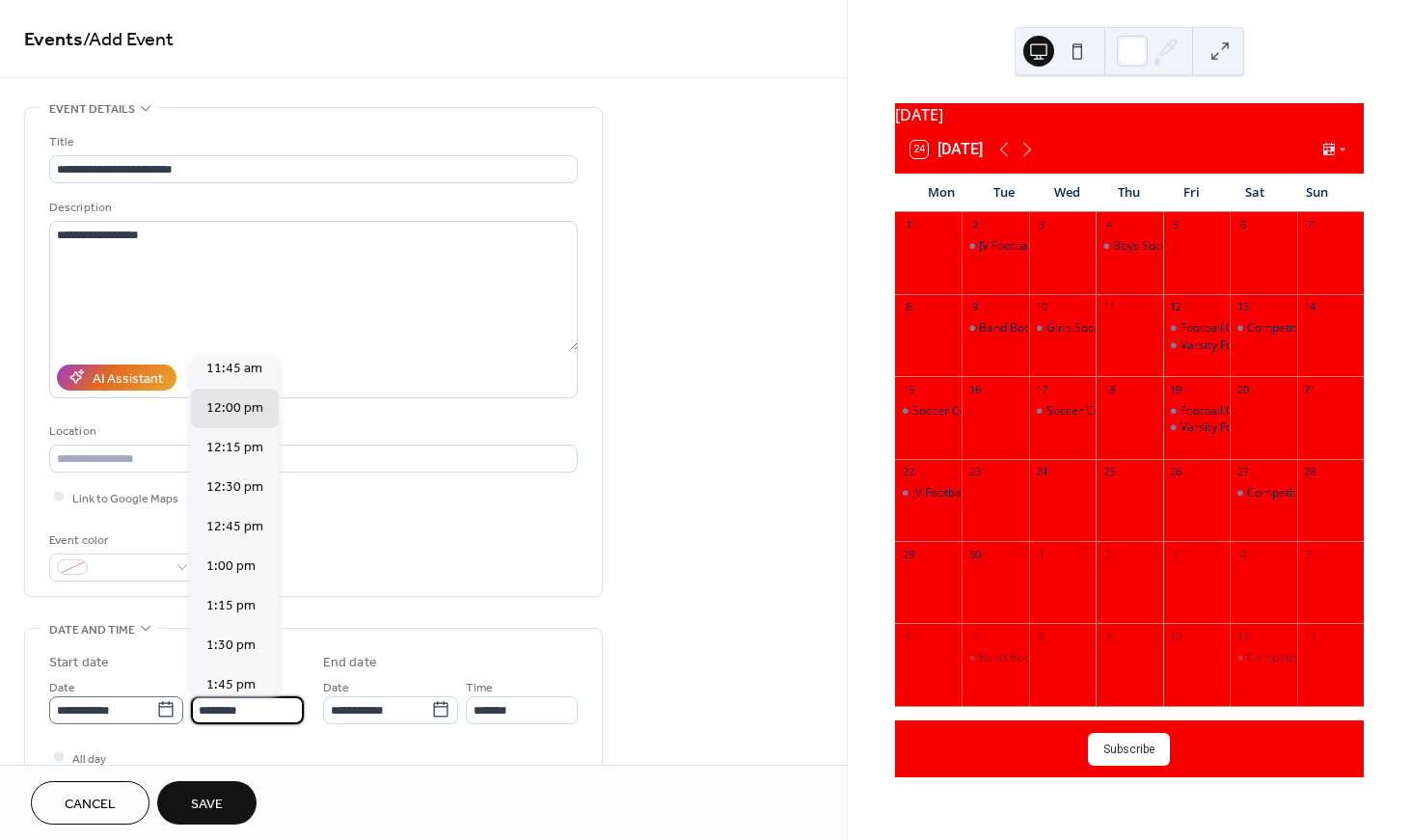 click on "**********" at bounding box center (176, 700) 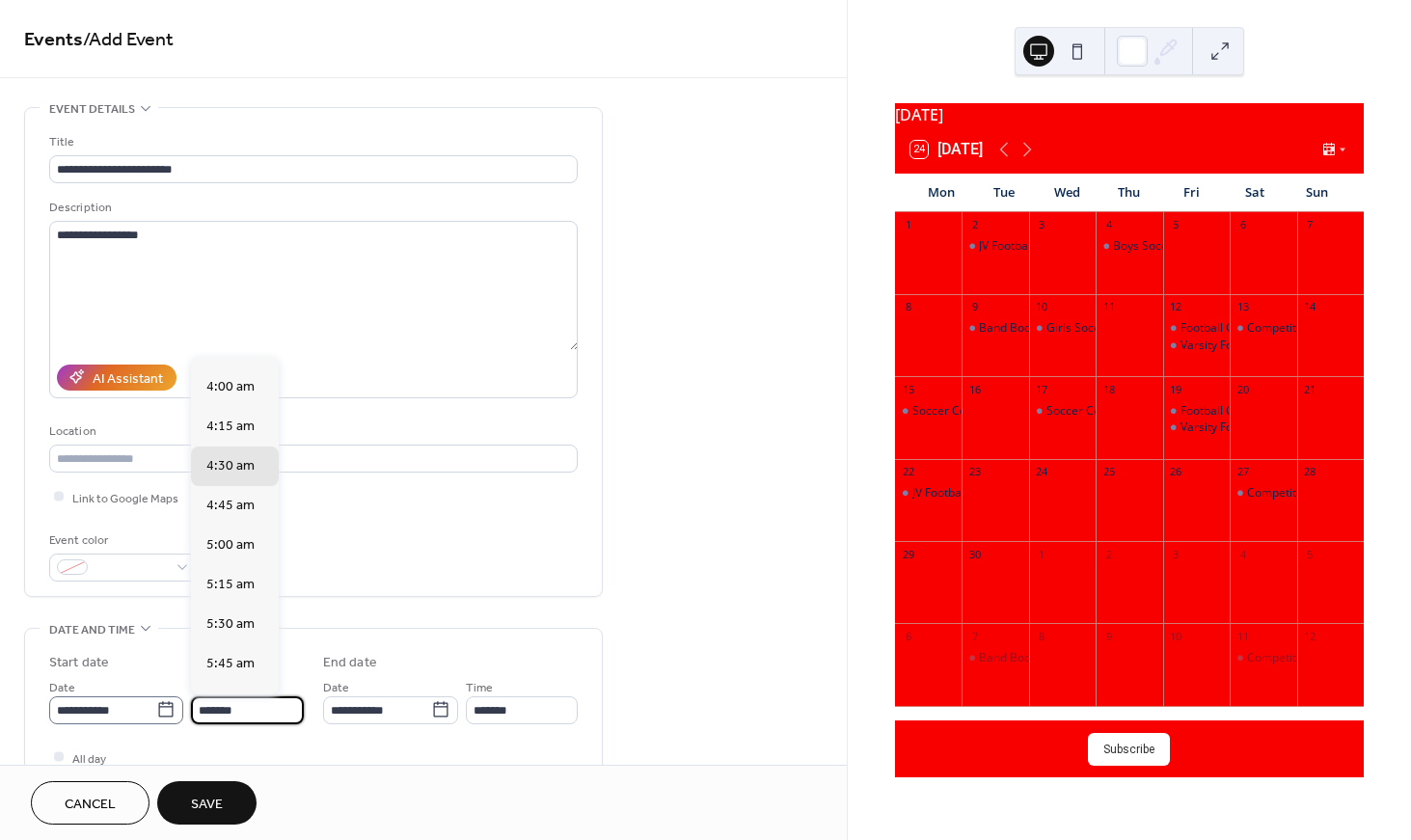 scroll, scrollTop: 2566, scrollLeft: 0, axis: vertical 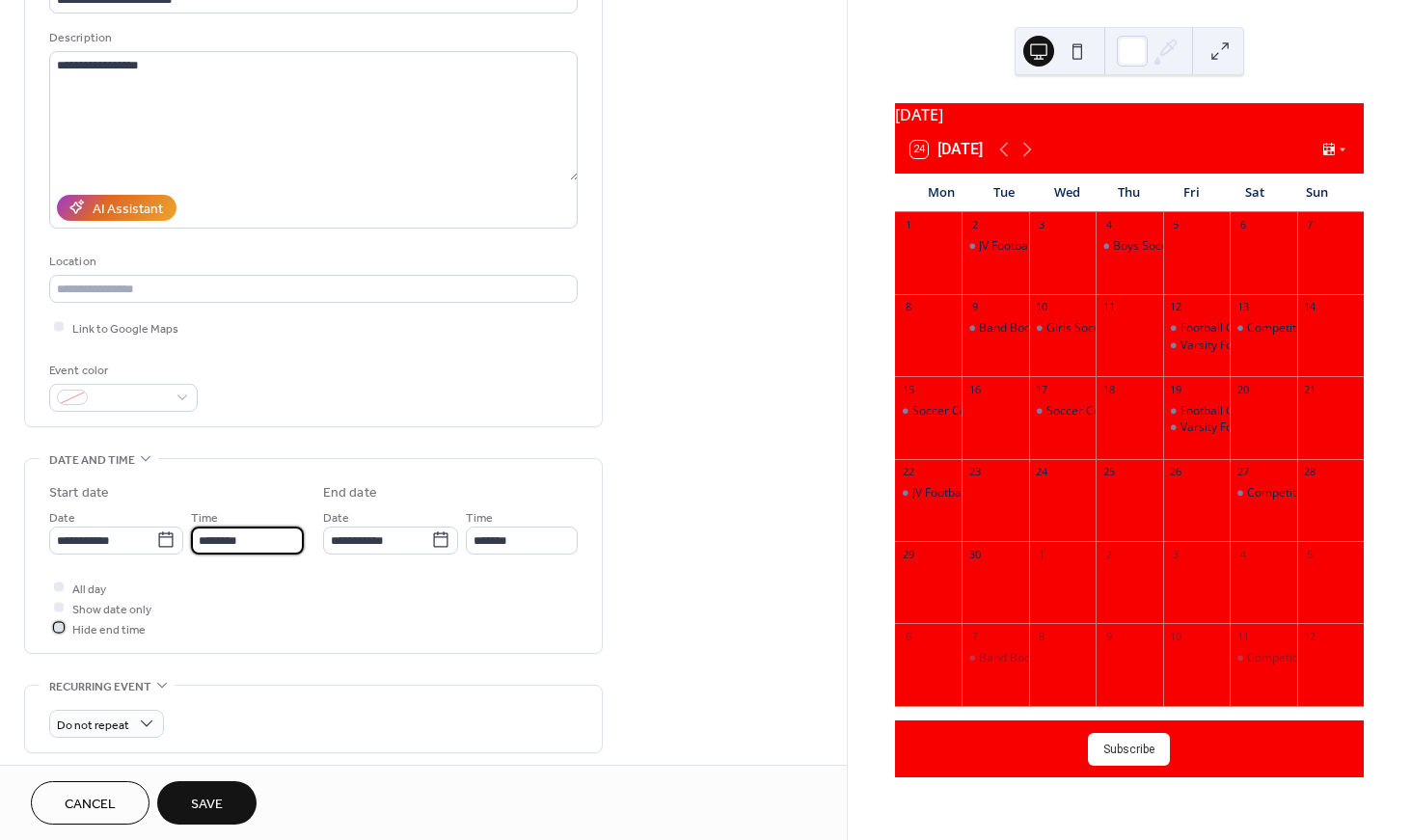 type on "*******" 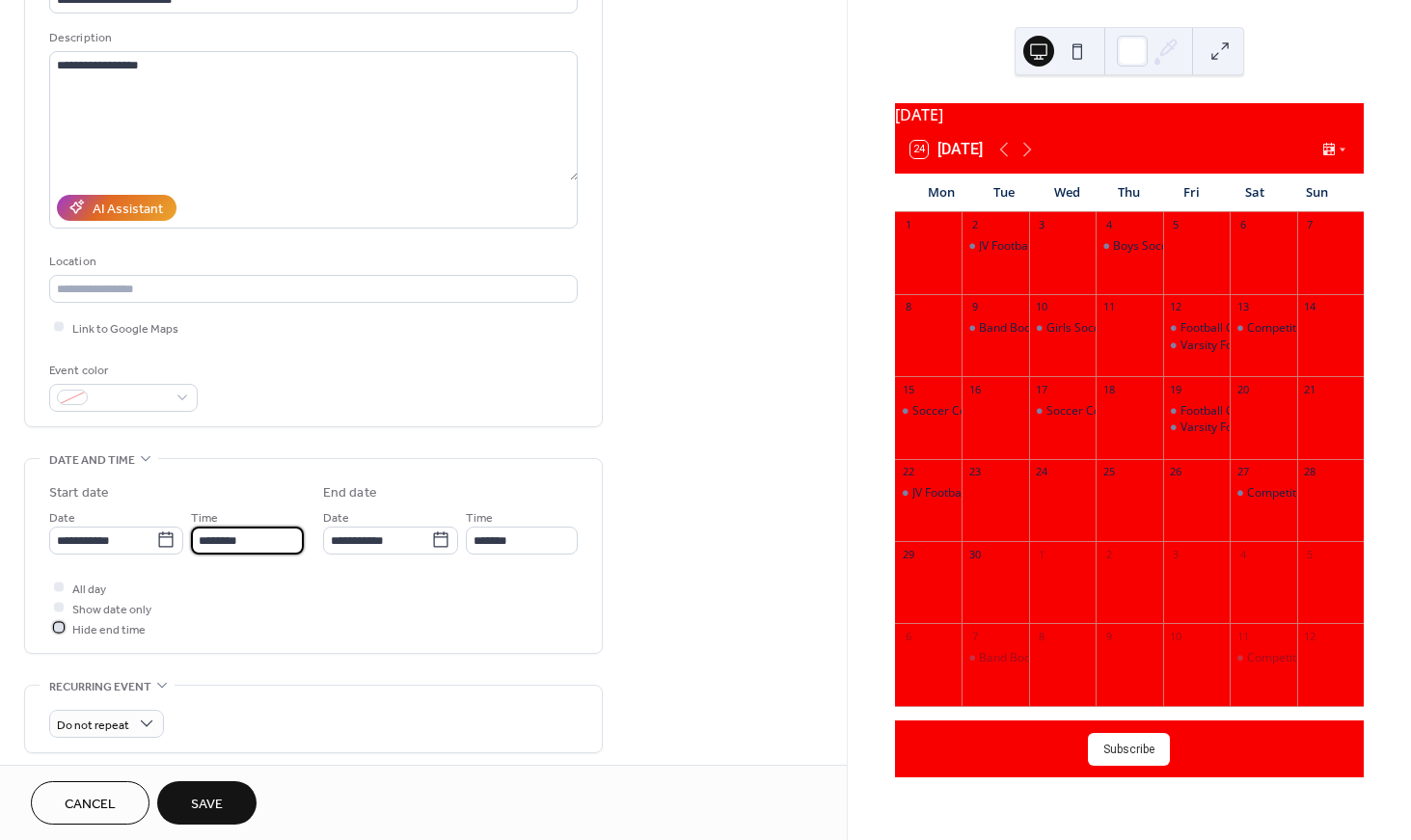 type on "*******" 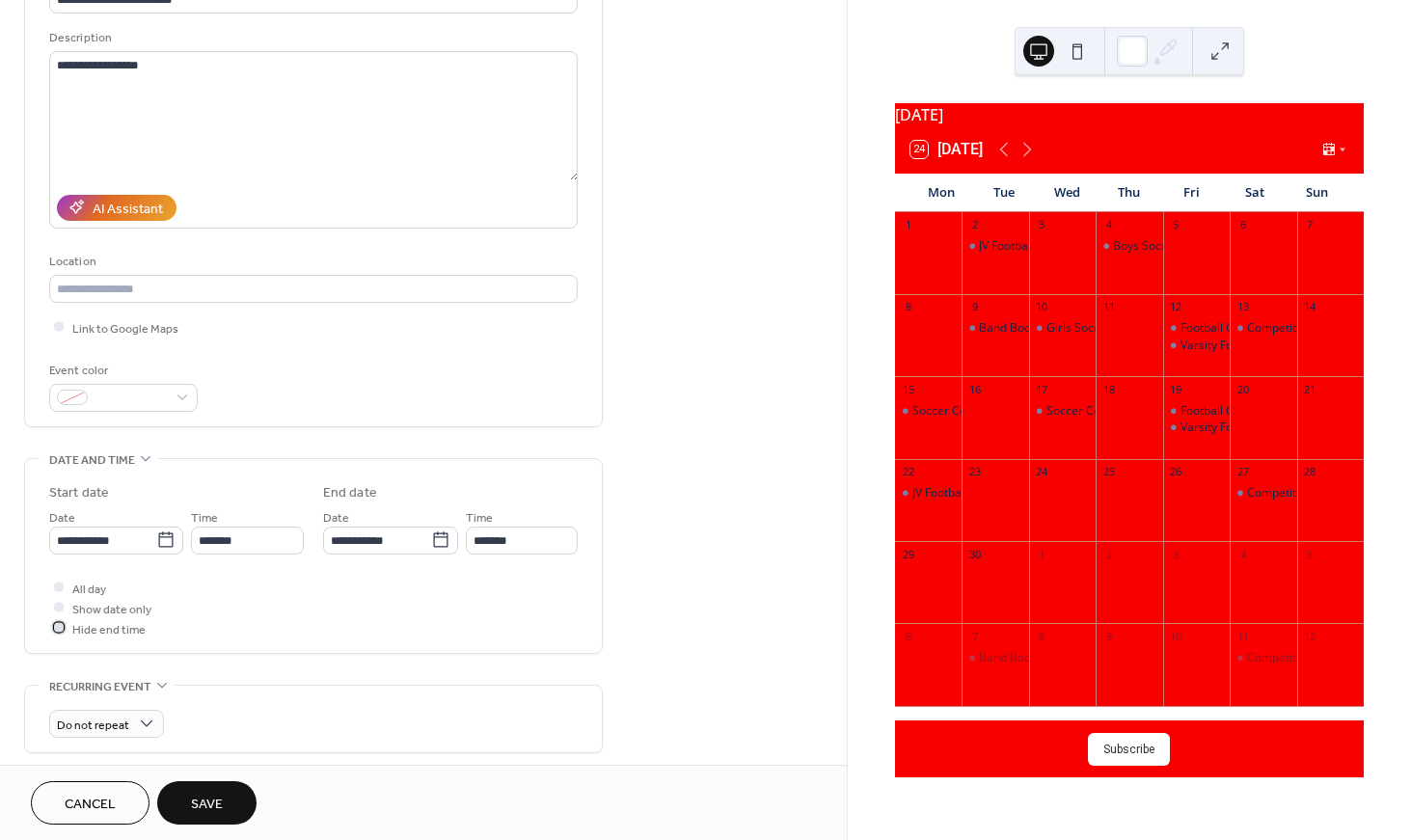 click on "Hide end time" at bounding box center (109, 629) 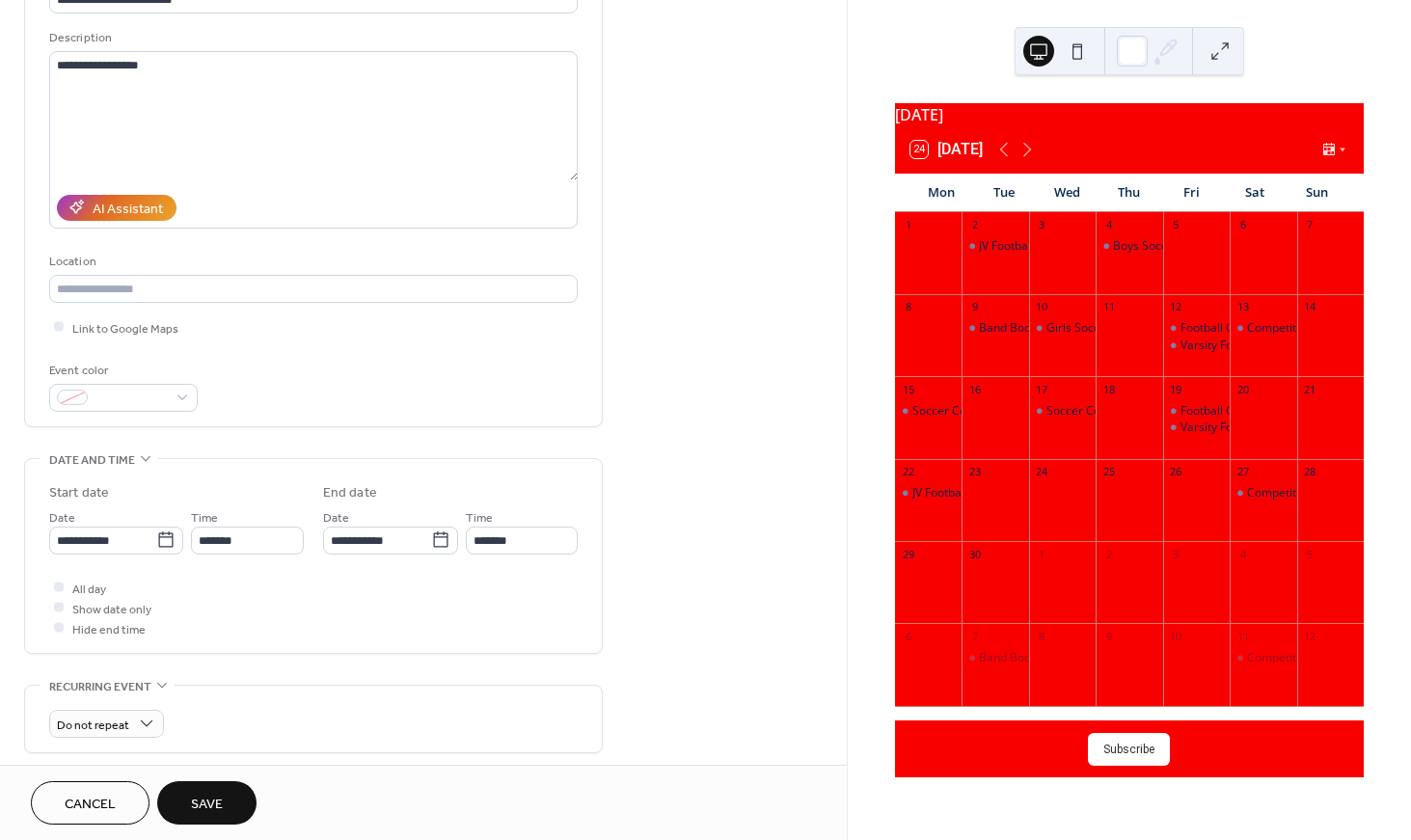 click on "Save" at bounding box center (206, 804) 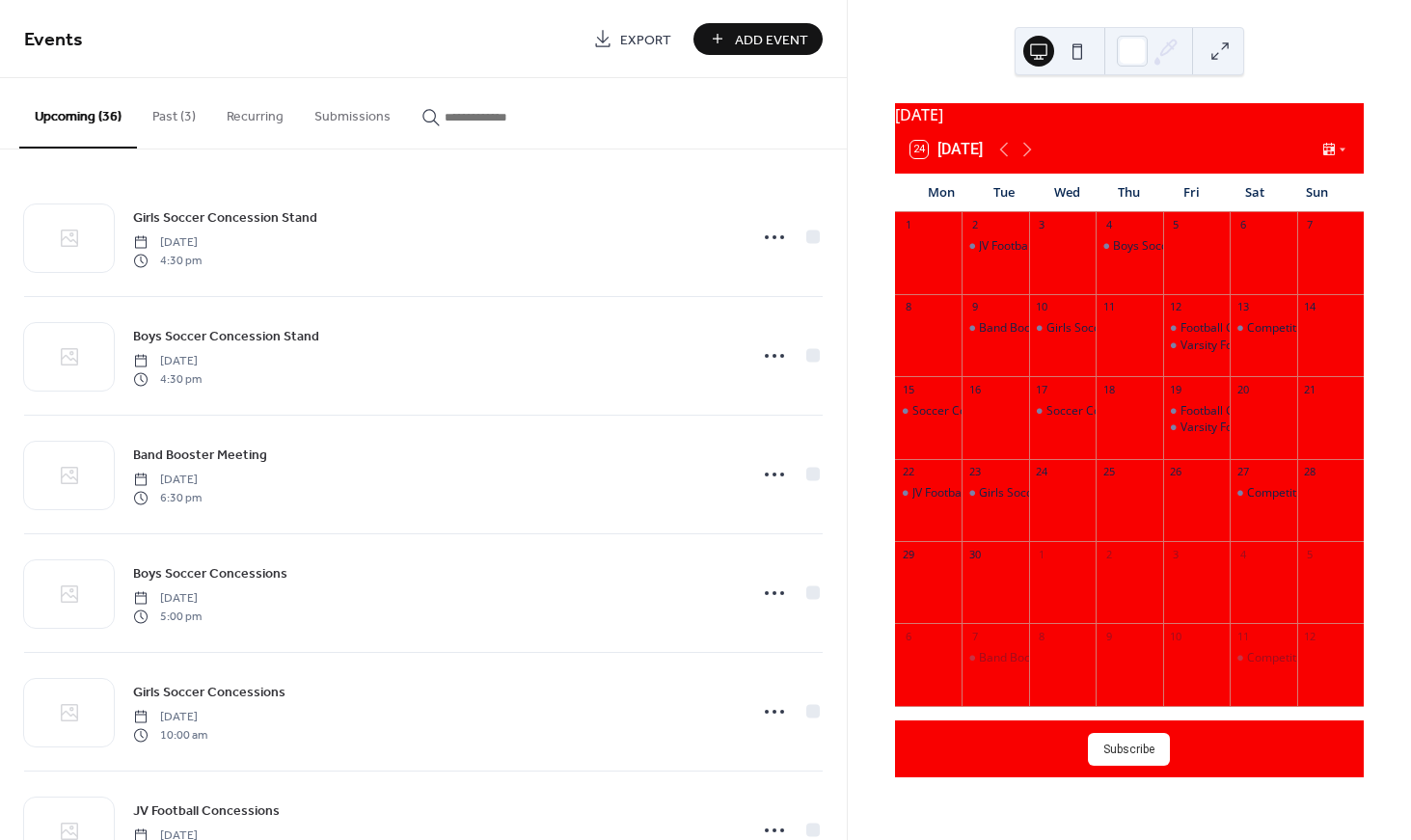 click on "Add Event" at bounding box center [772, 40] 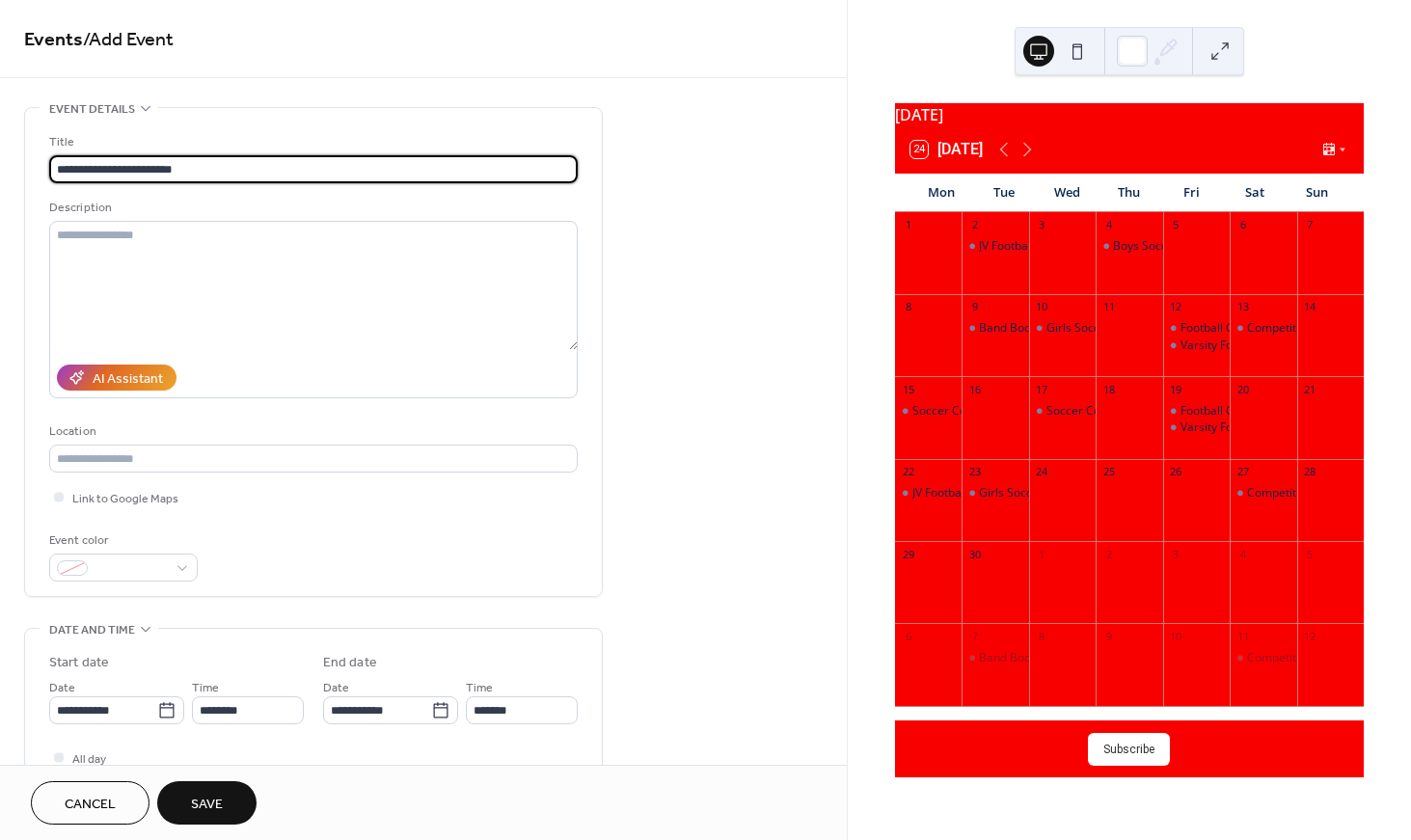 type on "**********" 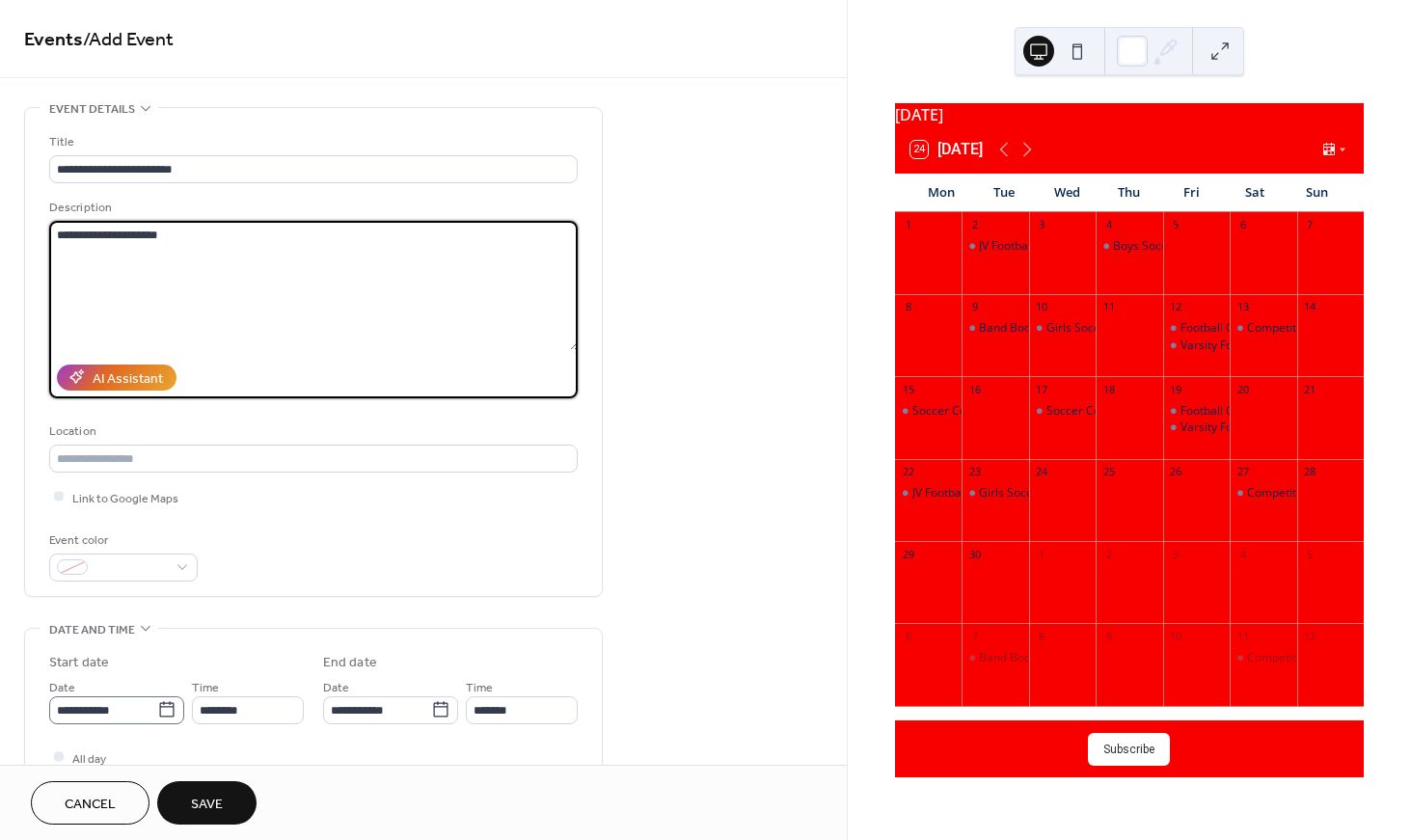 type on "**********" 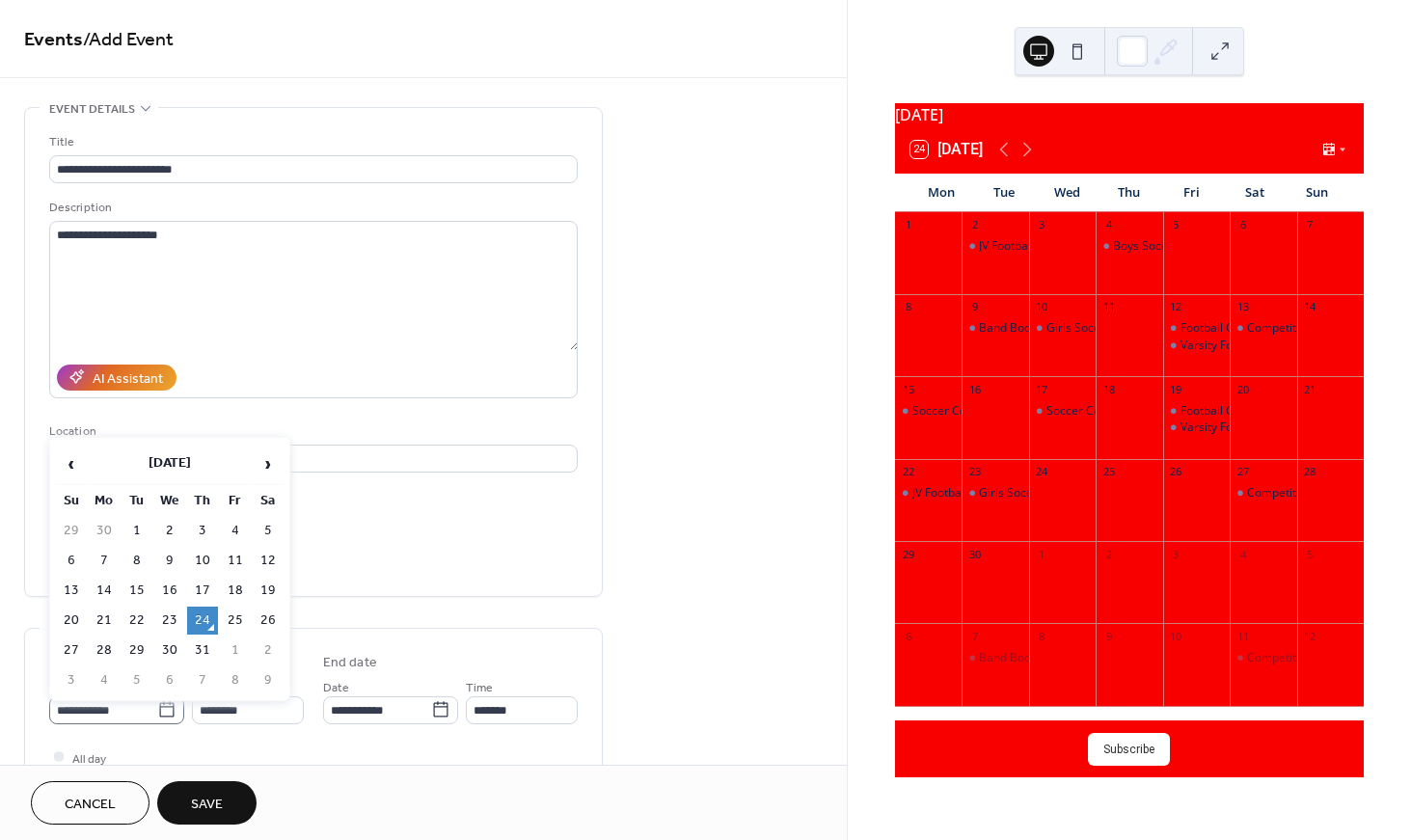 click 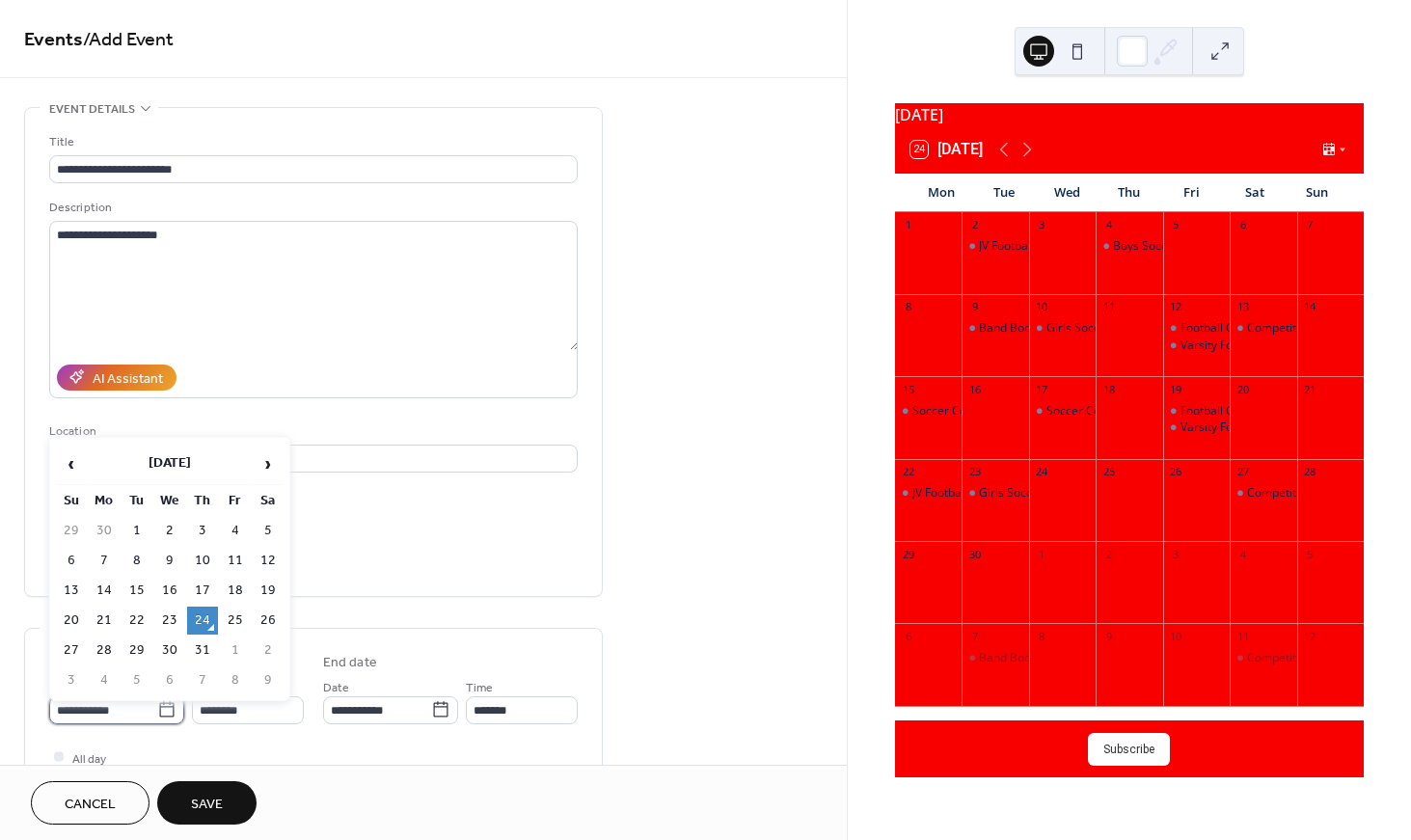 click on "**********" at bounding box center [103, 710] 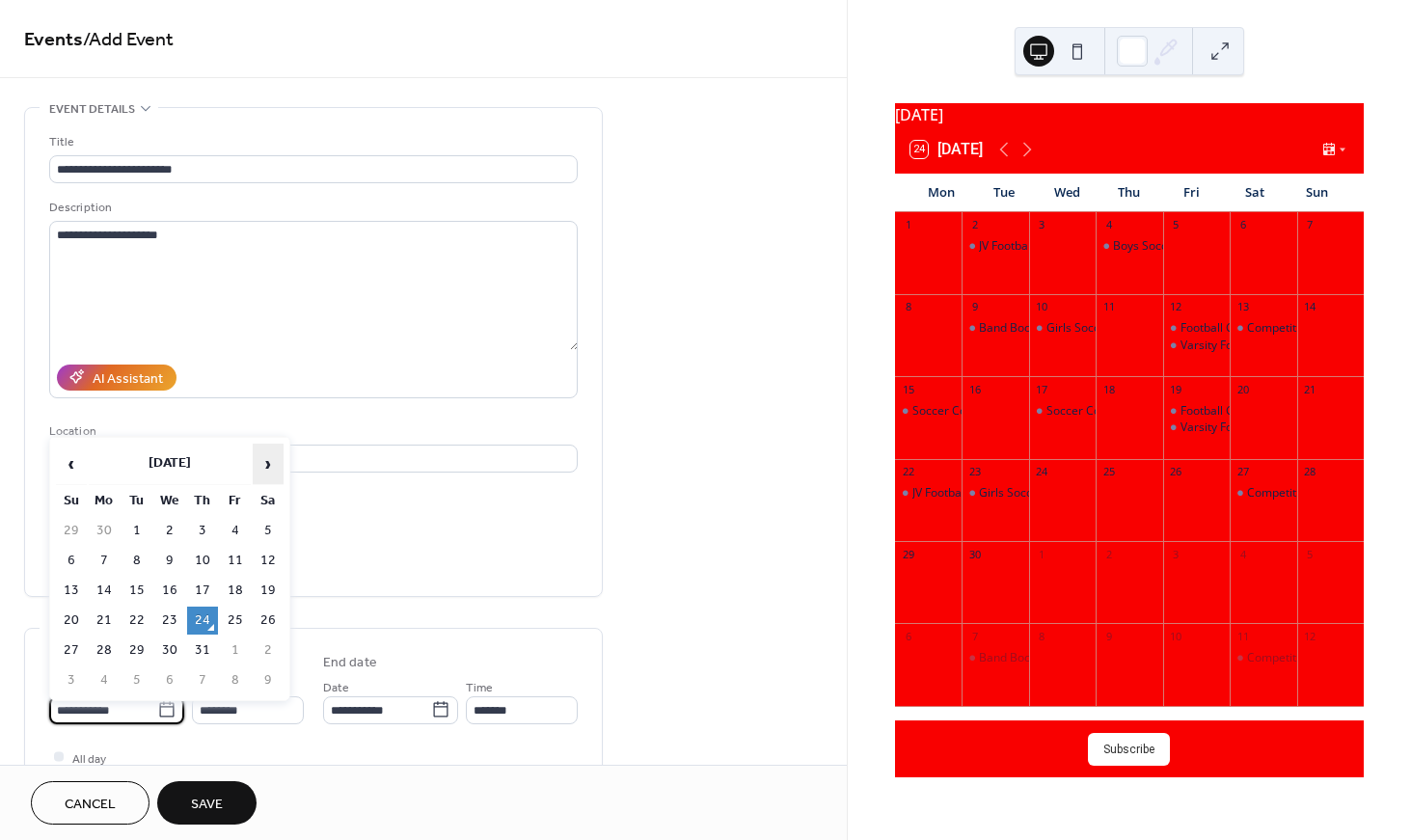 click on "›" at bounding box center (268, 464) 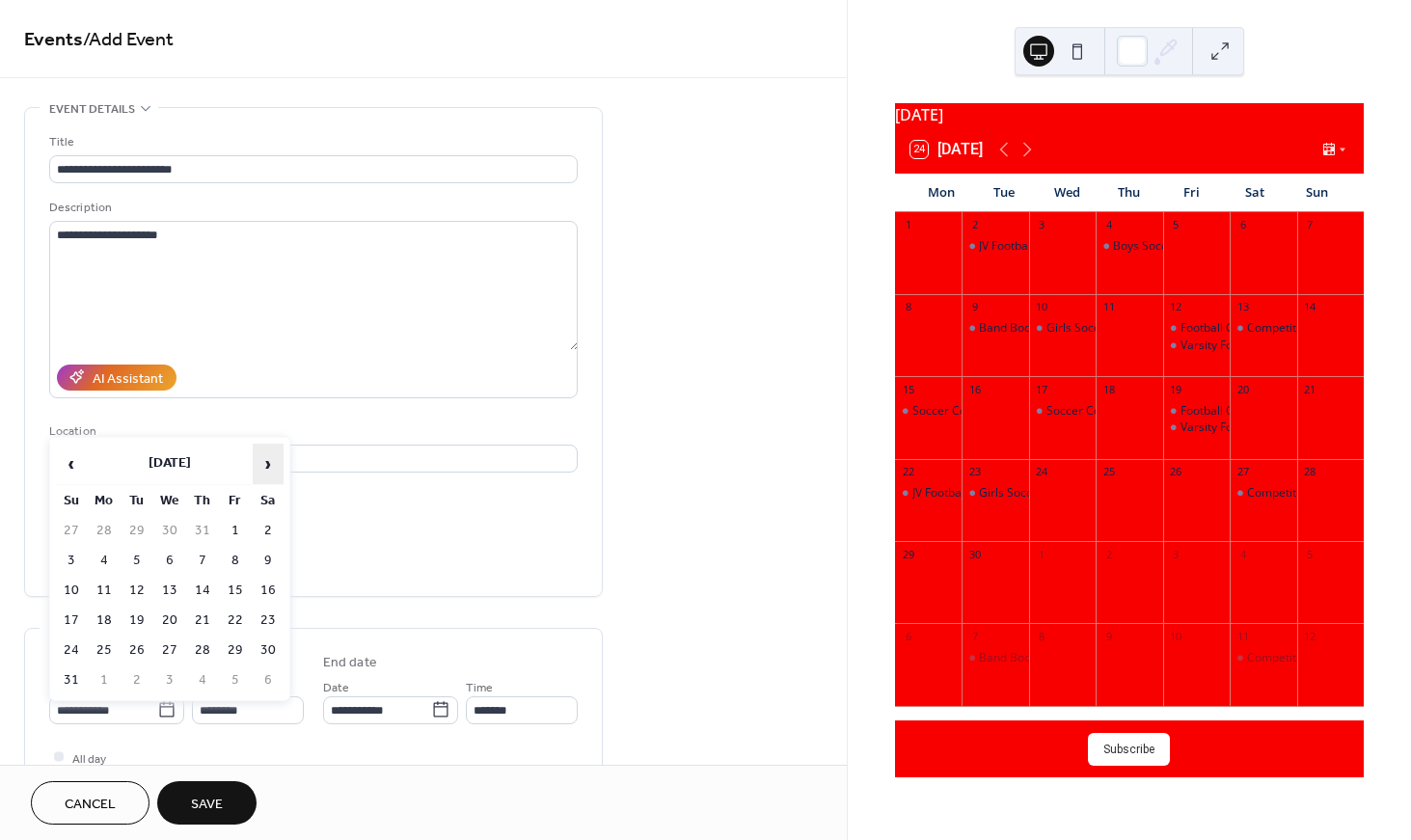 click on "›" at bounding box center (268, 464) 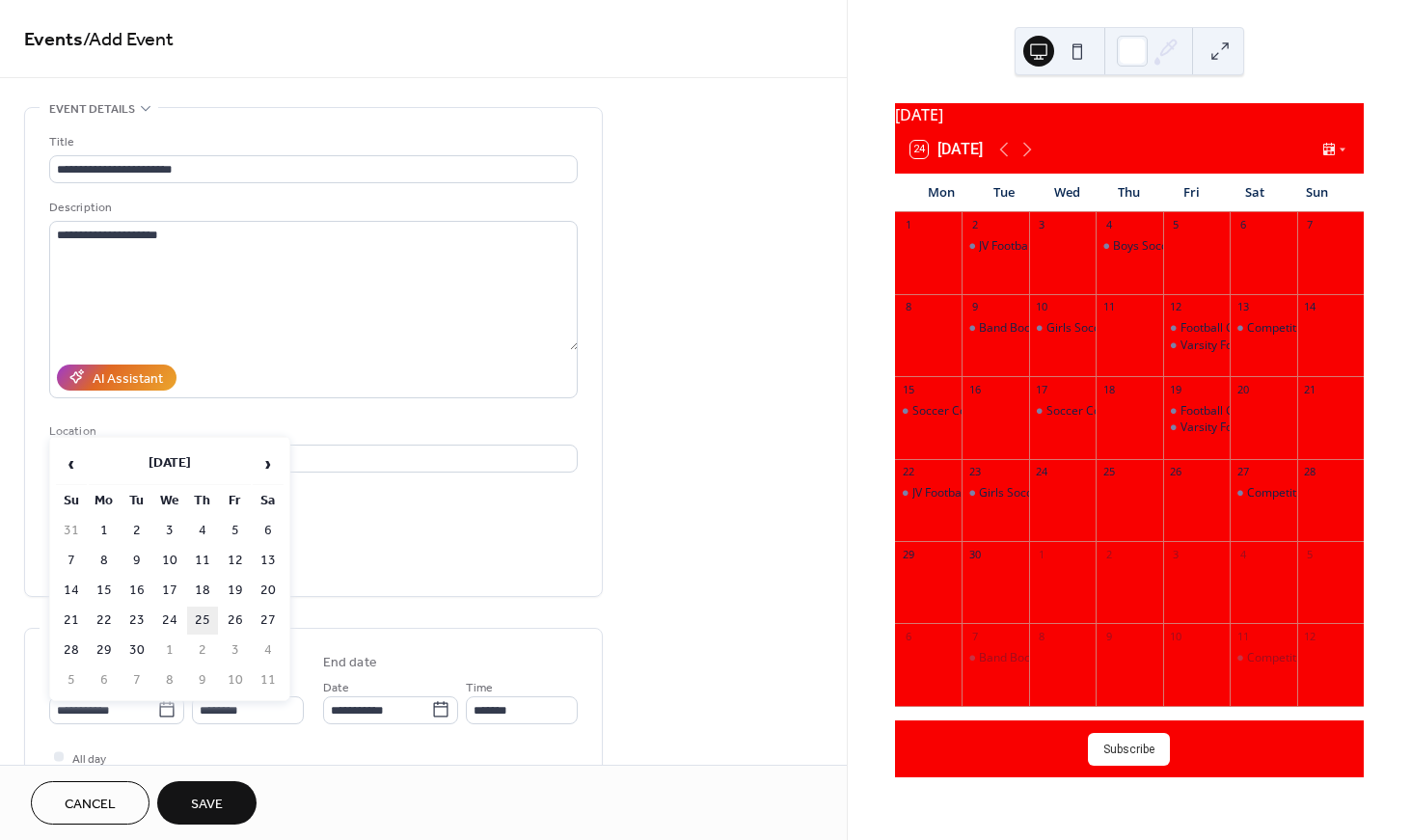 click on "25" at bounding box center (203, 620) 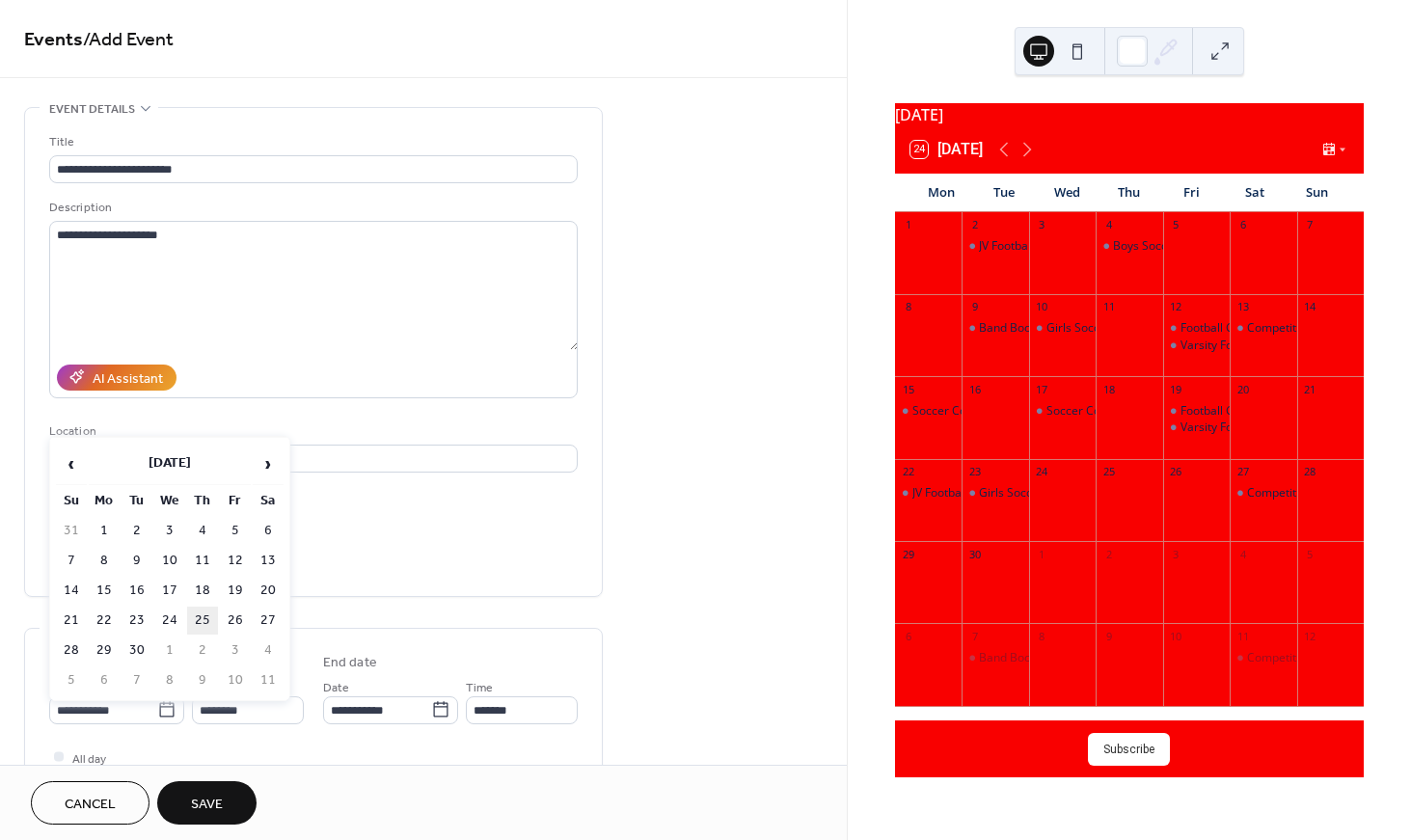 type on "**********" 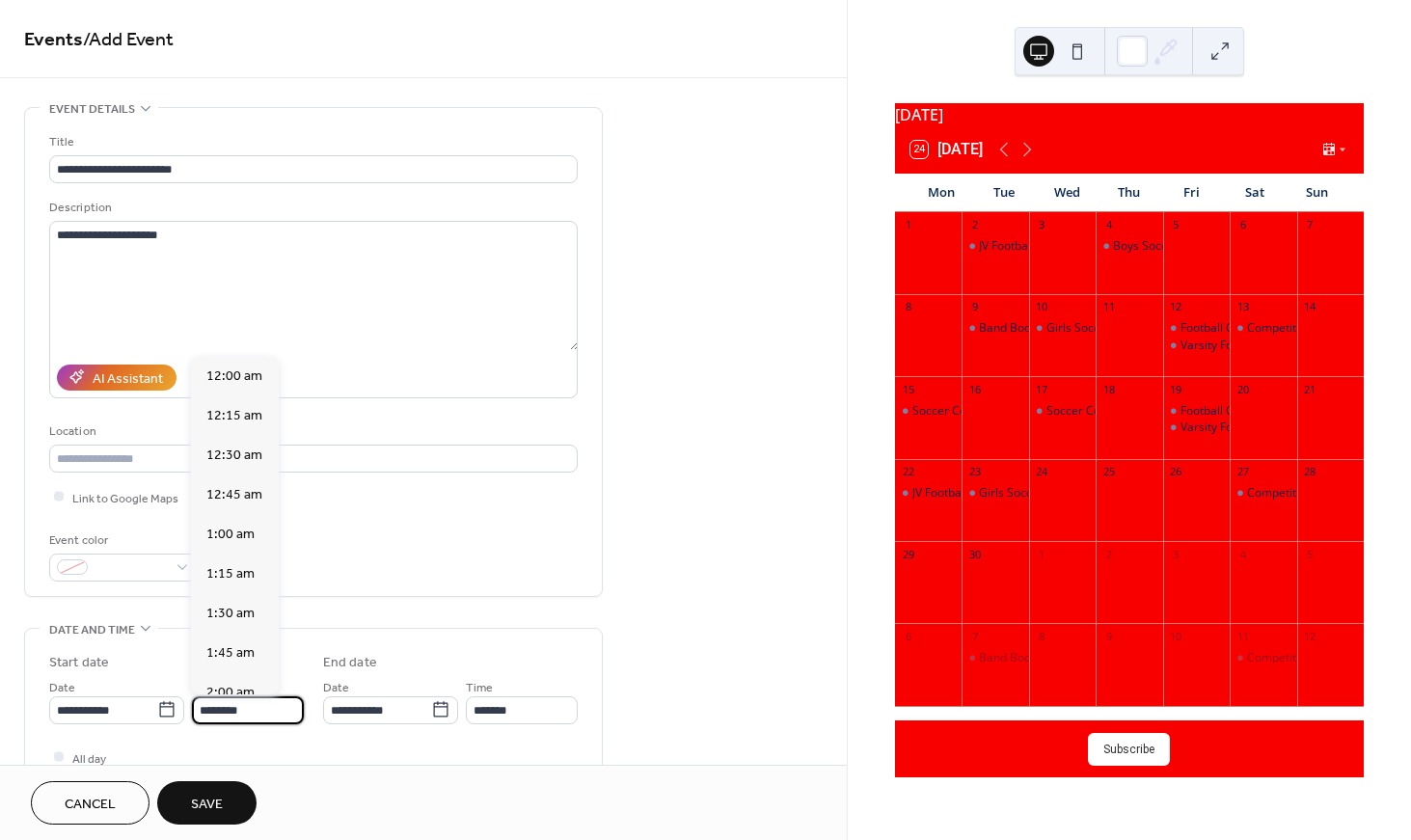 scroll, scrollTop: 1866, scrollLeft: 0, axis: vertical 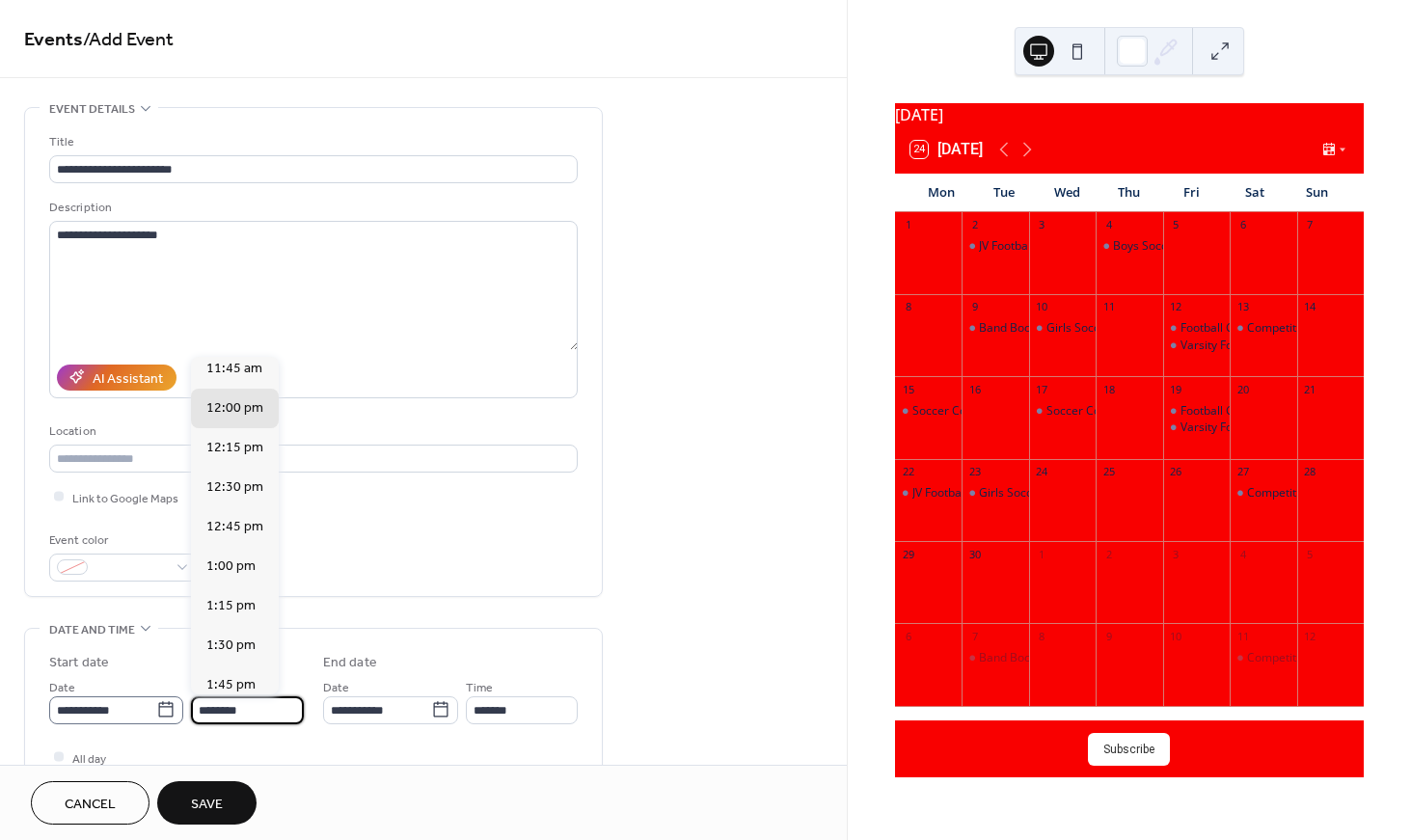drag, startPoint x: 291, startPoint y: 715, endPoint x: 131, endPoint y: 698, distance: 160.90059 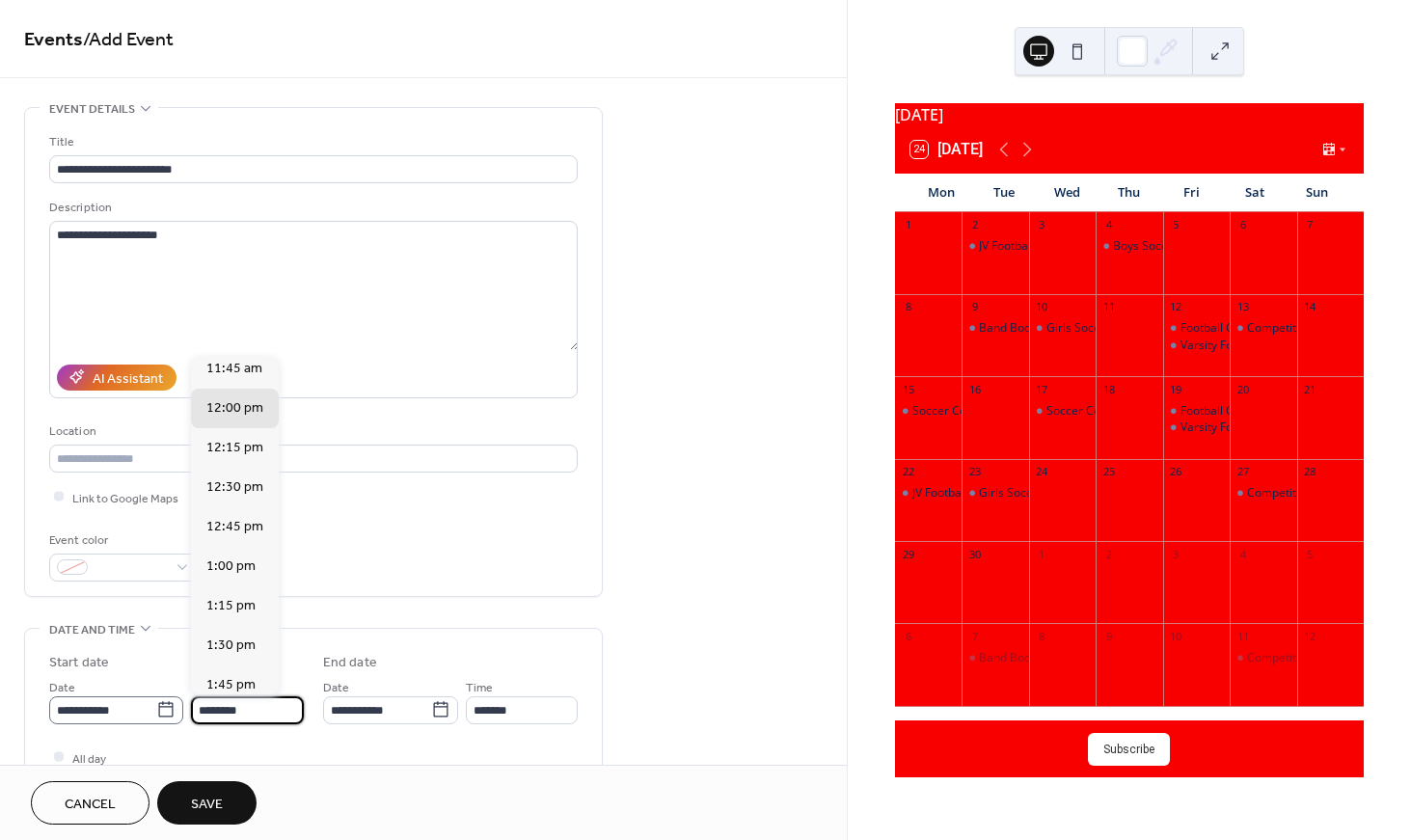 click on "**********" at bounding box center (176, 700) 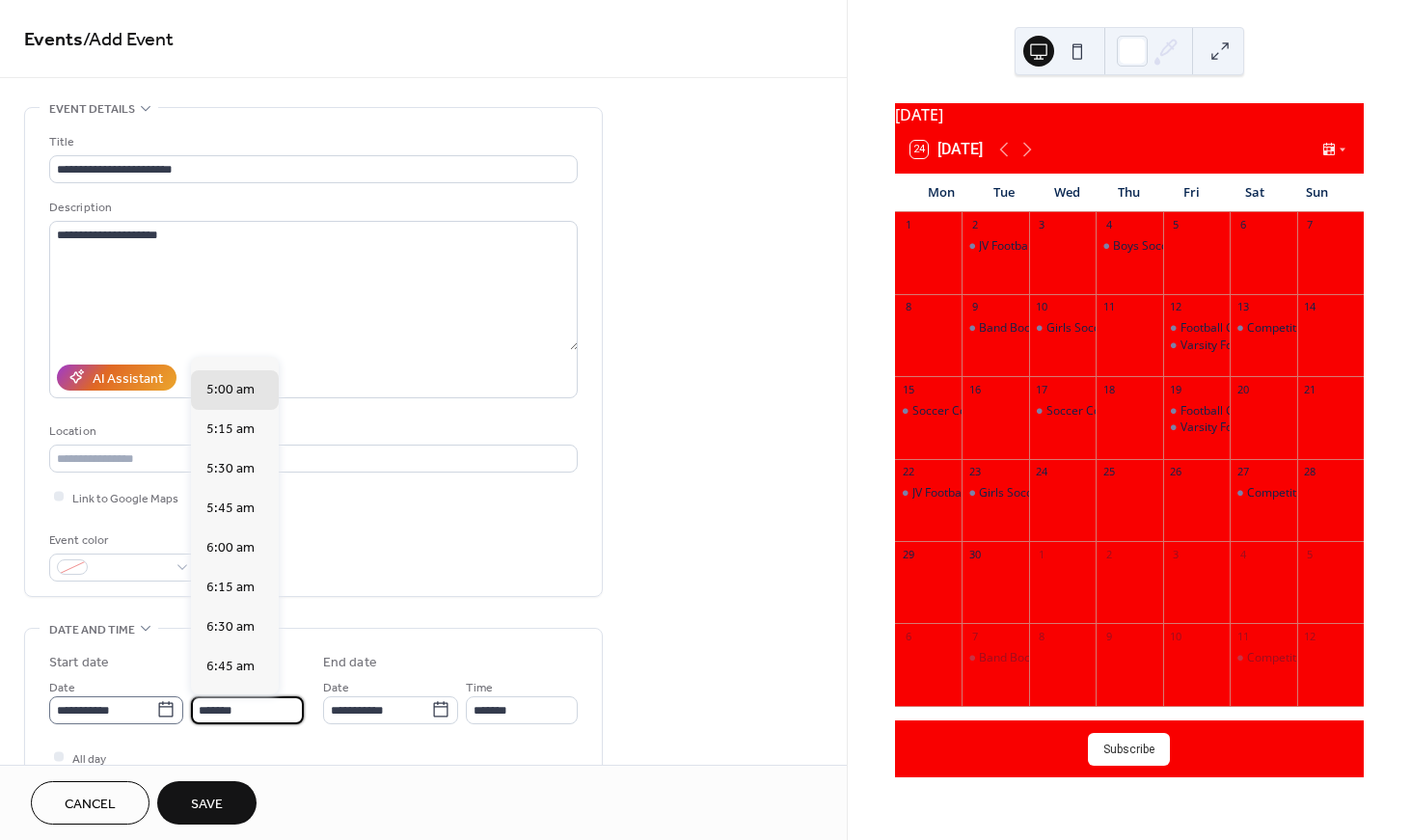 scroll, scrollTop: 2643, scrollLeft: 0, axis: vertical 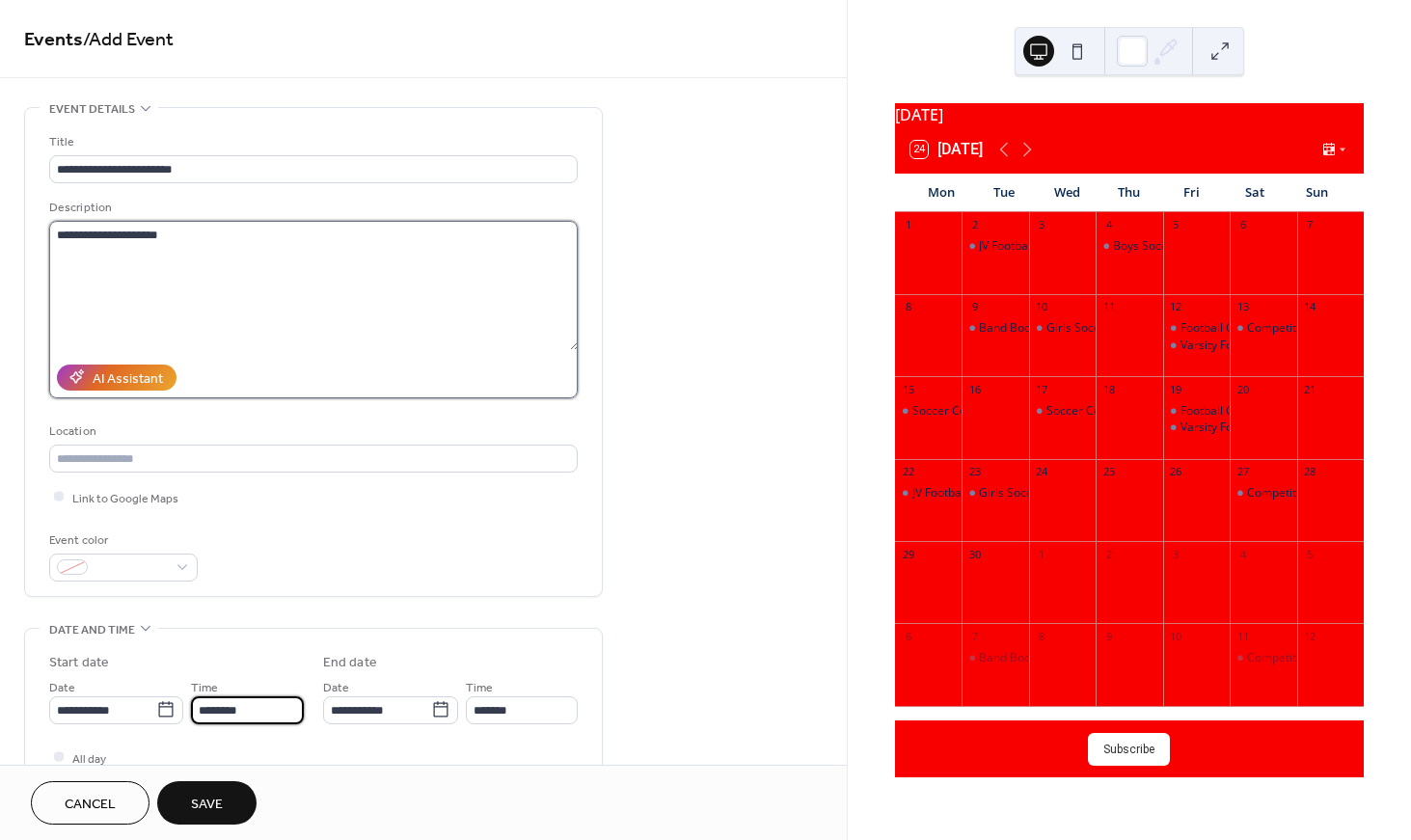 type on "*******" 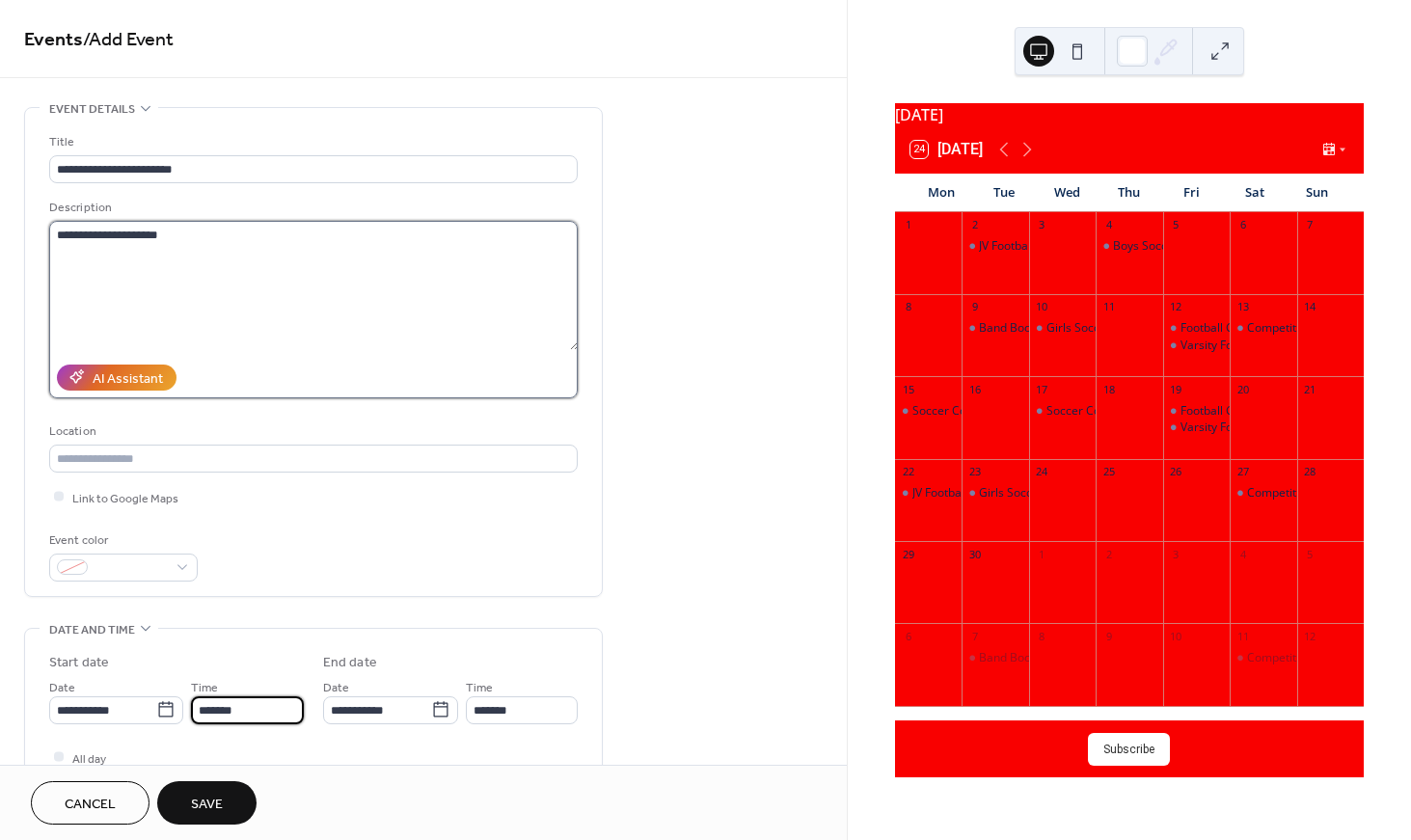 click on "**********" at bounding box center [313, 285] 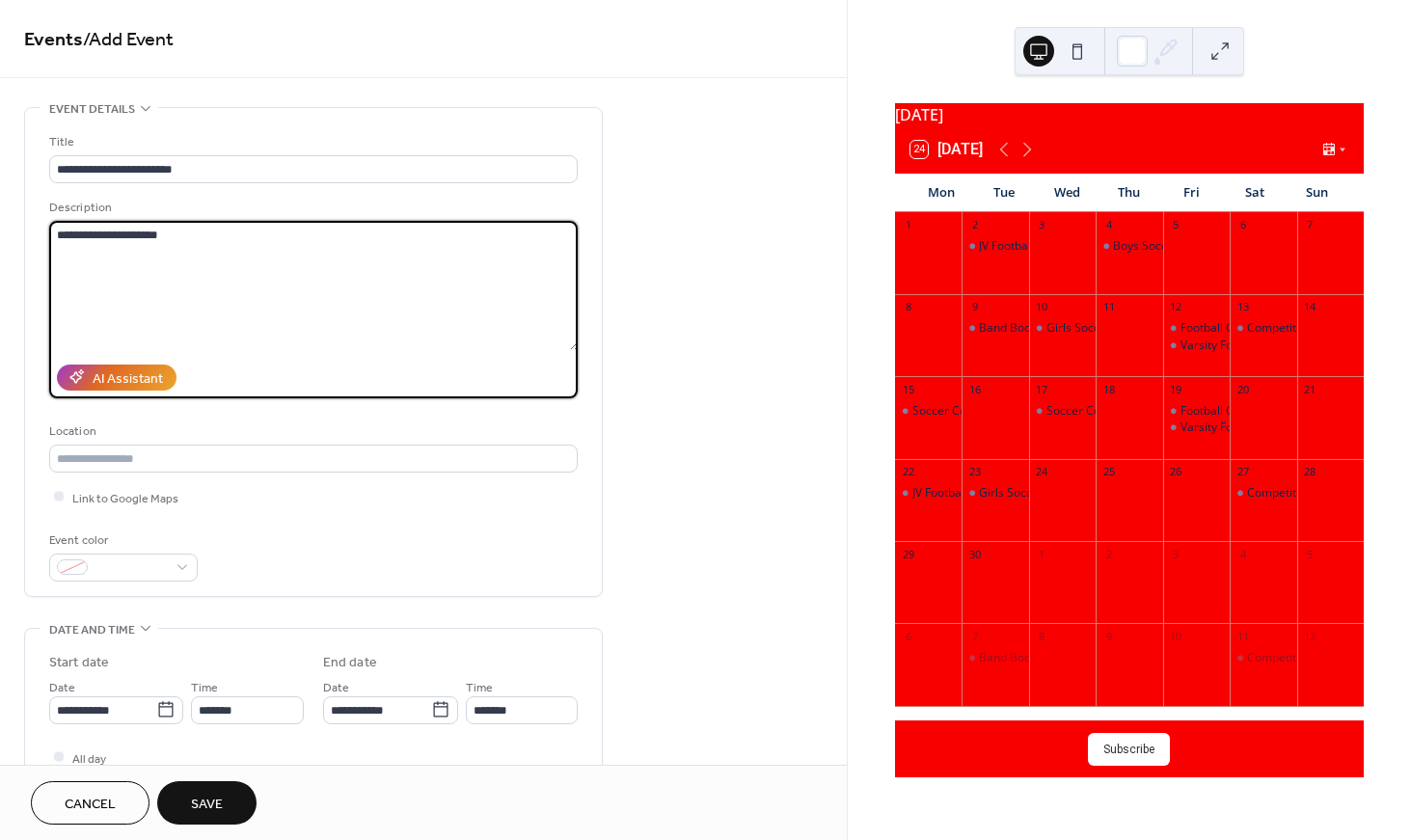 click on "**********" at bounding box center [313, 285] 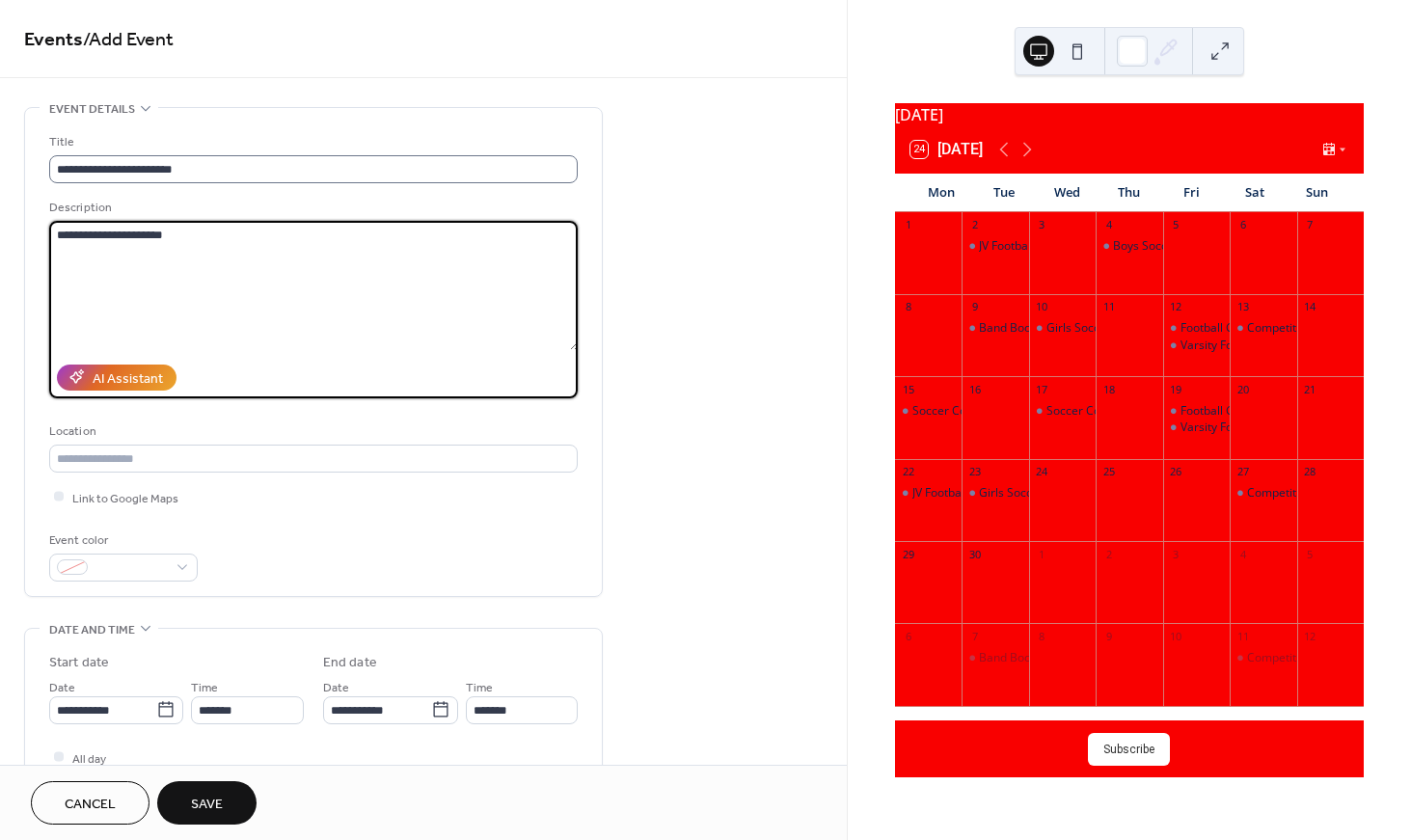type on "**********" 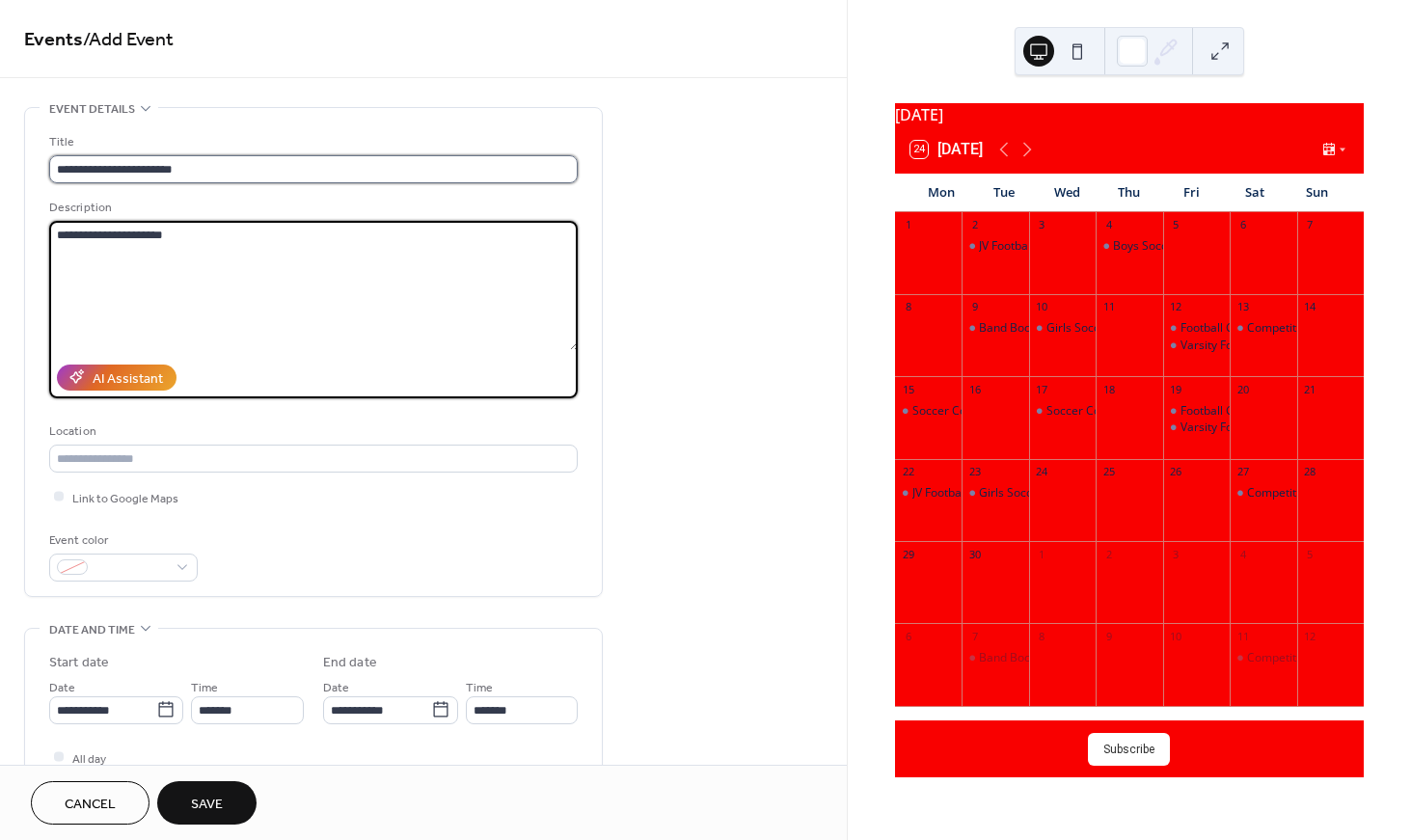 click on "**********" at bounding box center (313, 169) 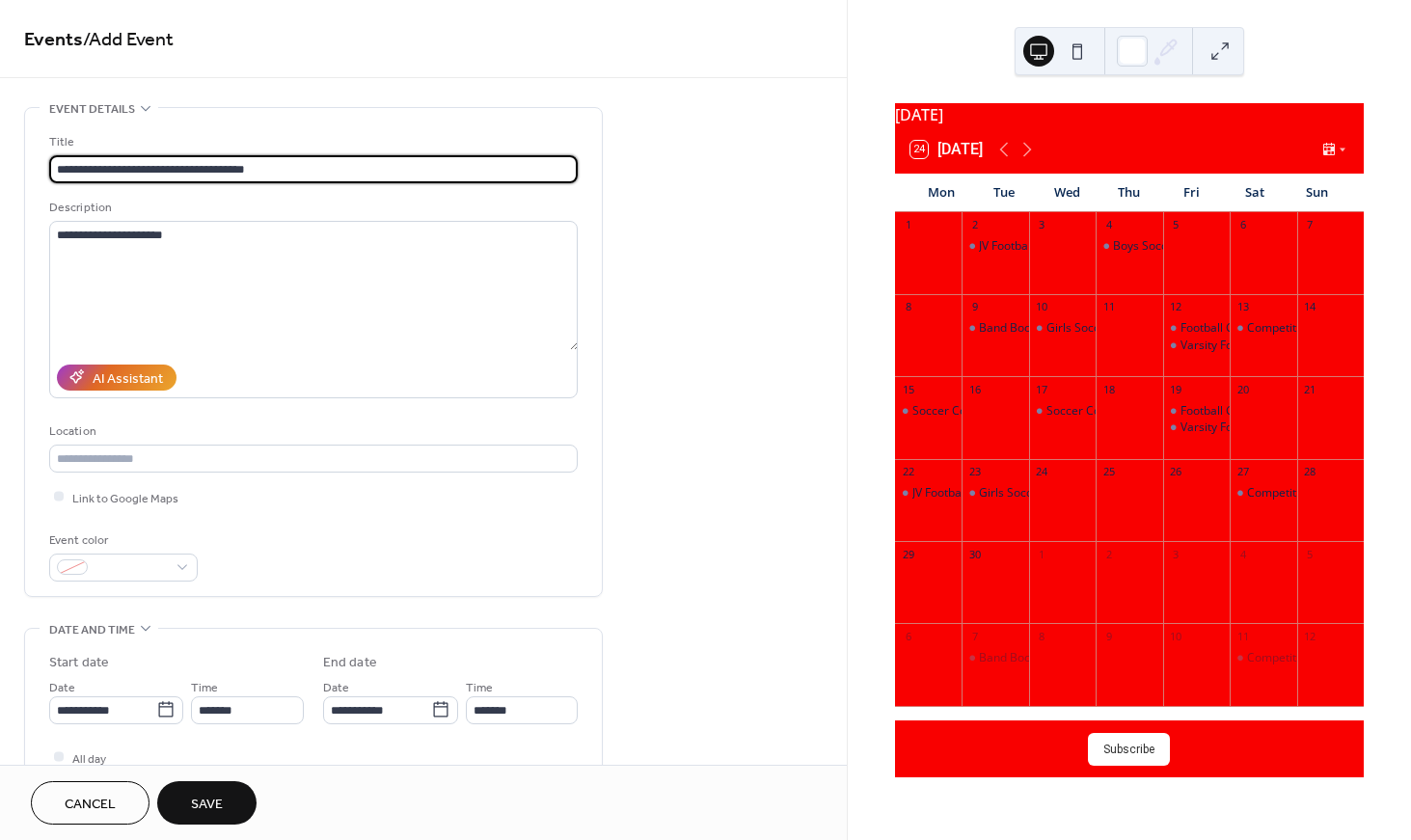 type on "**********" 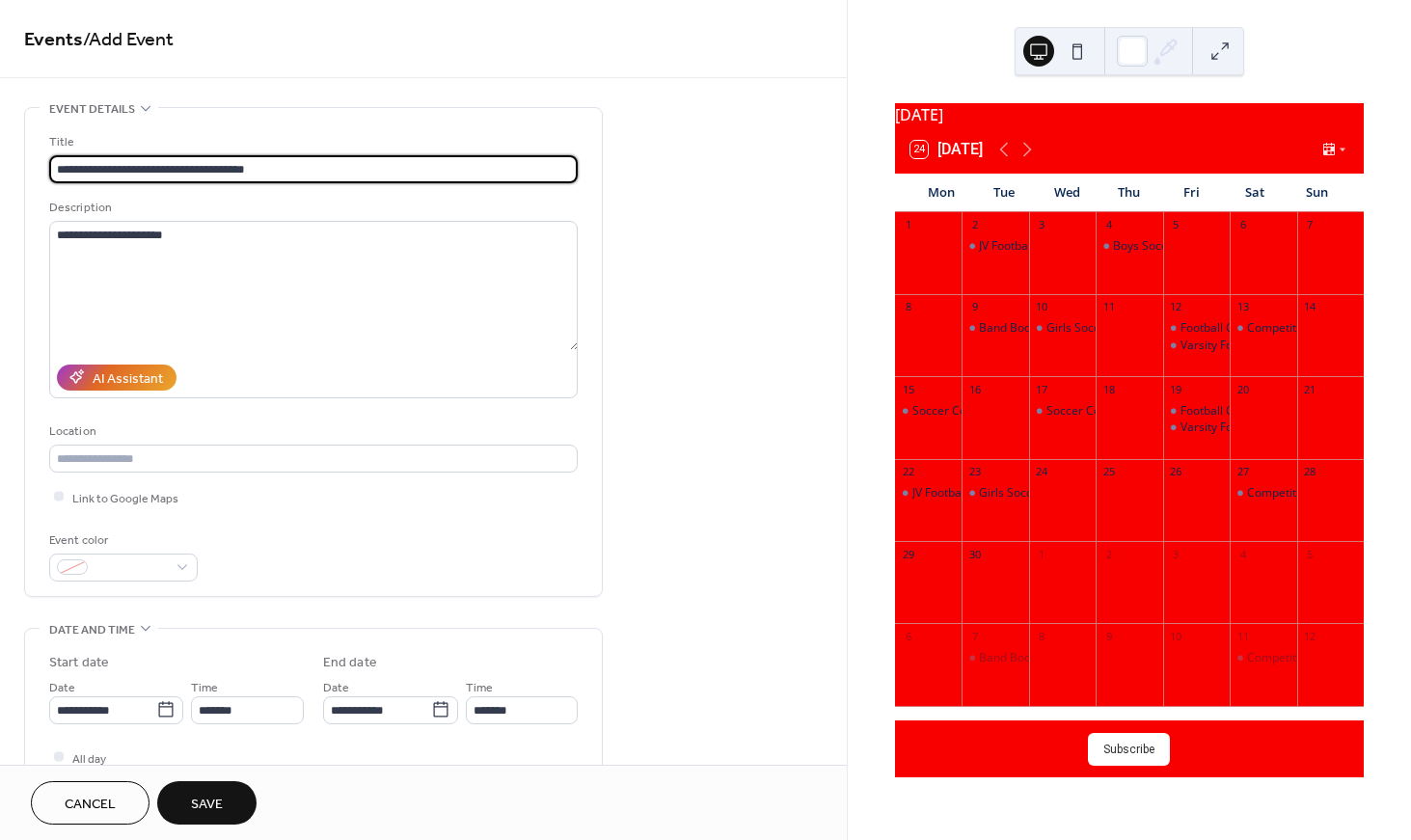 click on "Save" at bounding box center [206, 804] 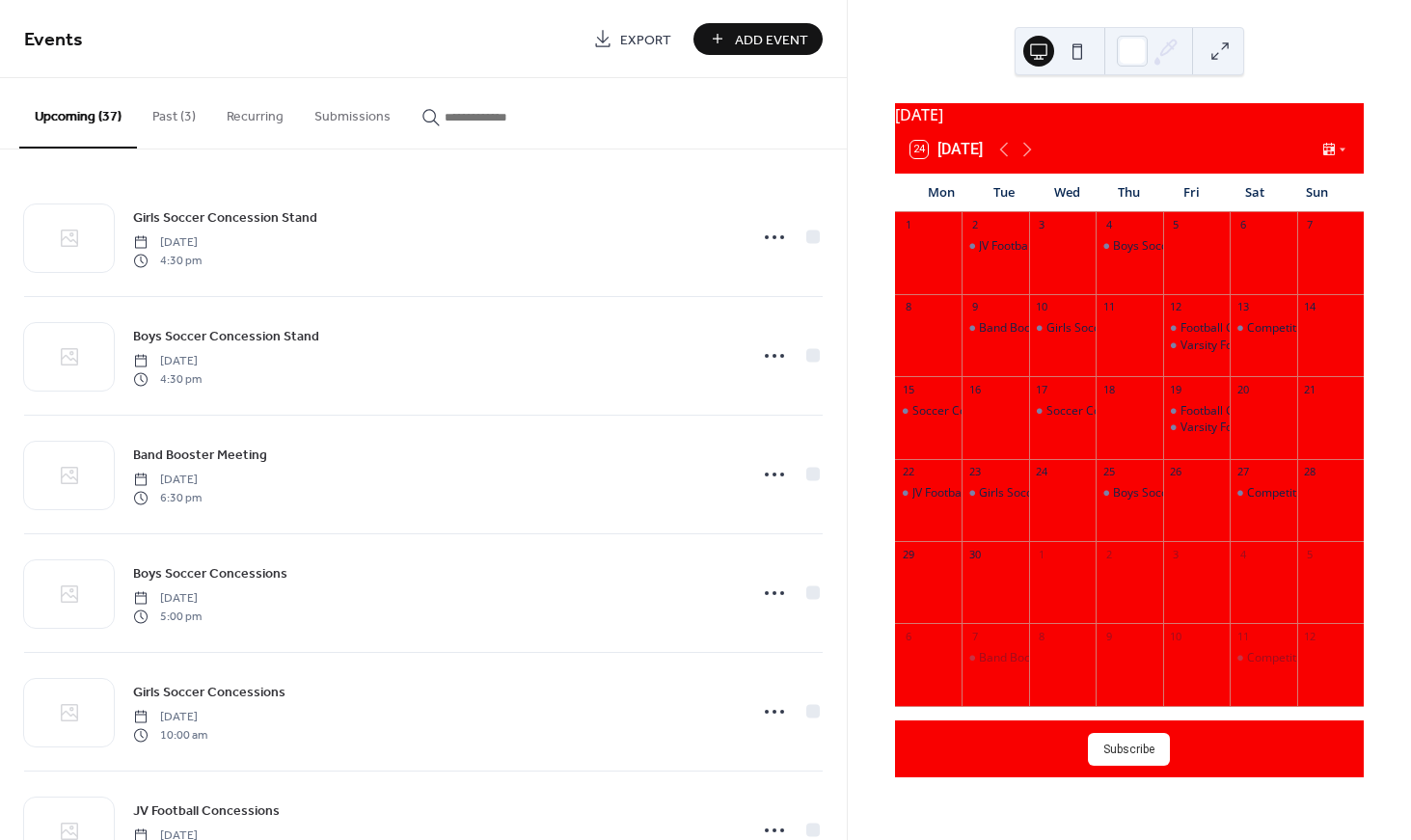 click on "Add Event" at bounding box center [758, 39] 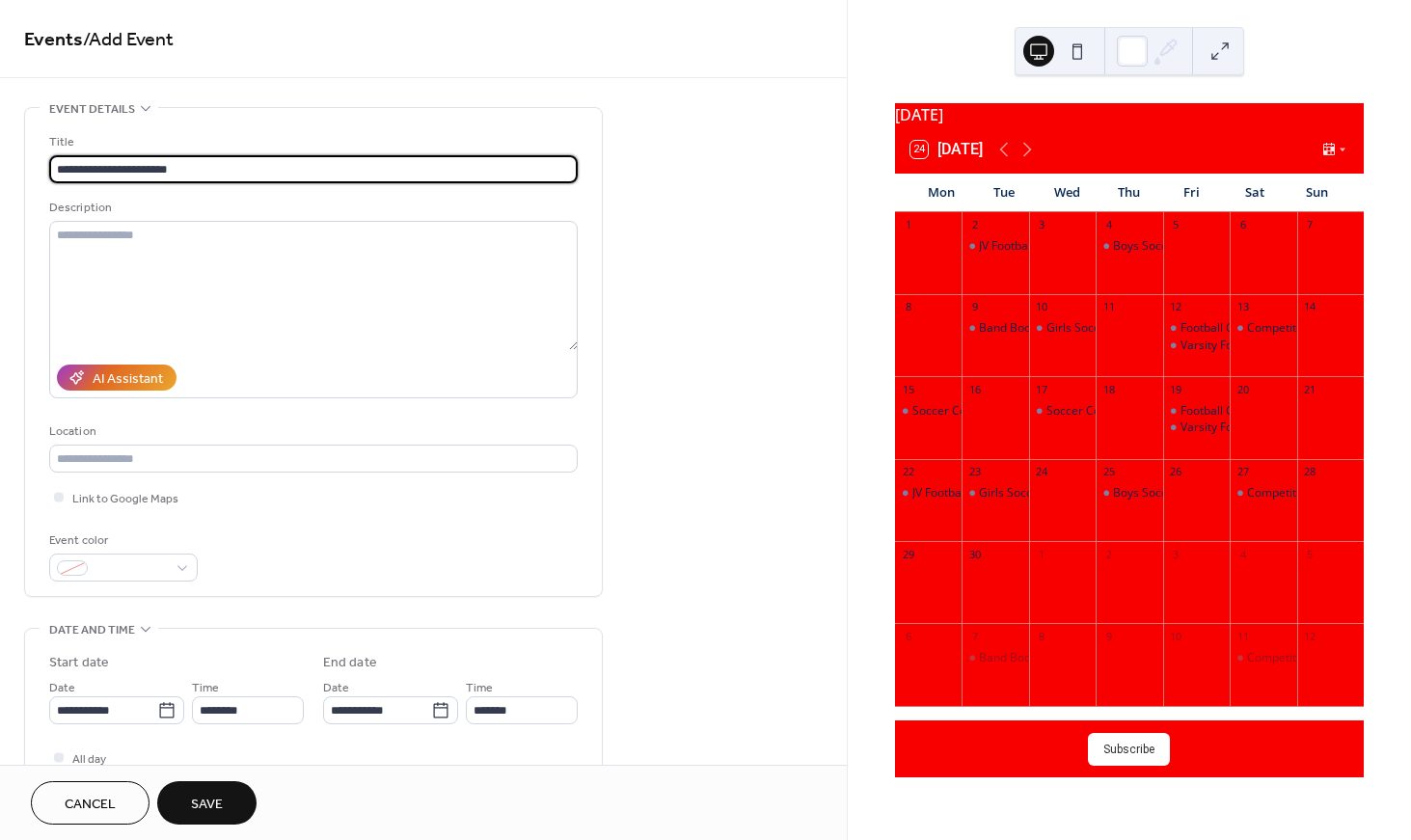 scroll, scrollTop: 0, scrollLeft: 0, axis: both 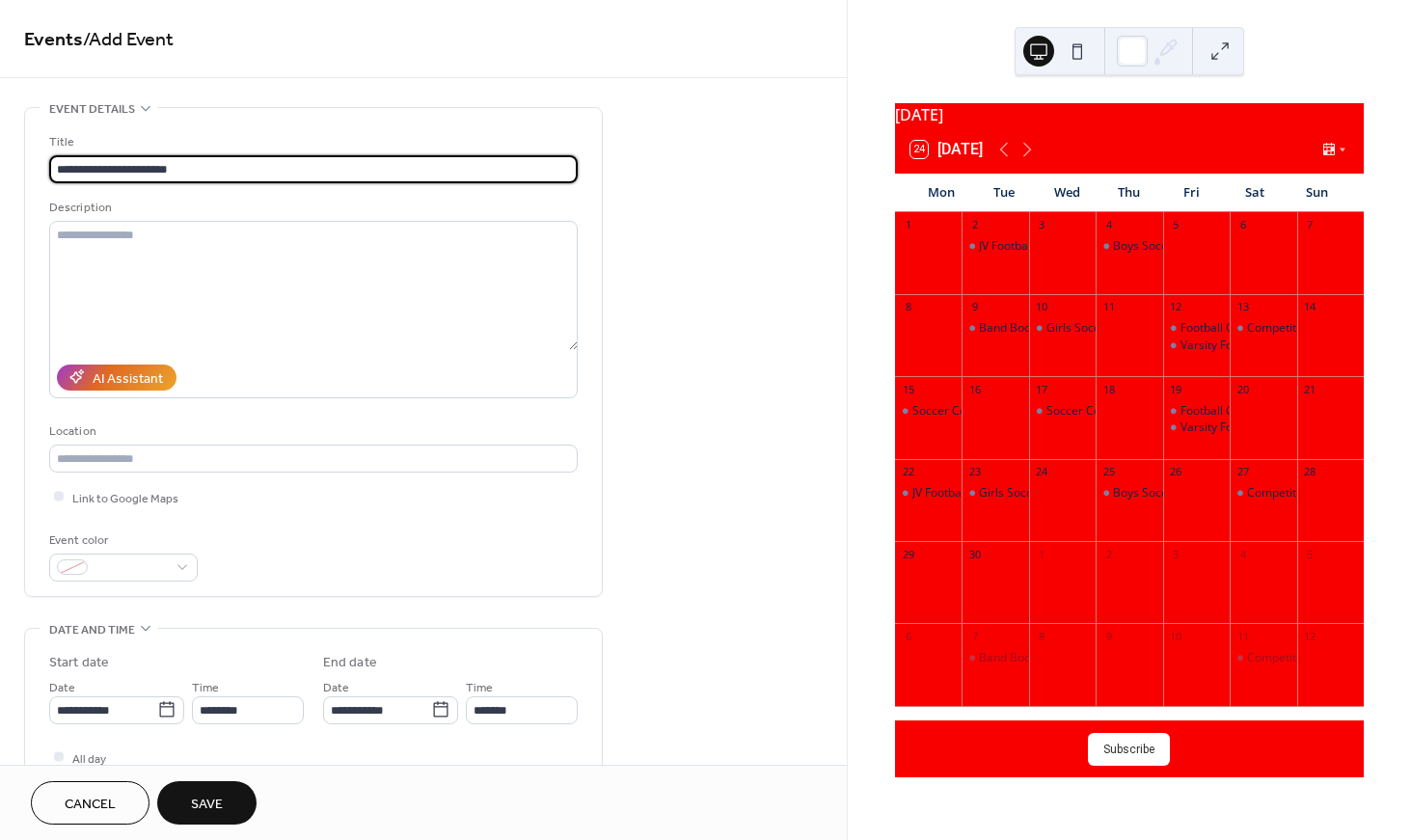 drag, startPoint x: 83, startPoint y: 172, endPoint x: -6, endPoint y: 160, distance: 89.805345 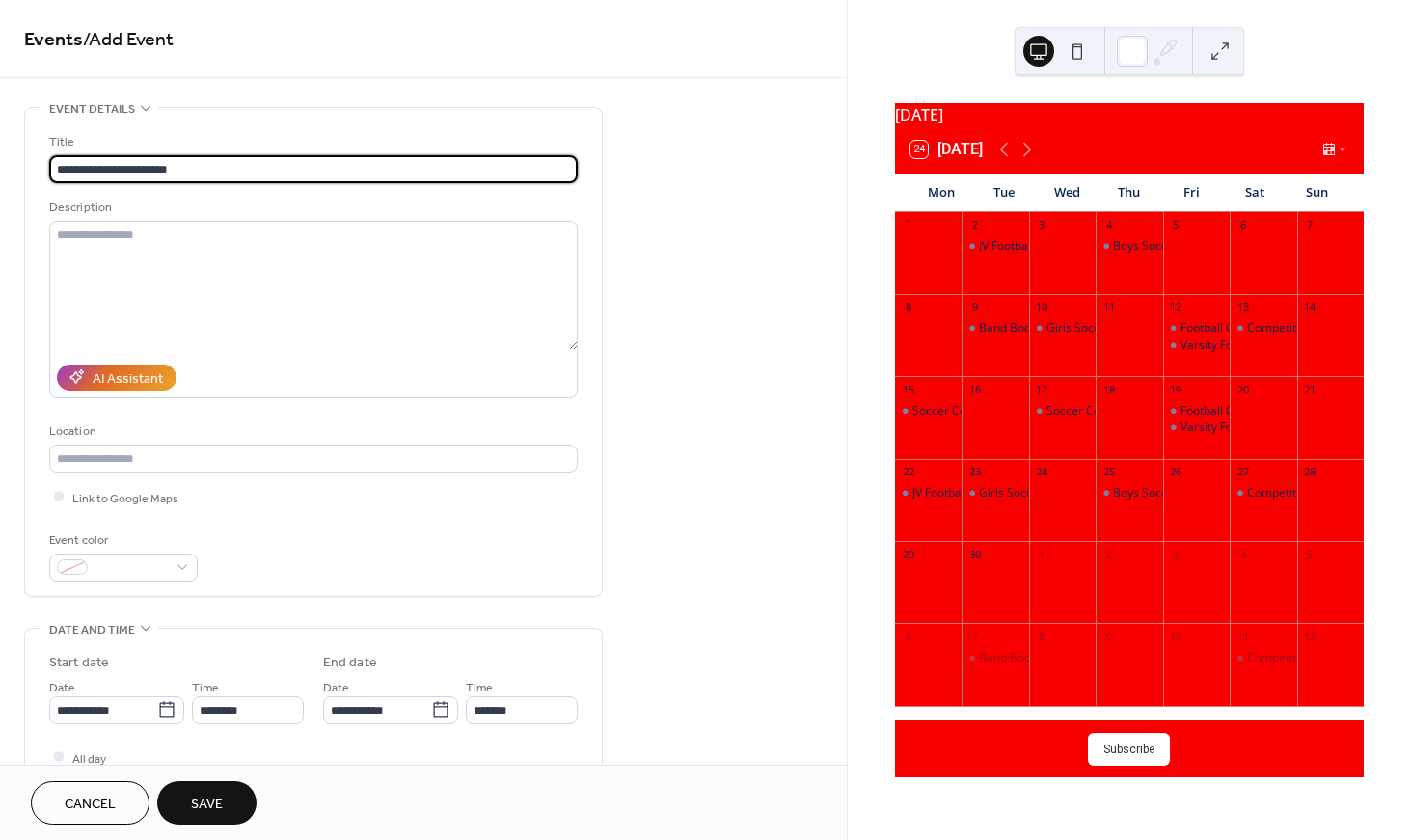 click on "**********" at bounding box center [705, 420] 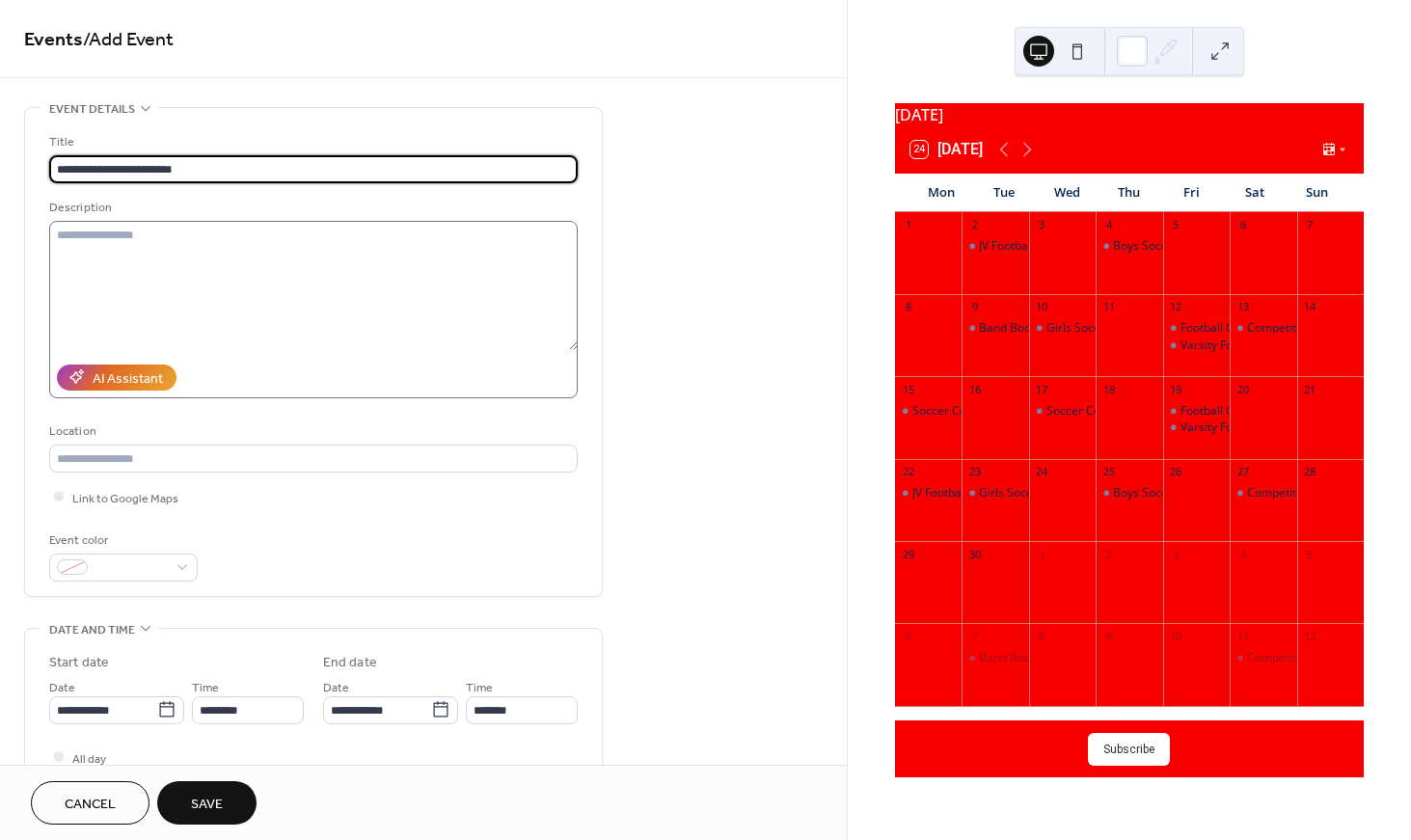 type on "**********" 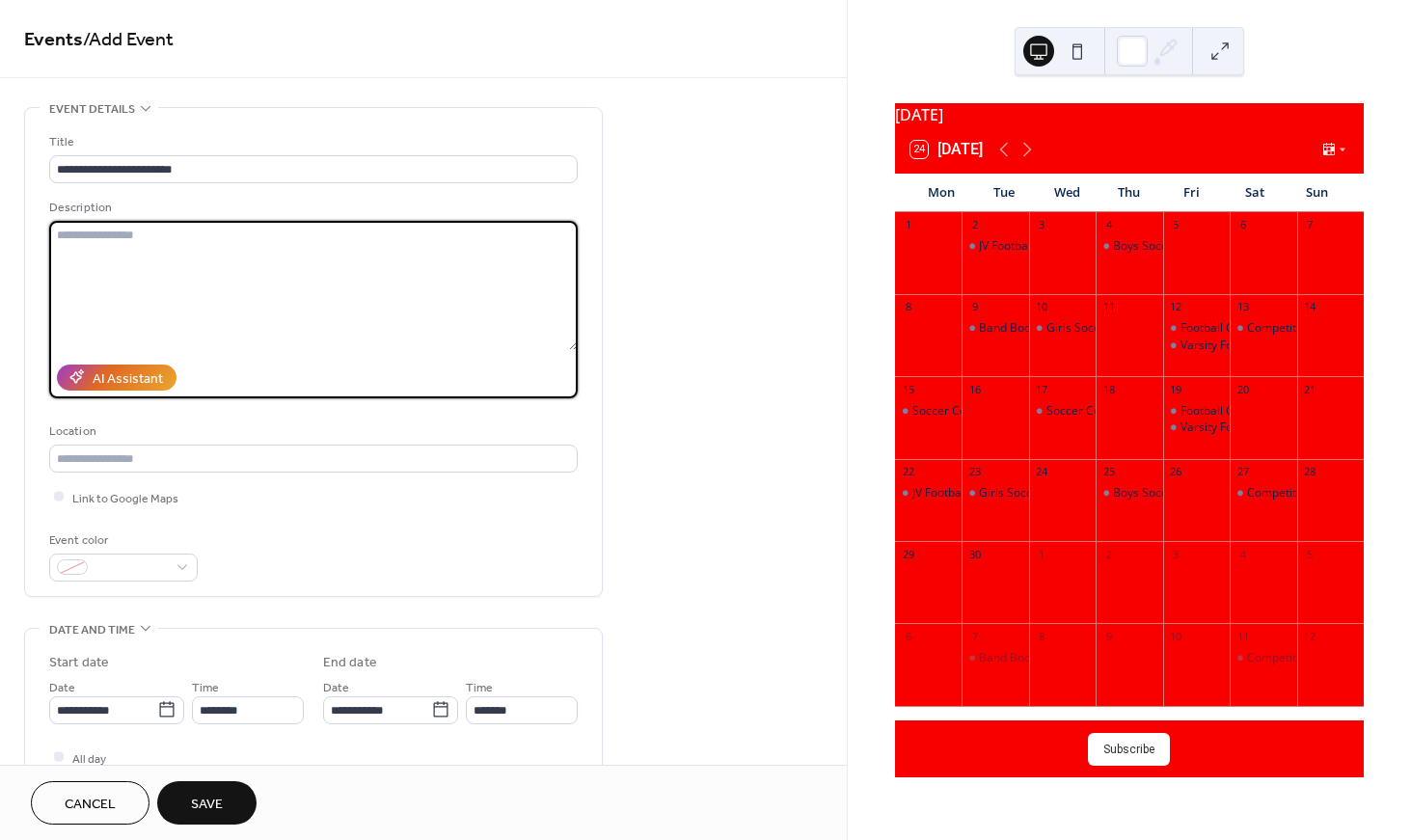 click at bounding box center [313, 285] 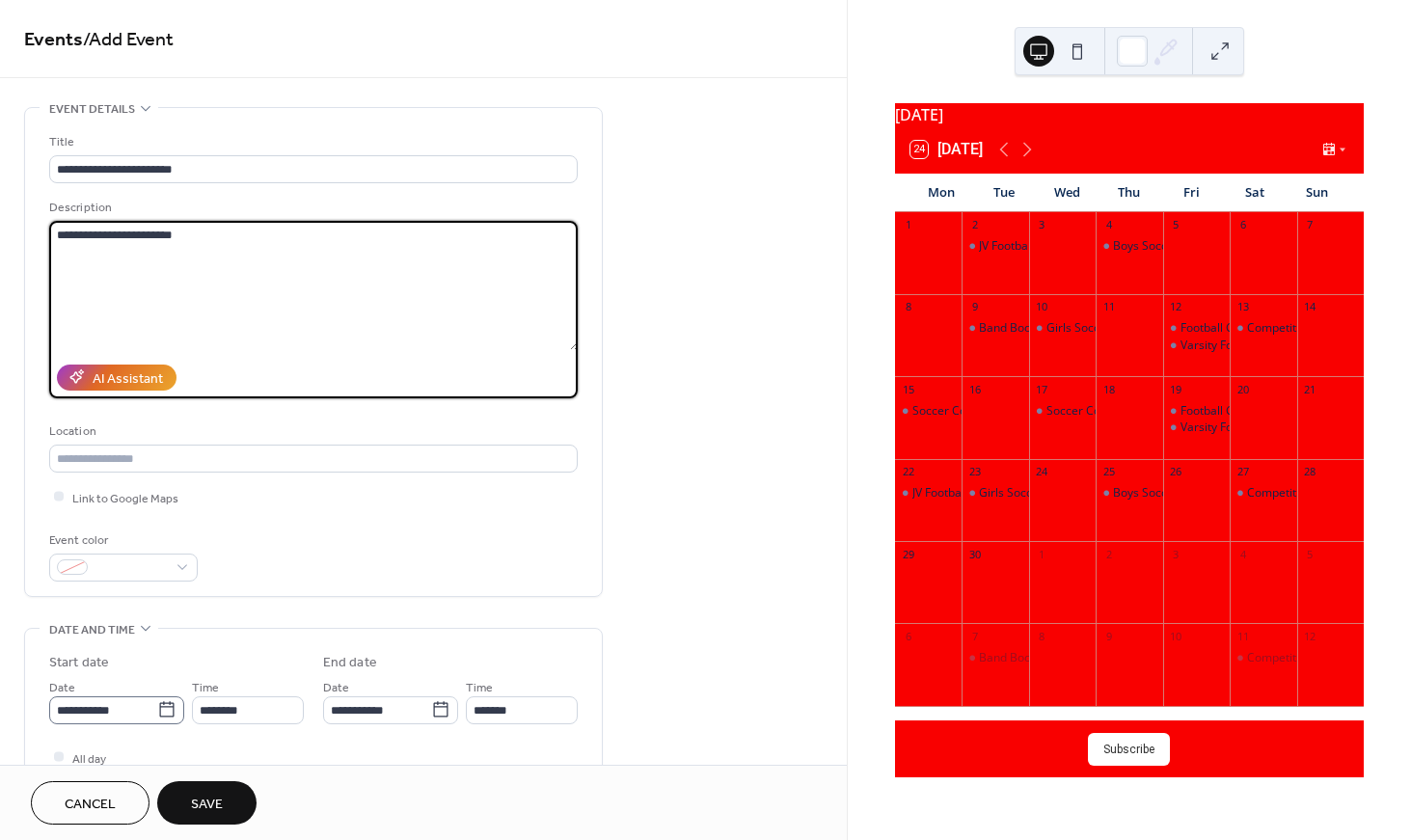 type on "**********" 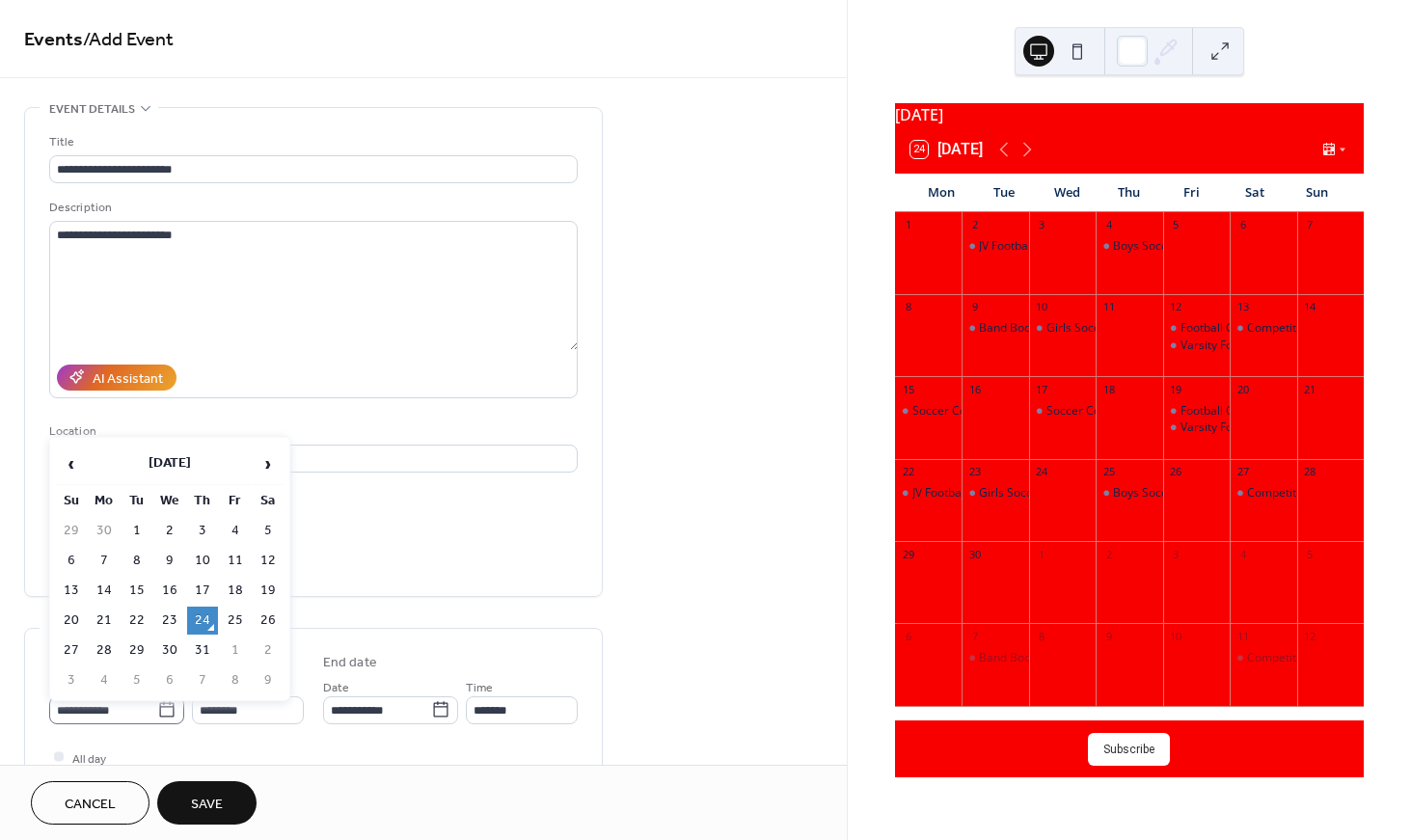 click 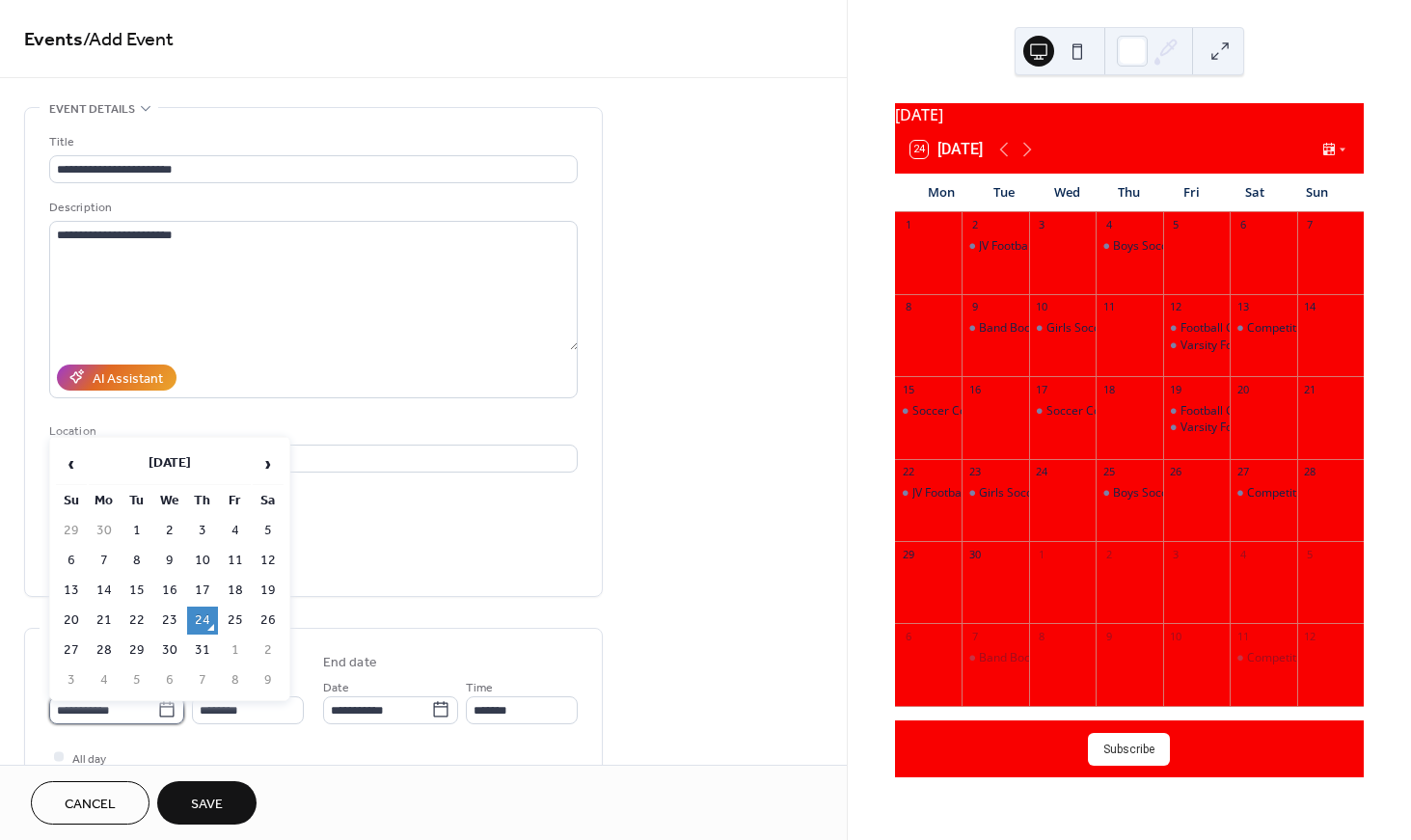 click on "**********" at bounding box center [103, 710] 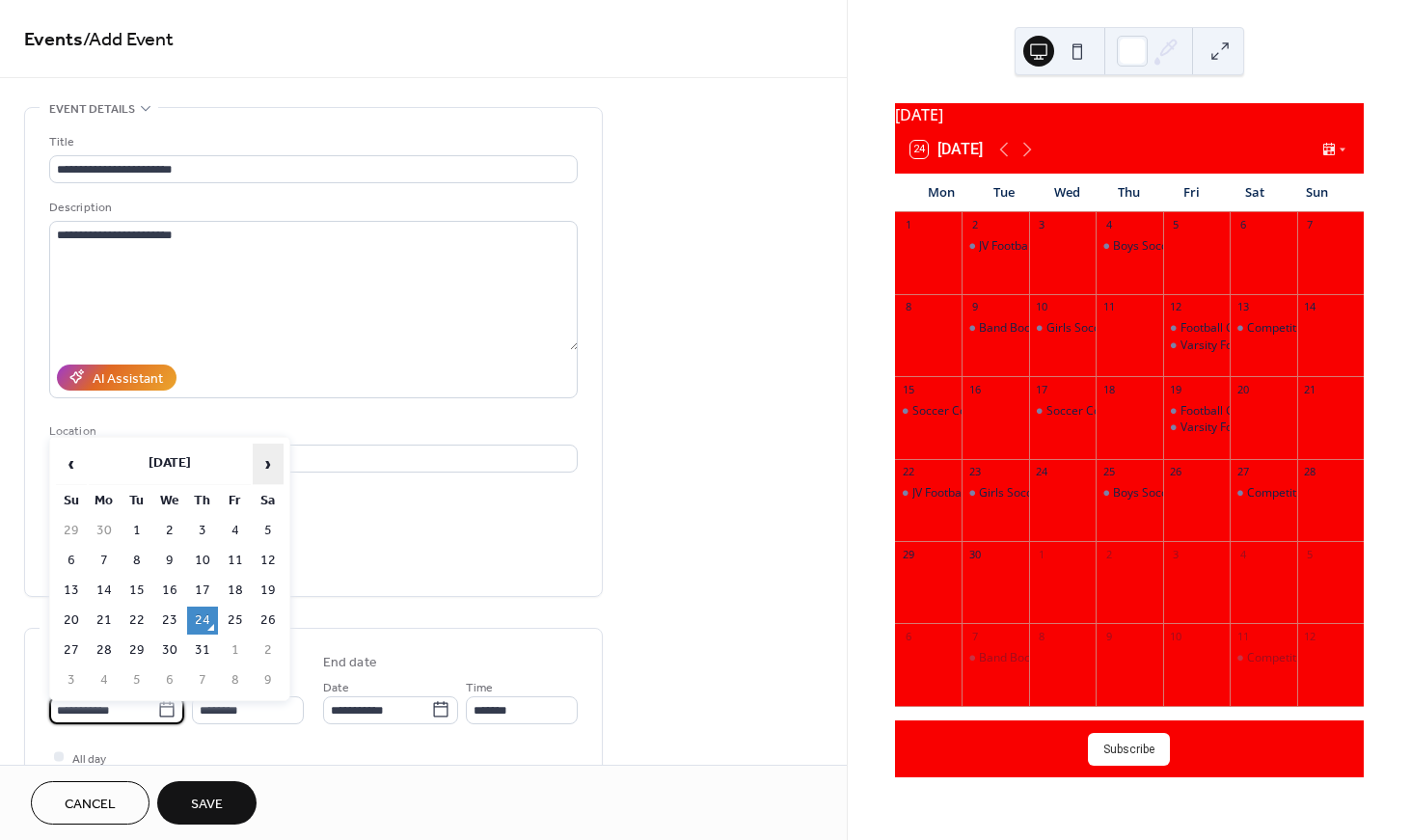 click on "›" at bounding box center (268, 464) 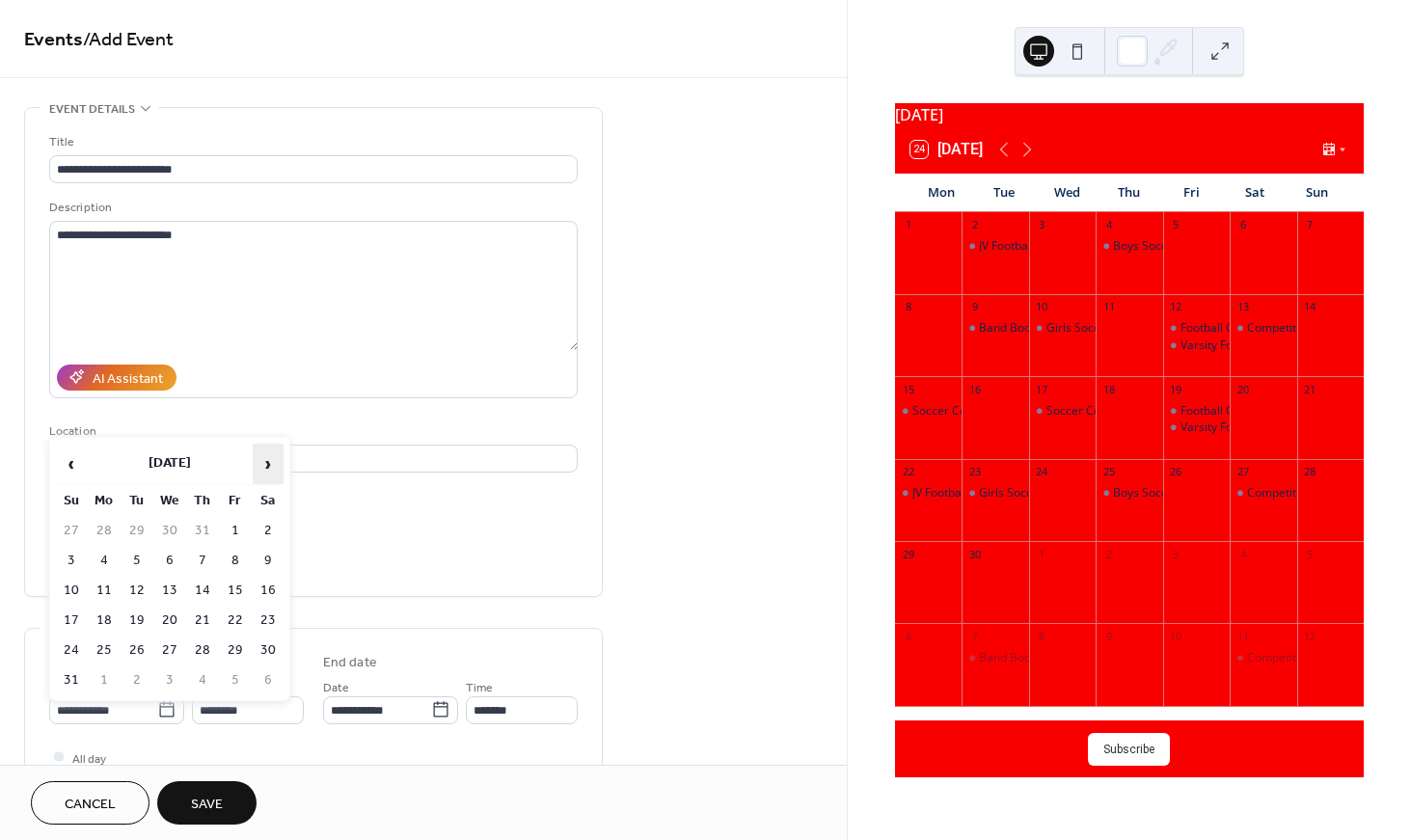 click on "›" at bounding box center (268, 464) 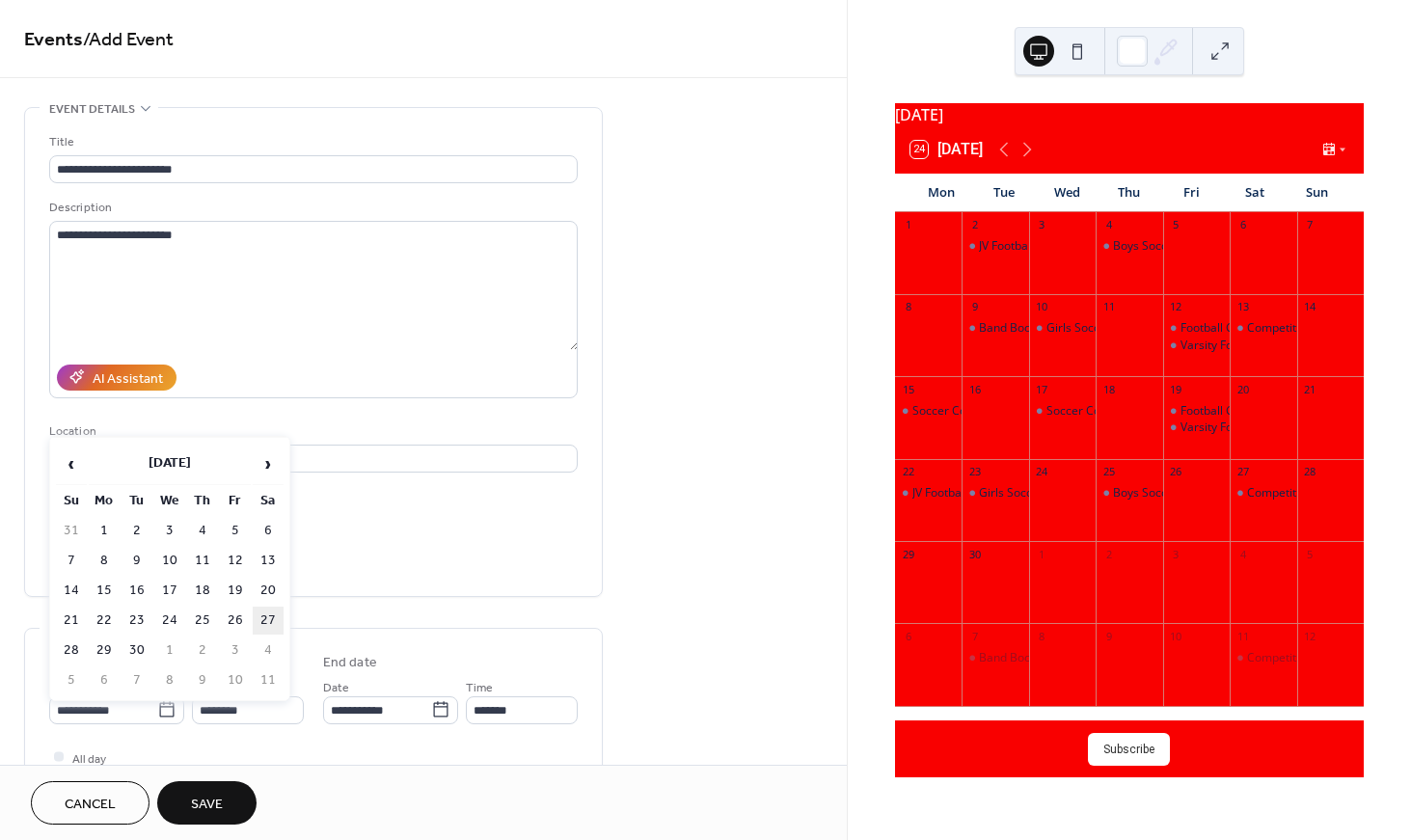 click on "27" at bounding box center [268, 620] 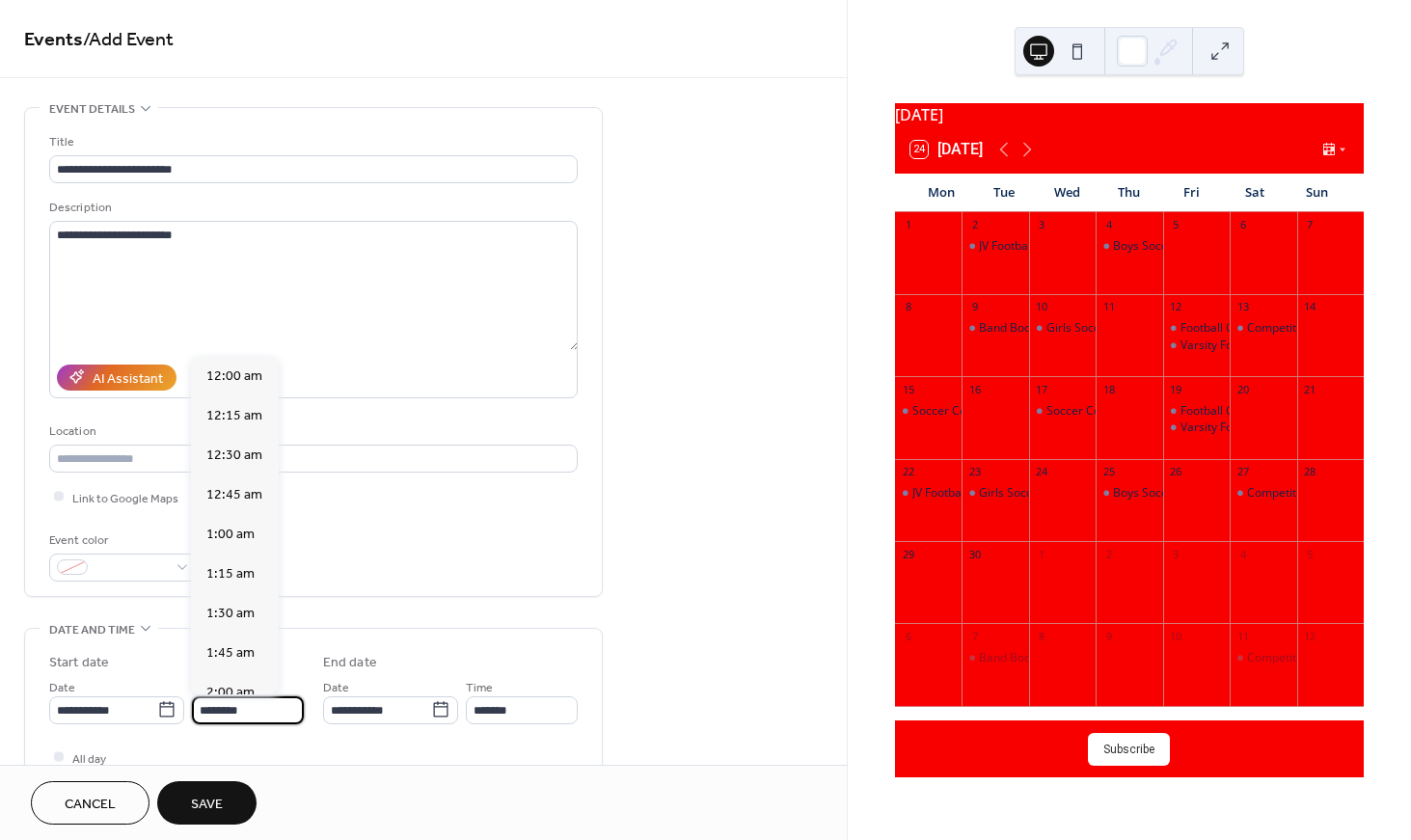 scroll, scrollTop: 1866, scrollLeft: 0, axis: vertical 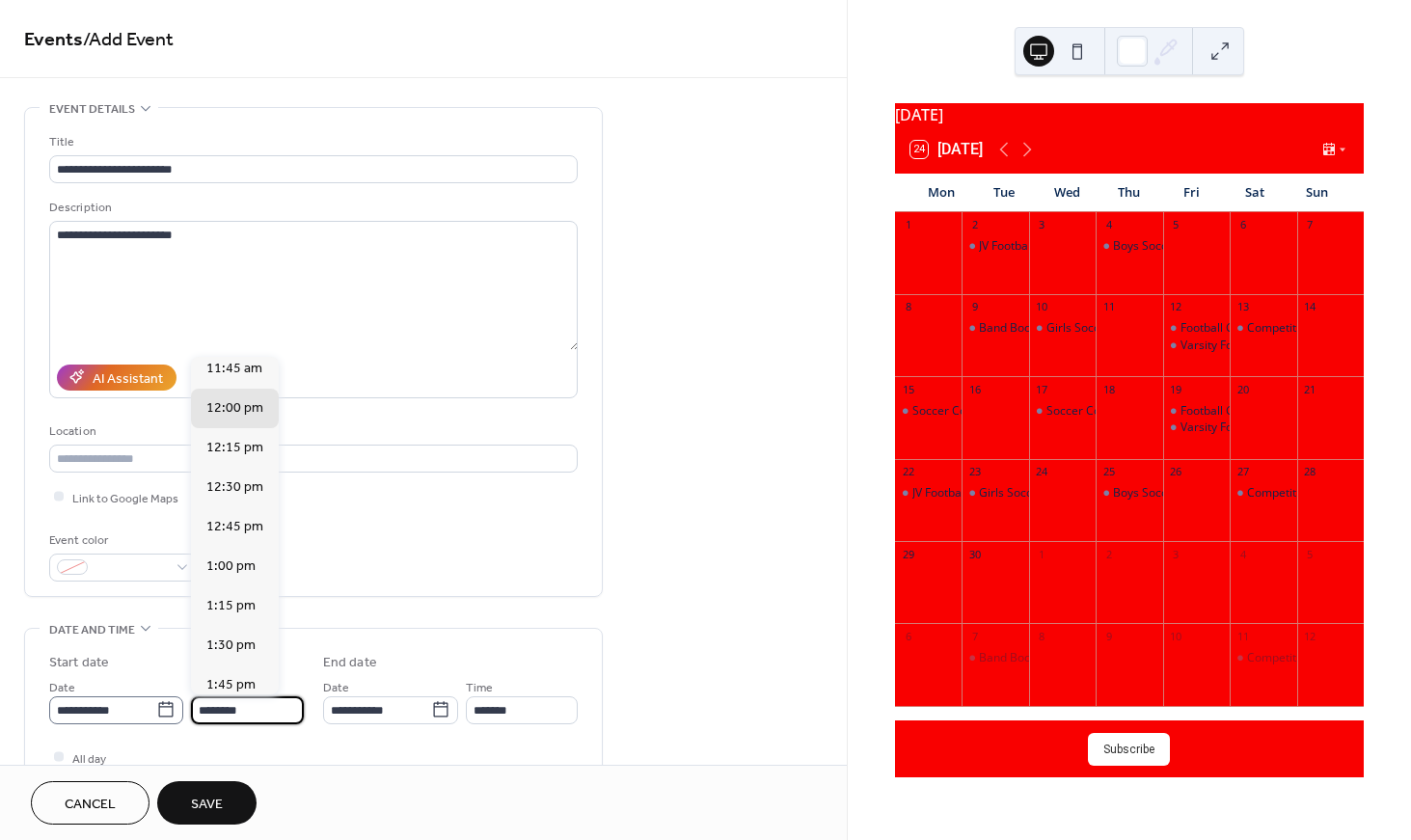 drag, startPoint x: 285, startPoint y: 711, endPoint x: 163, endPoint y: 711, distance: 122 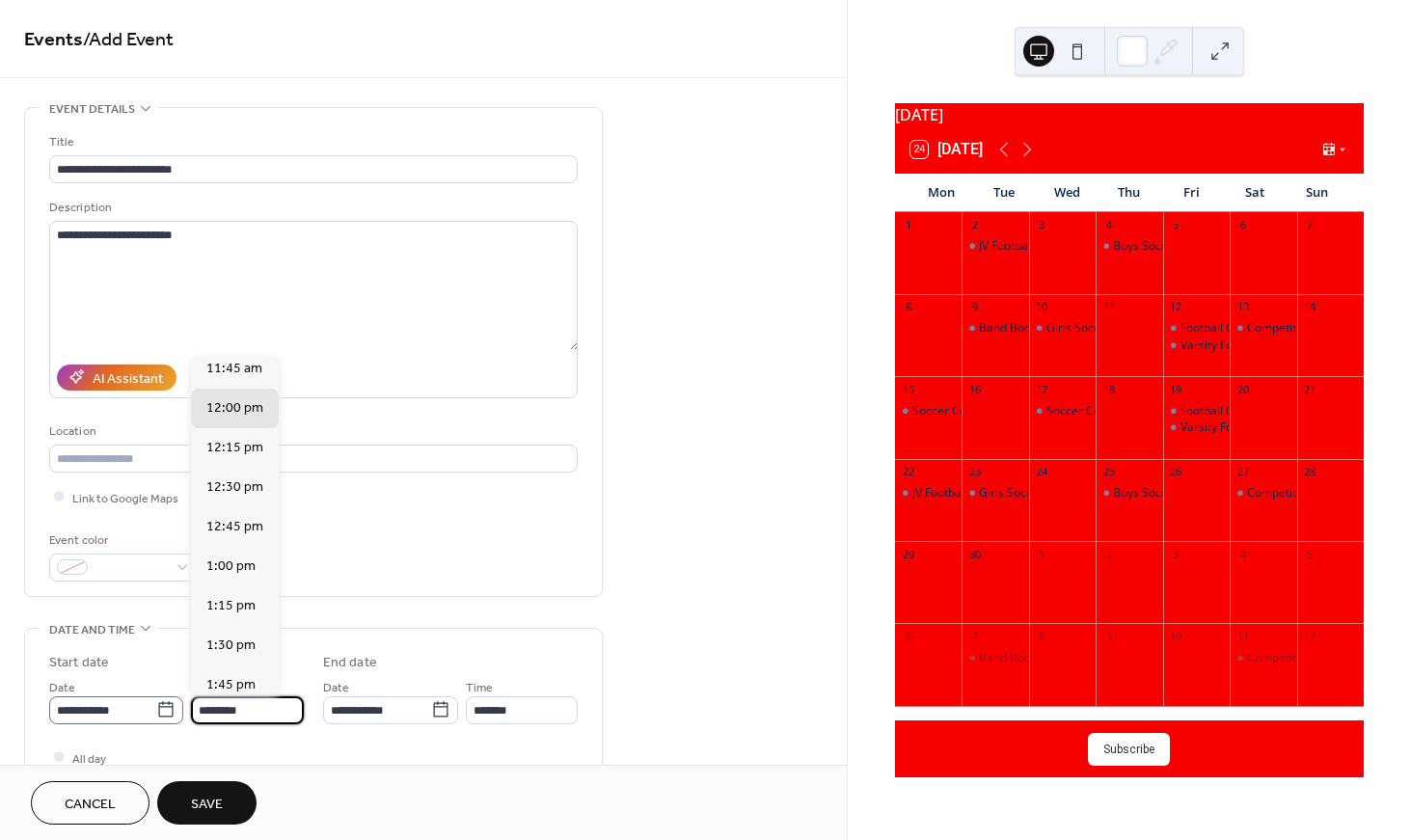 click on "**********" at bounding box center [176, 700] 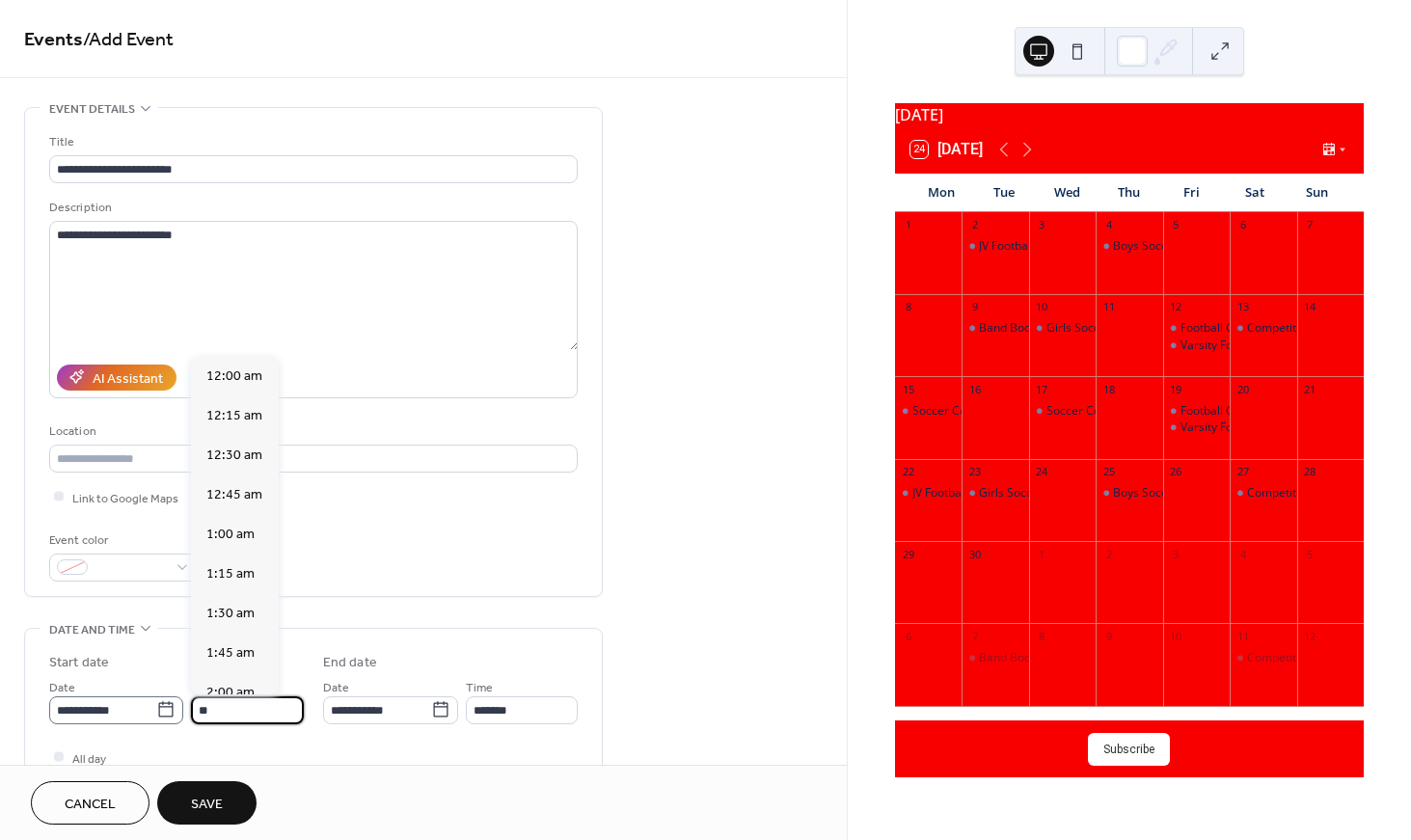 scroll, scrollTop: 1555, scrollLeft: 0, axis: vertical 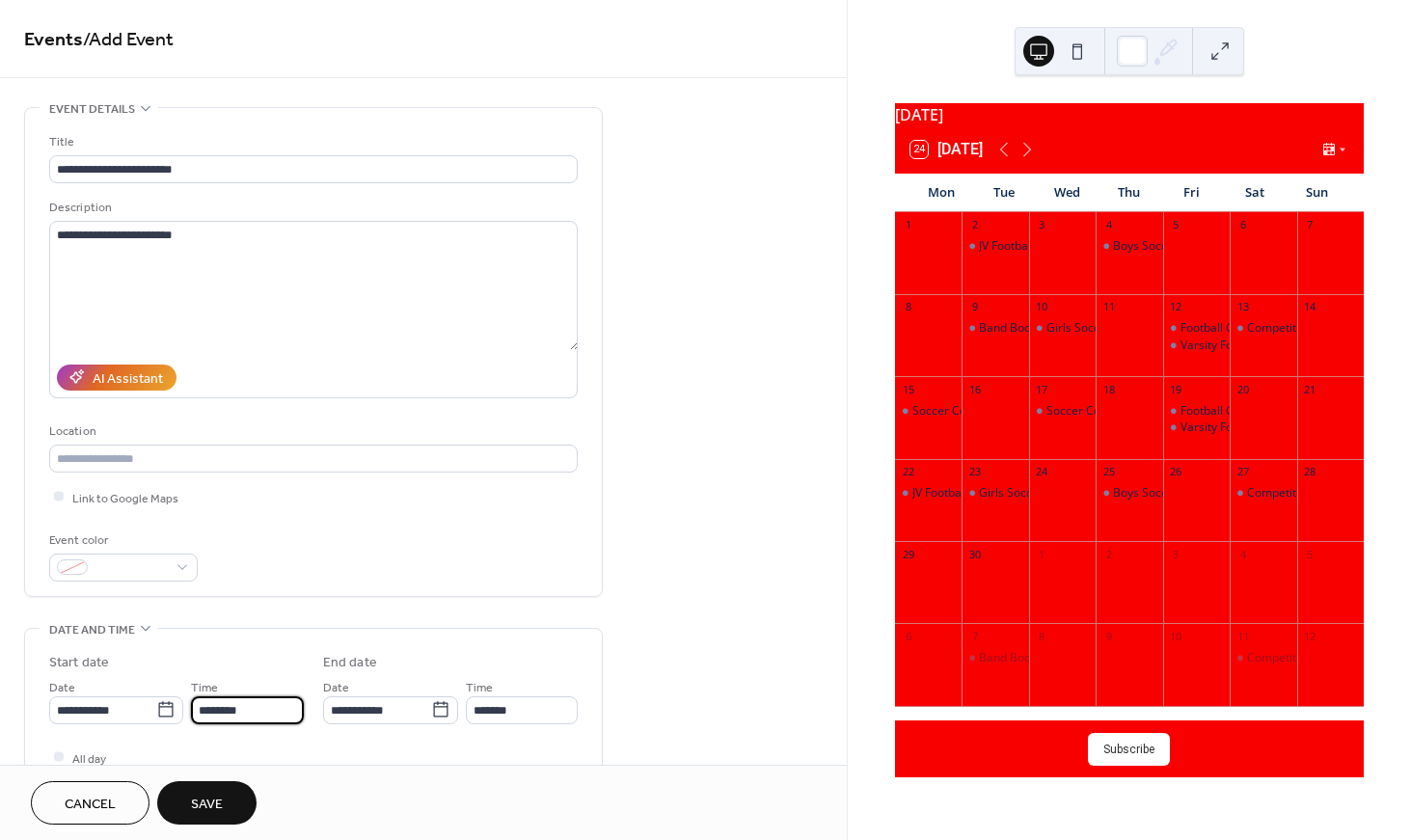 type on "********" 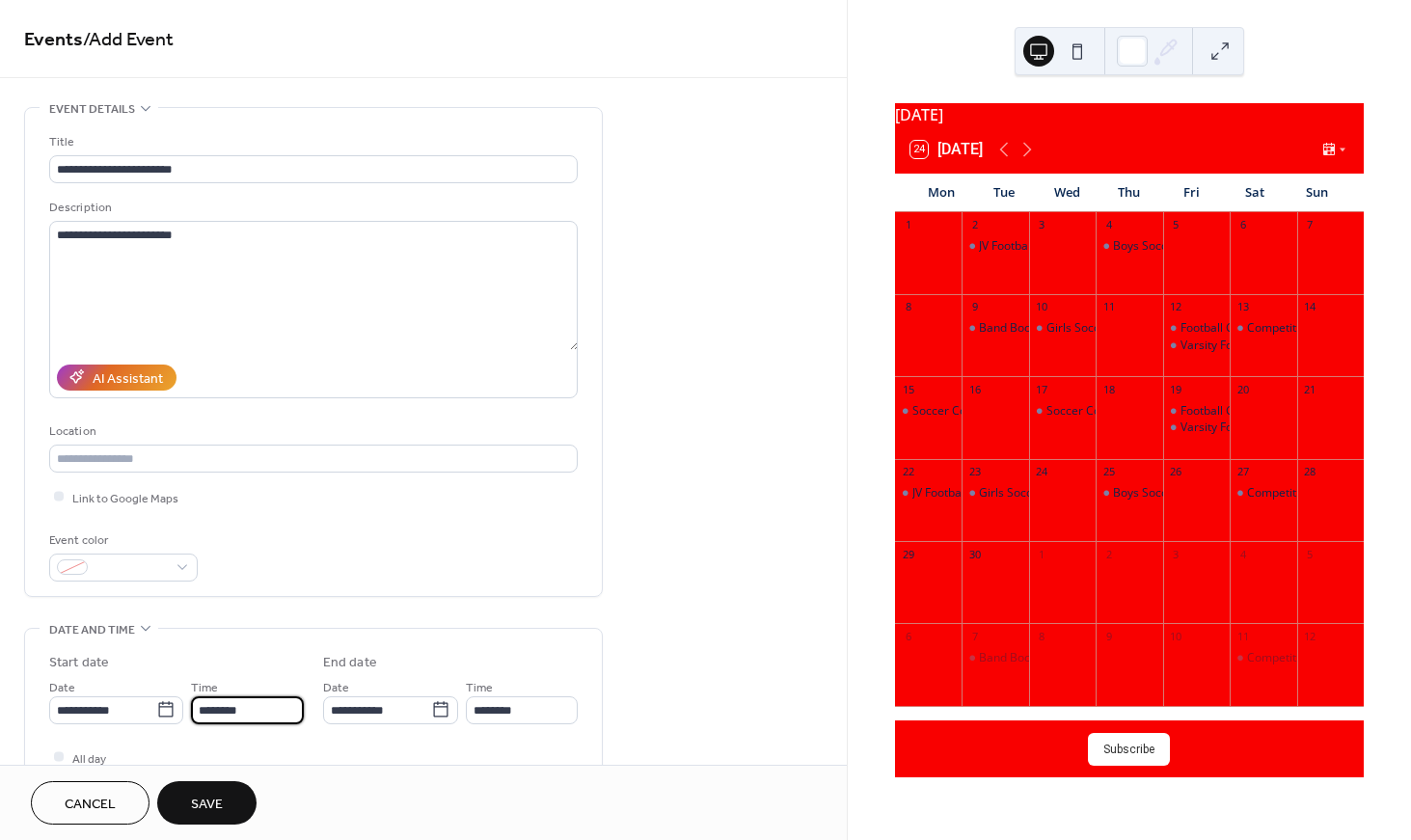 click on "Save" at bounding box center [206, 804] 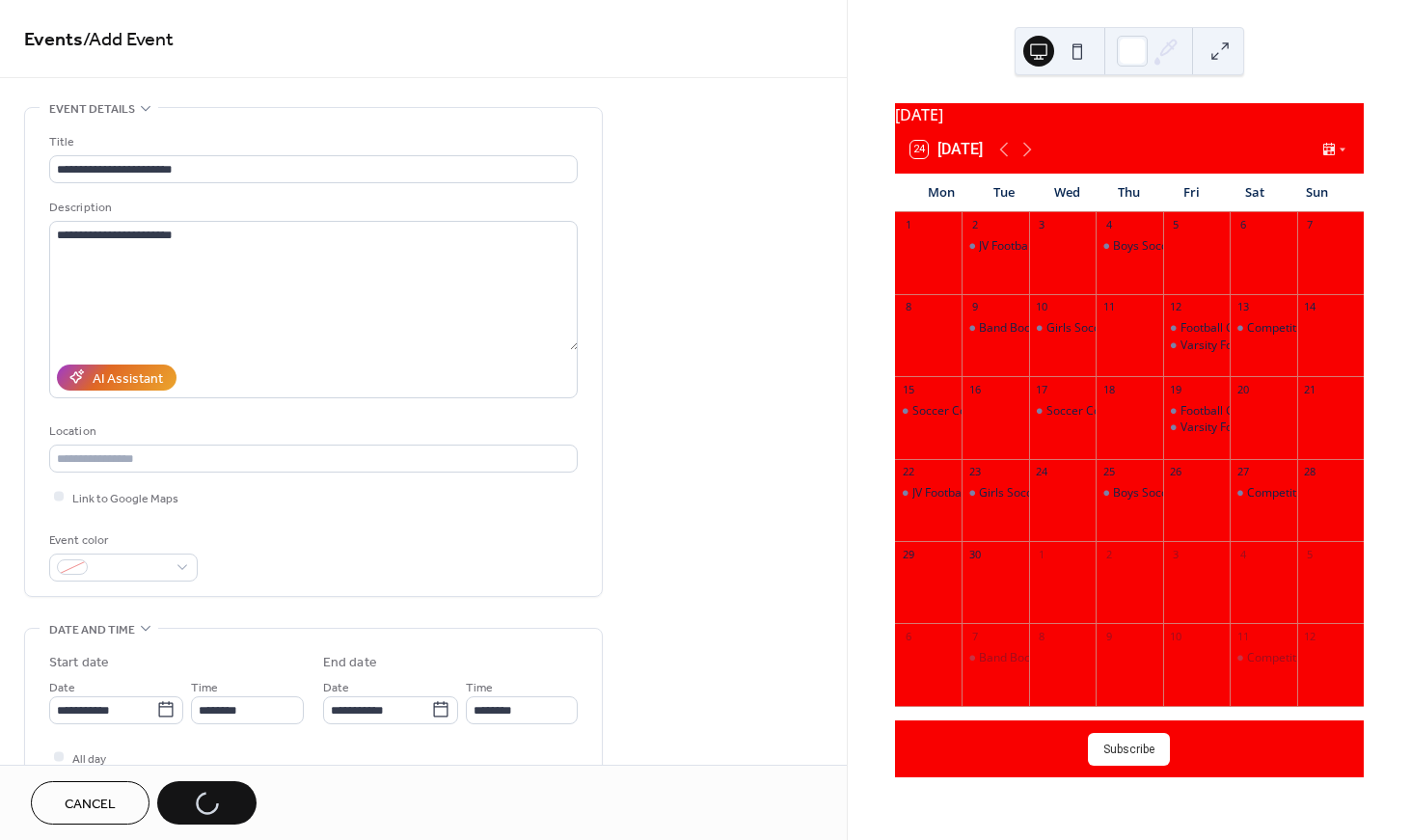 scroll, scrollTop: 0, scrollLeft: 0, axis: both 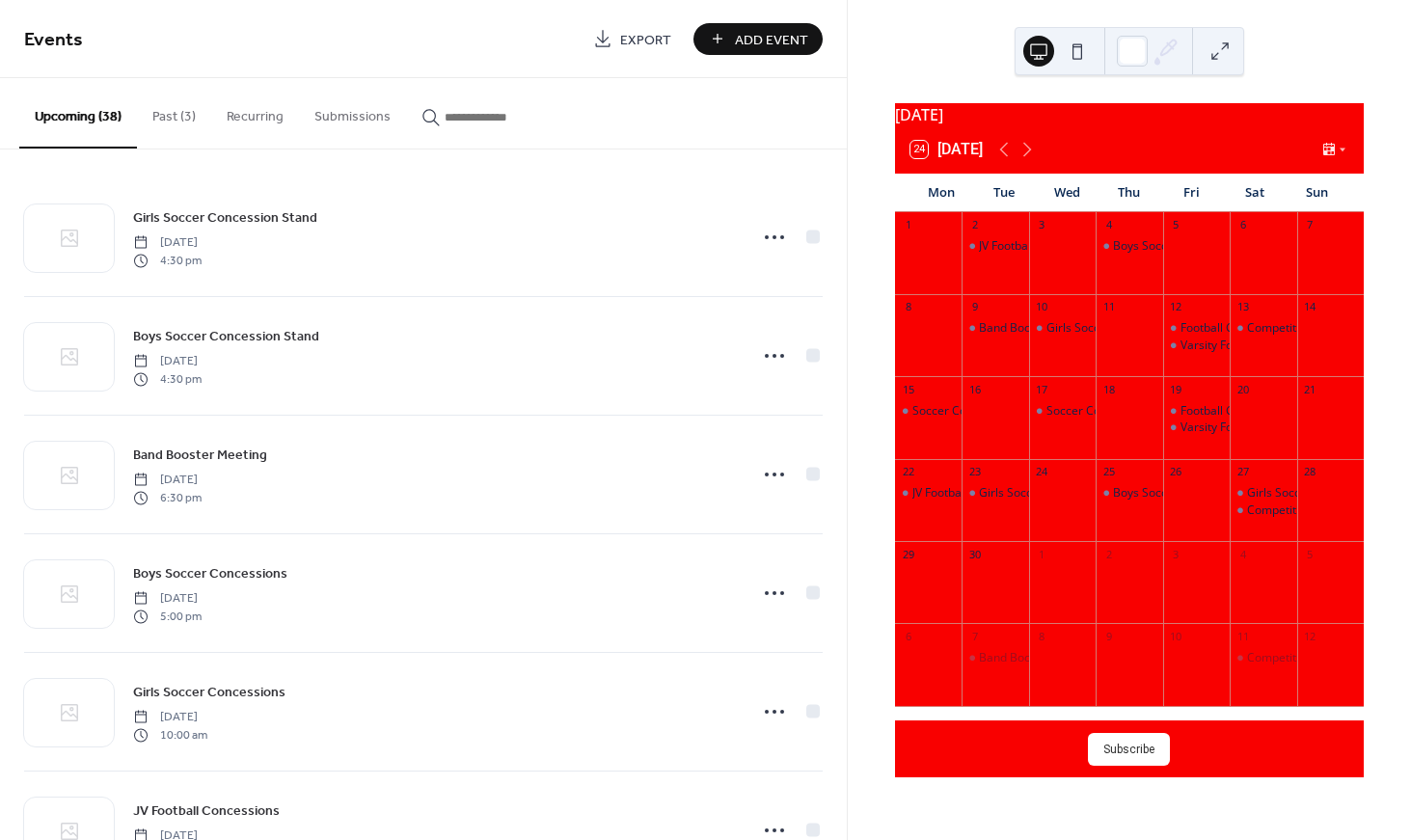 click on "Add Event" at bounding box center [772, 40] 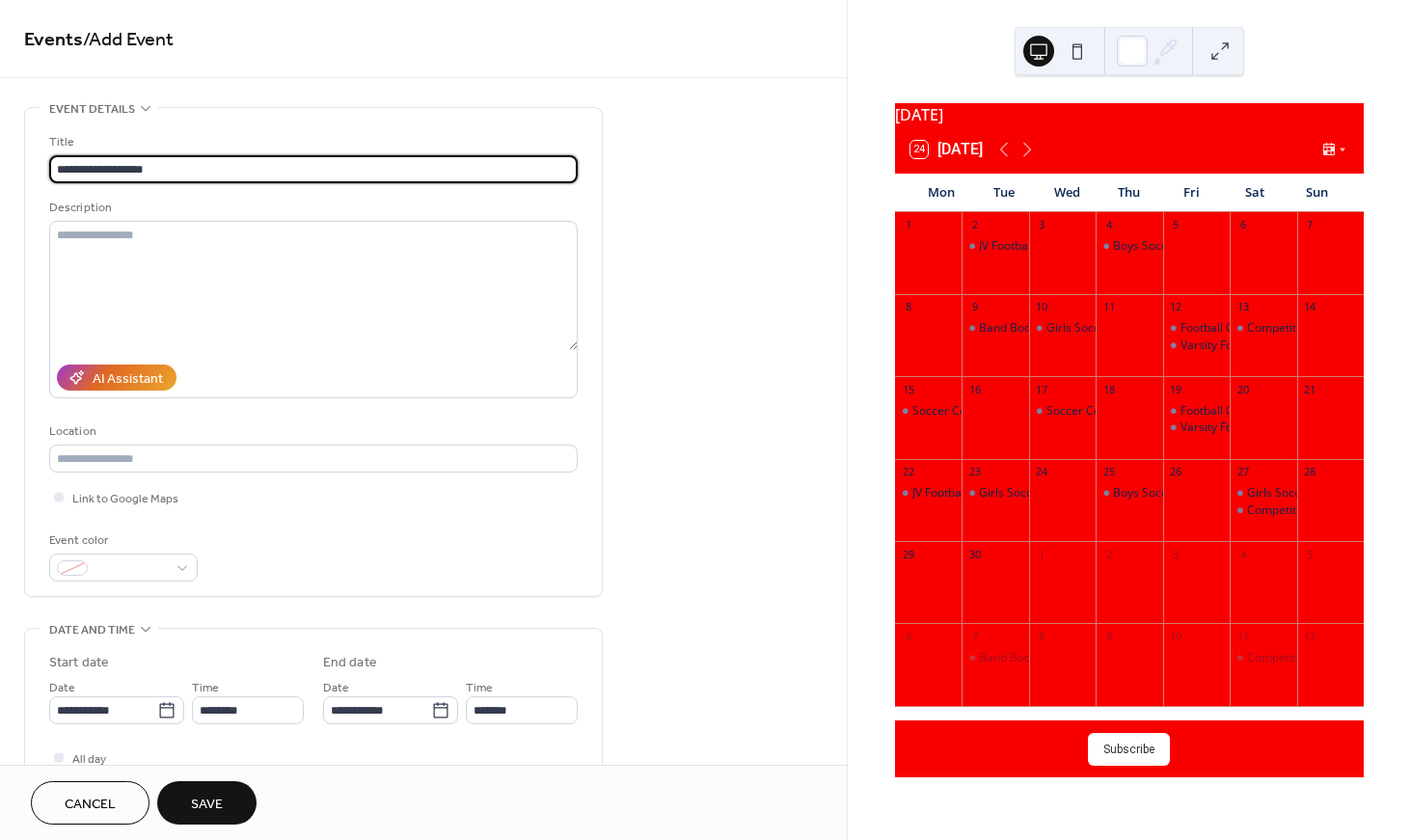 type on "**********" 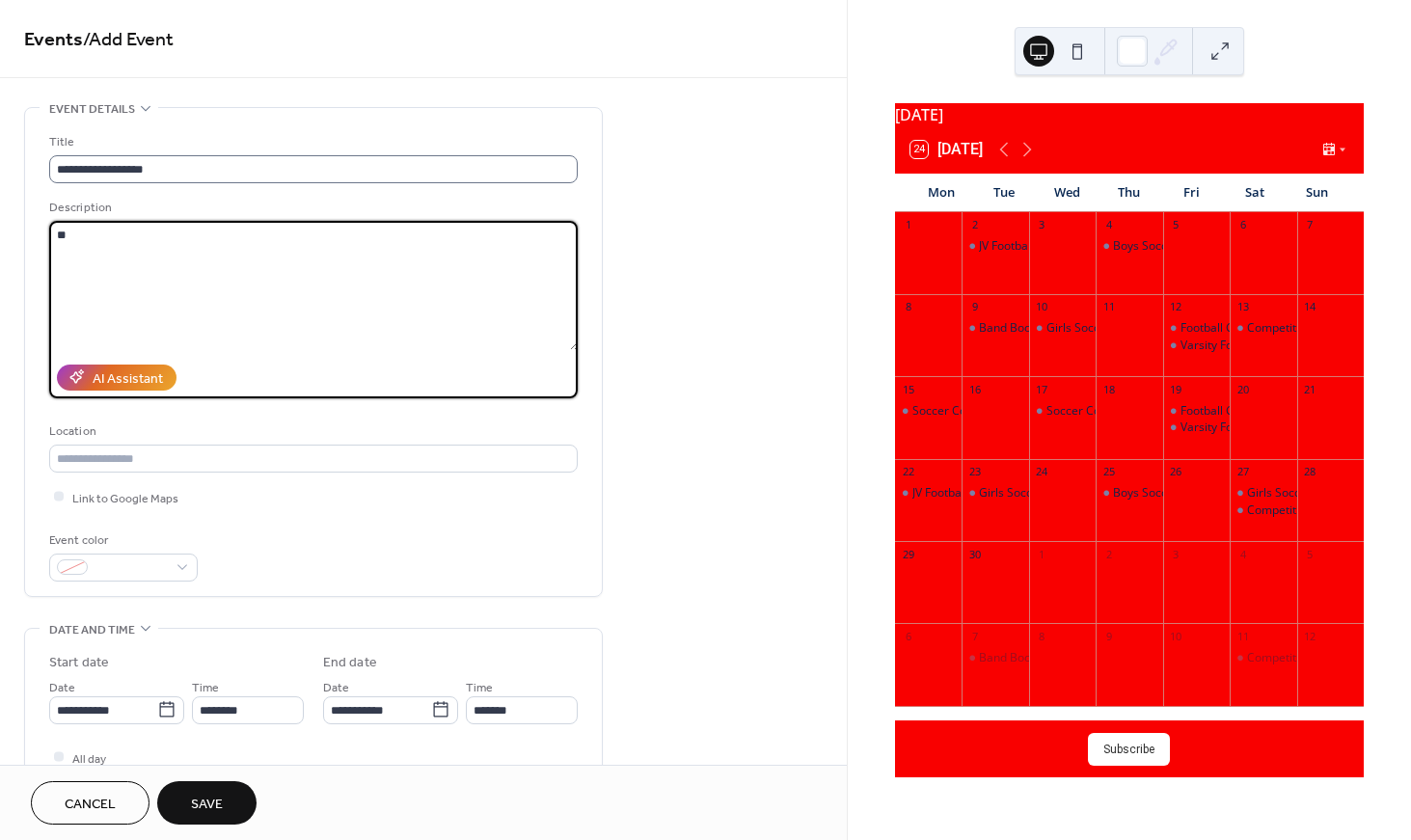 type on "*" 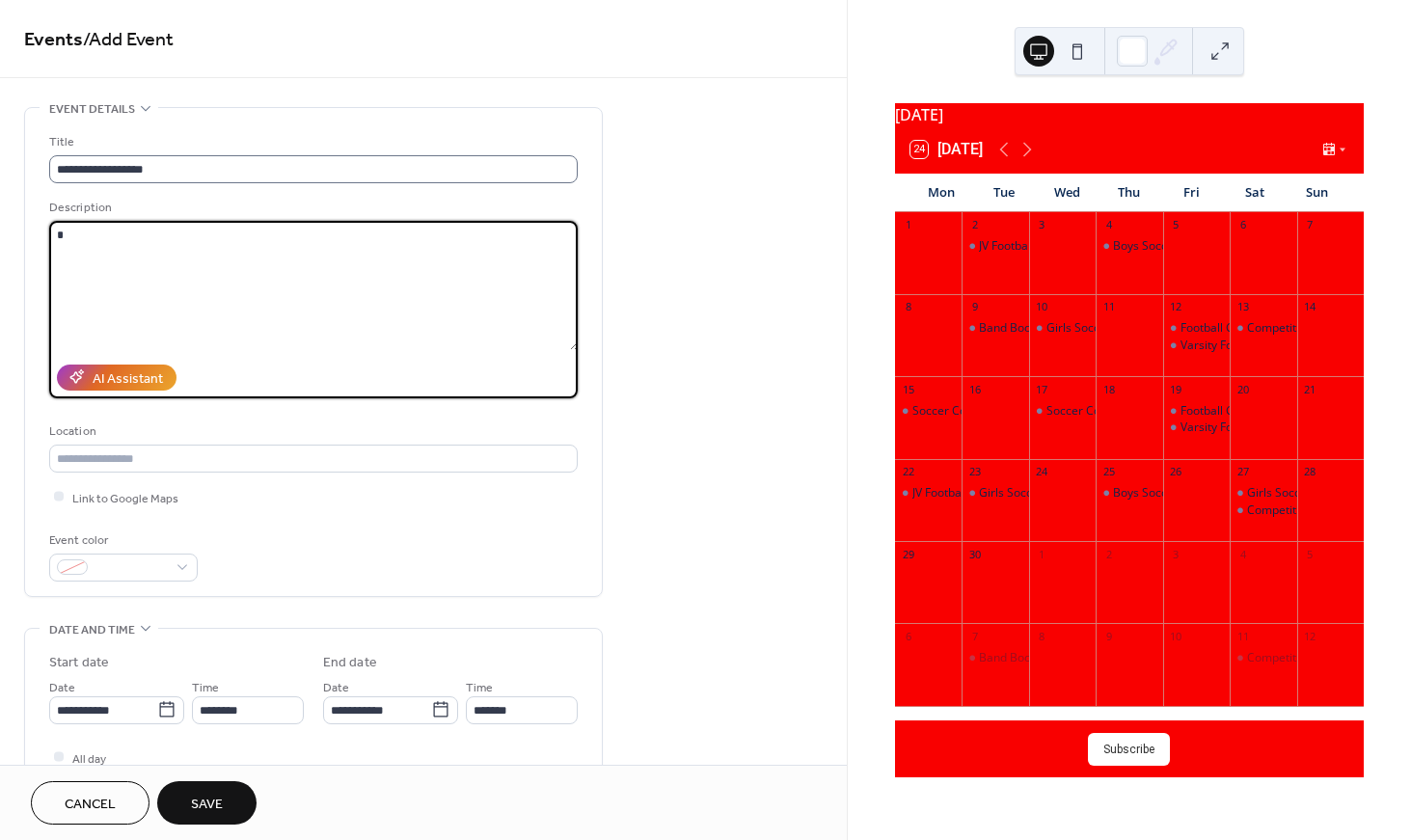 type 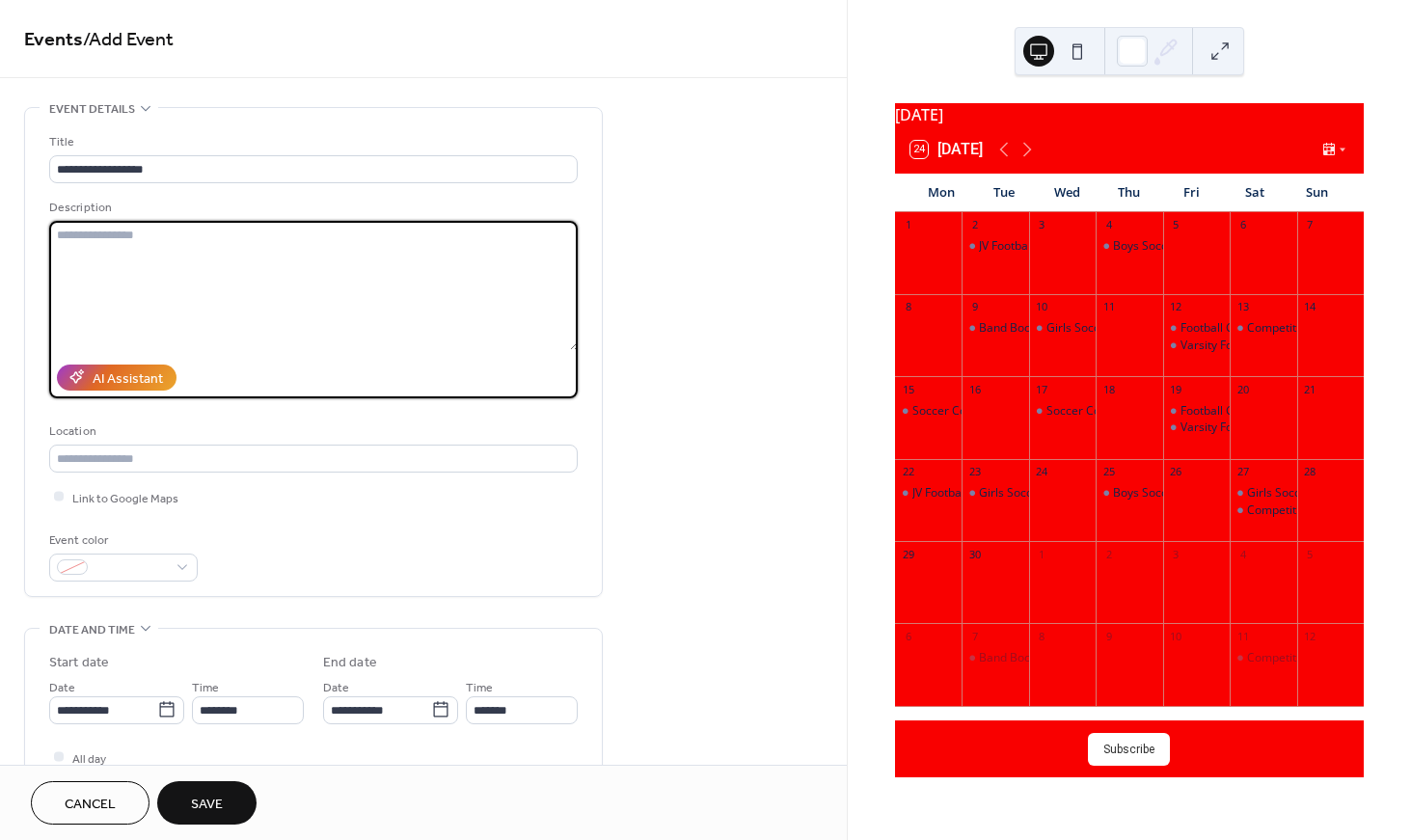 click on "Title" at bounding box center [312, 142] 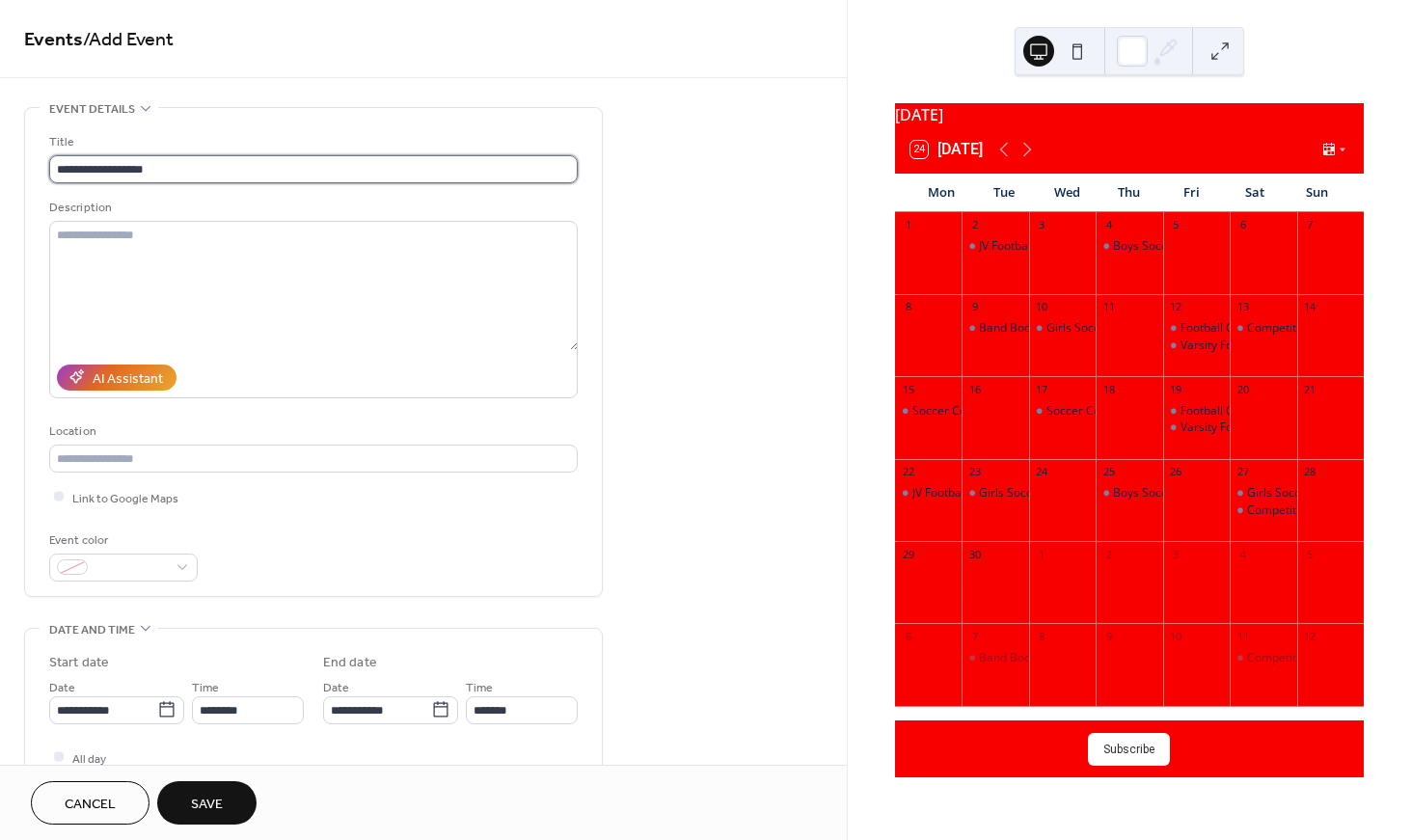 click on "**********" at bounding box center [313, 169] 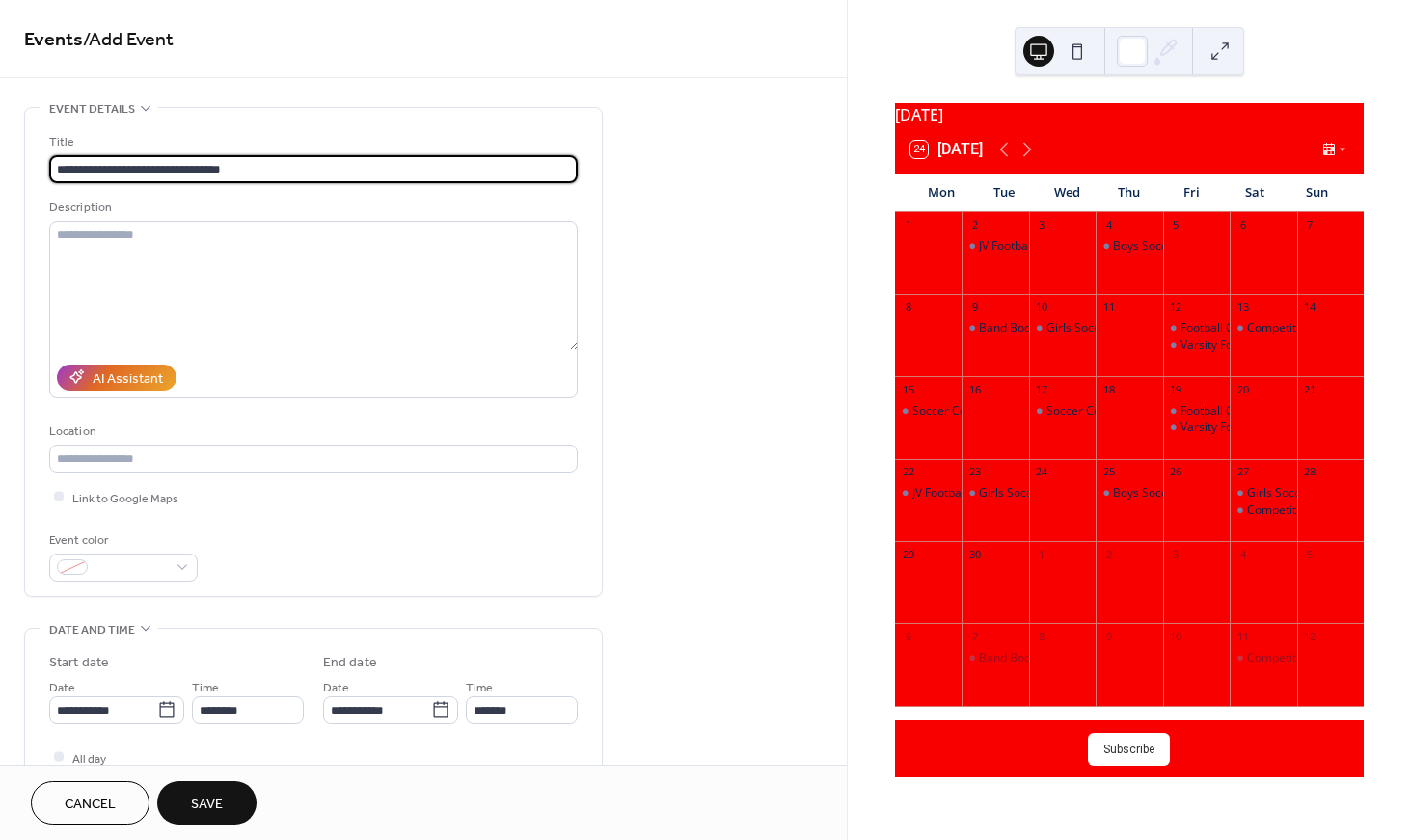 type on "**********" 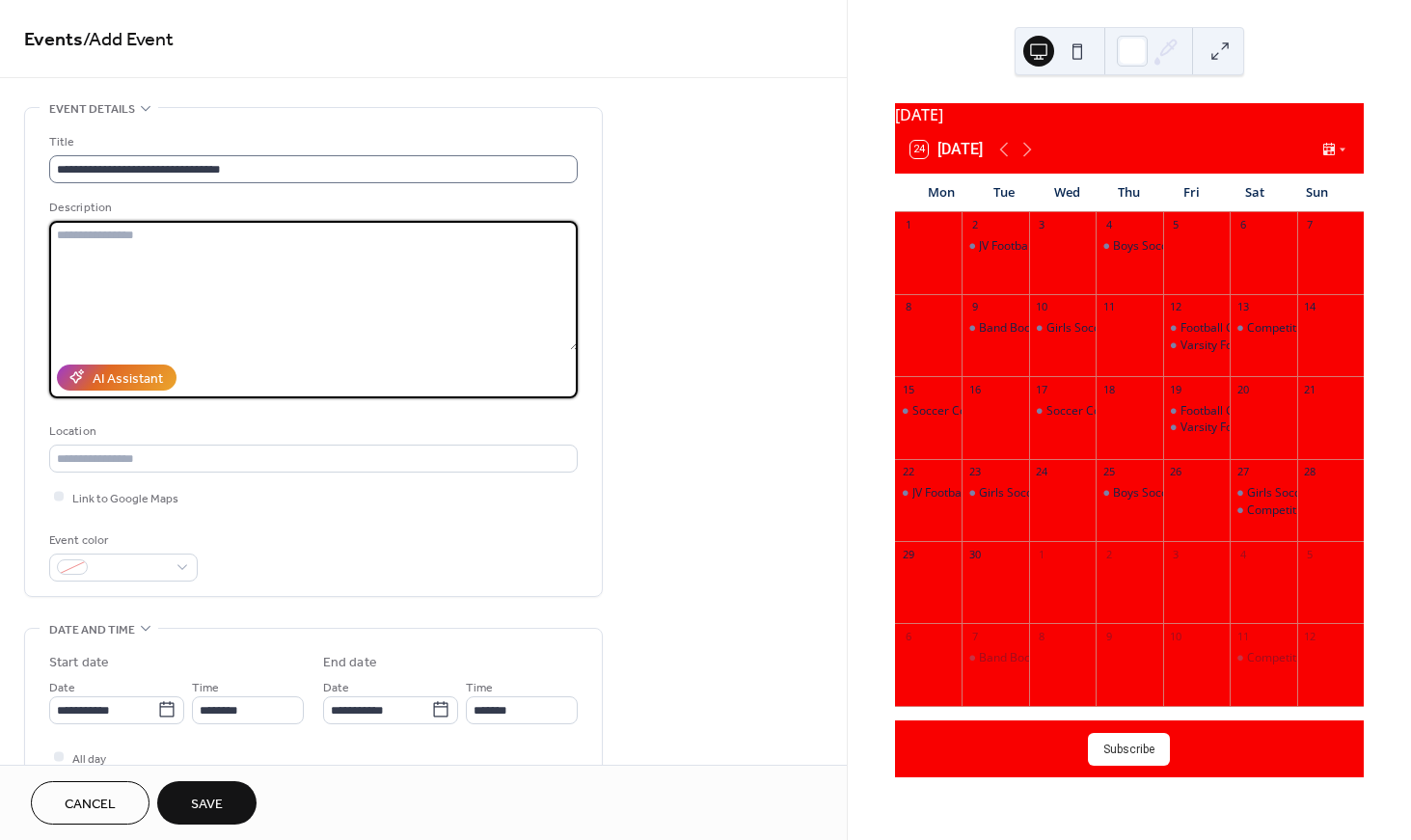 type on "*" 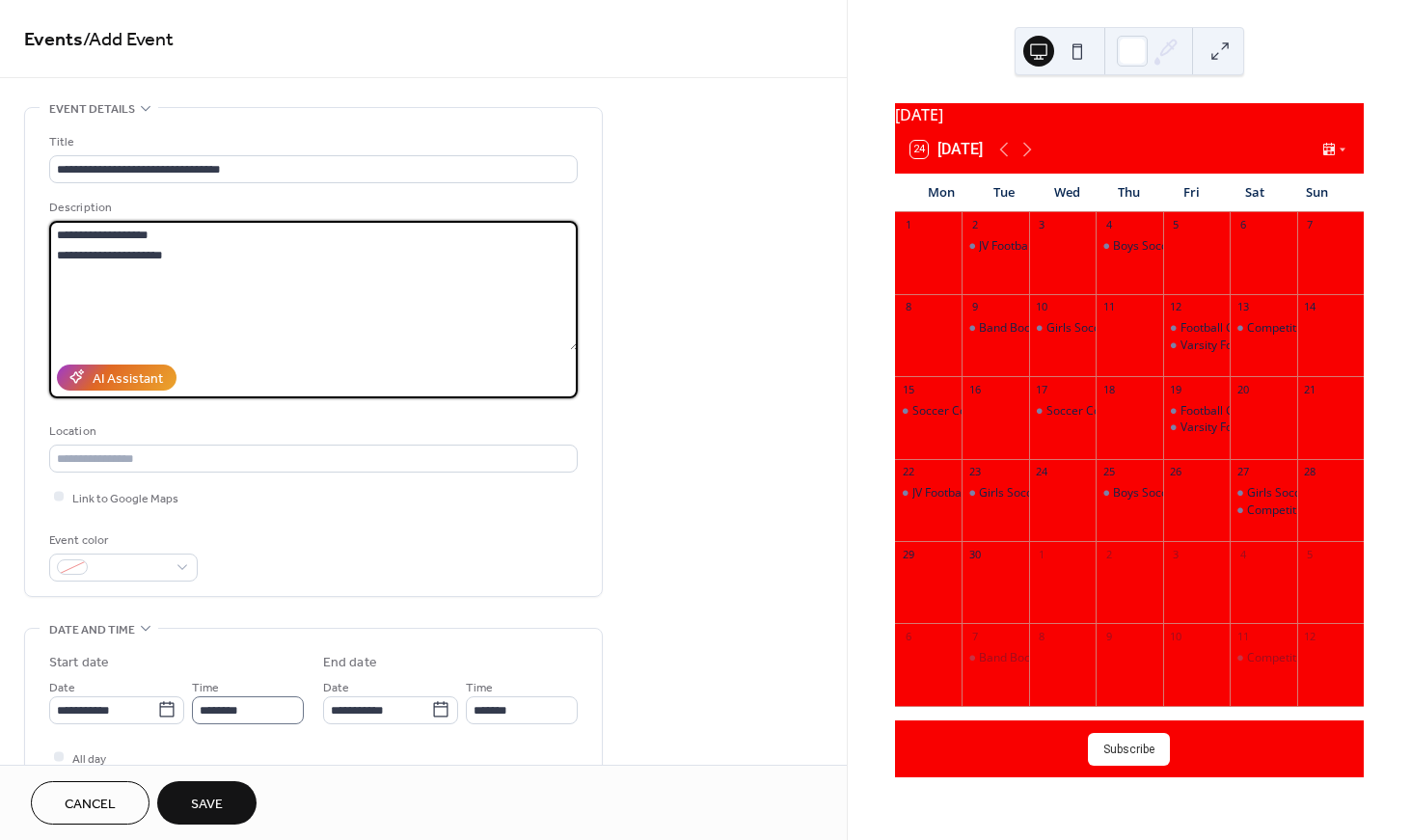 type on "**********" 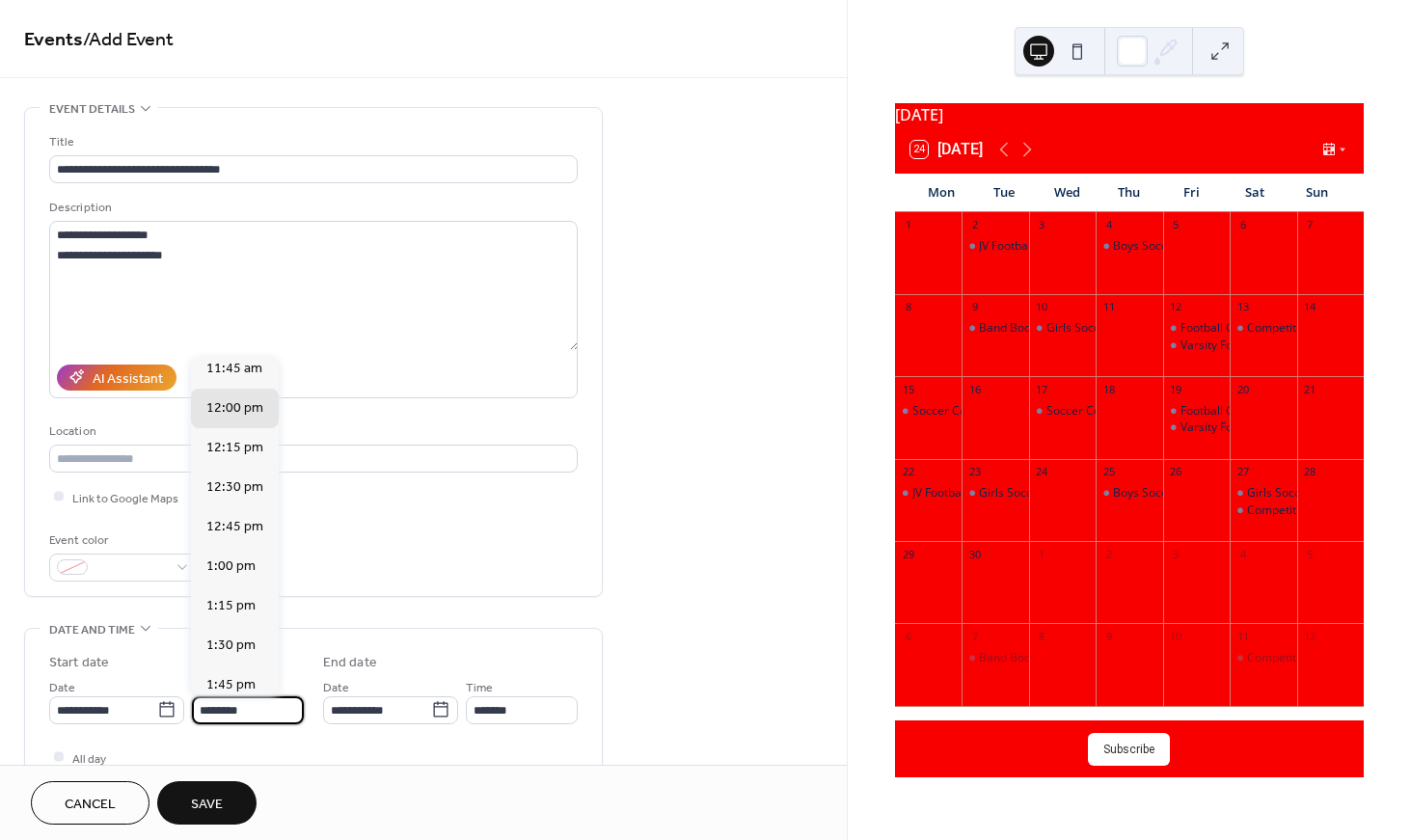 drag, startPoint x: 274, startPoint y: 711, endPoint x: 166, endPoint y: 691, distance: 109.8362 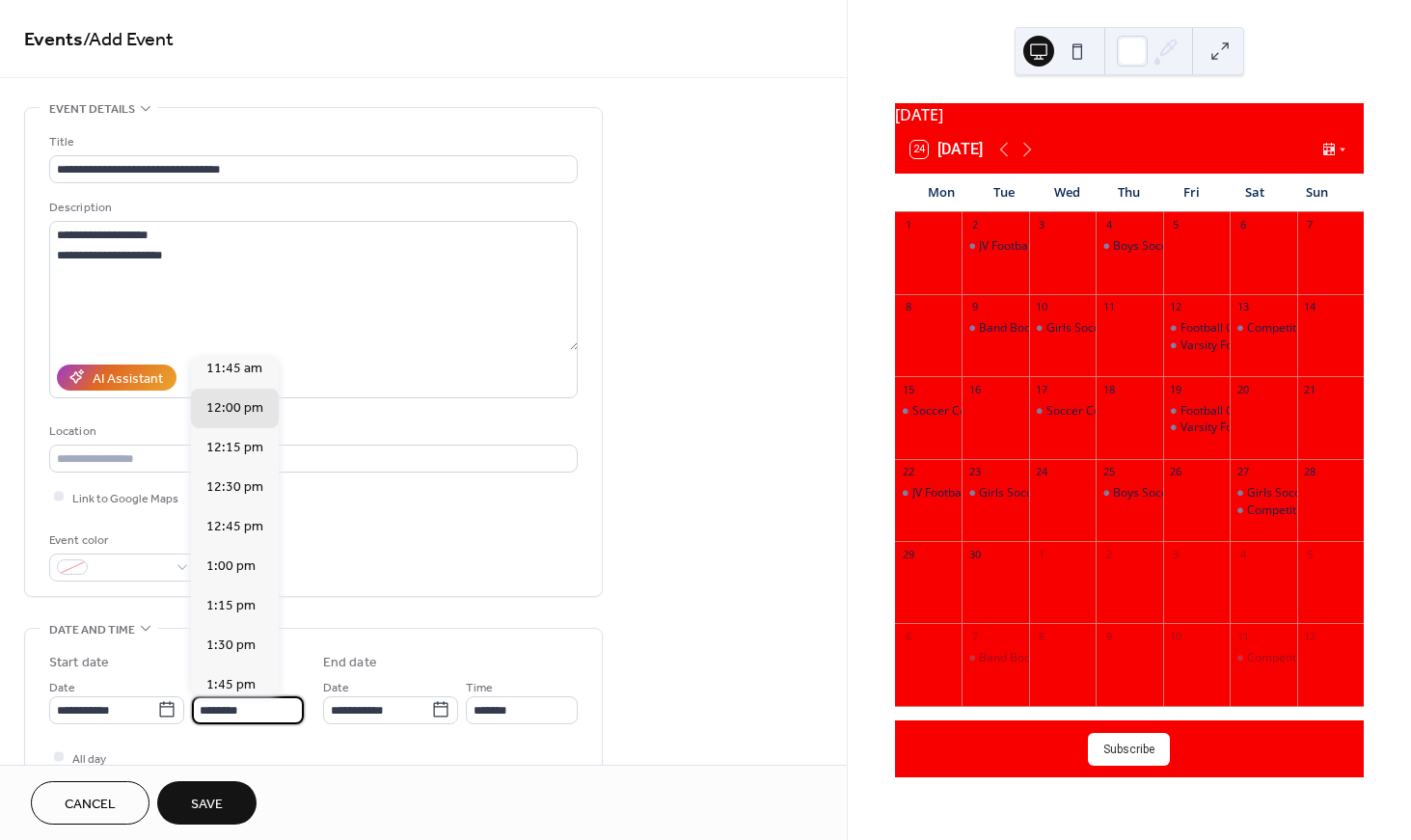 click on "**********" at bounding box center [176, 700] 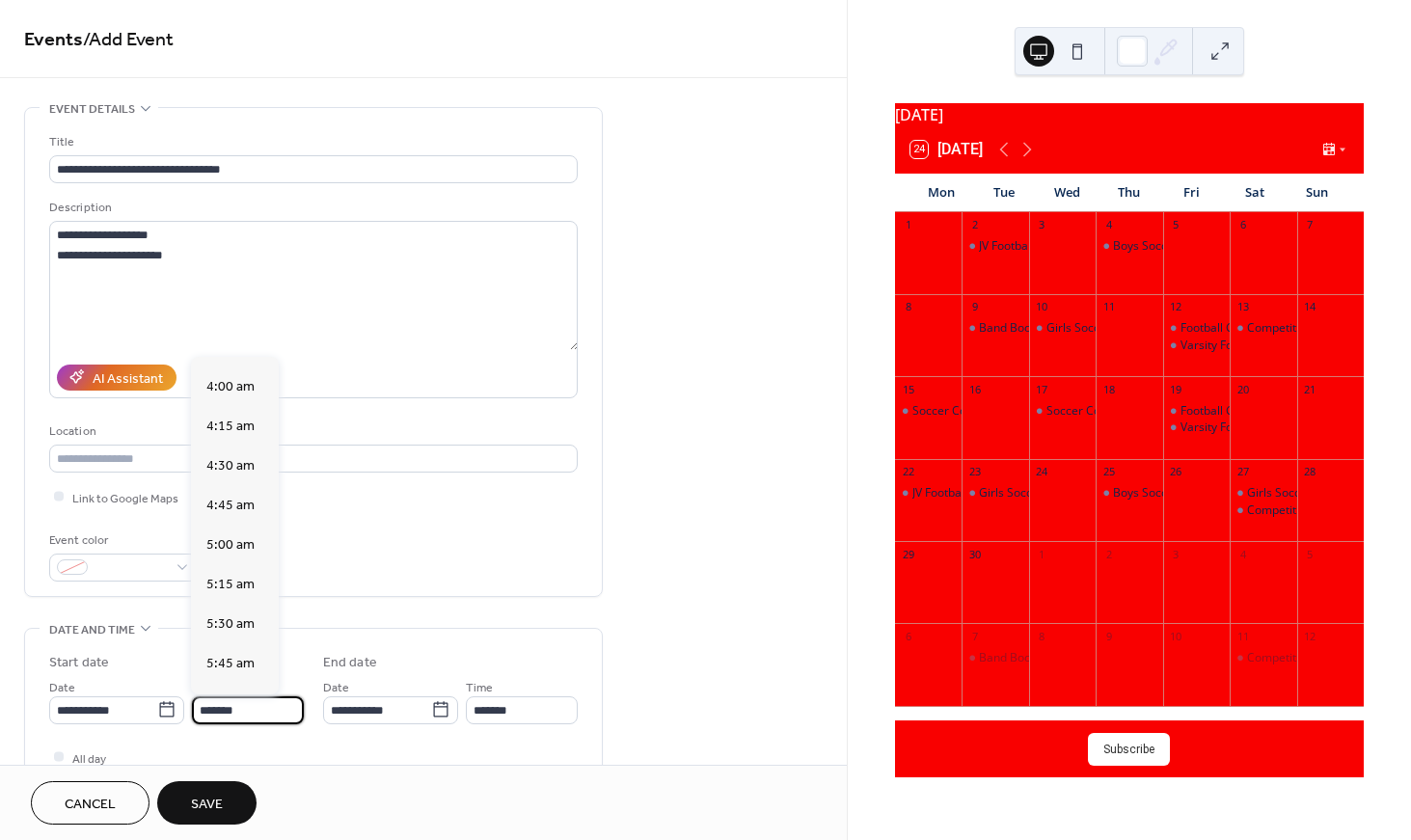 scroll, scrollTop: 2566, scrollLeft: 0, axis: vertical 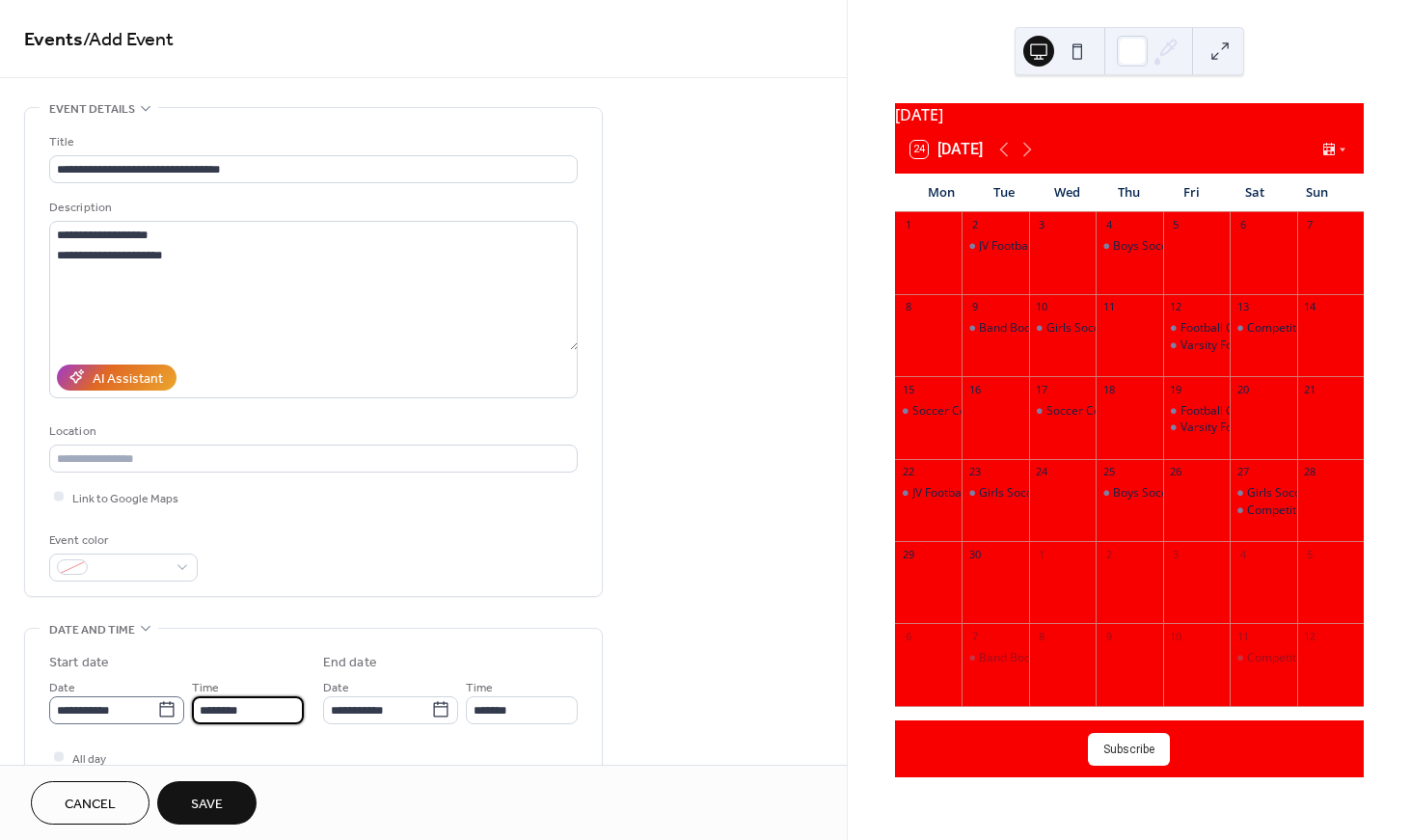 type on "*******" 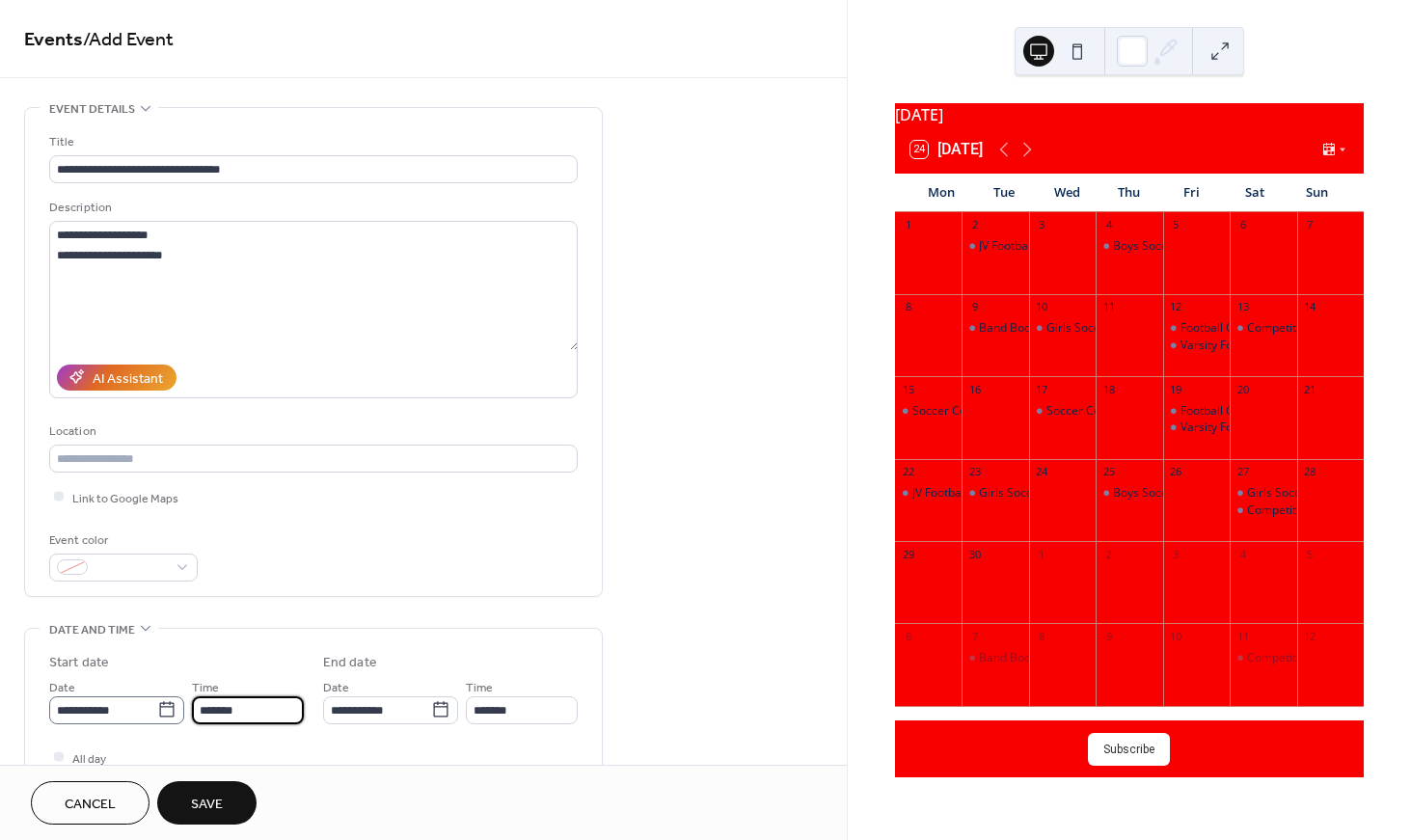 click 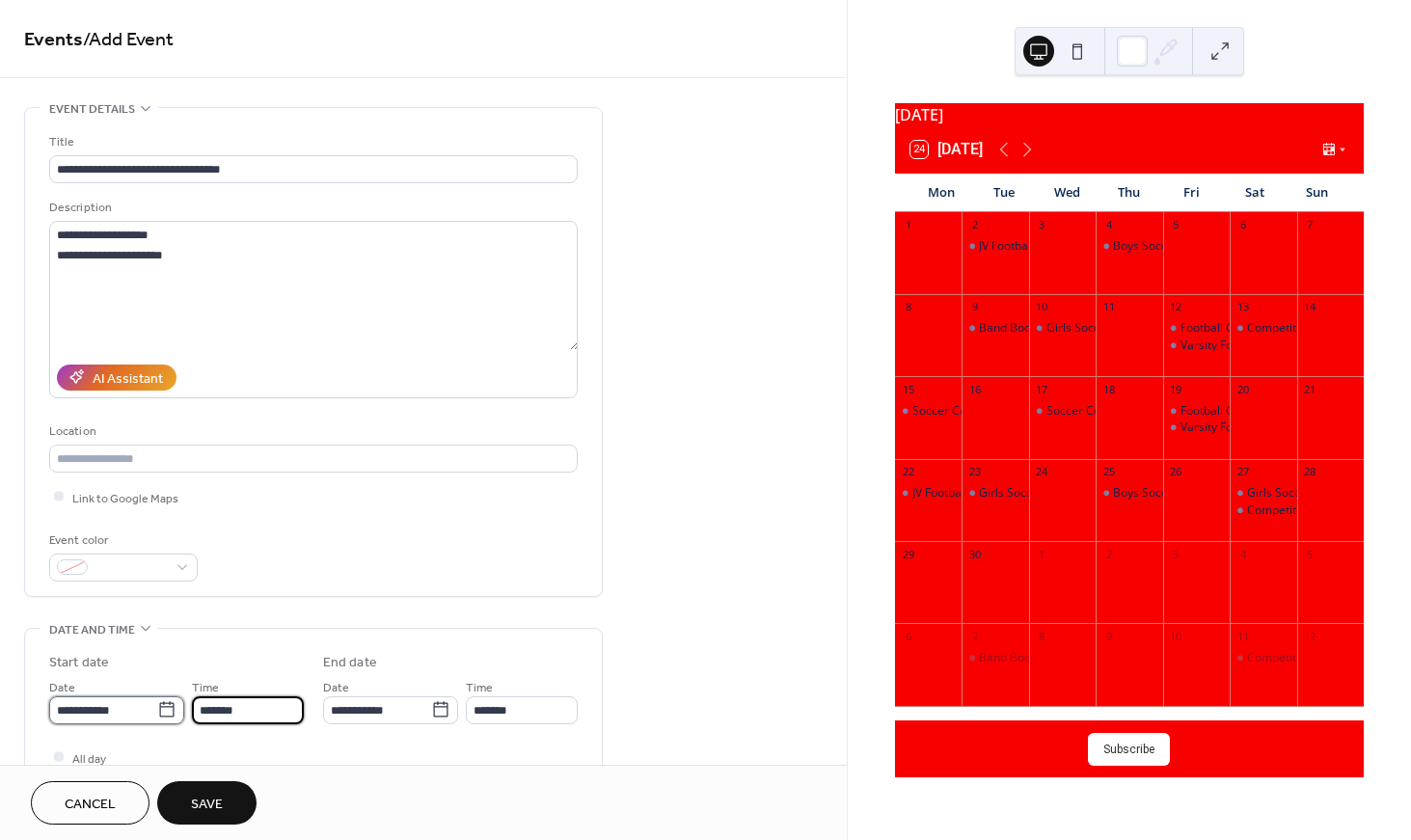 click on "**********" at bounding box center [103, 710] 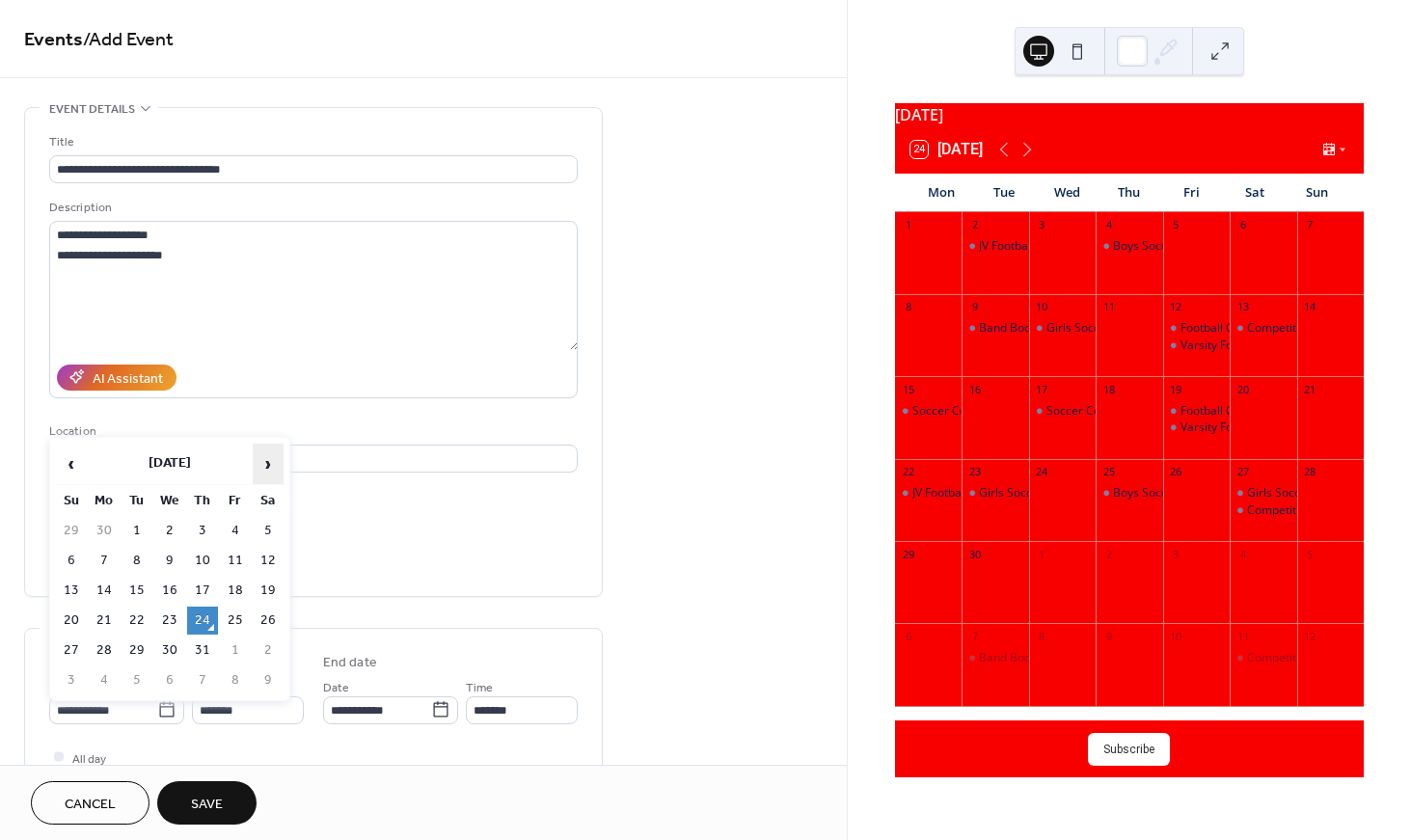 click on "›" at bounding box center [268, 464] 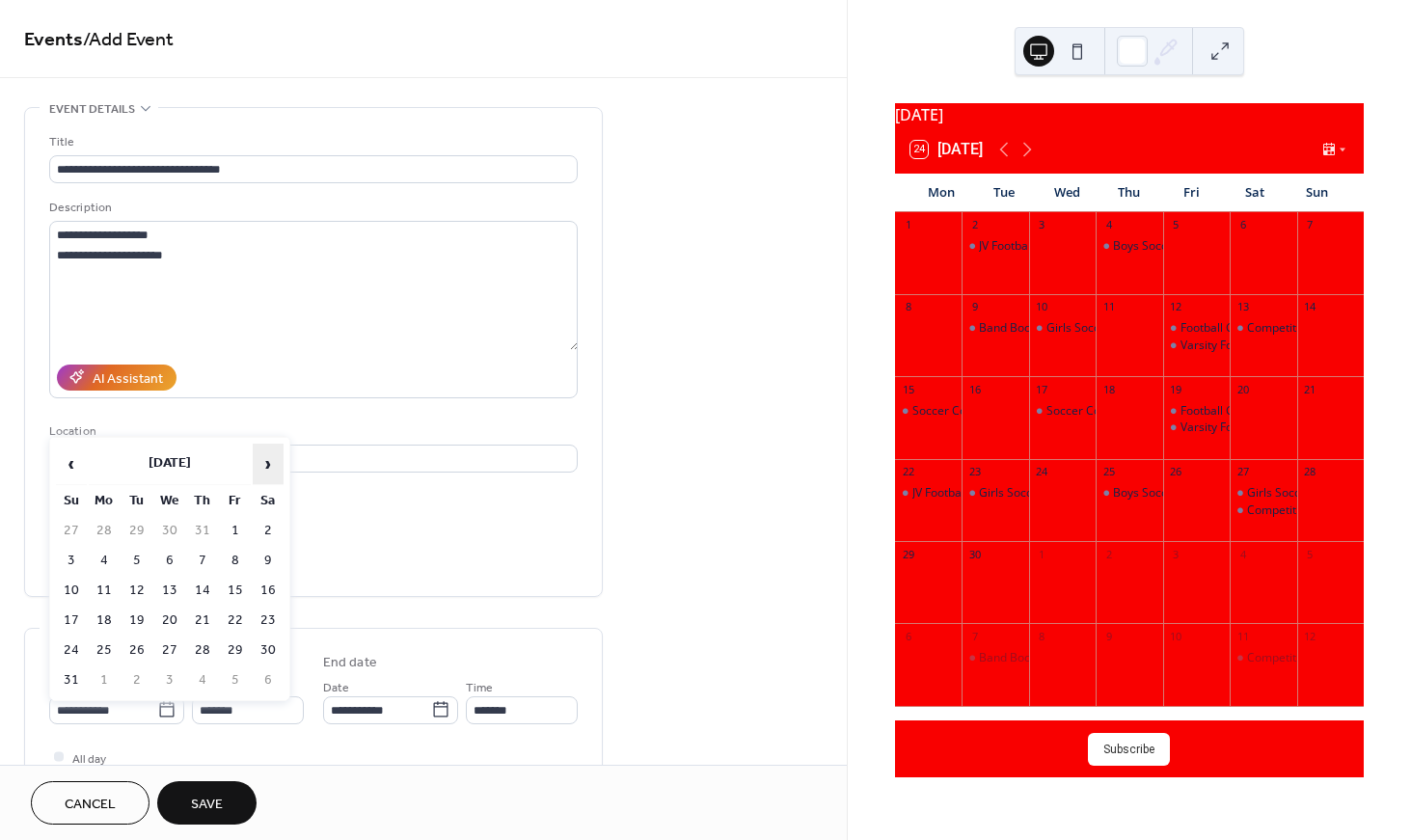 click on "›" at bounding box center (268, 464) 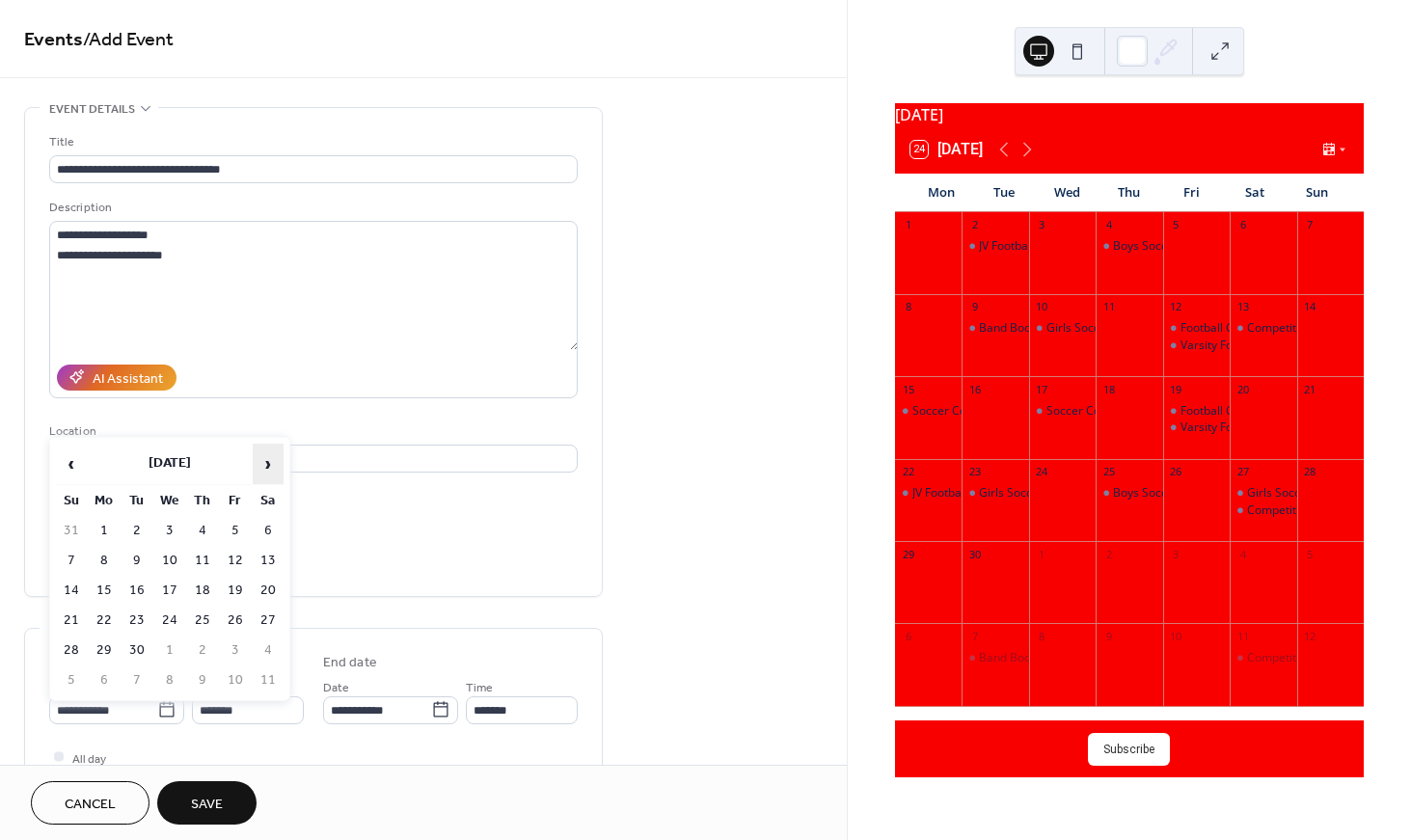 click on "›" at bounding box center [268, 464] 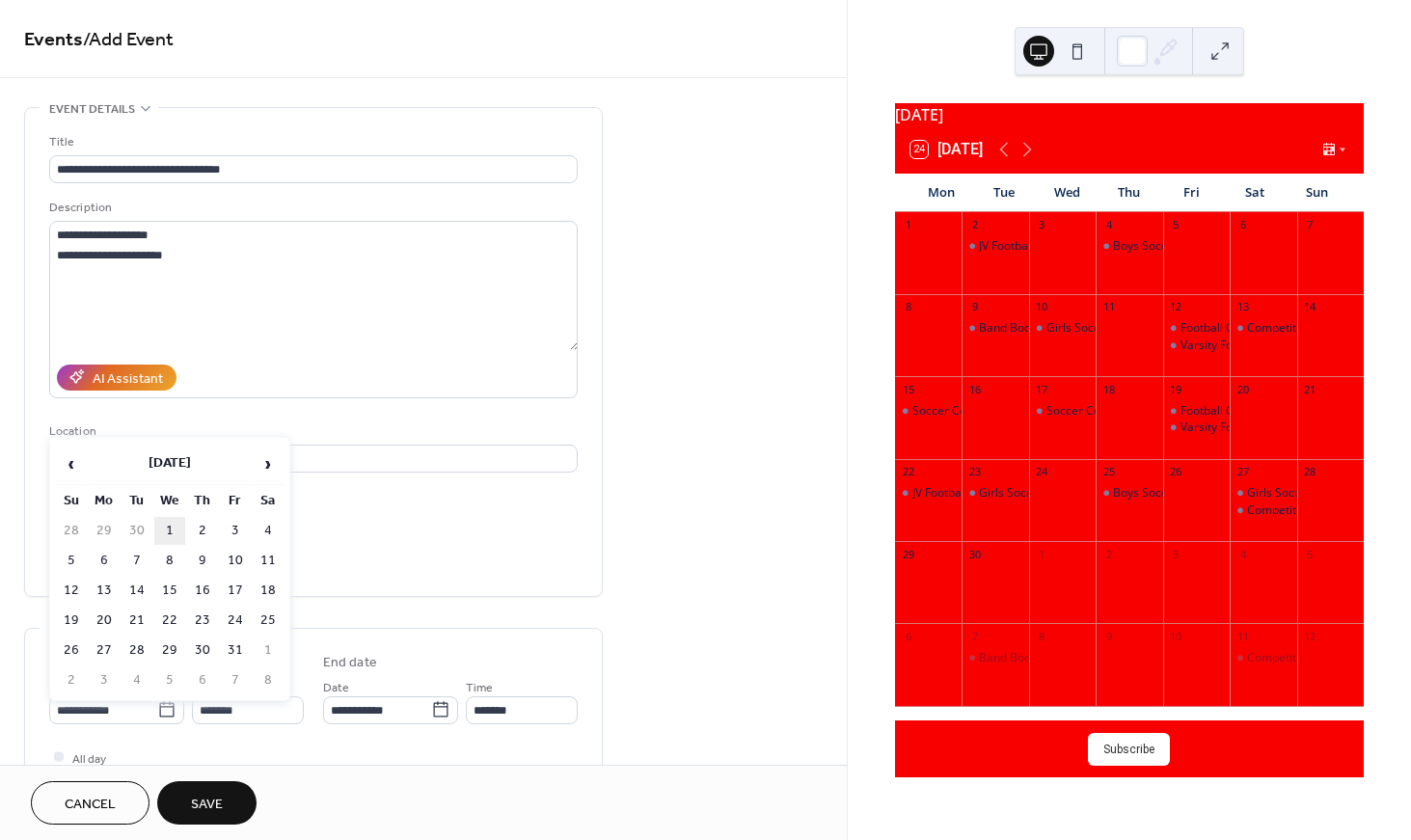 click on "1" at bounding box center (170, 530) 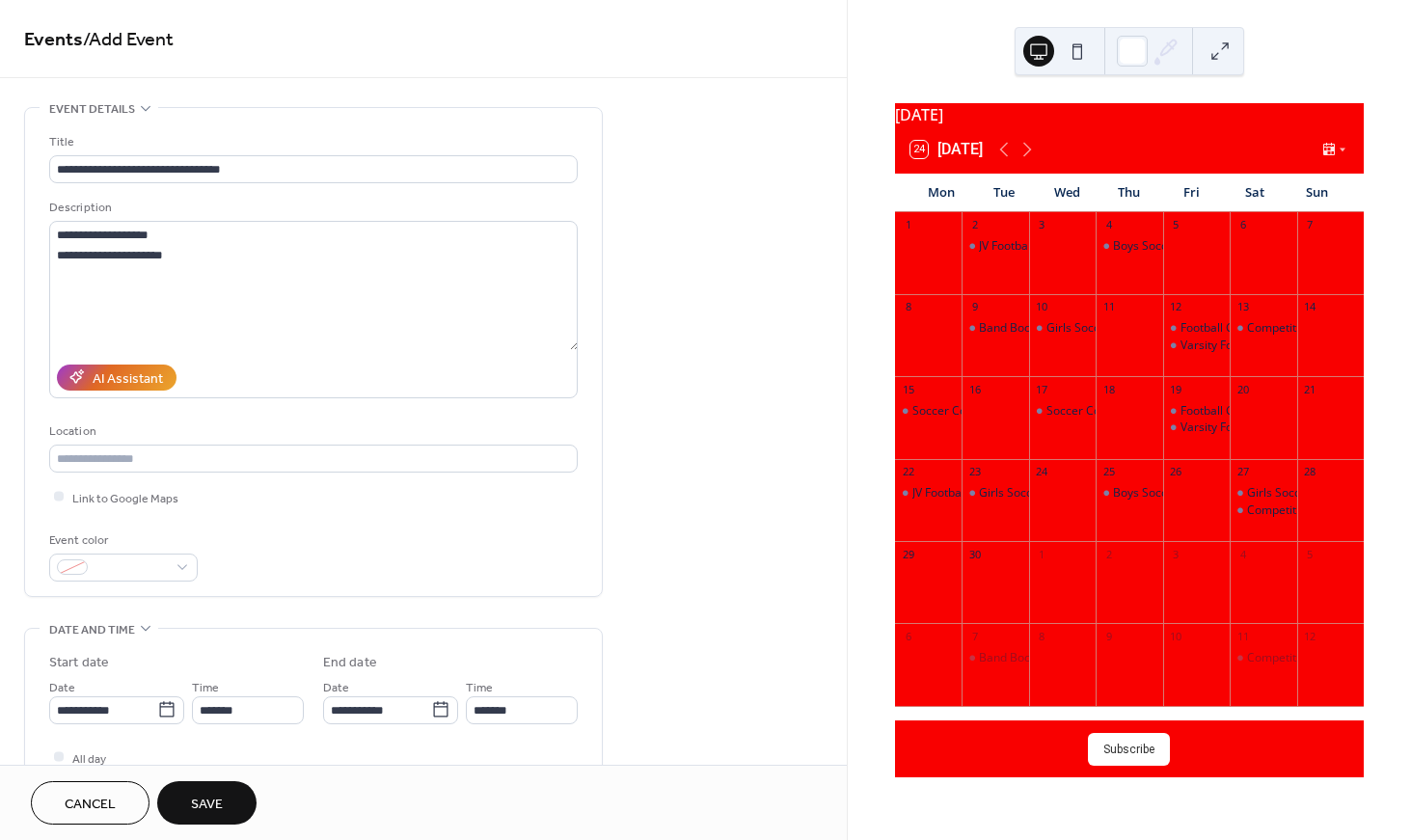 click on "Save" at bounding box center [206, 802] 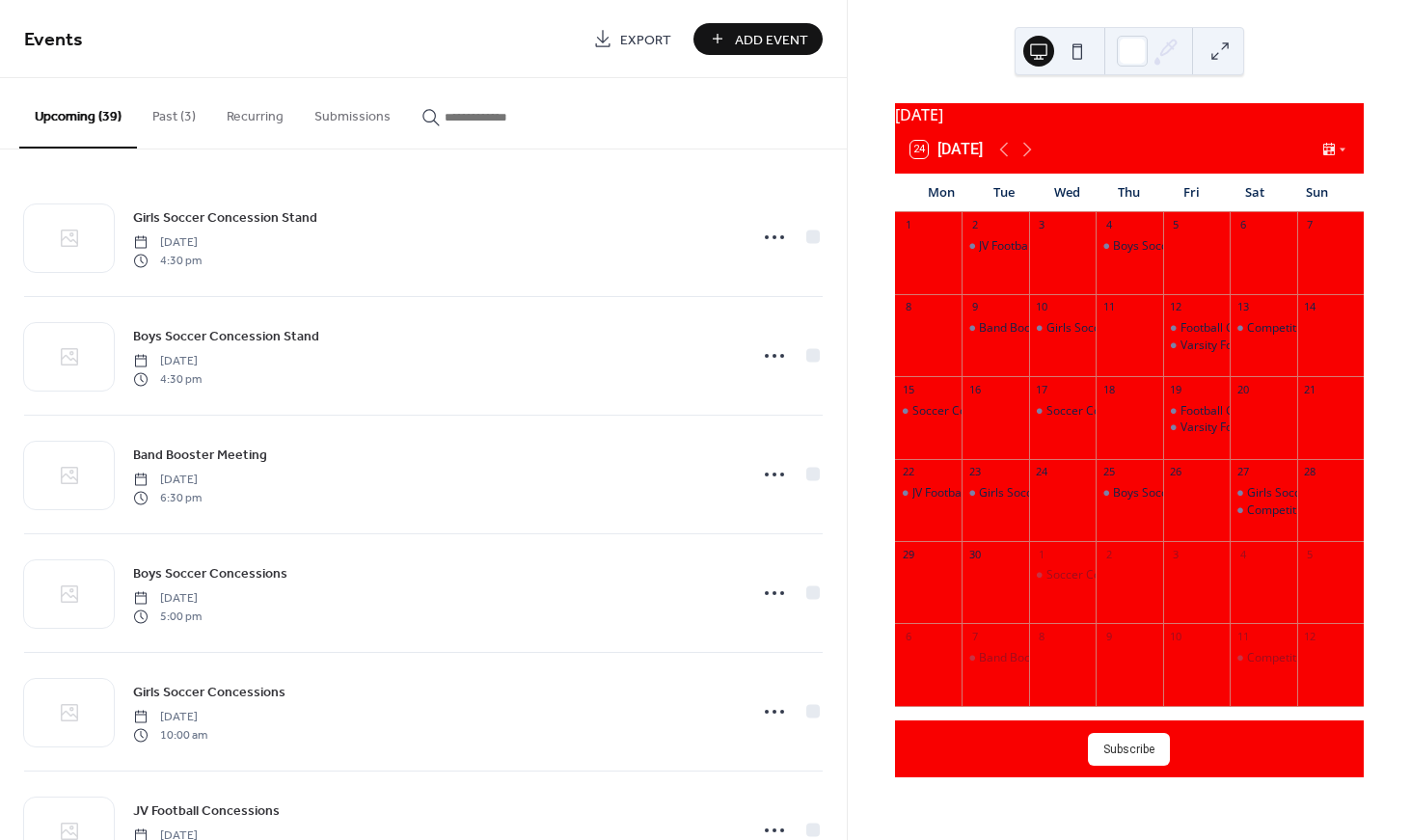 click on "Add Event" at bounding box center [758, 39] 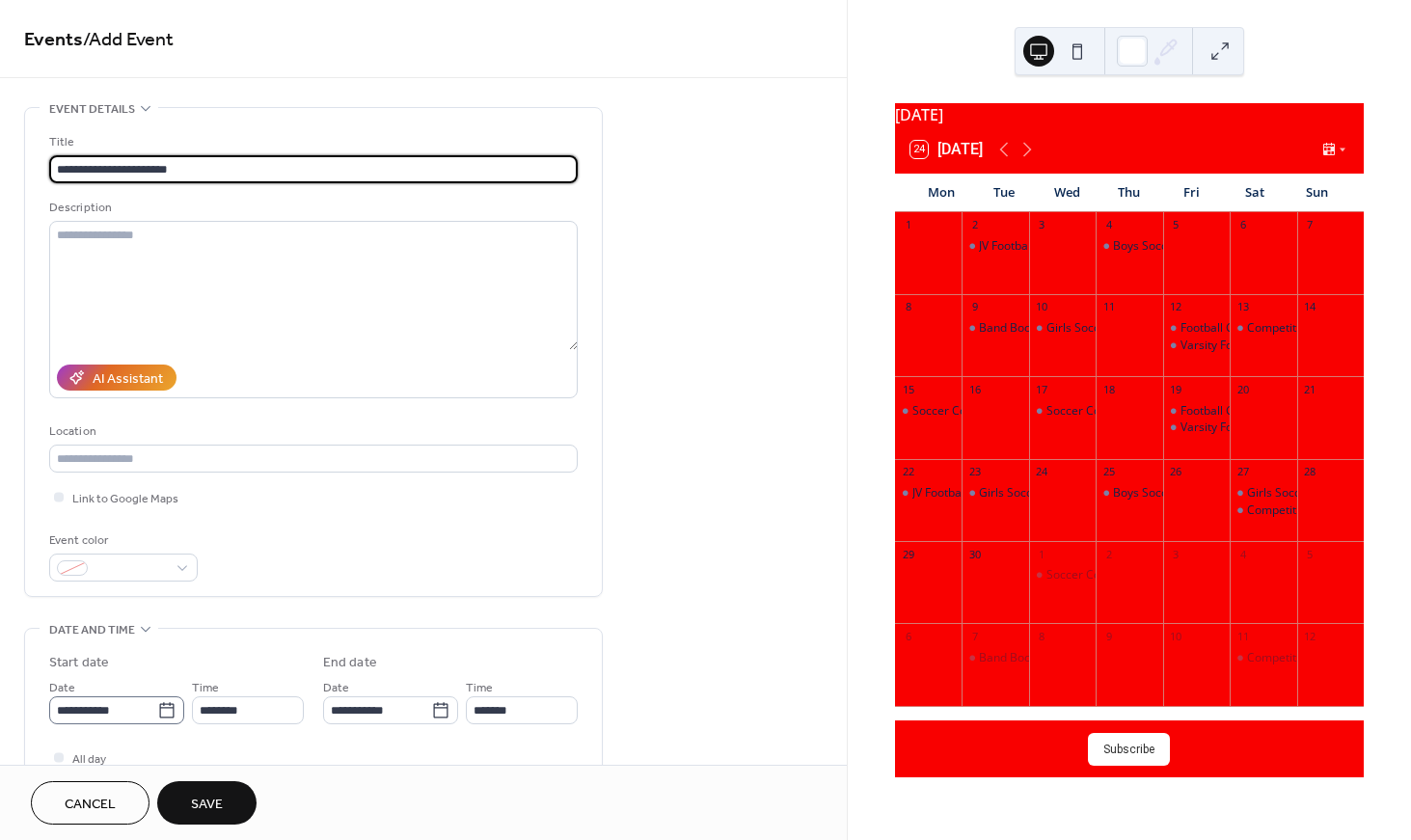 type on "**********" 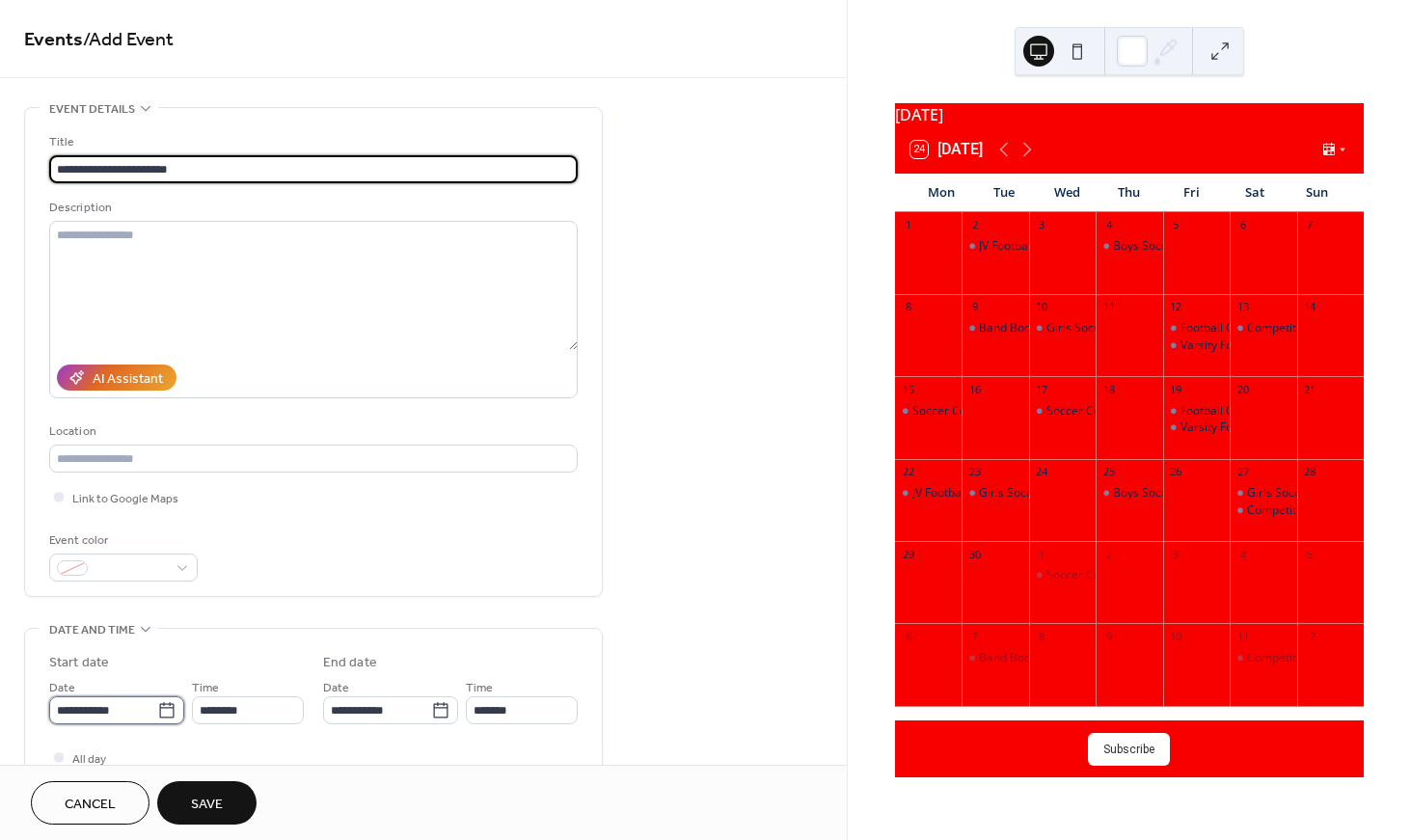 click on "**********" at bounding box center [103, 710] 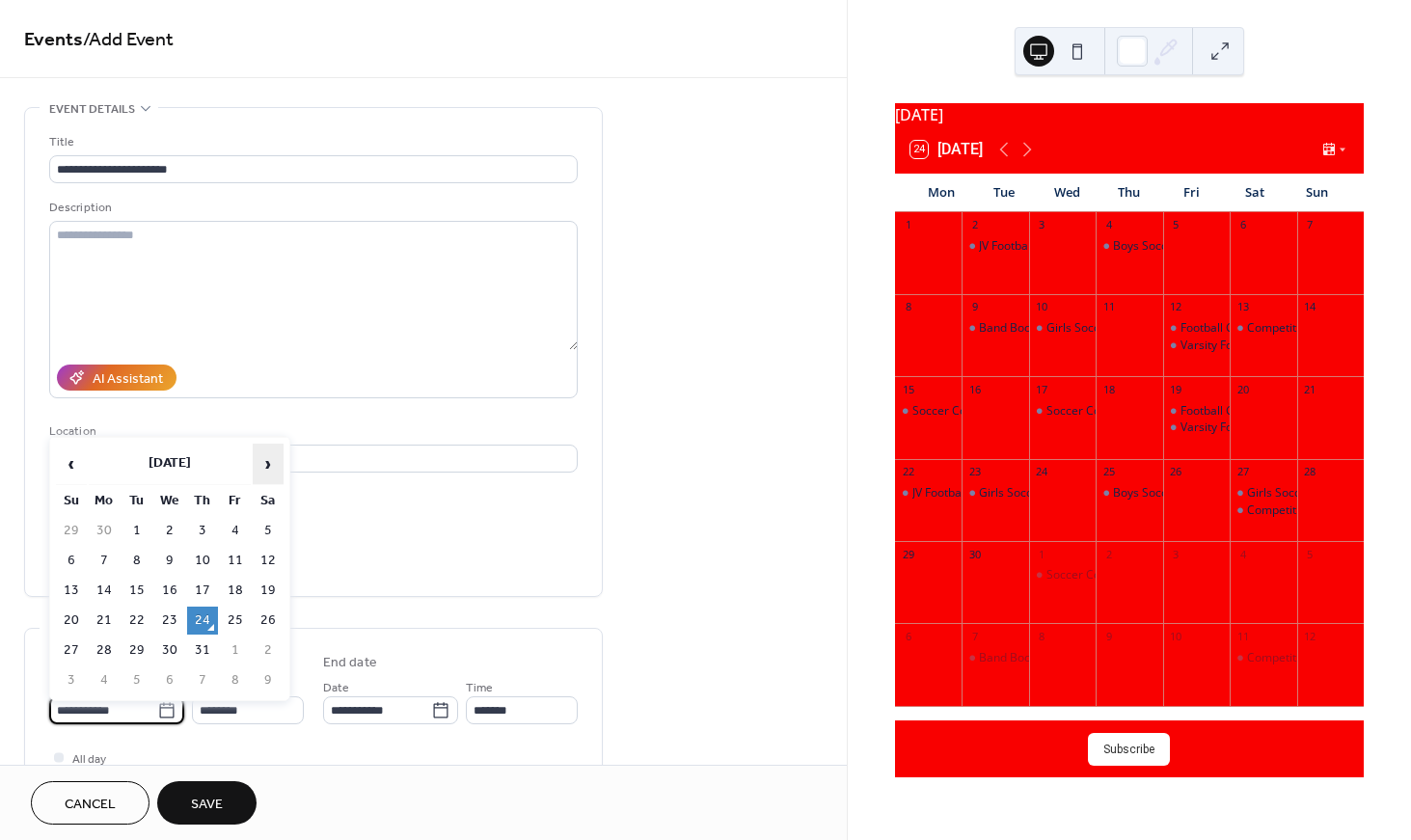 click on "›" at bounding box center (268, 464) 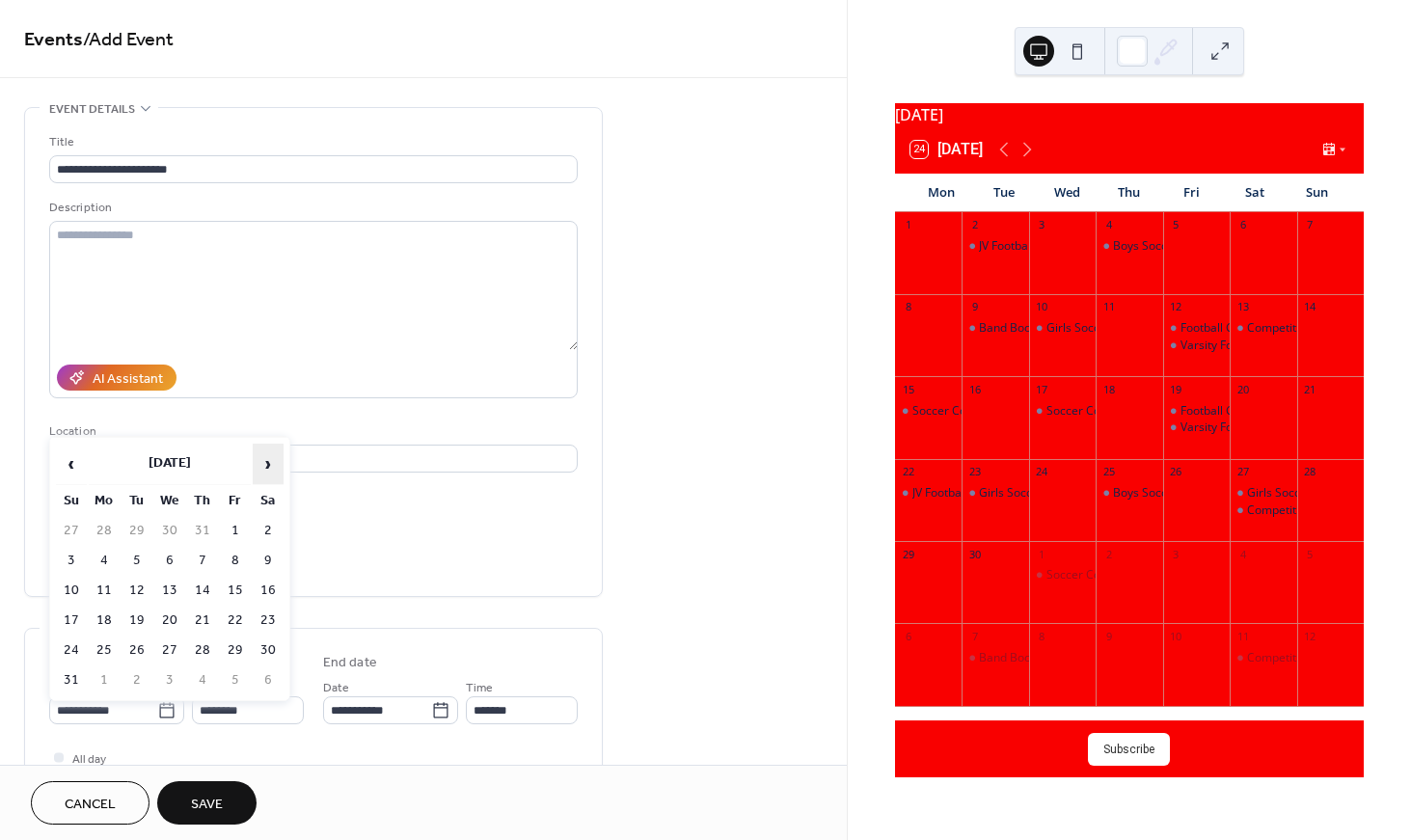 click on "›" at bounding box center (268, 464) 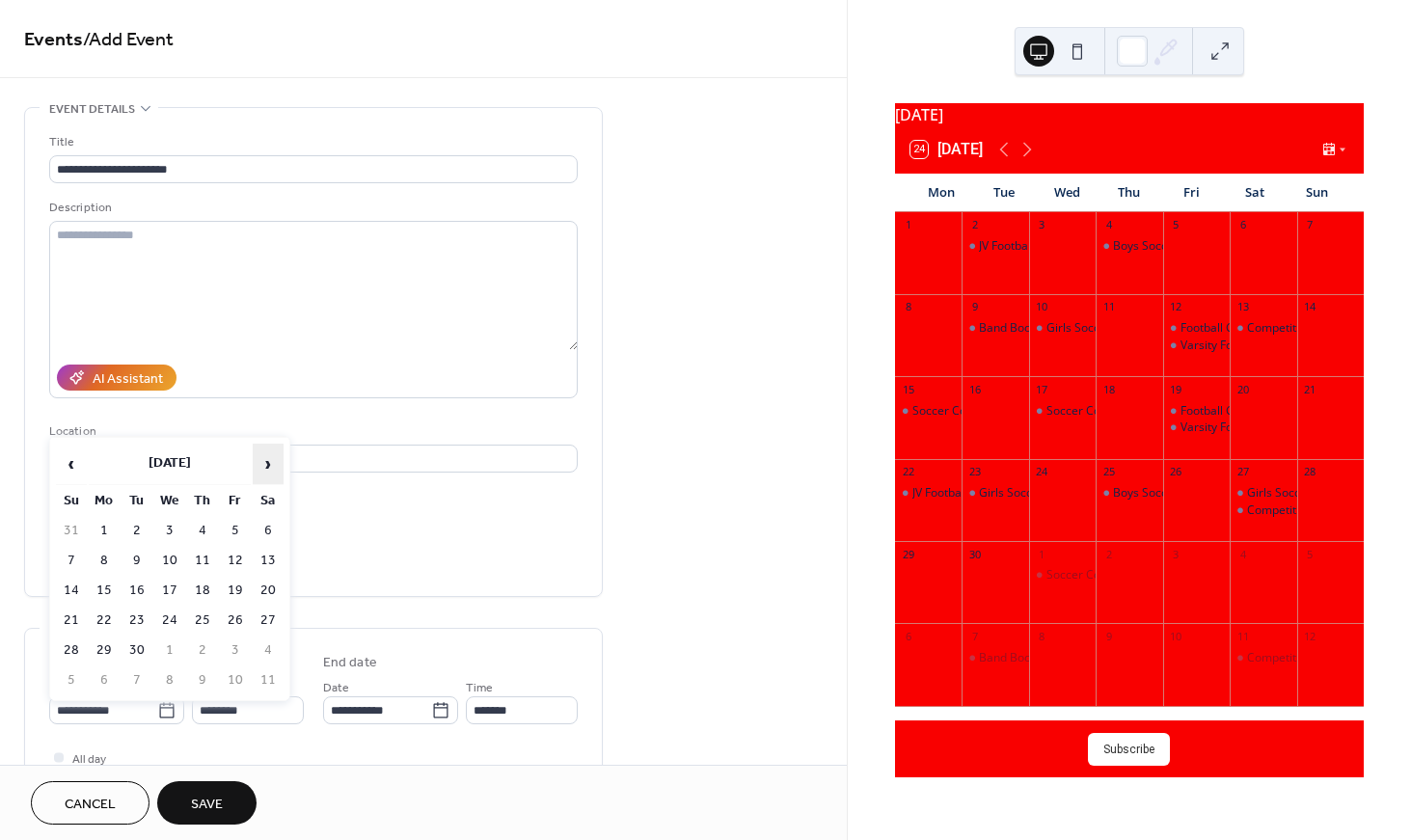 click on "›" at bounding box center [268, 464] 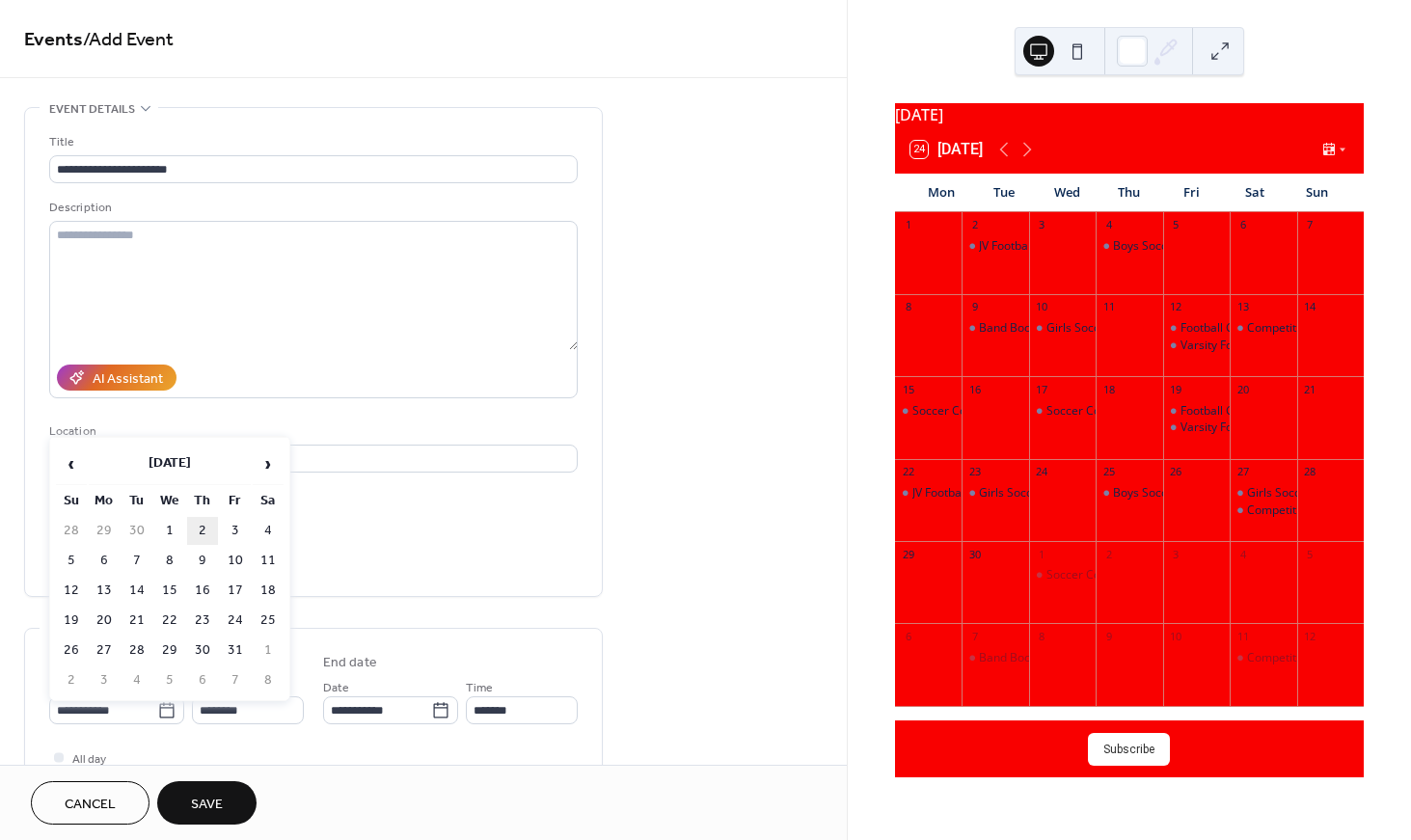 click on "2" at bounding box center (203, 530) 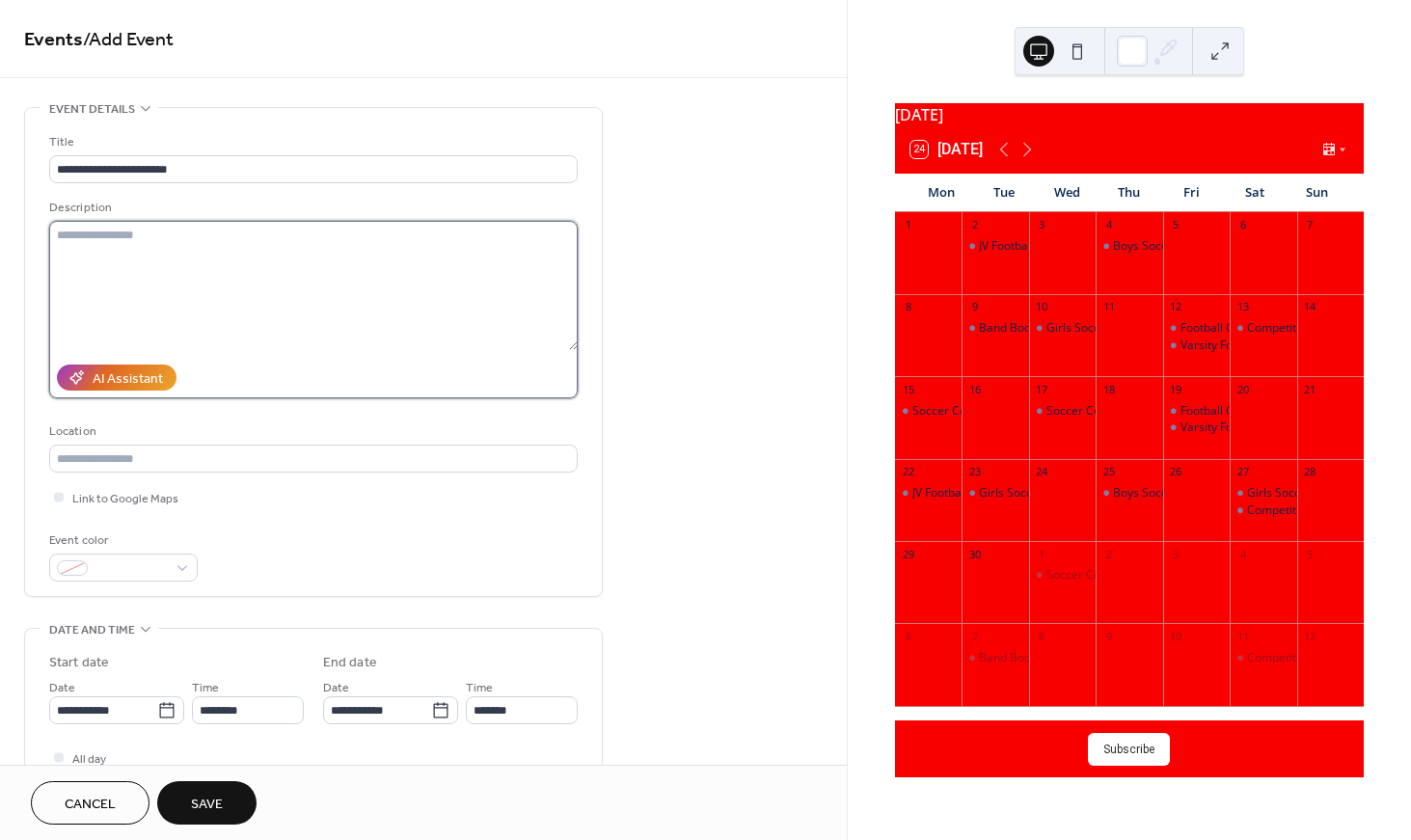 click at bounding box center [313, 285] 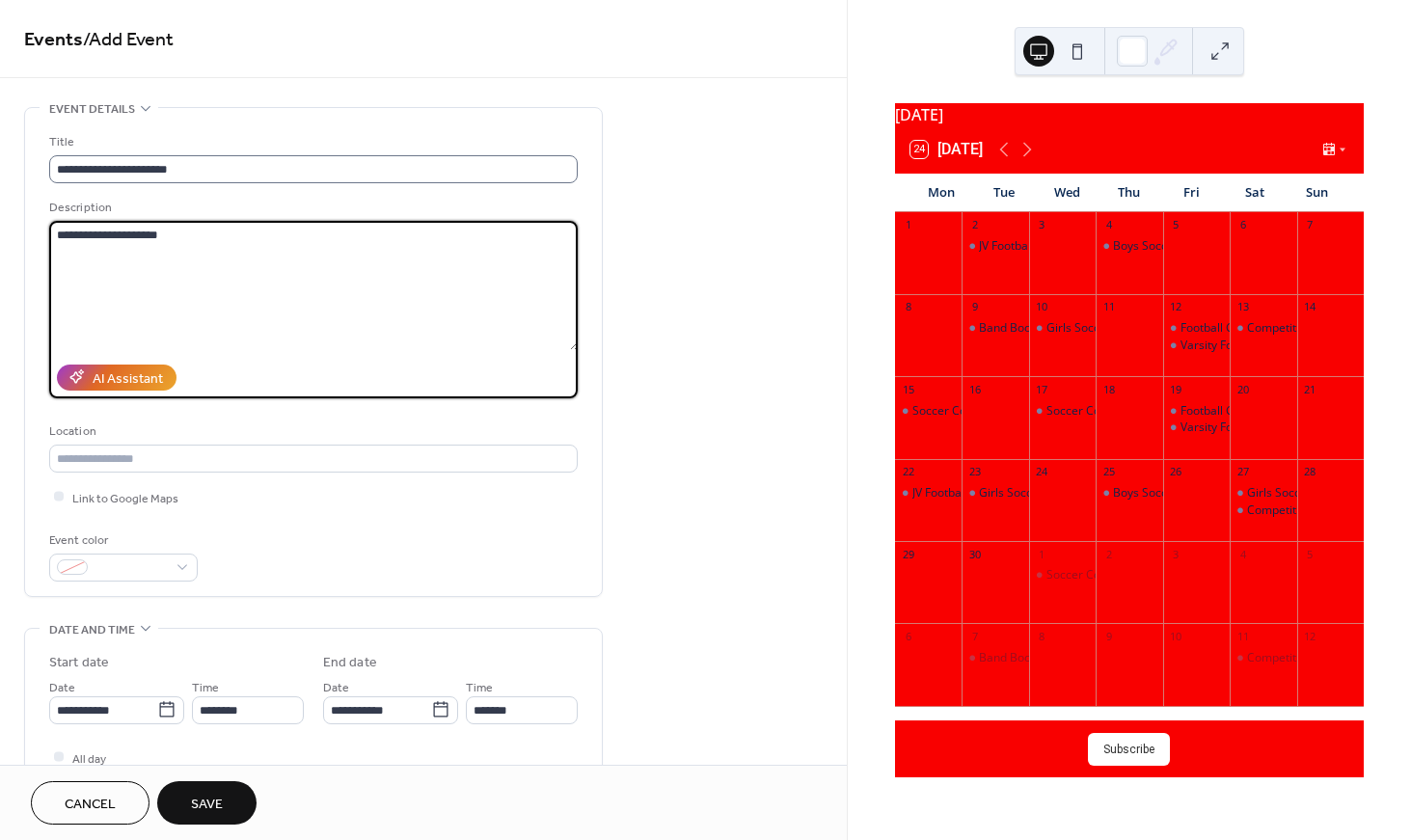 type on "**********" 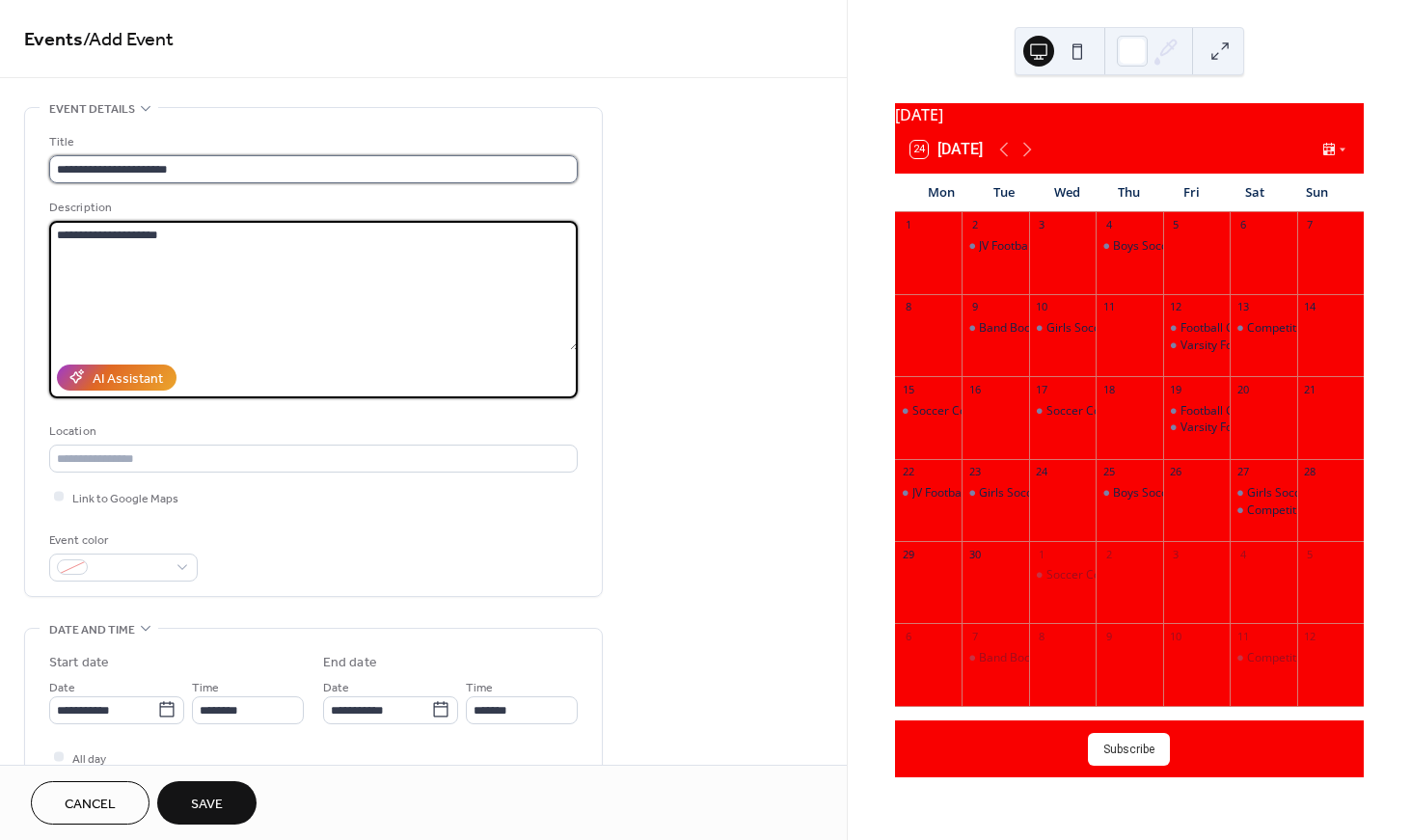 click on "**********" at bounding box center [313, 169] 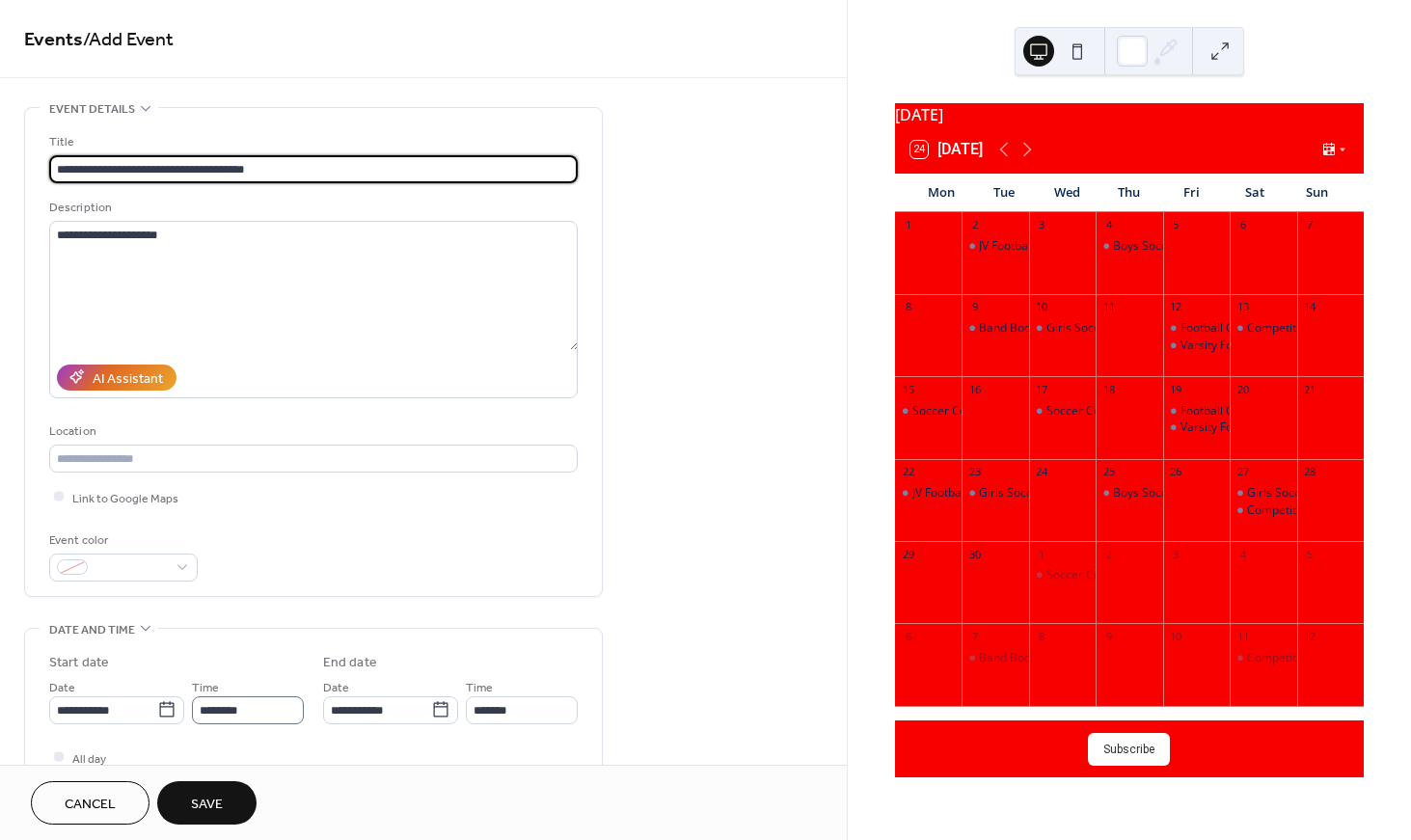 type on "**********" 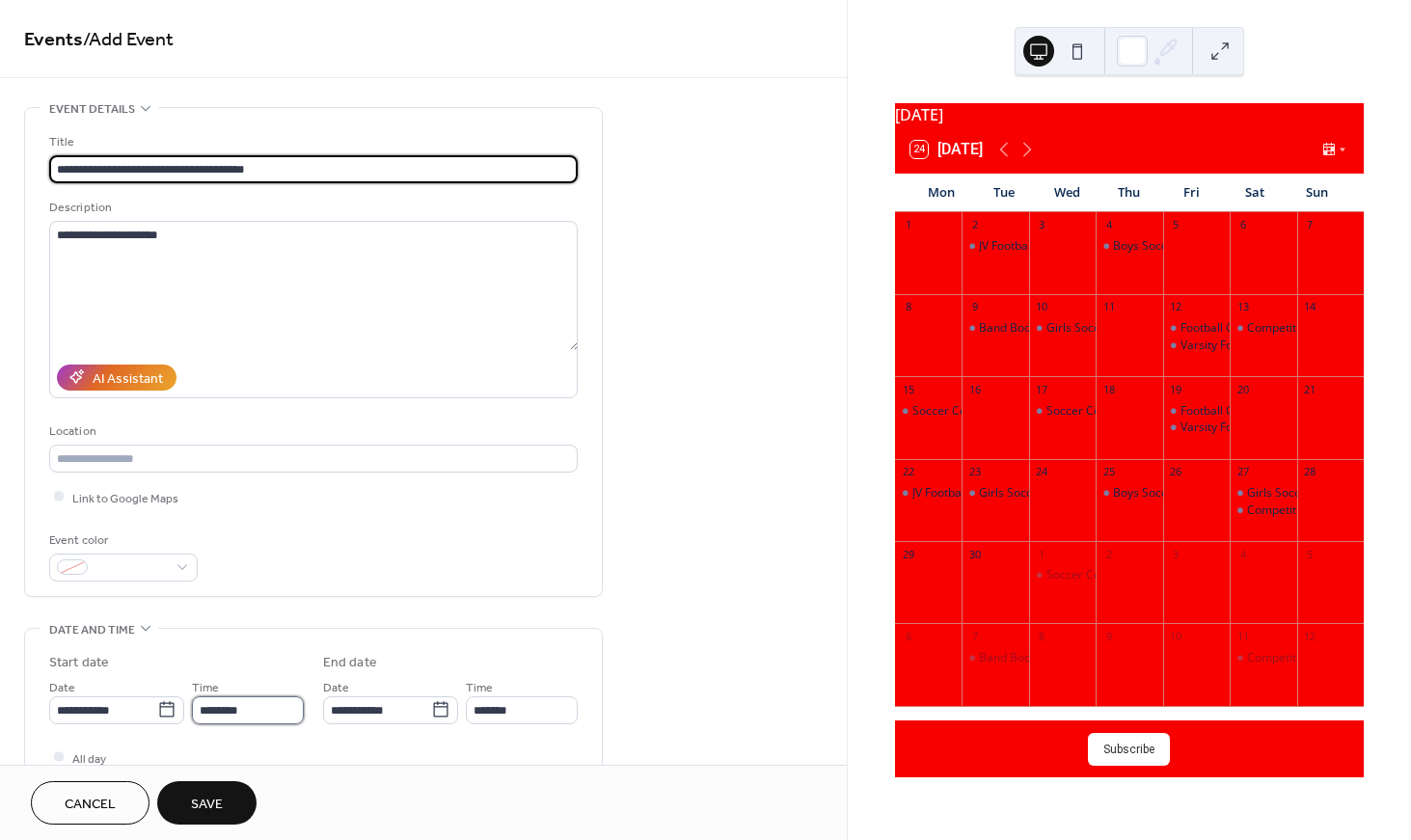 click on "********" at bounding box center (248, 710) 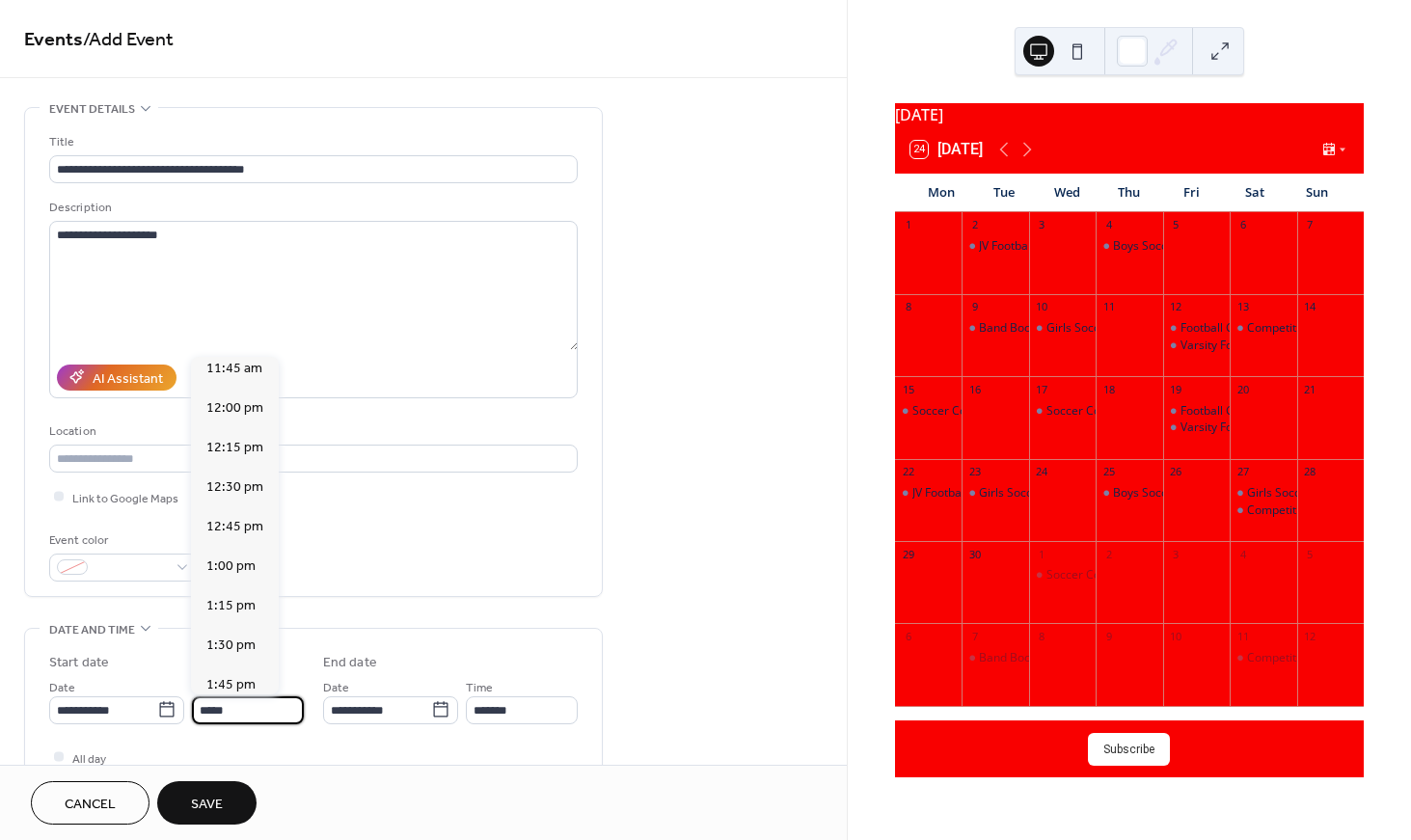 scroll, scrollTop: 0, scrollLeft: 0, axis: both 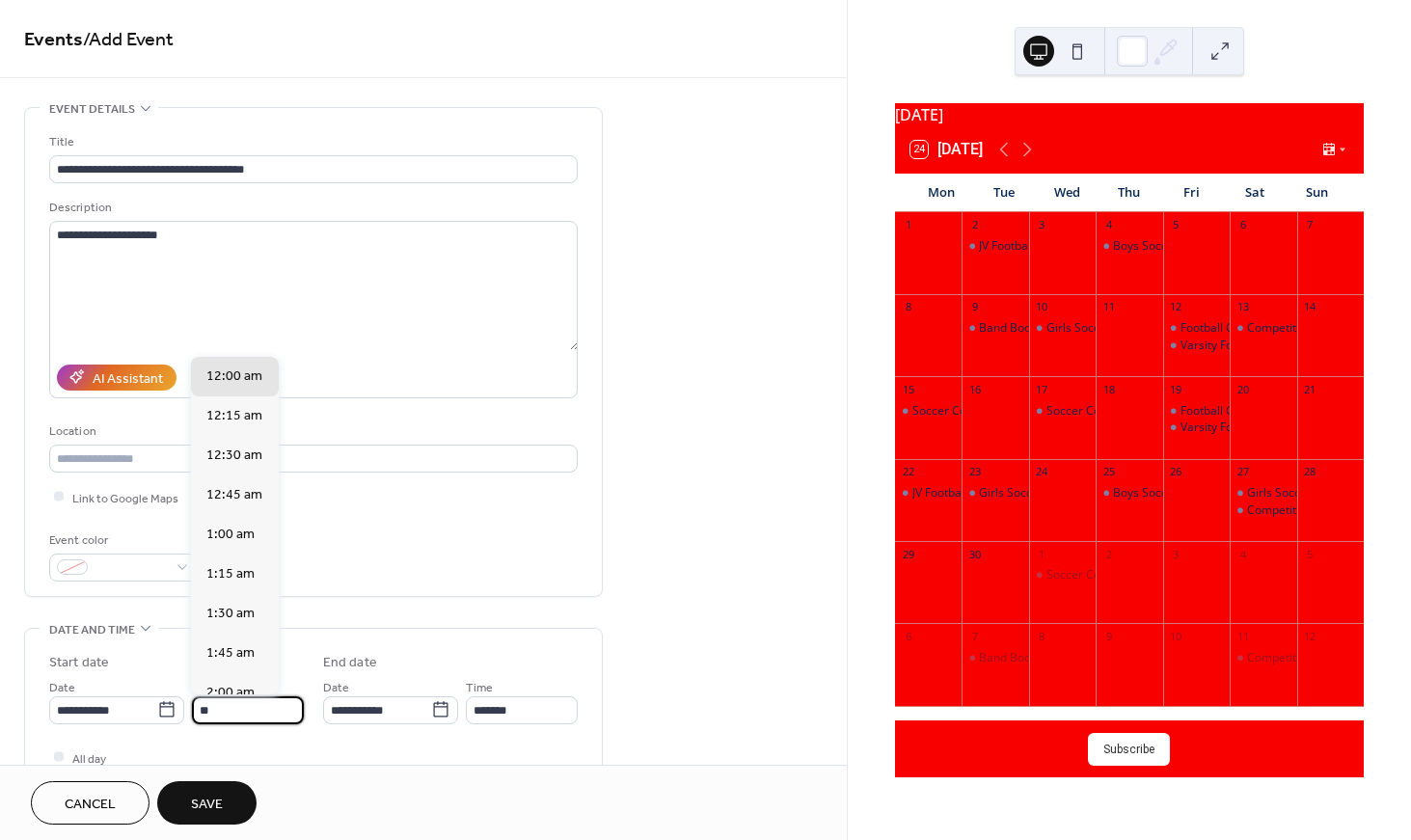 type on "*" 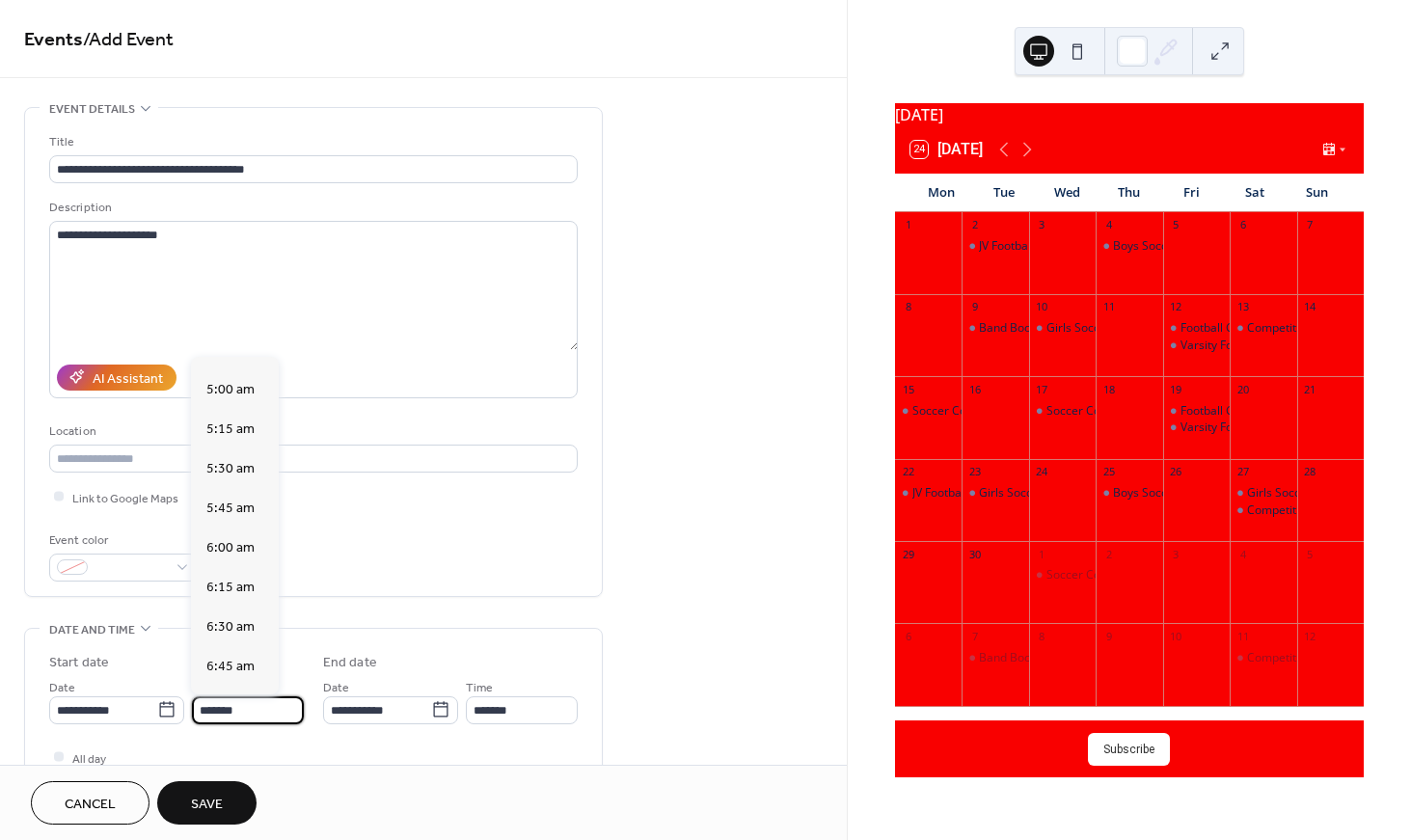 scroll, scrollTop: 2643, scrollLeft: 0, axis: vertical 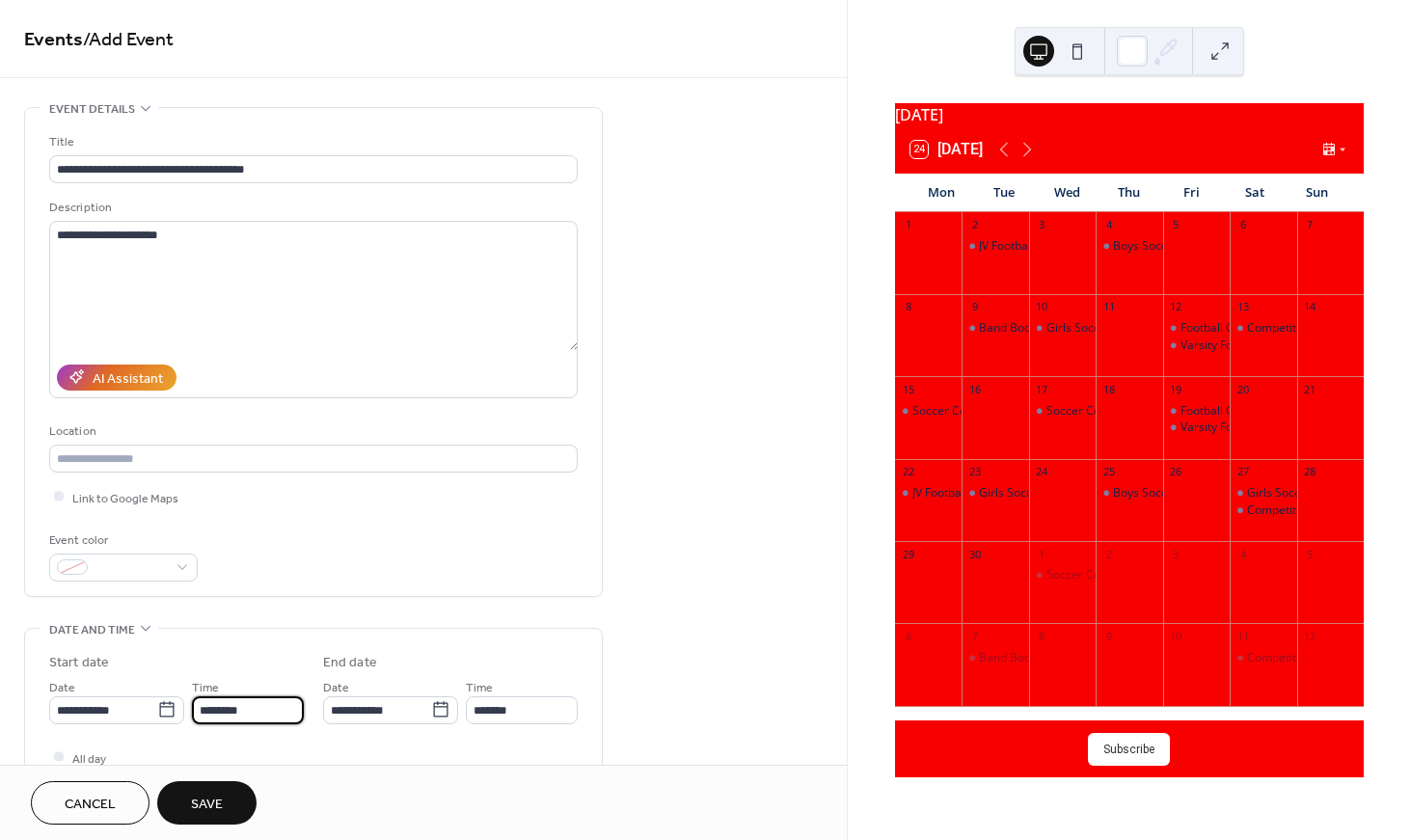 type on "*******" 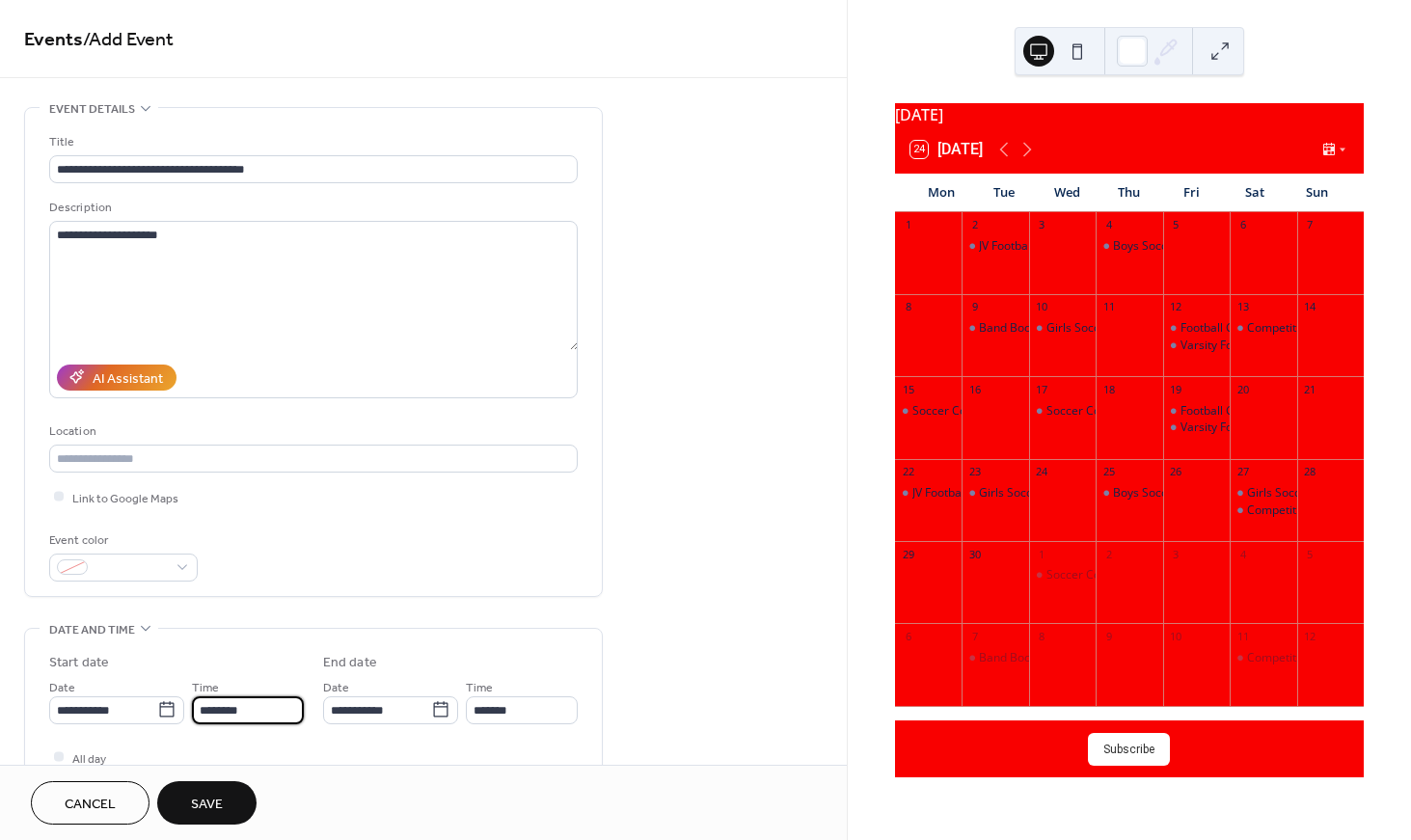 type on "*******" 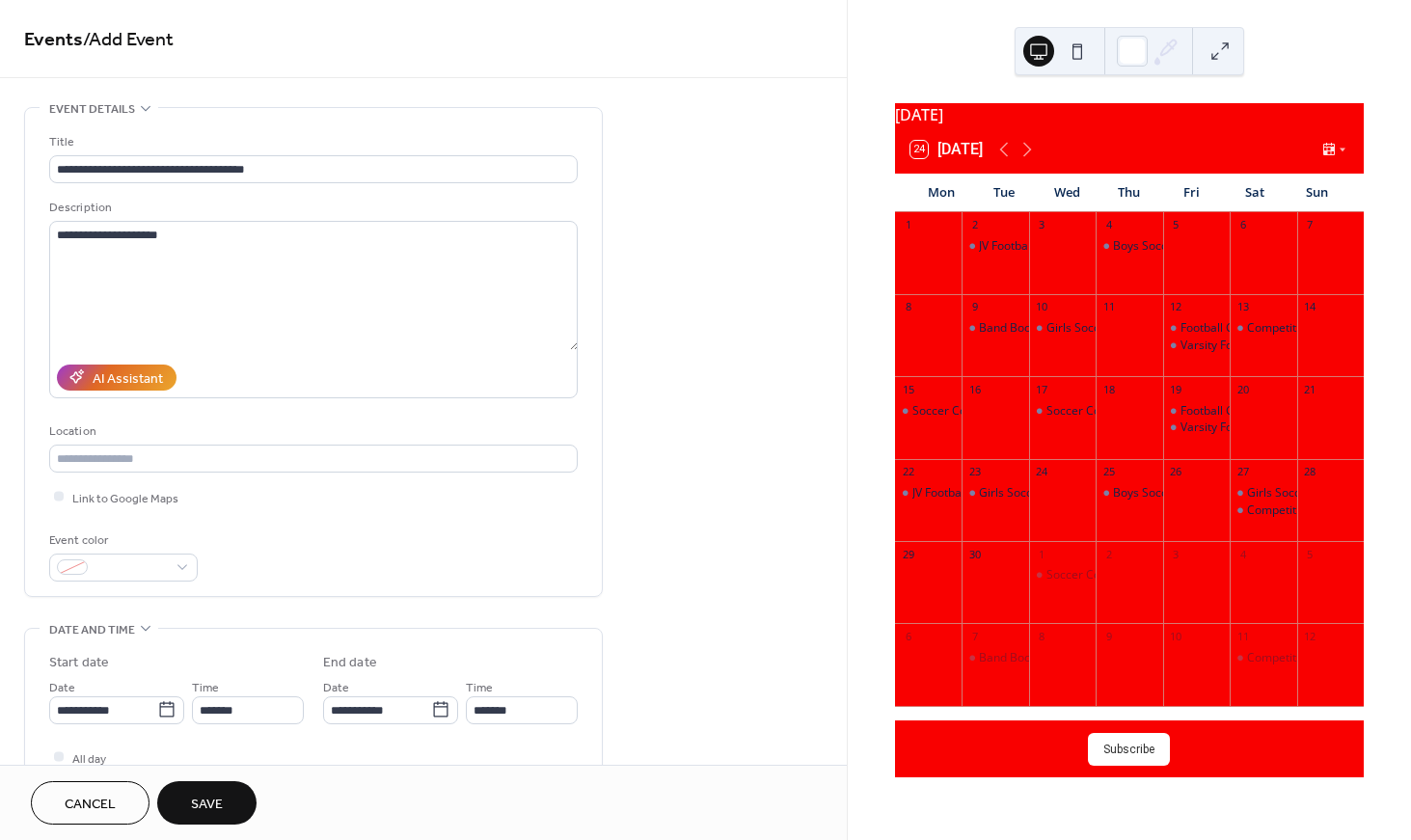 click on "Cancel Save" at bounding box center [423, 802] 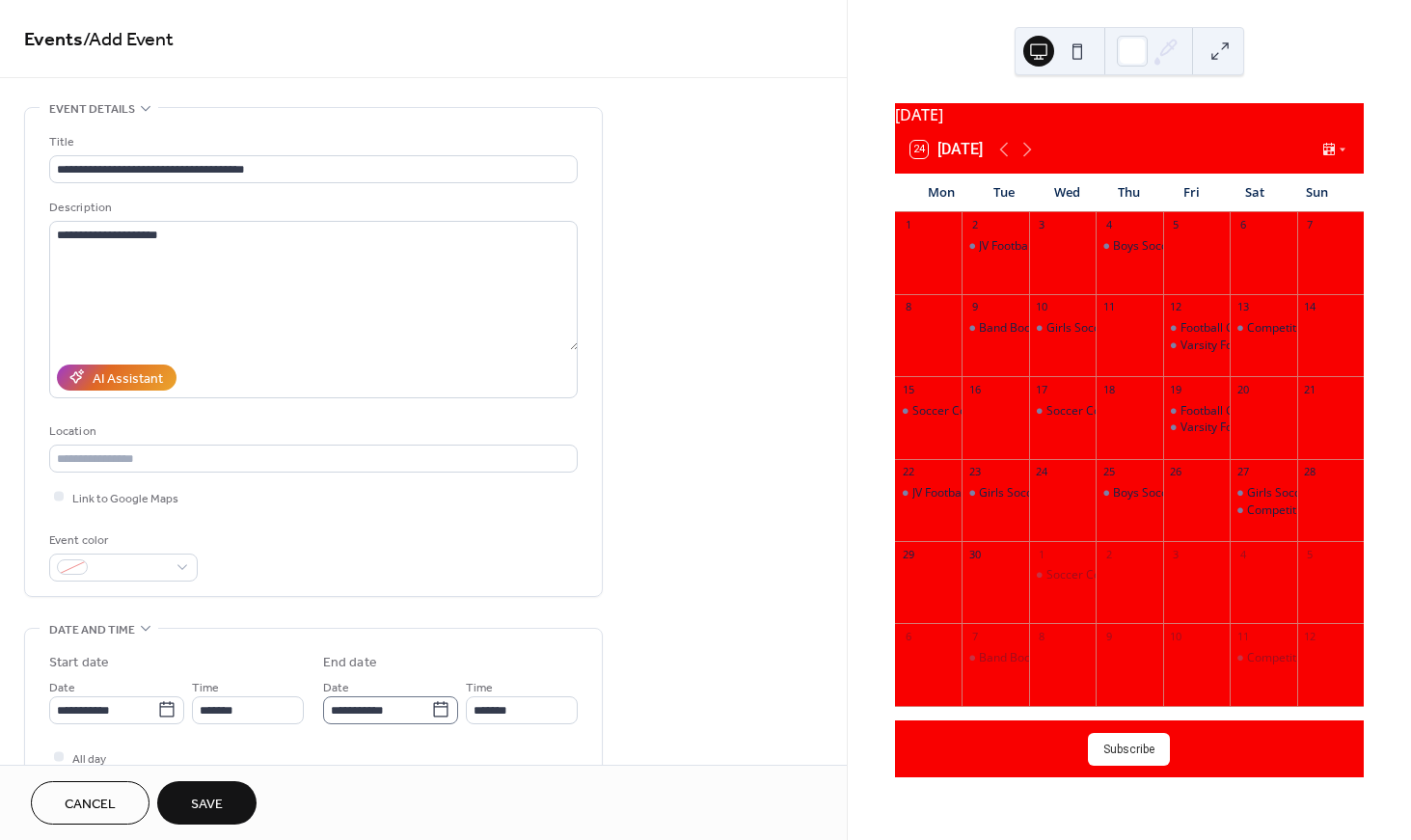 drag, startPoint x: 234, startPoint y: 799, endPoint x: 354, endPoint y: 698, distance: 156.84706 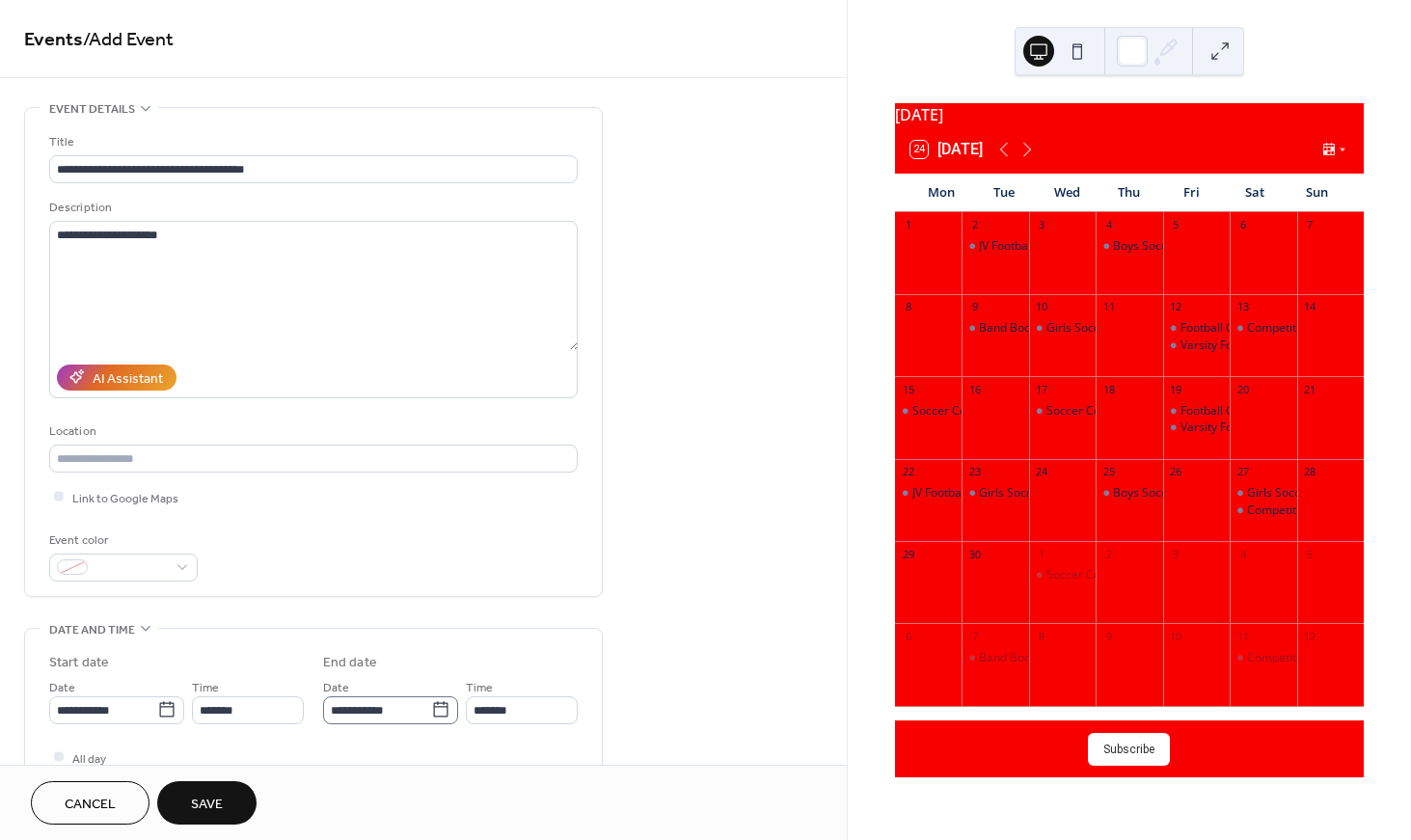 click on "**********" at bounding box center (423, 420) 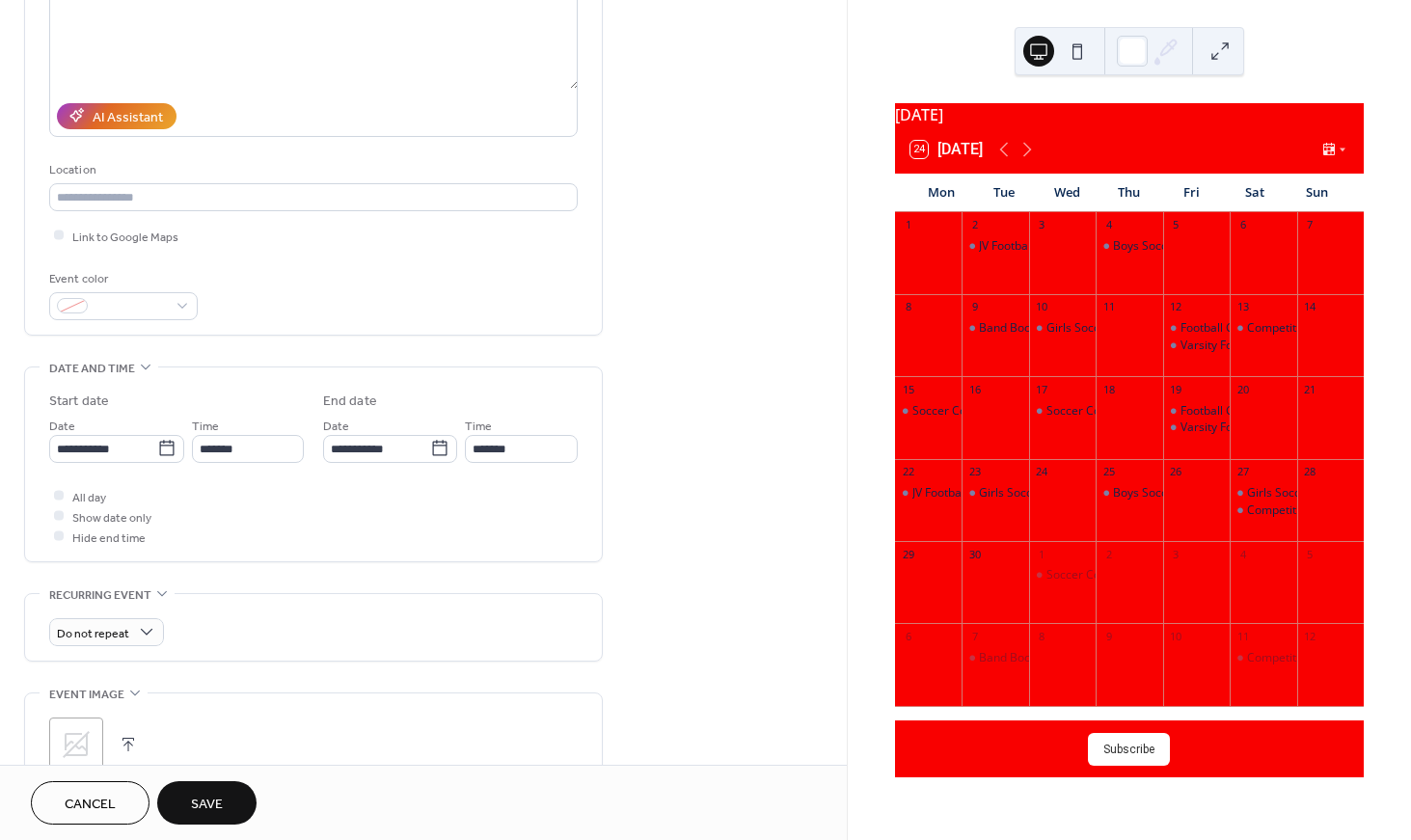 scroll, scrollTop: 270, scrollLeft: 0, axis: vertical 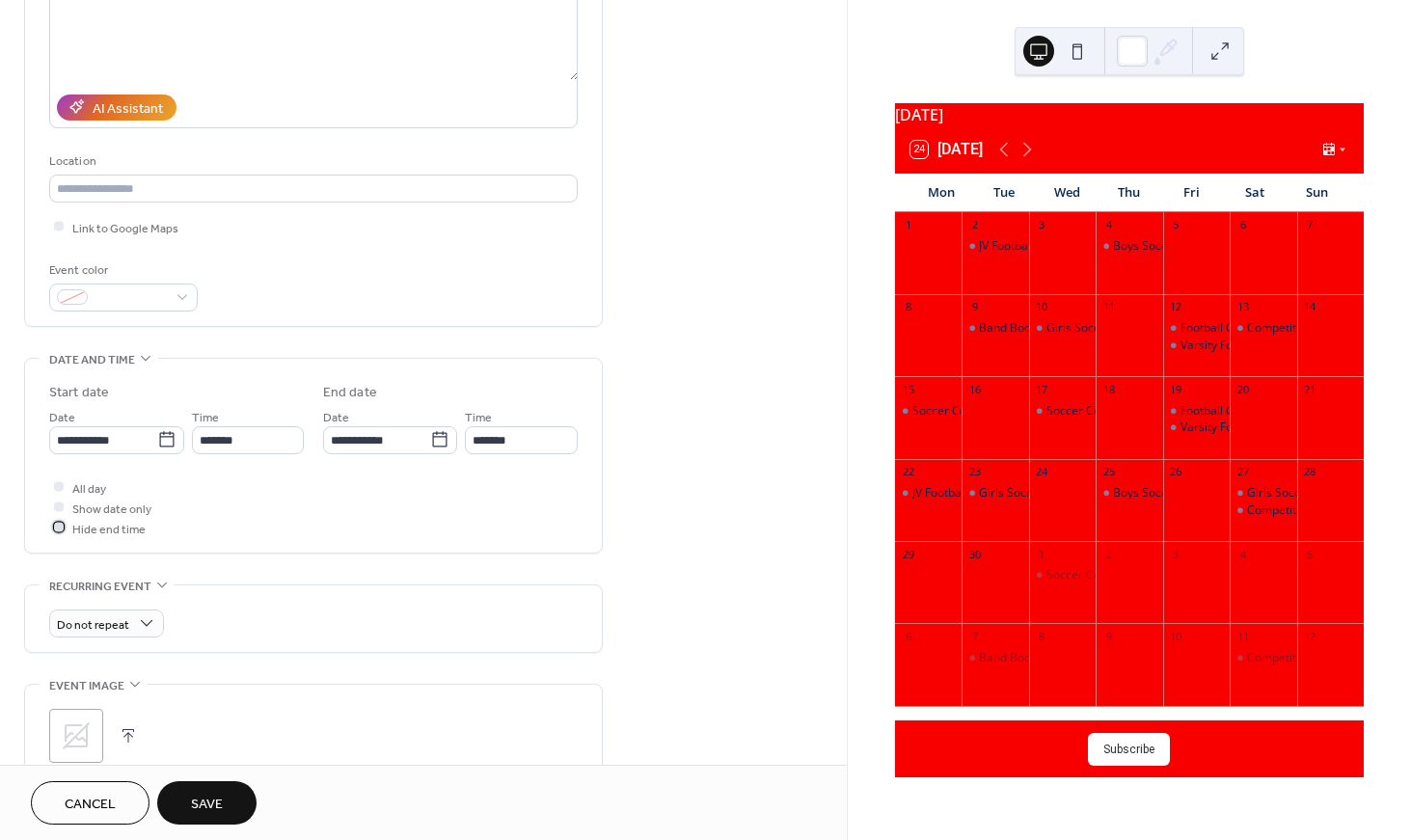 click on "Hide end time" at bounding box center (109, 528) 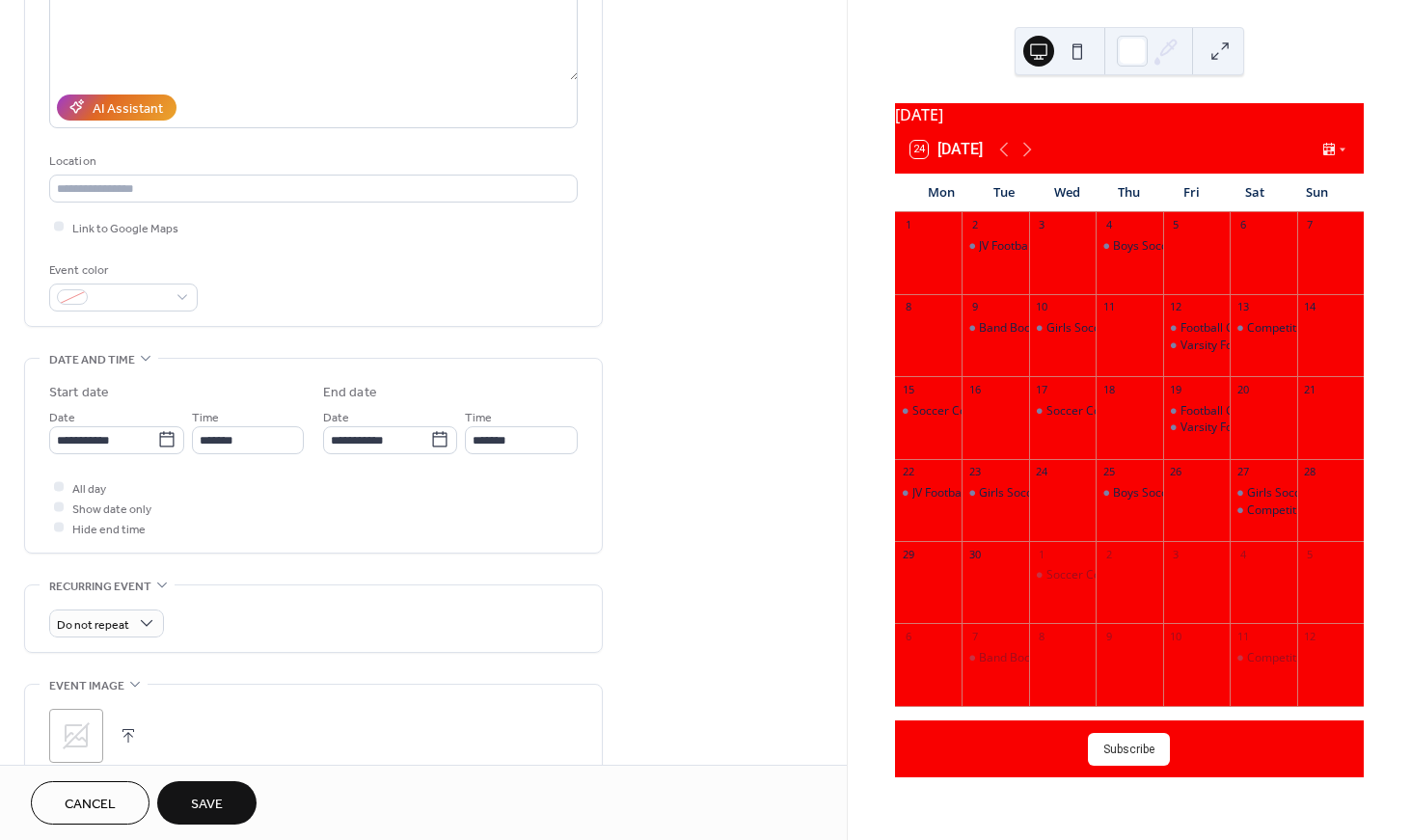 click on "Save" at bounding box center [206, 804] 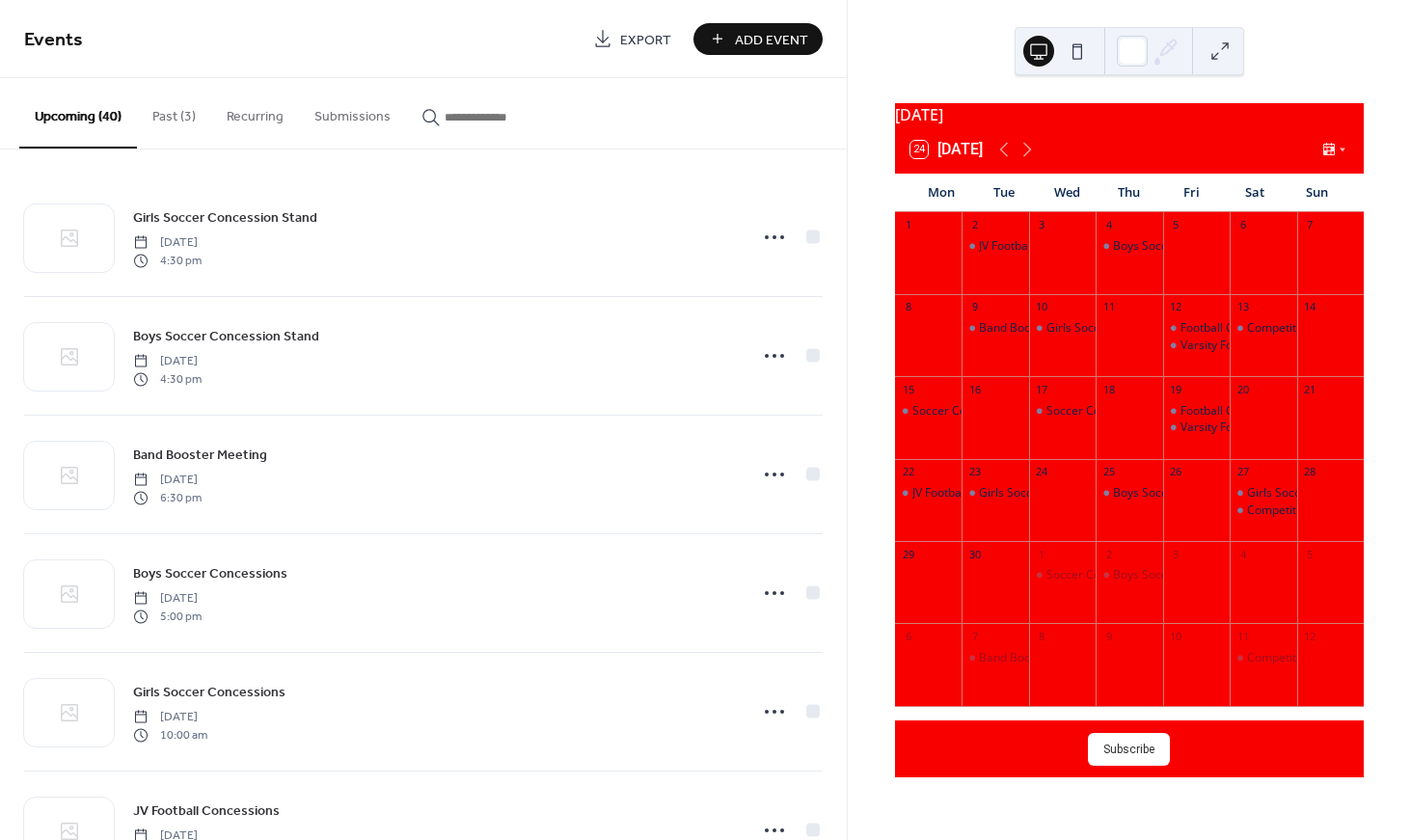 click on "Add Event" at bounding box center (772, 40) 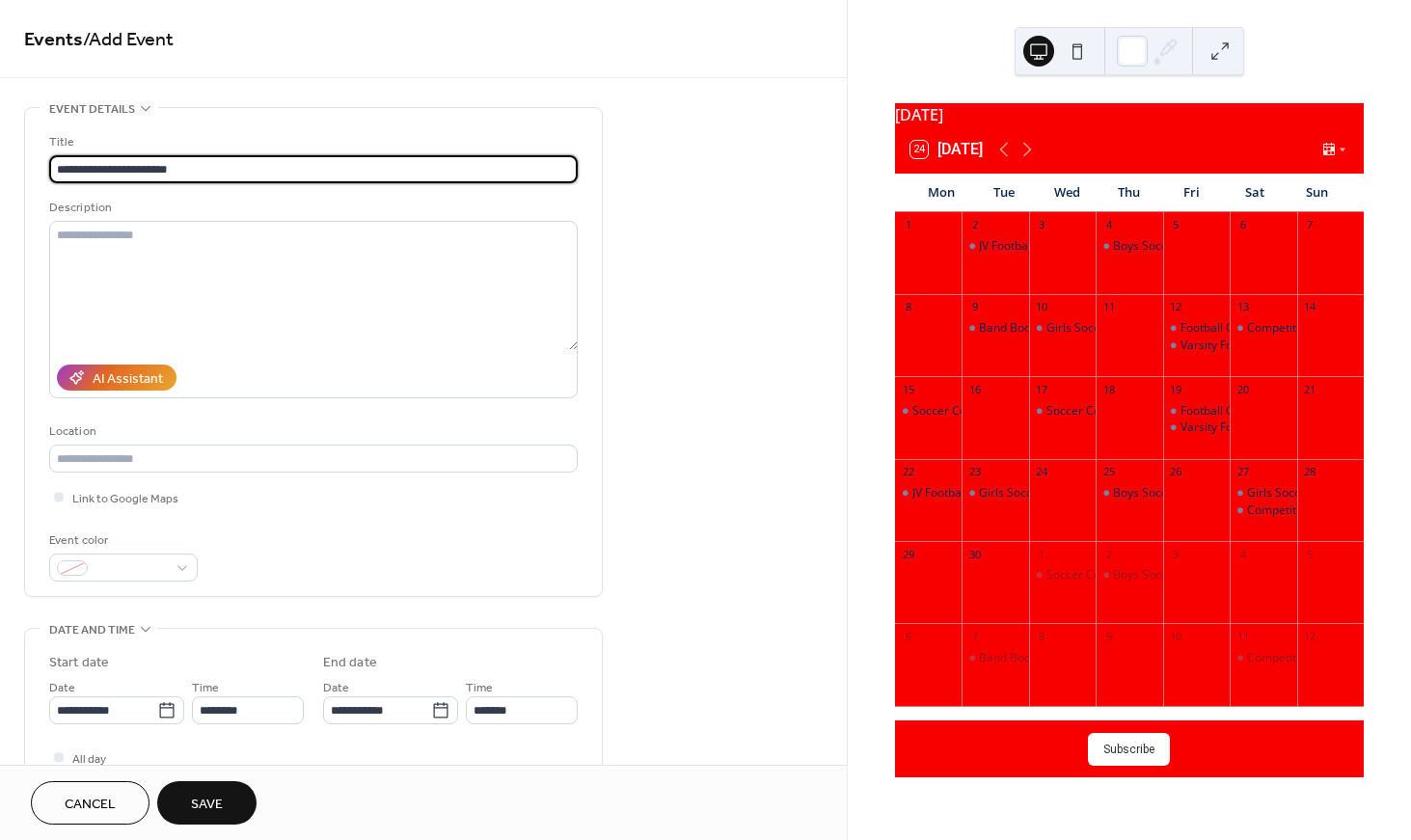 type on "**********" 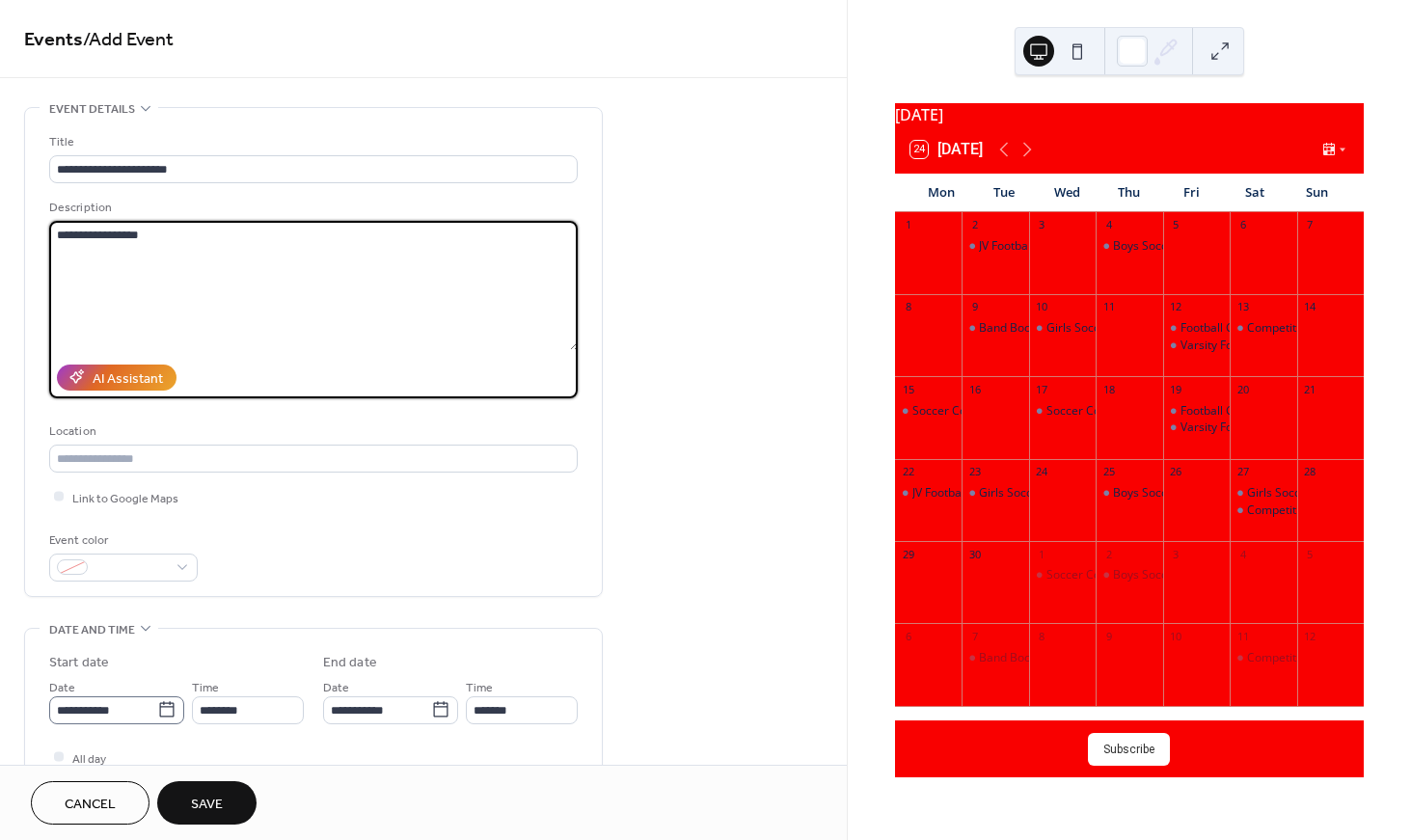 type on "**********" 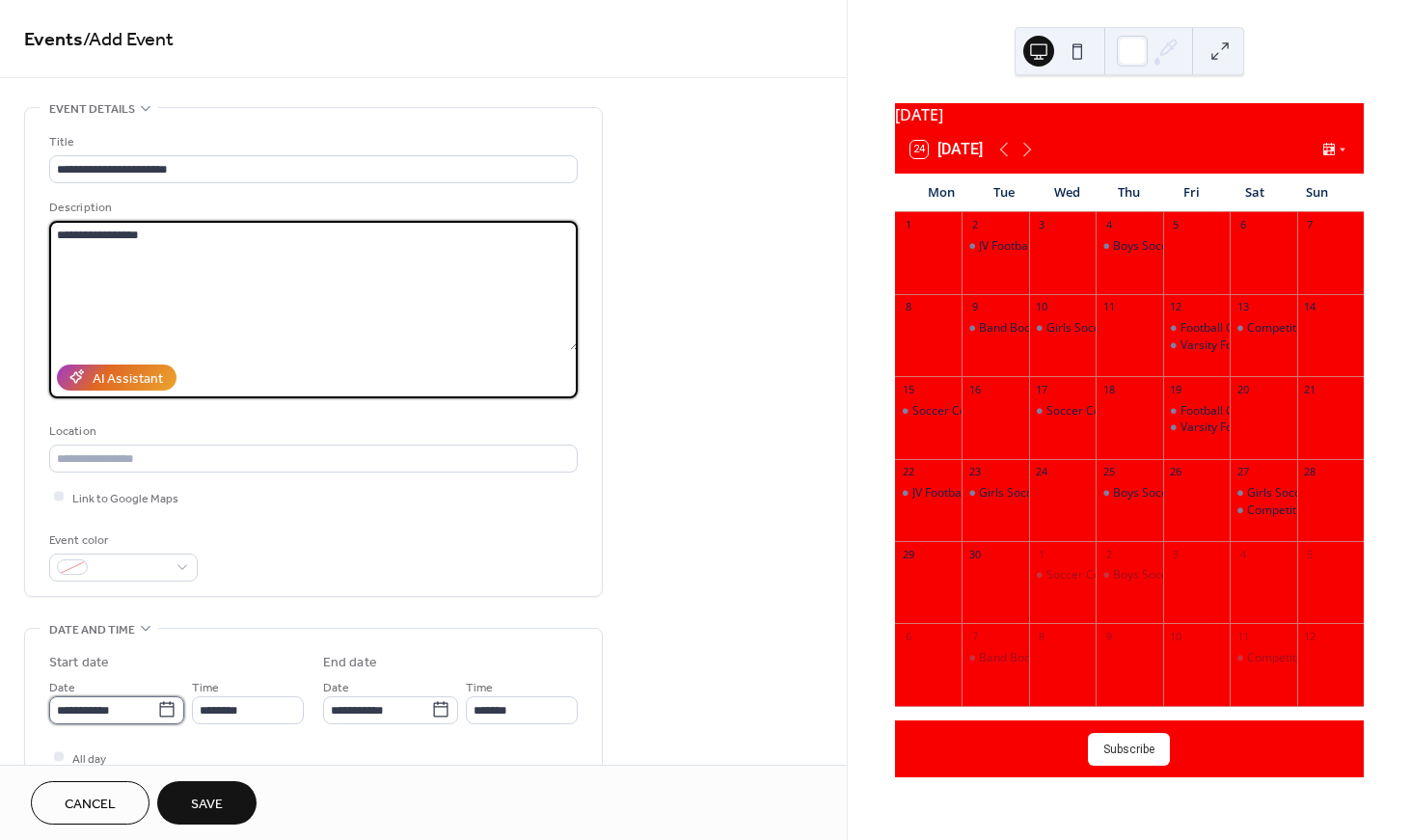 click on "**********" at bounding box center (103, 710) 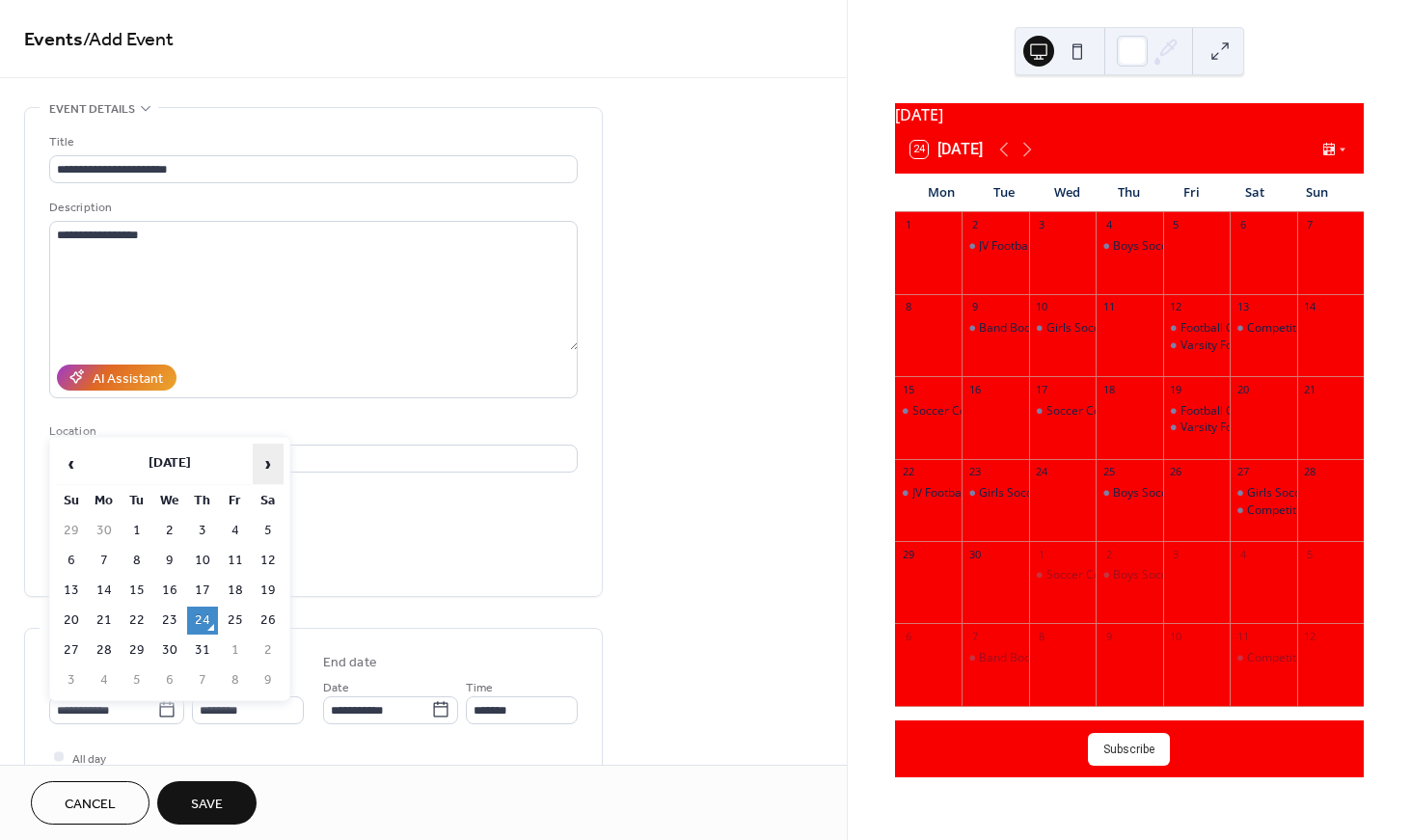 click on "›" at bounding box center [268, 464] 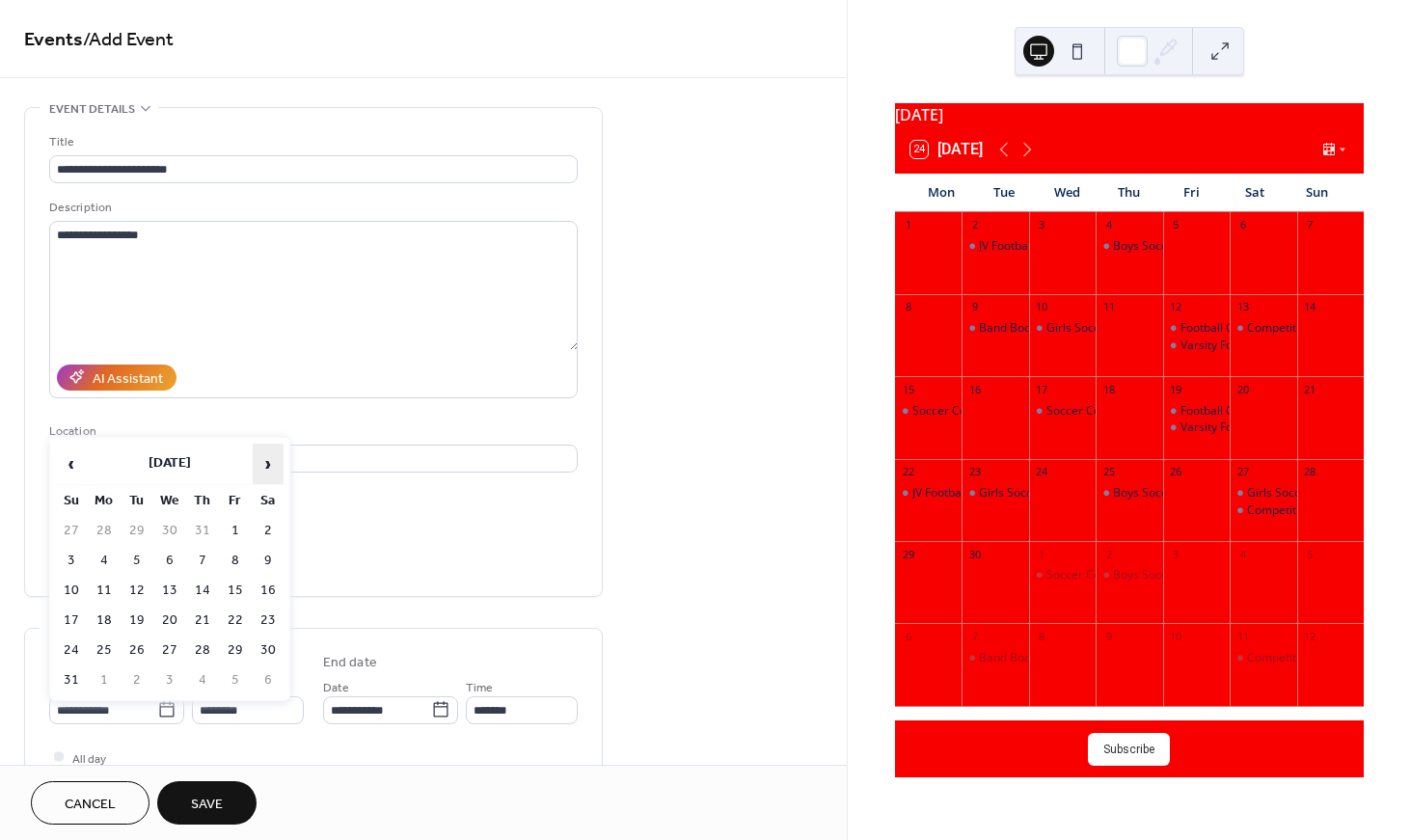 click on "›" at bounding box center [268, 464] 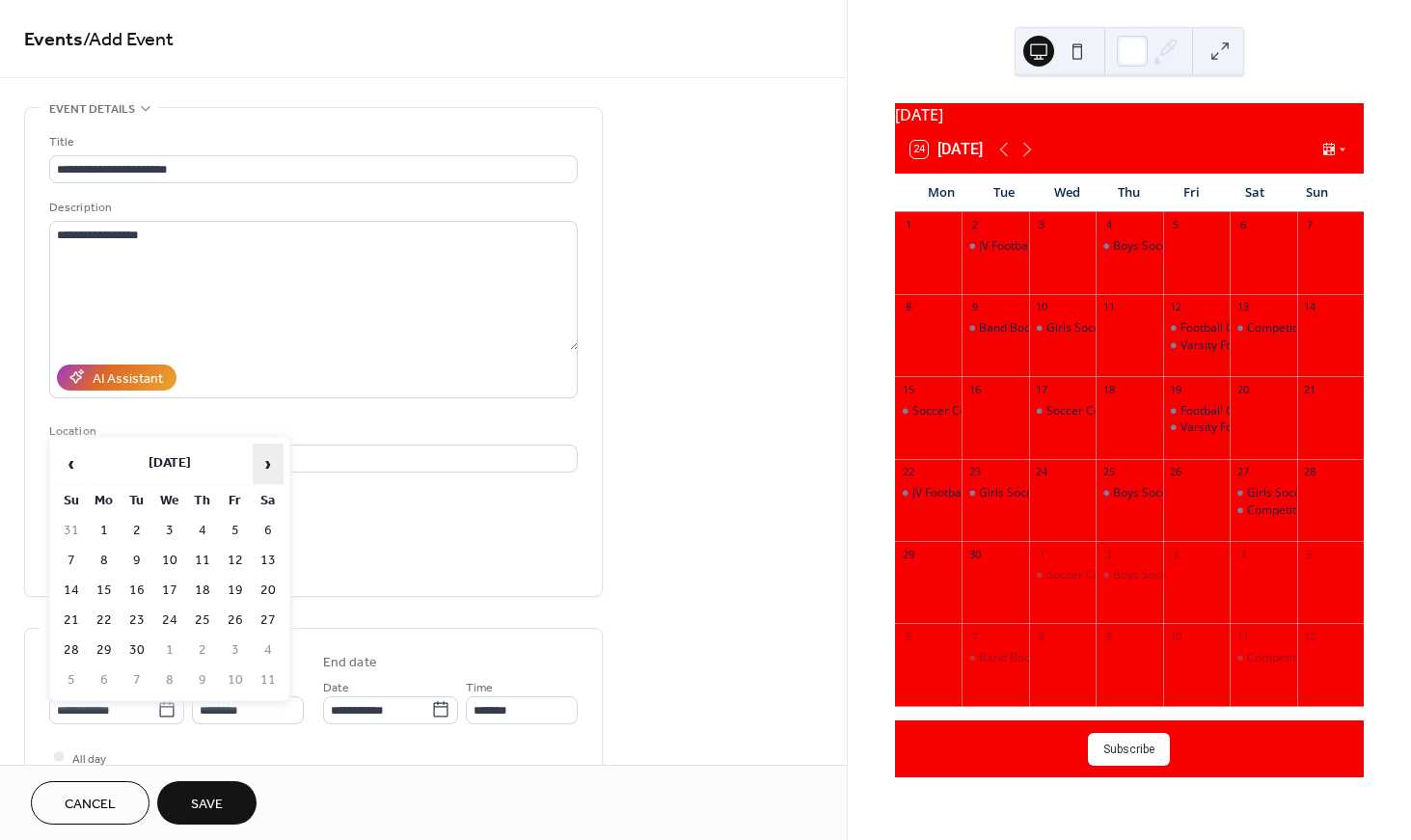 click on "›" at bounding box center (268, 464) 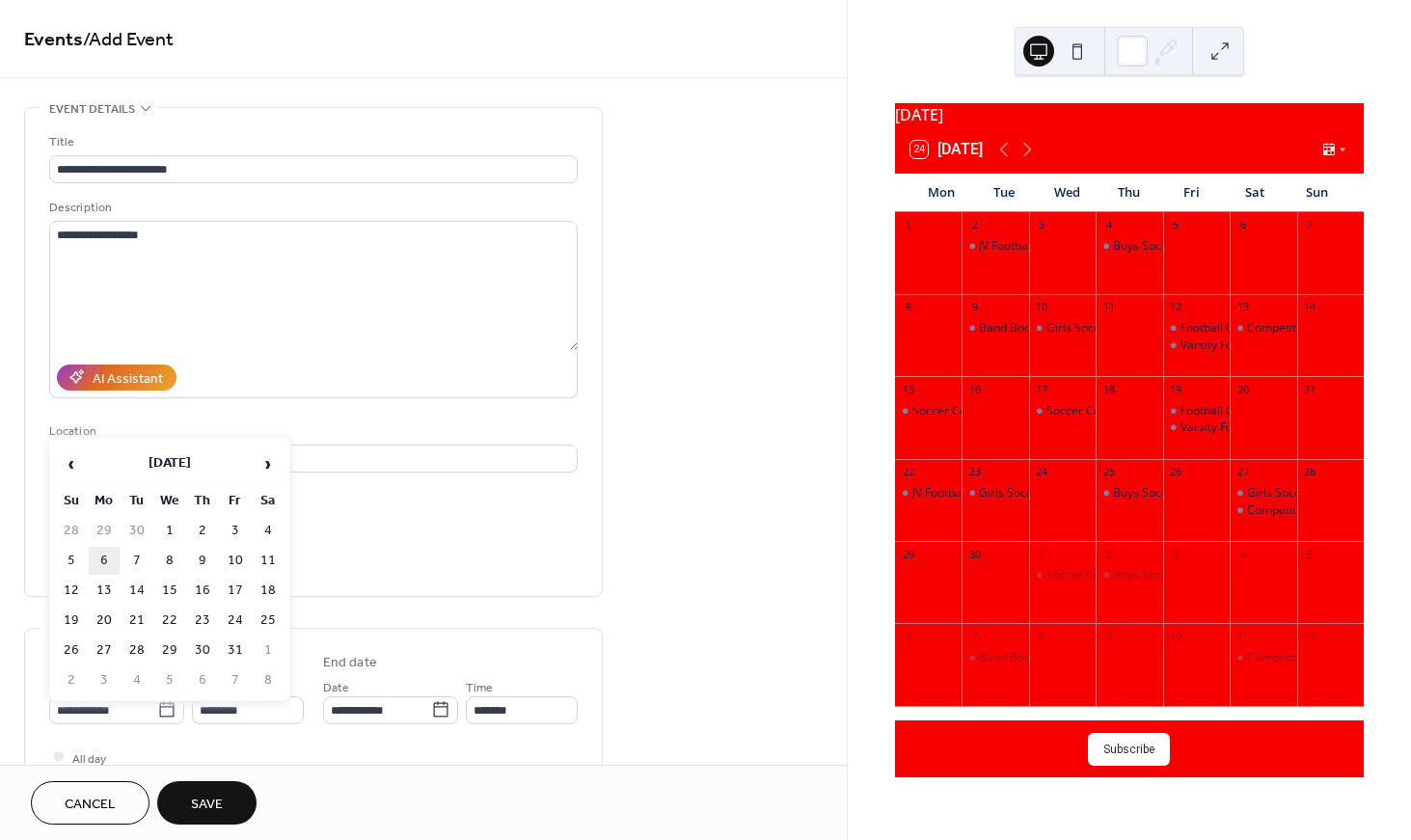click on "6" at bounding box center [104, 560] 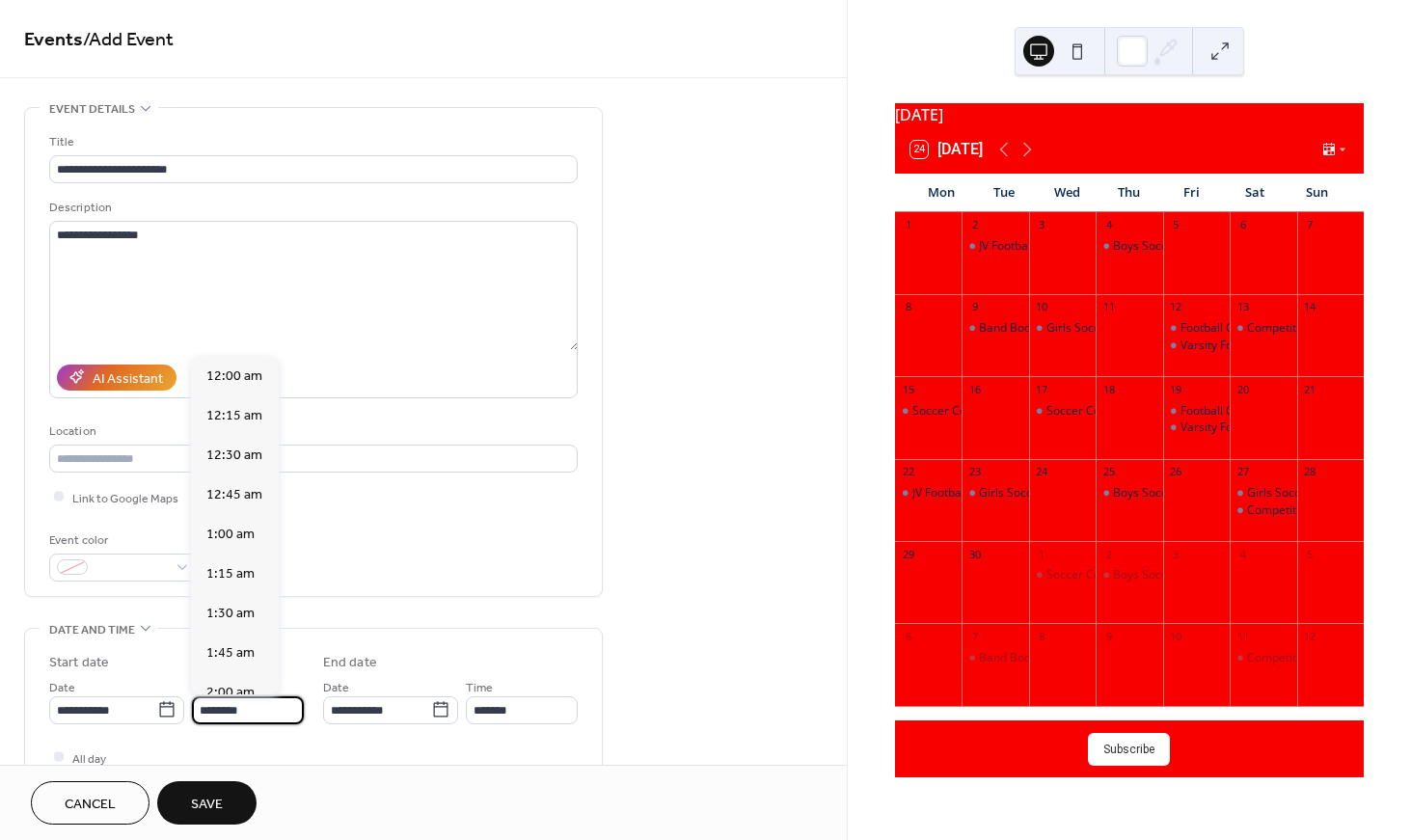 scroll, scrollTop: 1866, scrollLeft: 0, axis: vertical 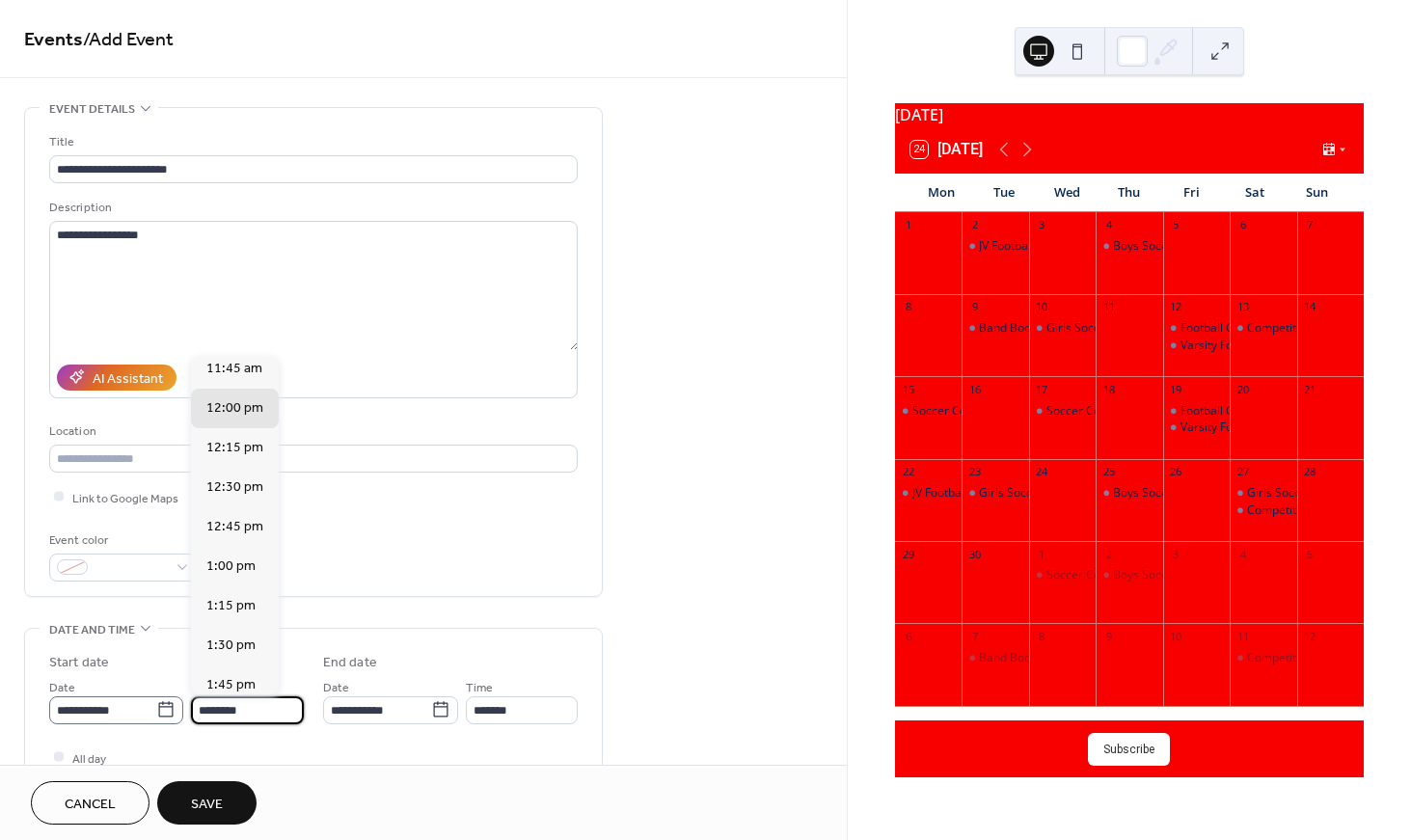 drag, startPoint x: 272, startPoint y: 713, endPoint x: 163, endPoint y: 717, distance: 109.07337 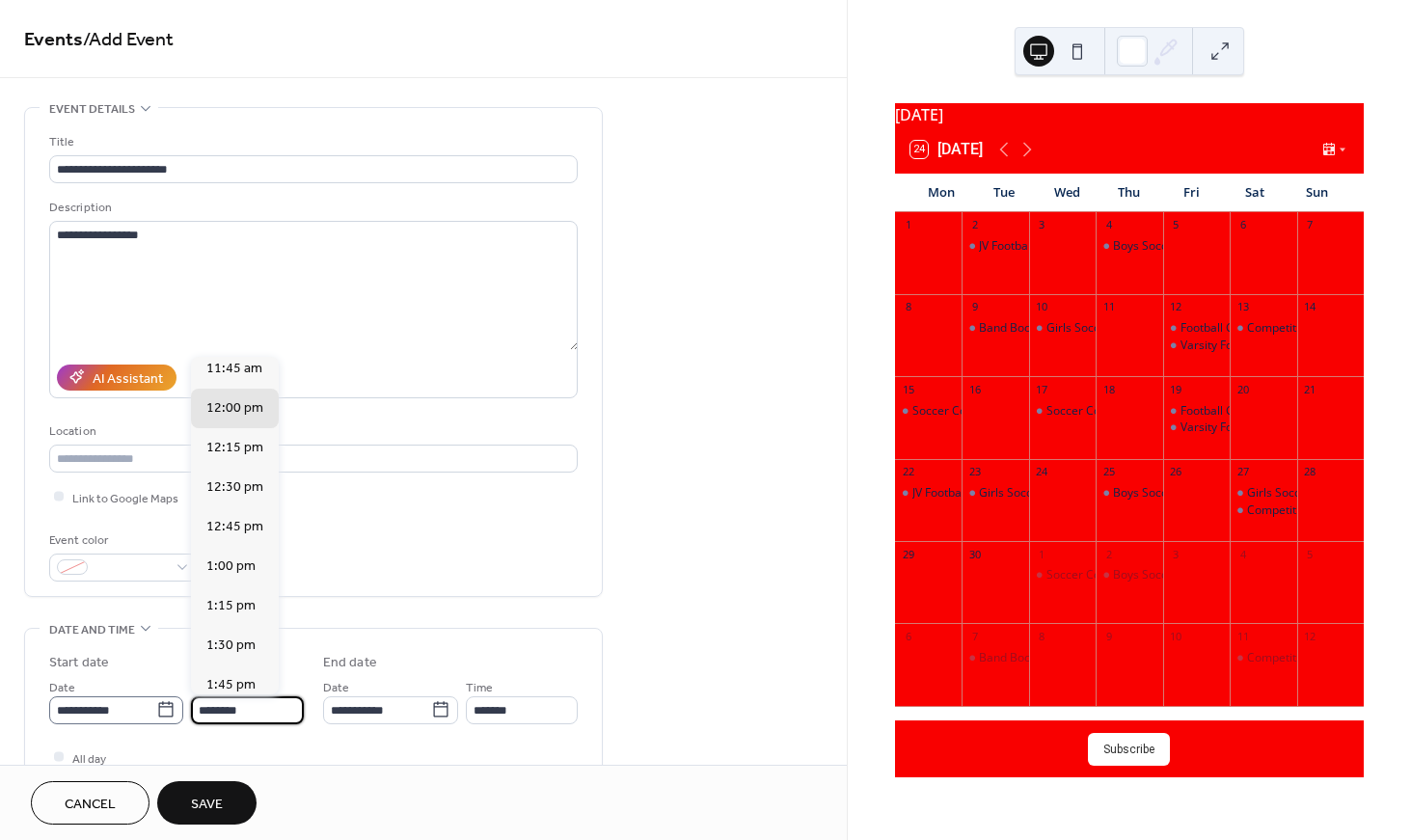 click on "**********" at bounding box center [176, 700] 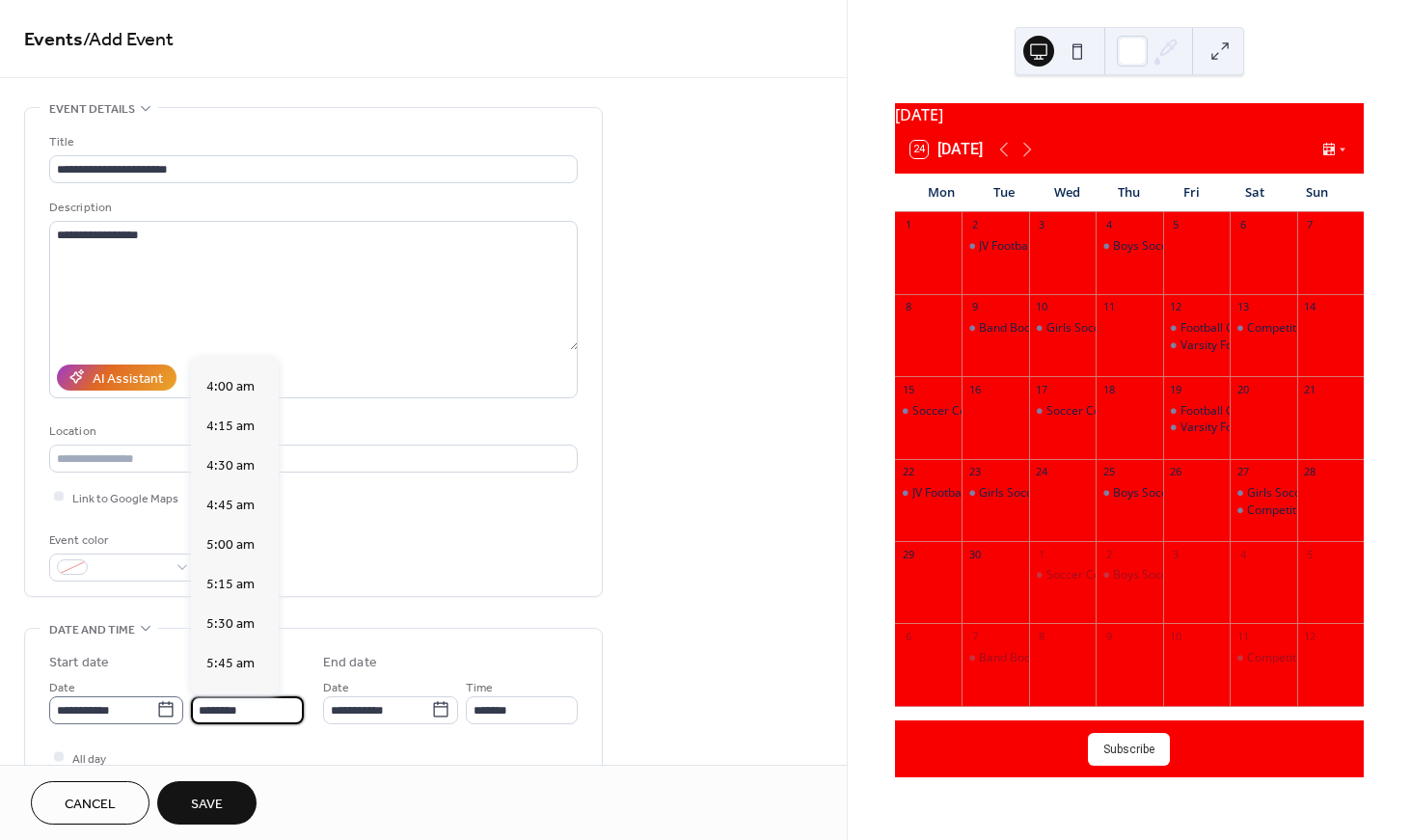 scroll, scrollTop: 2566, scrollLeft: 0, axis: vertical 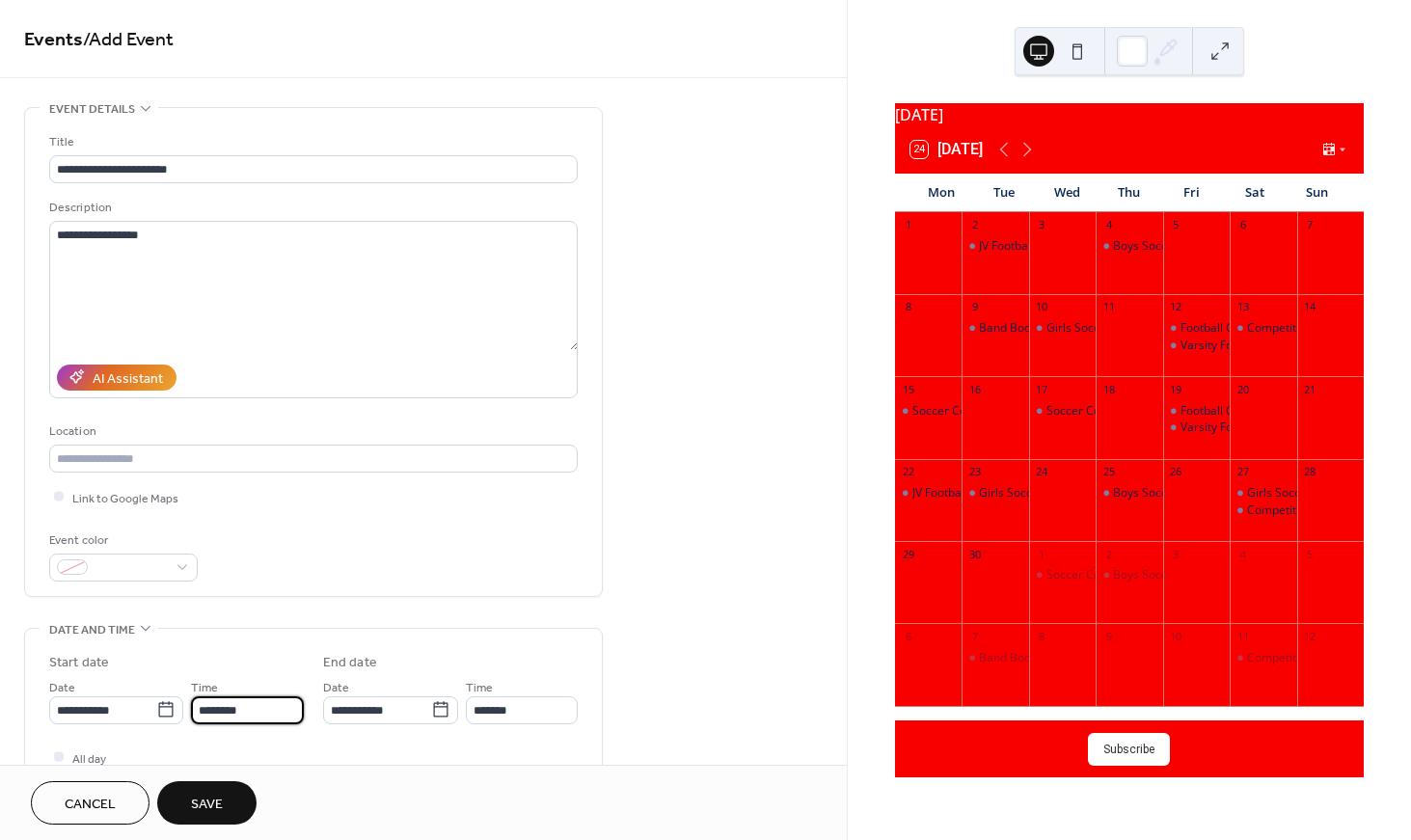 type on "*******" 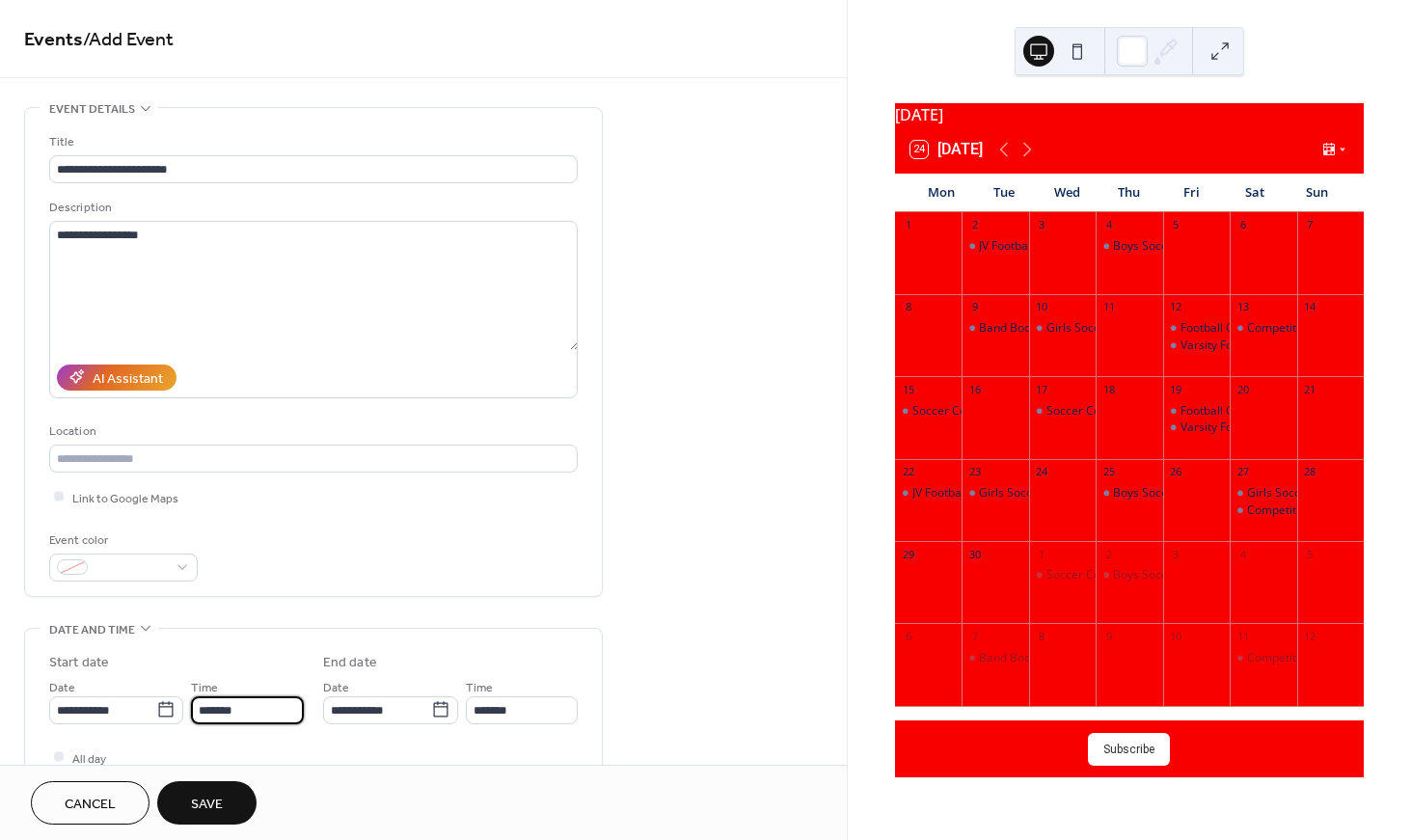 click on "**********" at bounding box center [423, 694] 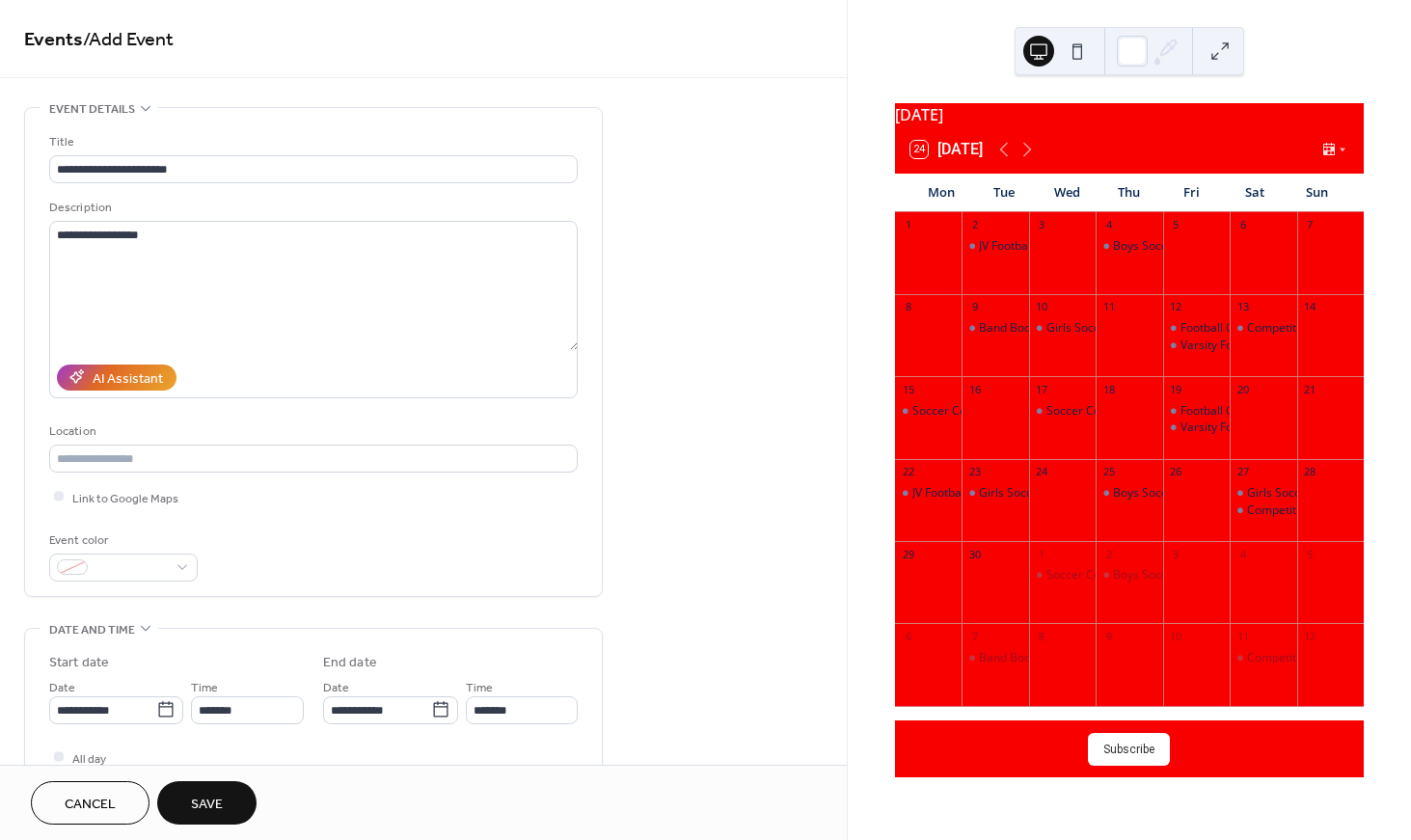 scroll, scrollTop: 0, scrollLeft: 0, axis: both 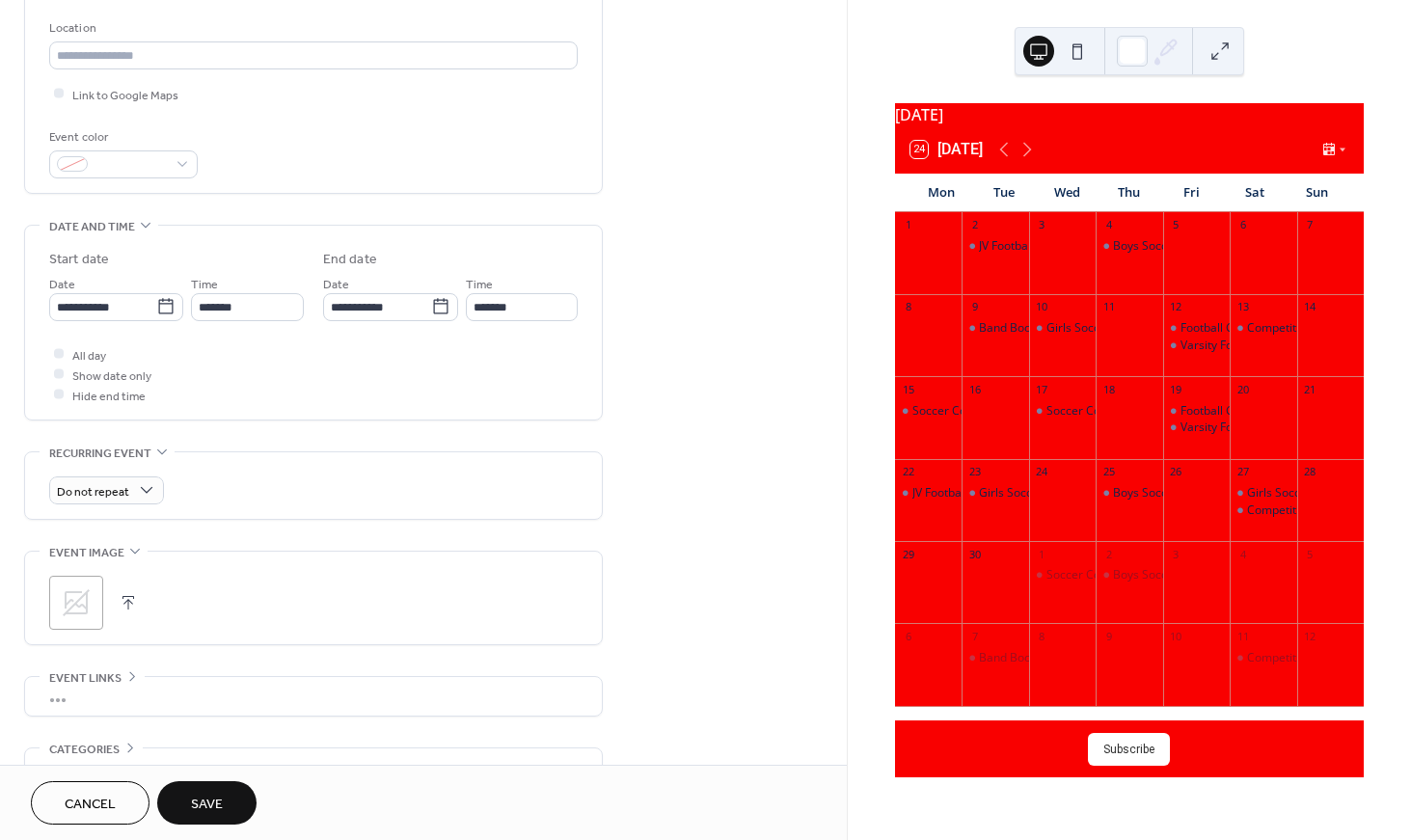 click on "Save" at bounding box center (206, 802) 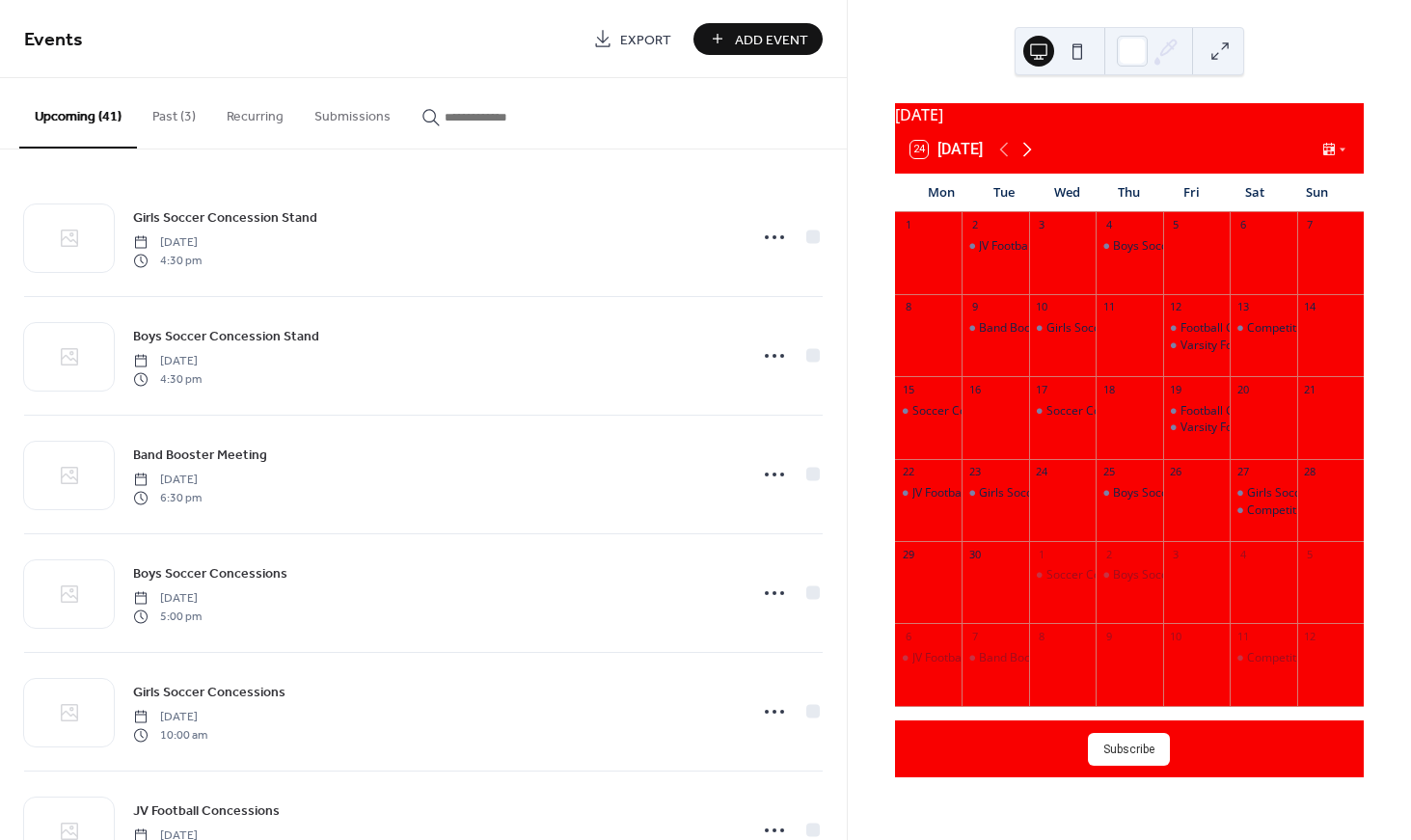 click 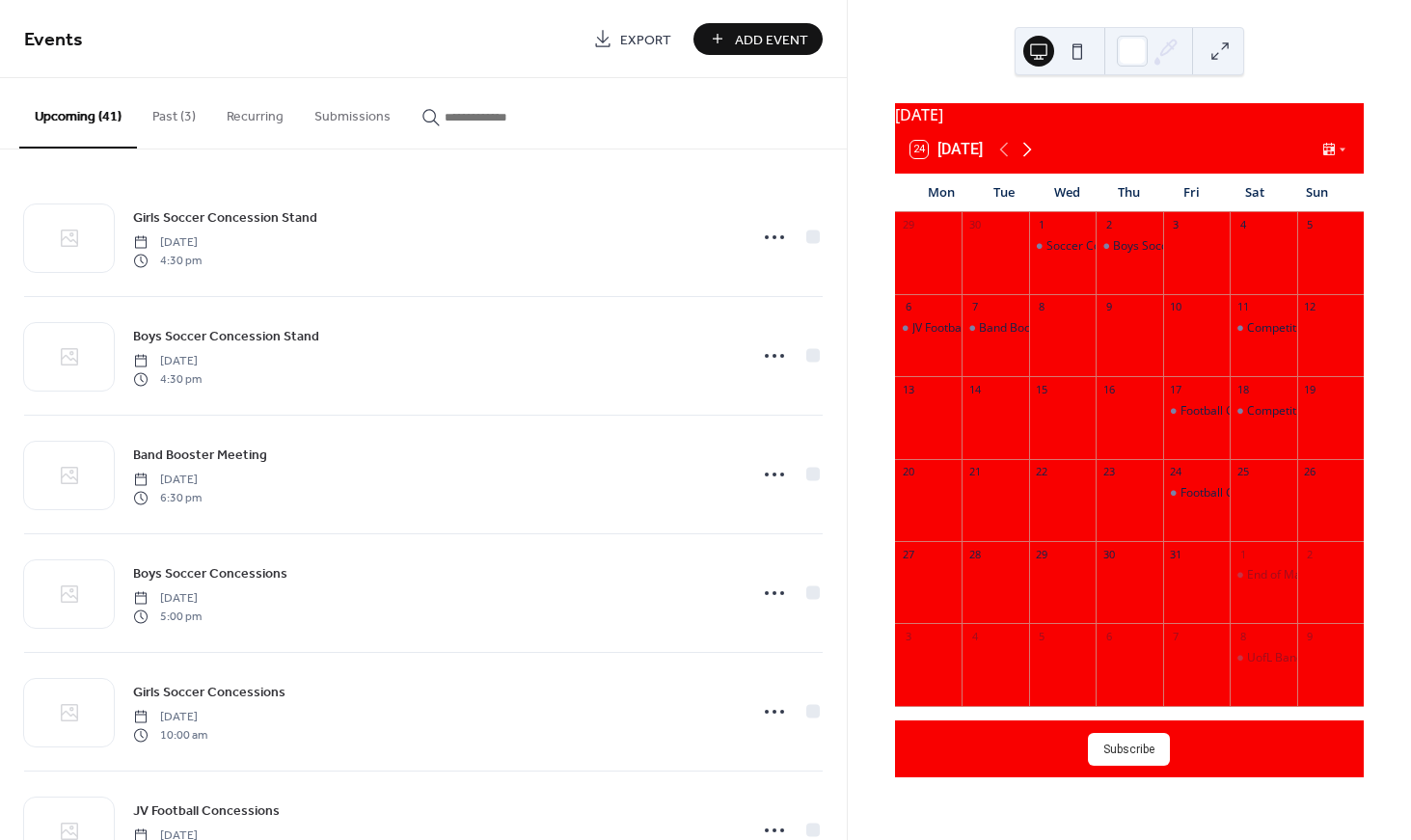 click 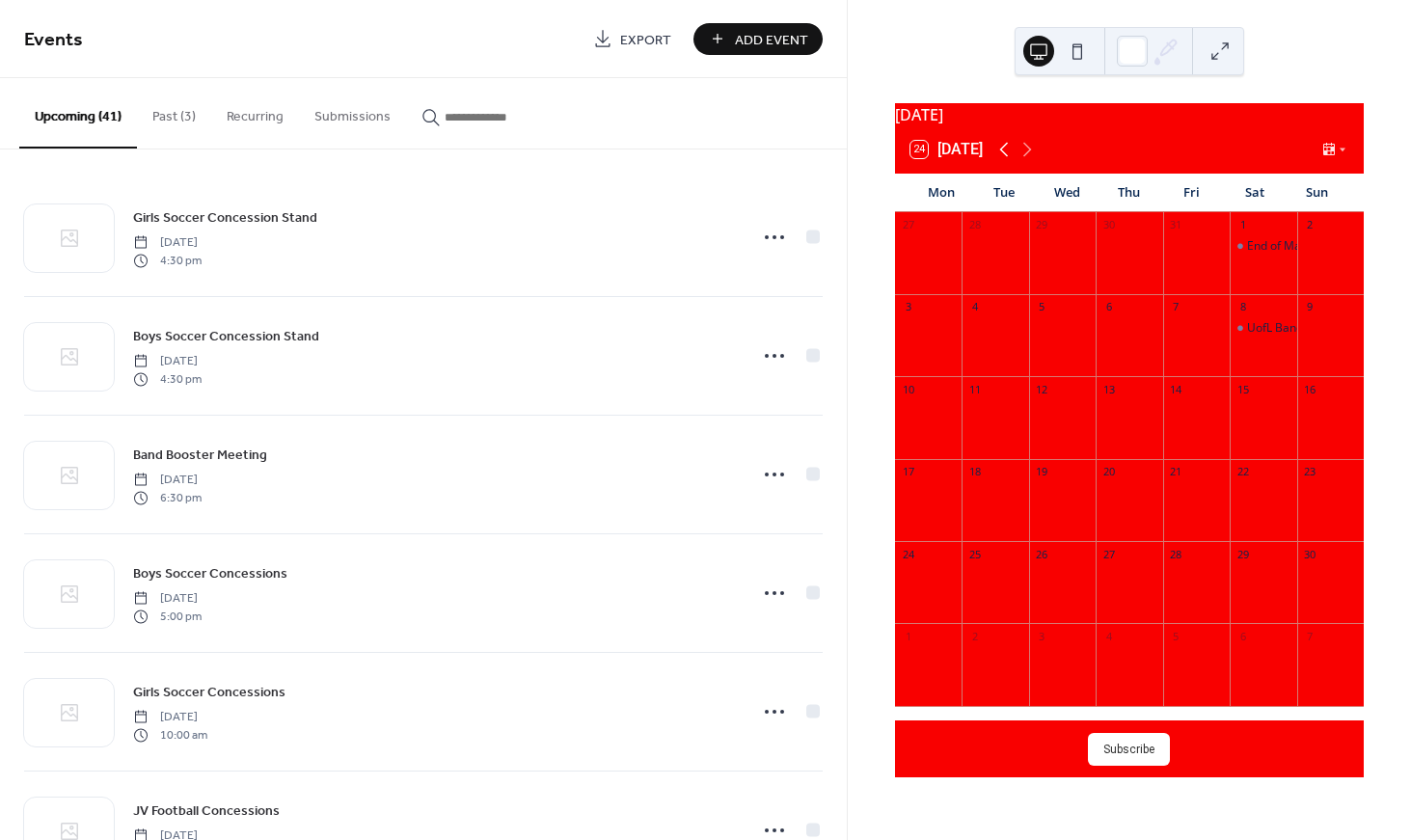 click 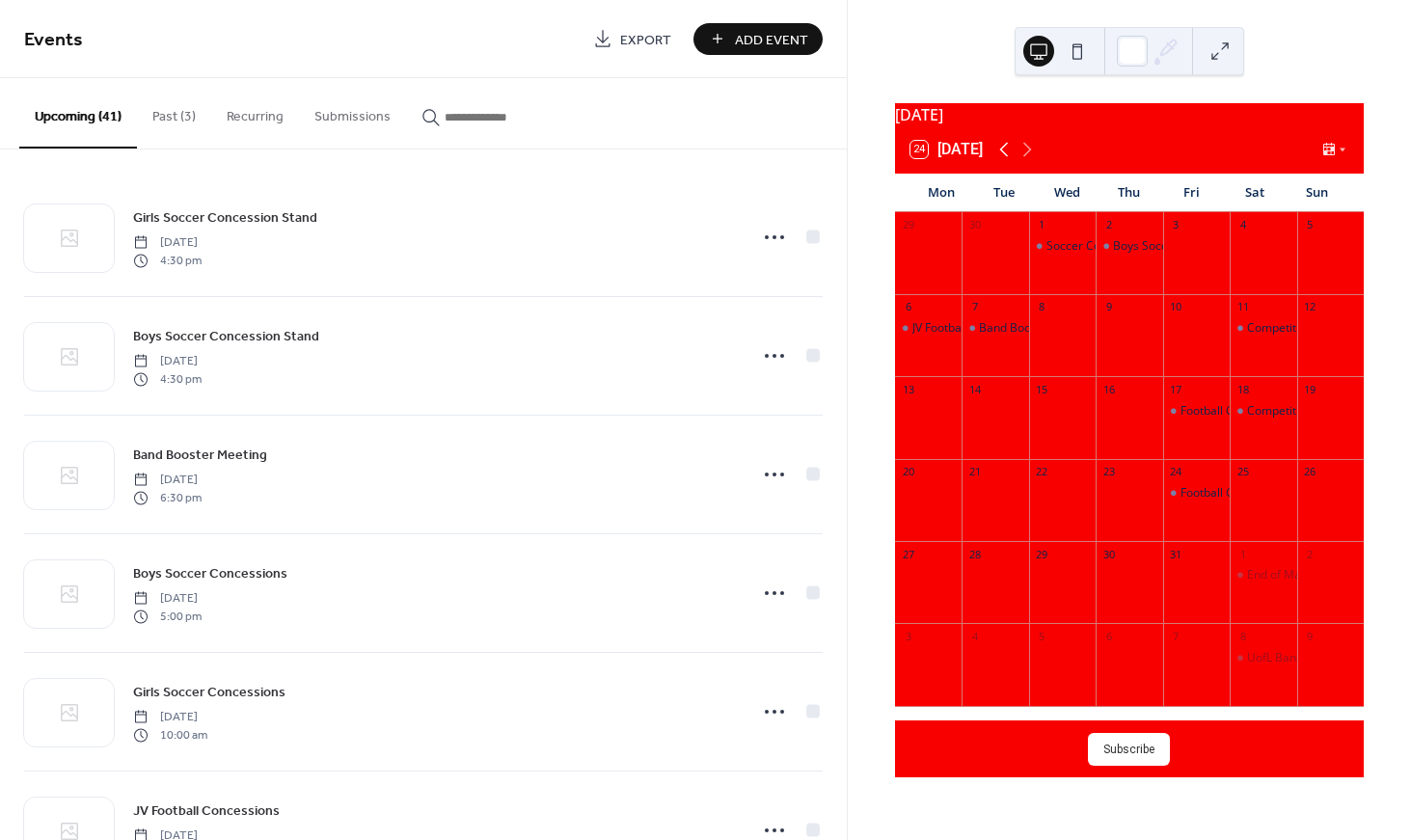 click 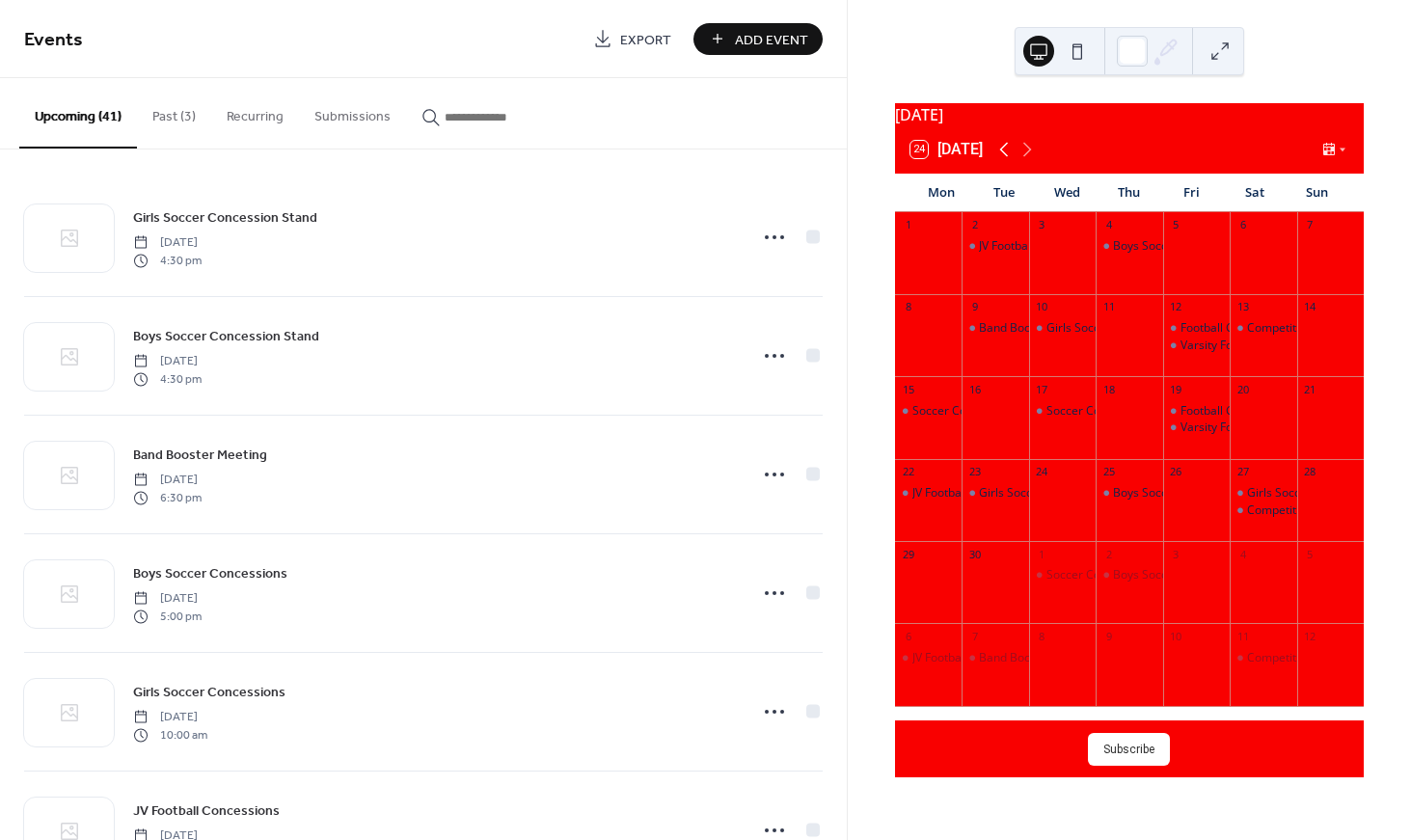 click 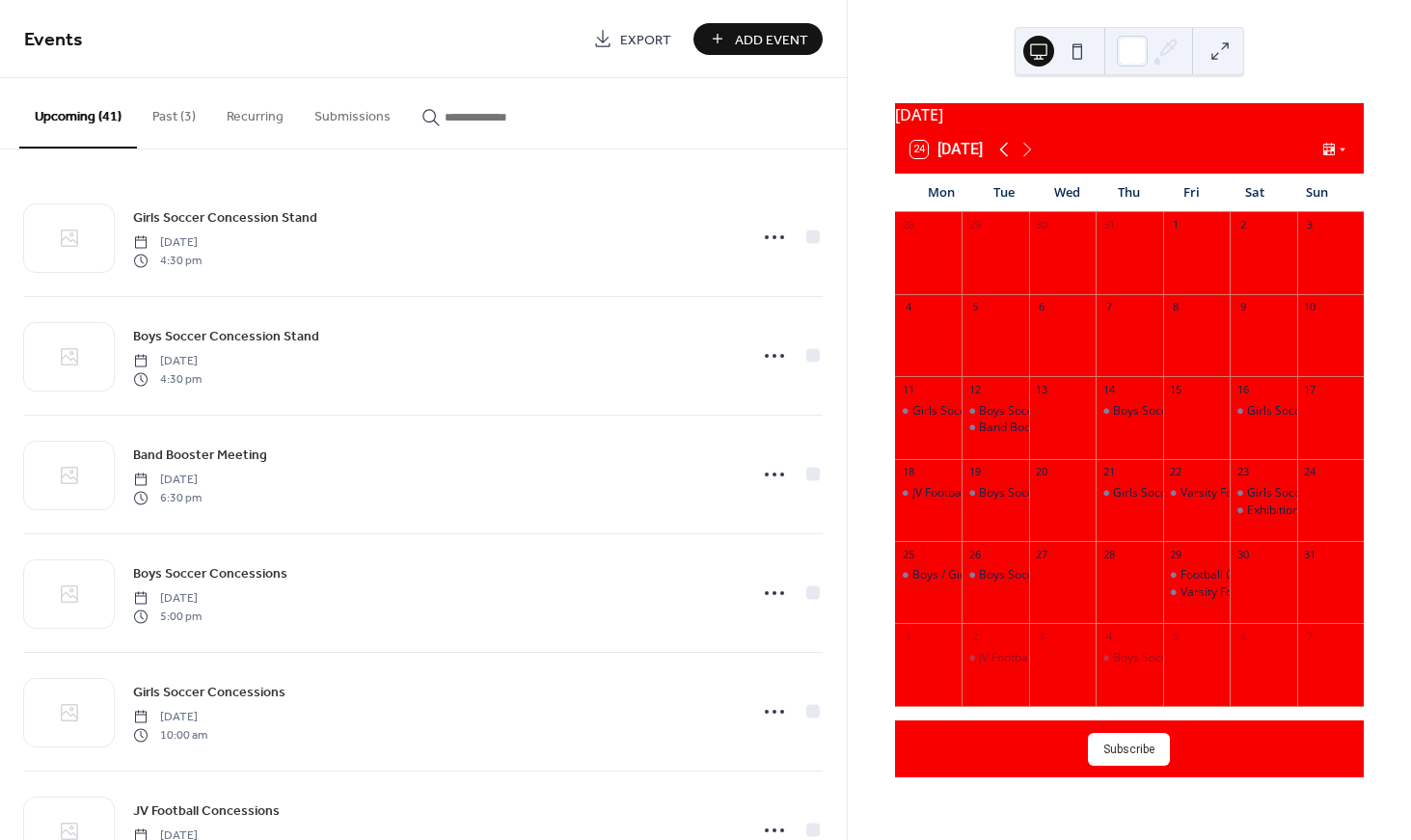 click 